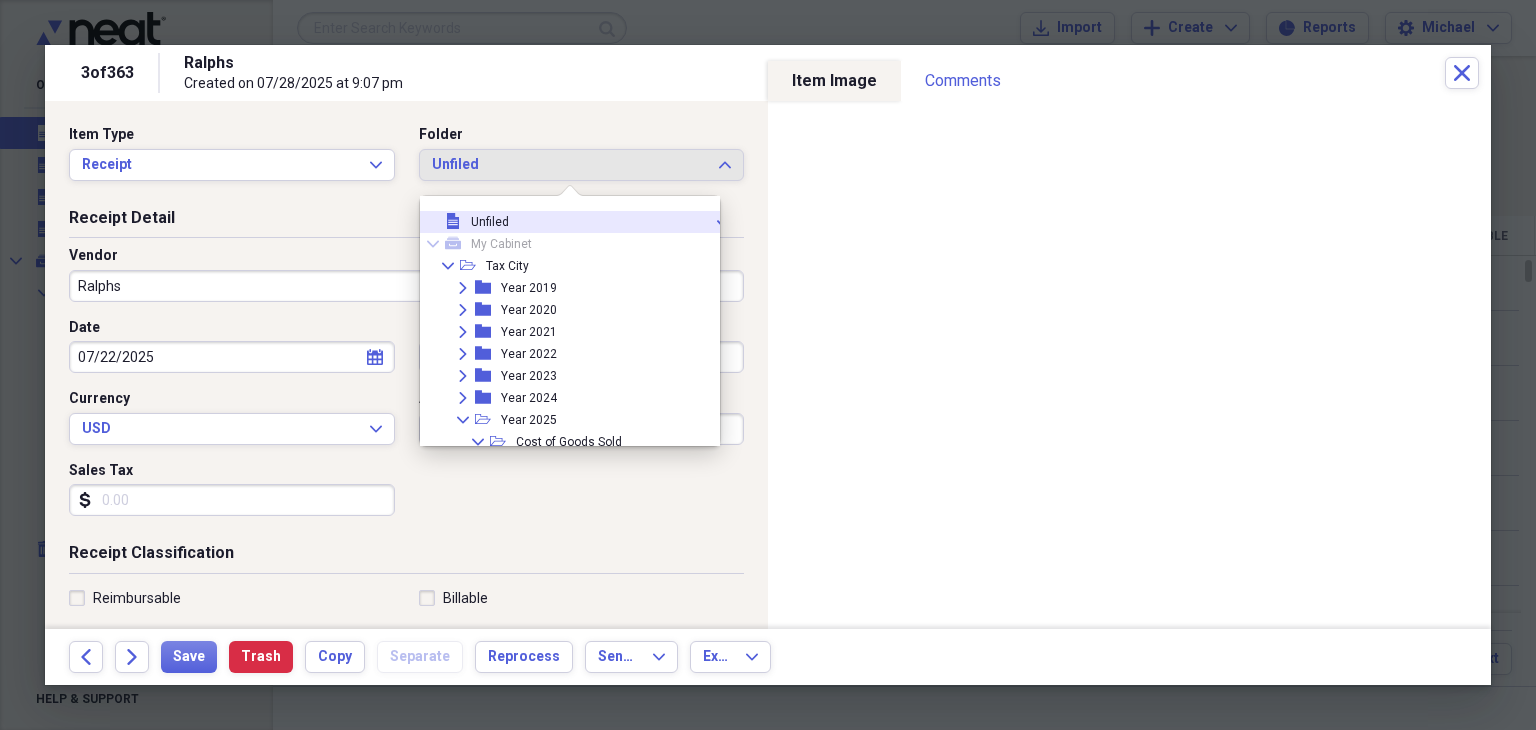 scroll, scrollTop: 0, scrollLeft: 0, axis: both 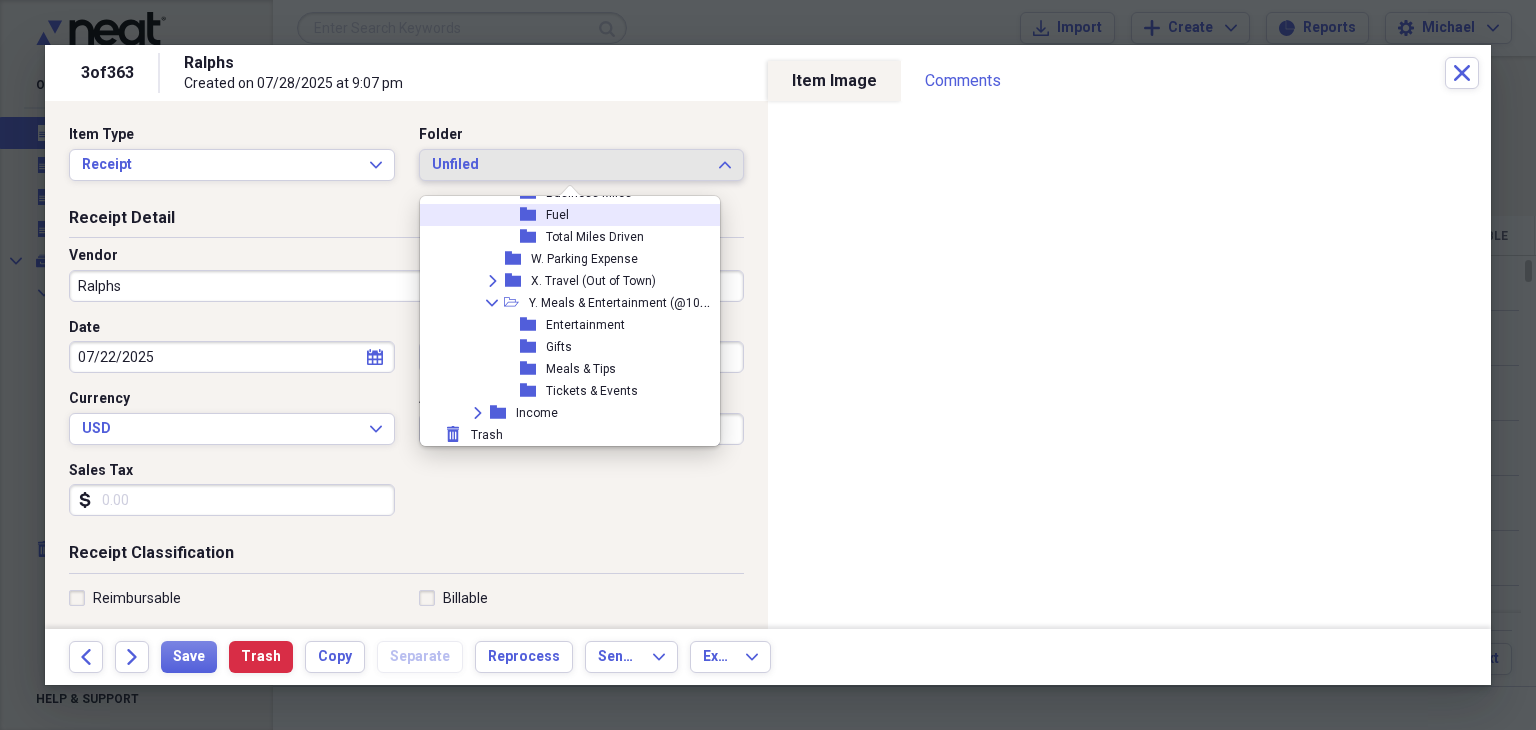 click on "folder Fuel" at bounding box center (569, 215) 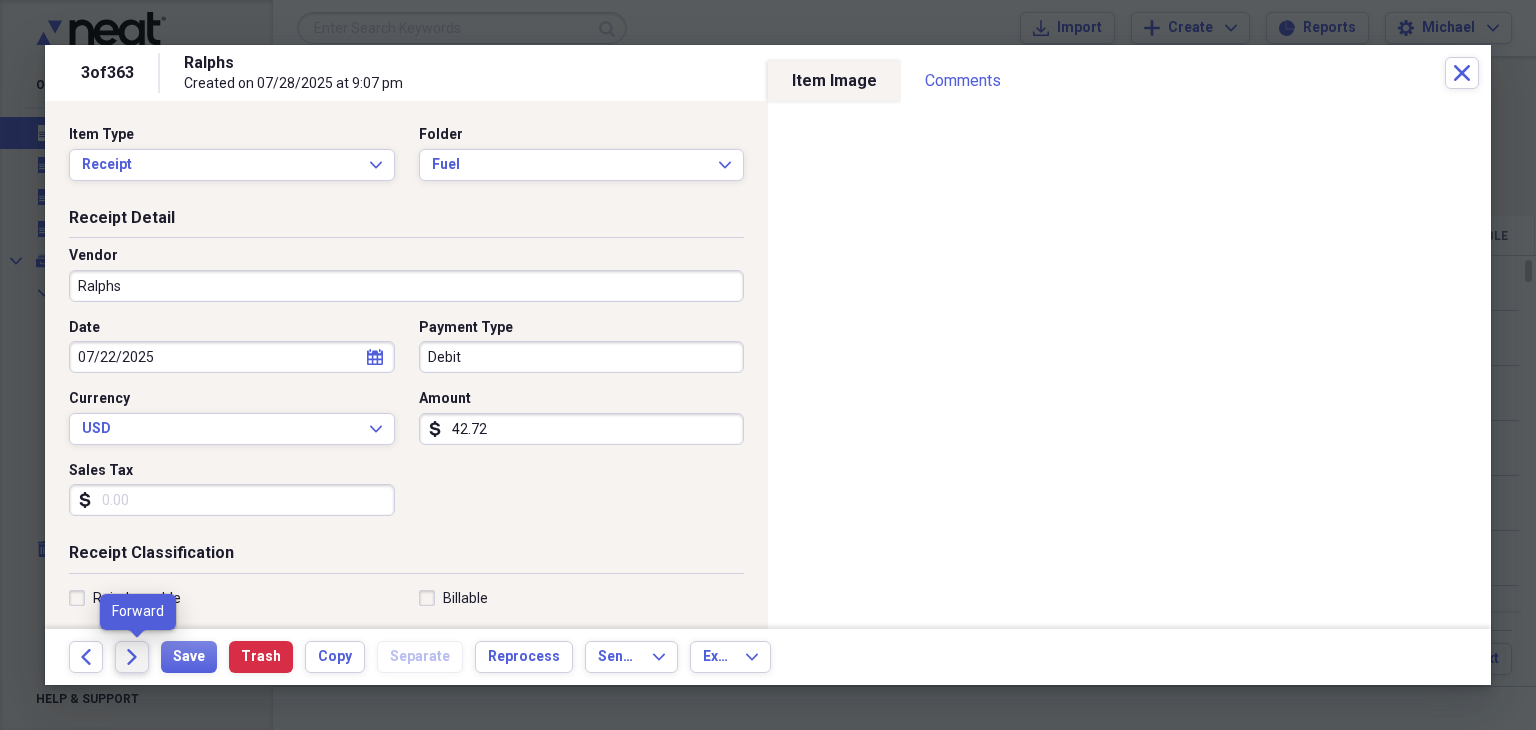 click 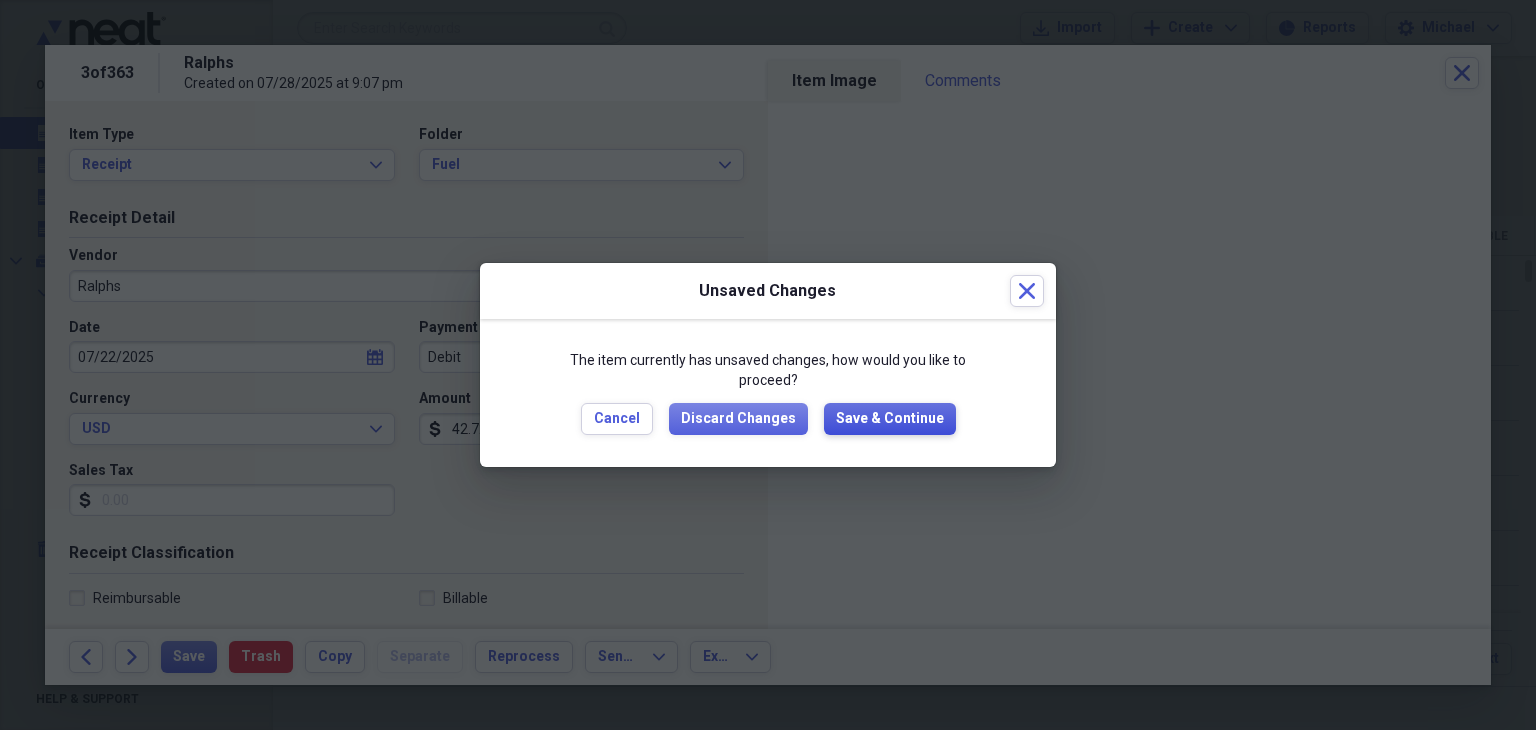 click on "Save & Continue" at bounding box center (890, 419) 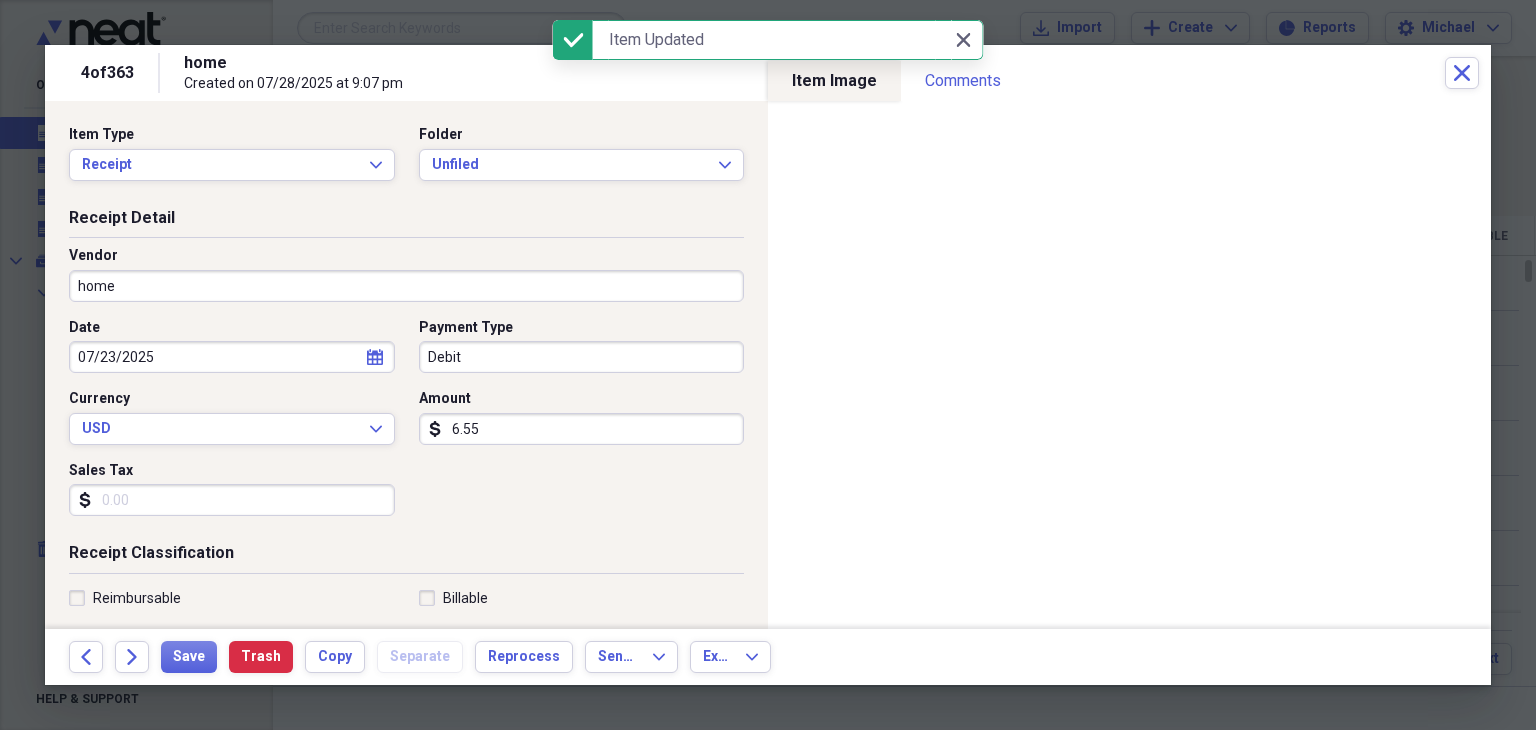 click on "home" at bounding box center (406, 286) 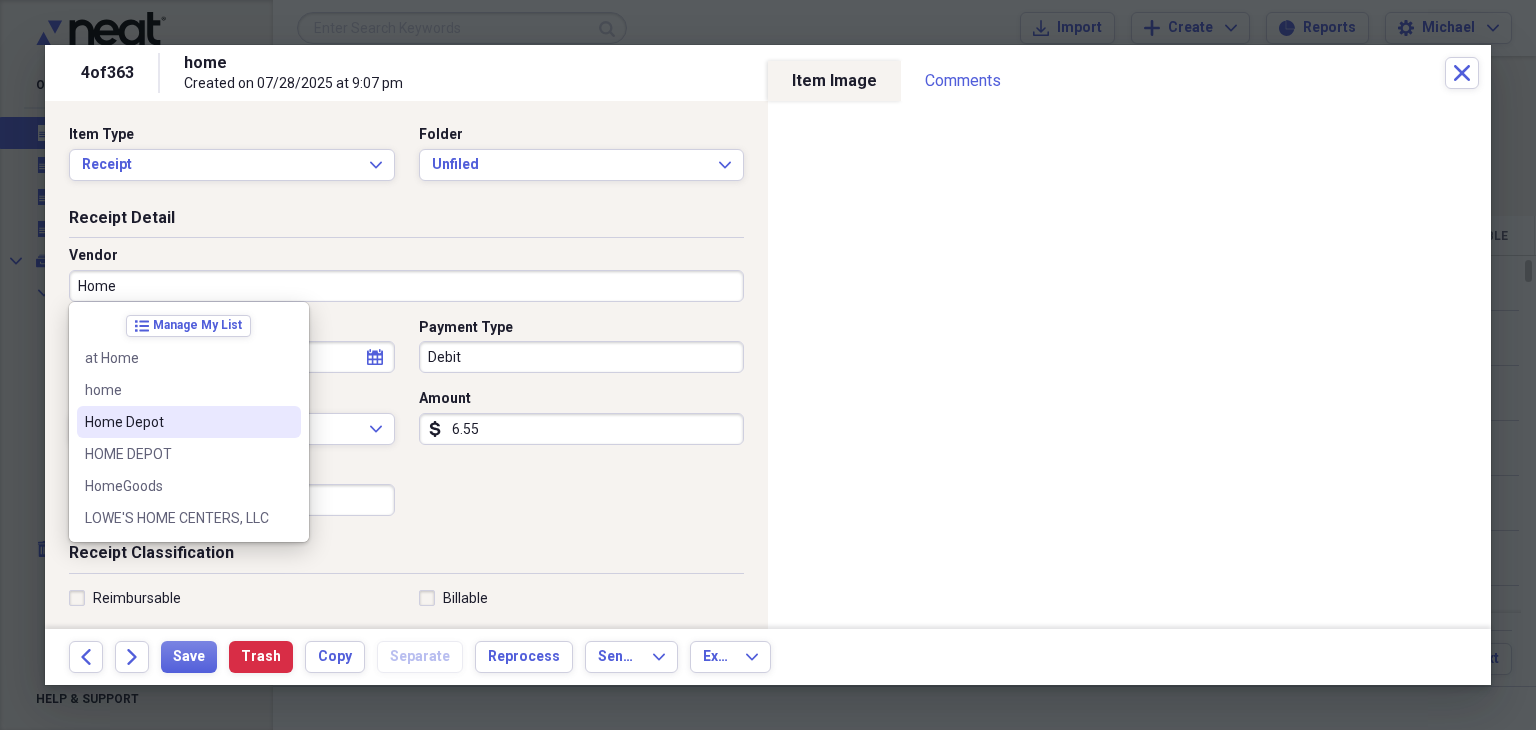 click on "Home Depot" at bounding box center [177, 422] 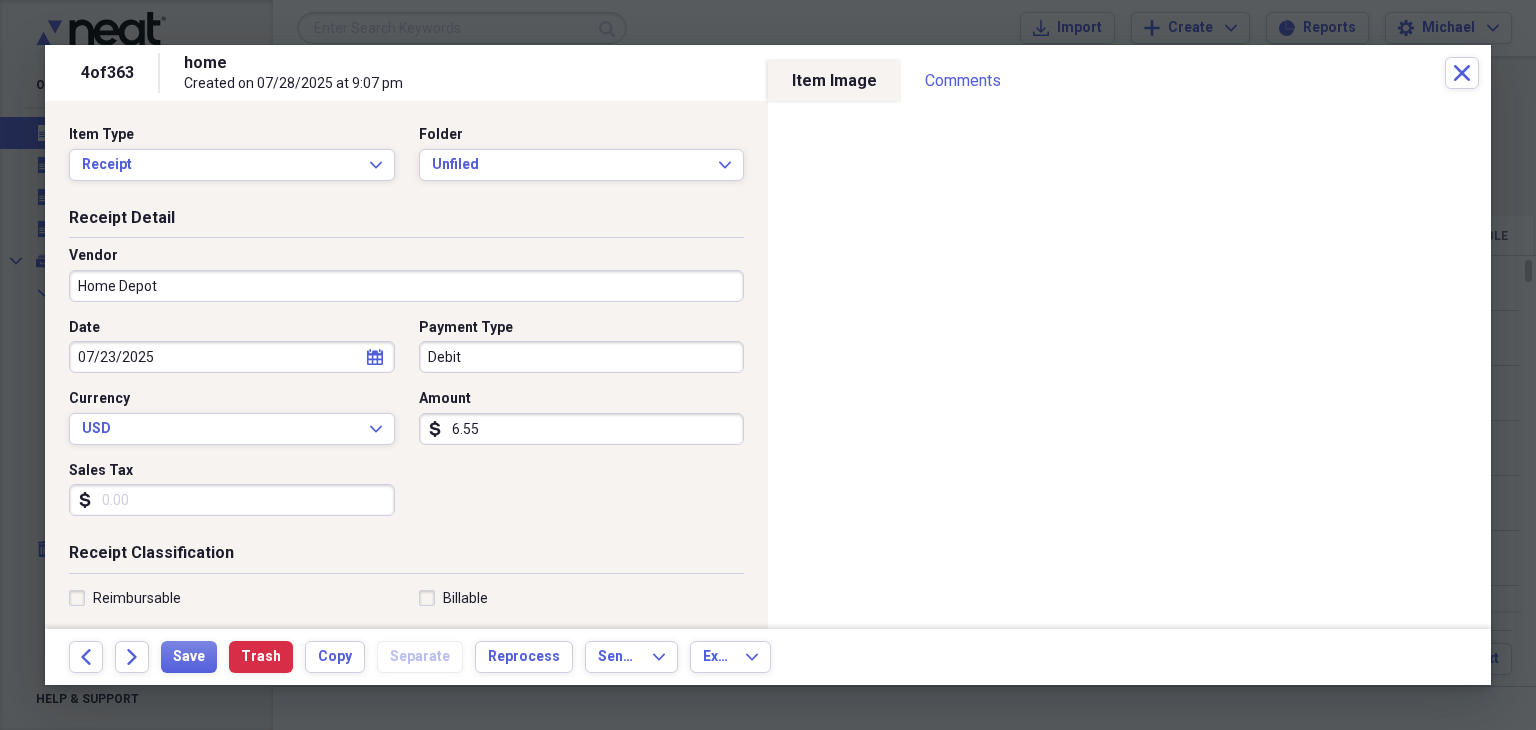 type on "Fuel/Auto" 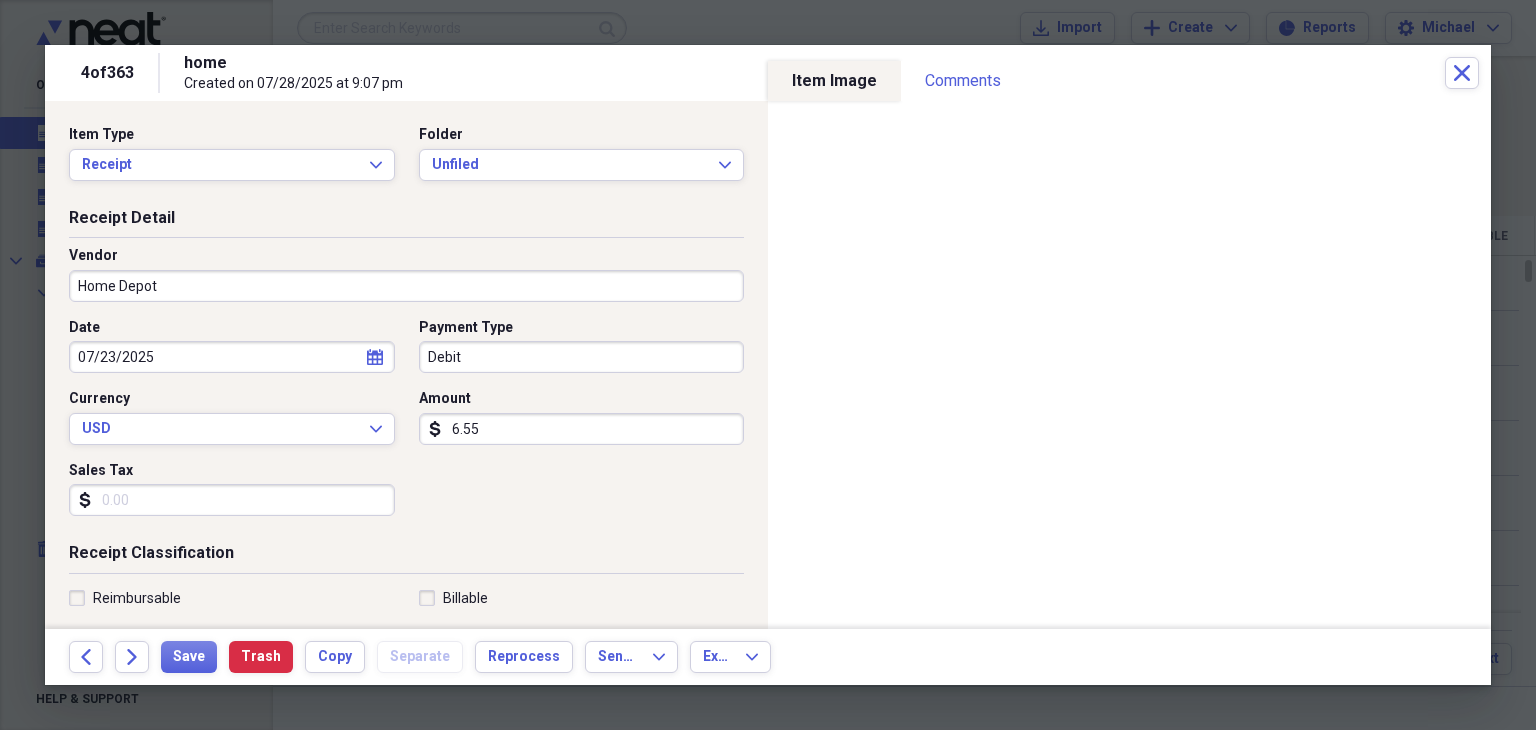 click on "Sales Tax" at bounding box center (232, 500) 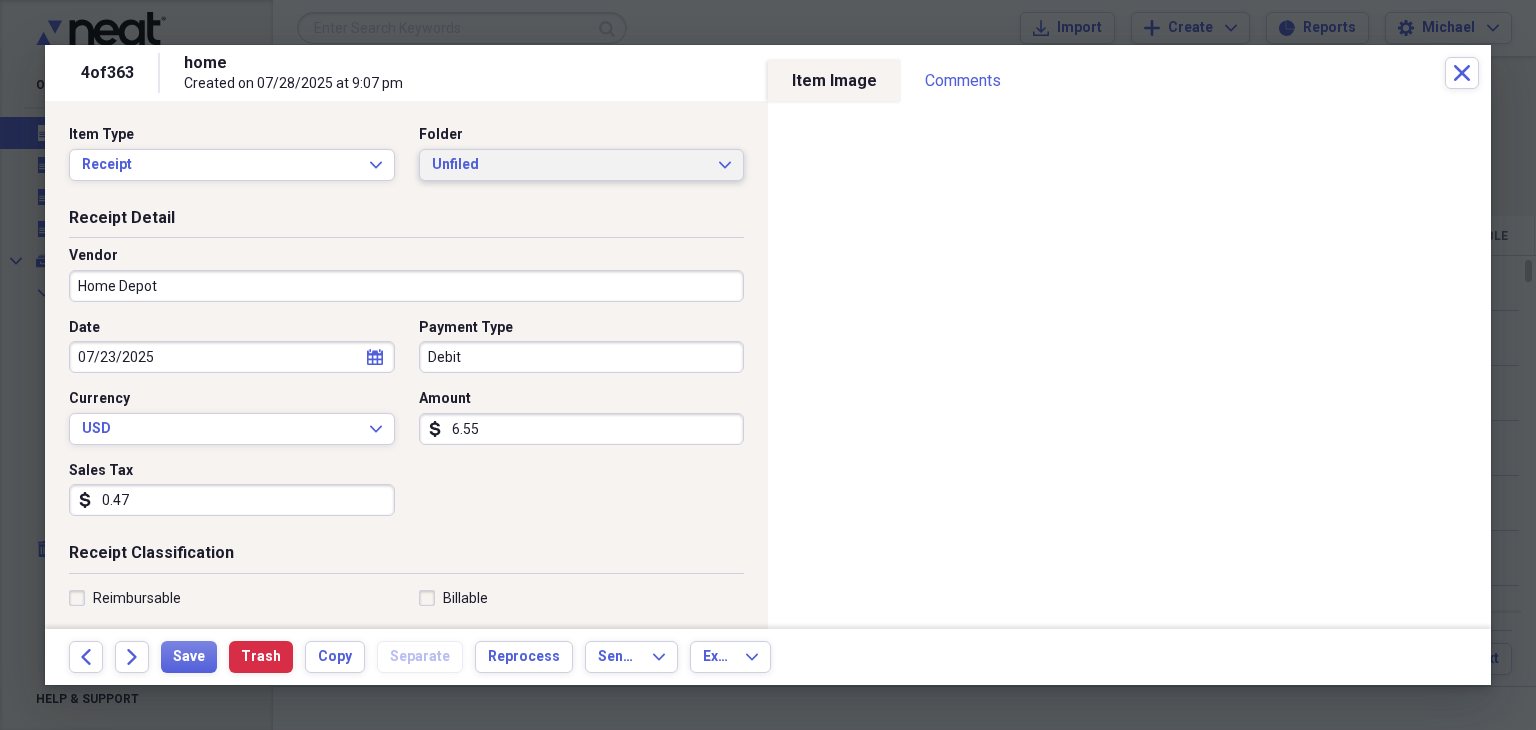 type on "0.47" 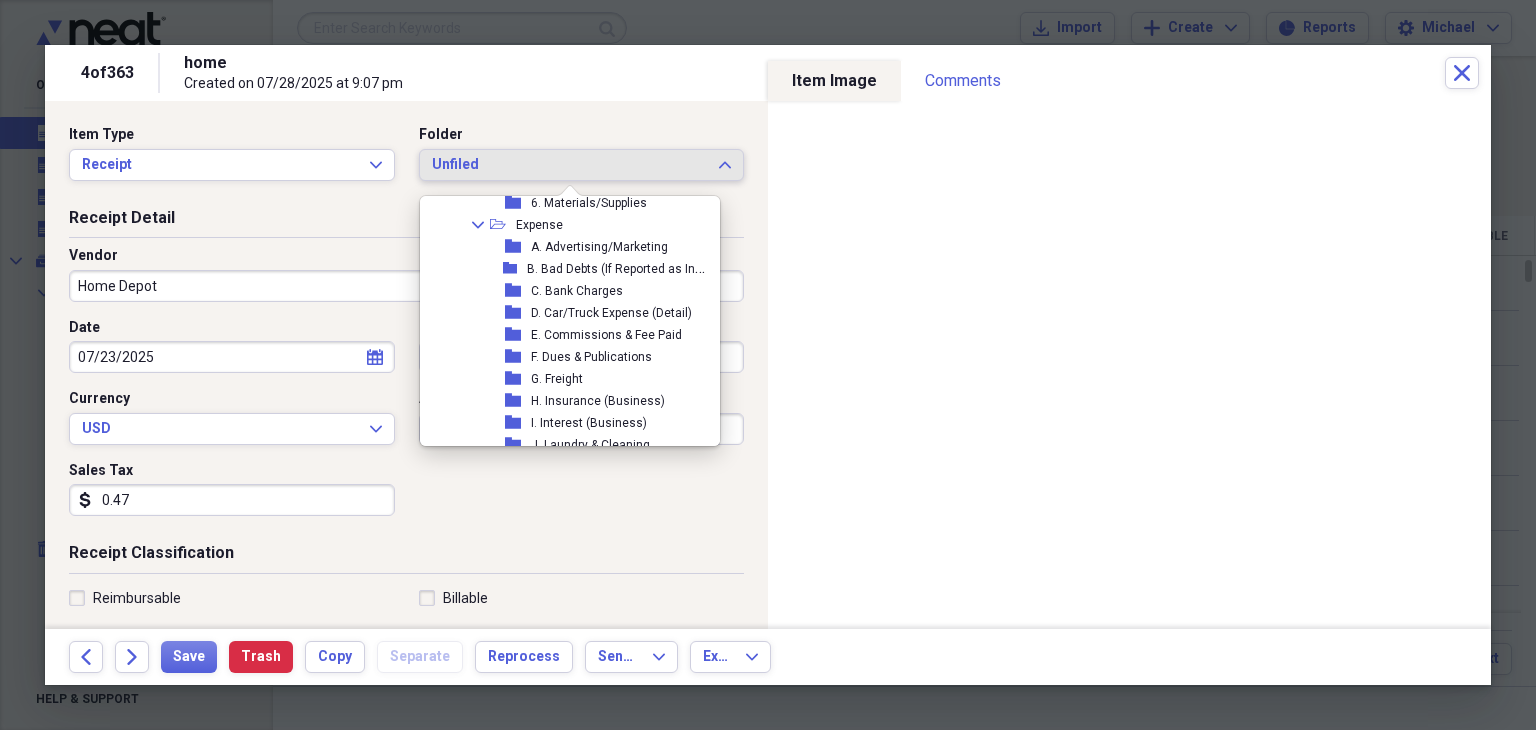 scroll, scrollTop: 352, scrollLeft: 0, axis: vertical 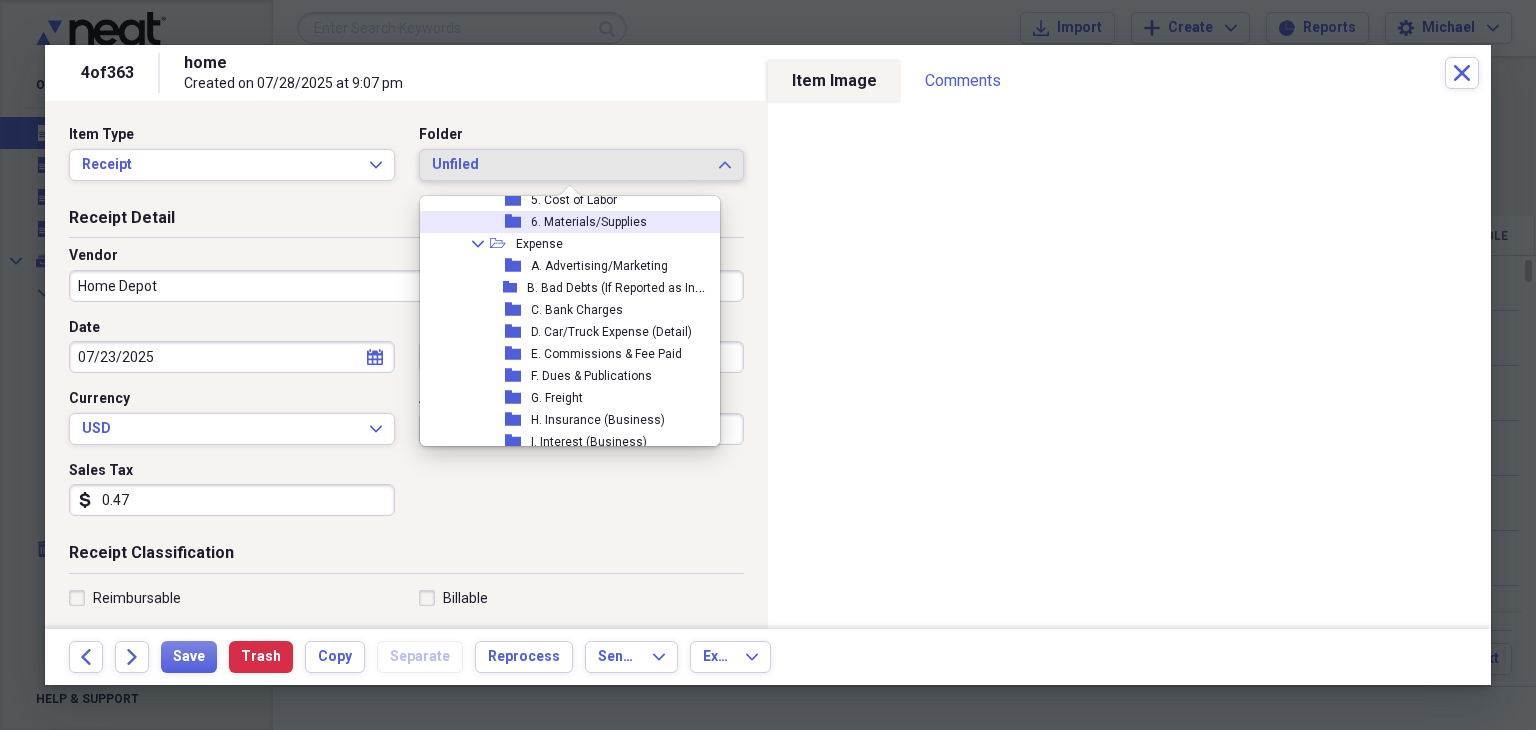 click on "6. Materials/Supplies" at bounding box center (589, 222) 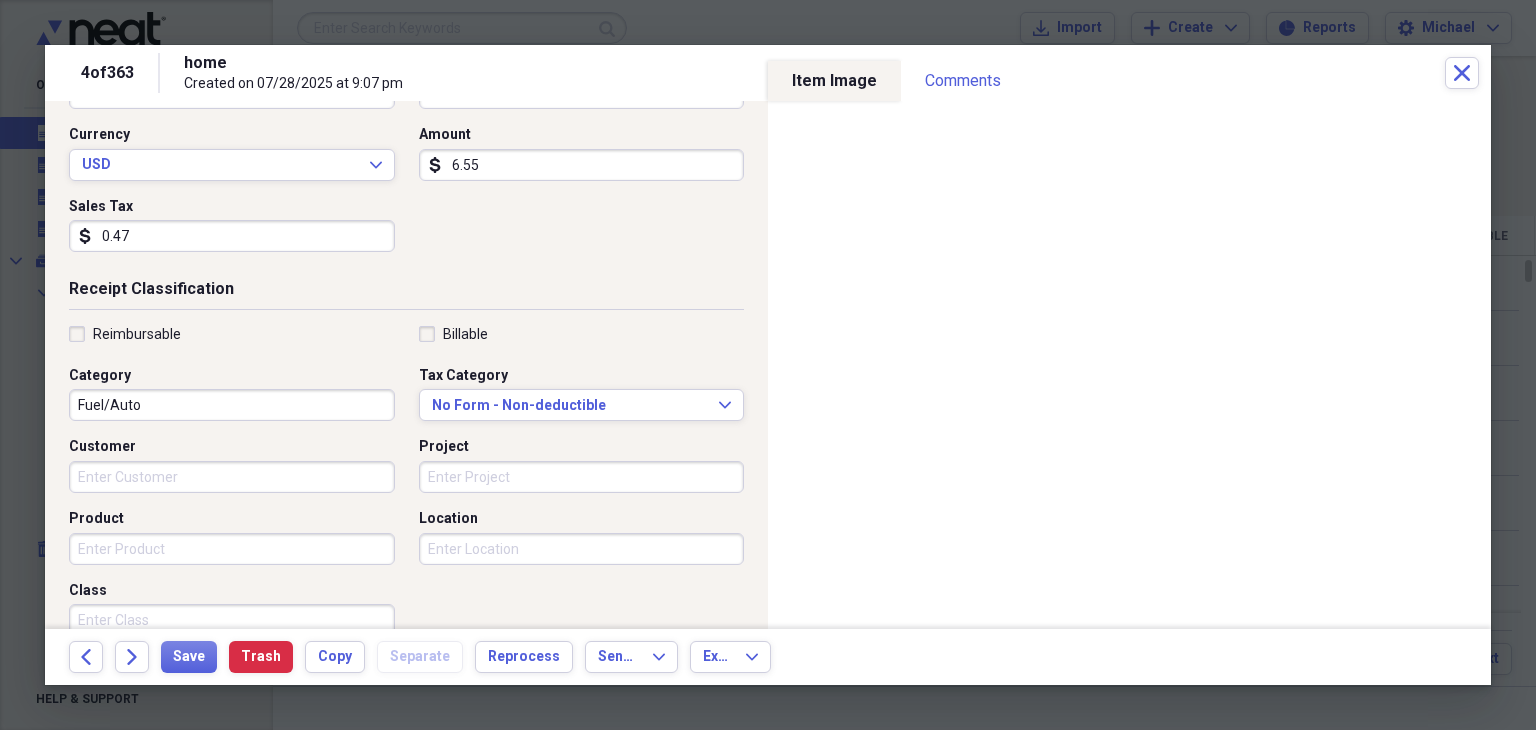 scroll, scrollTop: 266, scrollLeft: 0, axis: vertical 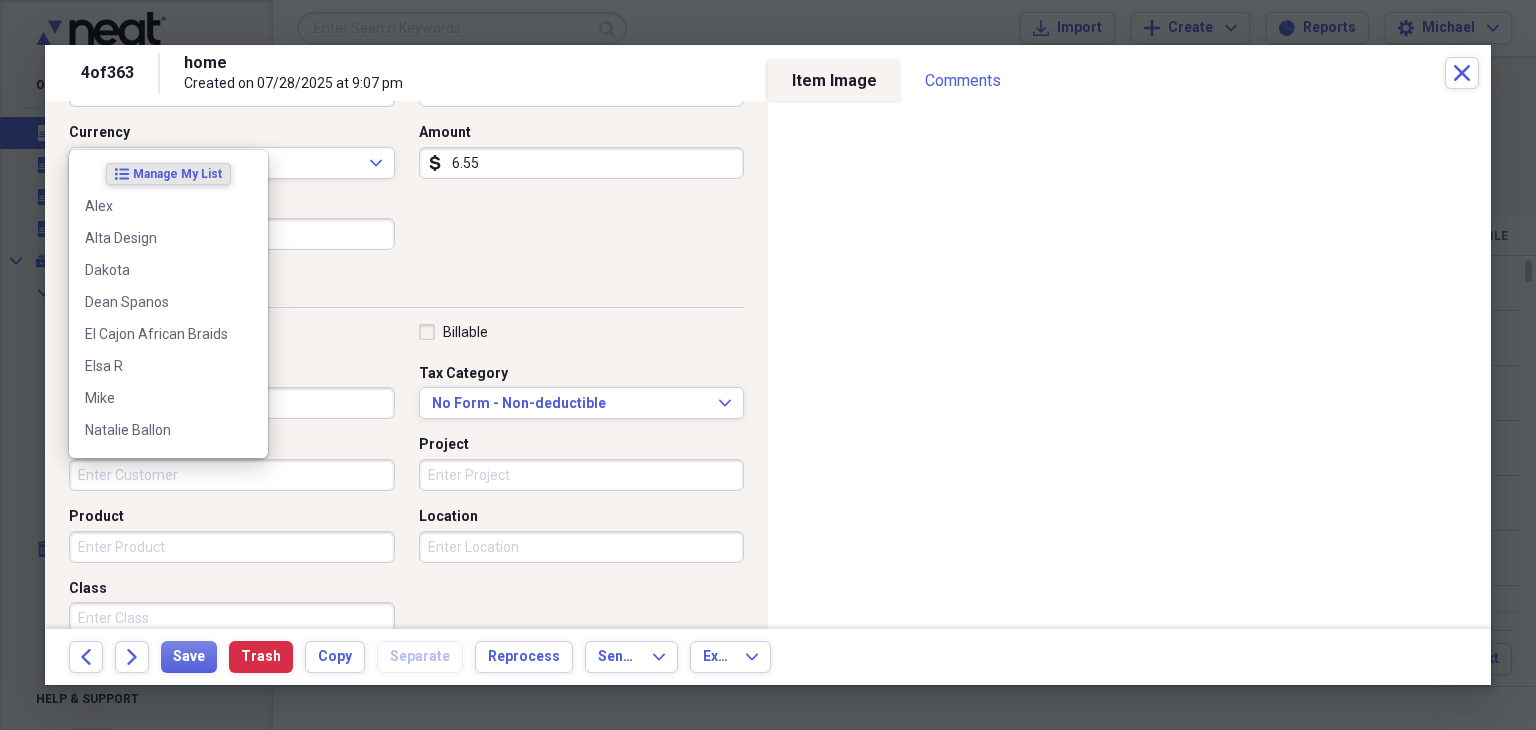 click on "Customer" at bounding box center [232, 475] 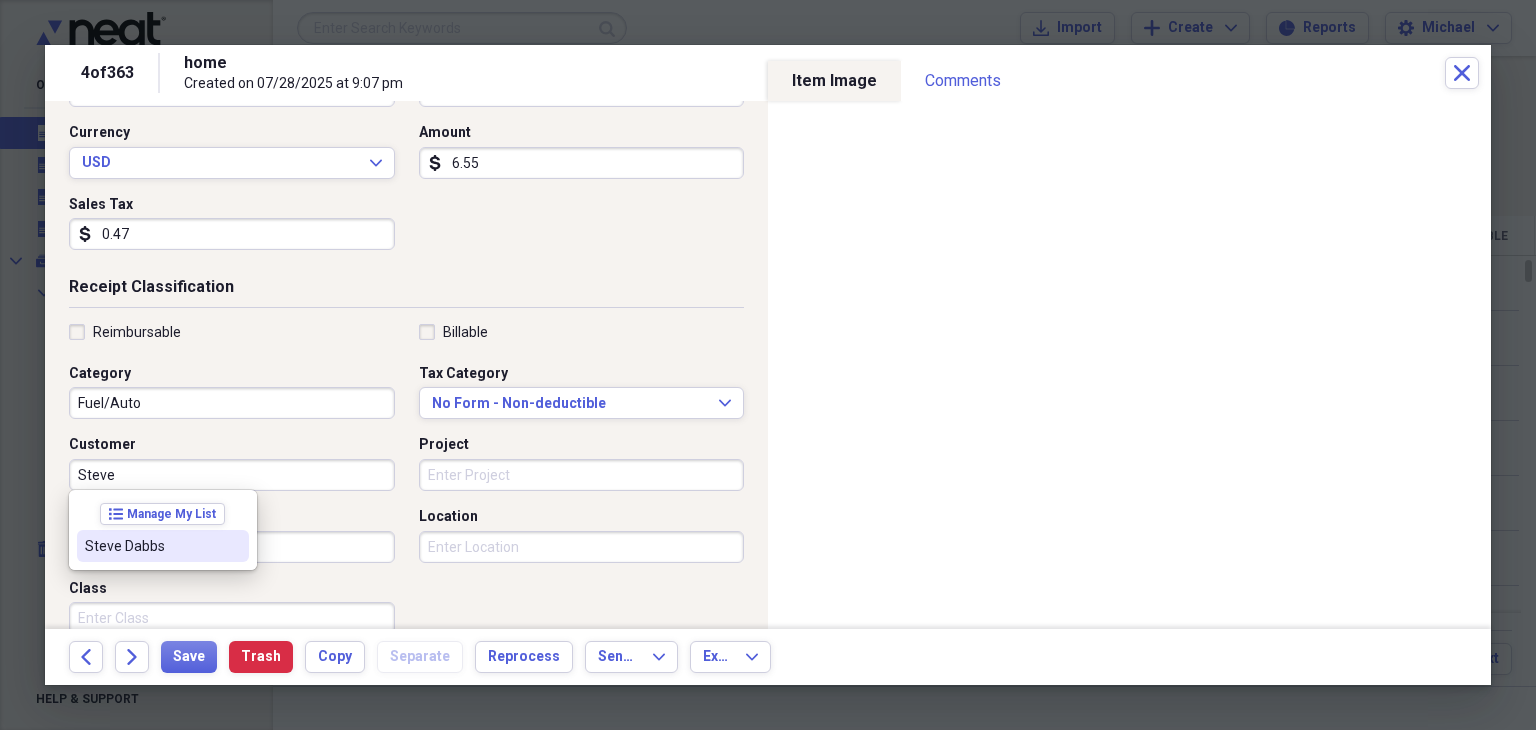 click on "Steve Dabbs" at bounding box center [151, 546] 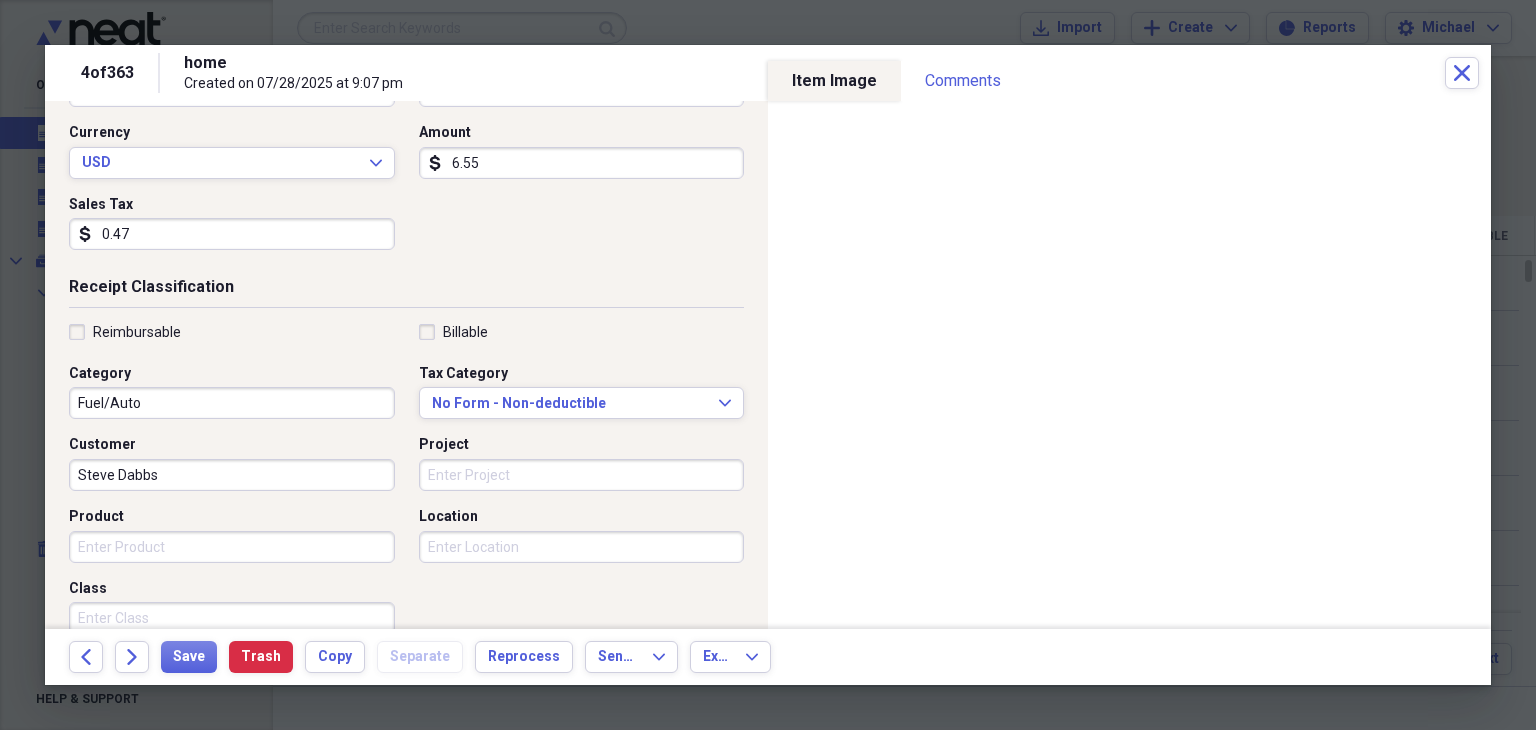click on "Project" at bounding box center [582, 475] 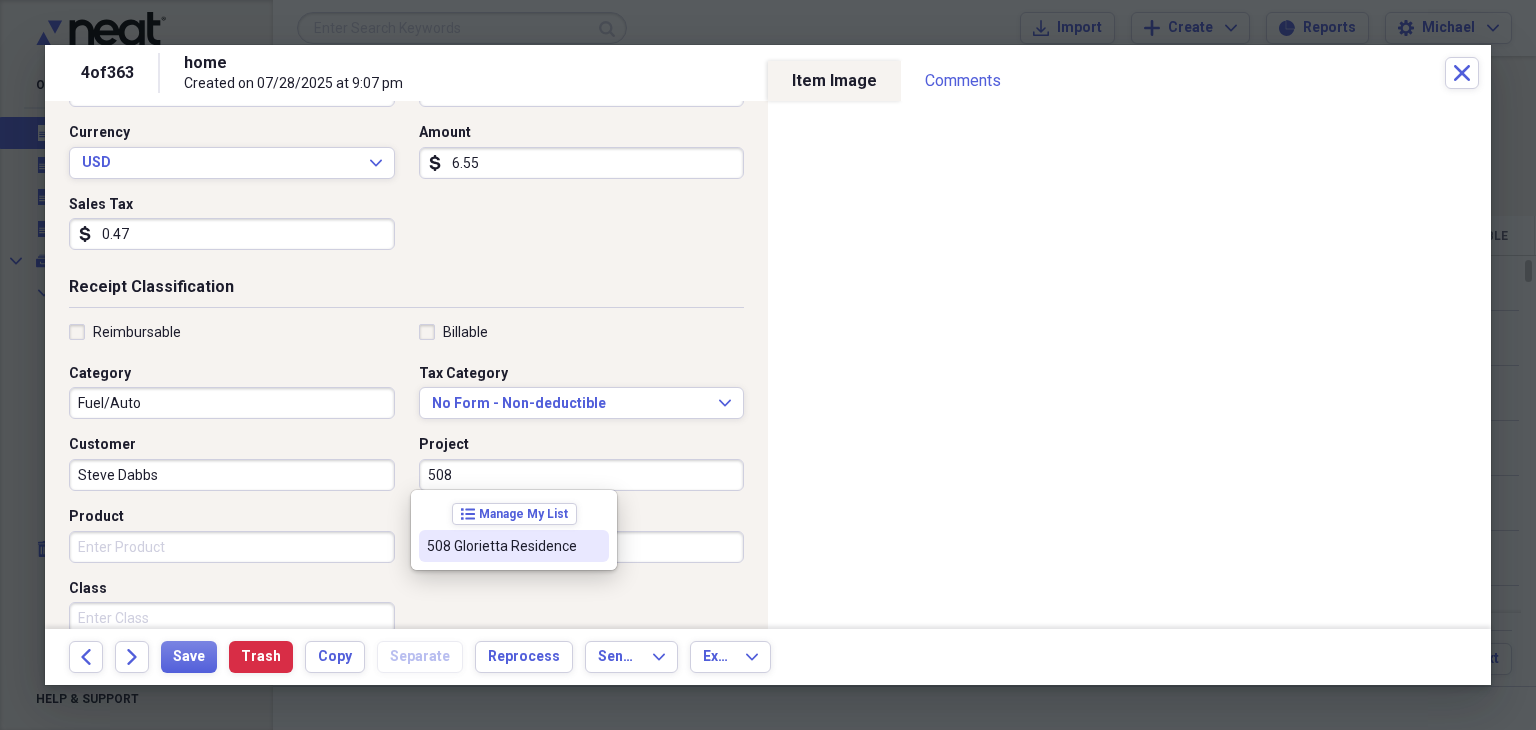 click on "508 Glorietta Residence" at bounding box center (502, 546) 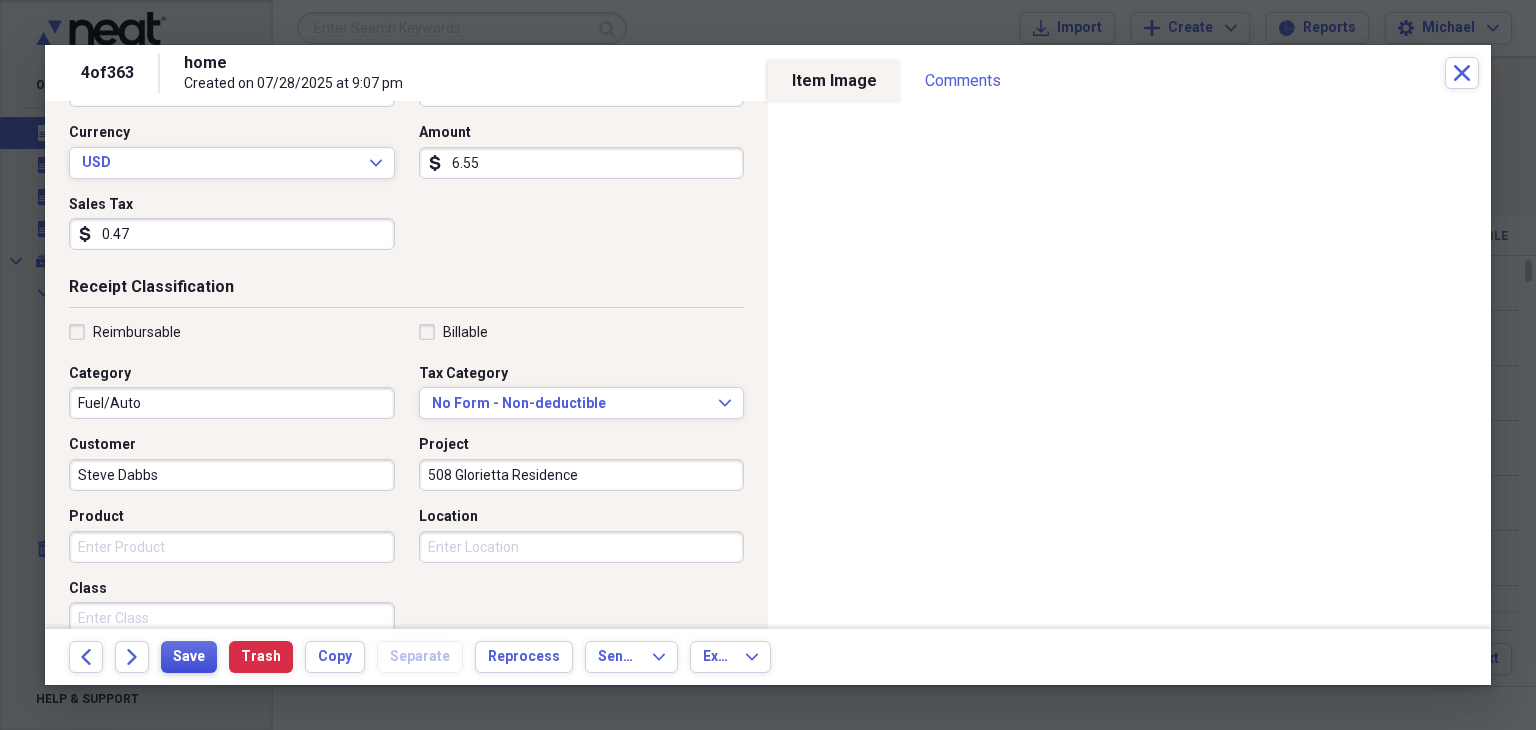 click on "Save" at bounding box center [189, 657] 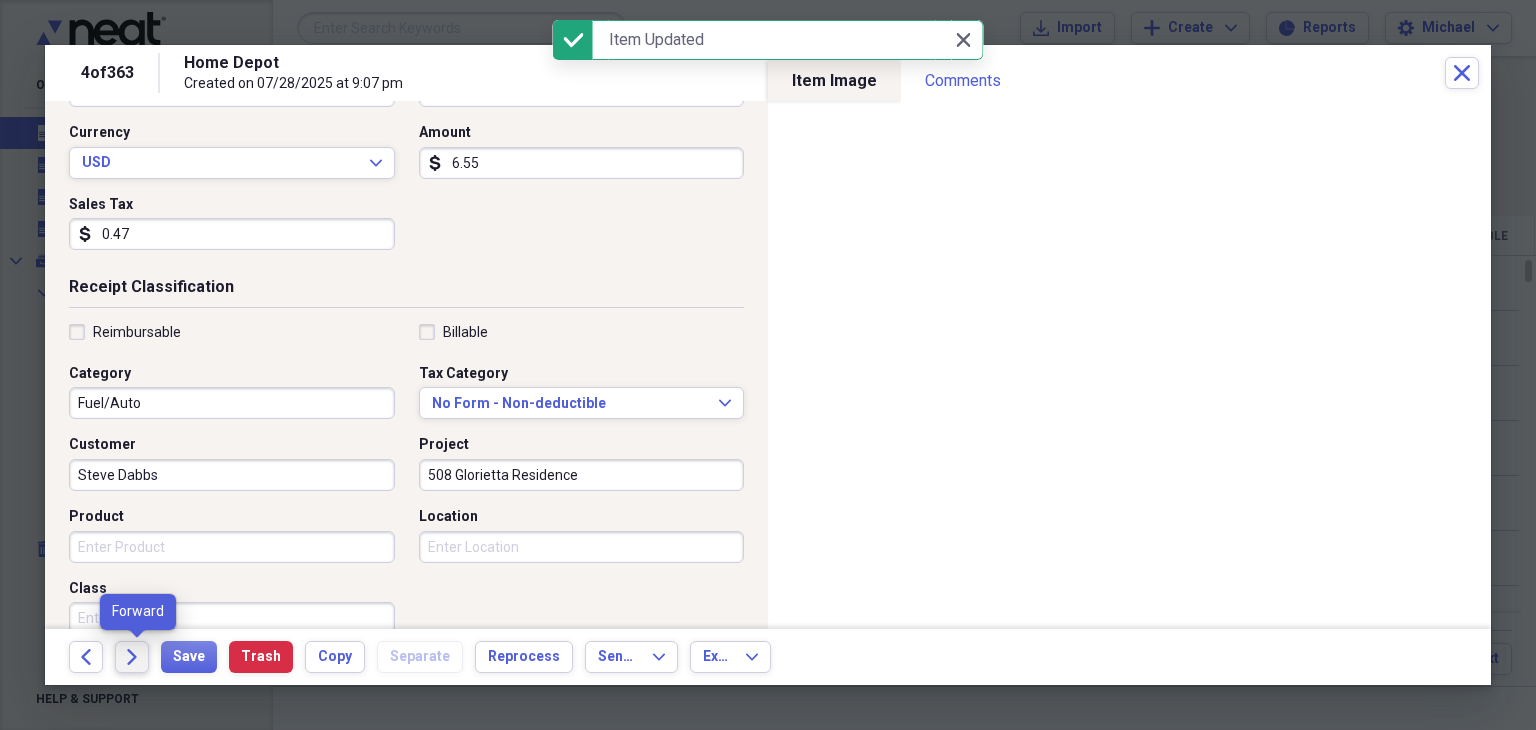 click 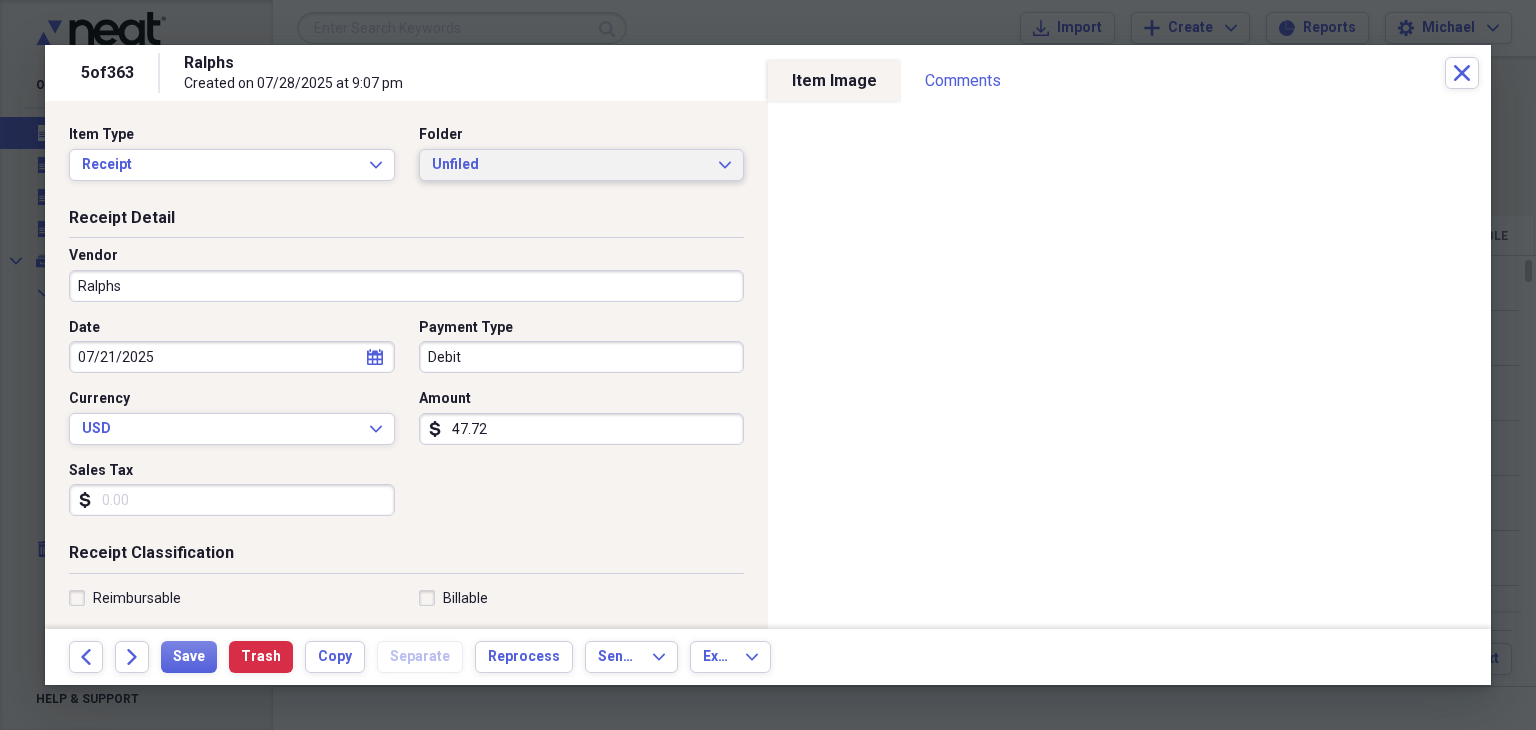 click on "Unfiled" at bounding box center (570, 165) 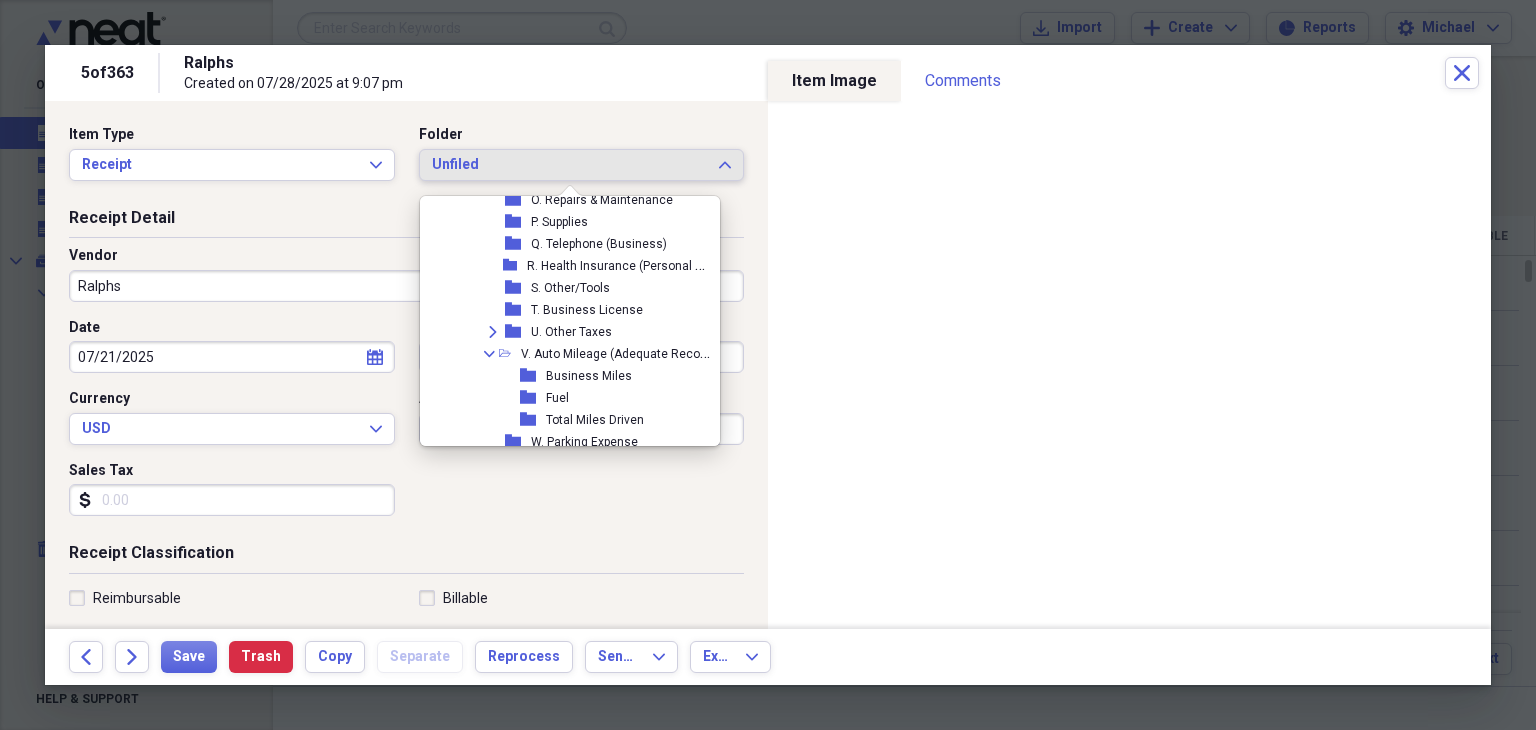 scroll, scrollTop: 815, scrollLeft: 0, axis: vertical 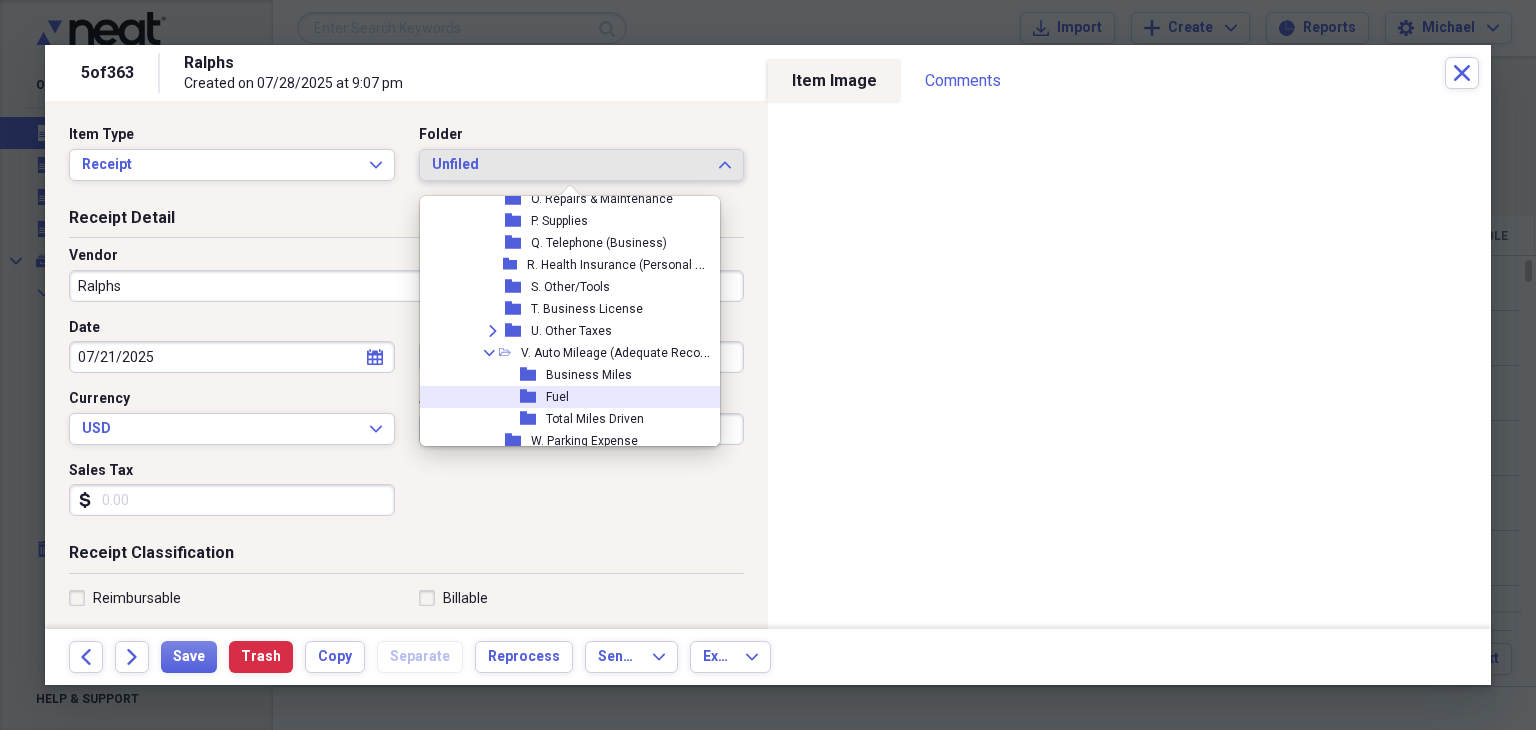 click on "folder Fuel" at bounding box center (569, 397) 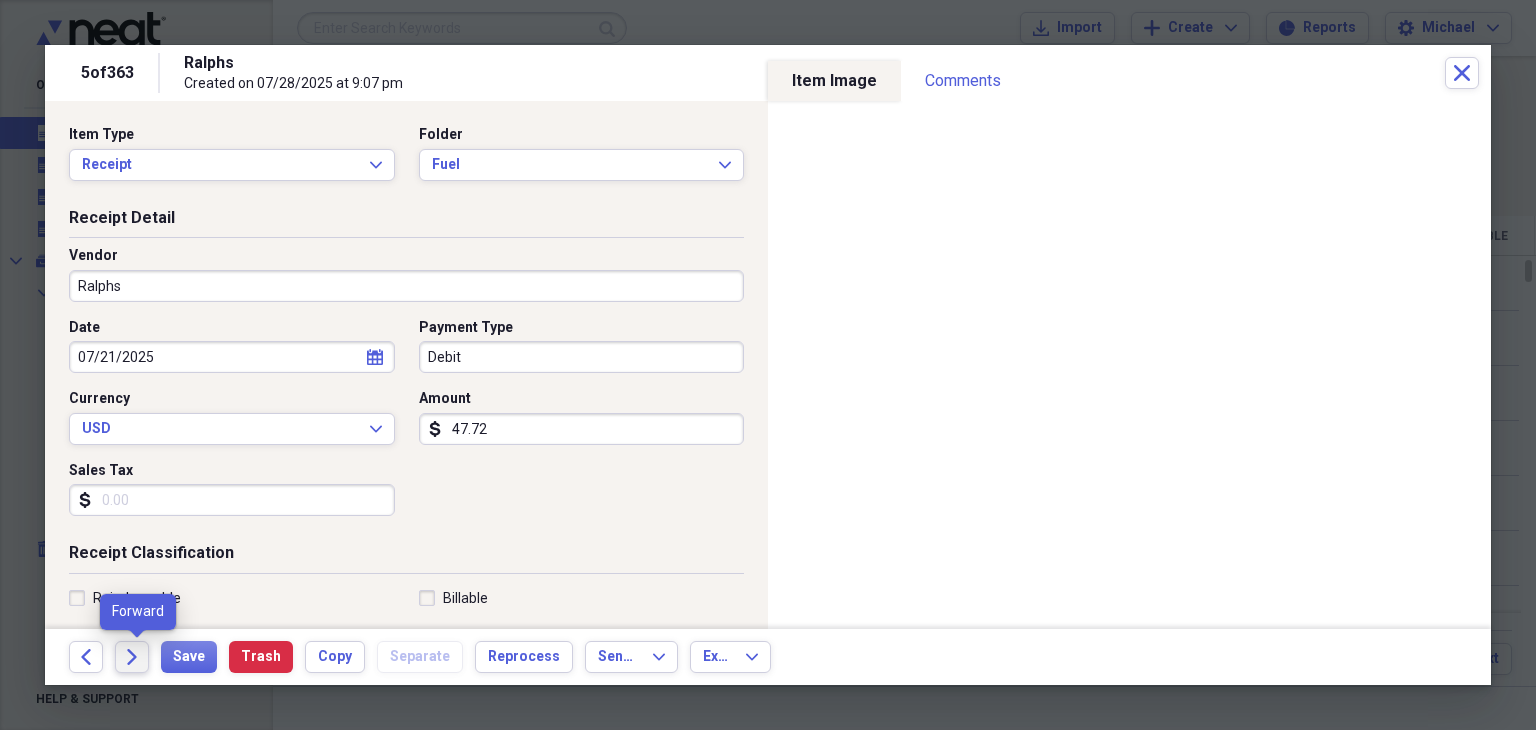 click on "Forward" at bounding box center (132, 657) 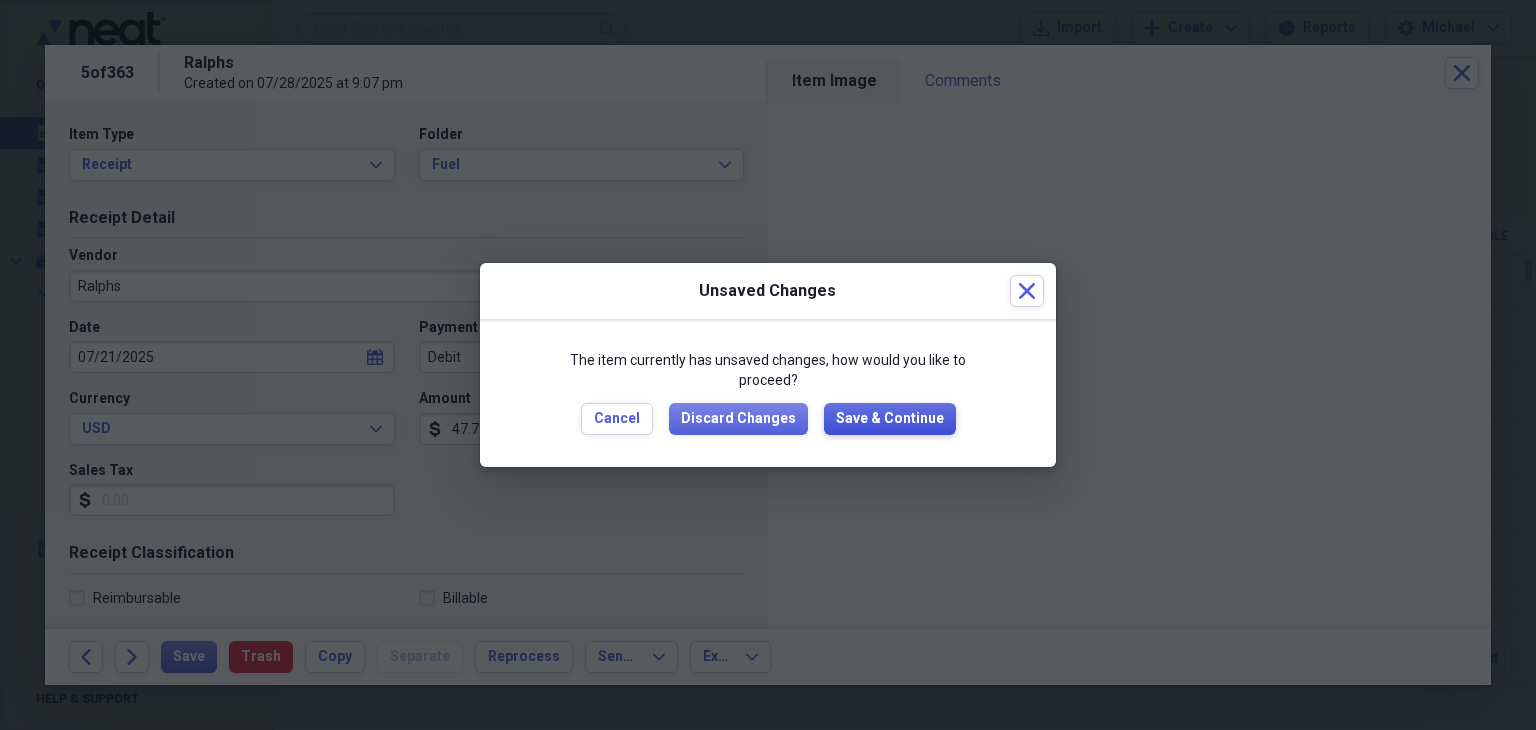 click on "Save & Continue" at bounding box center (890, 419) 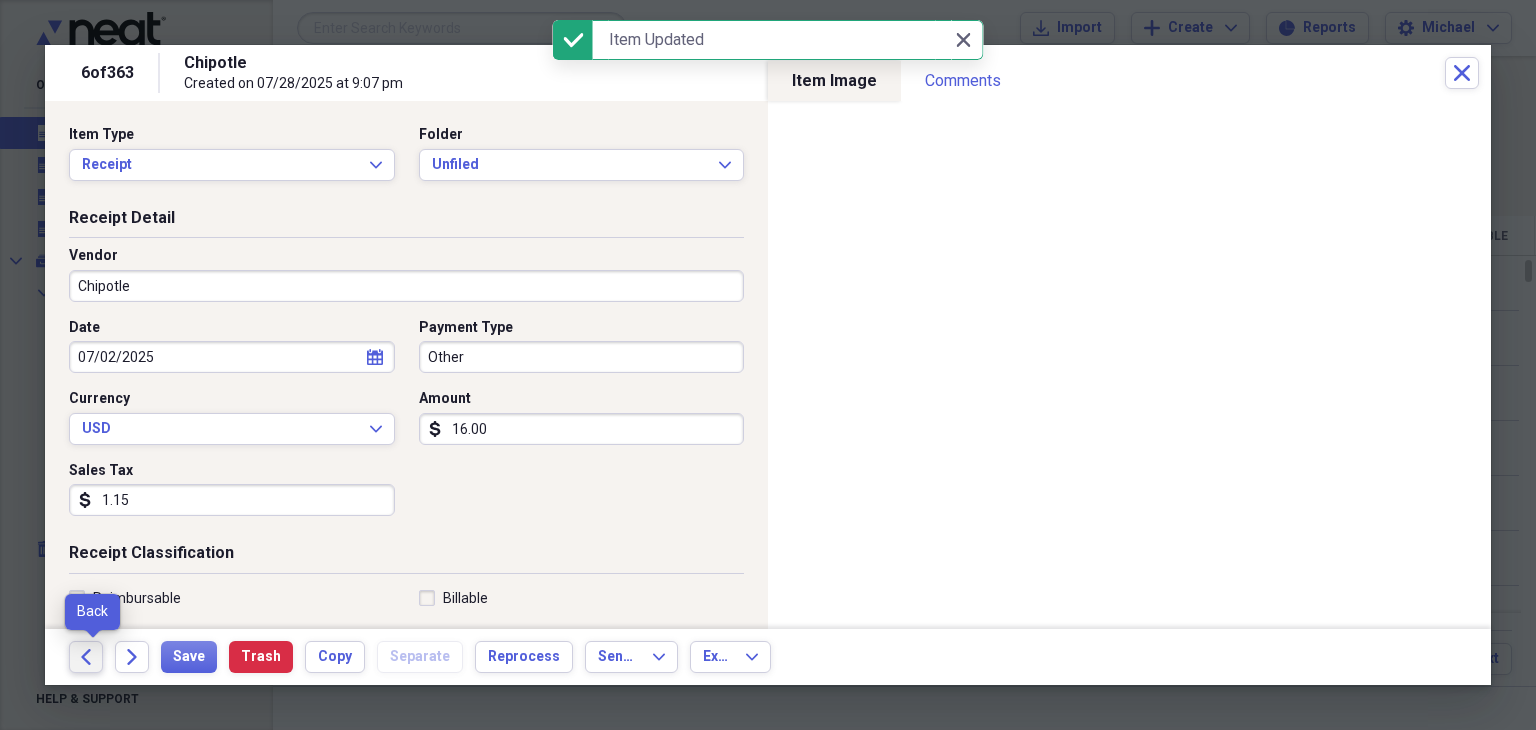 click 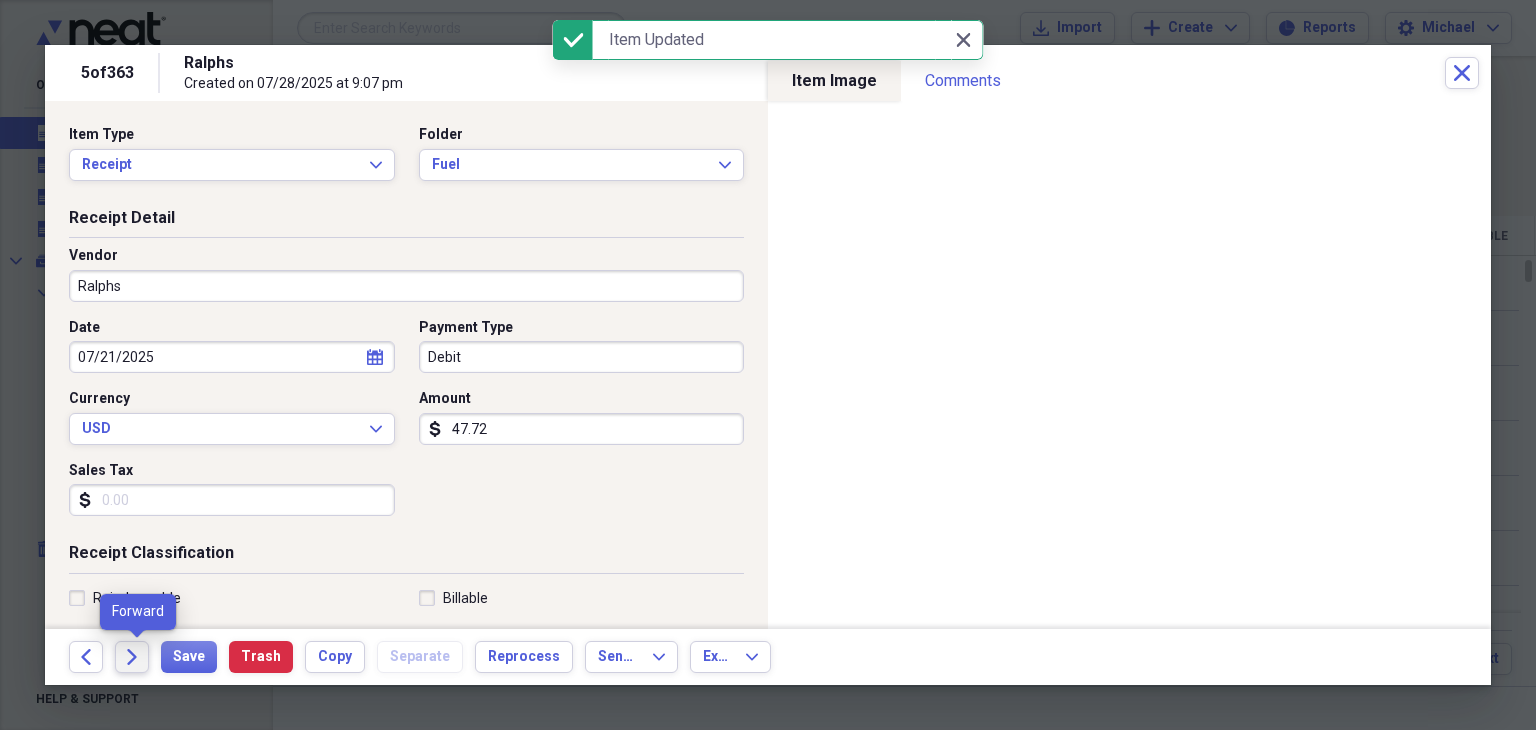 click on "Forward" 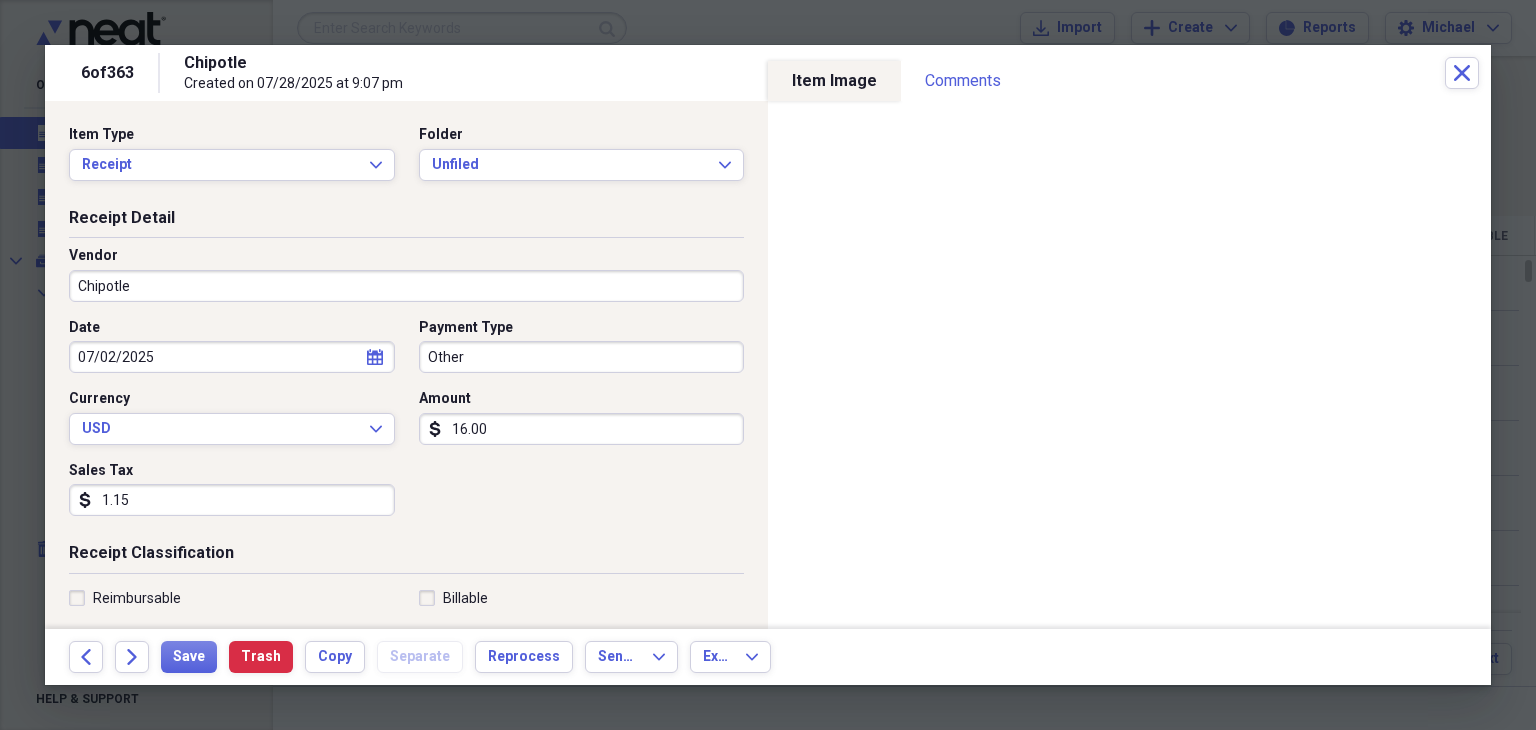 click on "16.00" at bounding box center (582, 429) 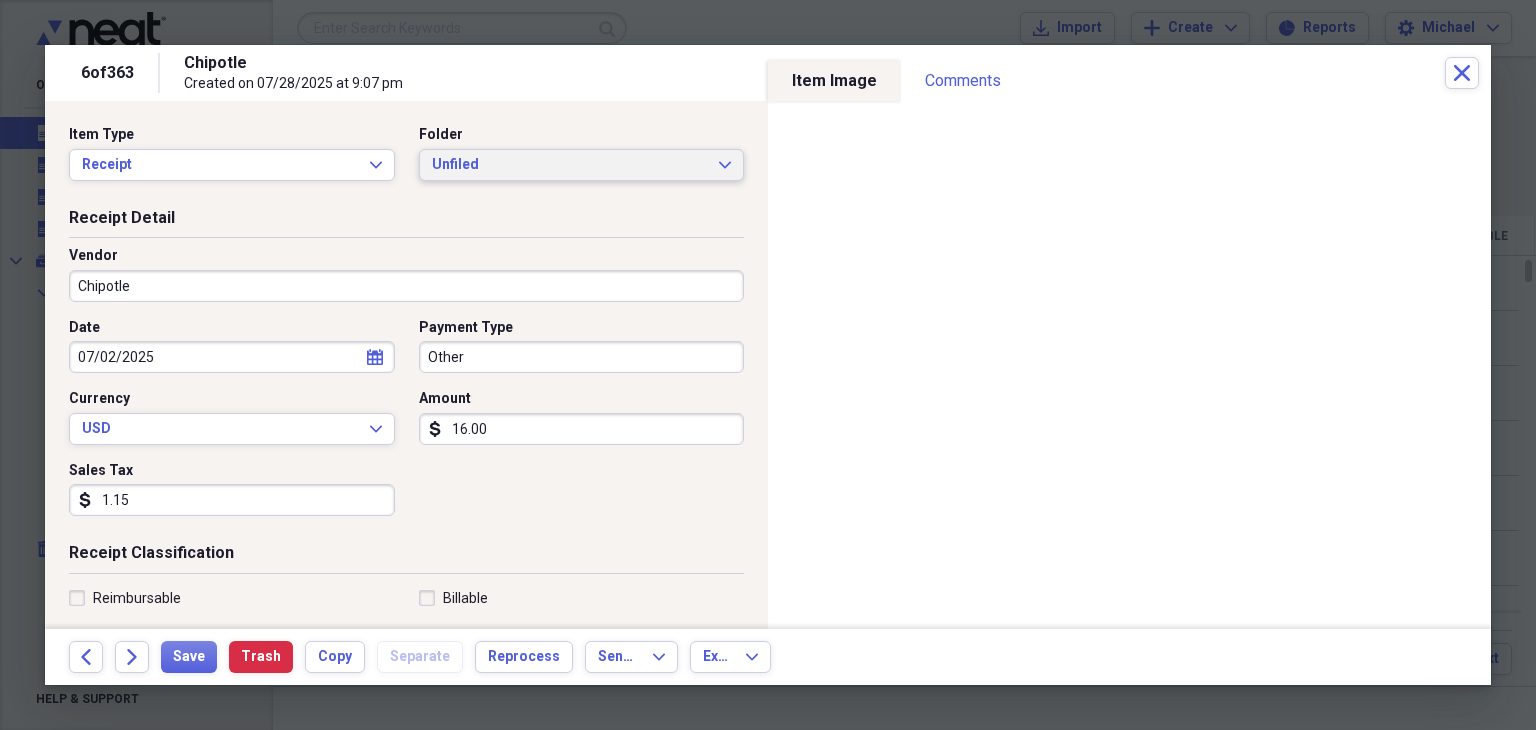 click on "Unfiled" at bounding box center [570, 165] 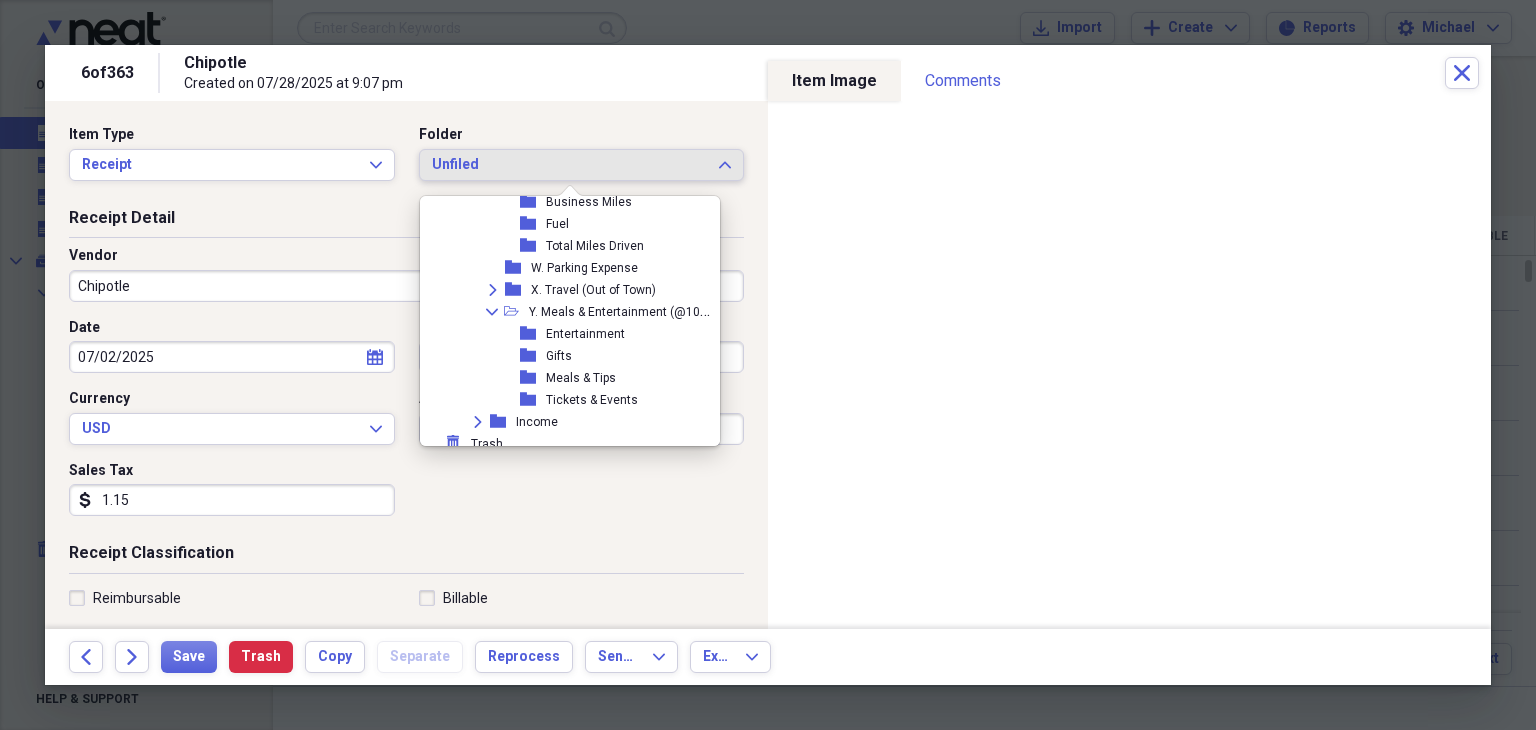 scroll, scrollTop: 991, scrollLeft: 0, axis: vertical 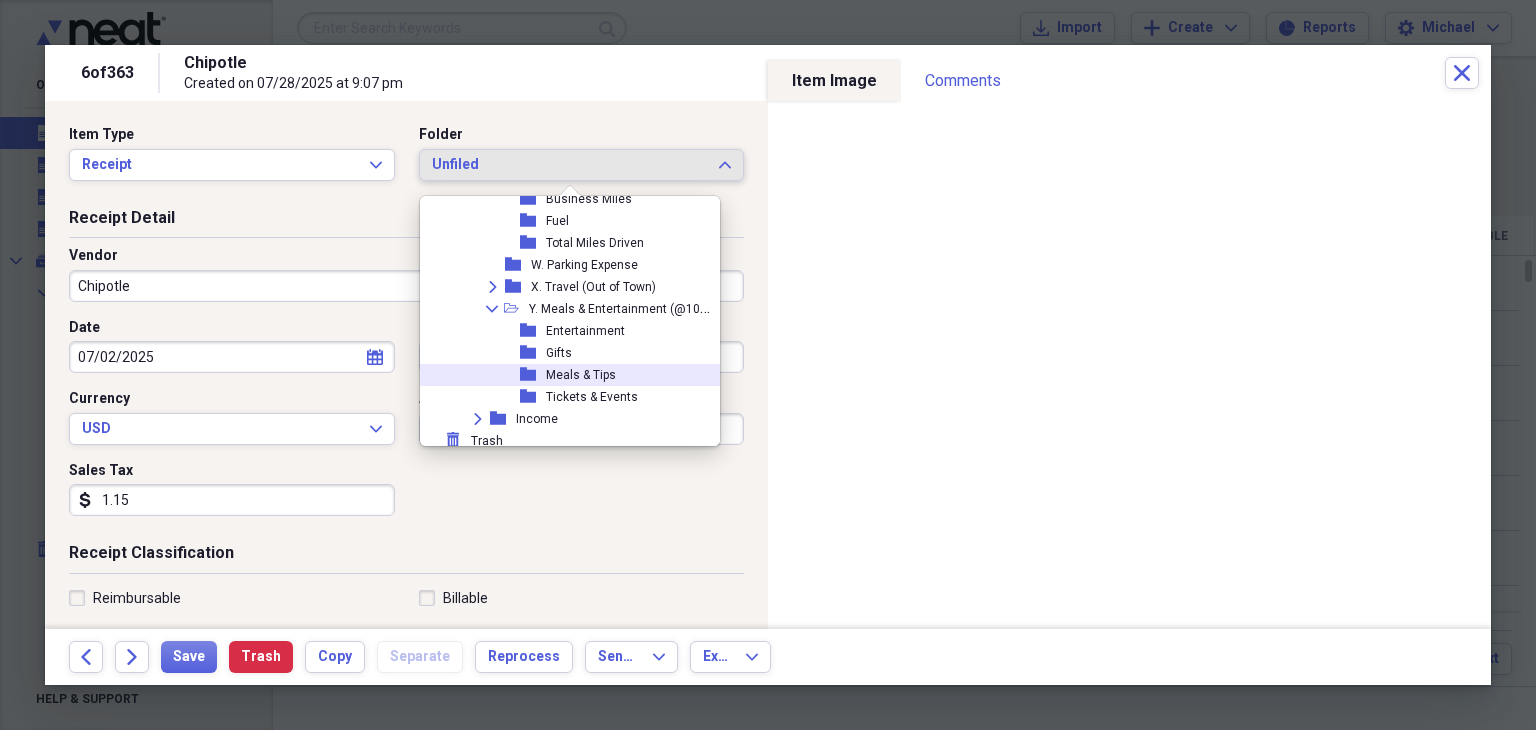 click on "Meals & Tips" at bounding box center [581, 375] 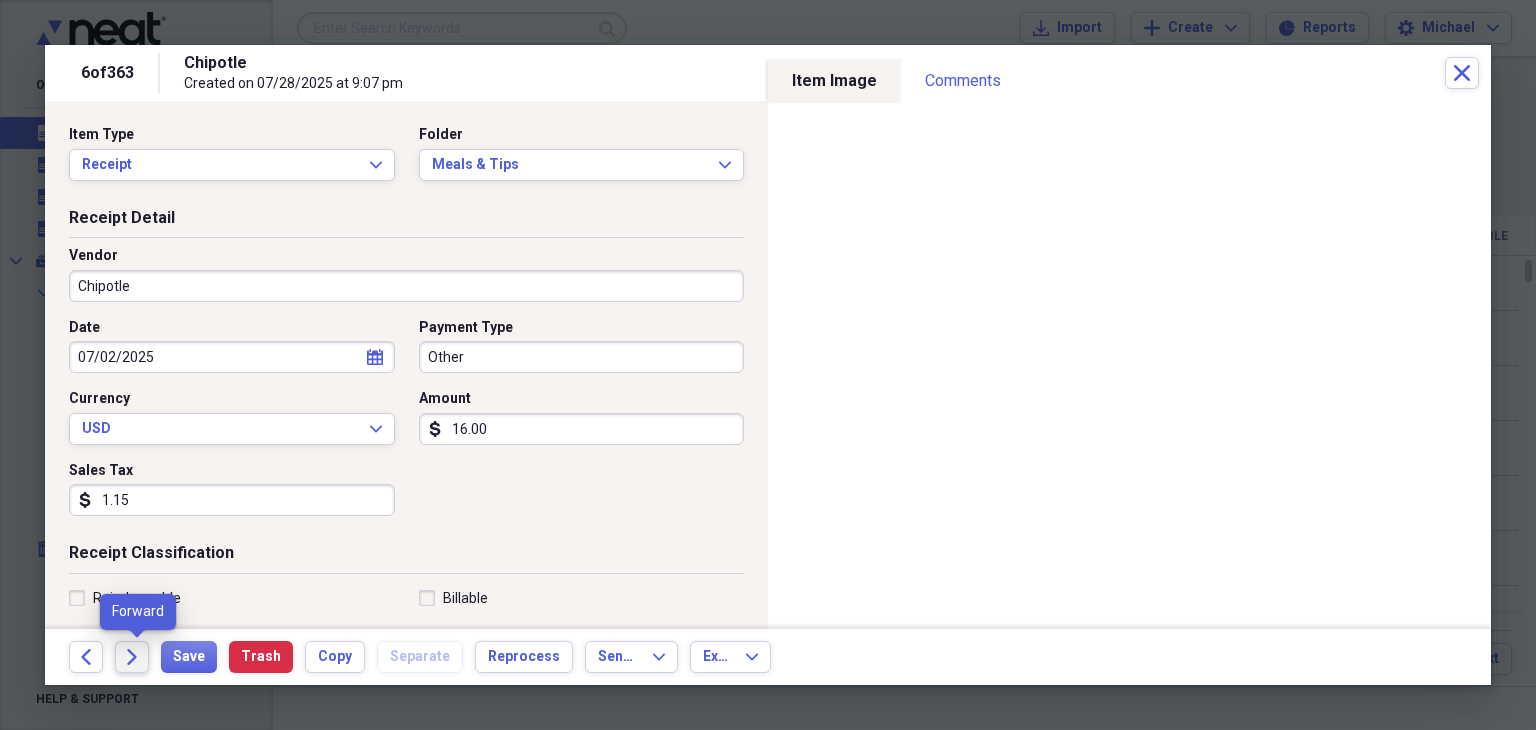 click 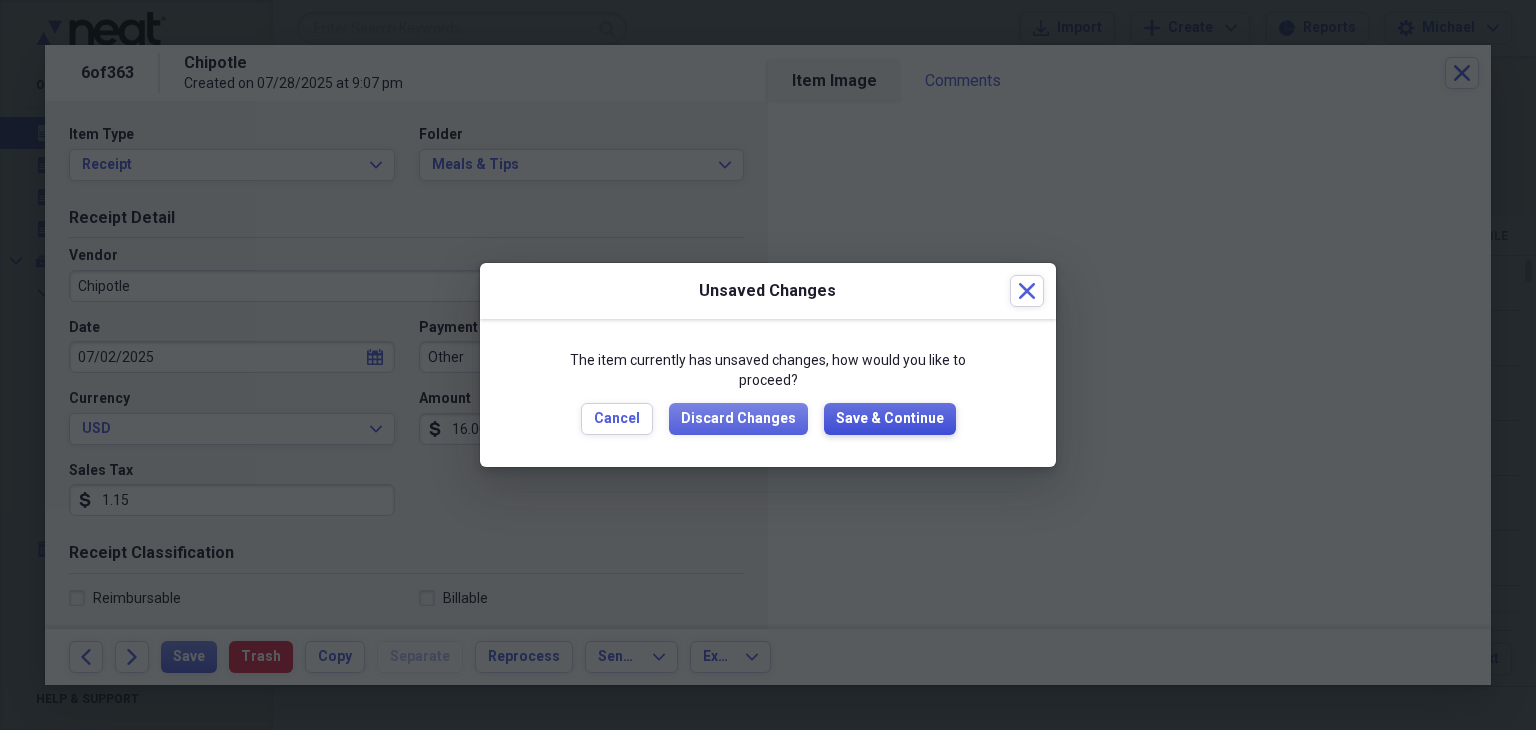 click on "Save & Continue" at bounding box center (890, 419) 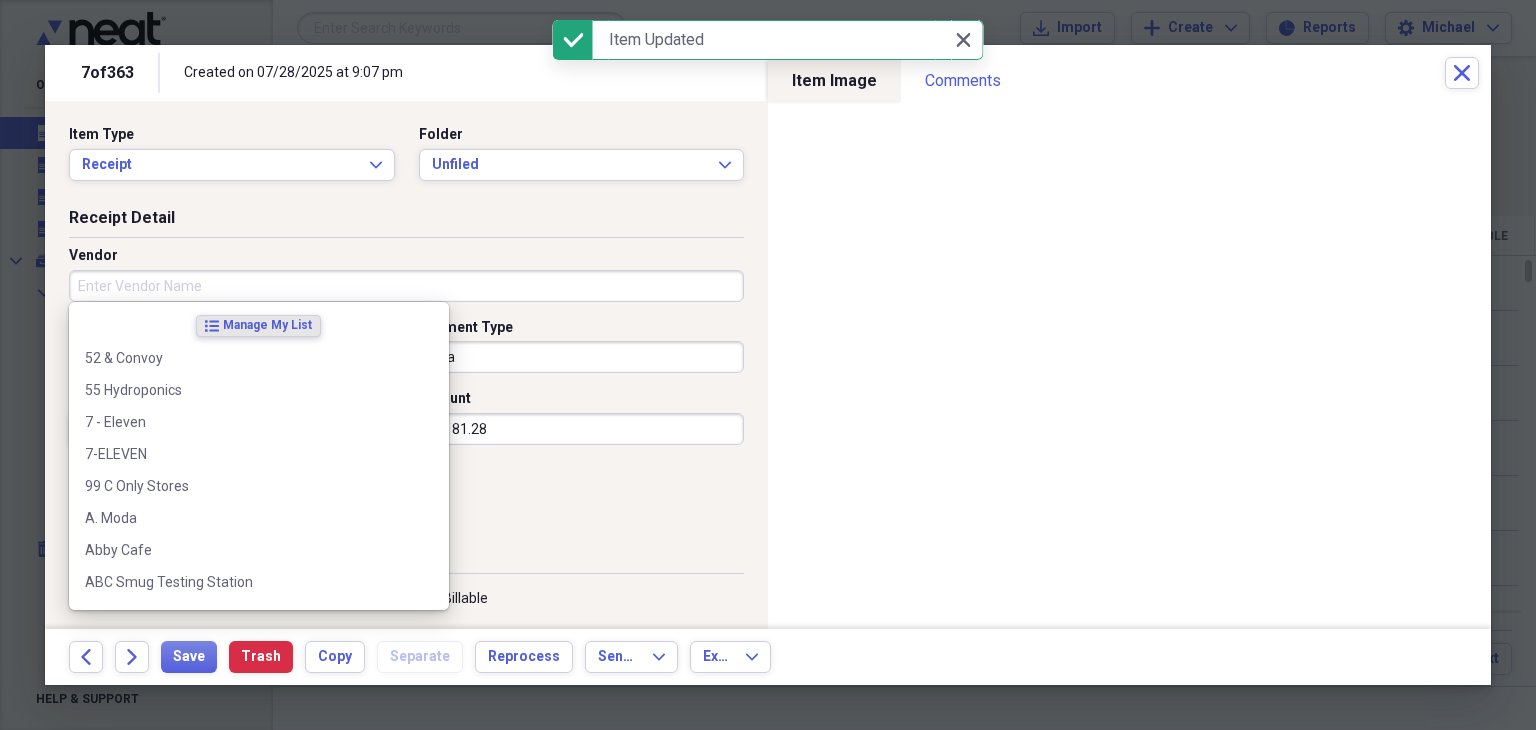 click on "Vendor" at bounding box center (406, 286) 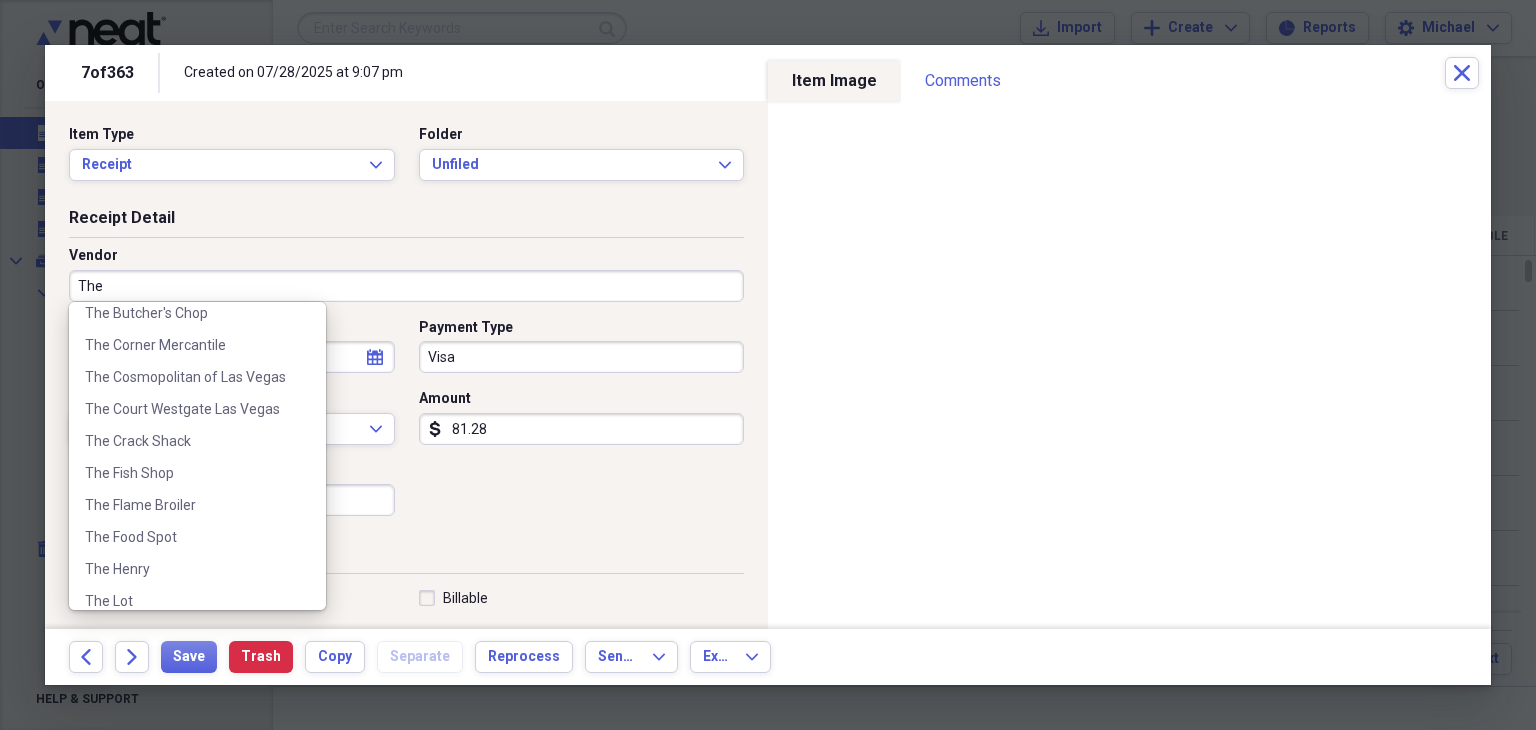 scroll, scrollTop: 306, scrollLeft: 0, axis: vertical 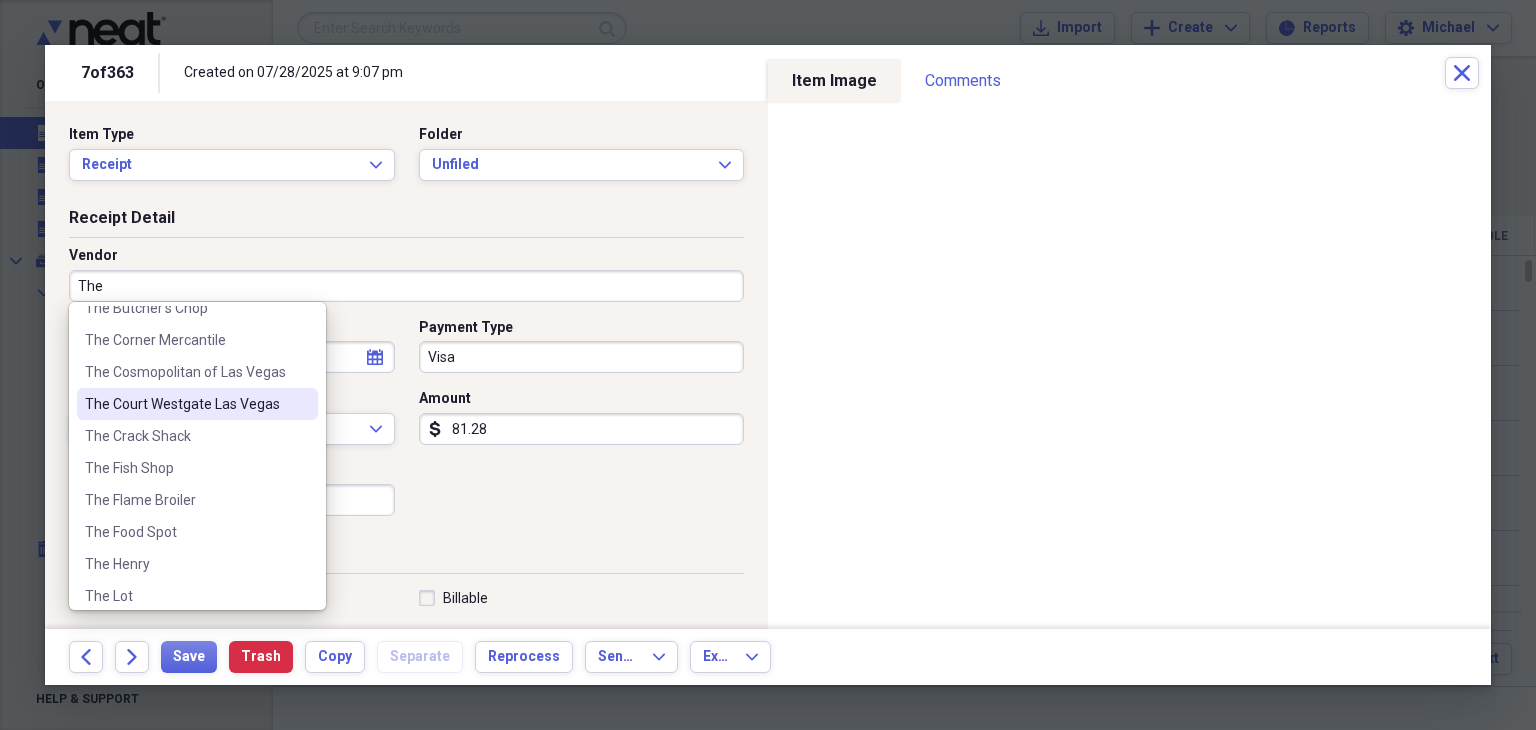 click on "The Court Westgate Las Vegas" at bounding box center (185, 404) 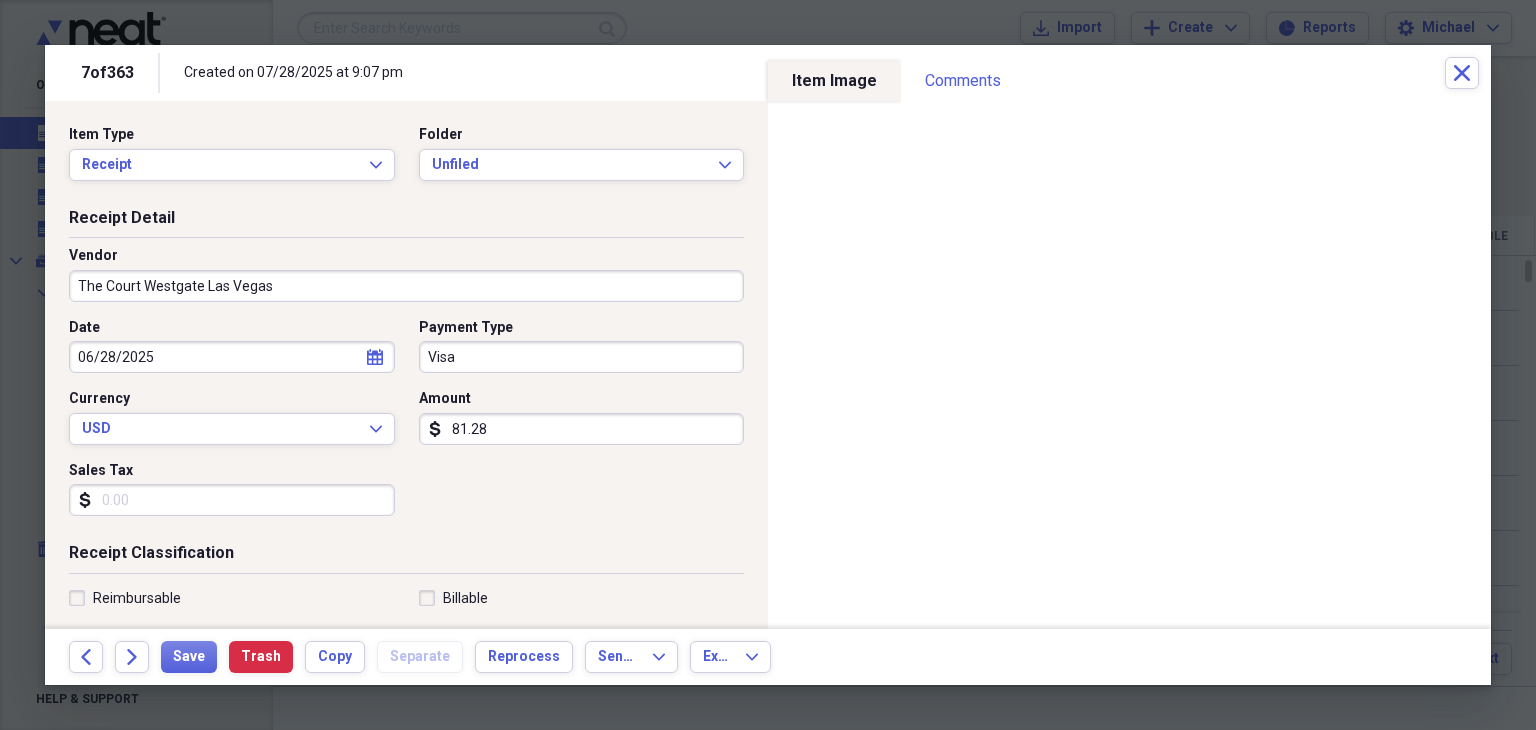 click on "Sales Tax" at bounding box center [232, 500] 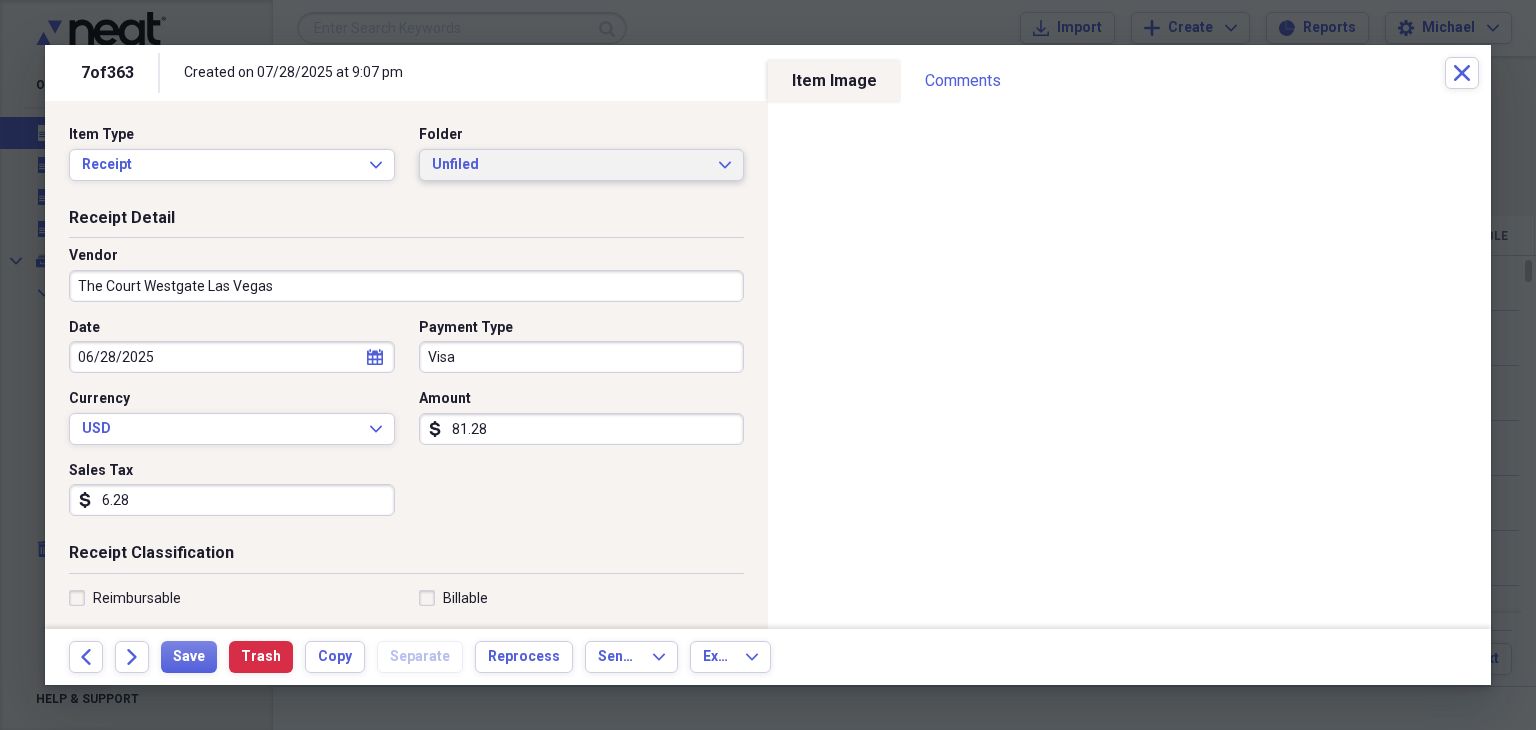type on "6.28" 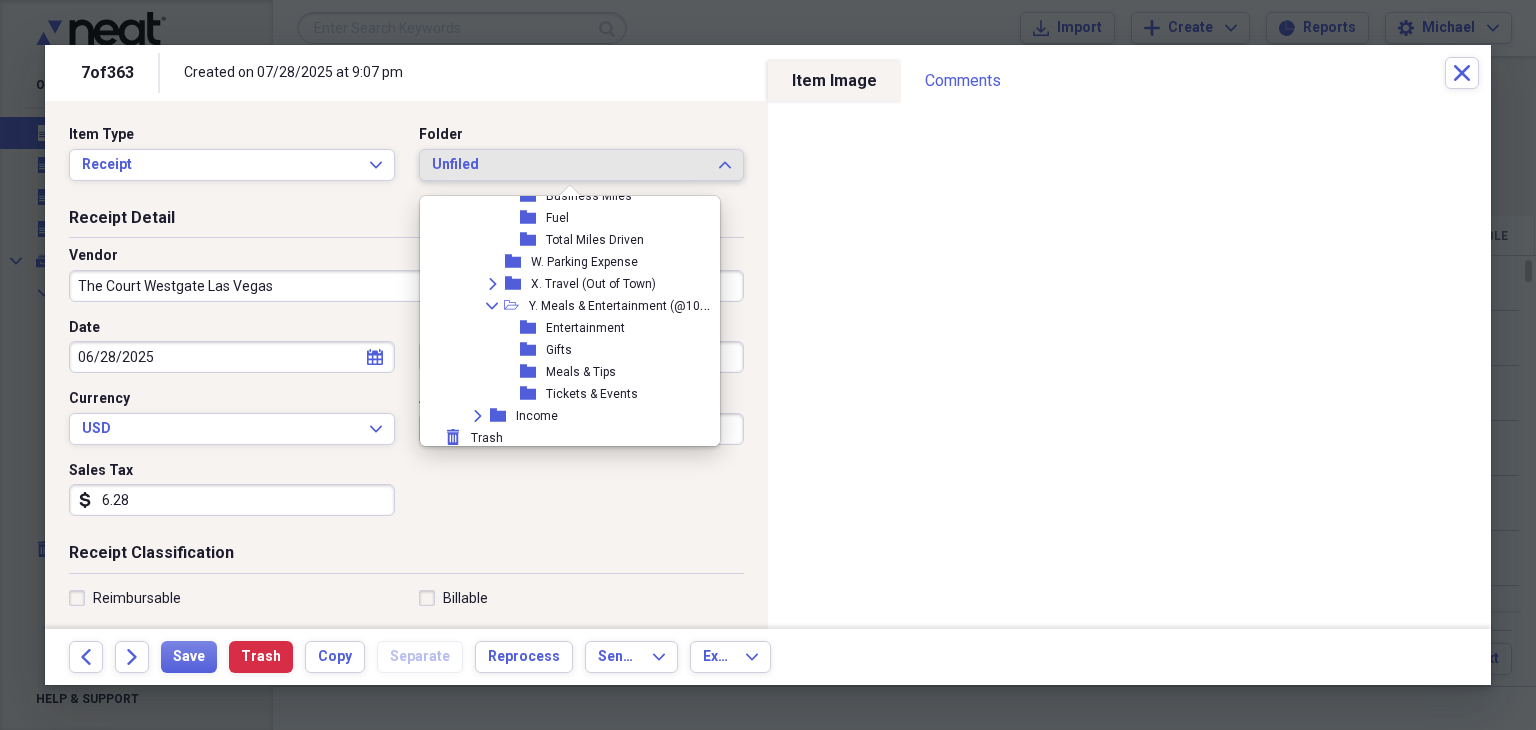 scroll, scrollTop: 995, scrollLeft: 0, axis: vertical 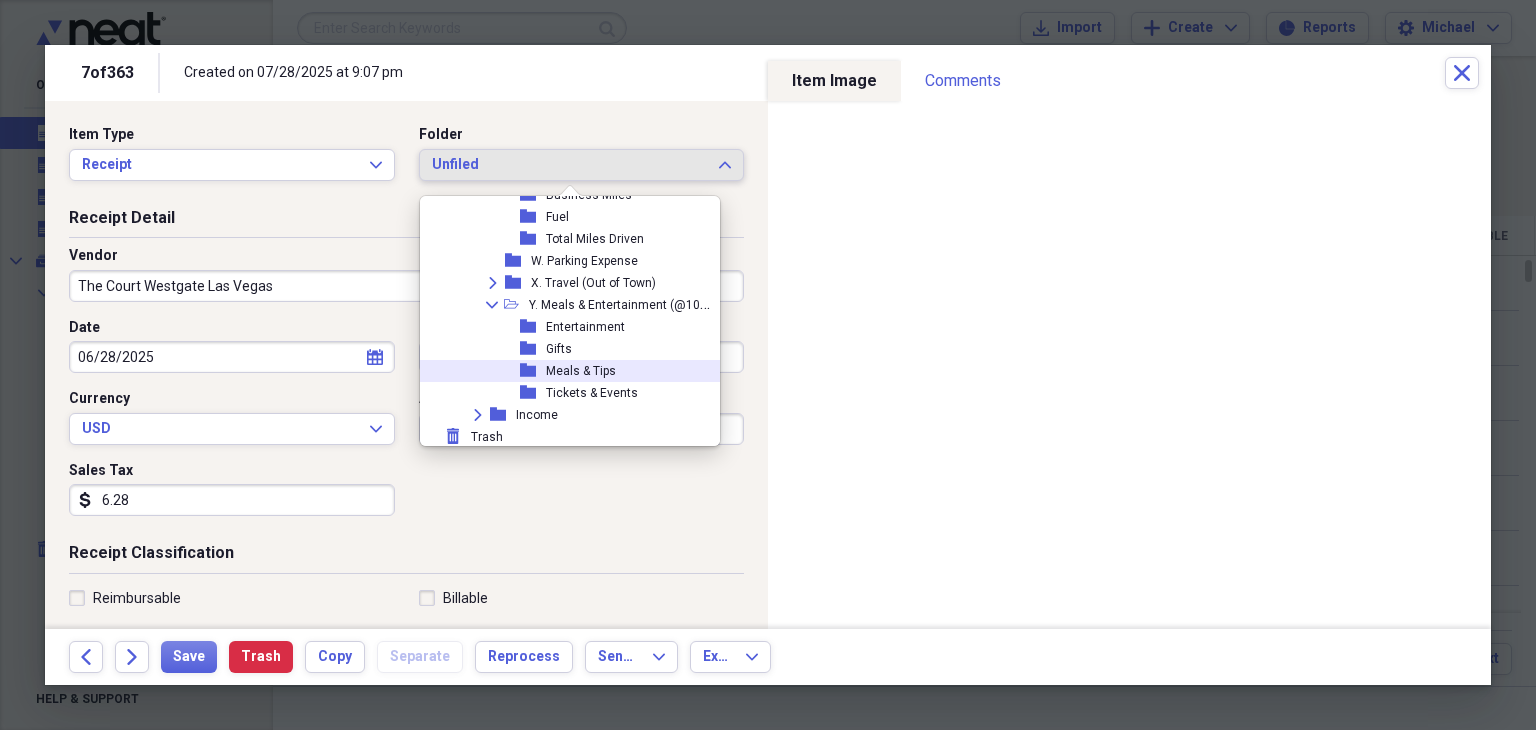 click on "Meals & Tips" at bounding box center [581, 371] 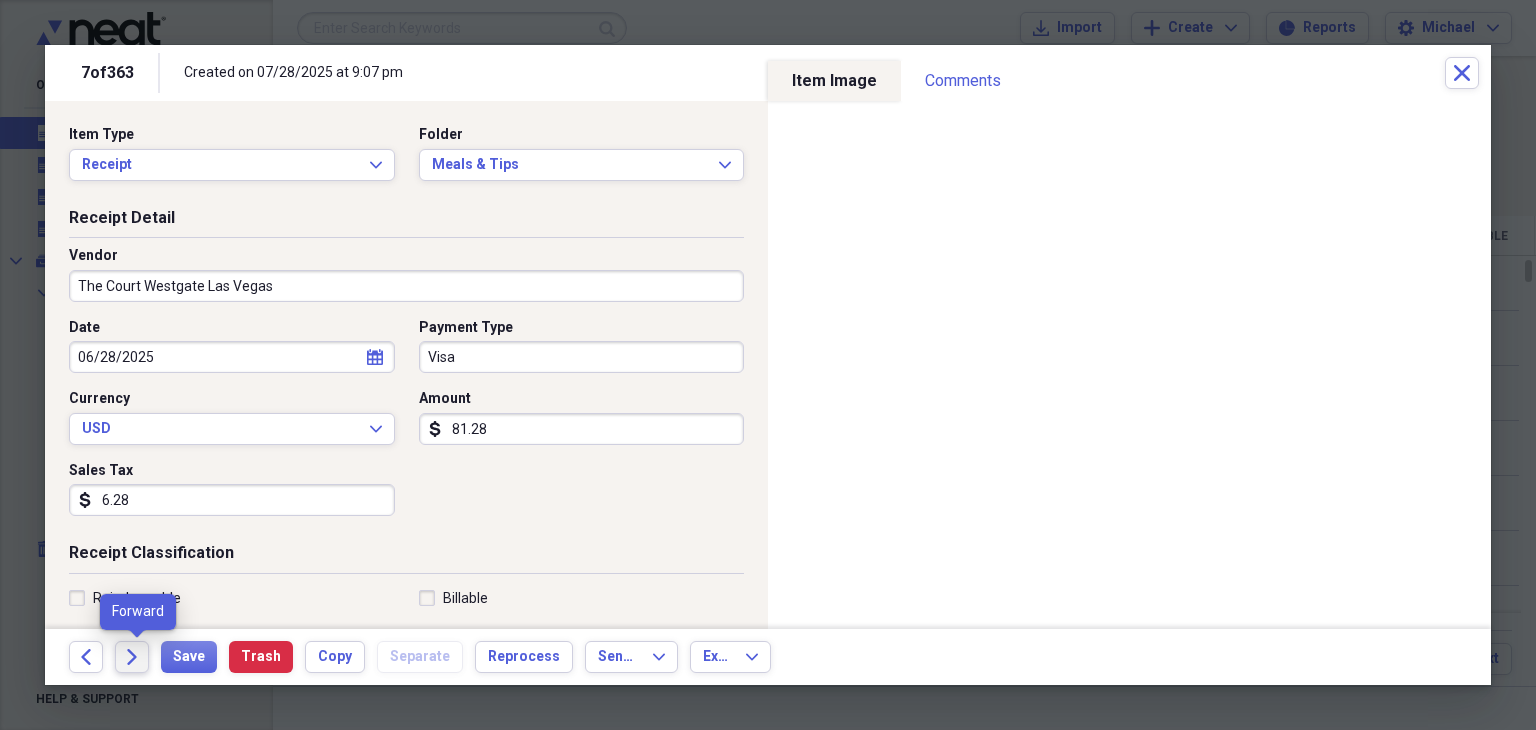 click on "Forward" 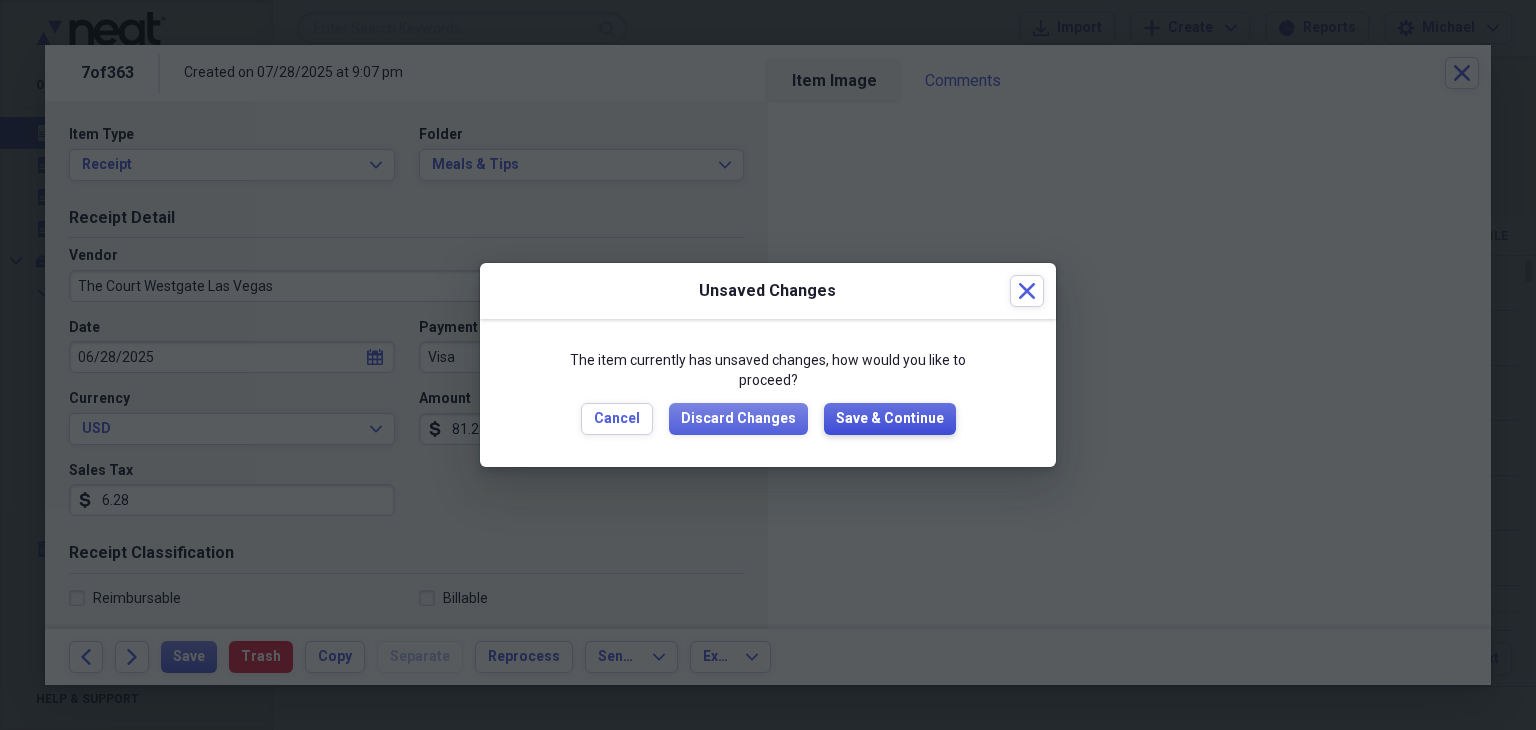 click on "Save & Continue" at bounding box center [890, 419] 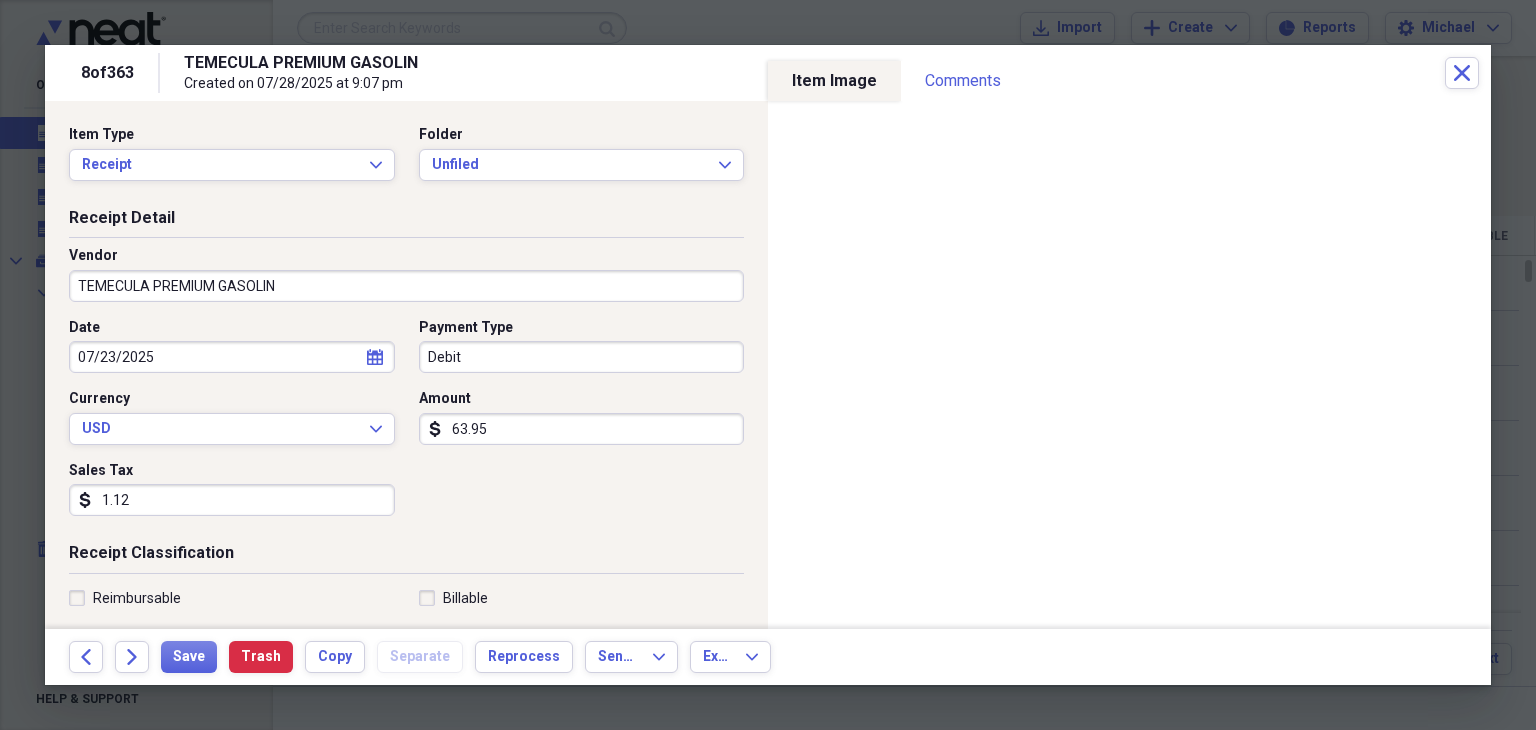 click on "Folder" at bounding box center [582, 135] 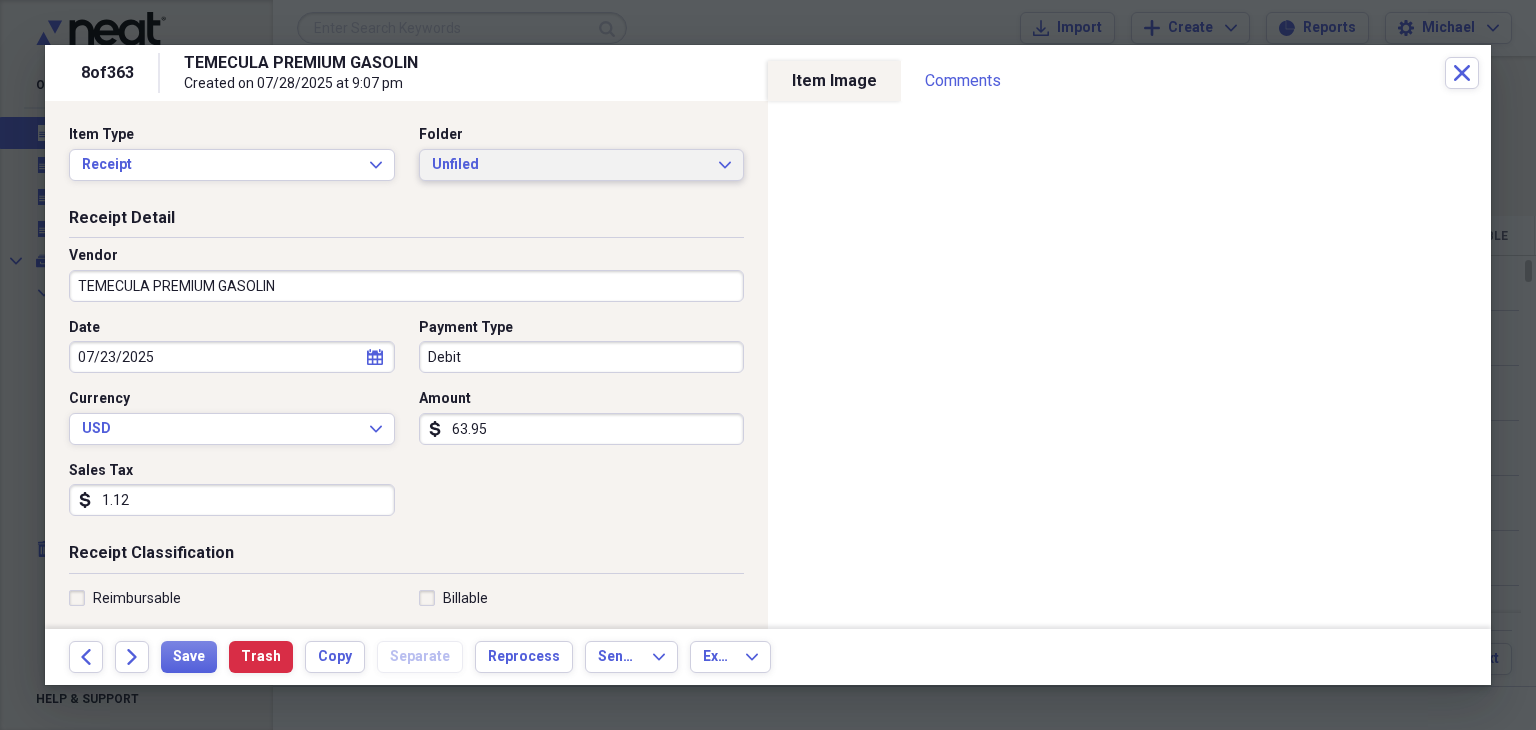 click on "Unfiled" at bounding box center [570, 165] 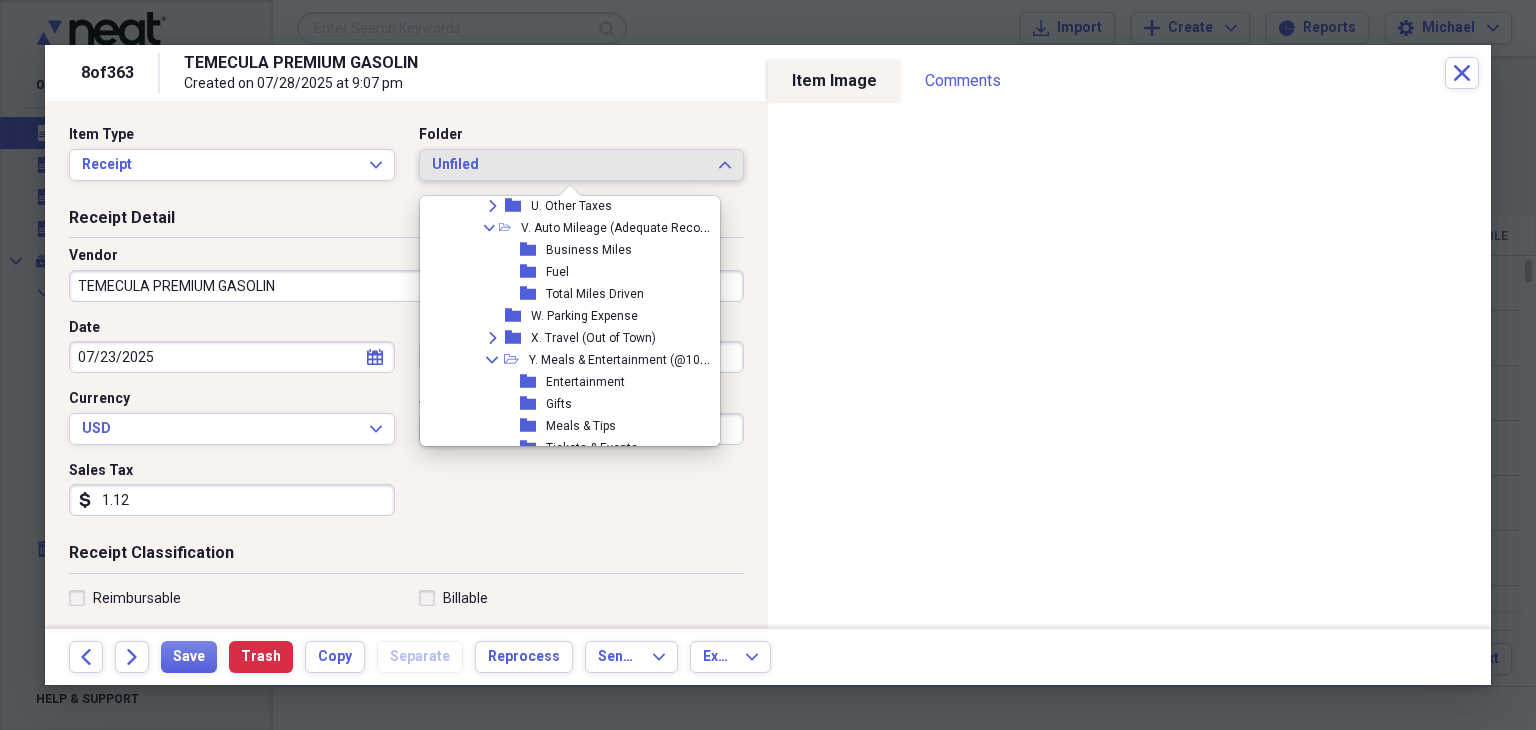 scroll, scrollTop: 1012, scrollLeft: 0, axis: vertical 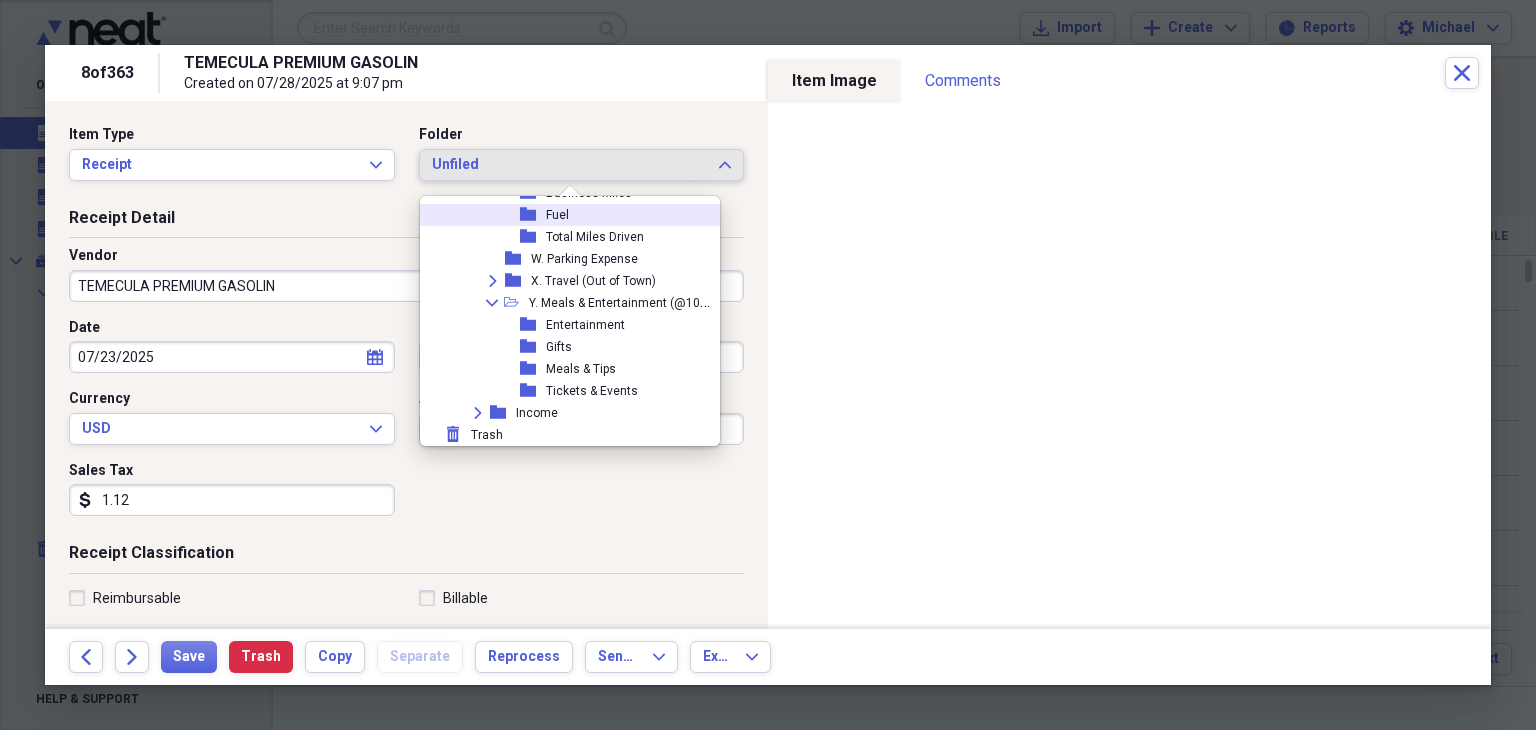 click on "folder Fuel" at bounding box center (569, 215) 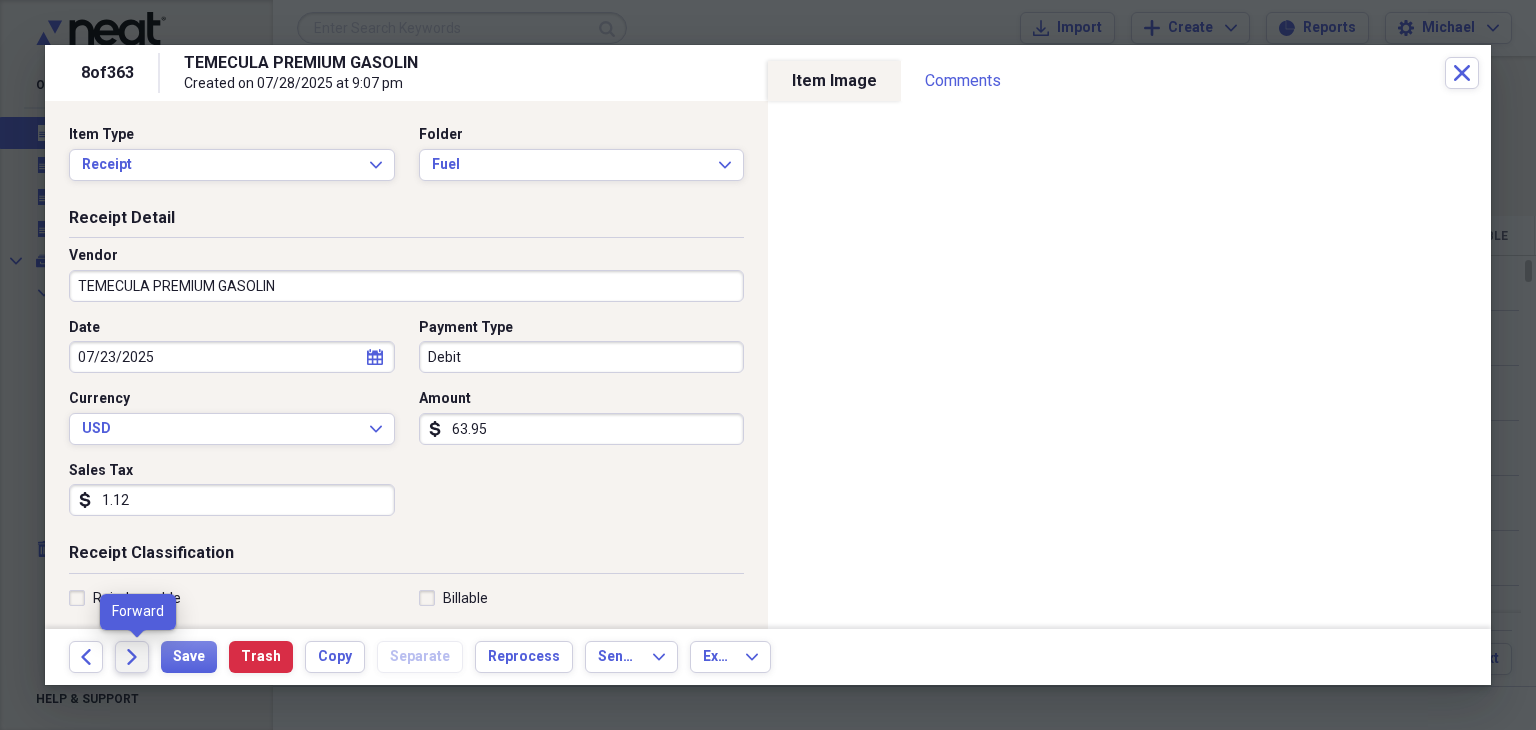 click on "Forward" at bounding box center [132, 657] 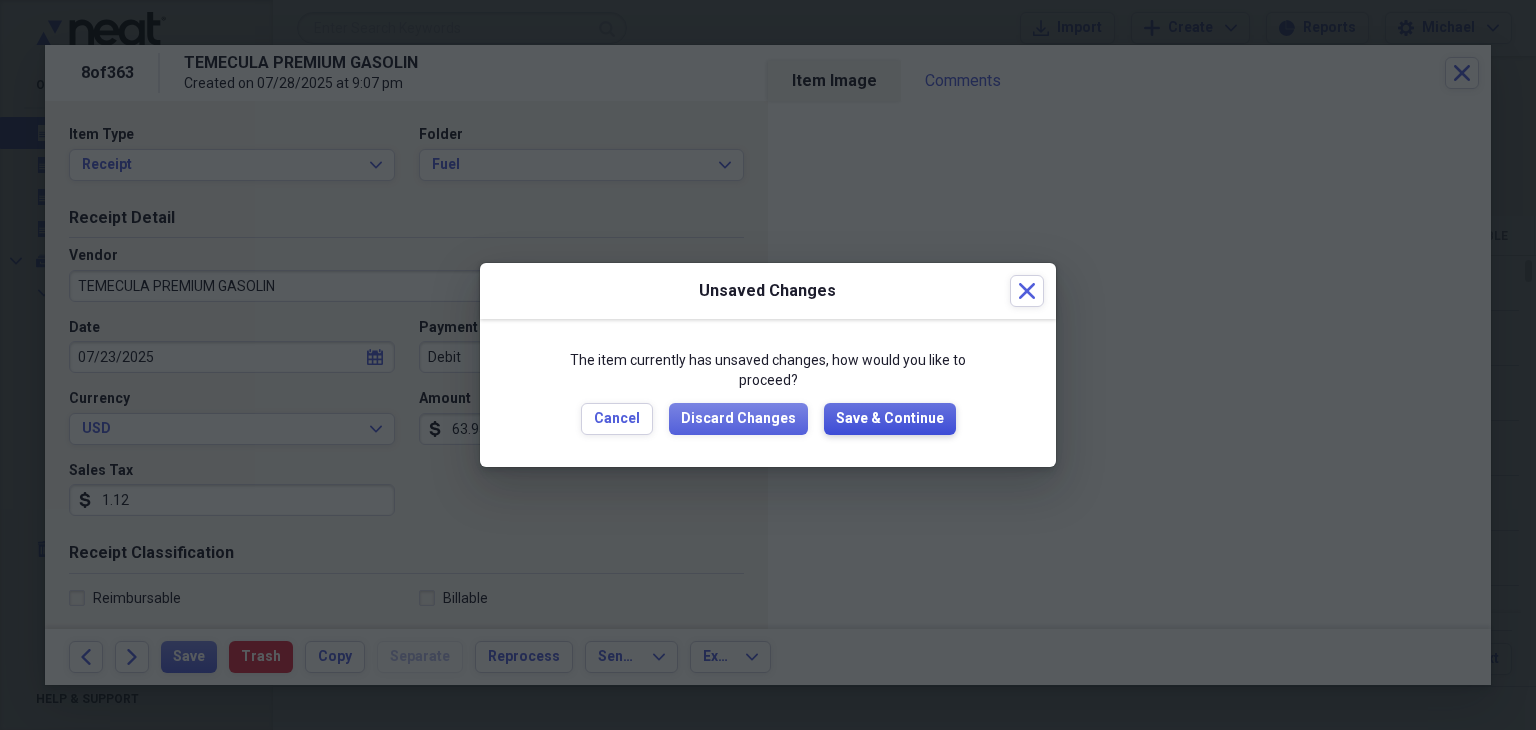 click on "Save & Continue" at bounding box center (890, 419) 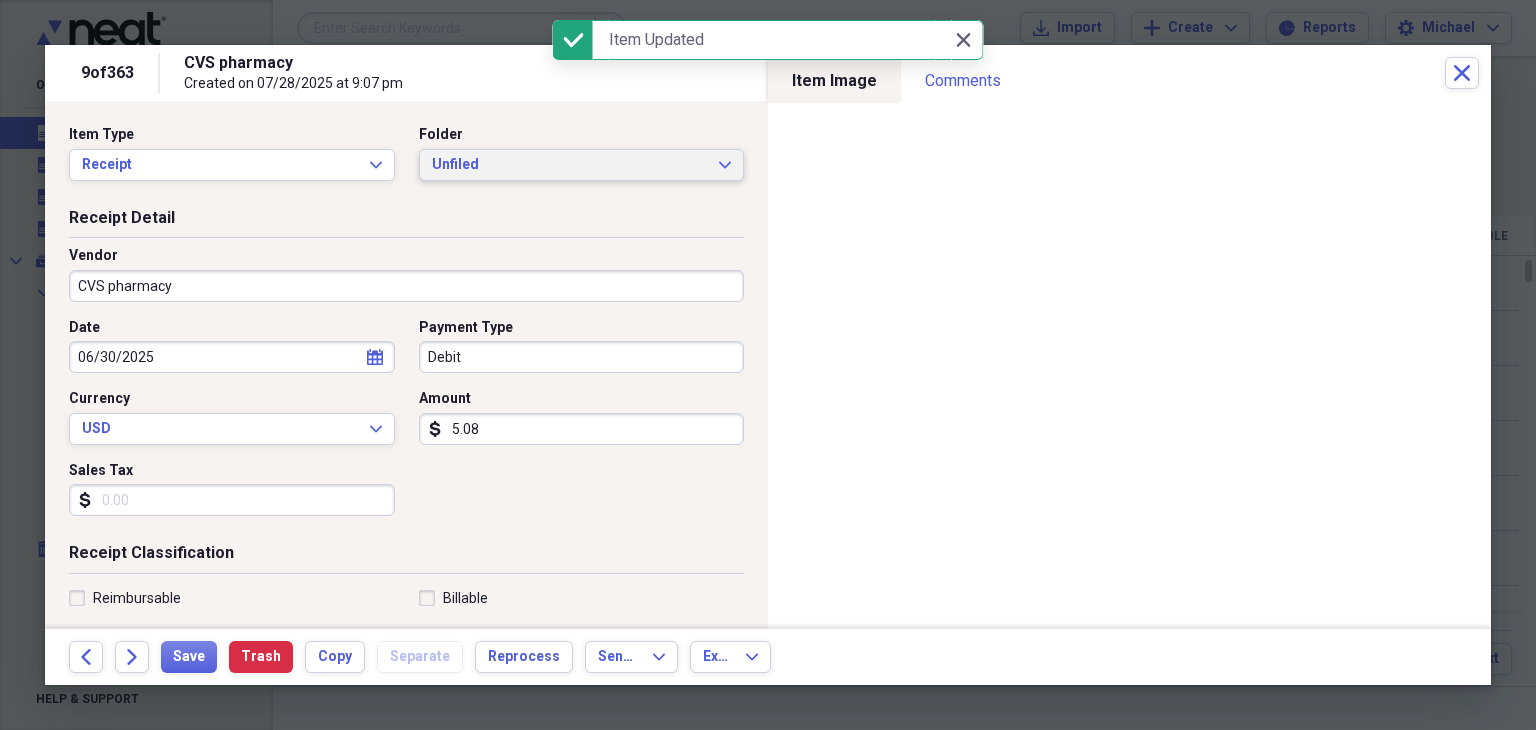 click on "Unfiled" at bounding box center (570, 165) 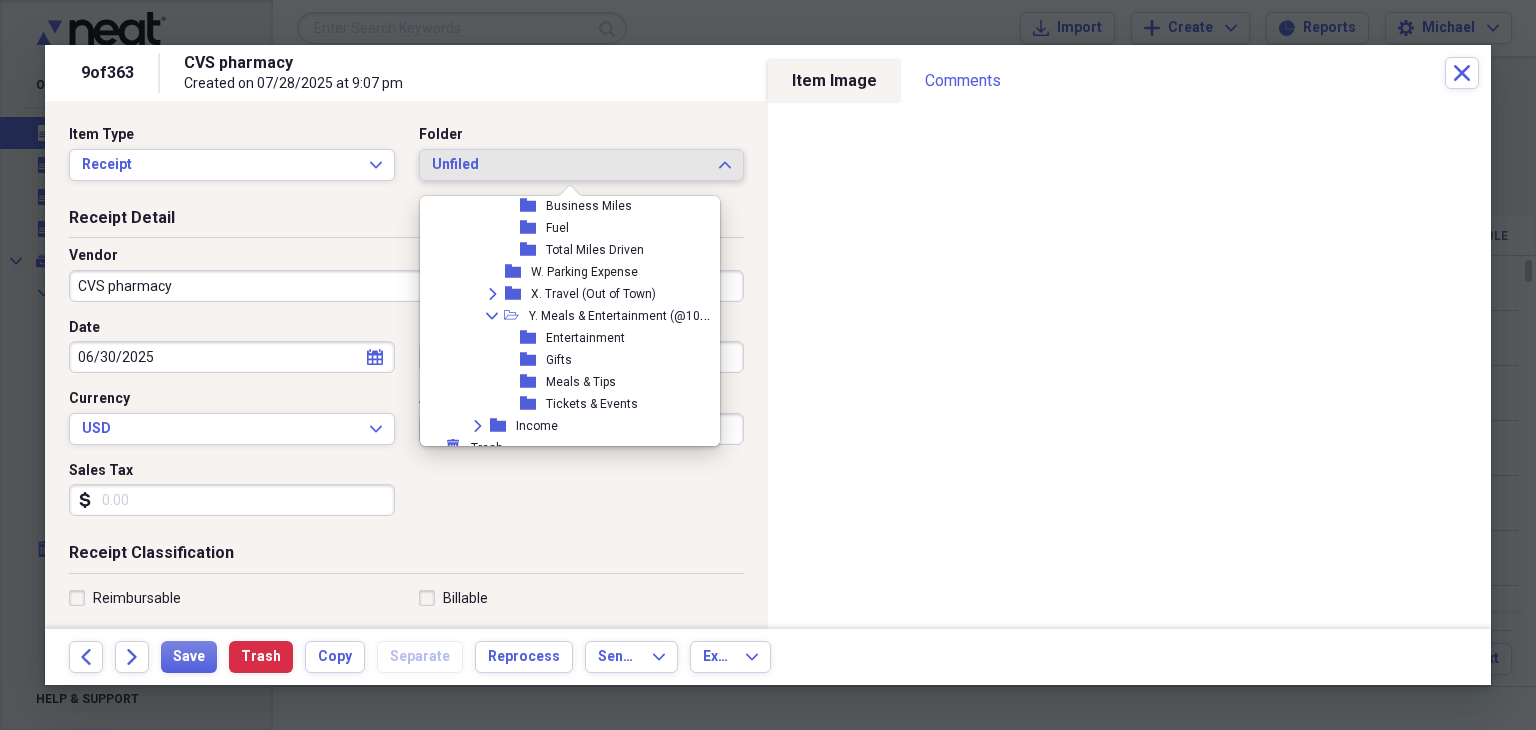 scroll, scrollTop: 995, scrollLeft: 0, axis: vertical 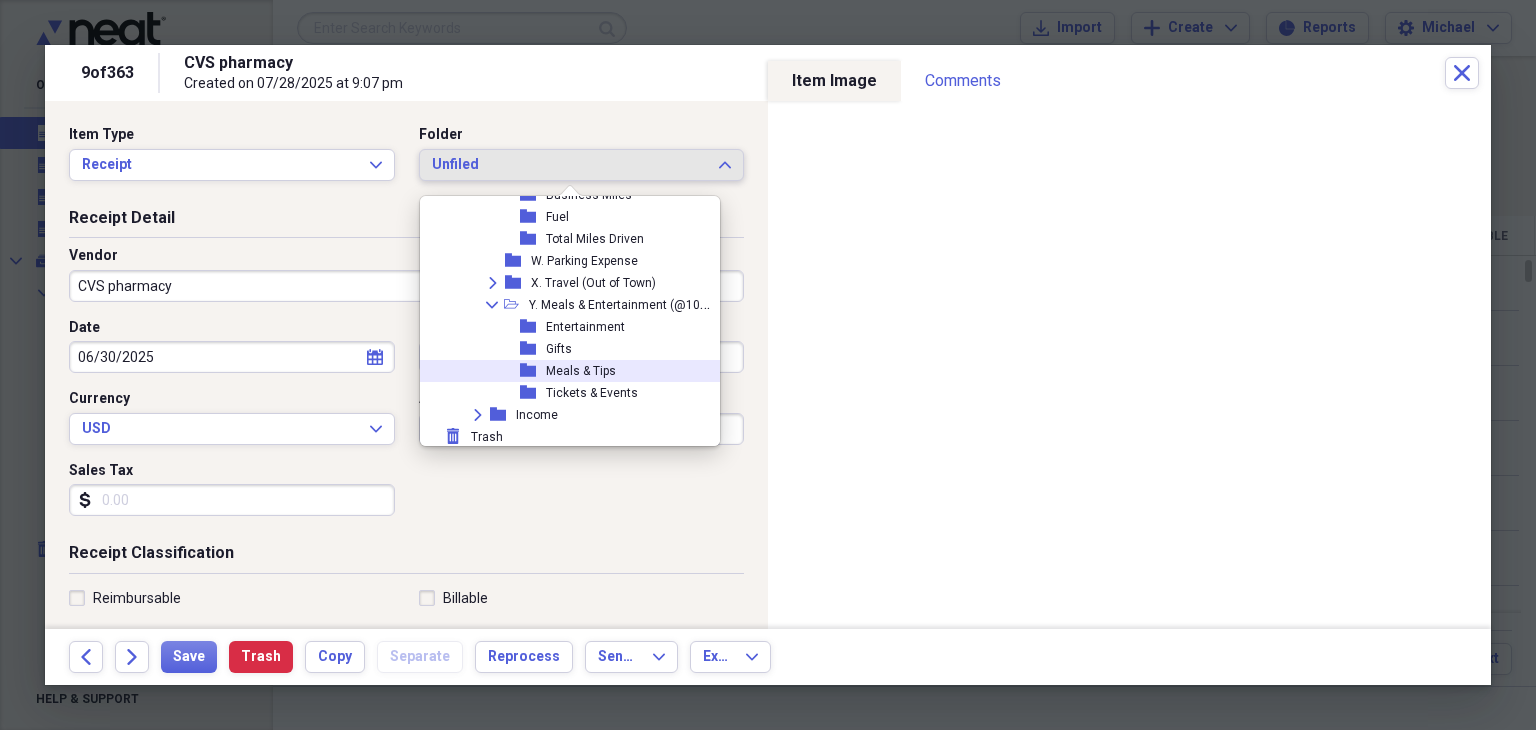 click on "folder Meals & Tips" at bounding box center (569, 371) 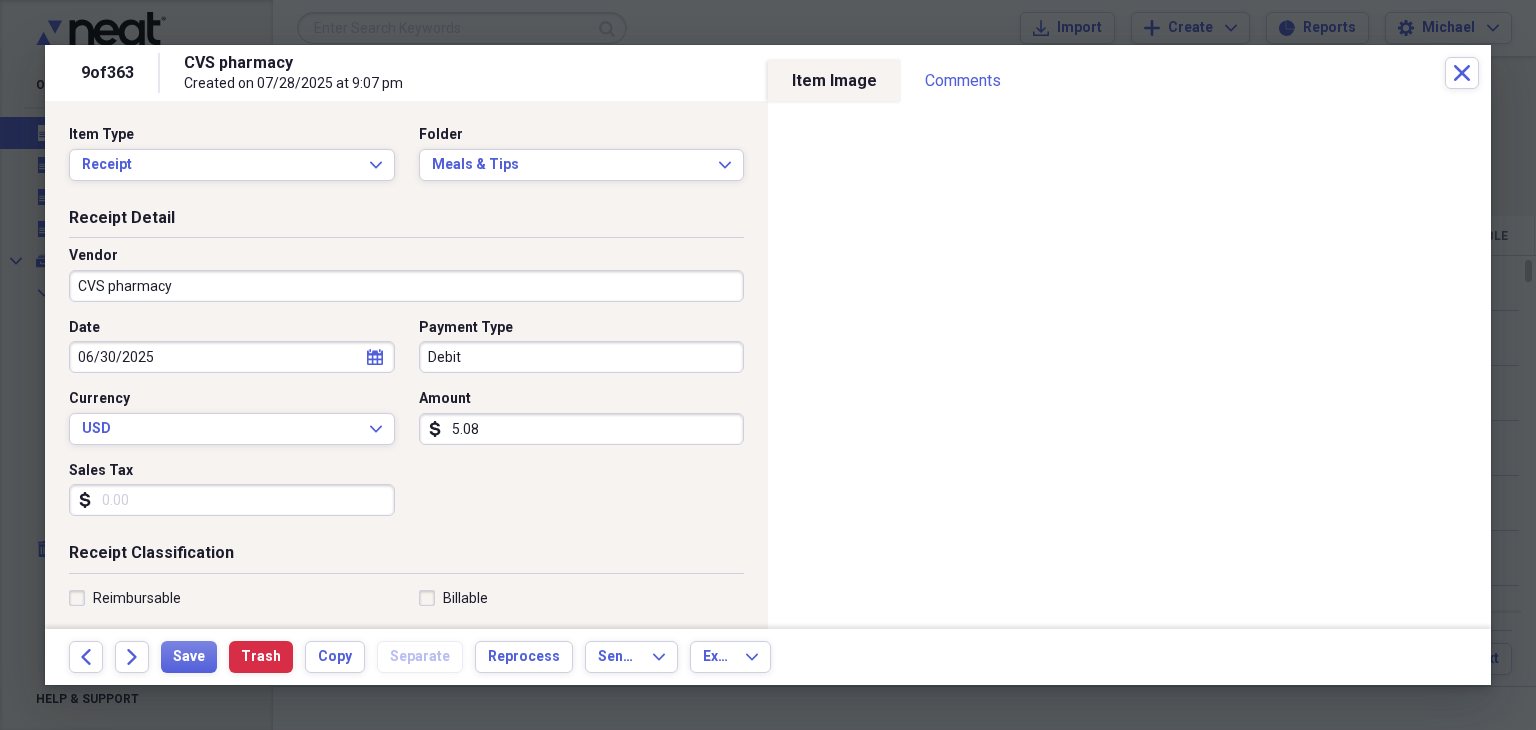 click on "Sales Tax" at bounding box center [232, 471] 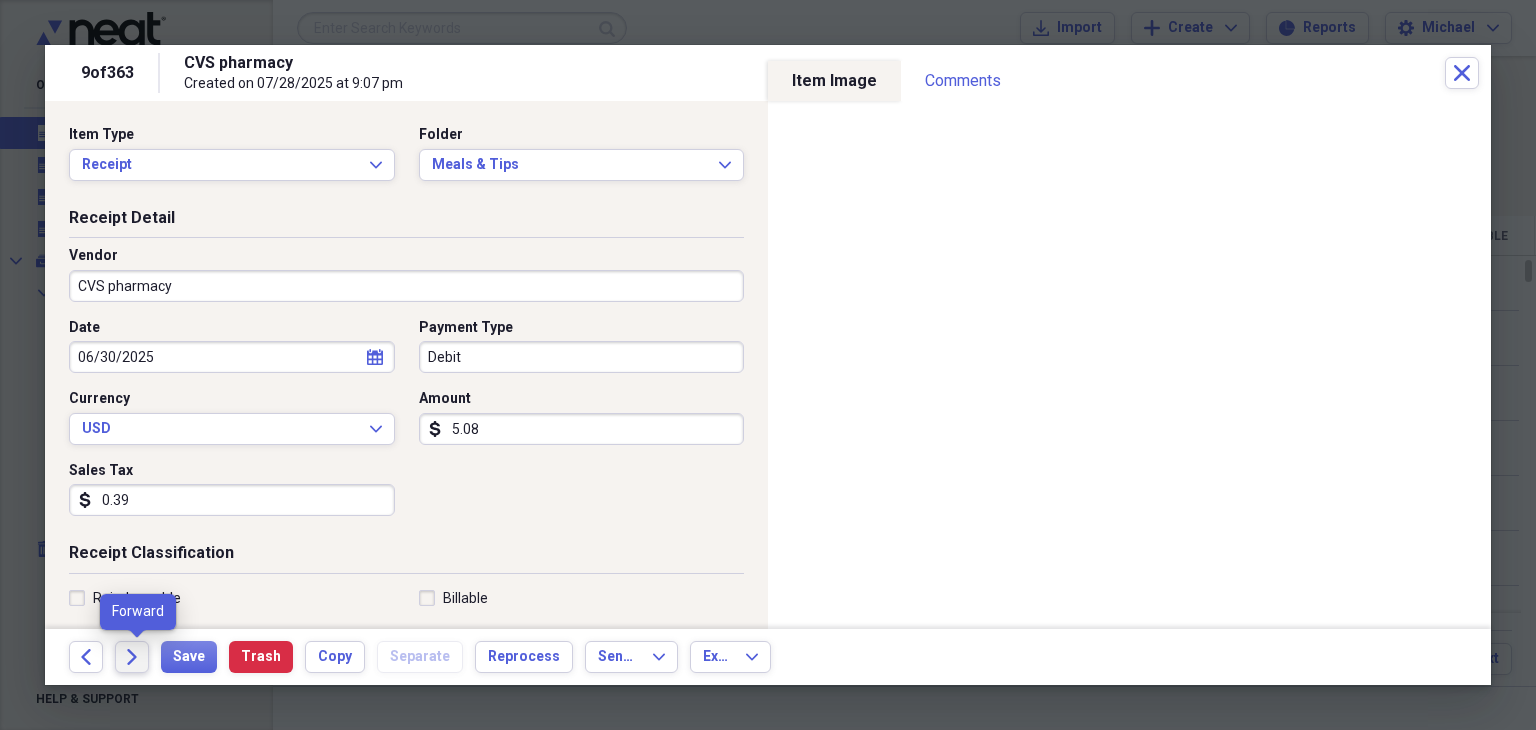 type on "0.39" 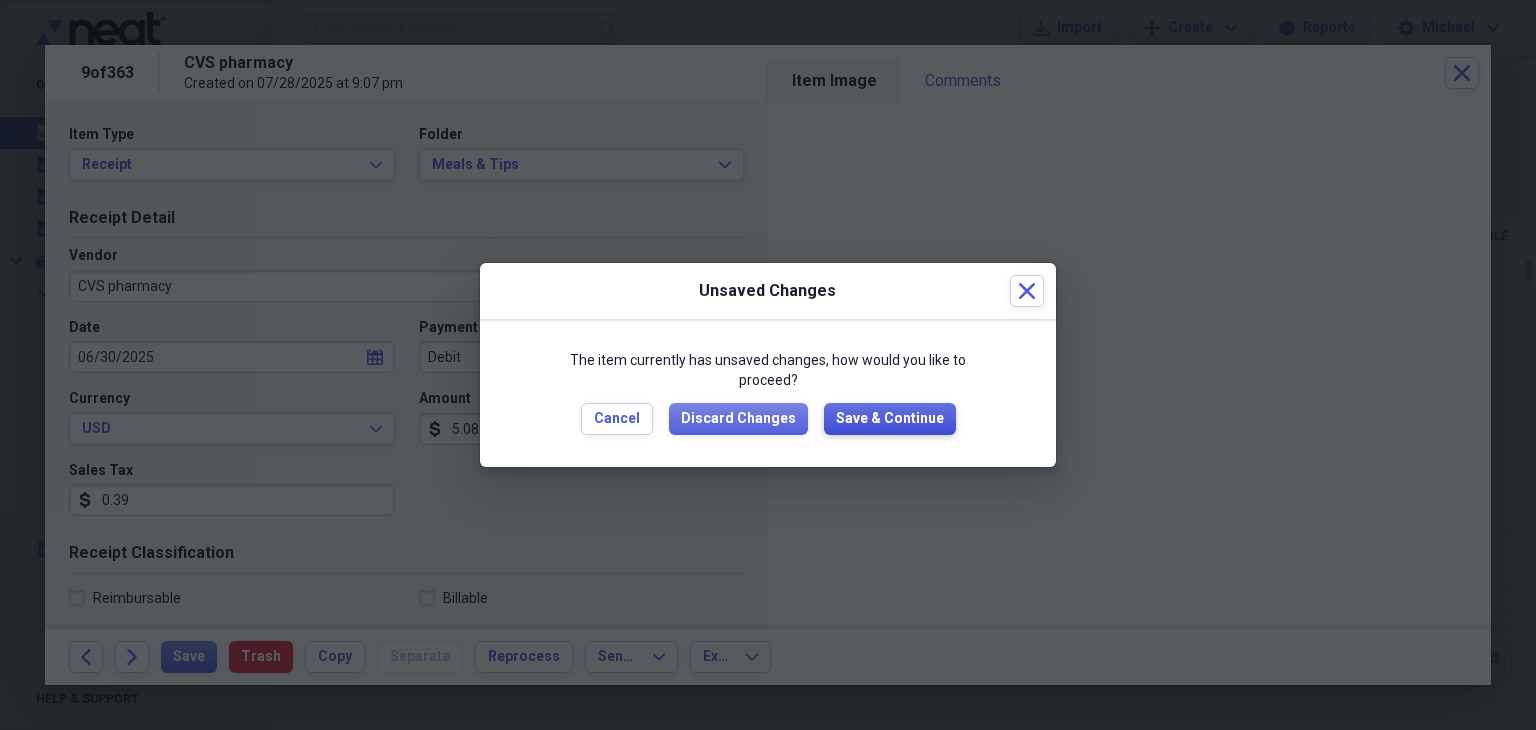click on "Save & Continue" at bounding box center [890, 419] 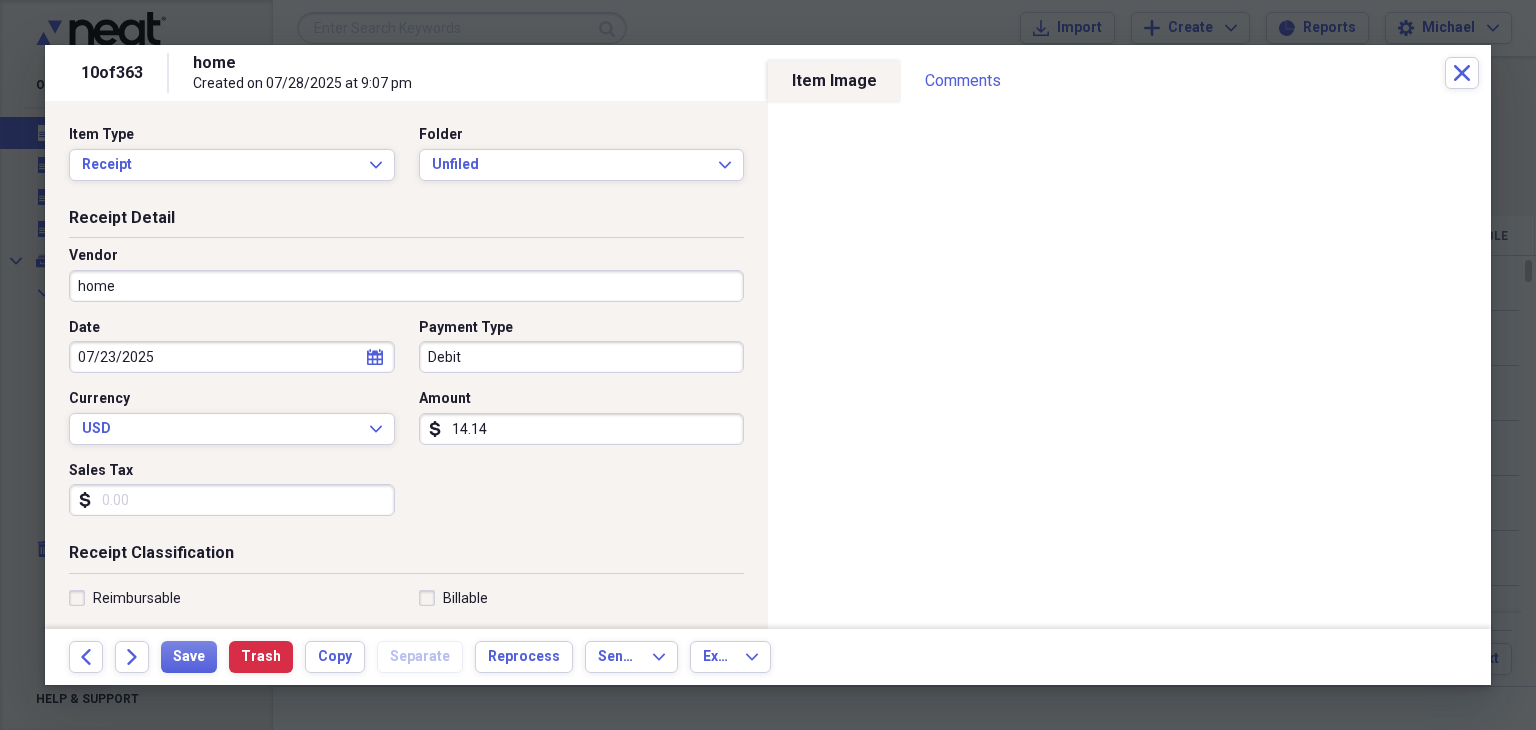 click on "Sales Tax" at bounding box center [232, 500] 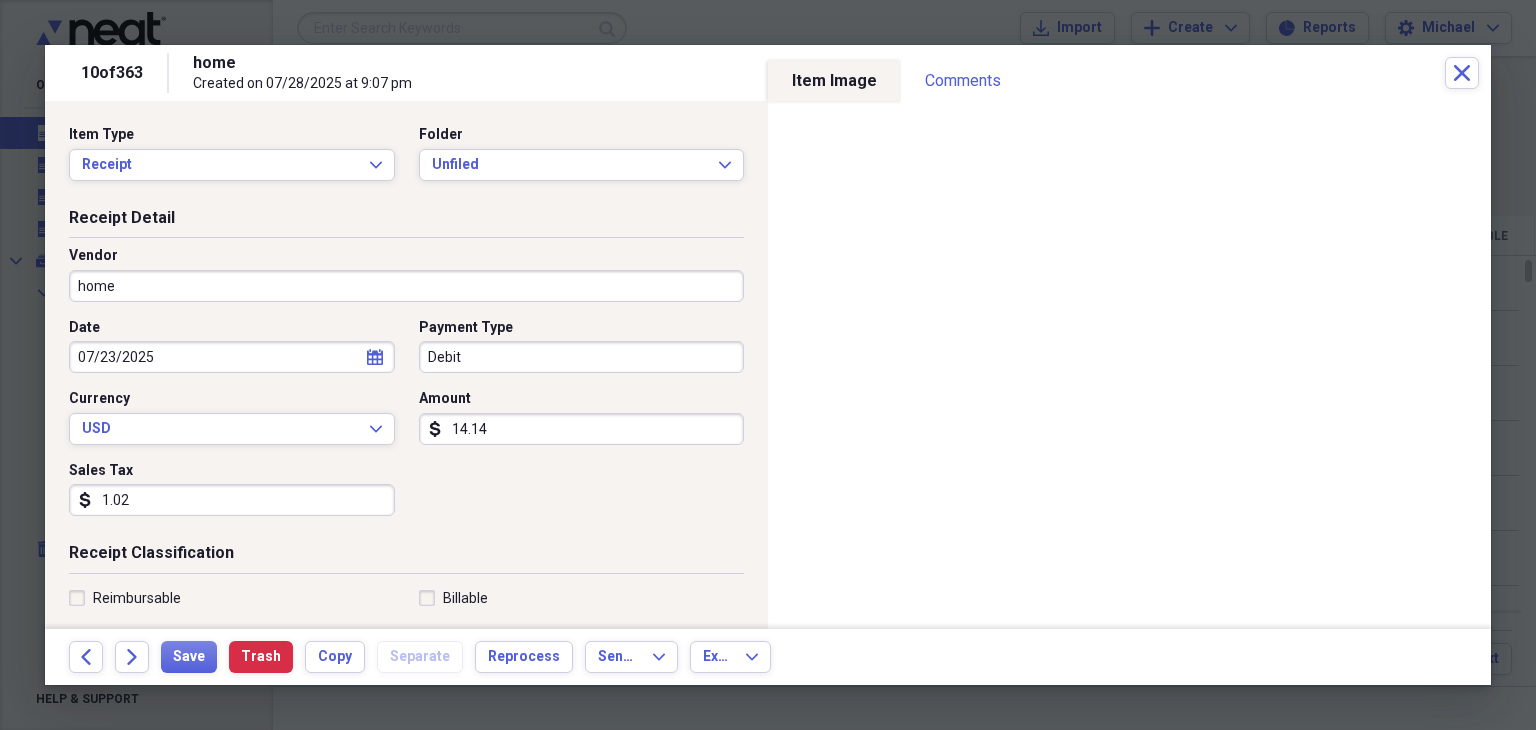 type on "1.02" 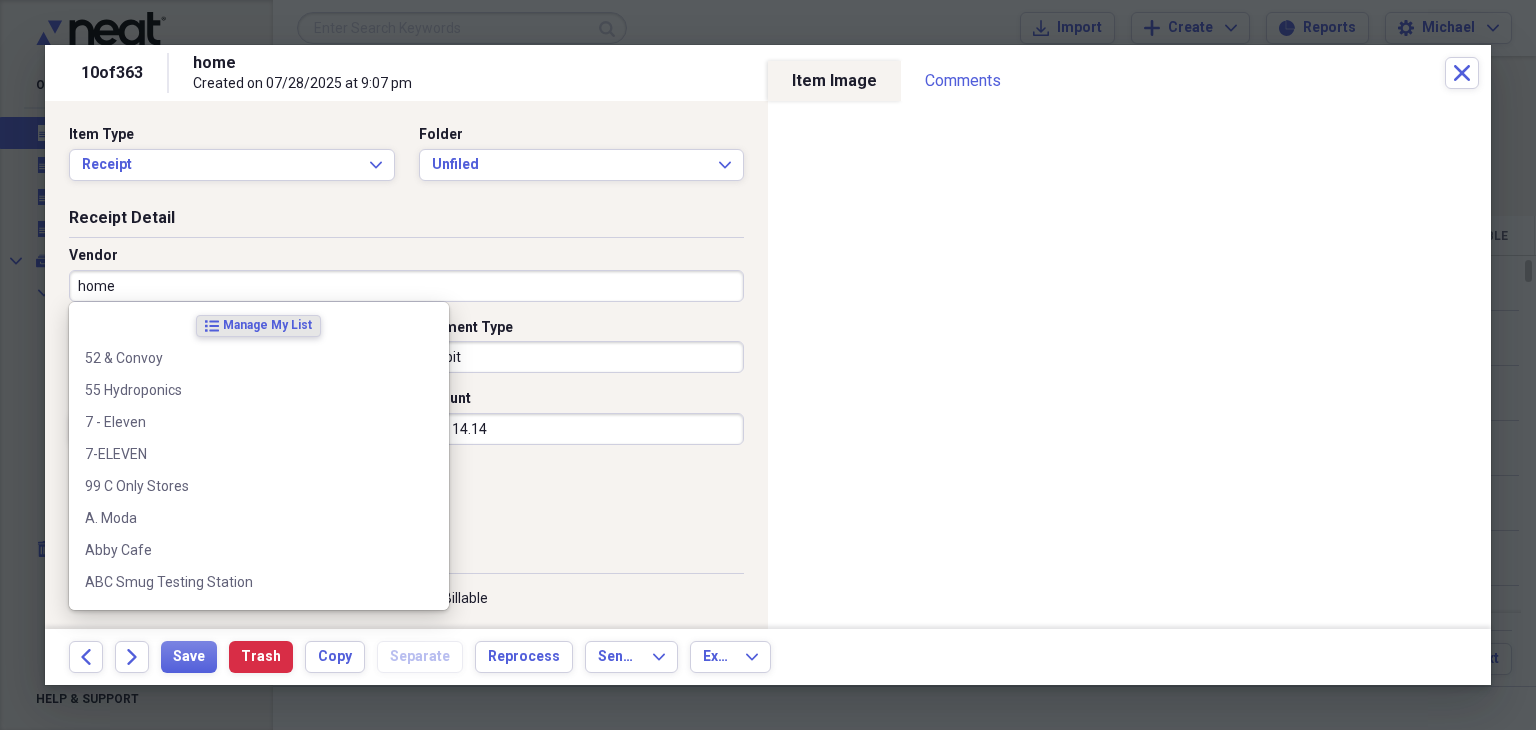 click on "home" at bounding box center [406, 286] 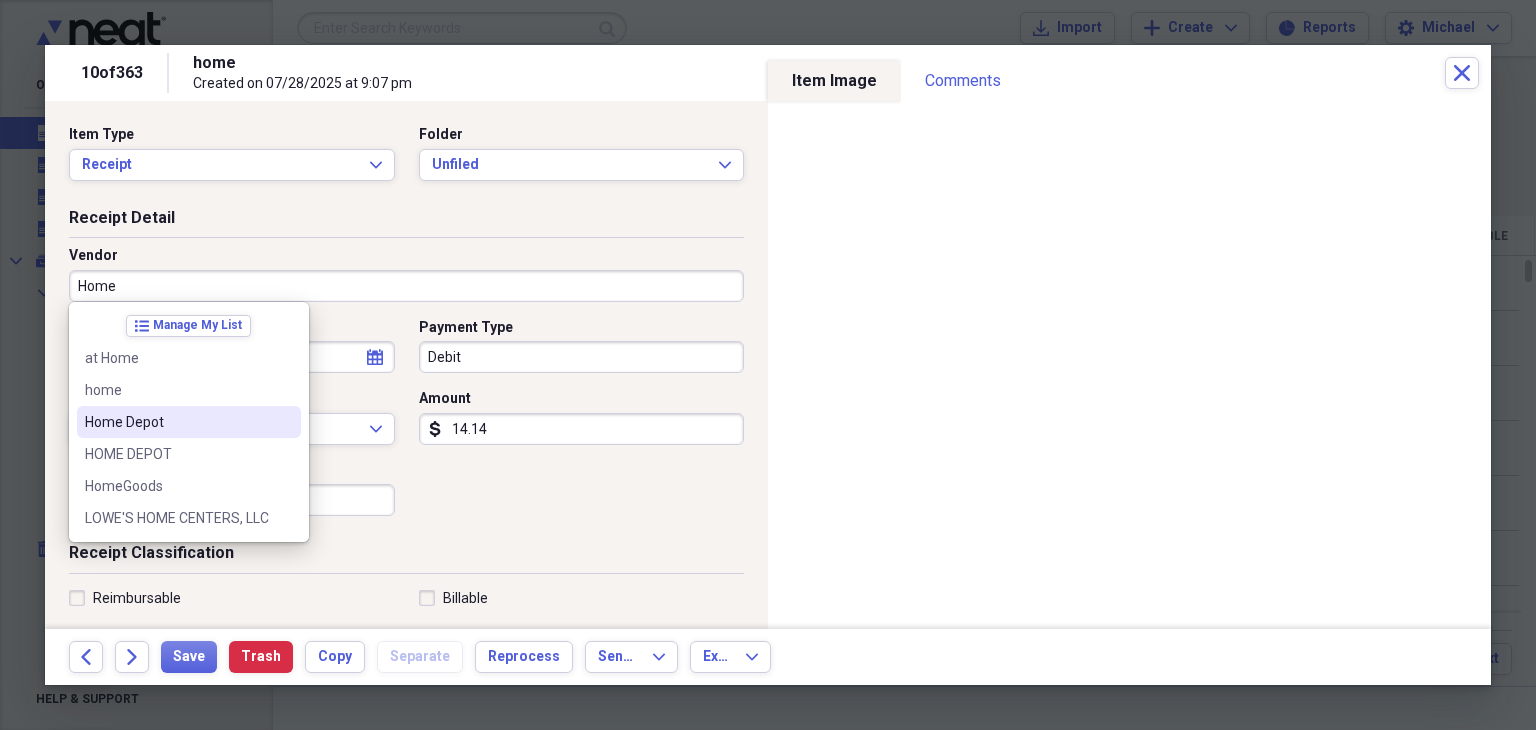 click on "Home Depot" at bounding box center [177, 422] 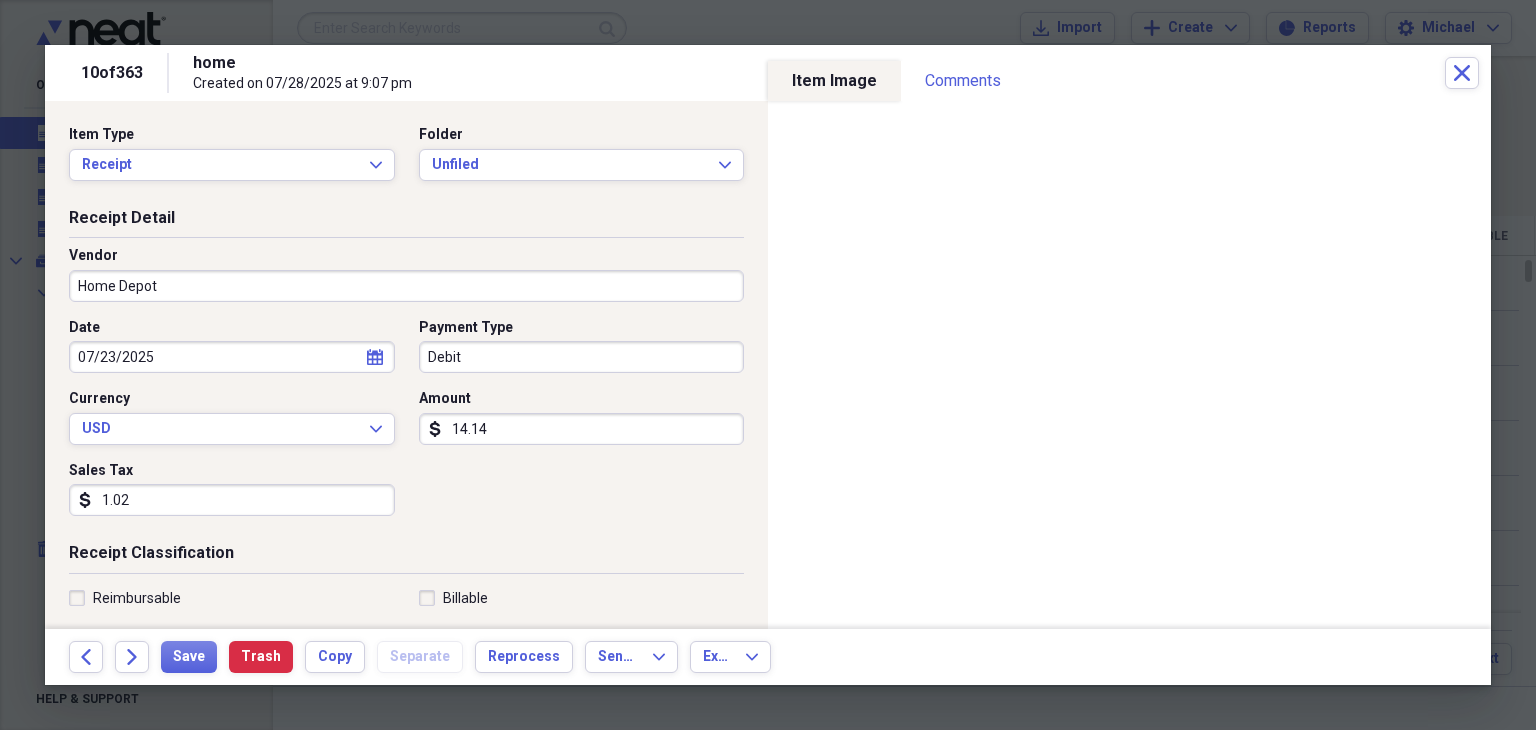 type on "Fuel/Auto" 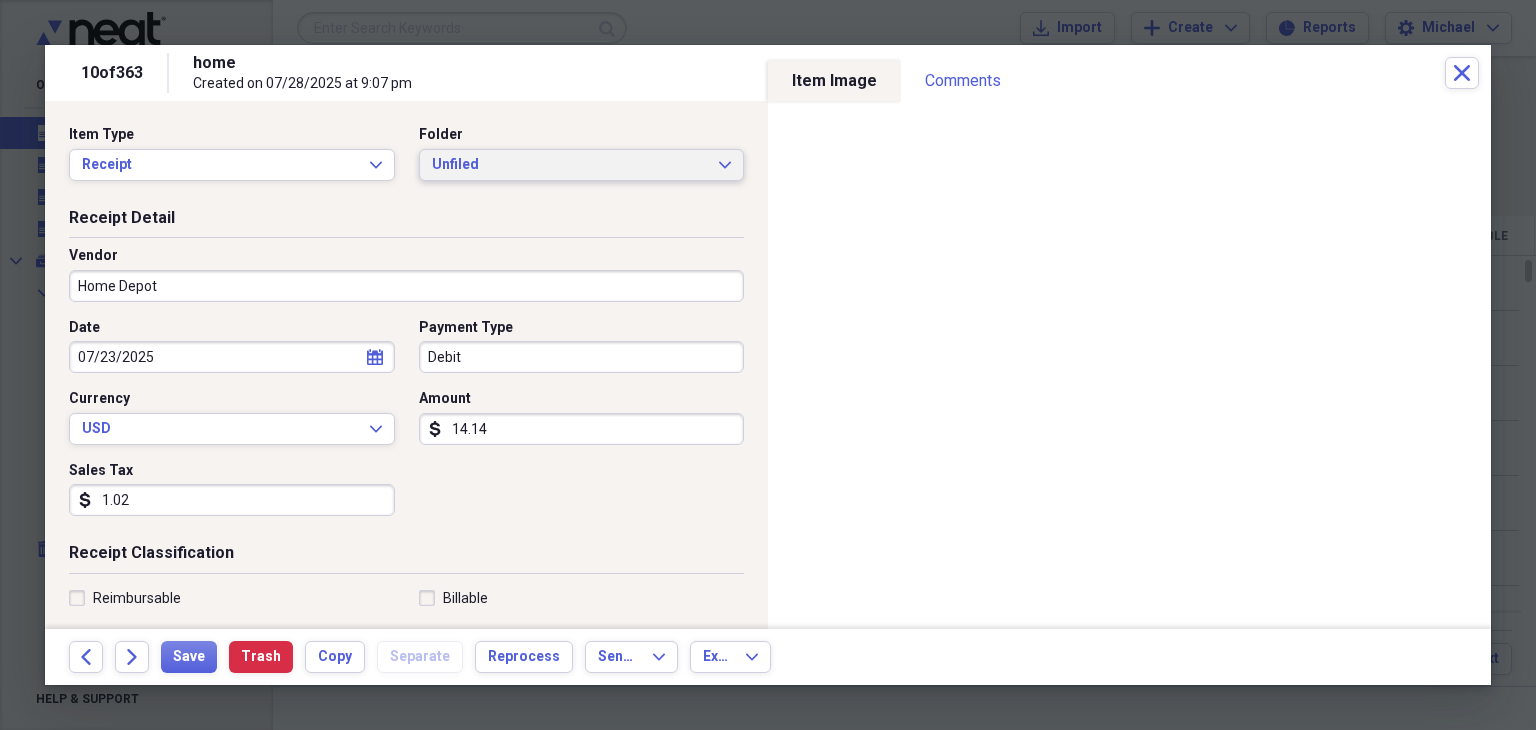 click on "Unfiled" at bounding box center (570, 165) 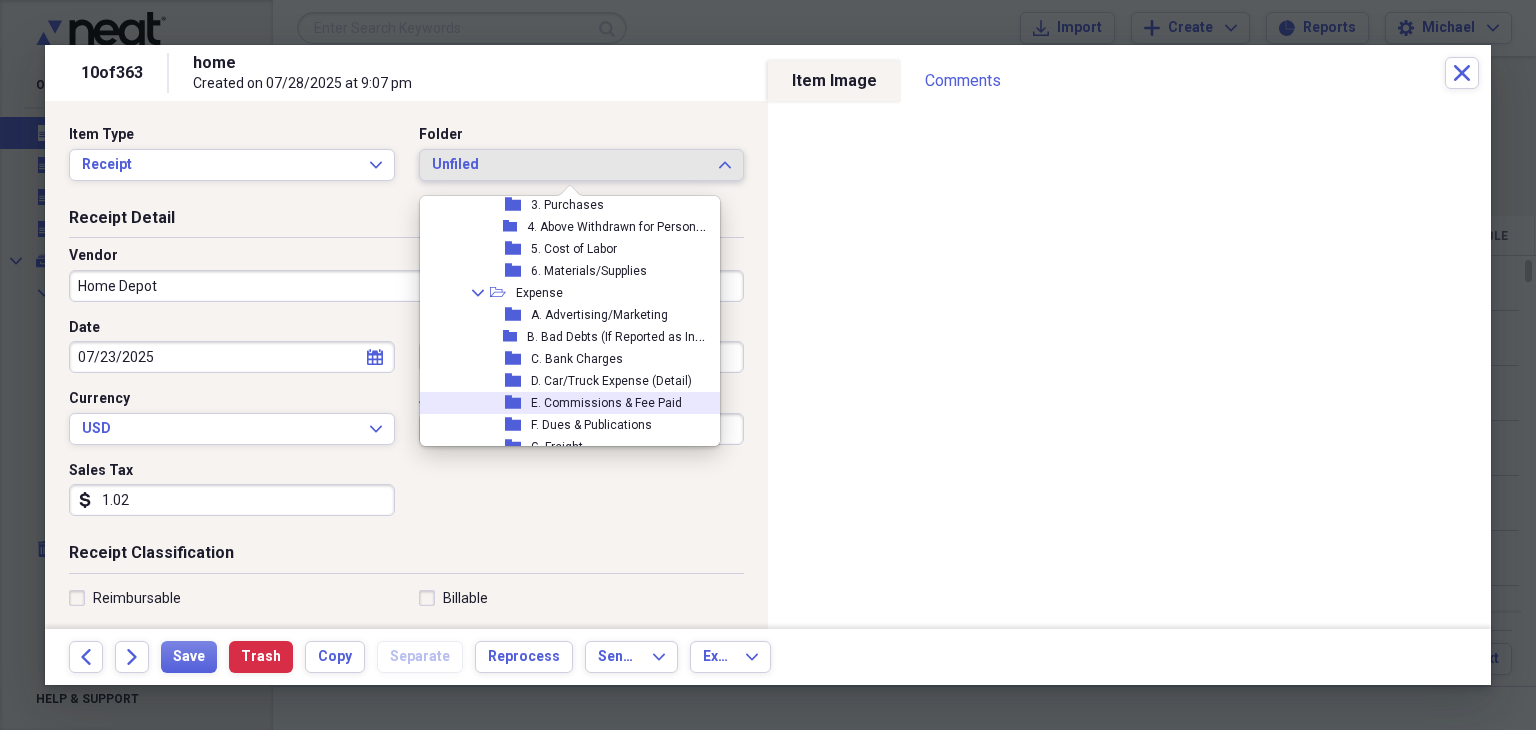 scroll, scrollTop: 304, scrollLeft: 0, axis: vertical 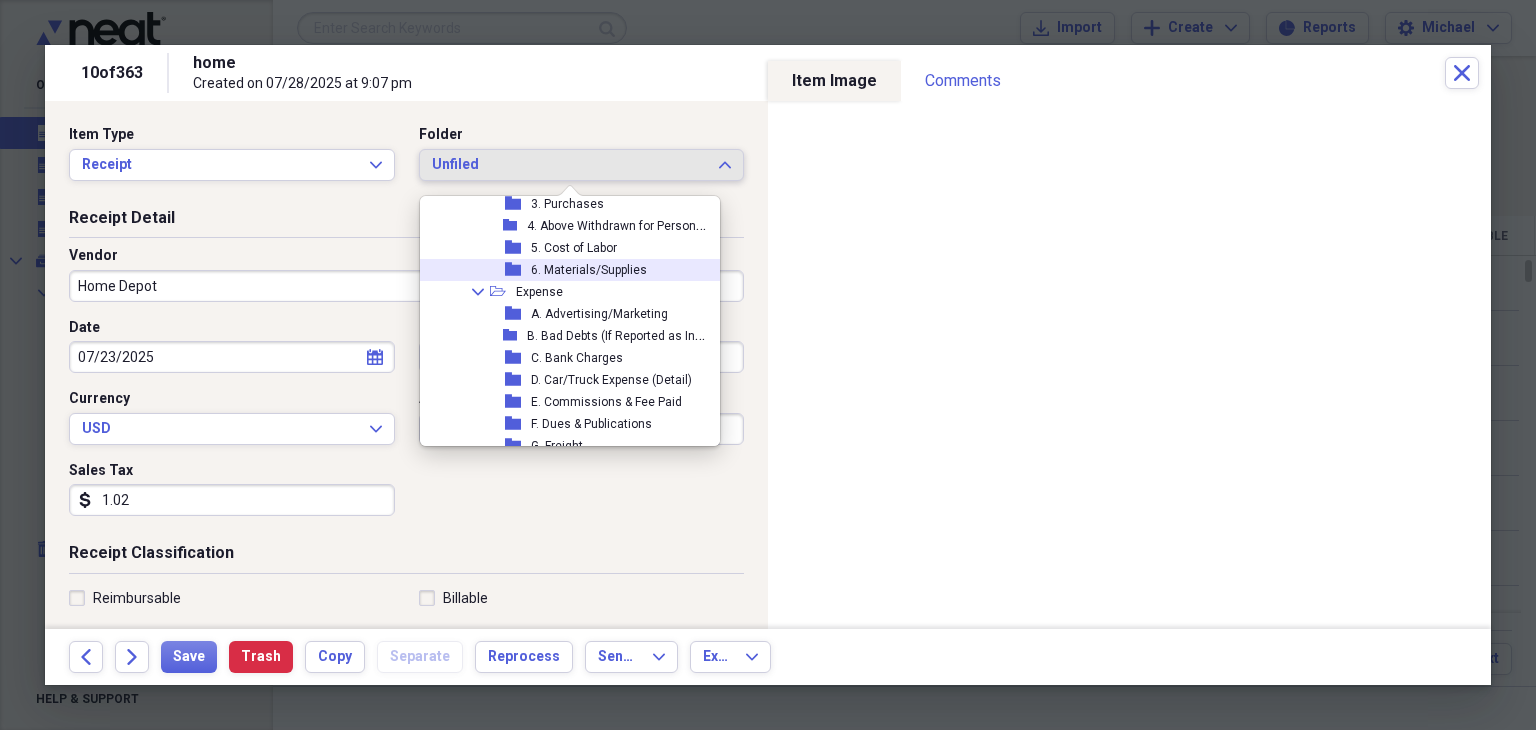 click on "folder 6. Materials/Supplies" at bounding box center [569, 270] 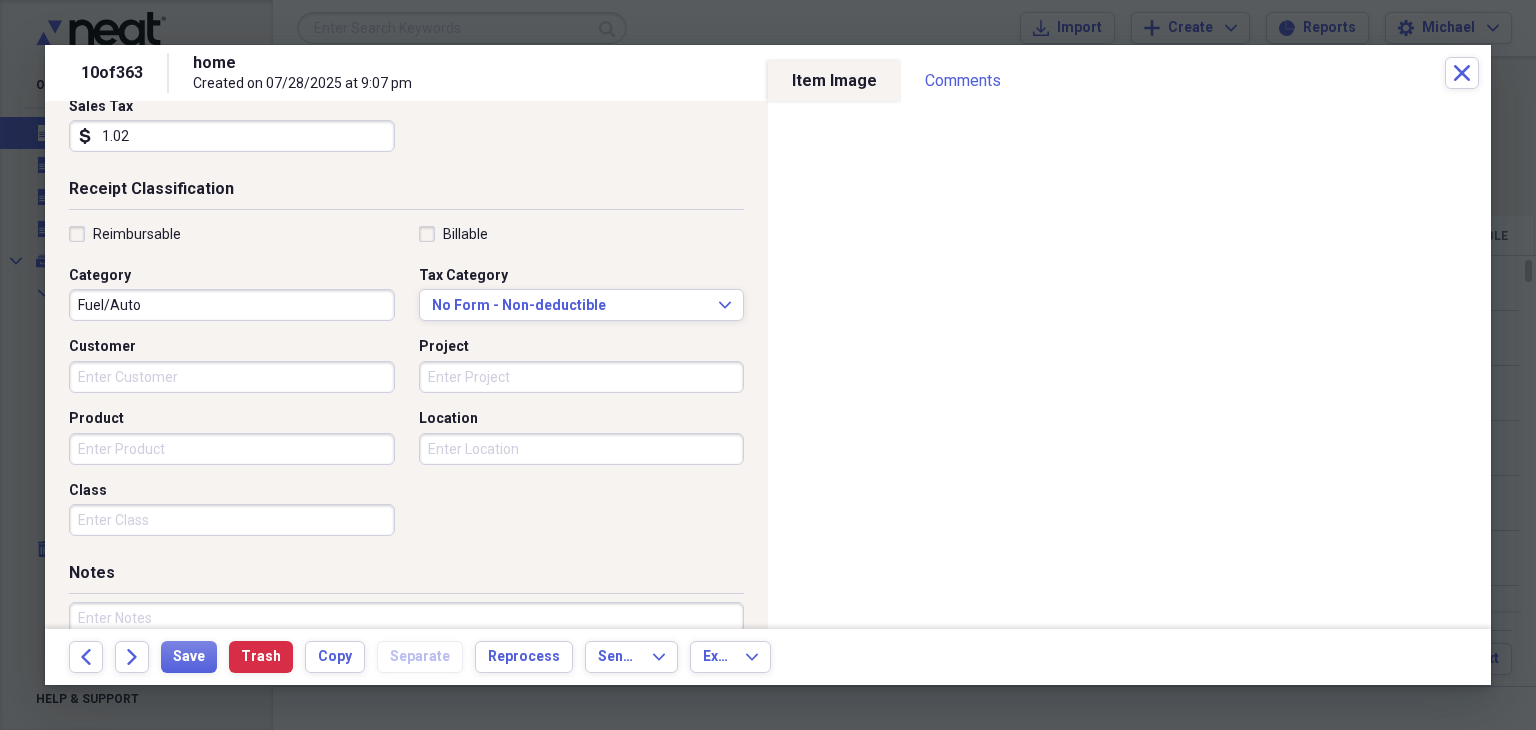 scroll, scrollTop: 394, scrollLeft: 0, axis: vertical 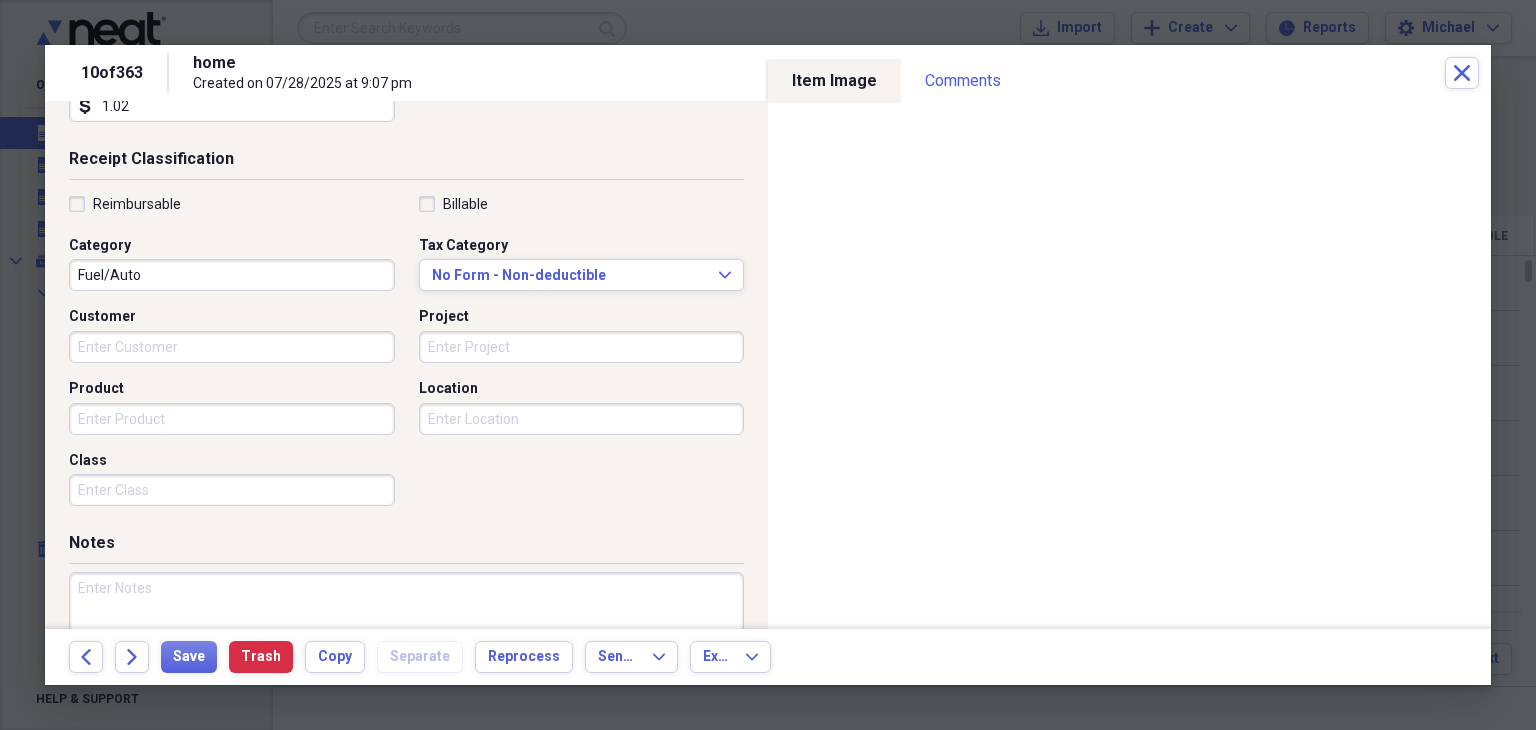 click on "Reimbursable Billable Category Fuel/Auto Tax Category No Form - Non-deductible Expand Customer Project Product Location Class" at bounding box center [406, 355] 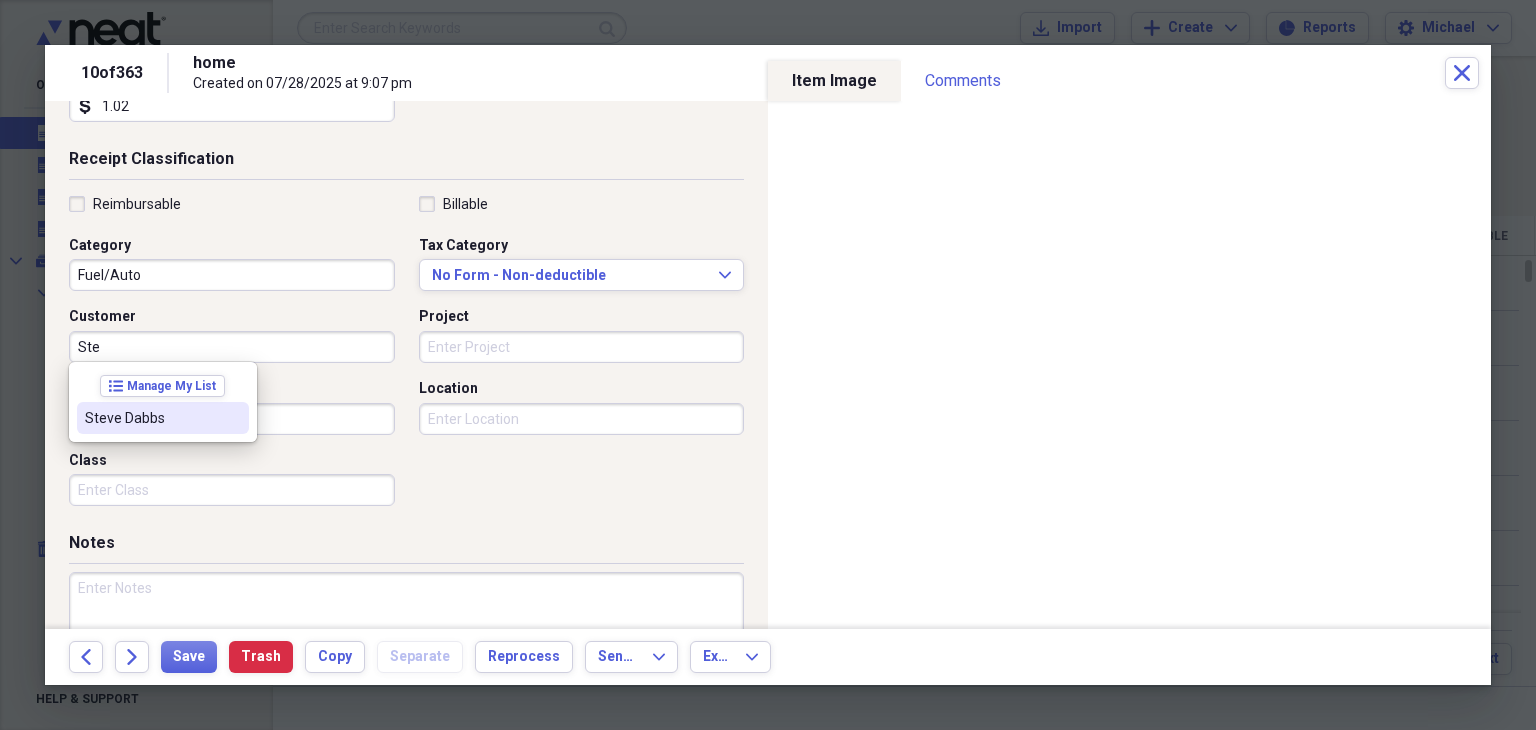 click on "Steve Dabbs" at bounding box center (151, 418) 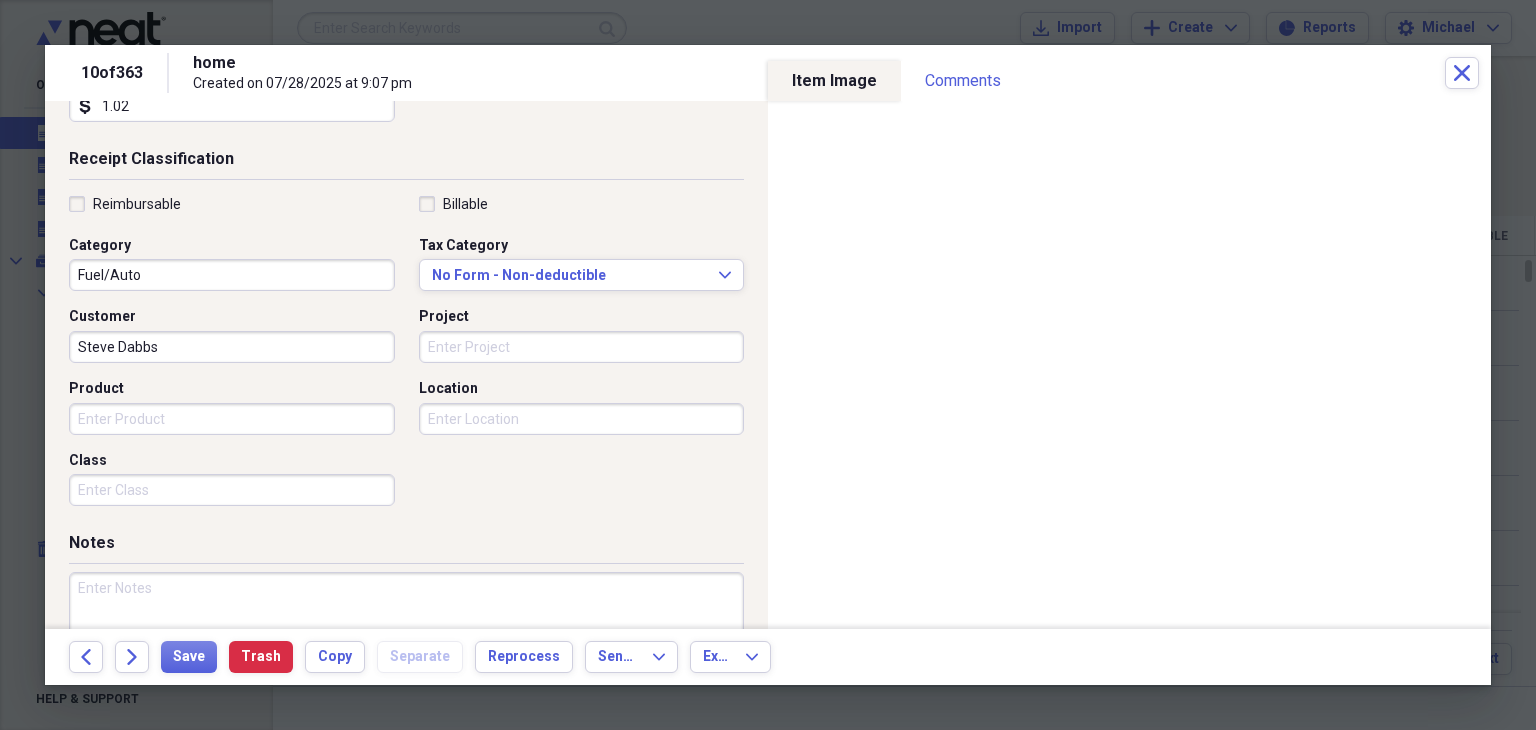 click on "Project" at bounding box center [582, 347] 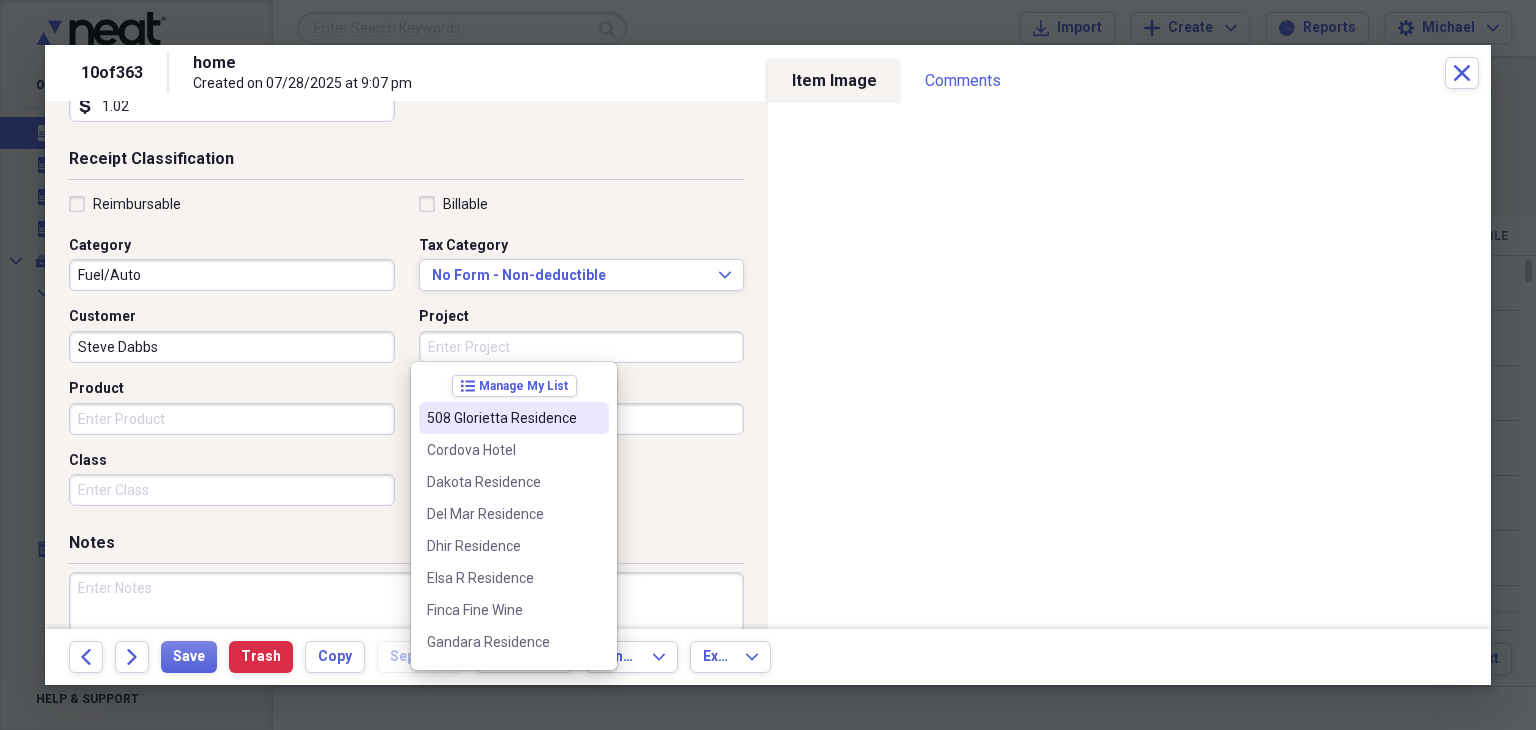 click on "508 Glorietta Residence" at bounding box center [502, 418] 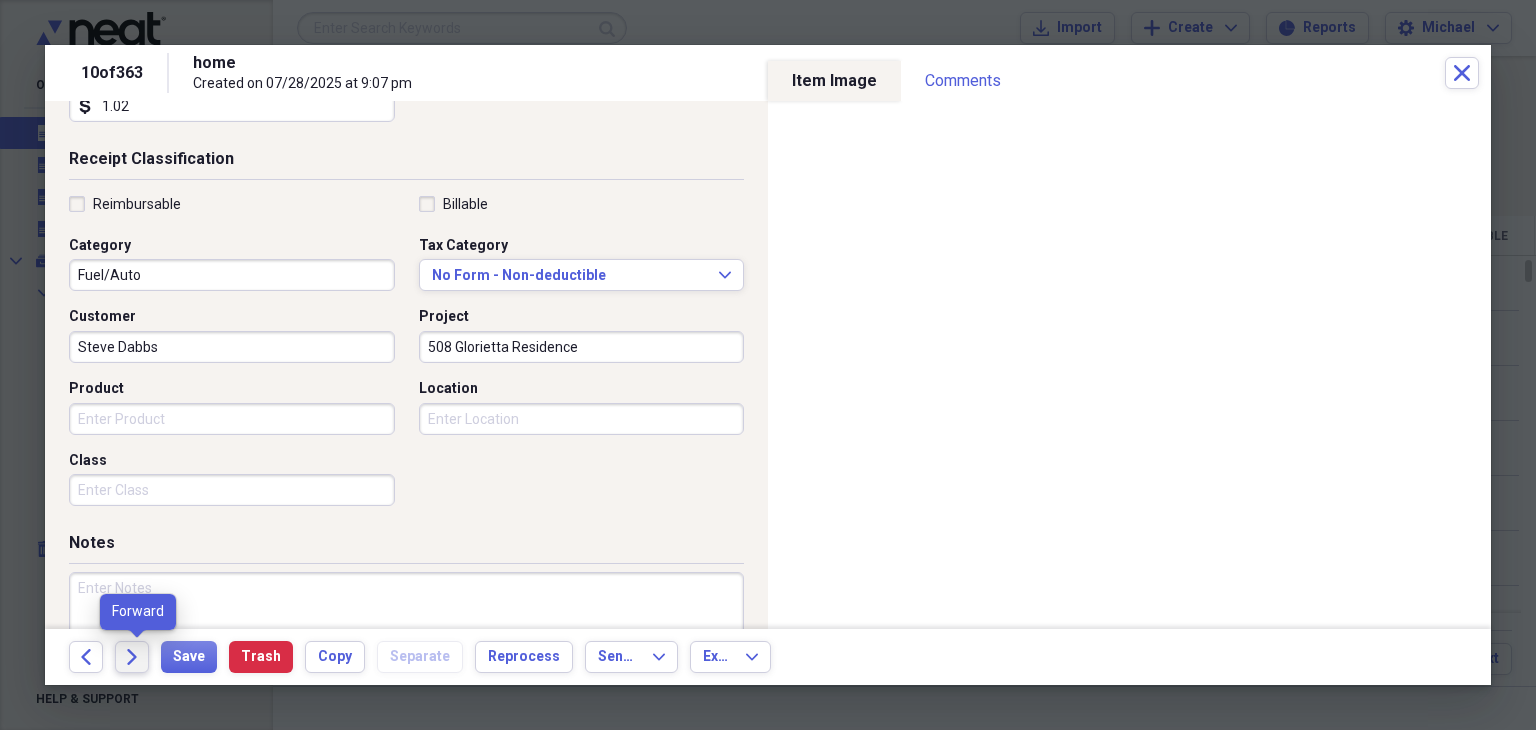 click on "Forward" at bounding box center [132, 657] 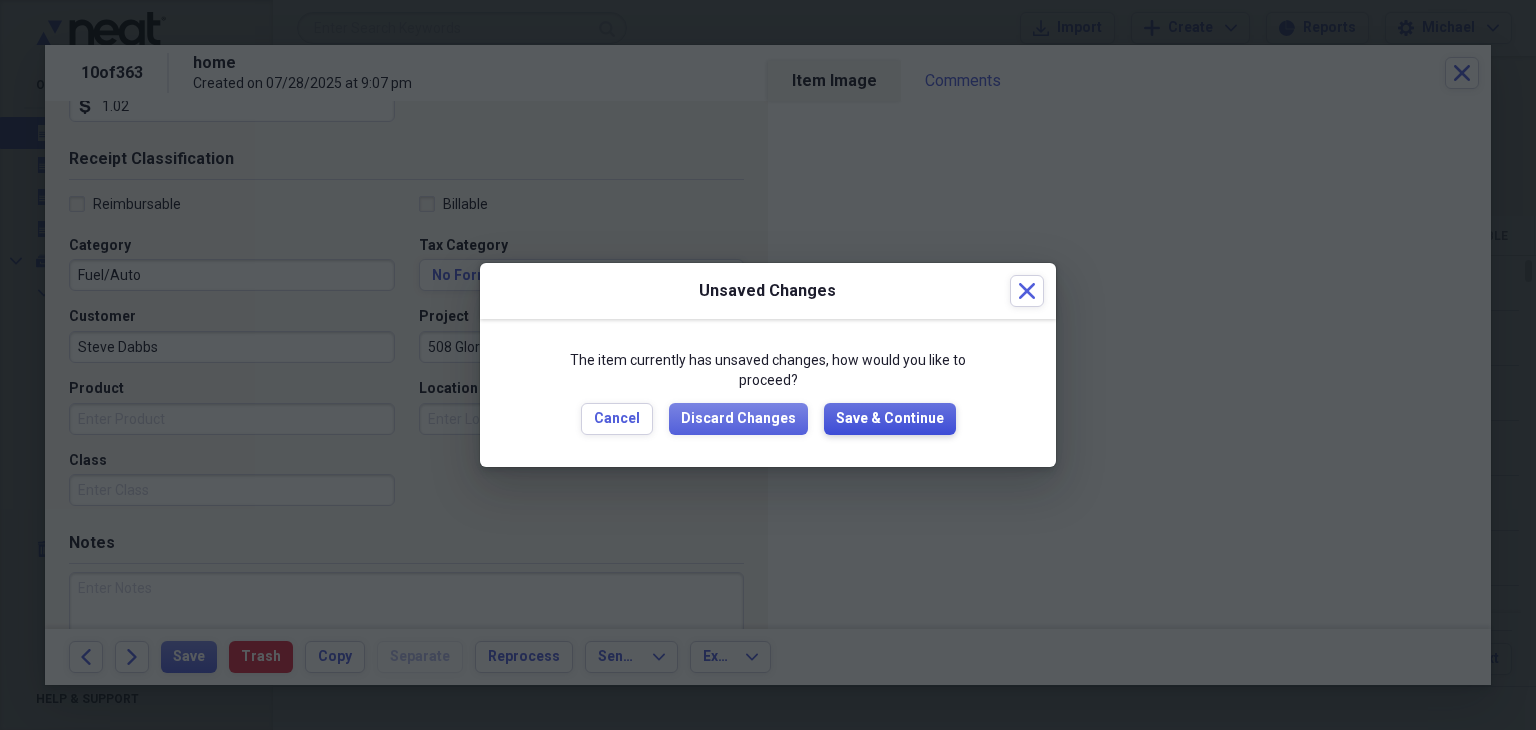click on "Save & Continue" at bounding box center [890, 419] 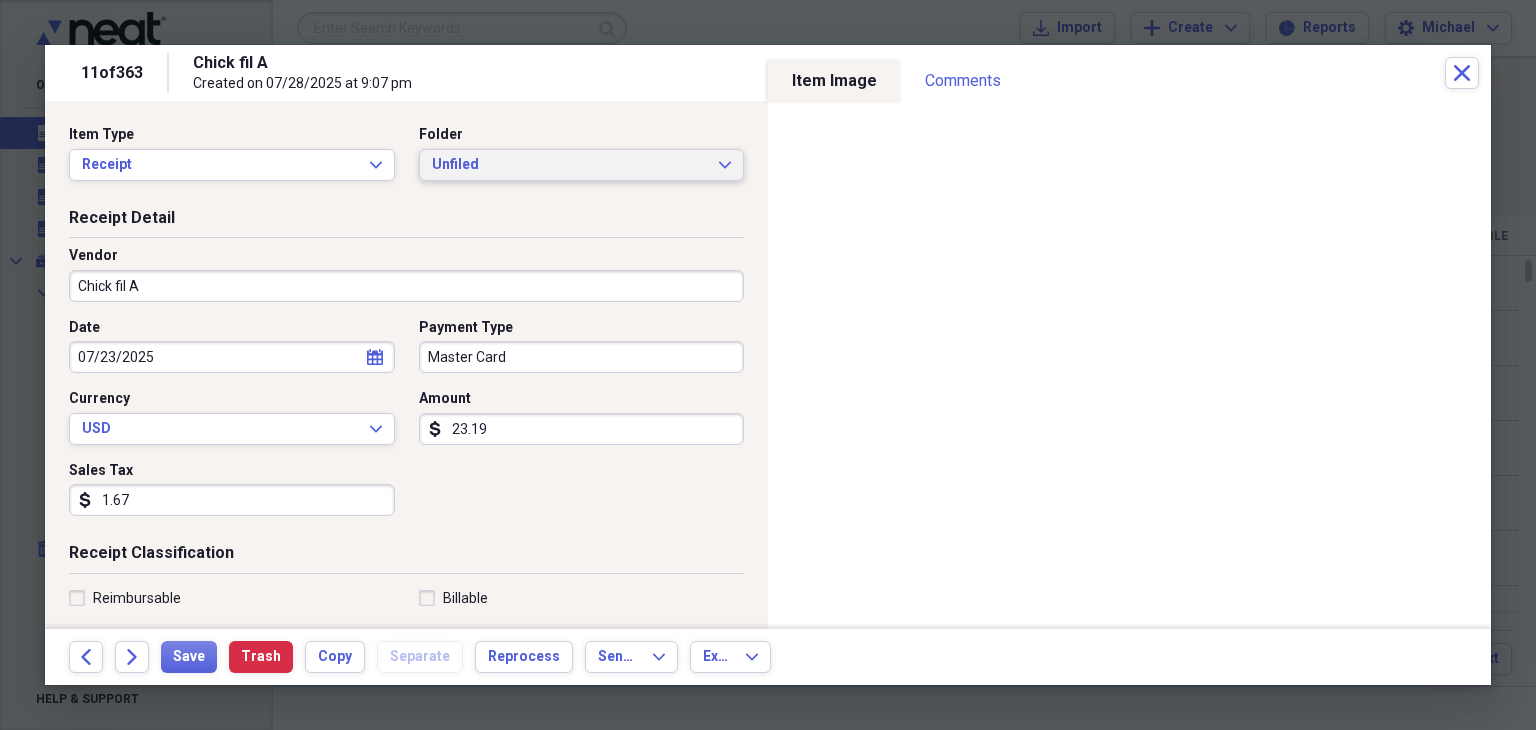 click on "Unfiled Expand" at bounding box center [582, 165] 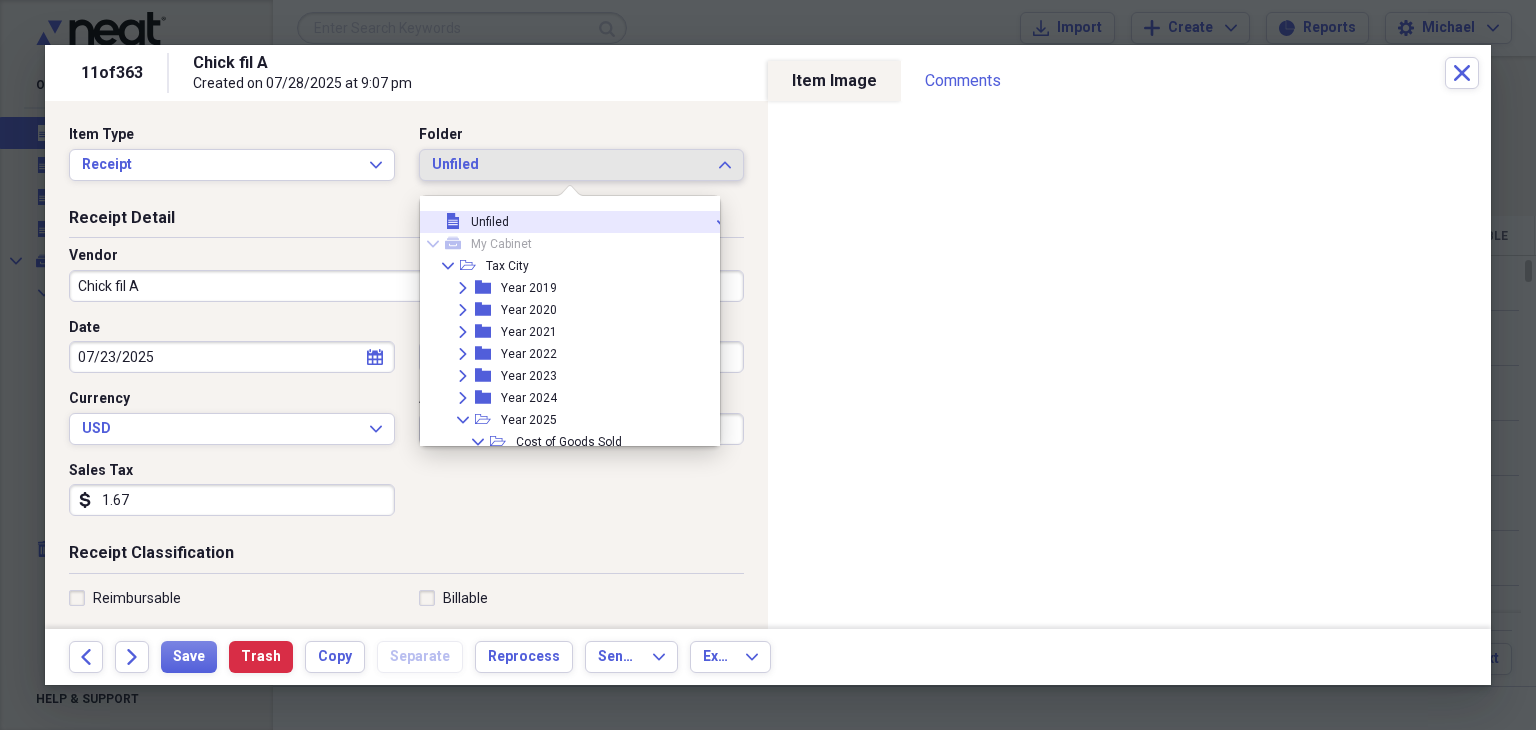 click on "Unfiled Expand" at bounding box center [582, 165] 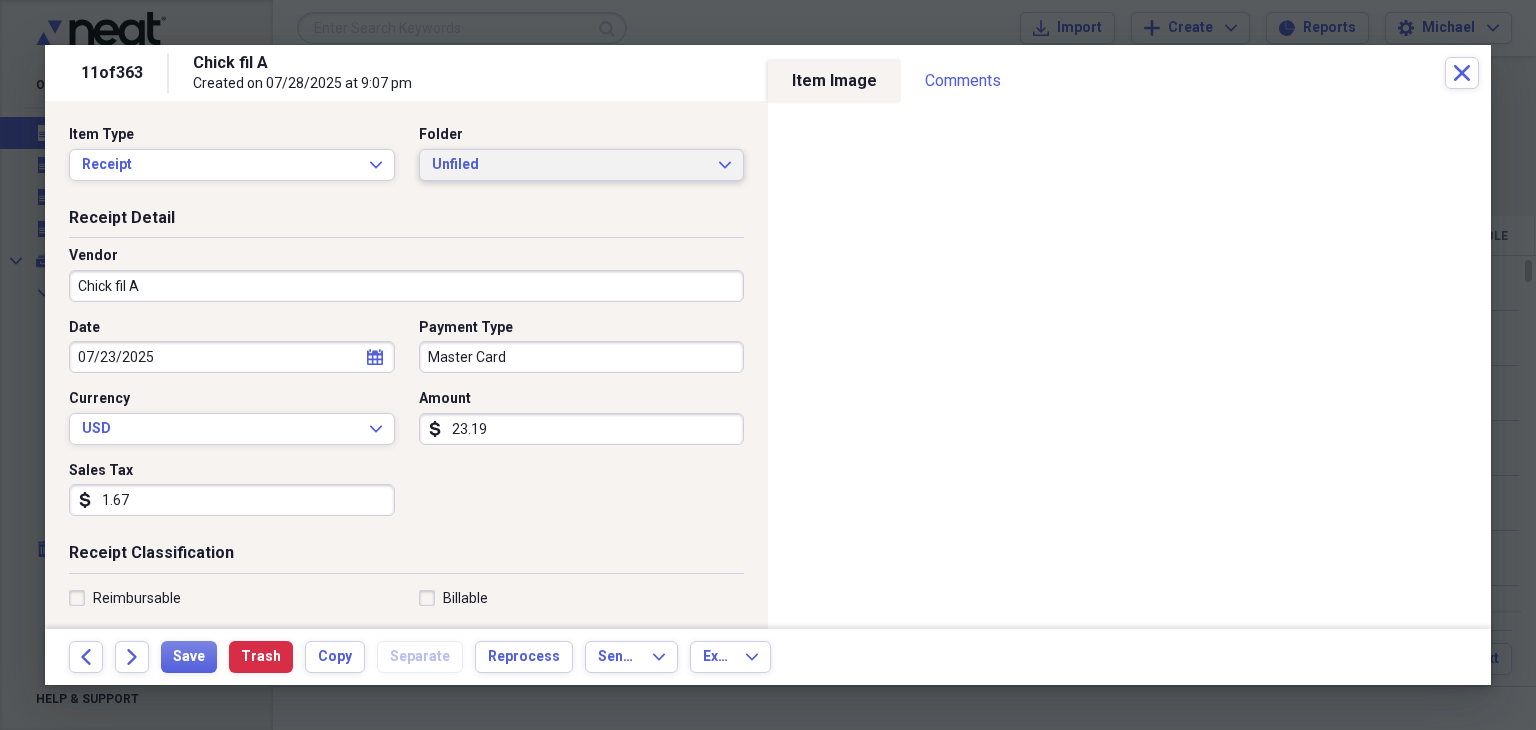 click on "Unfiled" at bounding box center [570, 165] 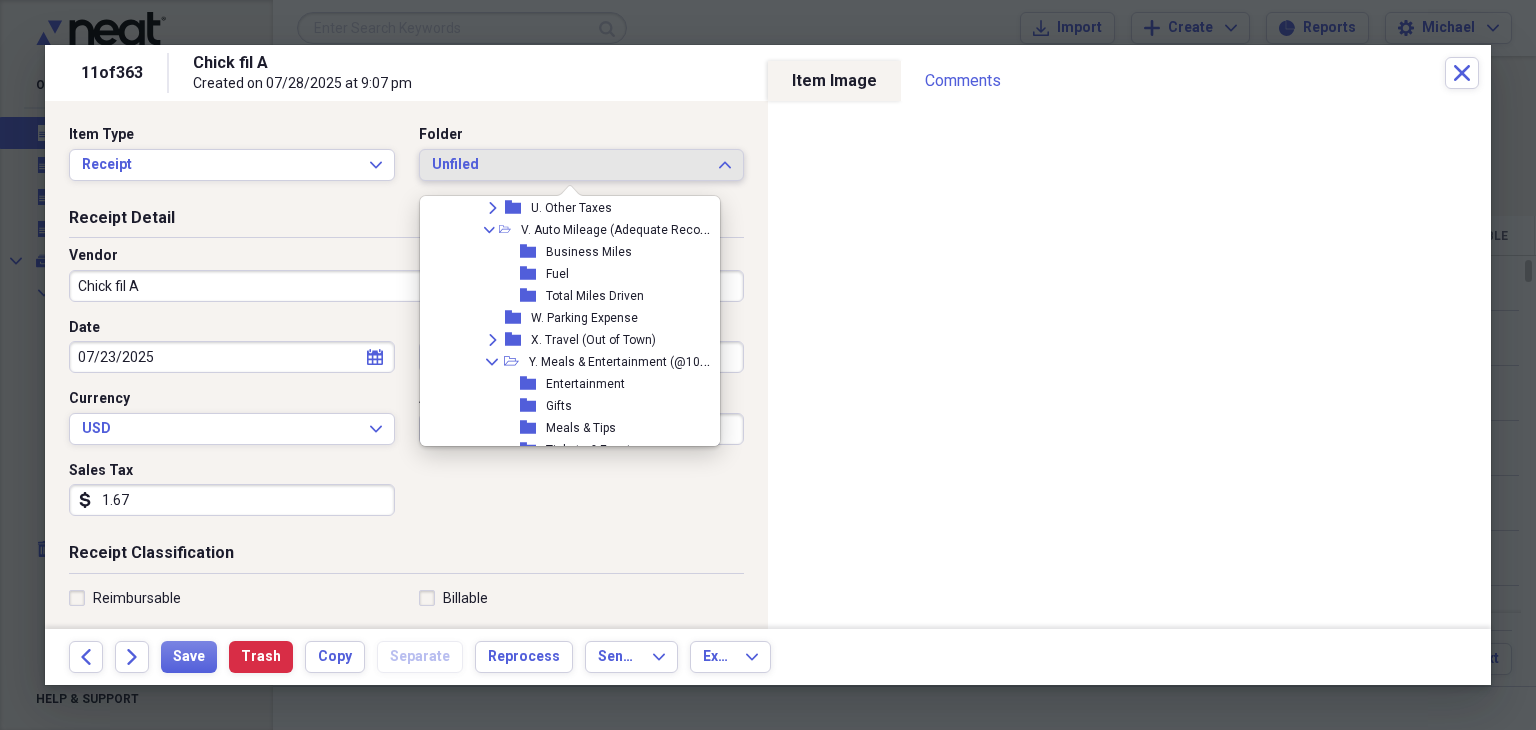 scroll, scrollTop: 1012, scrollLeft: 0, axis: vertical 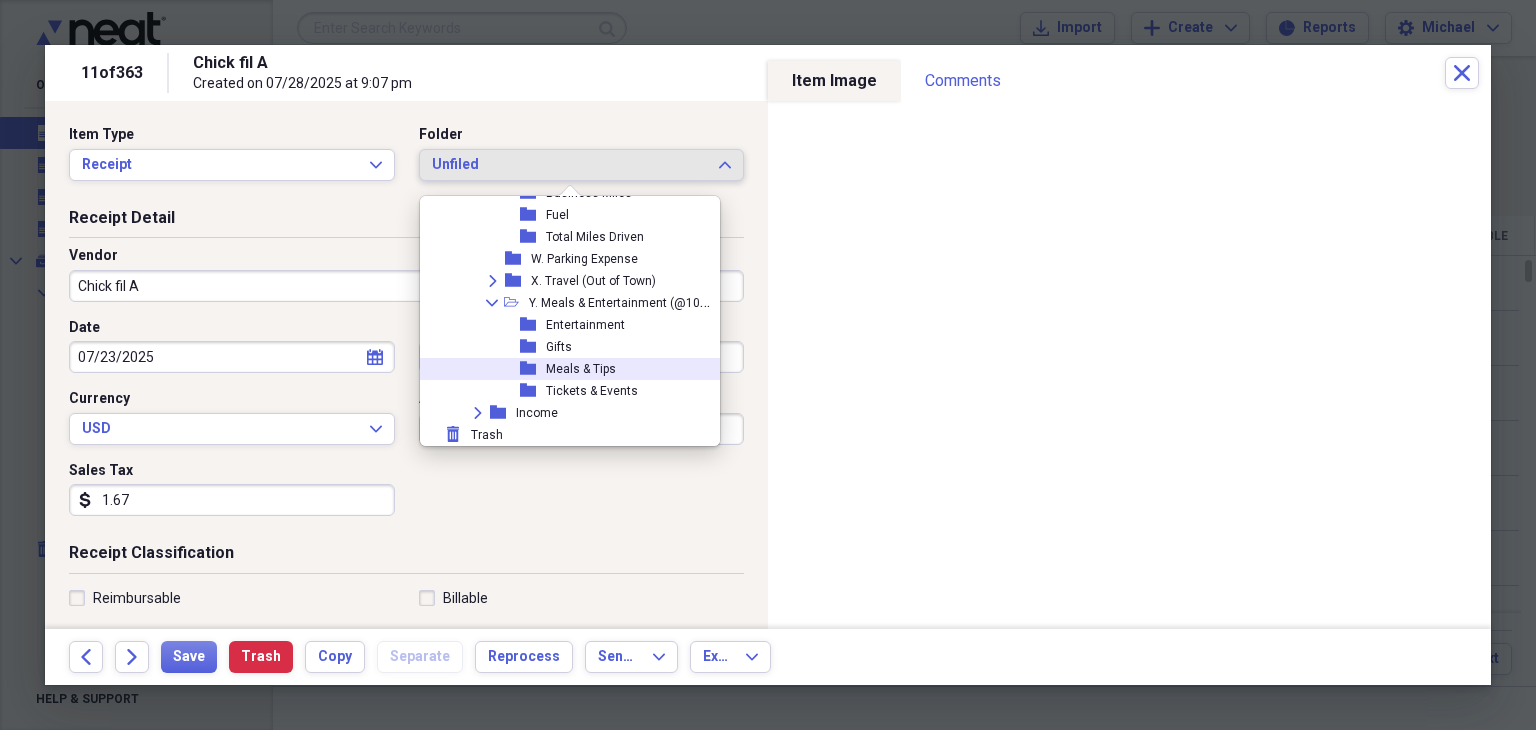 click on "Meals & Tips" at bounding box center (581, 369) 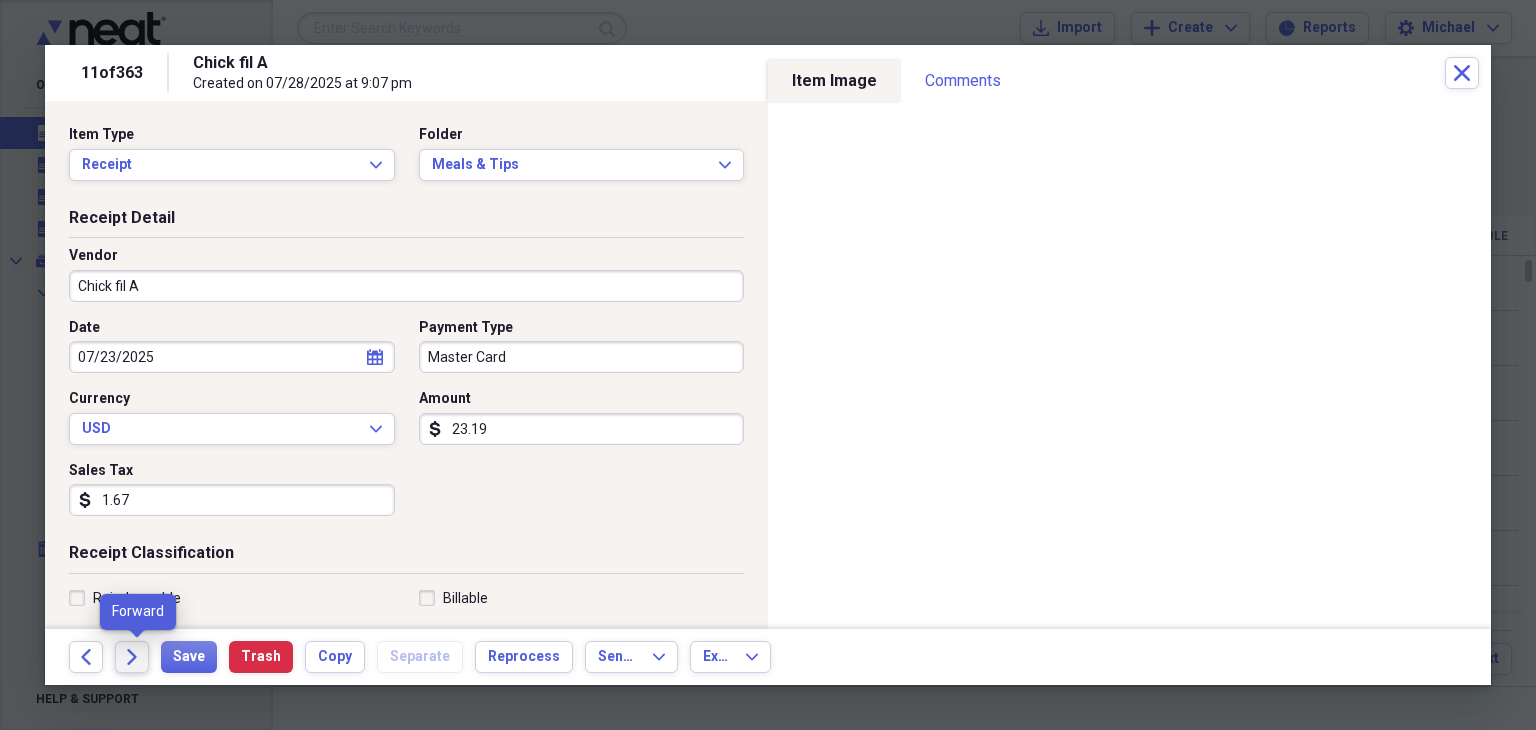 click 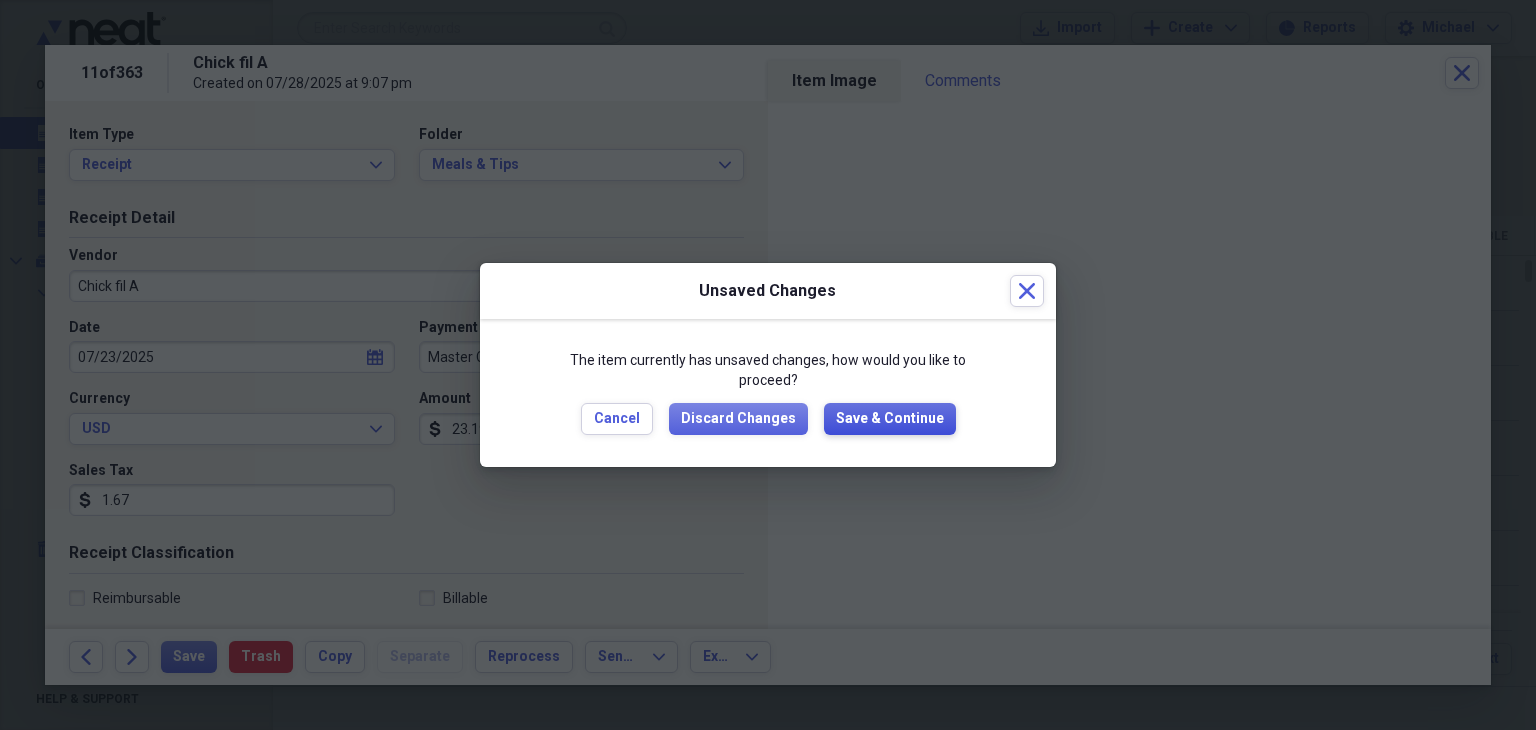 click on "Save & Continue" at bounding box center [890, 419] 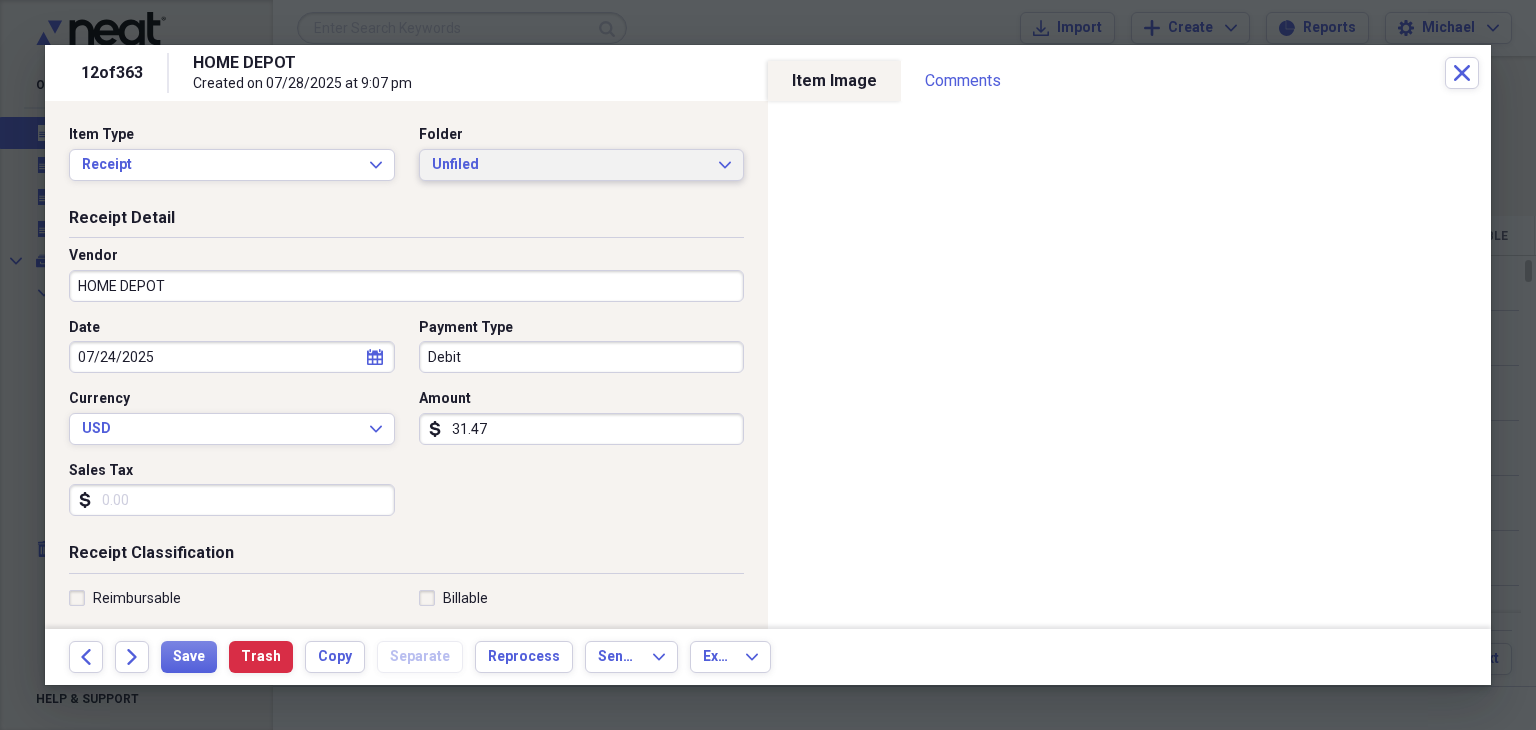 click on "Expand" 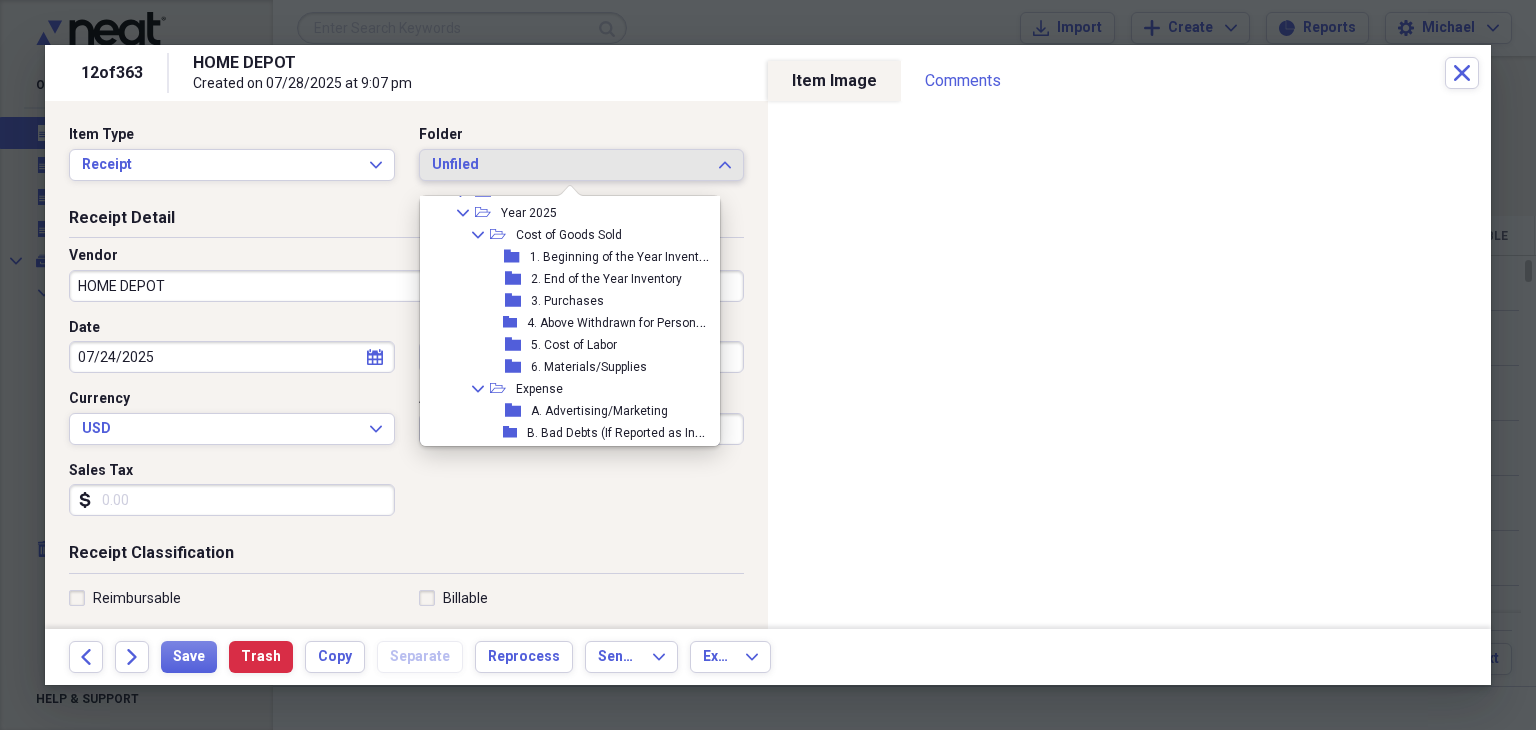 scroll, scrollTop: 208, scrollLeft: 0, axis: vertical 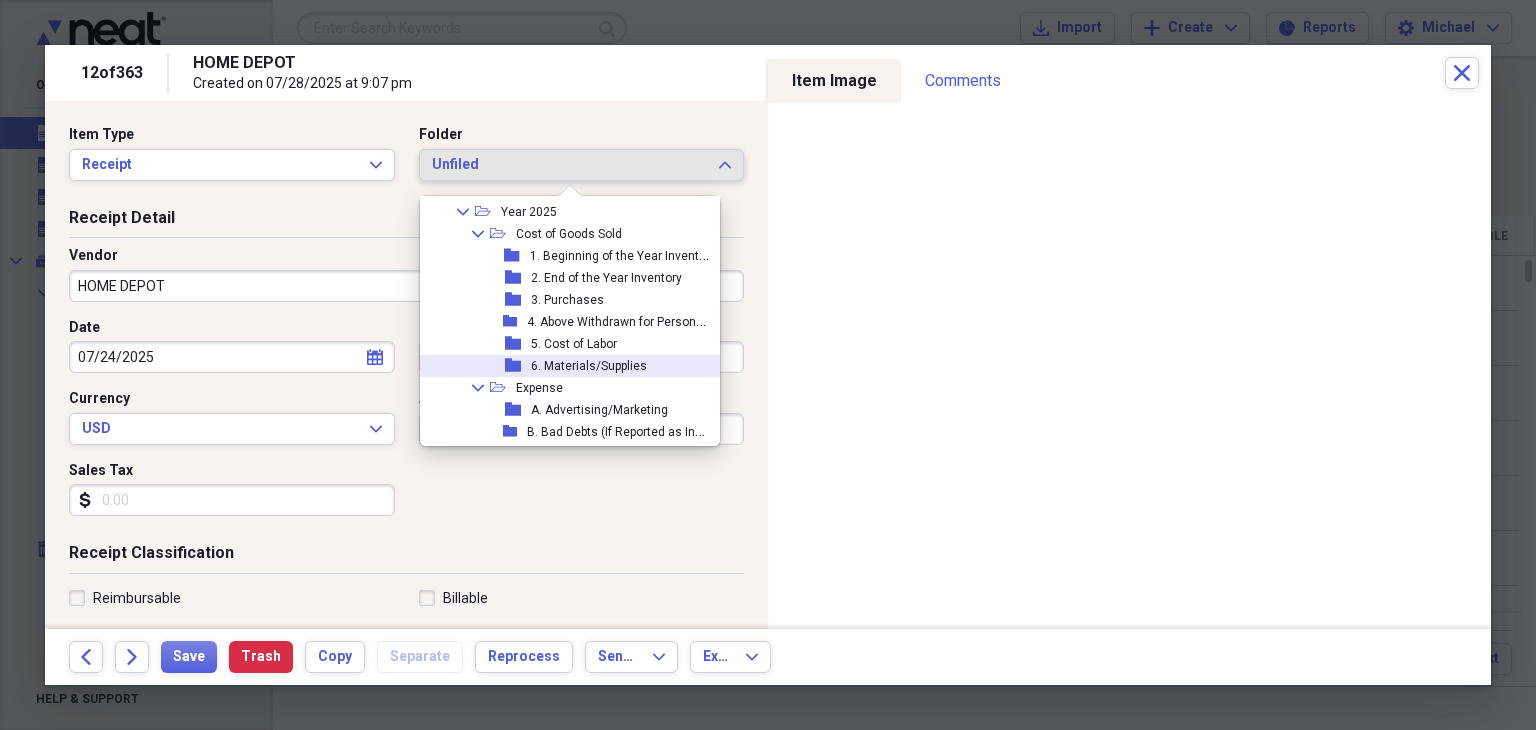click on "folder 6. Materials/Supplies" at bounding box center [569, 366] 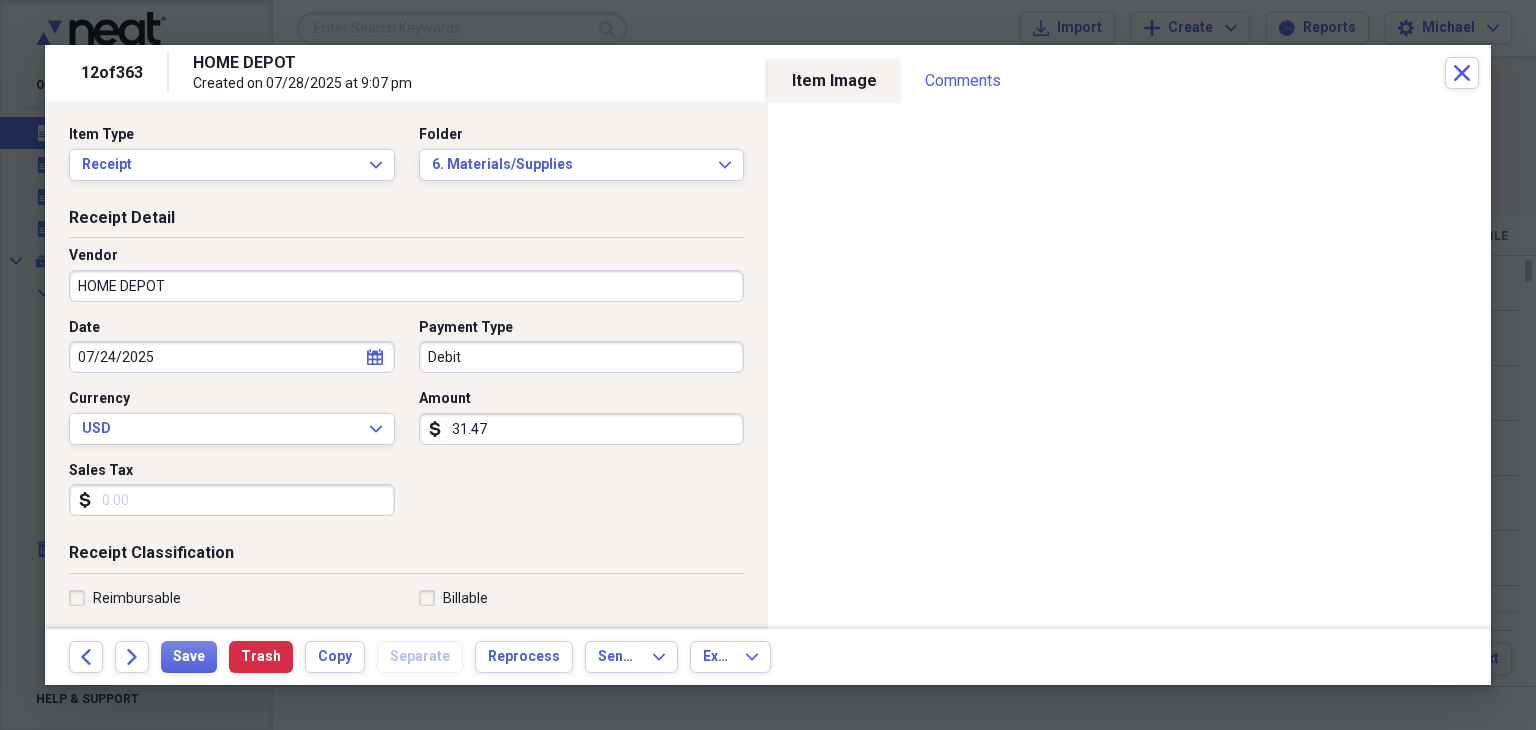 click on "Sales Tax" at bounding box center (232, 500) 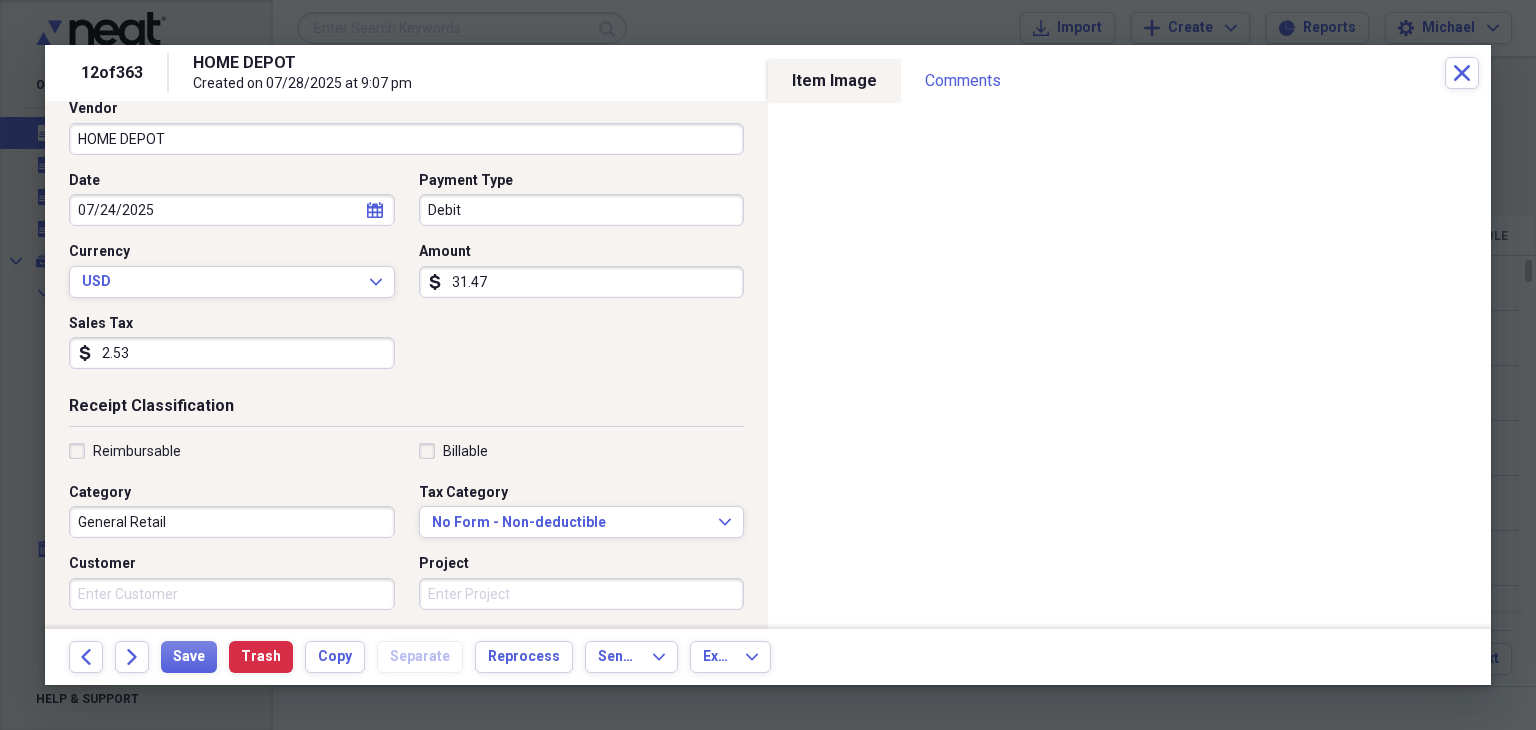 scroll, scrollTop: 151, scrollLeft: 0, axis: vertical 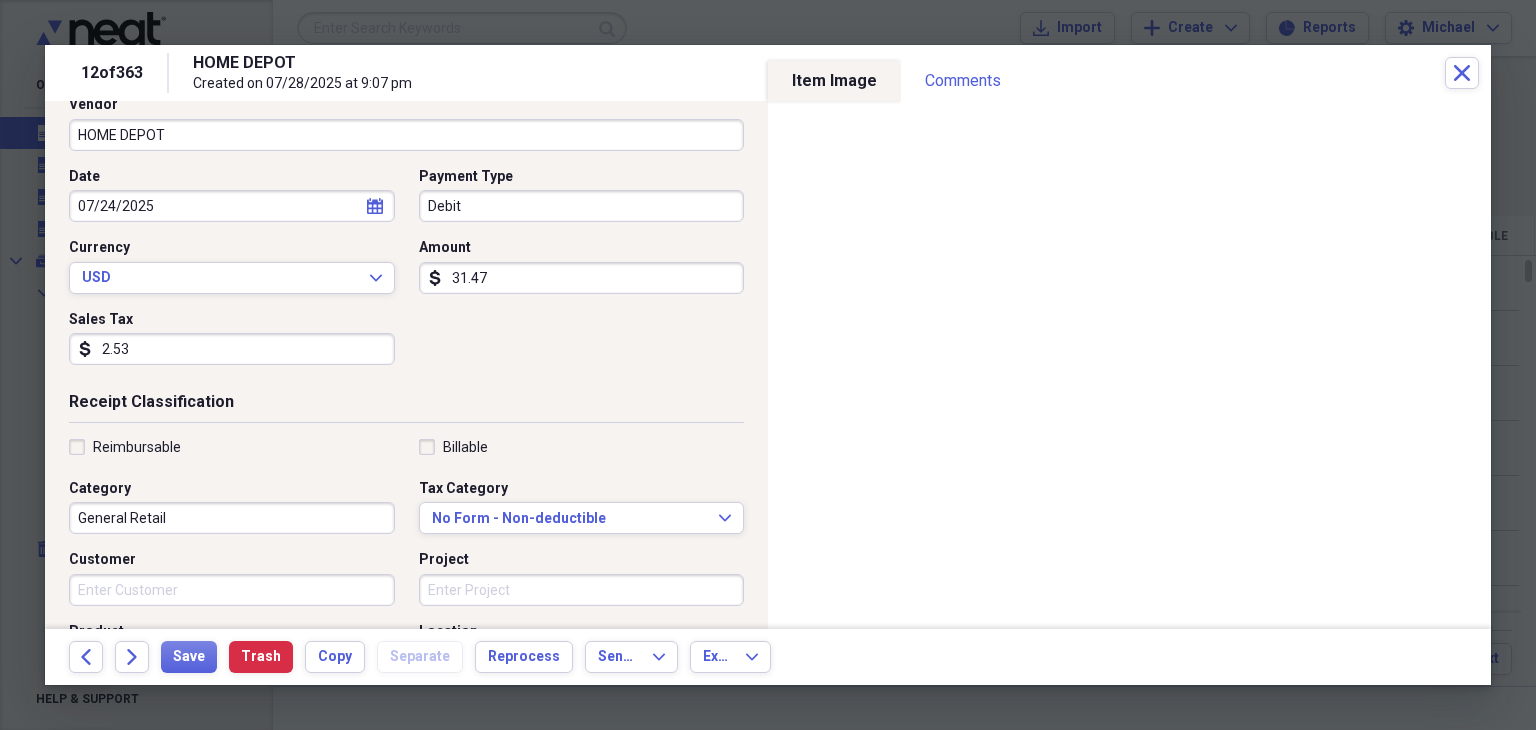 type on "2.53" 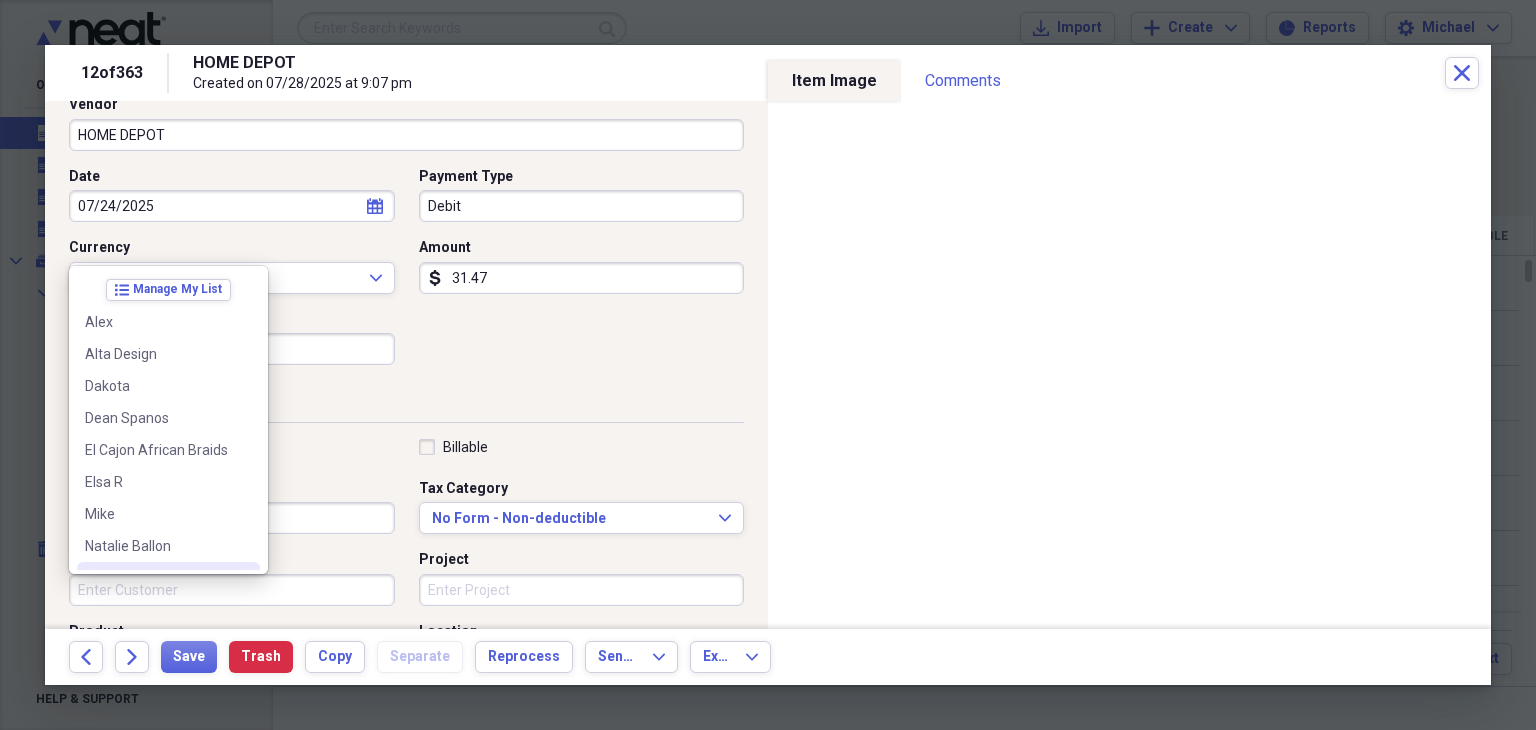 type on "d" 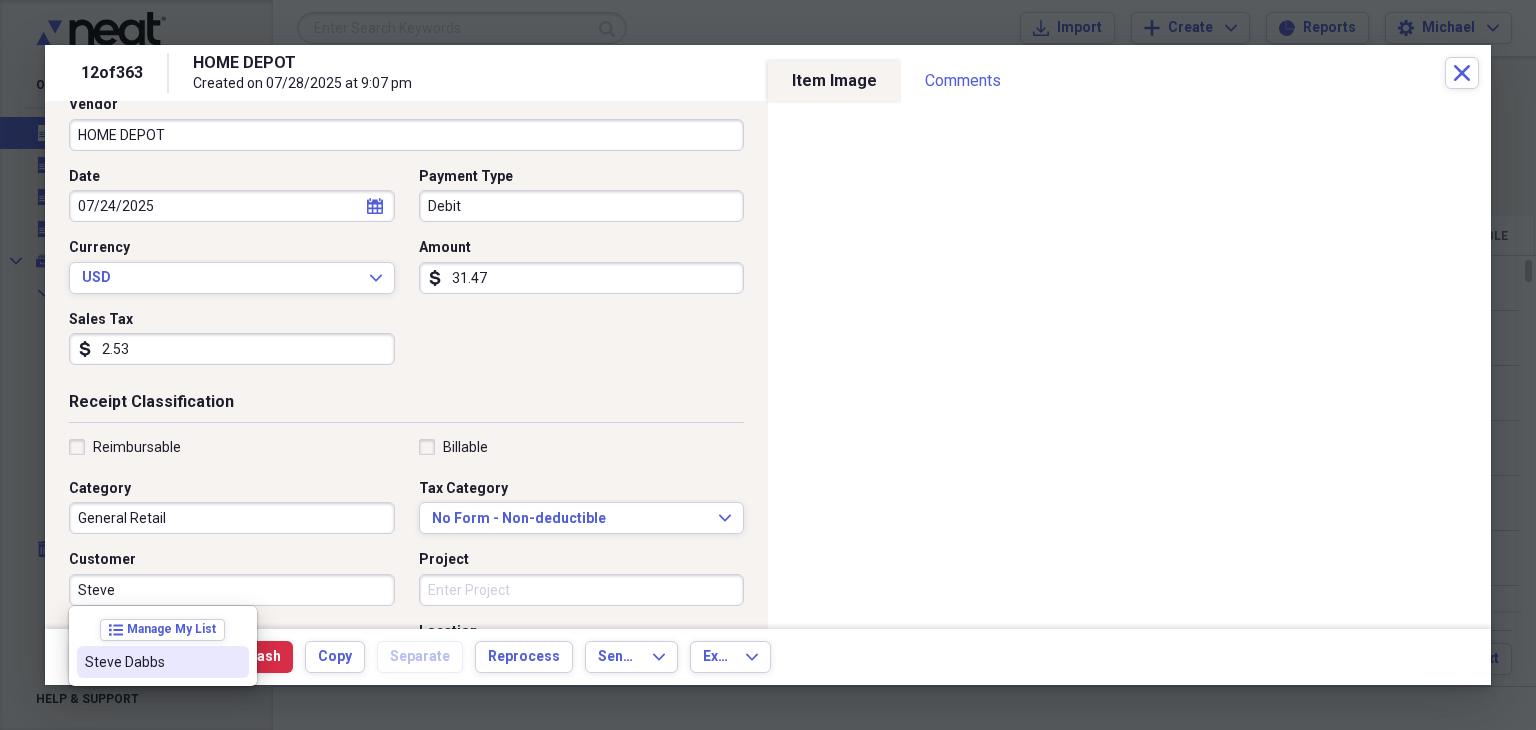 click on "Steve Dabbs" at bounding box center [151, 662] 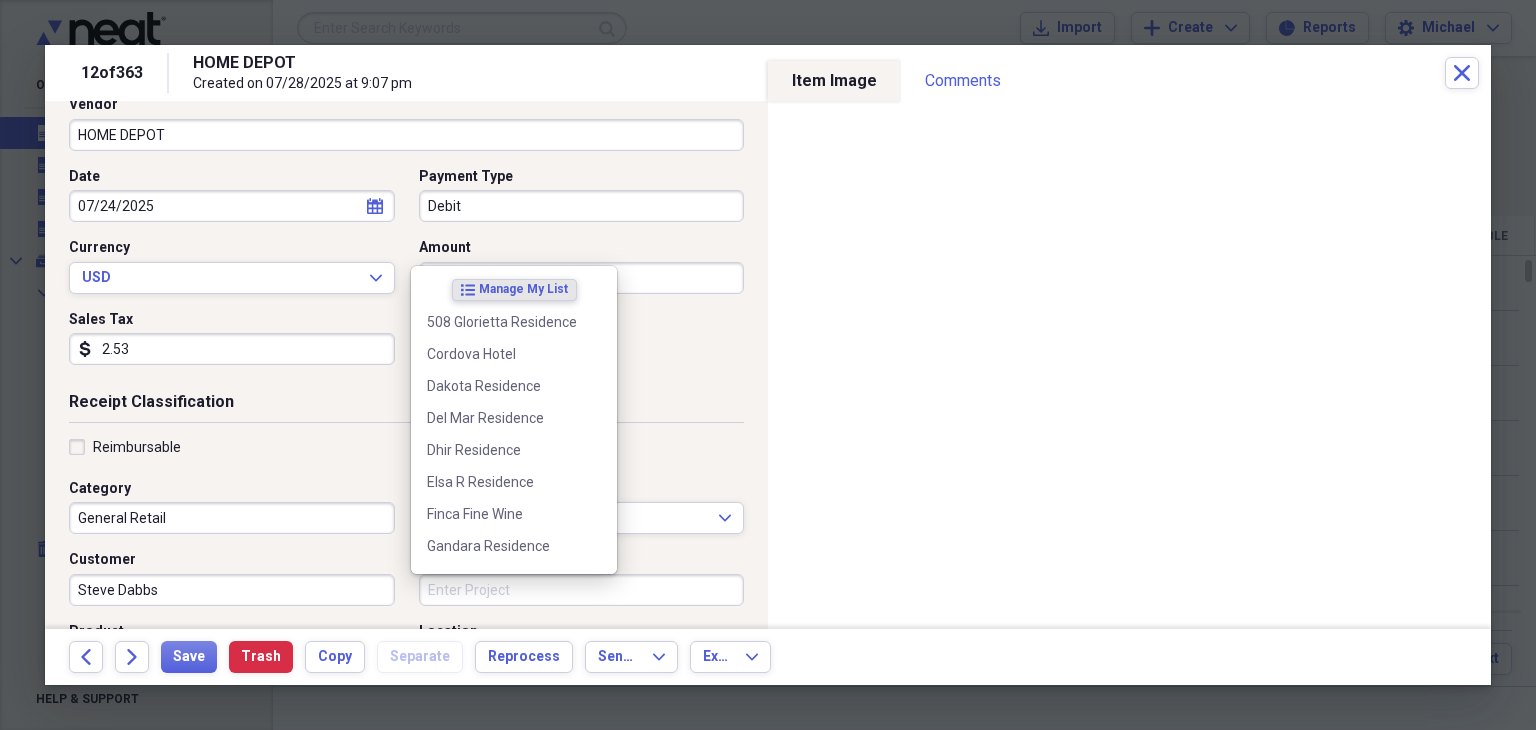 click on "Project" at bounding box center (582, 590) 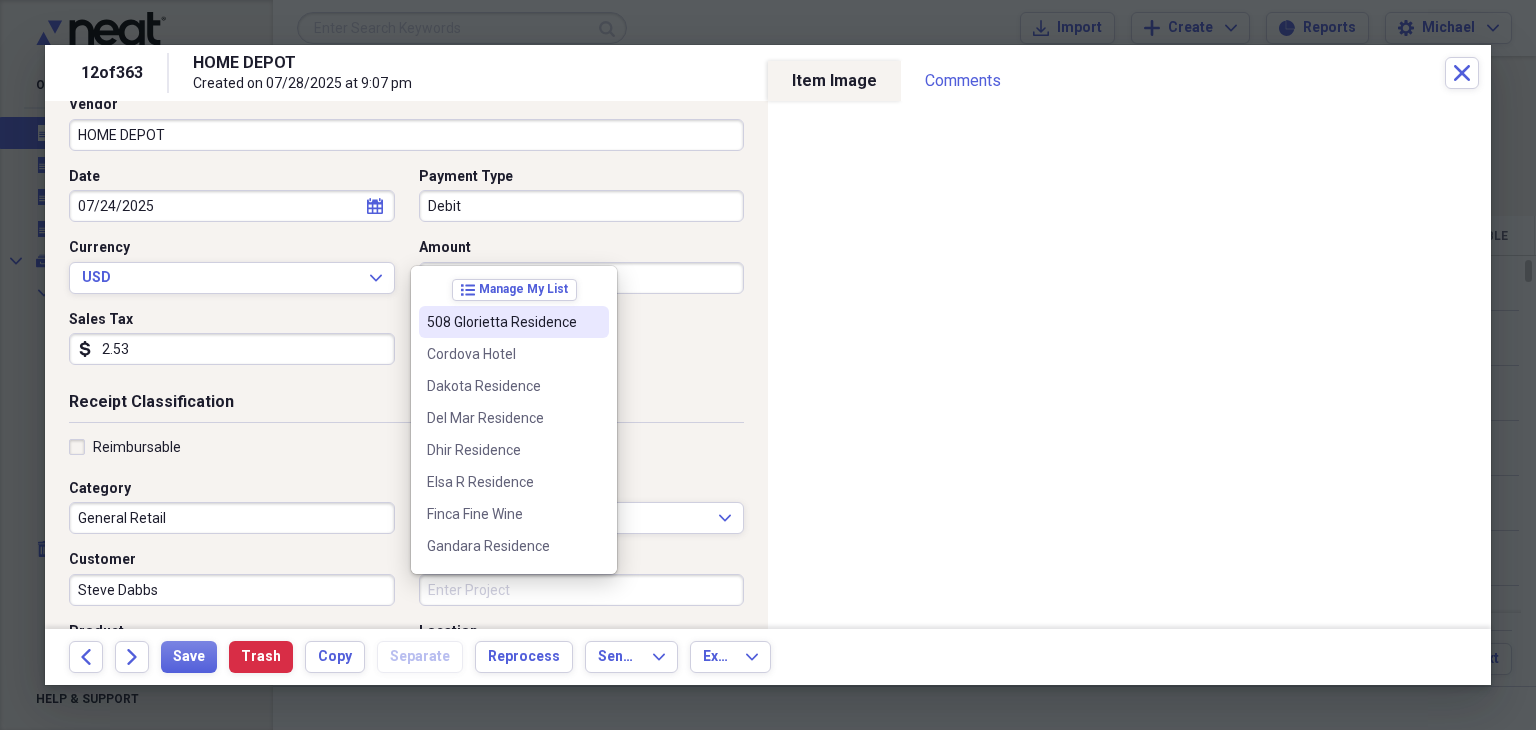 click on "508 Glorietta Residence" at bounding box center (514, 322) 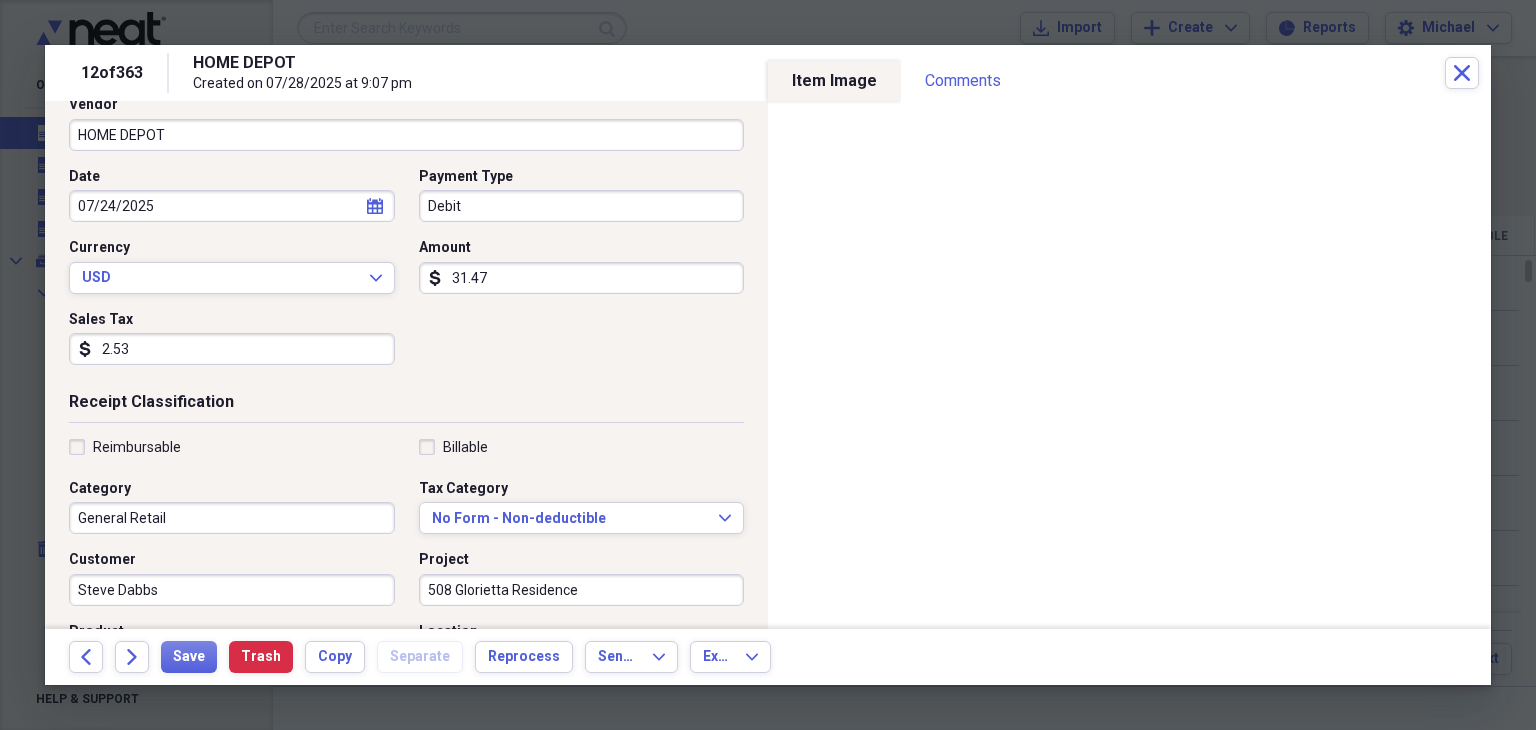 click on "Billable" at bounding box center (582, 447) 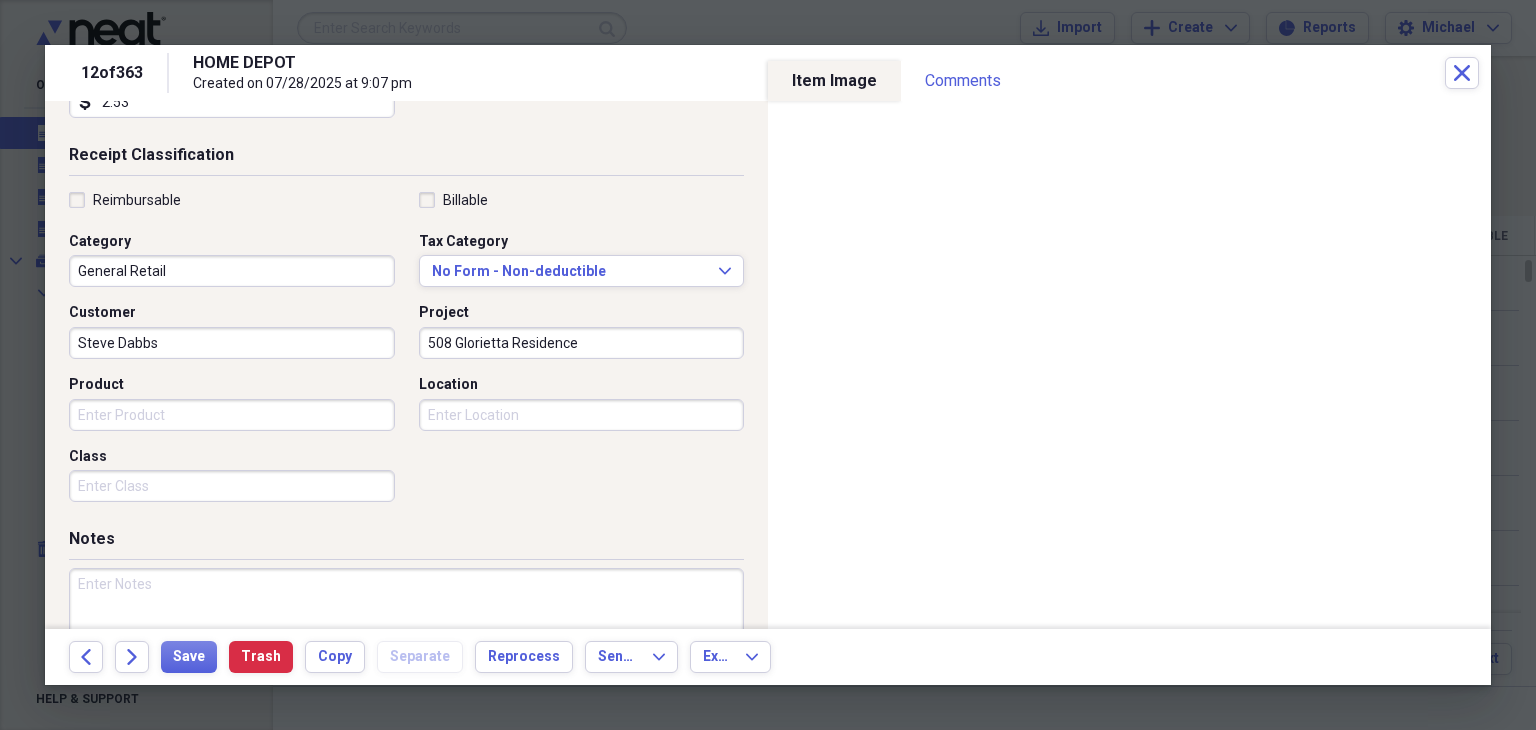 scroll, scrollTop: 492, scrollLeft: 0, axis: vertical 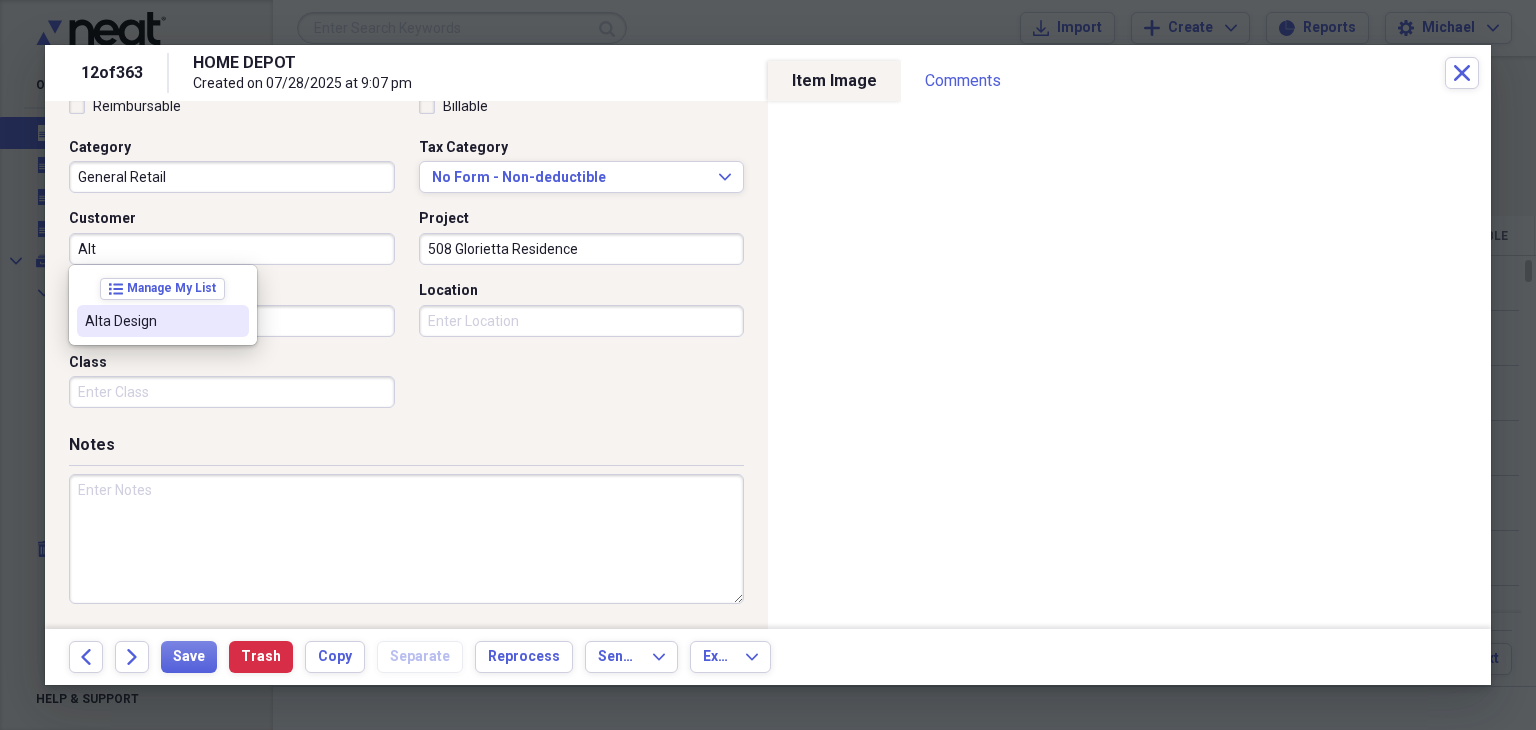 click on "Alta Design" at bounding box center [151, 321] 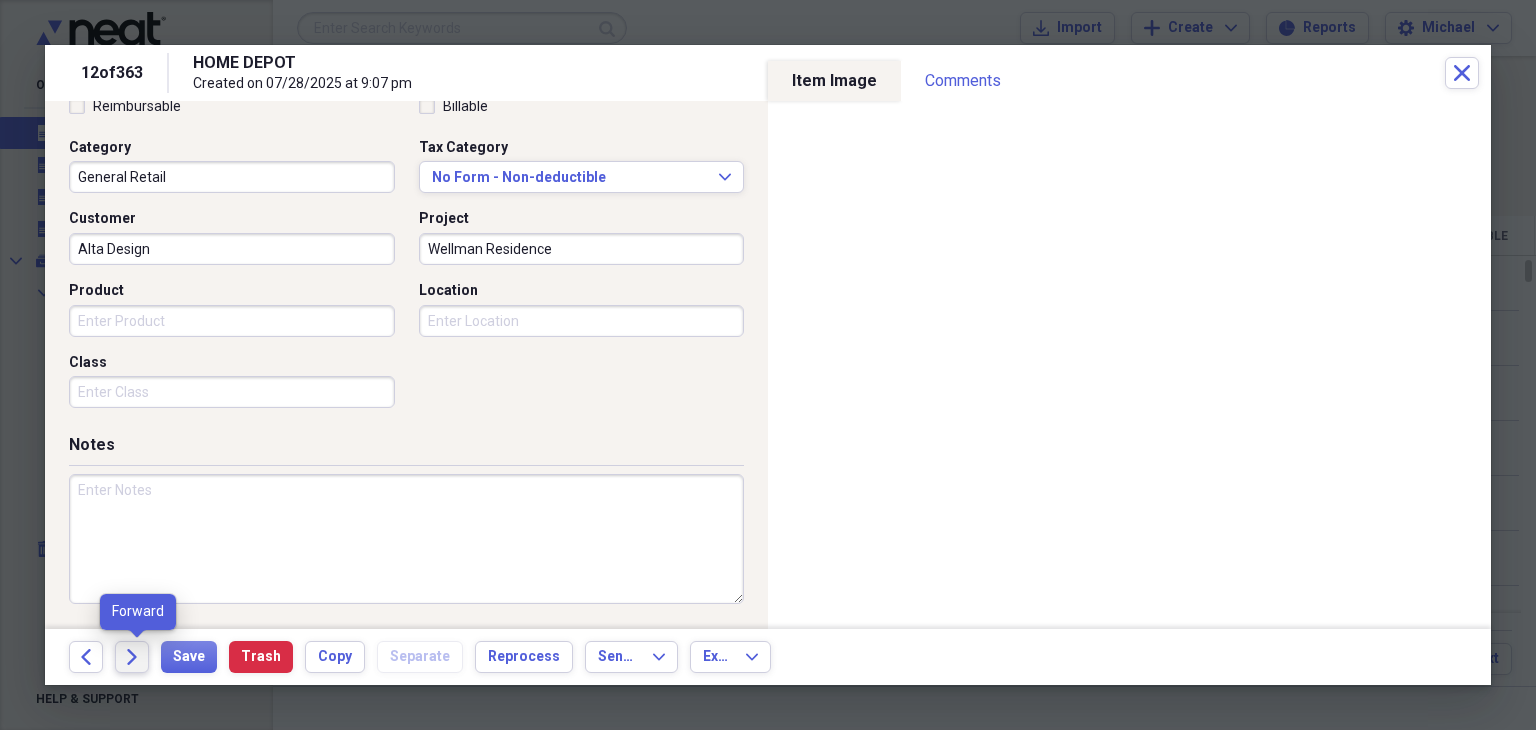 type on "Wellman Residence" 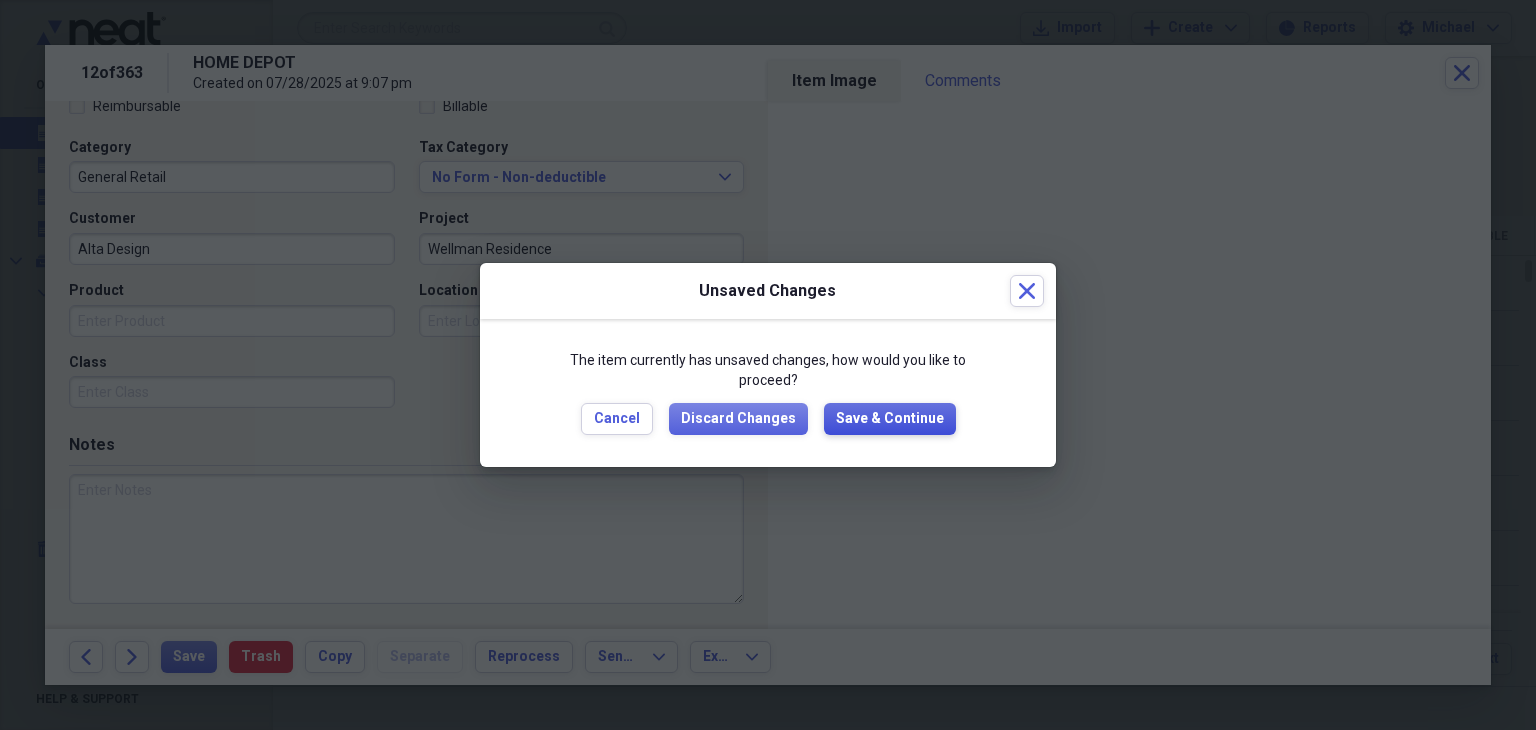 click on "Save & Continue" at bounding box center [890, 419] 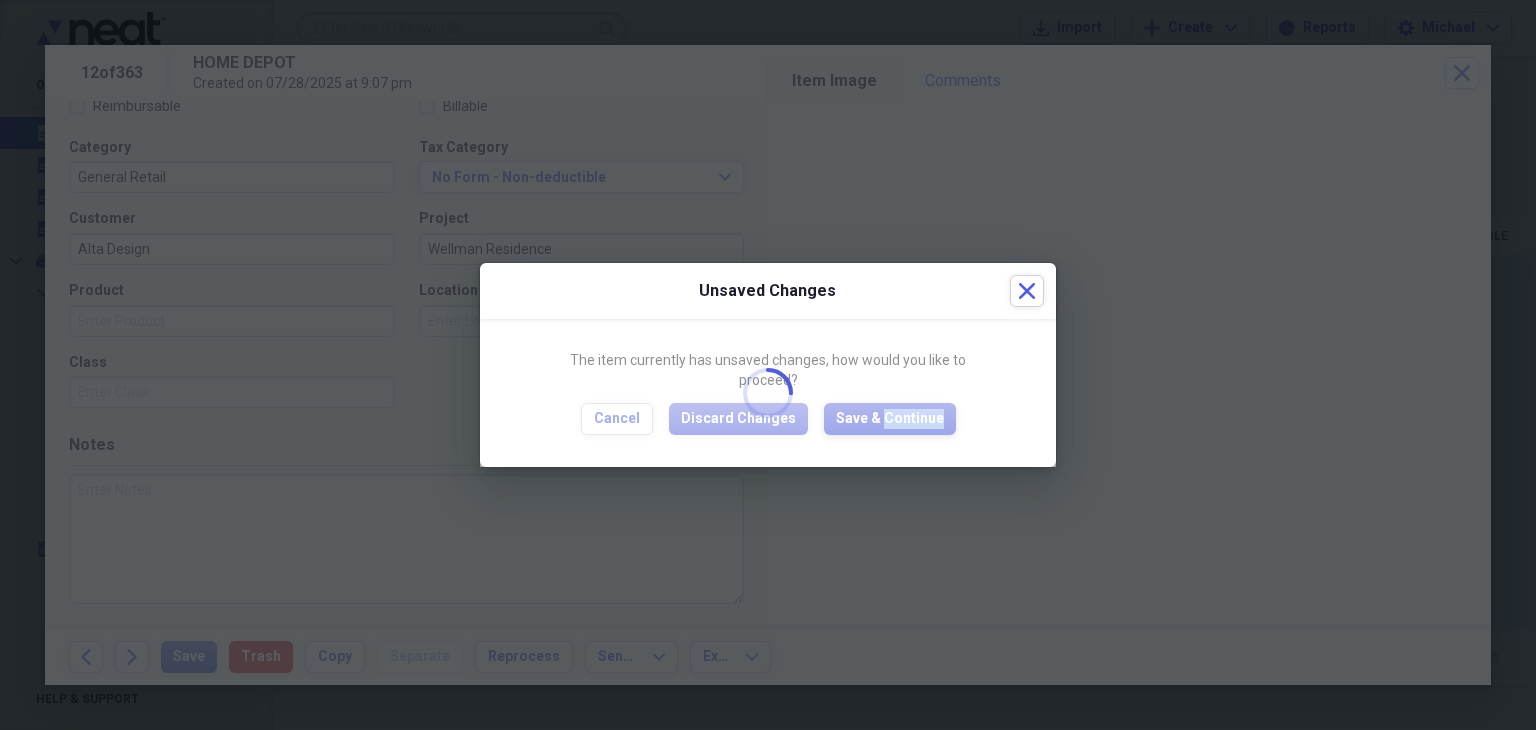 click at bounding box center [768, 392] 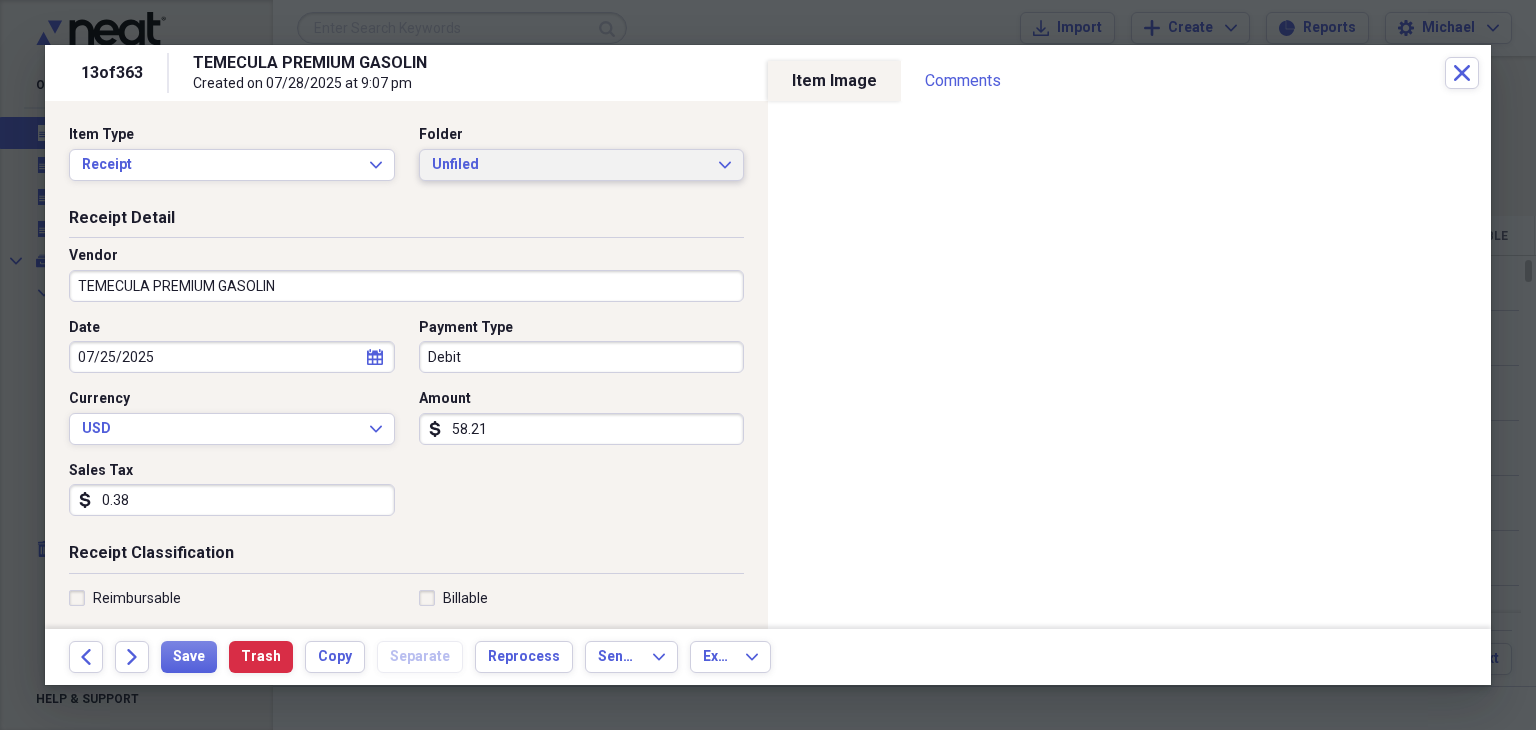 click on "Unfiled" at bounding box center [570, 165] 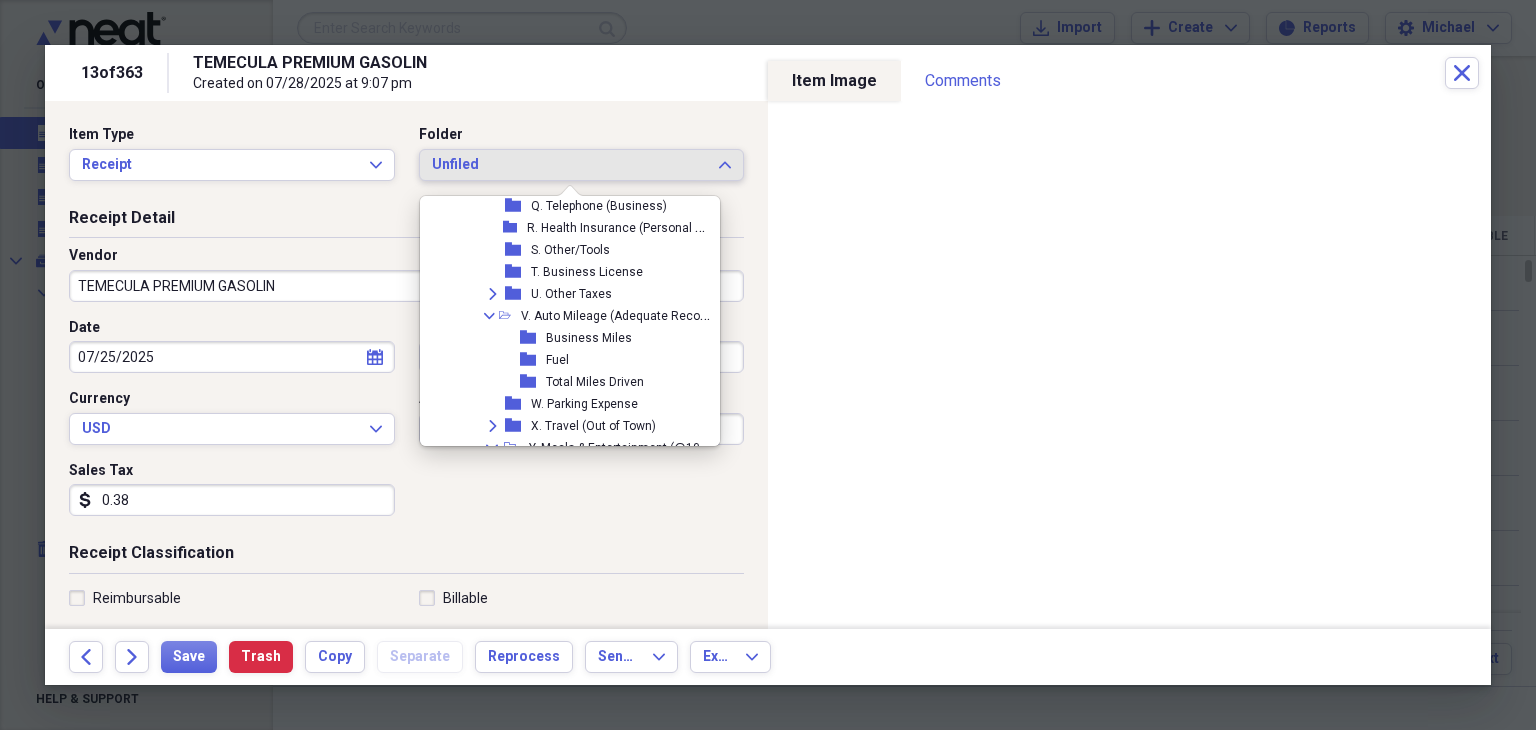 scroll, scrollTop: 852, scrollLeft: 0, axis: vertical 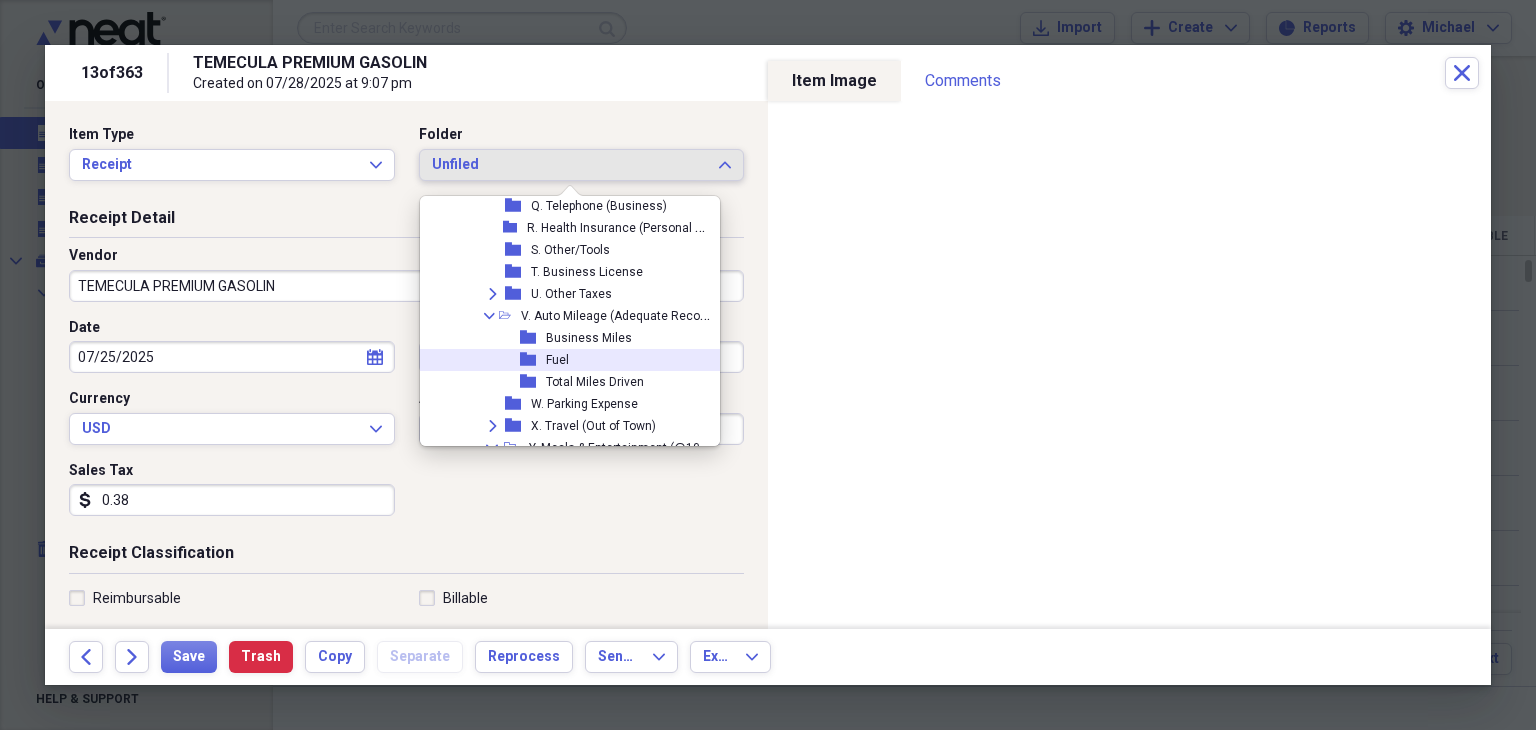 click on "Fuel" at bounding box center [557, 360] 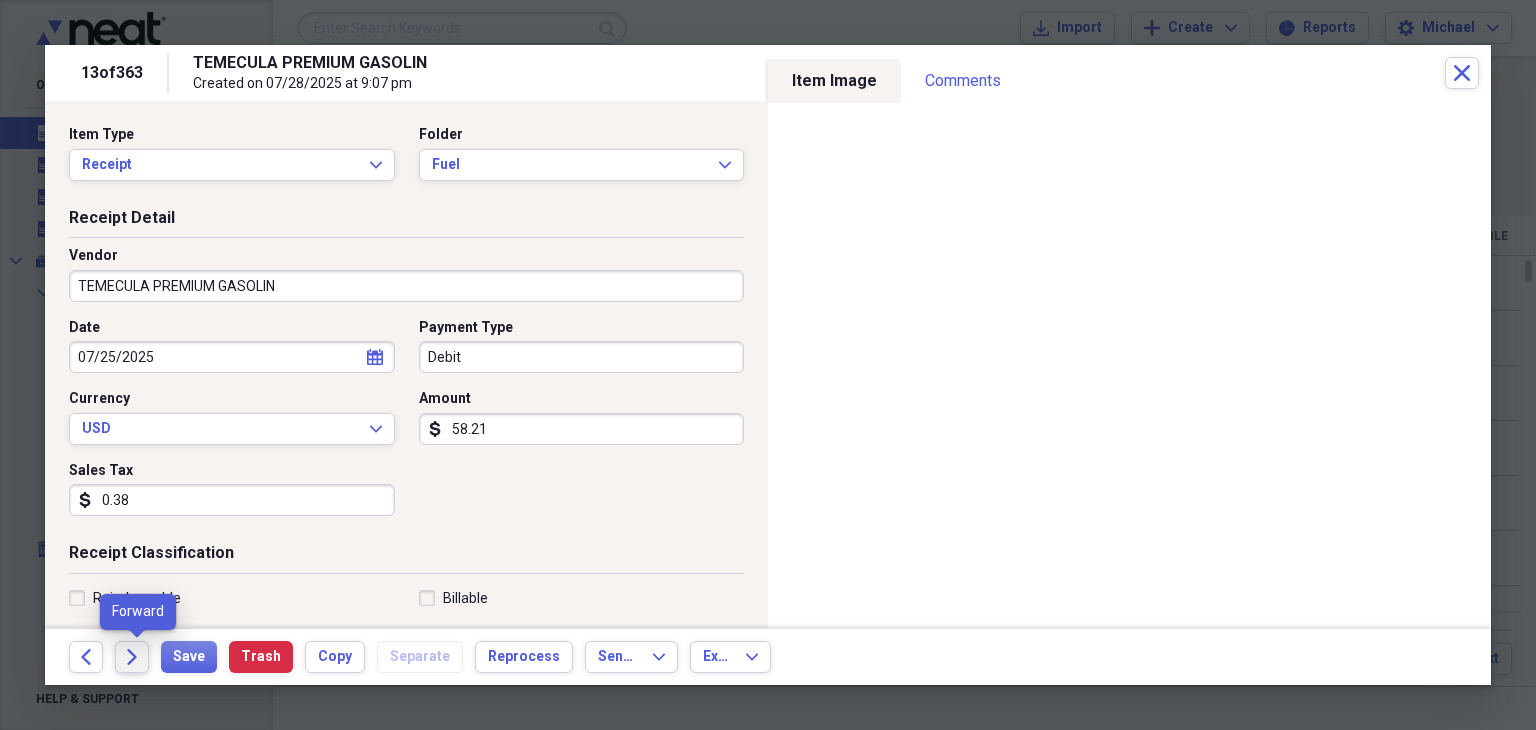 click on "Forward" 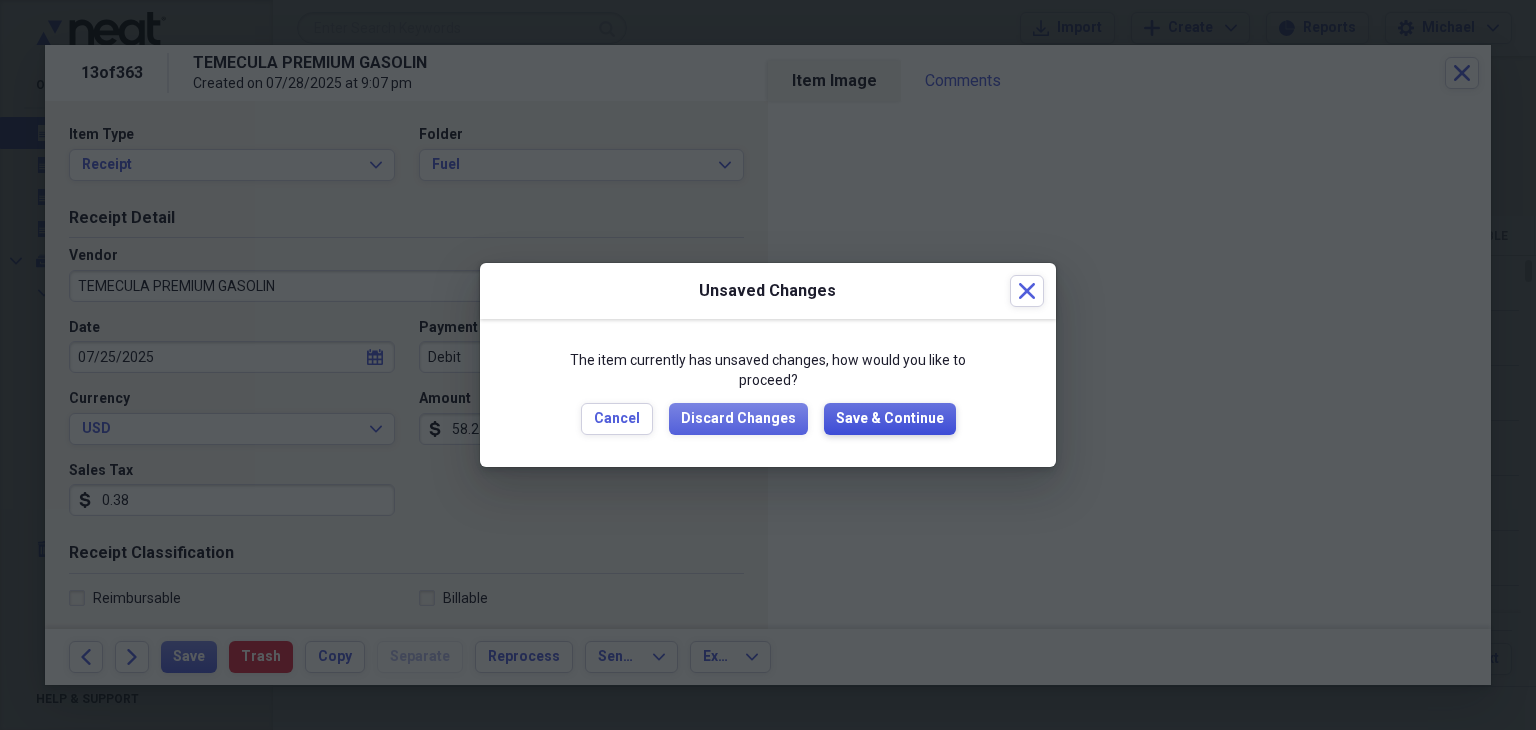 click on "Save & Continue" at bounding box center [890, 419] 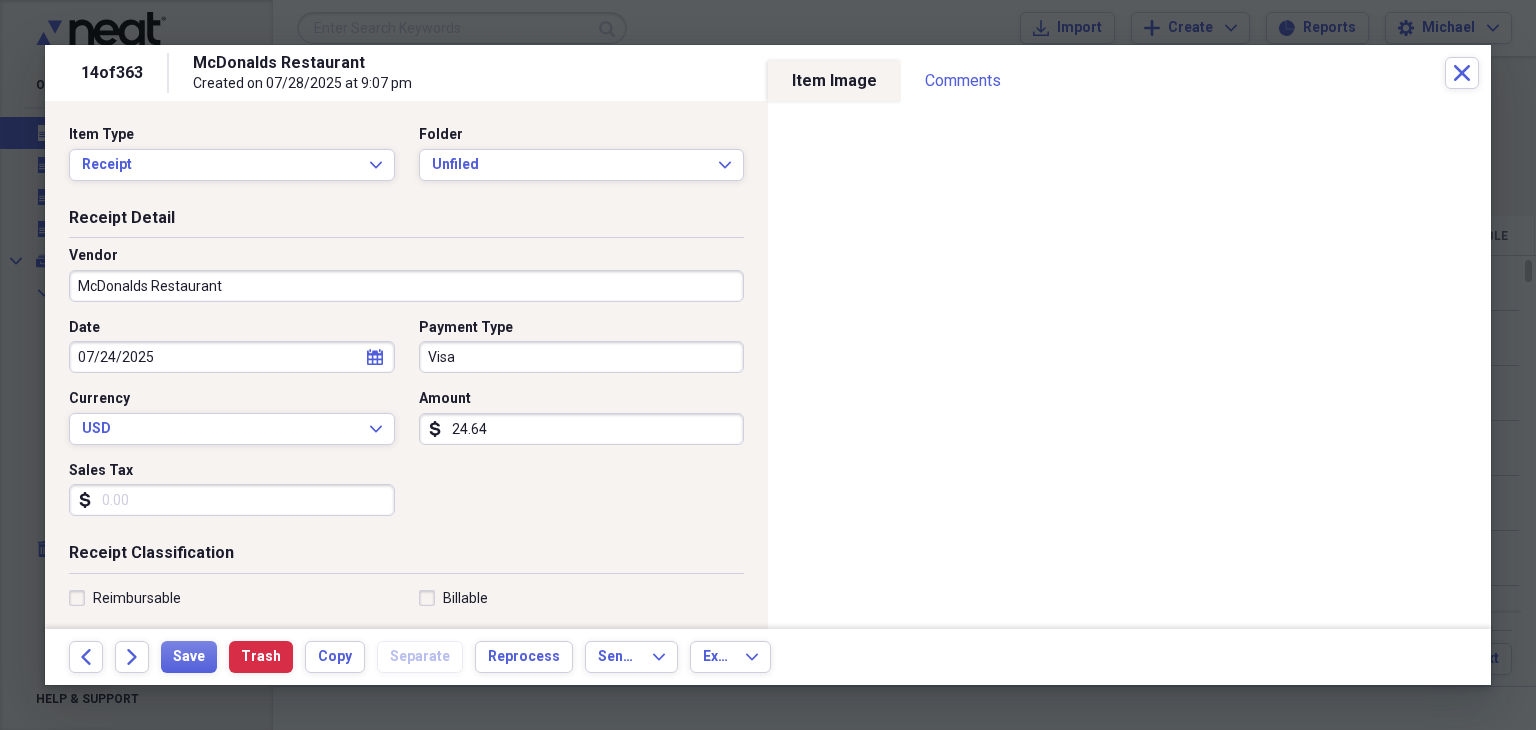 click on "Item Type Receipt Expand Folder Unfiled Expand" at bounding box center (406, 161) 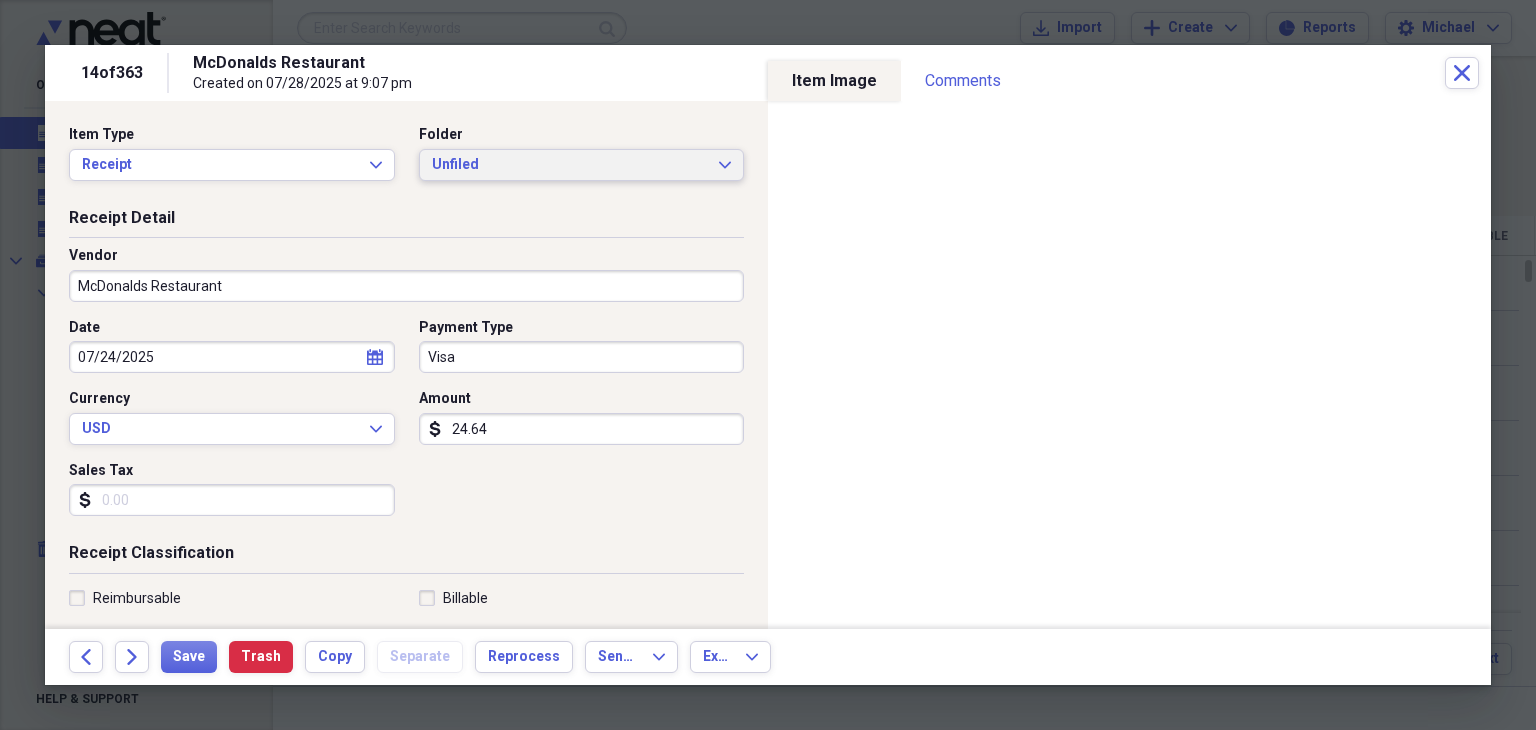 click on "Unfiled" at bounding box center (570, 165) 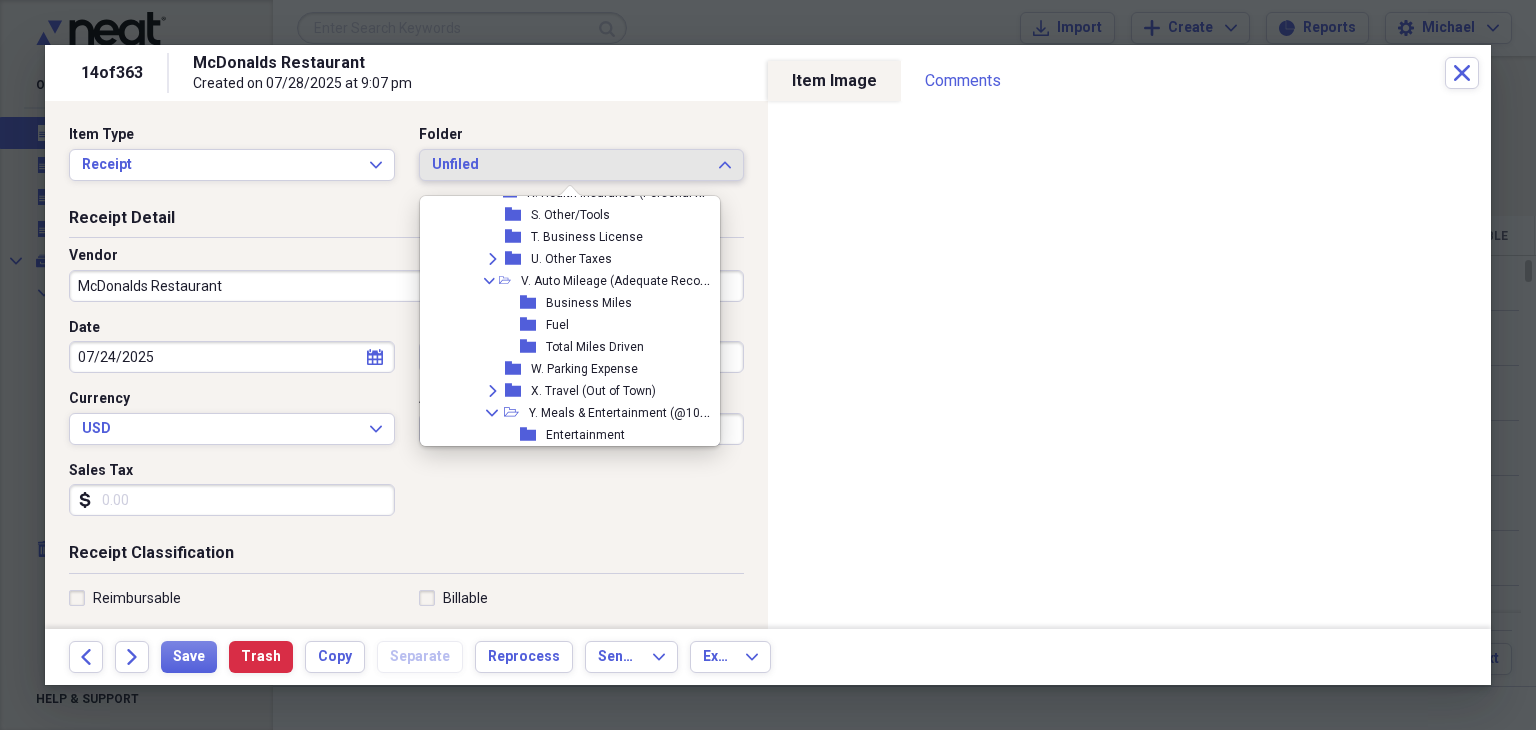 scroll, scrollTop: 903, scrollLeft: 0, axis: vertical 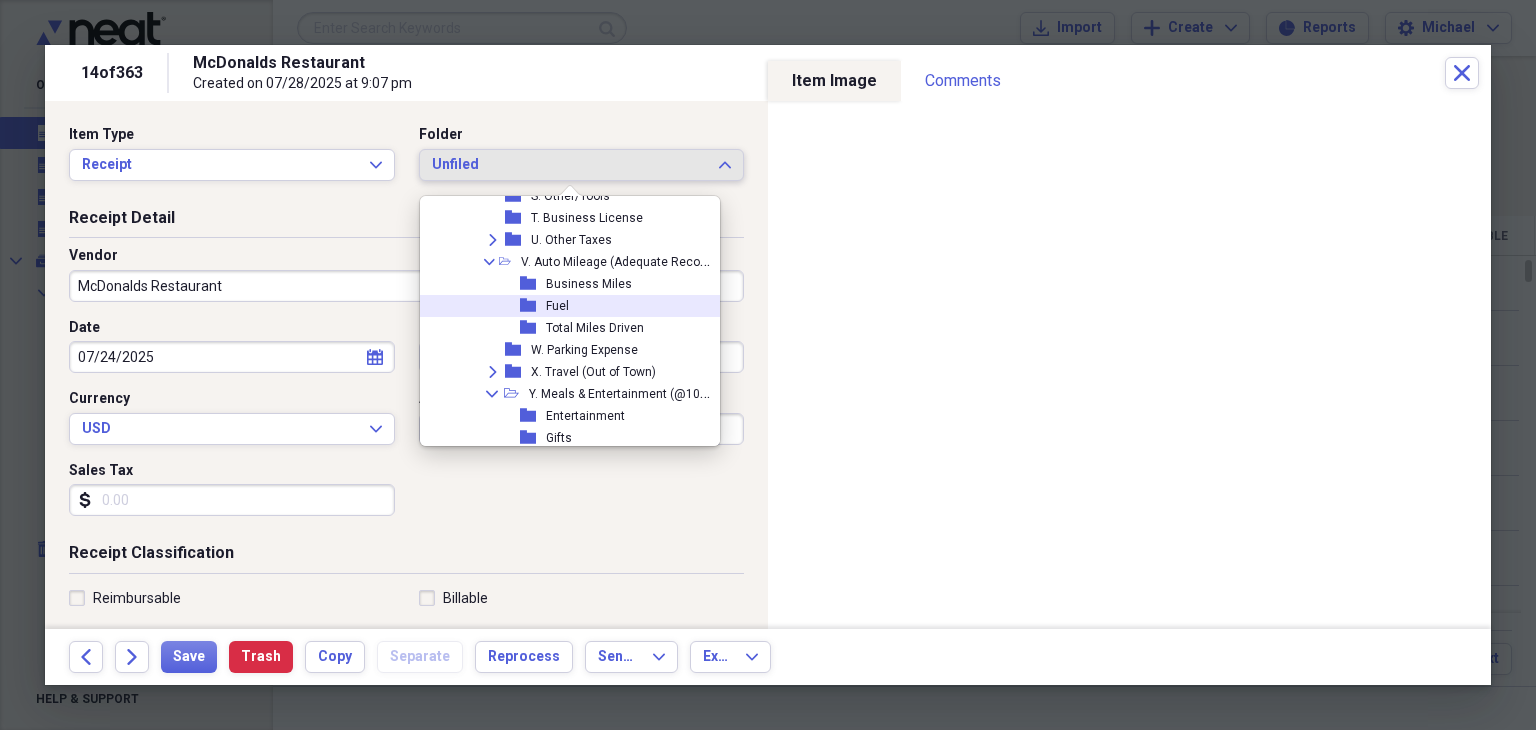 click on "folder Fuel" at bounding box center [569, 306] 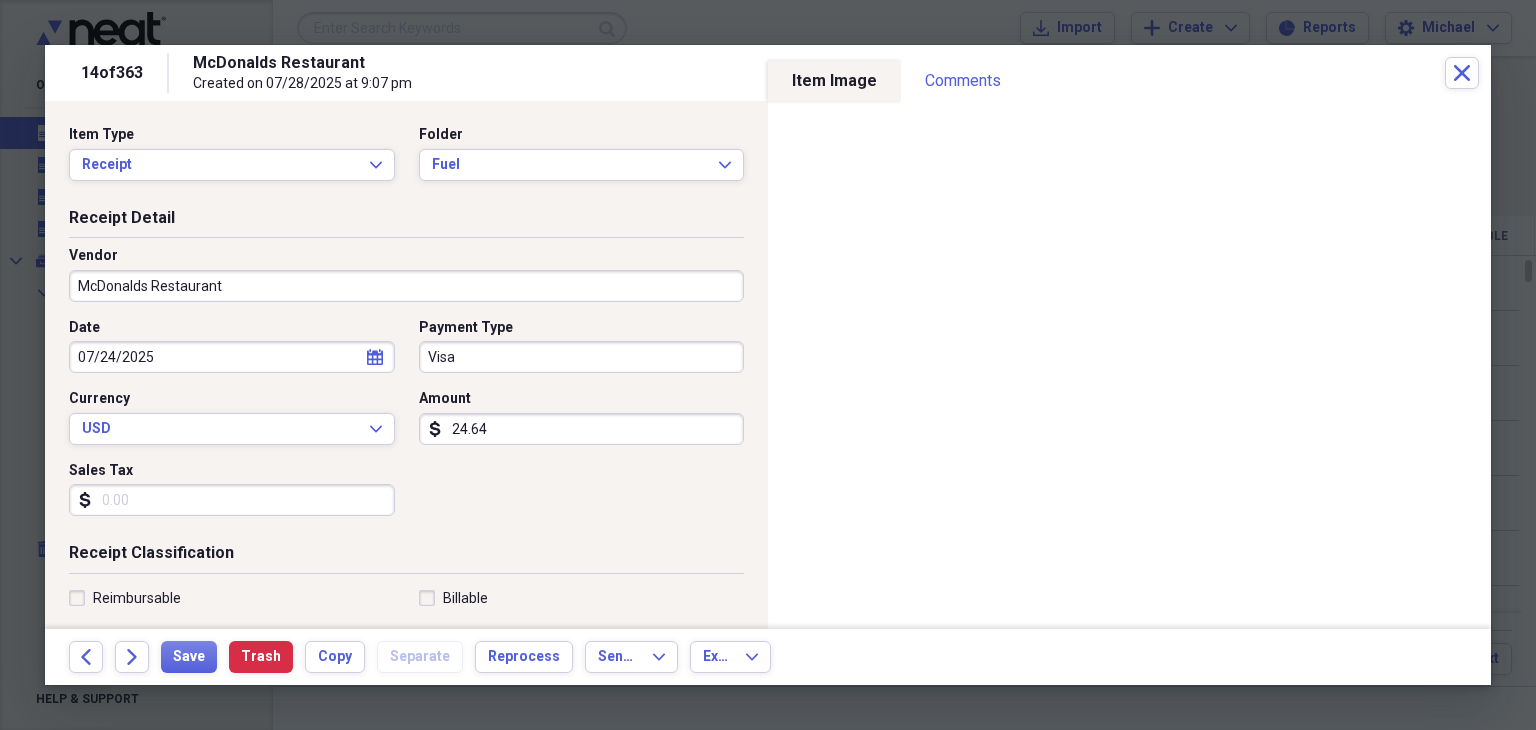 click on "Sales Tax" at bounding box center (232, 500) 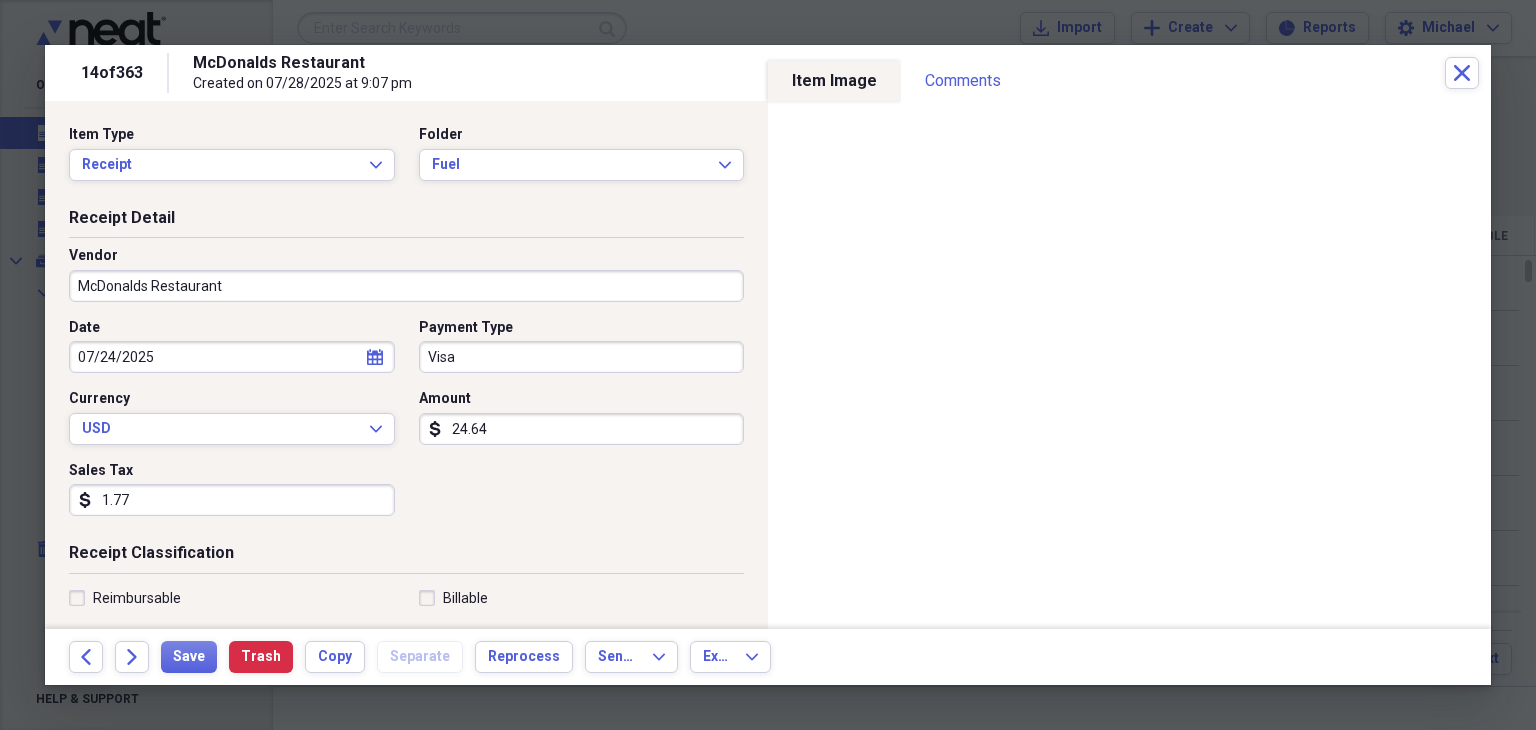 scroll, scrollTop: 264, scrollLeft: 0, axis: vertical 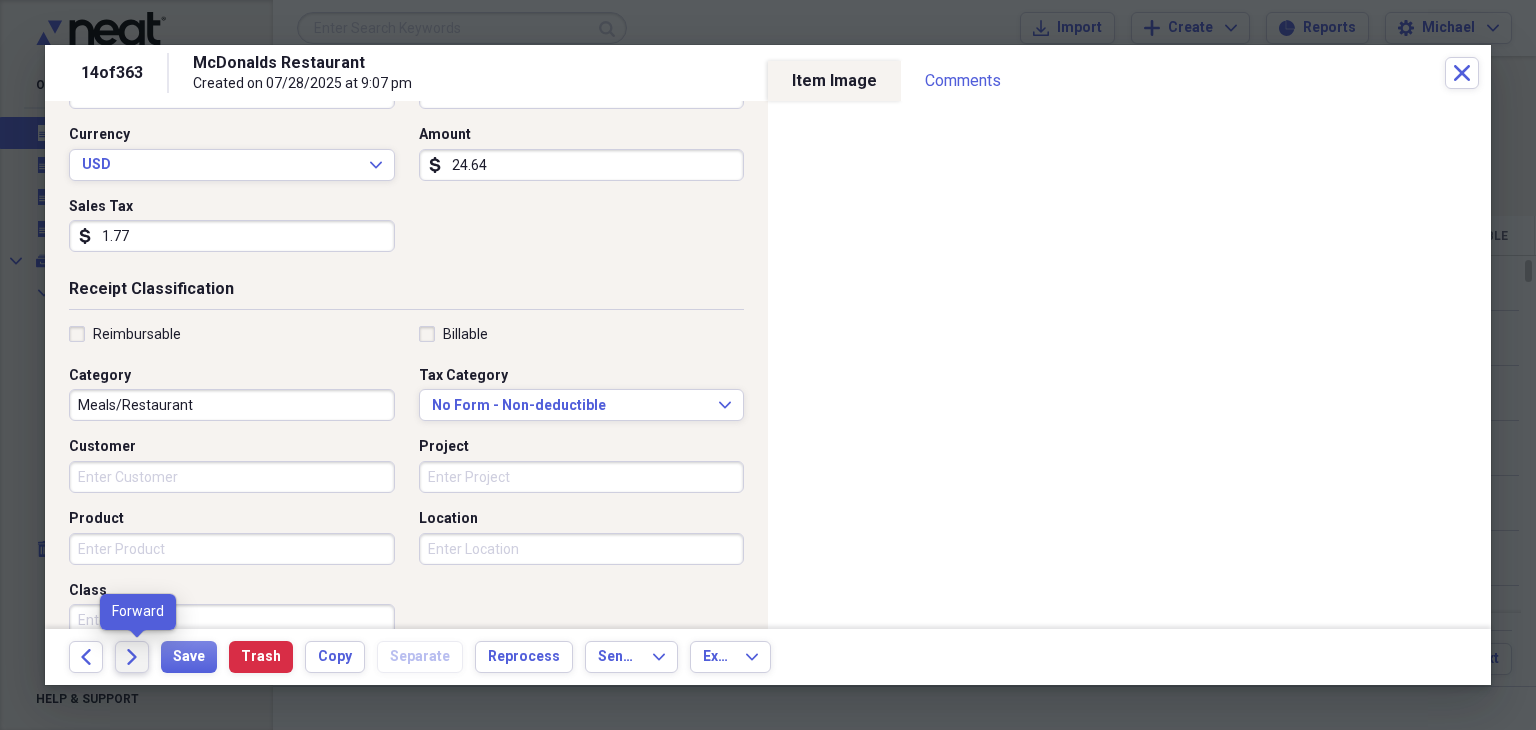 type on "1.77" 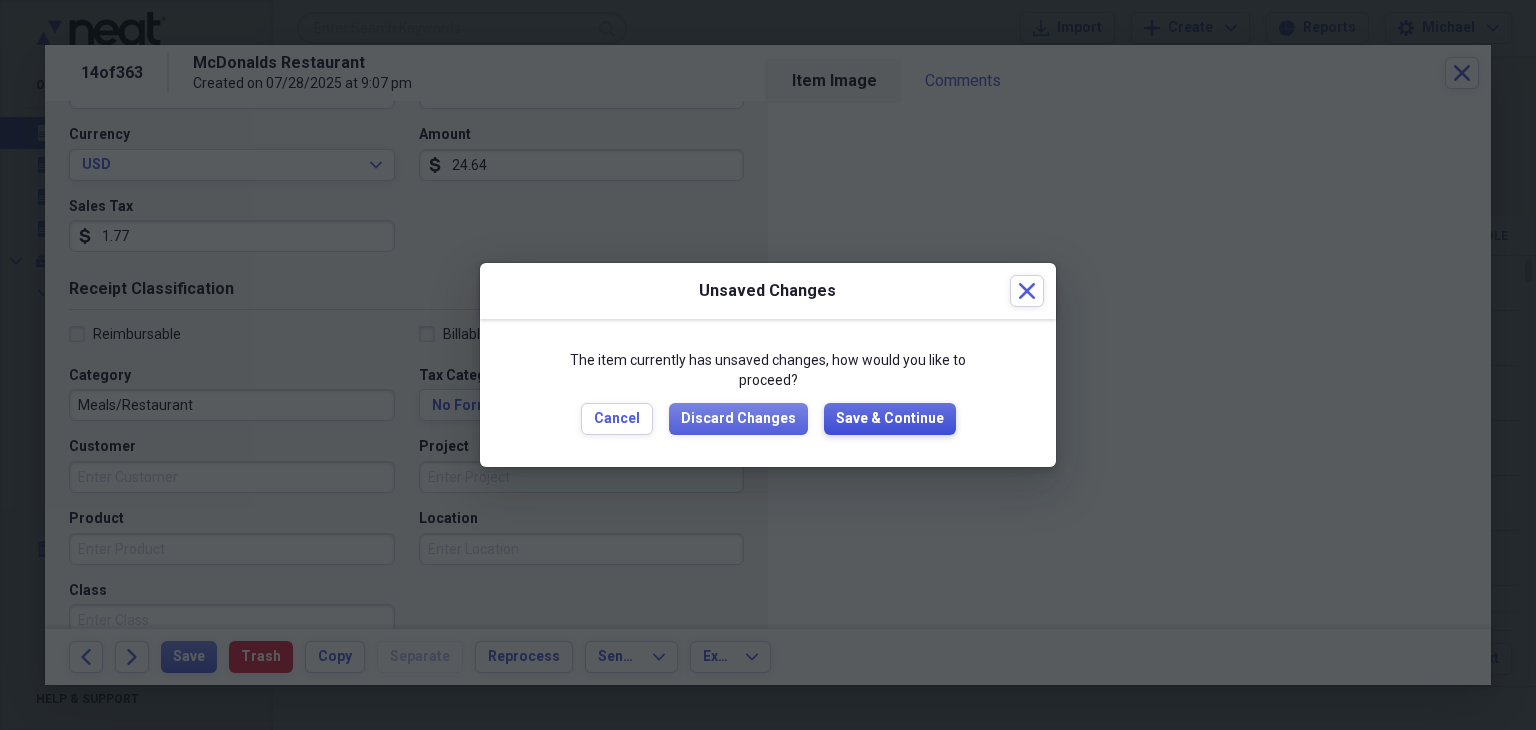 click on "Save & Continue" at bounding box center [890, 419] 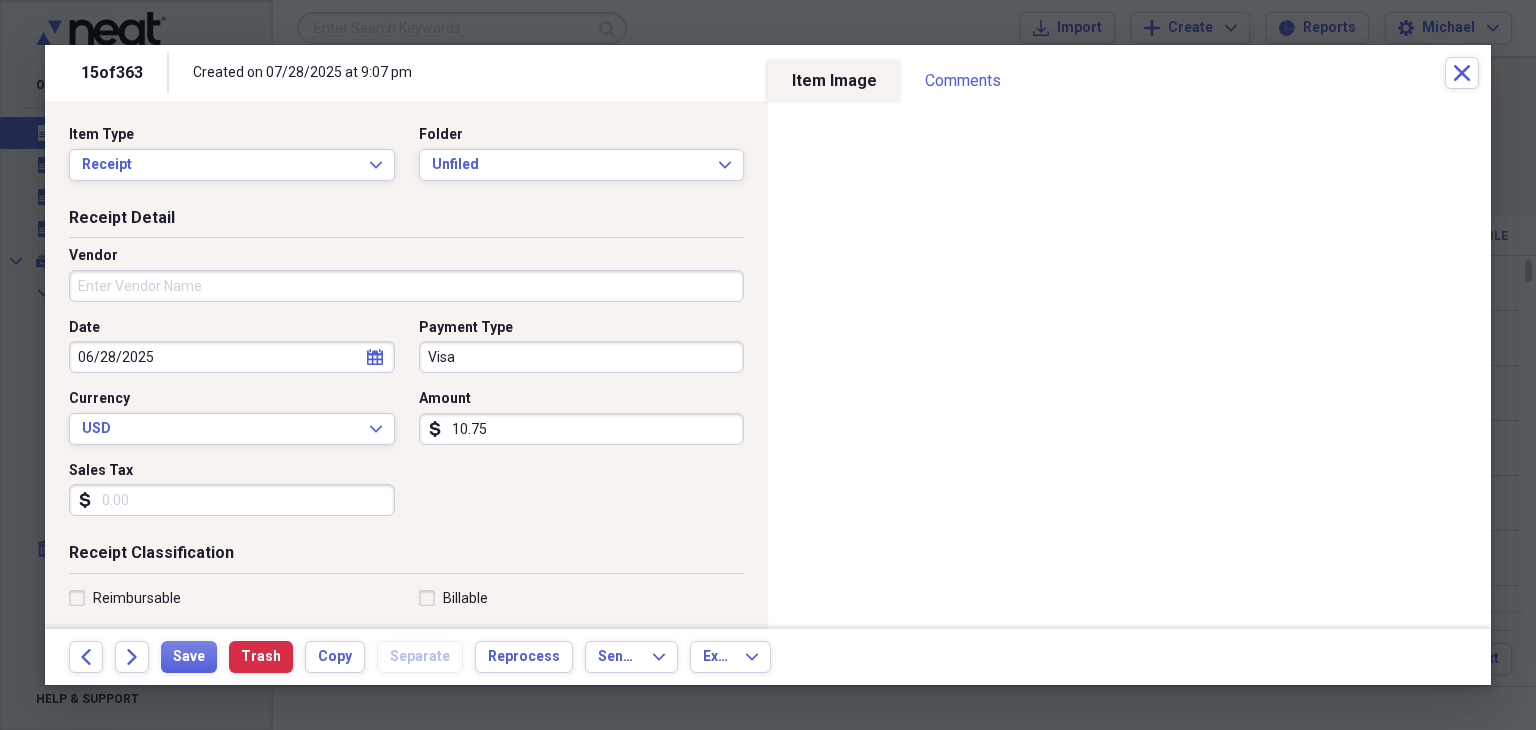click on "Vendor" at bounding box center (406, 286) 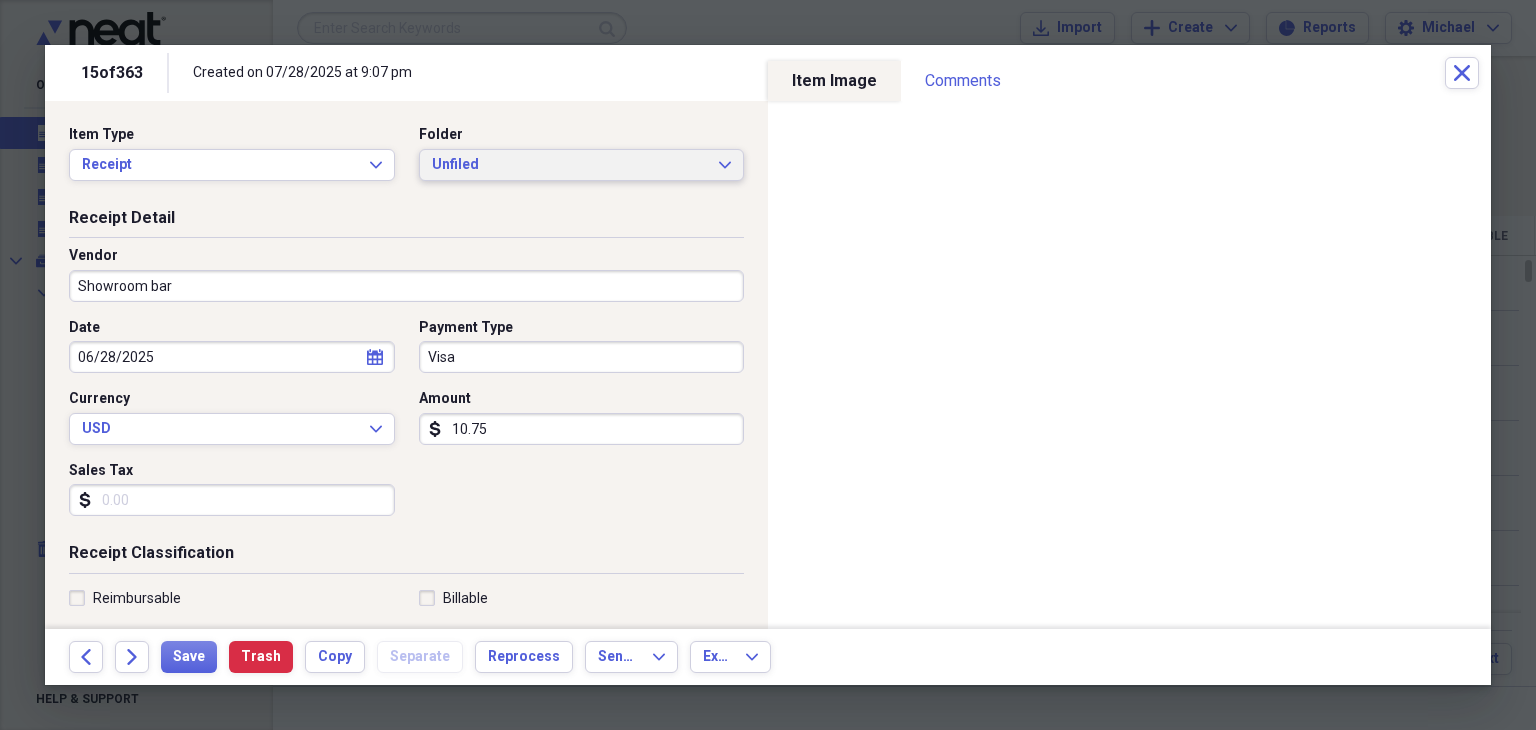 type on "Showroom bar" 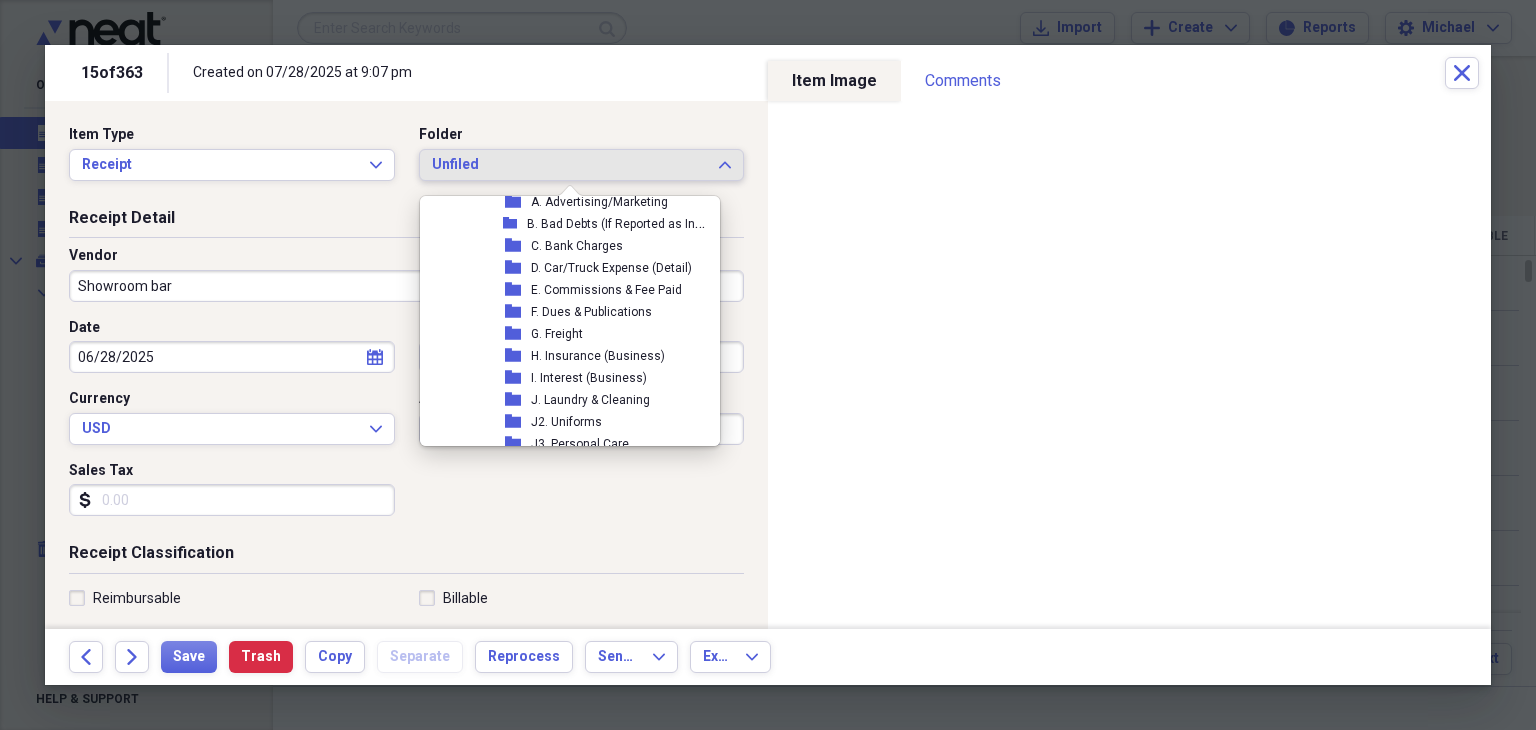 scroll, scrollTop: 419, scrollLeft: 0, axis: vertical 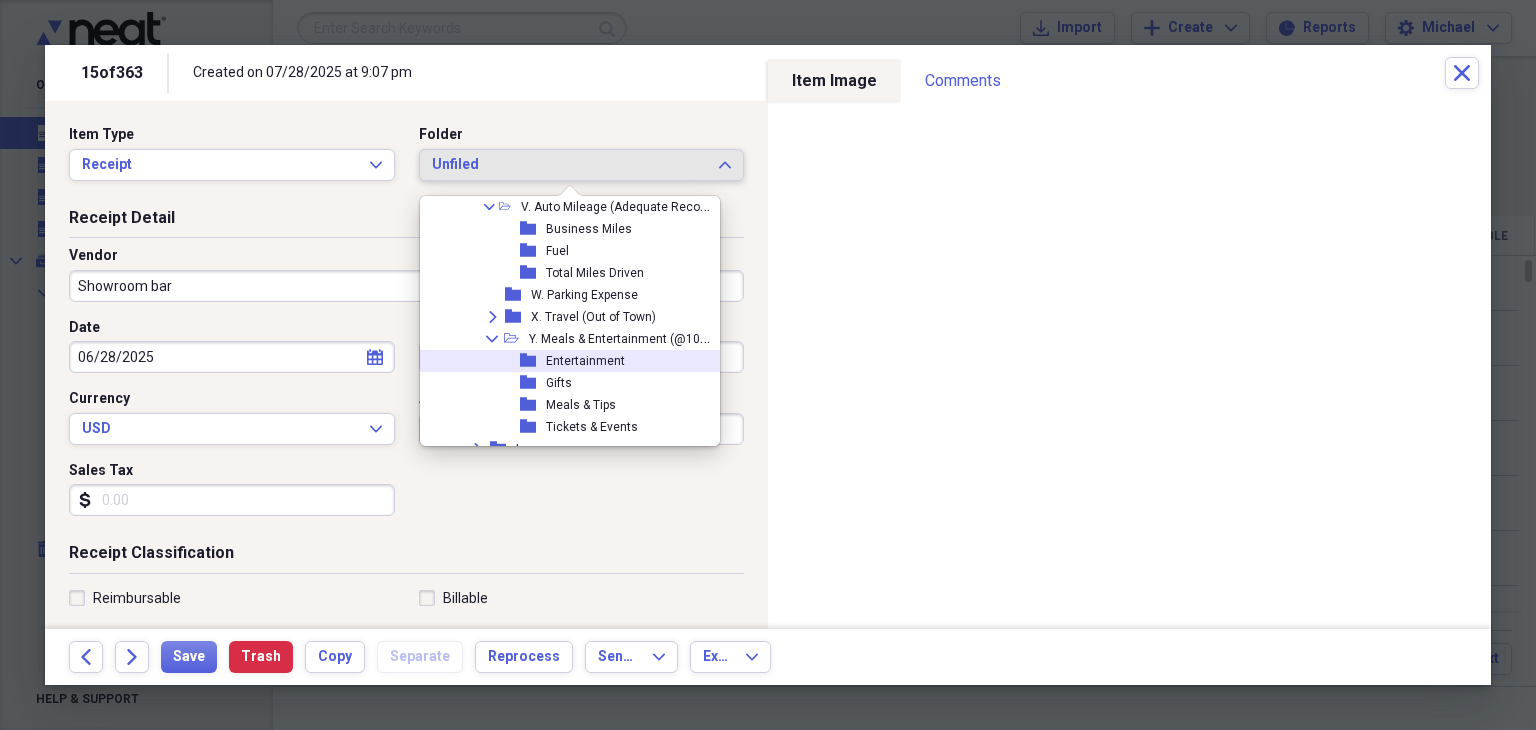 click on "folder Entertainment" at bounding box center [569, 361] 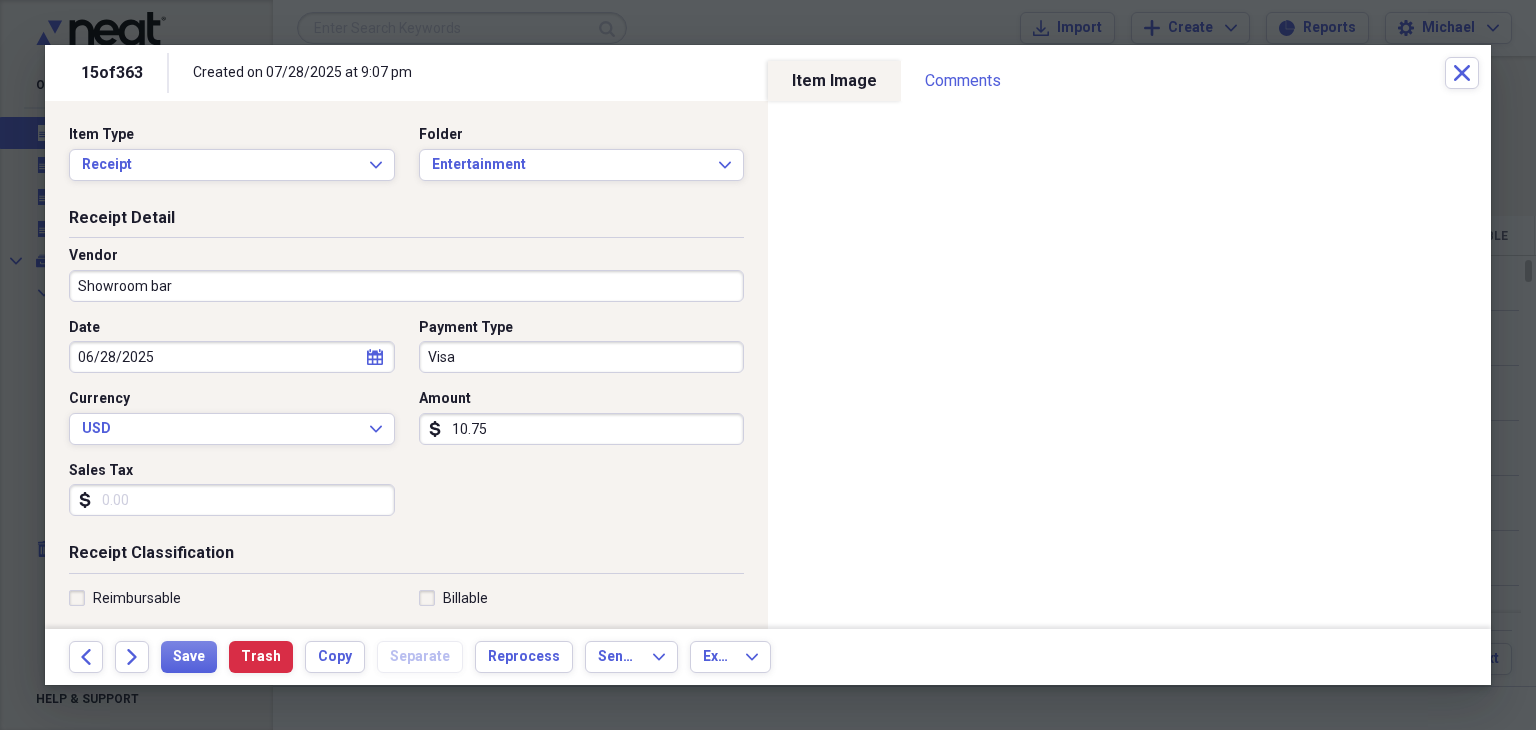 click on "10.75" at bounding box center (582, 429) 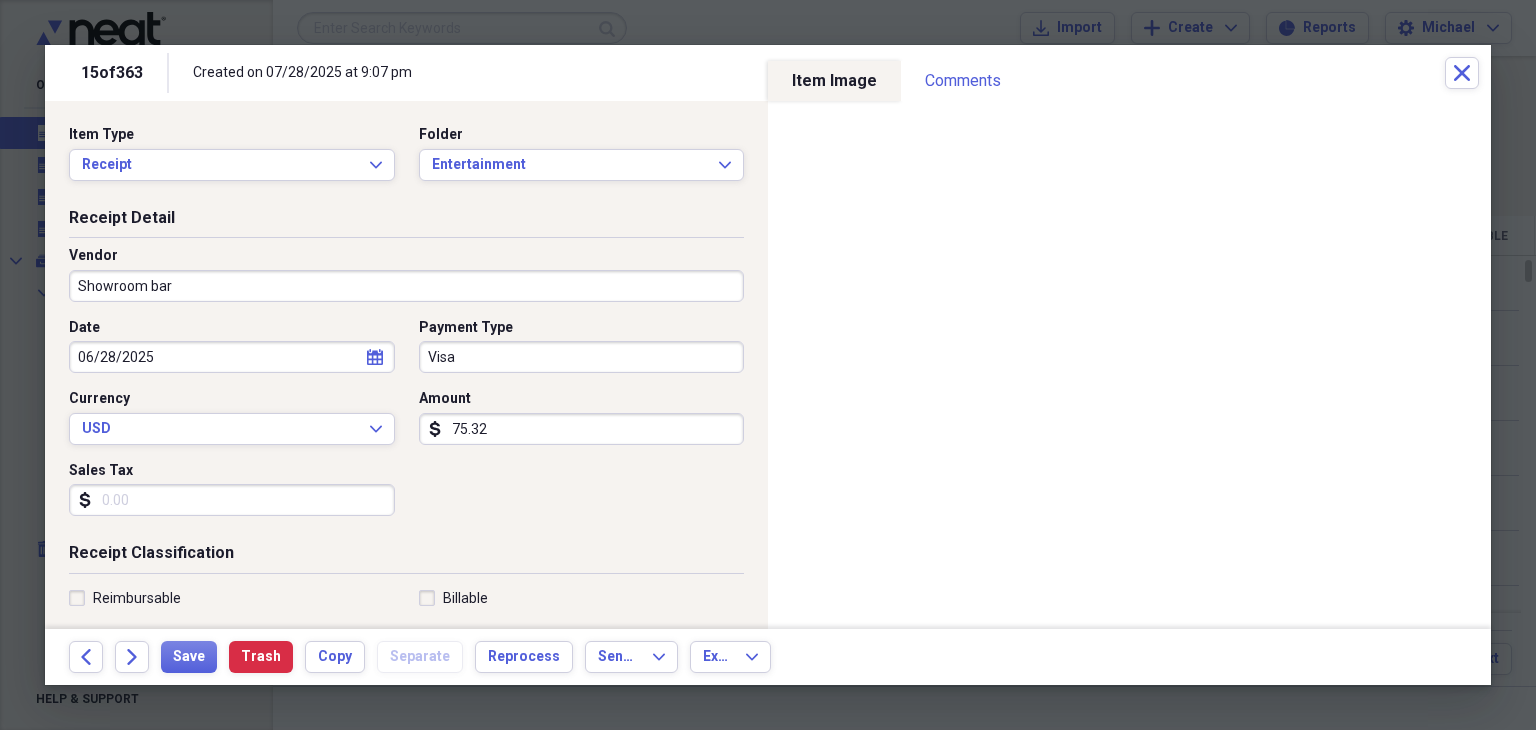 type on "75.32" 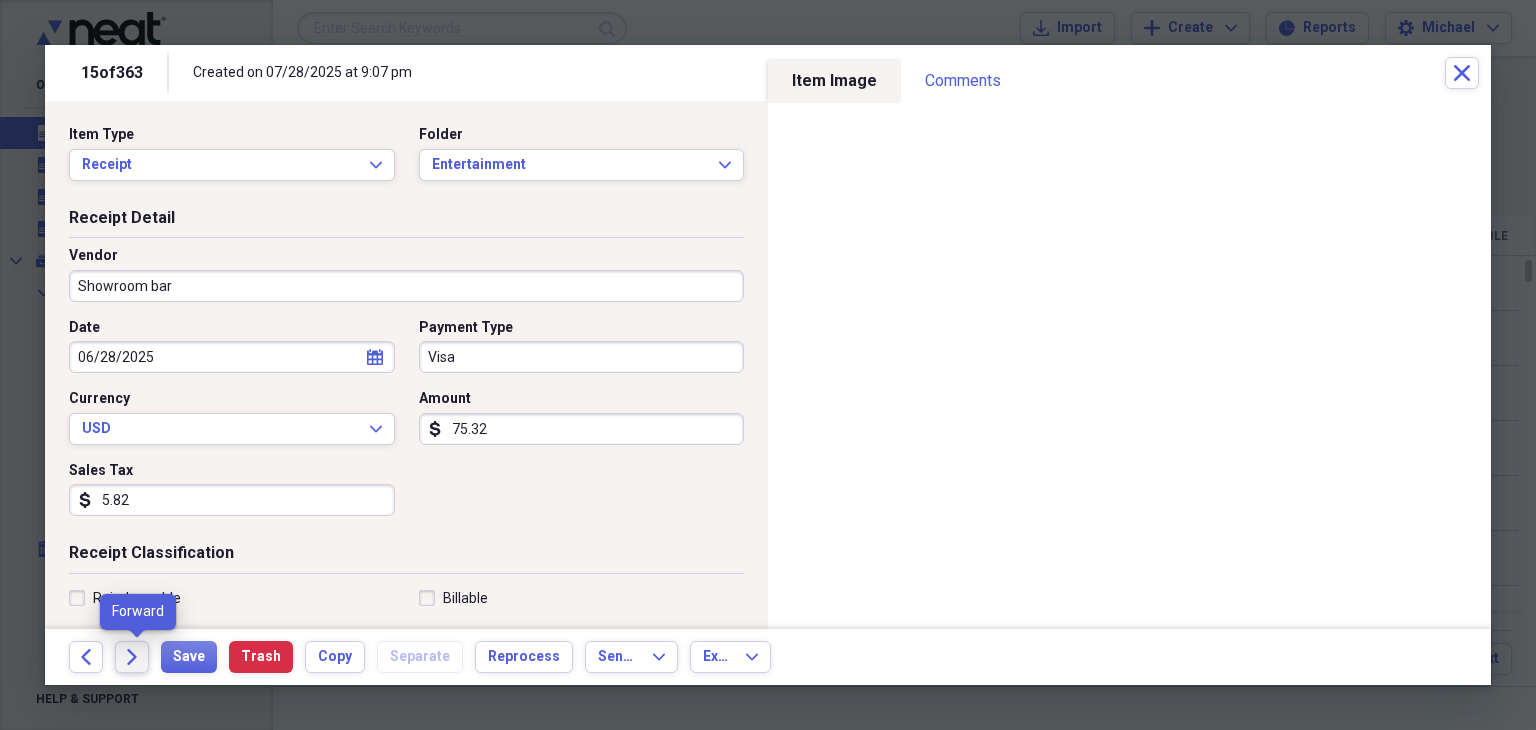 type on "5.82" 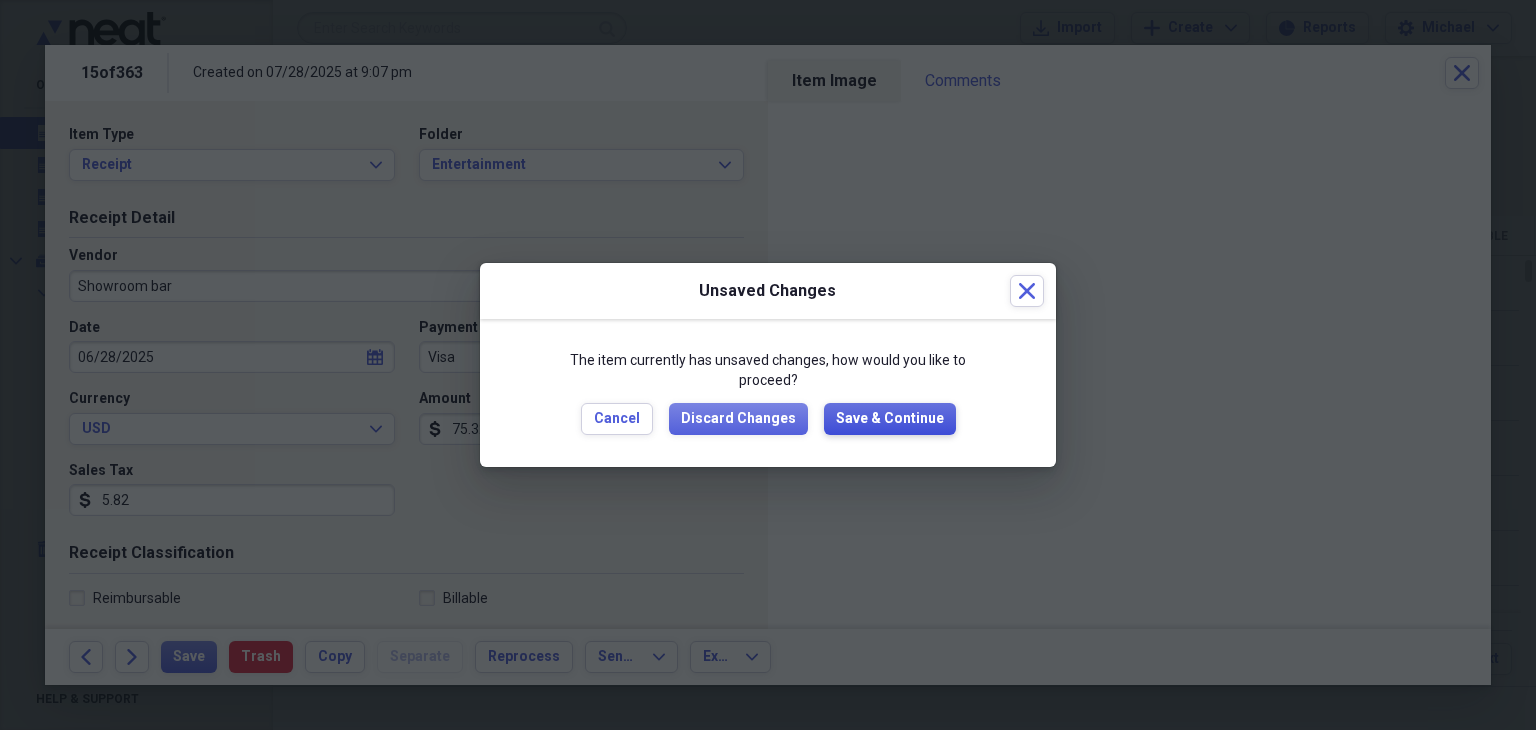 click on "Save & Continue" at bounding box center [890, 419] 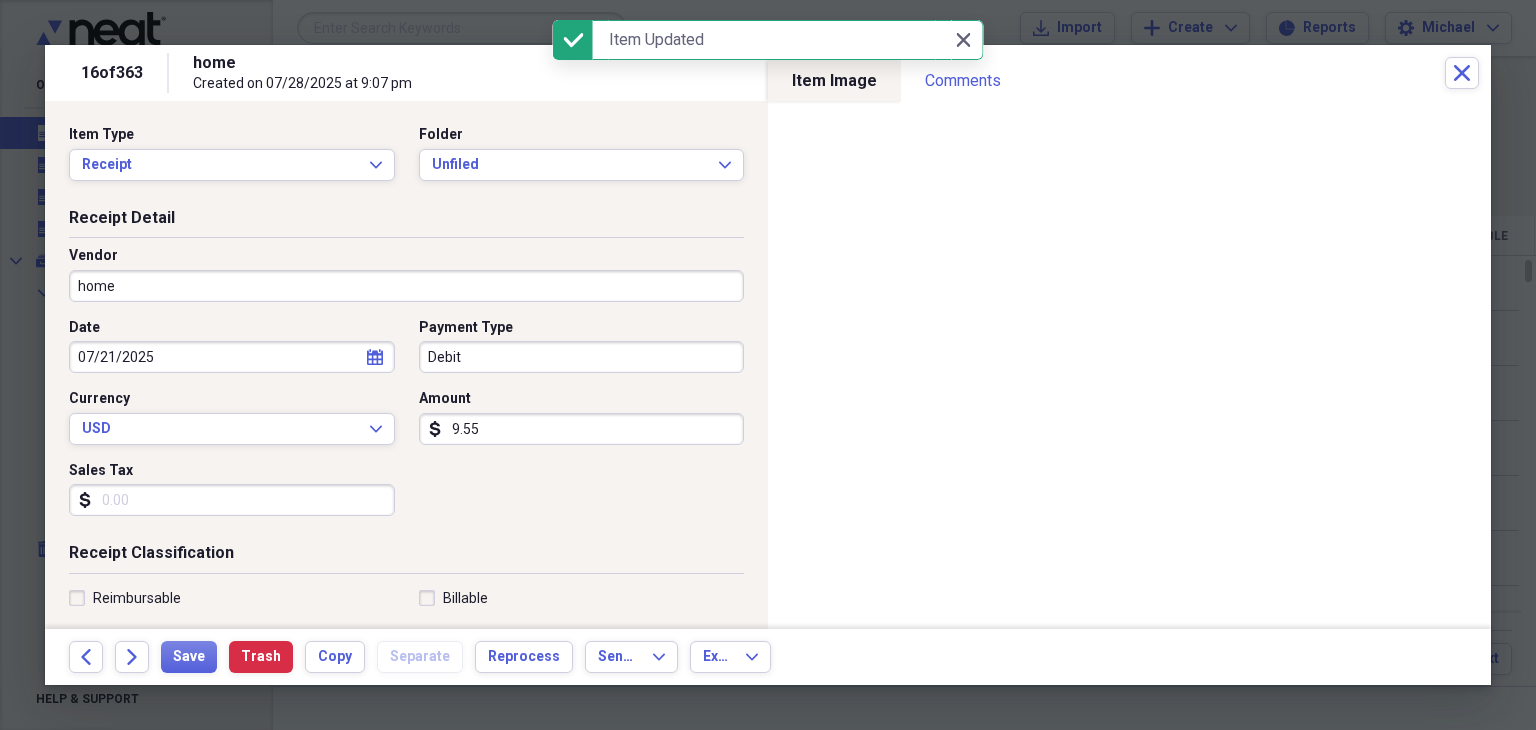 click on "home" at bounding box center (406, 286) 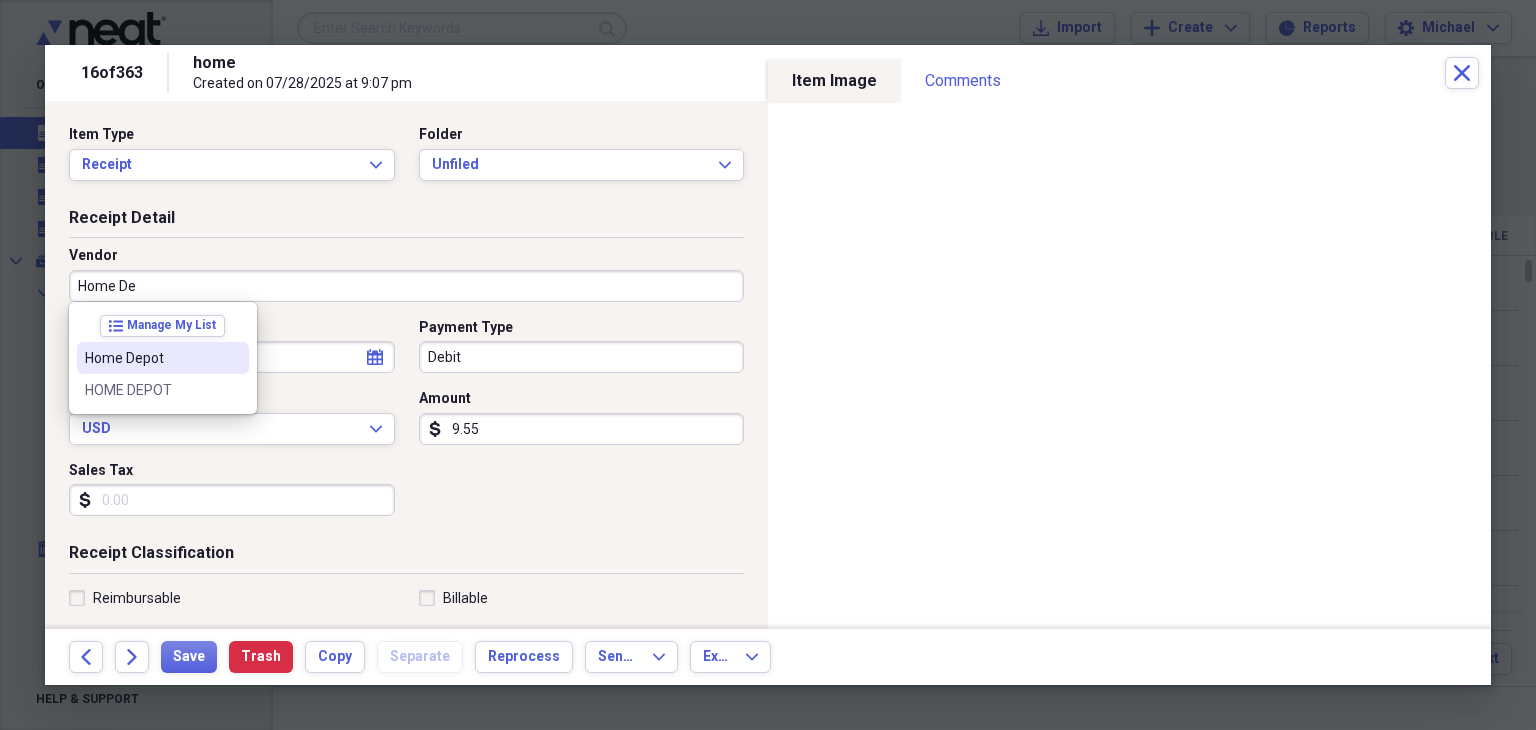 click on "Home Depot" at bounding box center [151, 358] 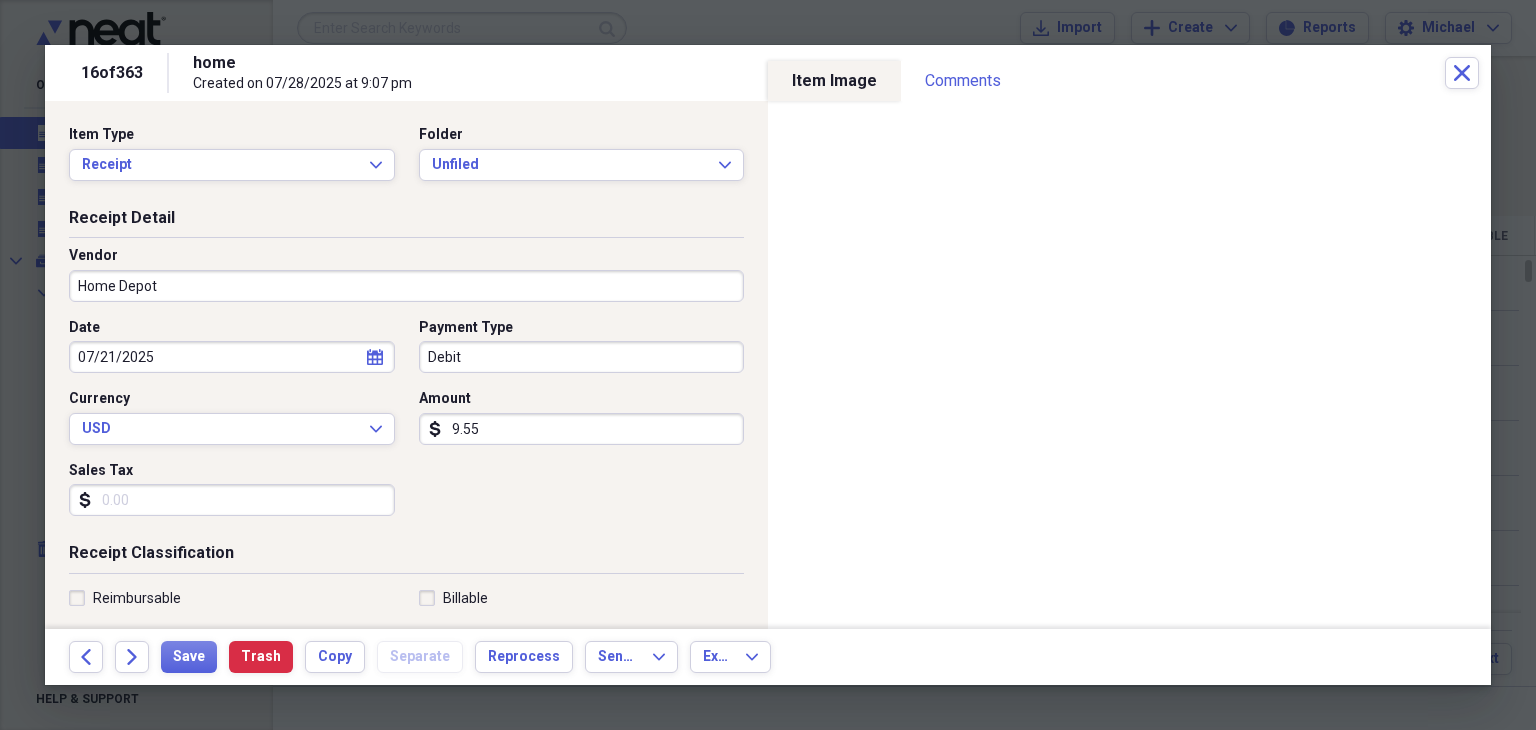 type on "Fuel/Auto" 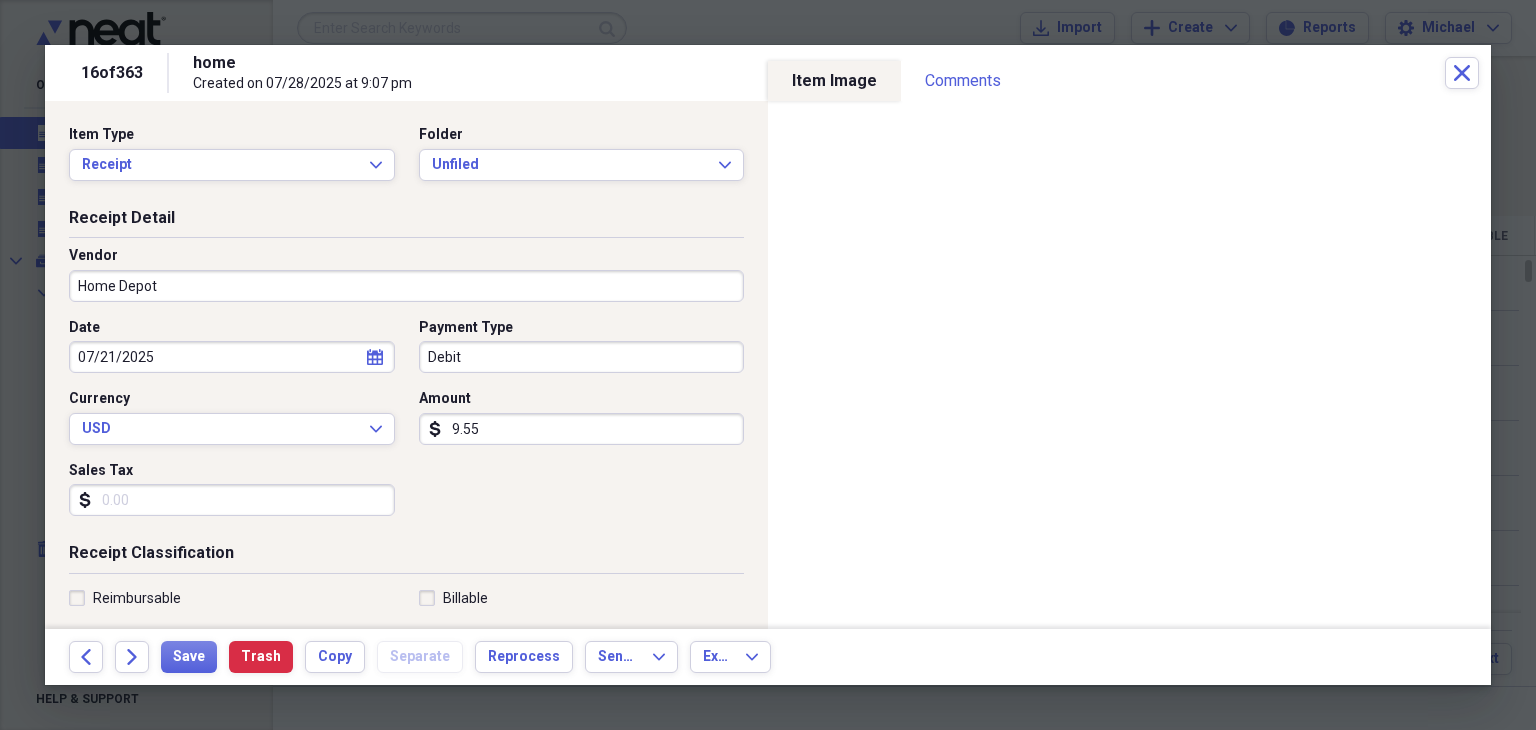 click on "Sales Tax" at bounding box center (232, 500) 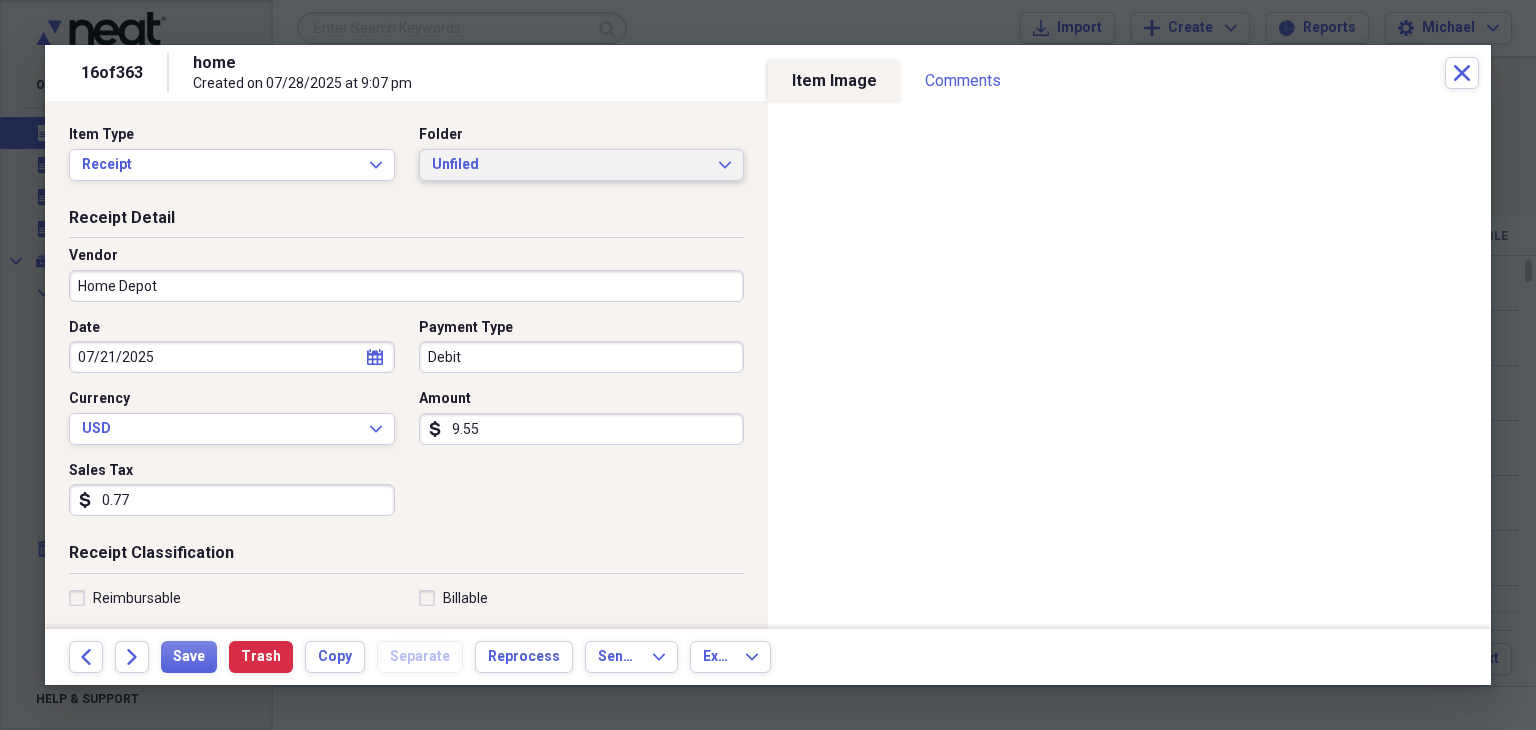type on "0.77" 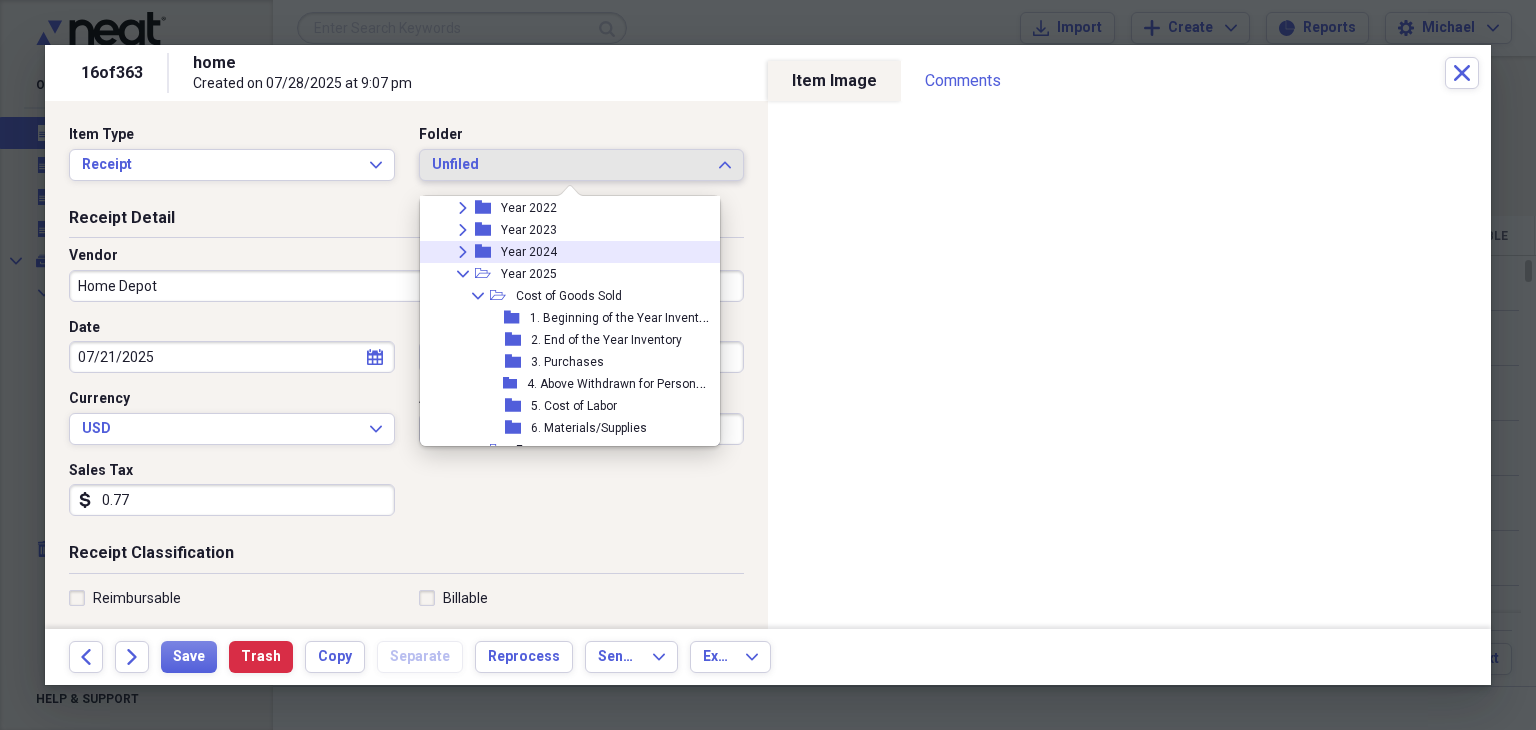 scroll, scrollTop: 147, scrollLeft: 0, axis: vertical 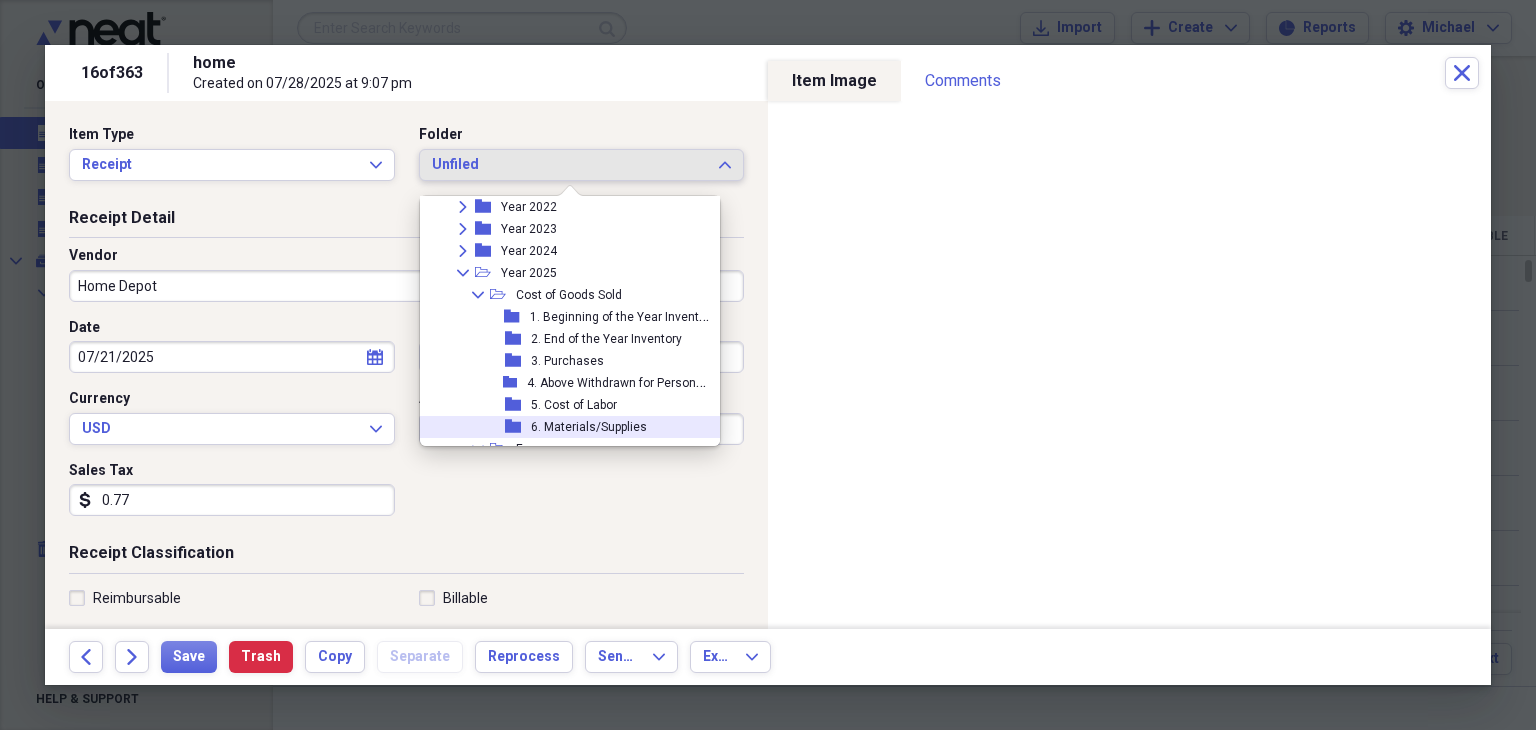 click on "6. Materials/Supplies" at bounding box center [589, 427] 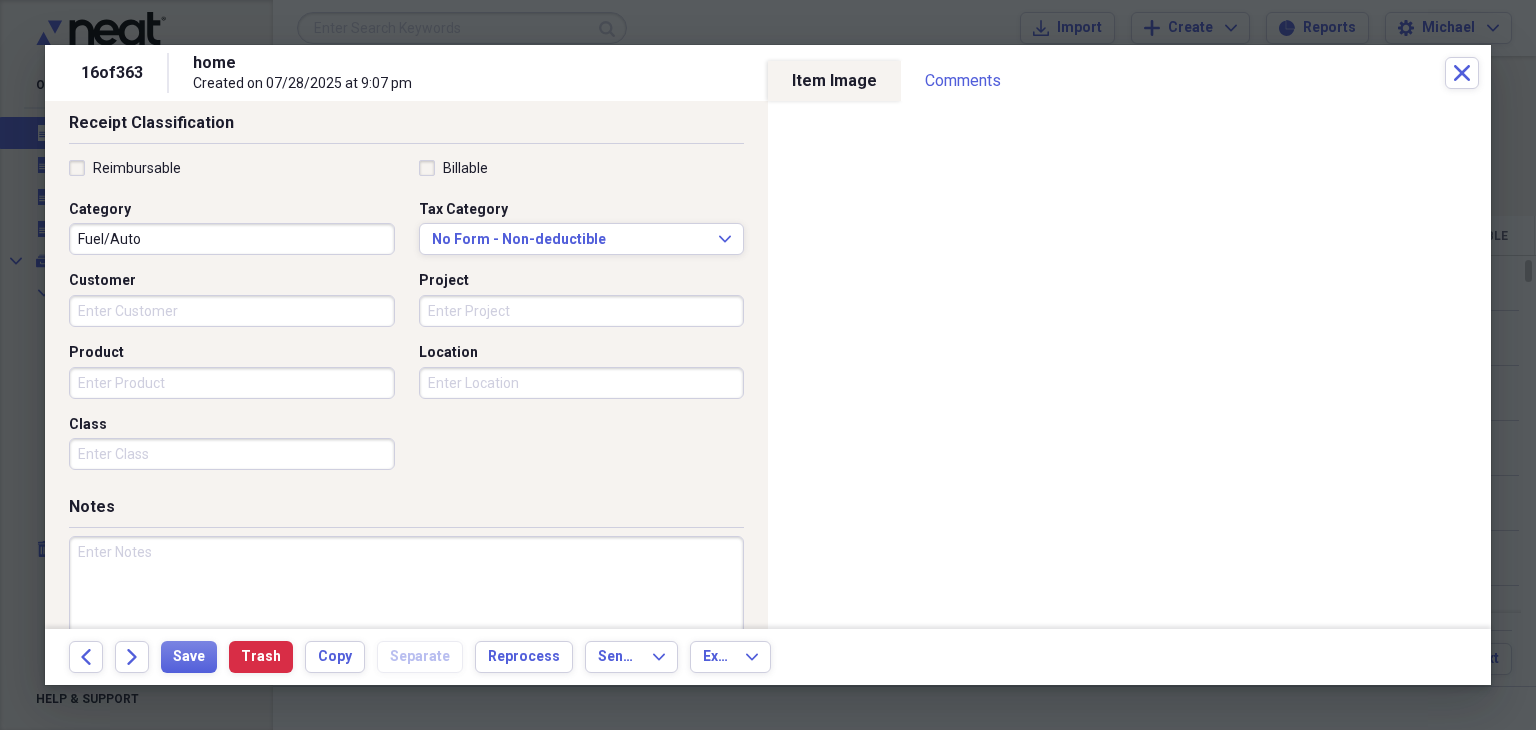 scroll, scrollTop: 432, scrollLeft: 0, axis: vertical 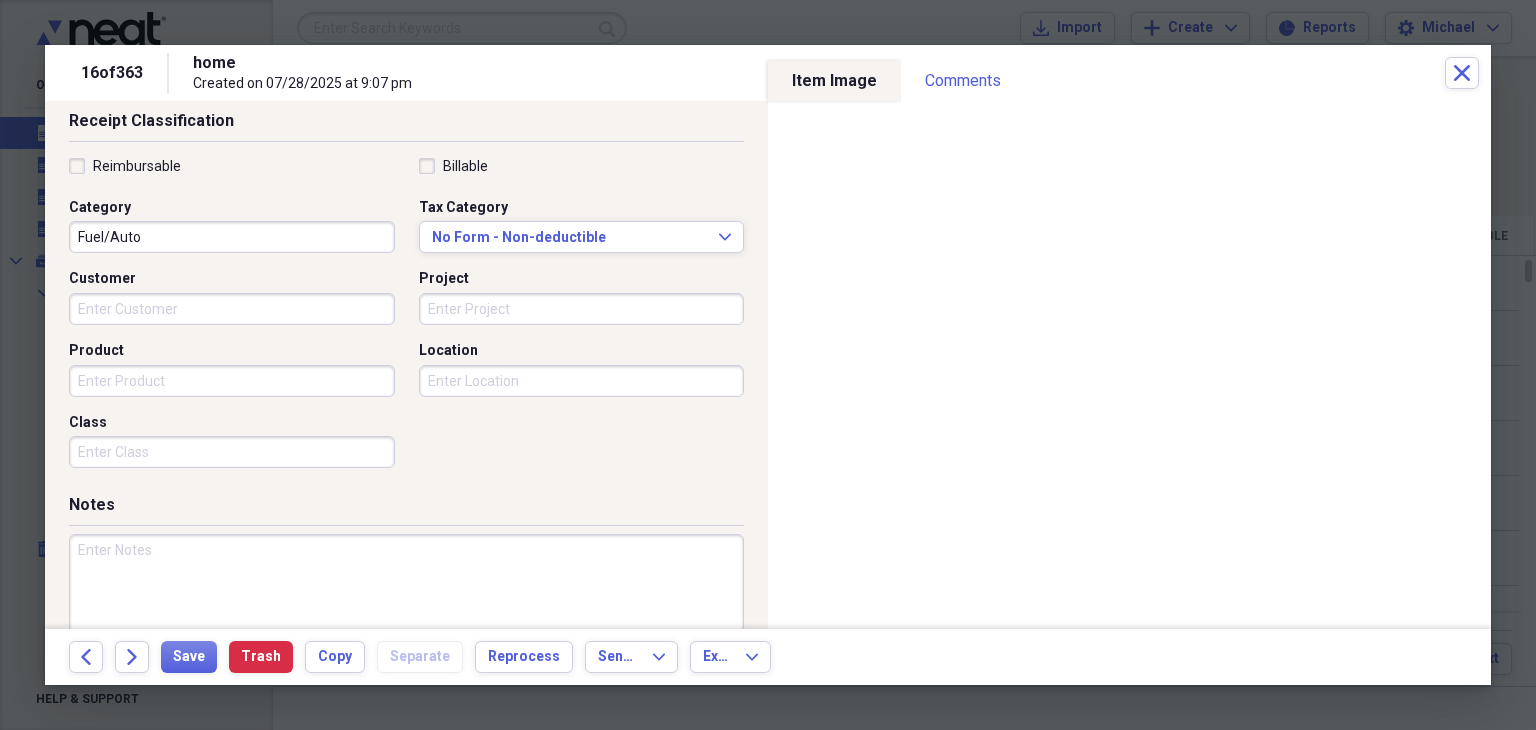 click on "Customer" at bounding box center [232, 309] 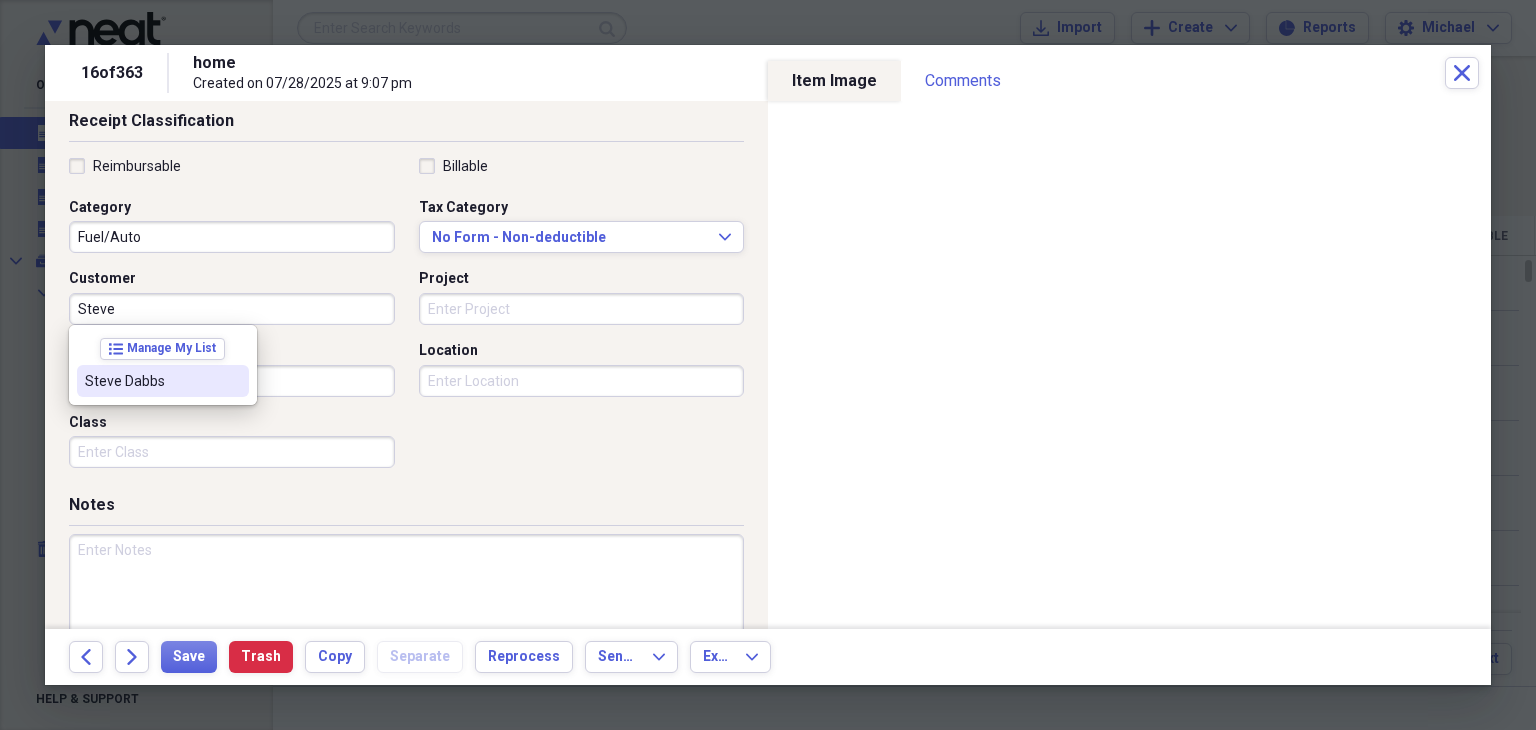 click on "Steve Dabbs" at bounding box center (151, 381) 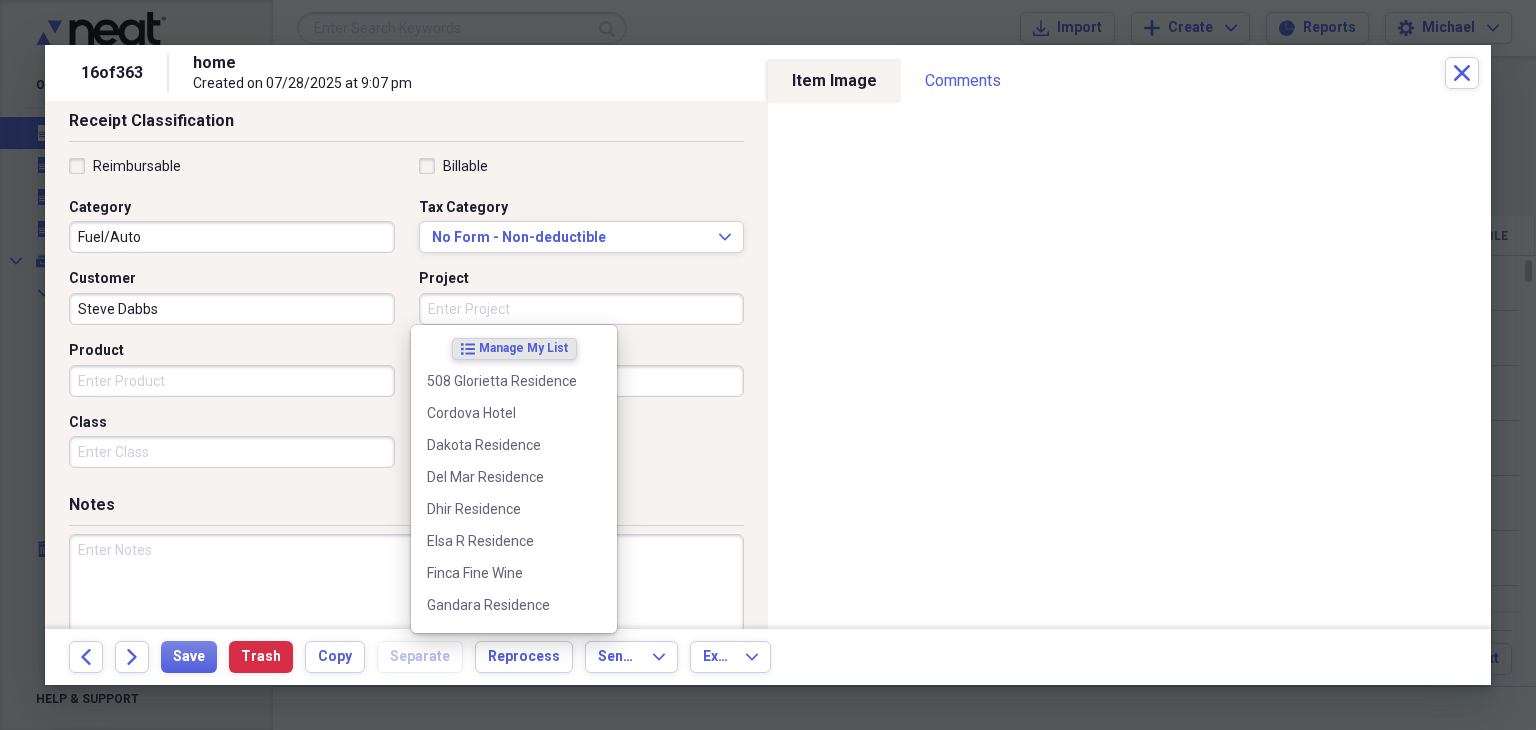 click on "Project" at bounding box center [582, 309] 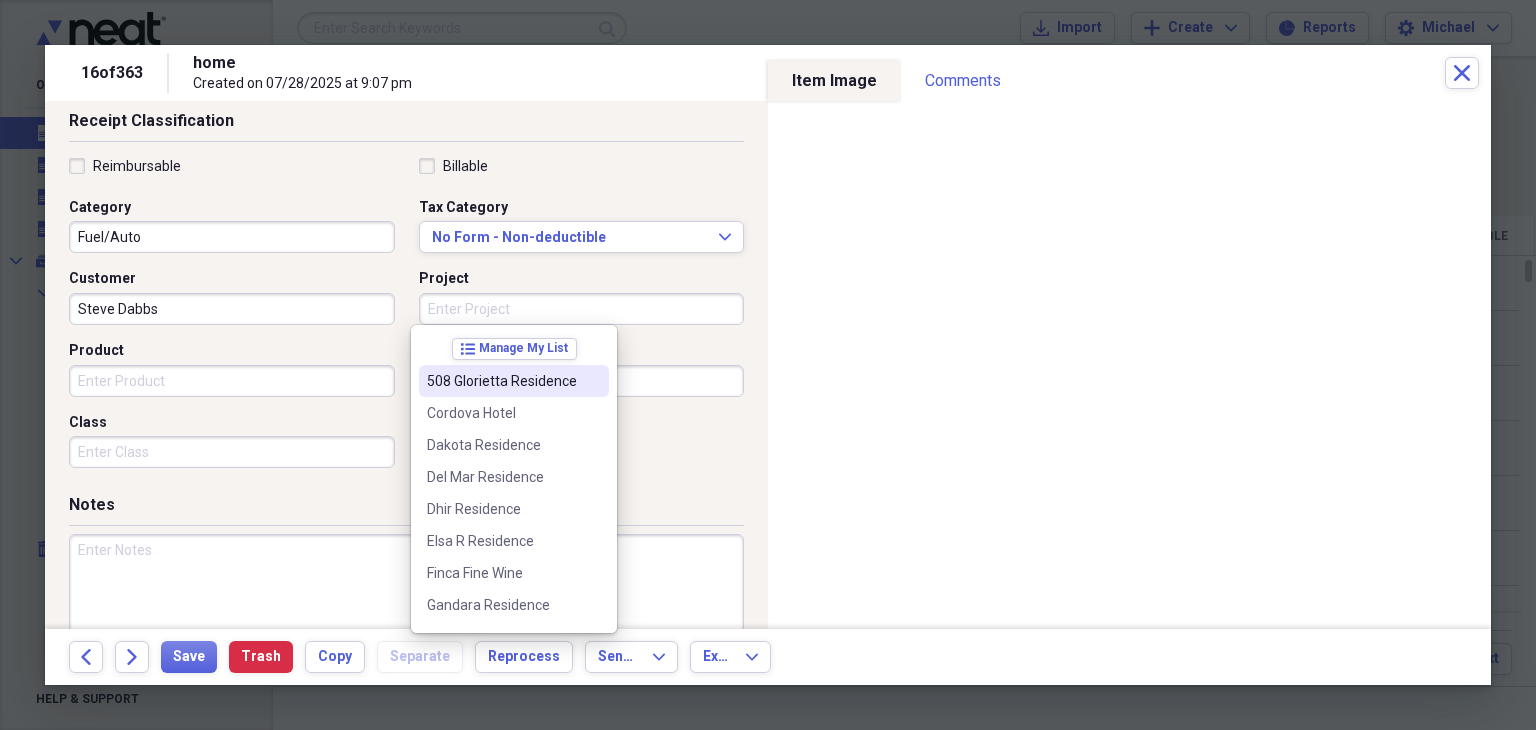 click on "508 Glorietta Residence" at bounding box center [502, 381] 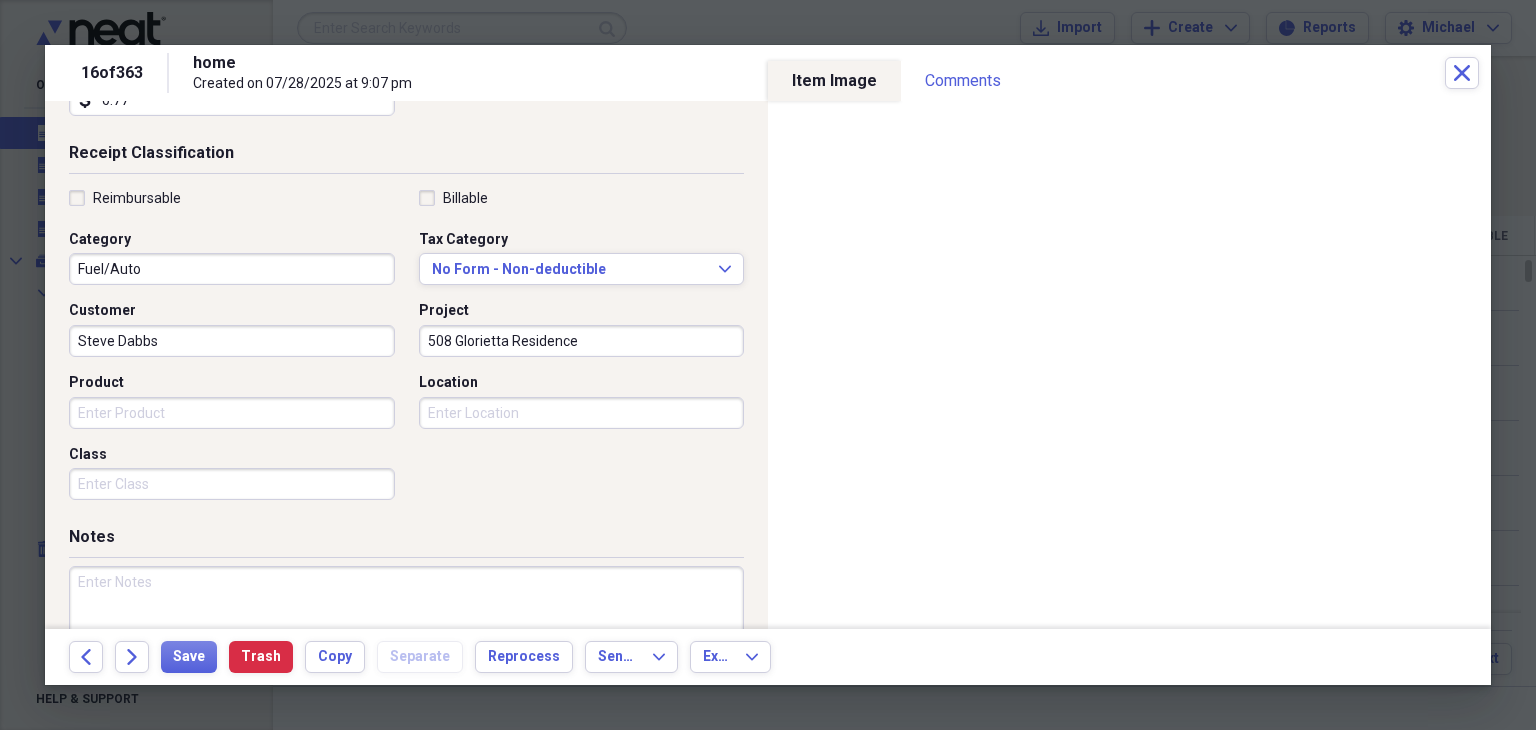 scroll, scrollTop: 492, scrollLeft: 0, axis: vertical 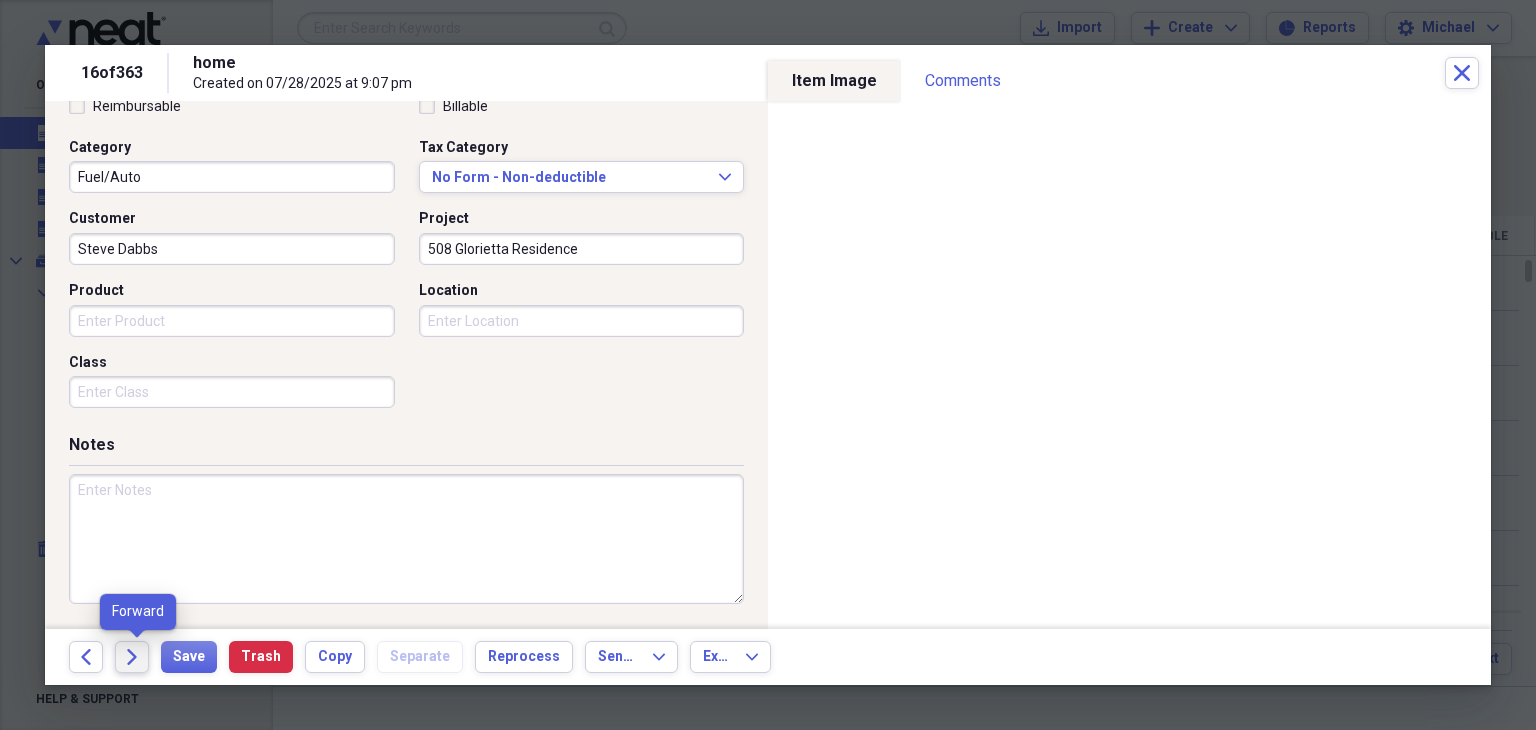 click on "Forward" 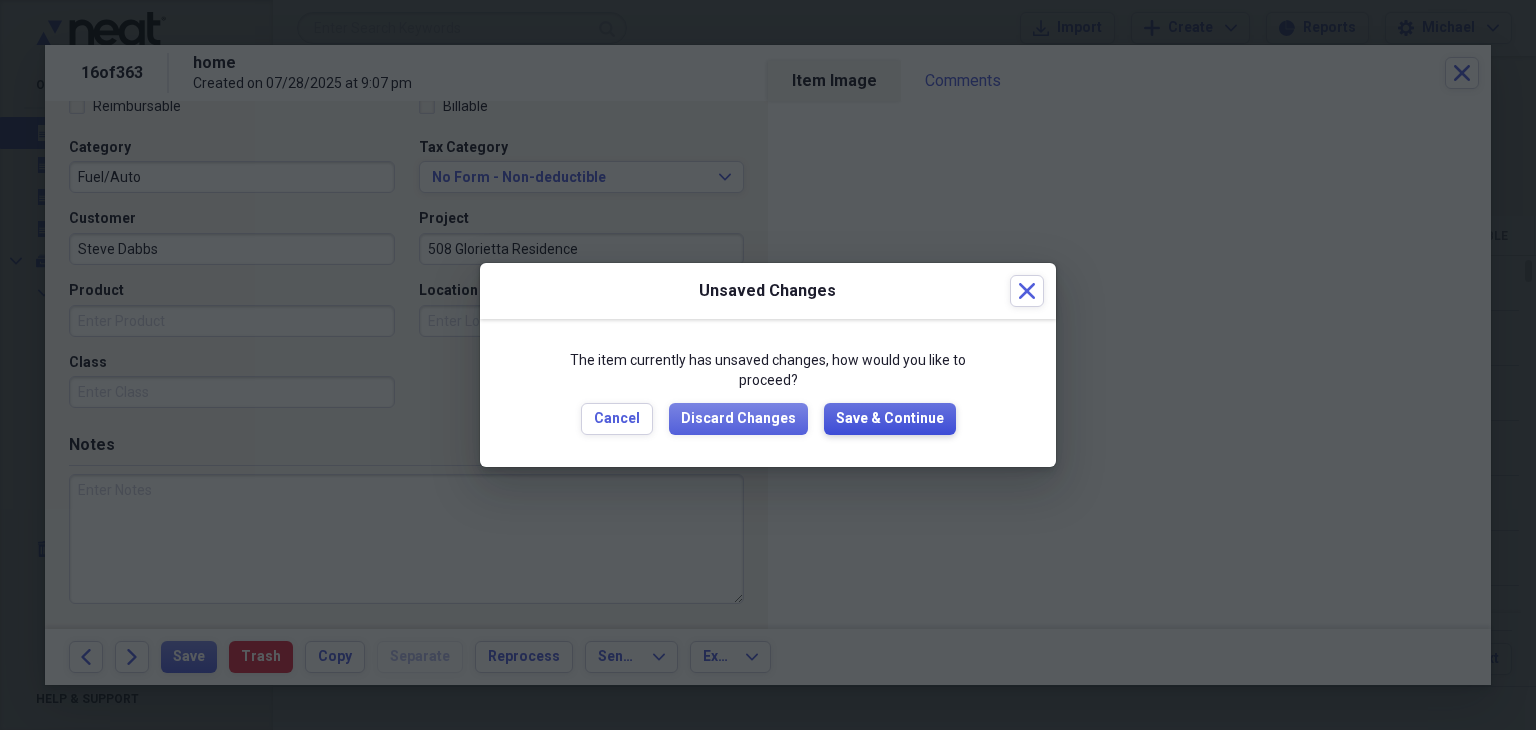 click on "Save & Continue" at bounding box center (890, 419) 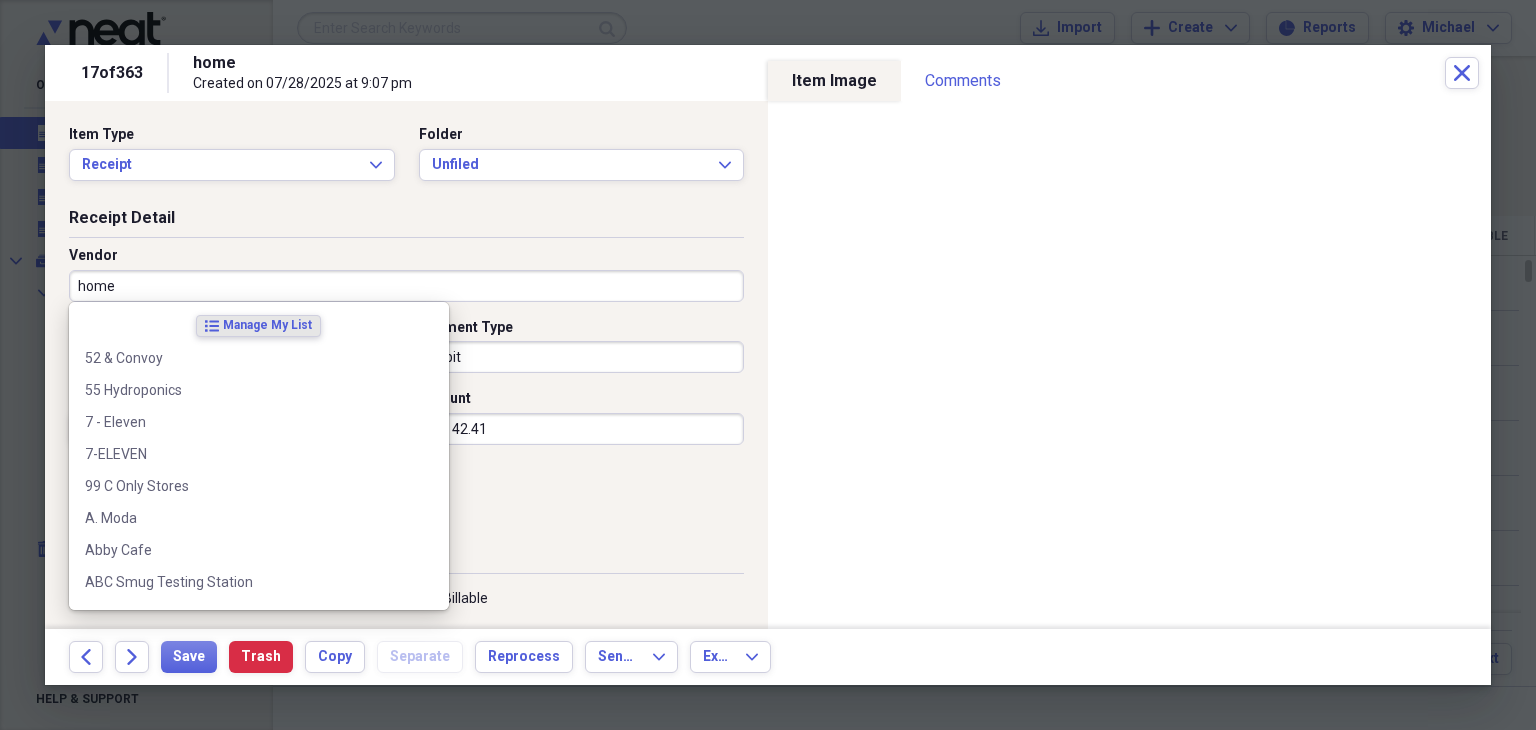 click on "home" at bounding box center (406, 286) 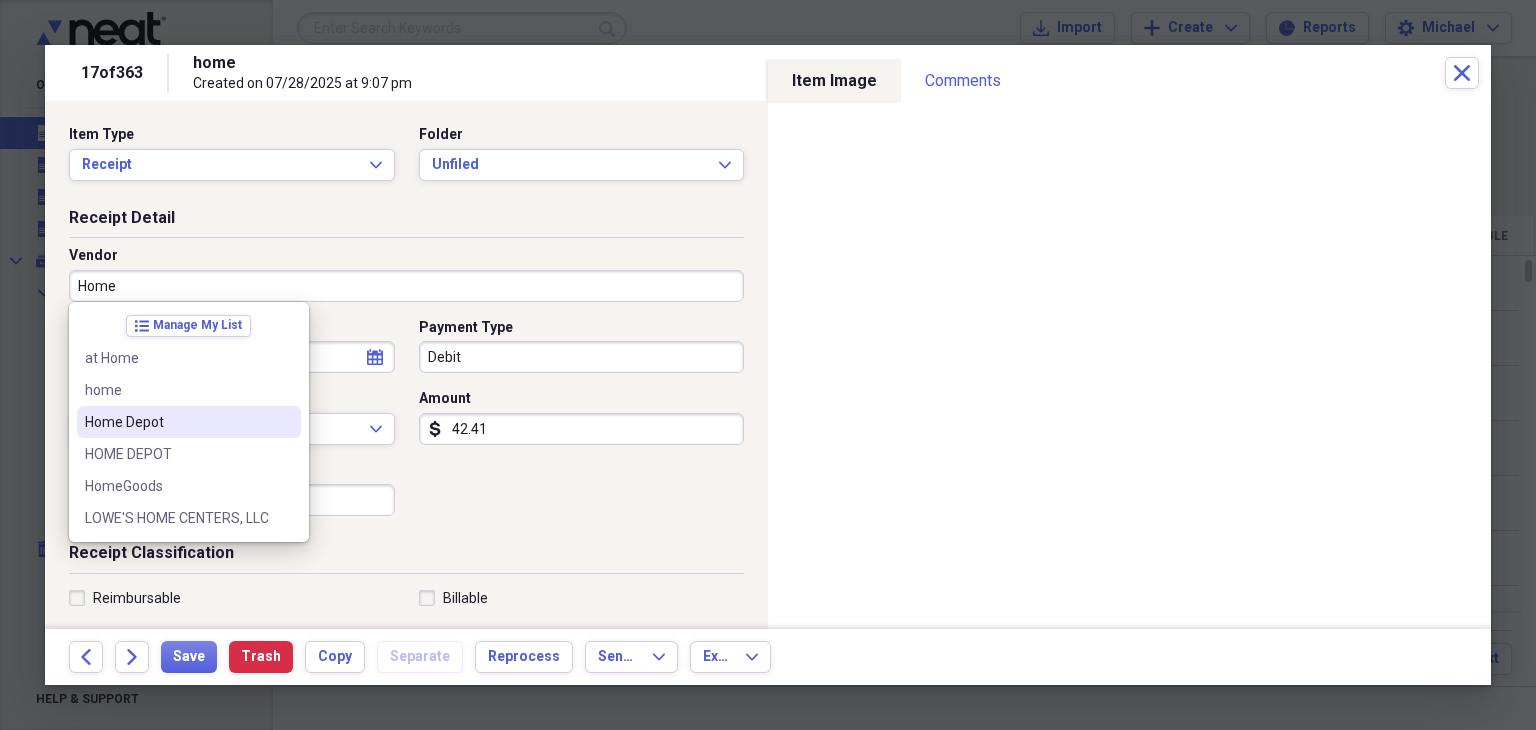 click on "Home Depot" at bounding box center (177, 422) 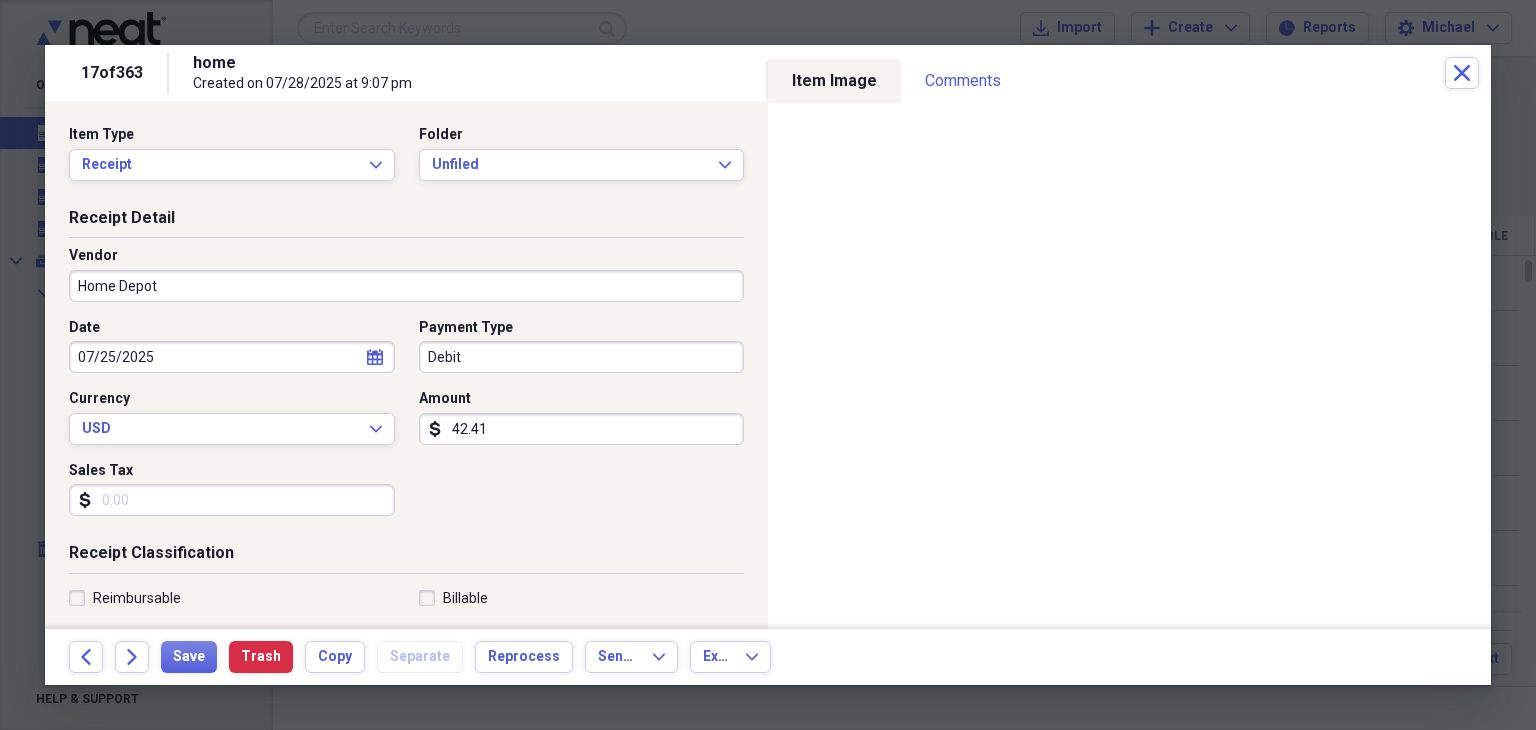 type on "Fuel/Auto" 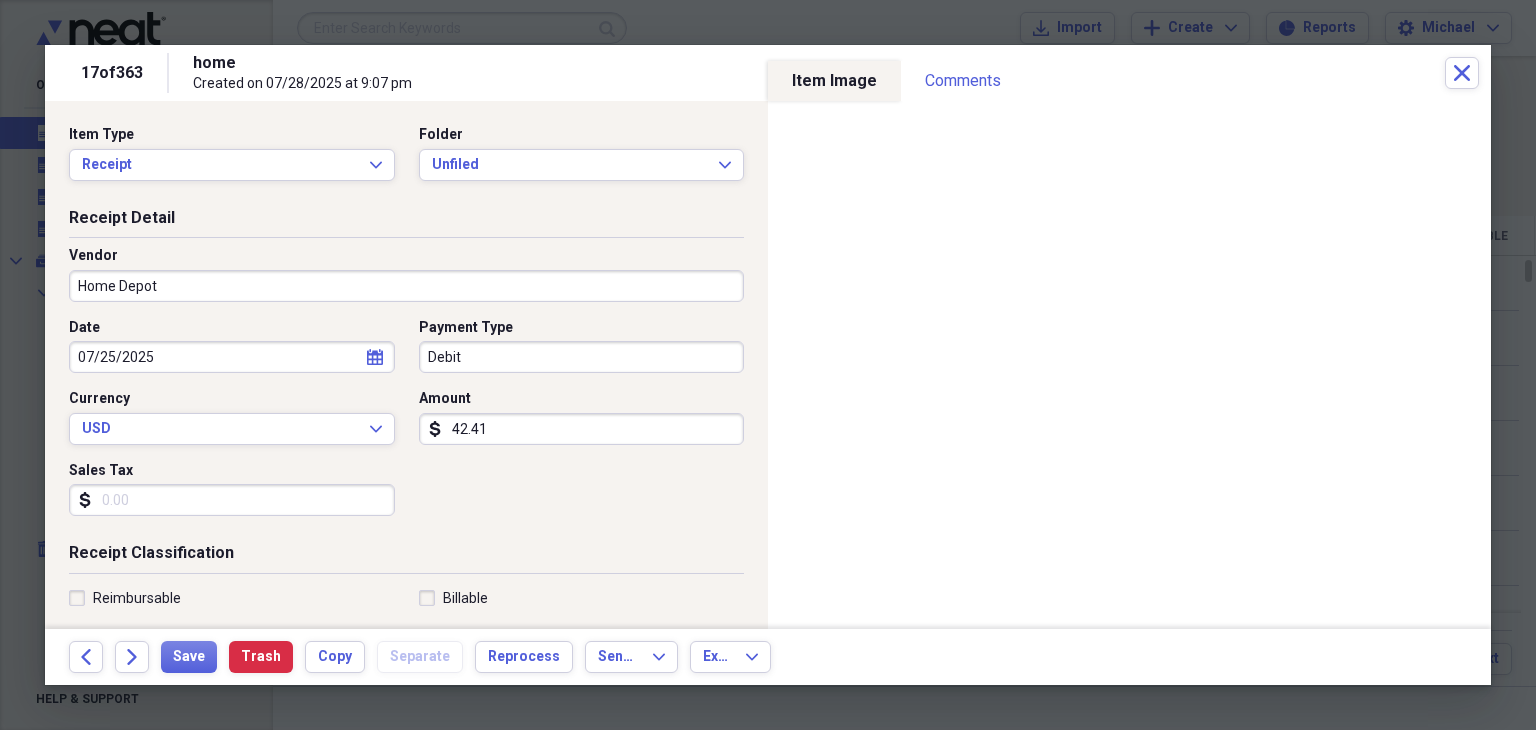 click on "Sales Tax" at bounding box center (232, 500) 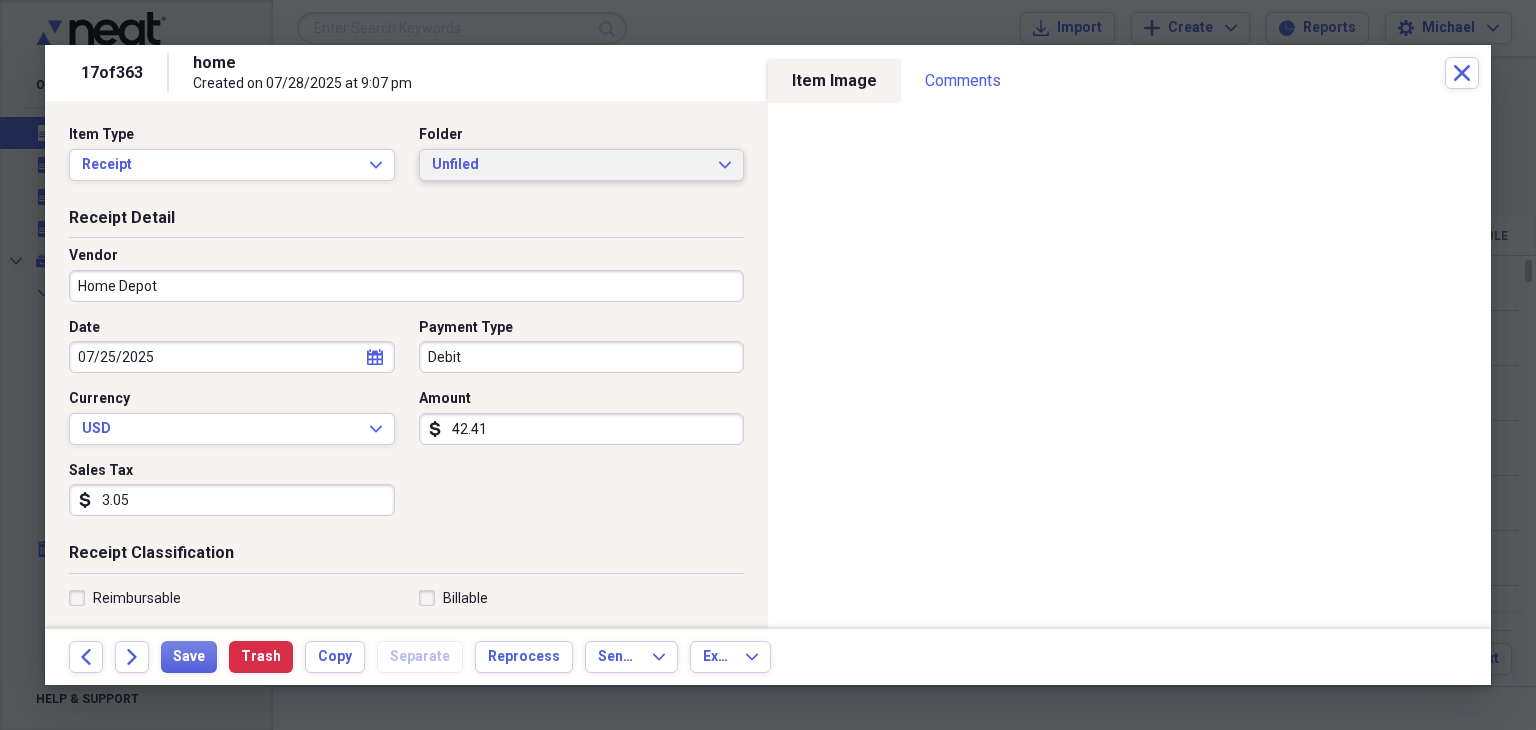 type on "3.05" 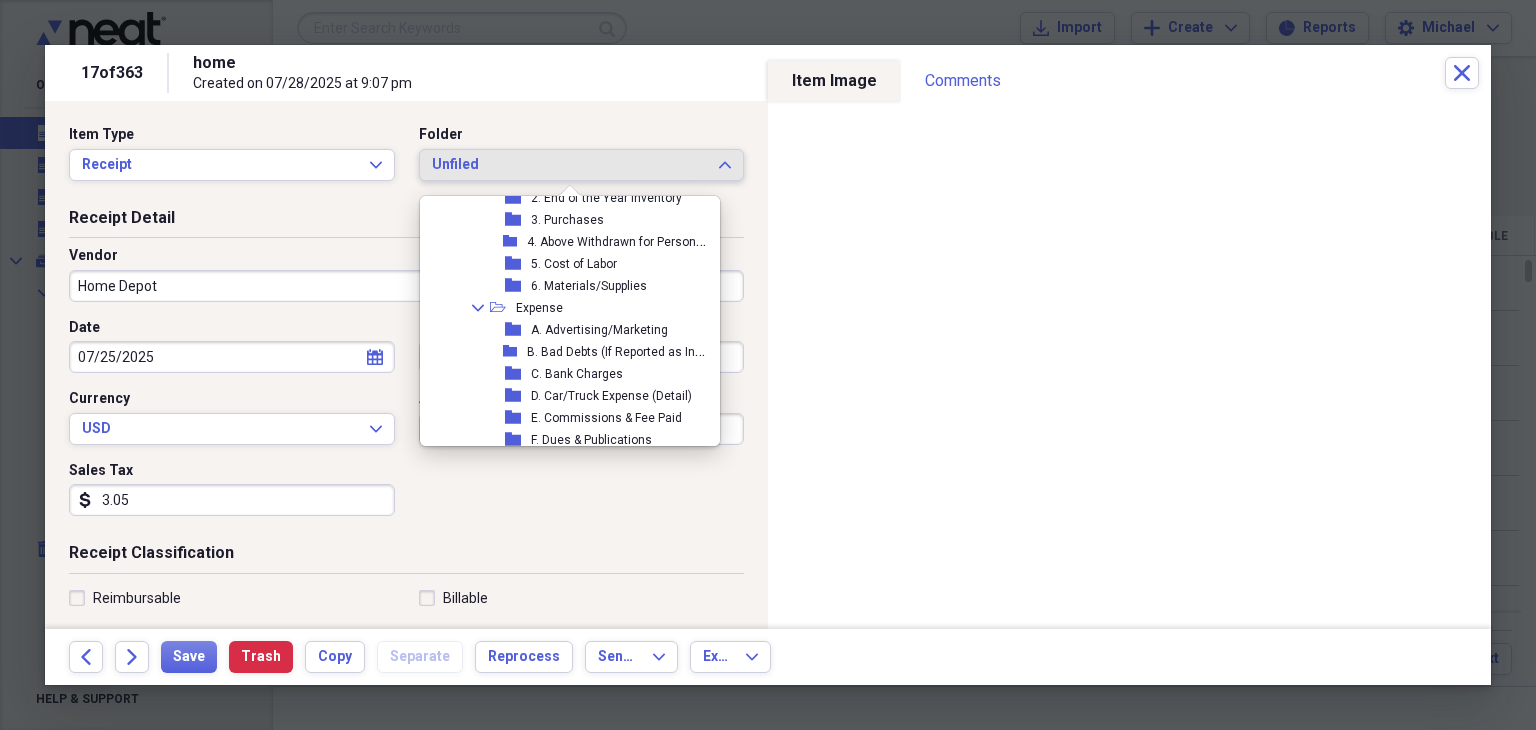 scroll, scrollTop: 286, scrollLeft: 0, axis: vertical 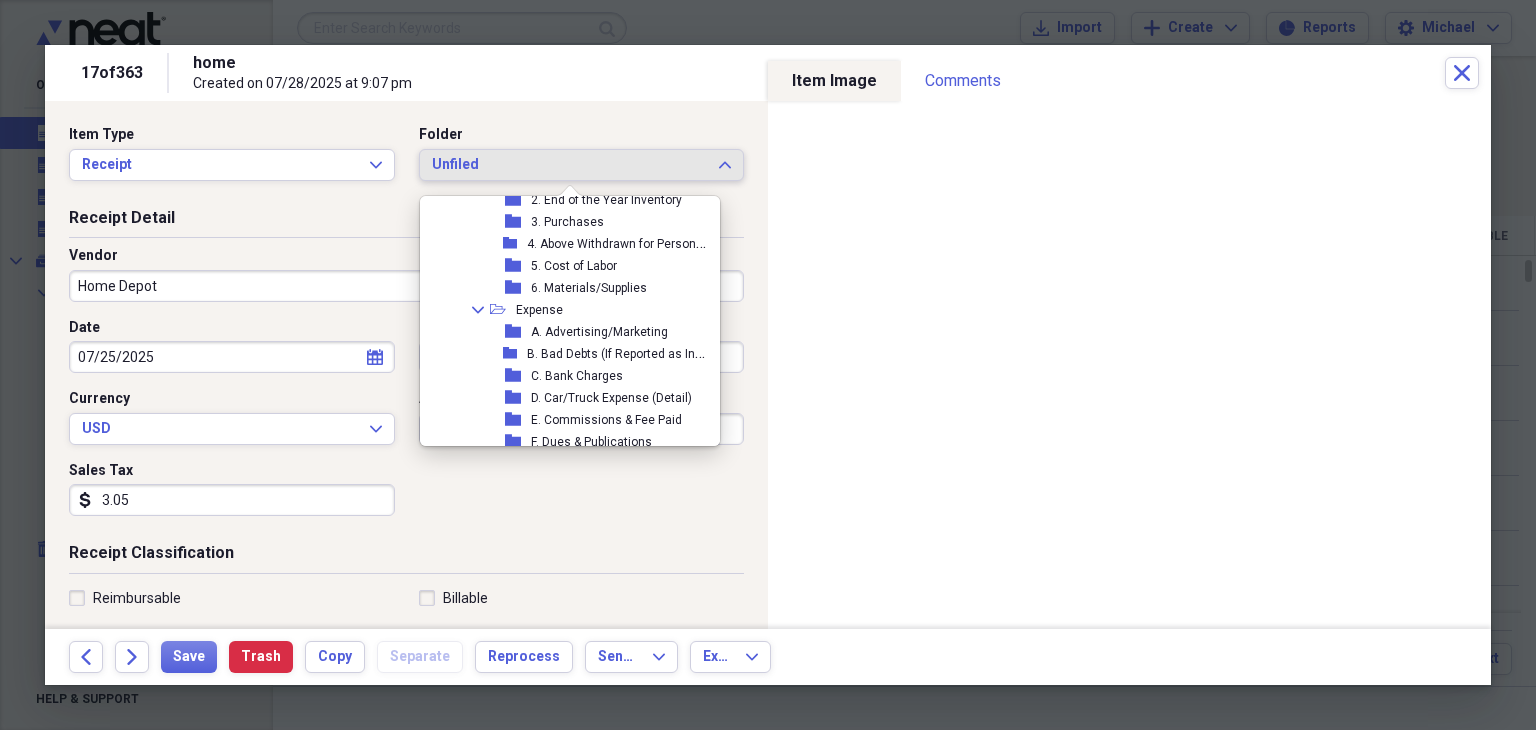 click on "6. Materials/Supplies" at bounding box center (589, 288) 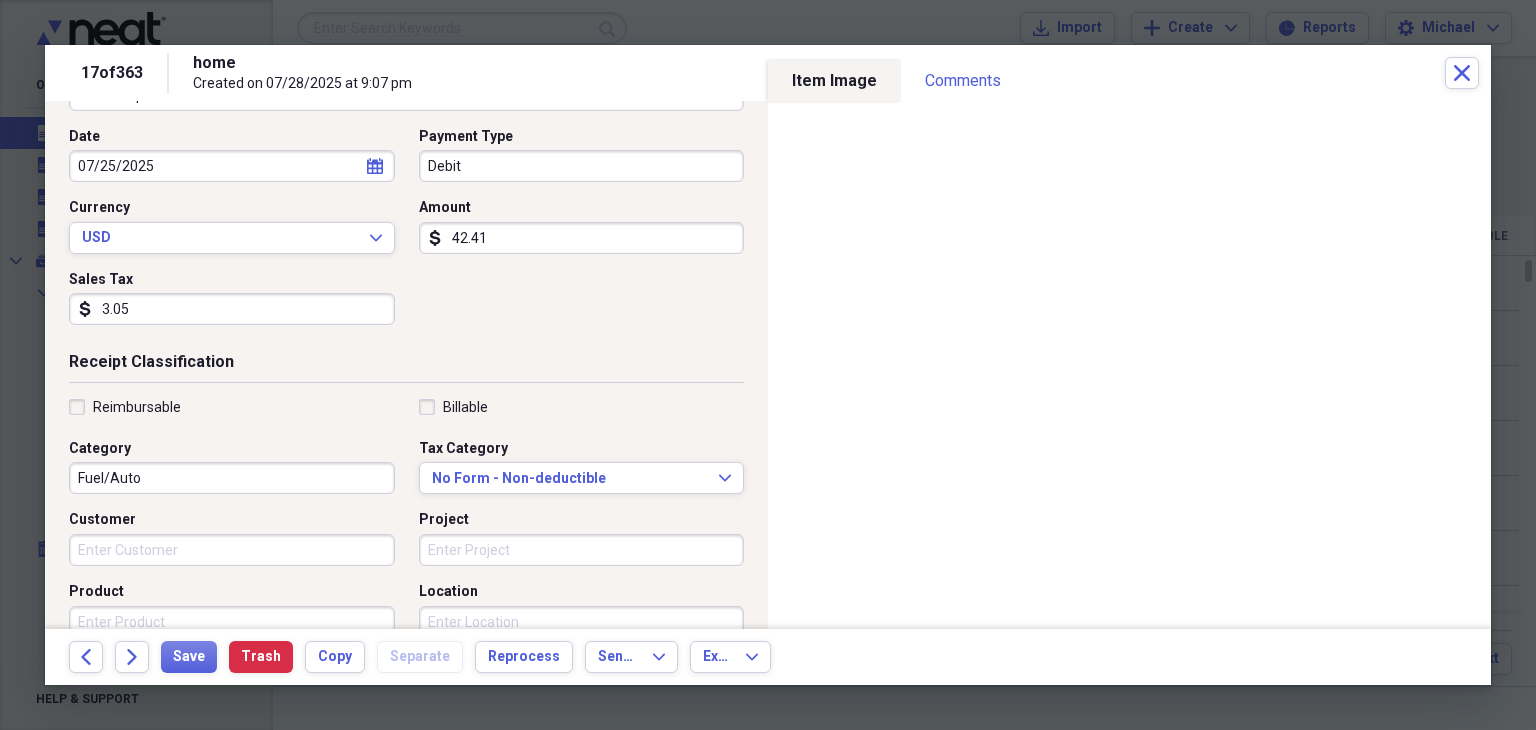 scroll, scrollTop: 192, scrollLeft: 0, axis: vertical 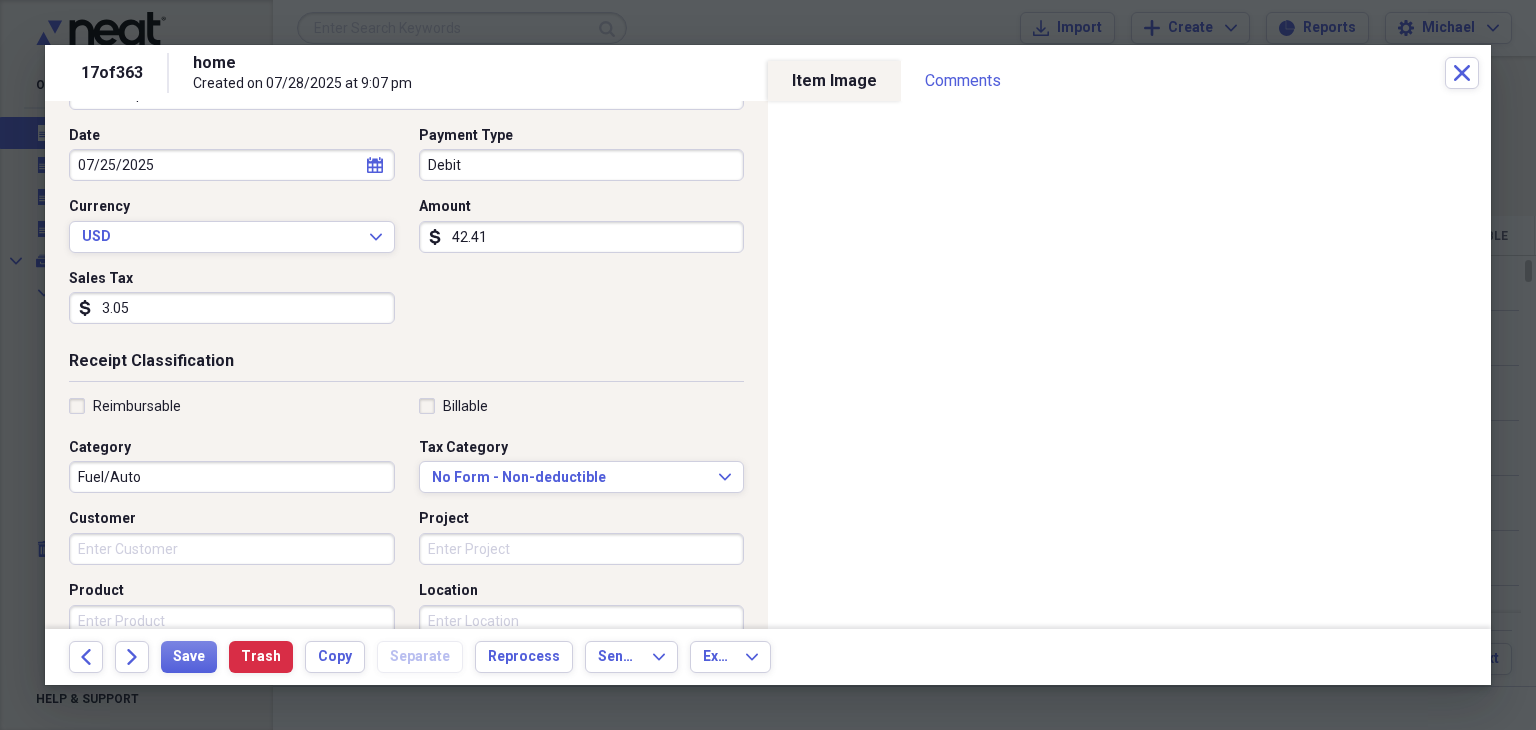 click on "Fuel/Auto" at bounding box center (232, 477) 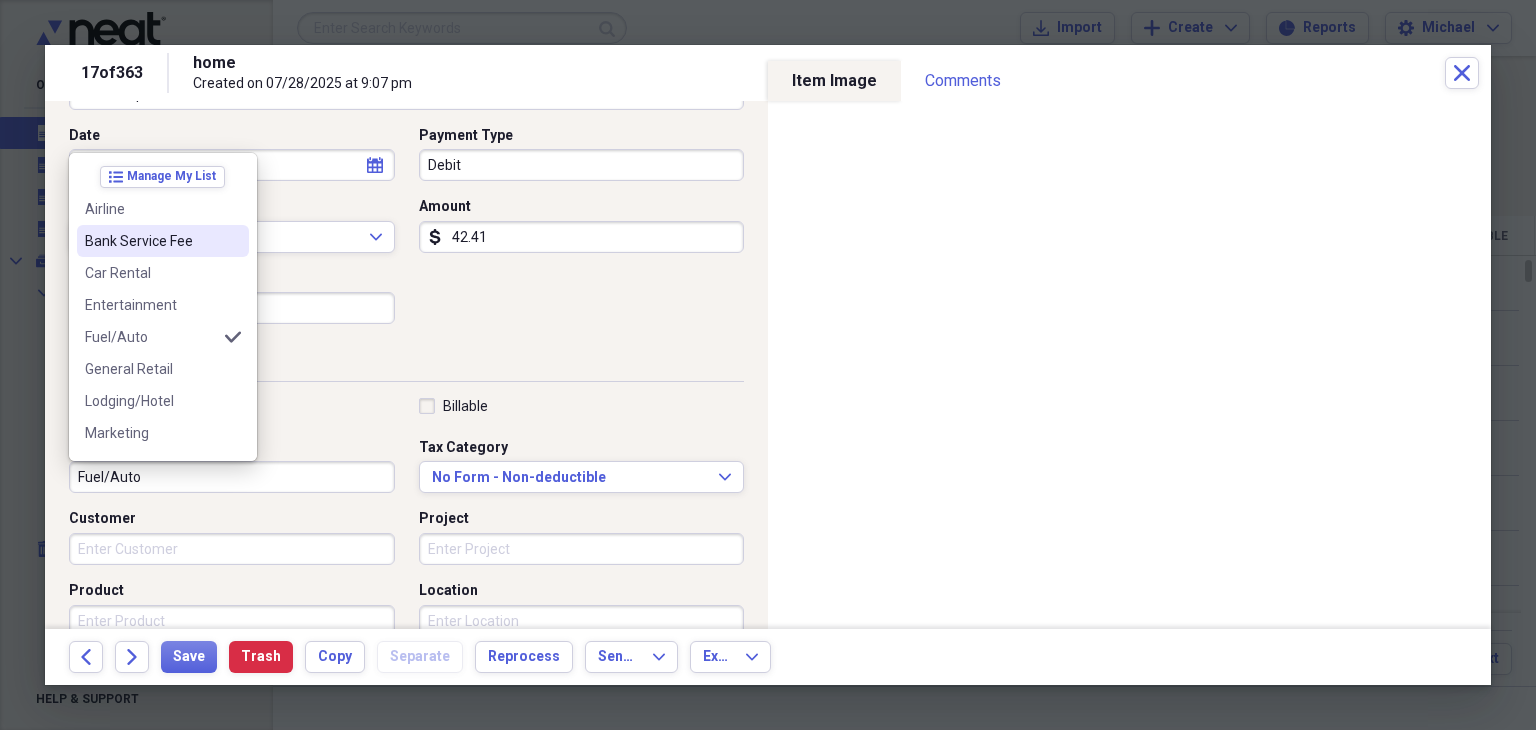 drag, startPoint x: 237, startPoint y: 254, endPoint x: 240, endPoint y: 283, distance: 29.15476 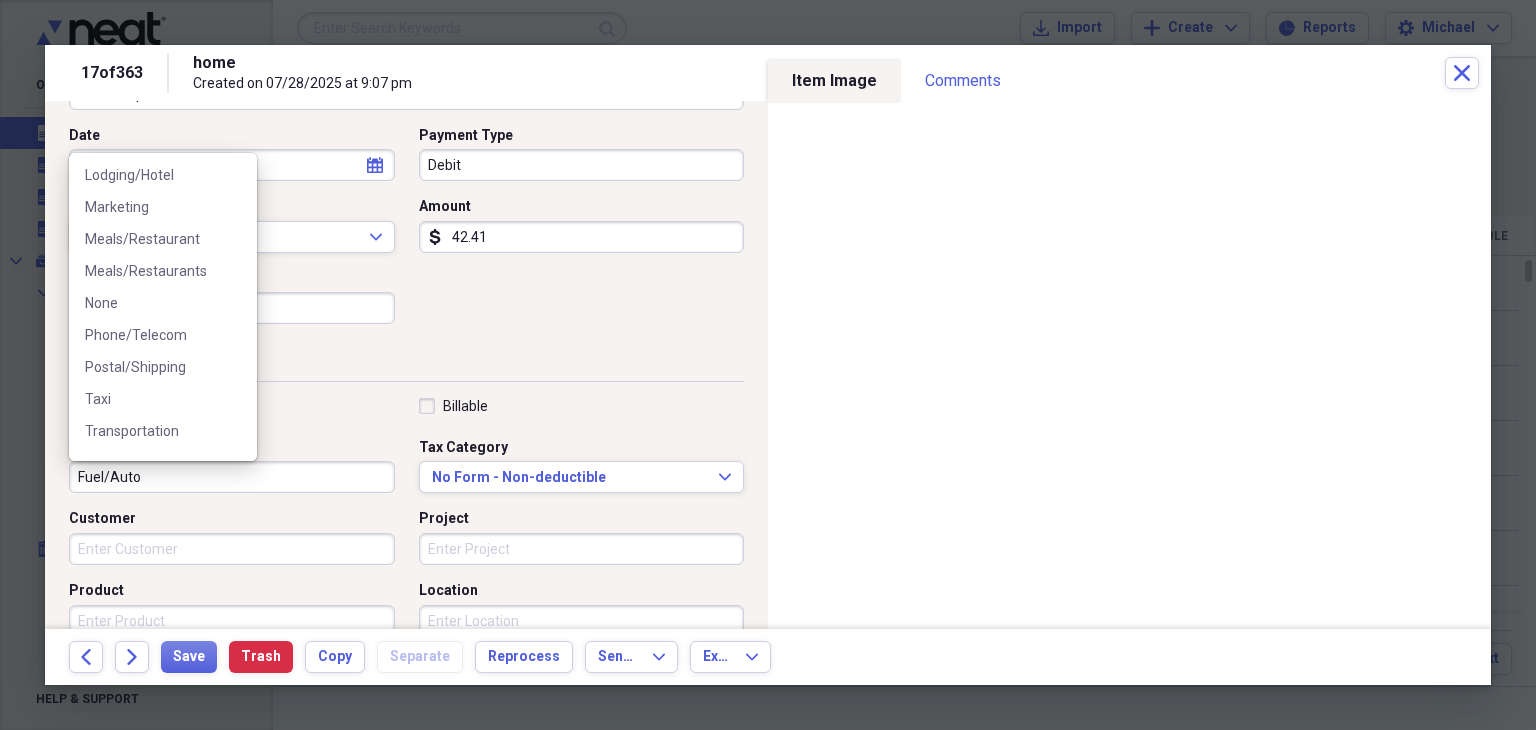 scroll, scrollTop: 252, scrollLeft: 0, axis: vertical 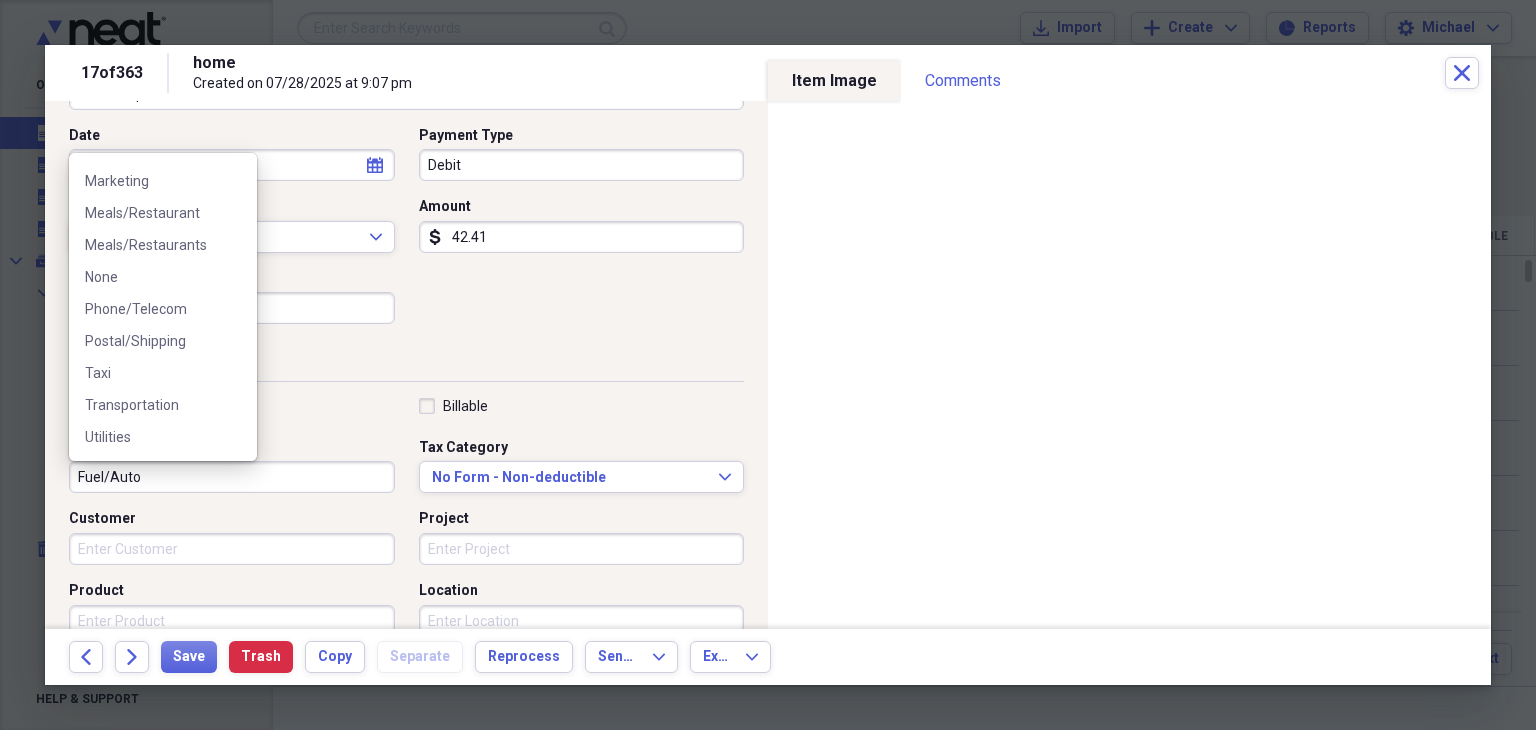 click on "list Manage My List Airline Bank Service Fee Car Rental Entertainment Fuel/Auto selected General Retail Lodging/Hotel Marketing Meals/Restaurant Meals/Restaurants None Phone/Telecom Postal/Shipping Taxi Transportation Utilities" at bounding box center (163, 307) 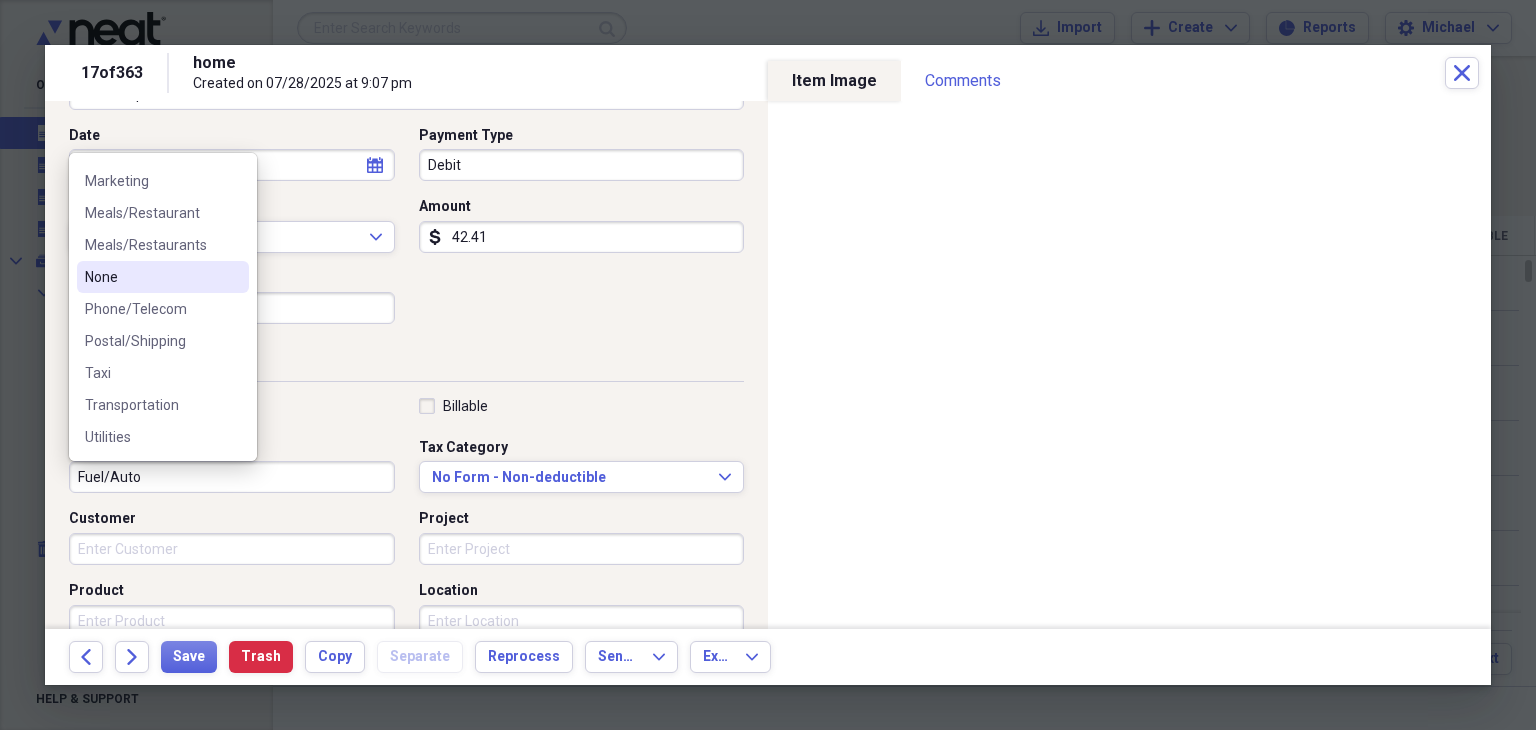 click on "None" at bounding box center [163, 277] 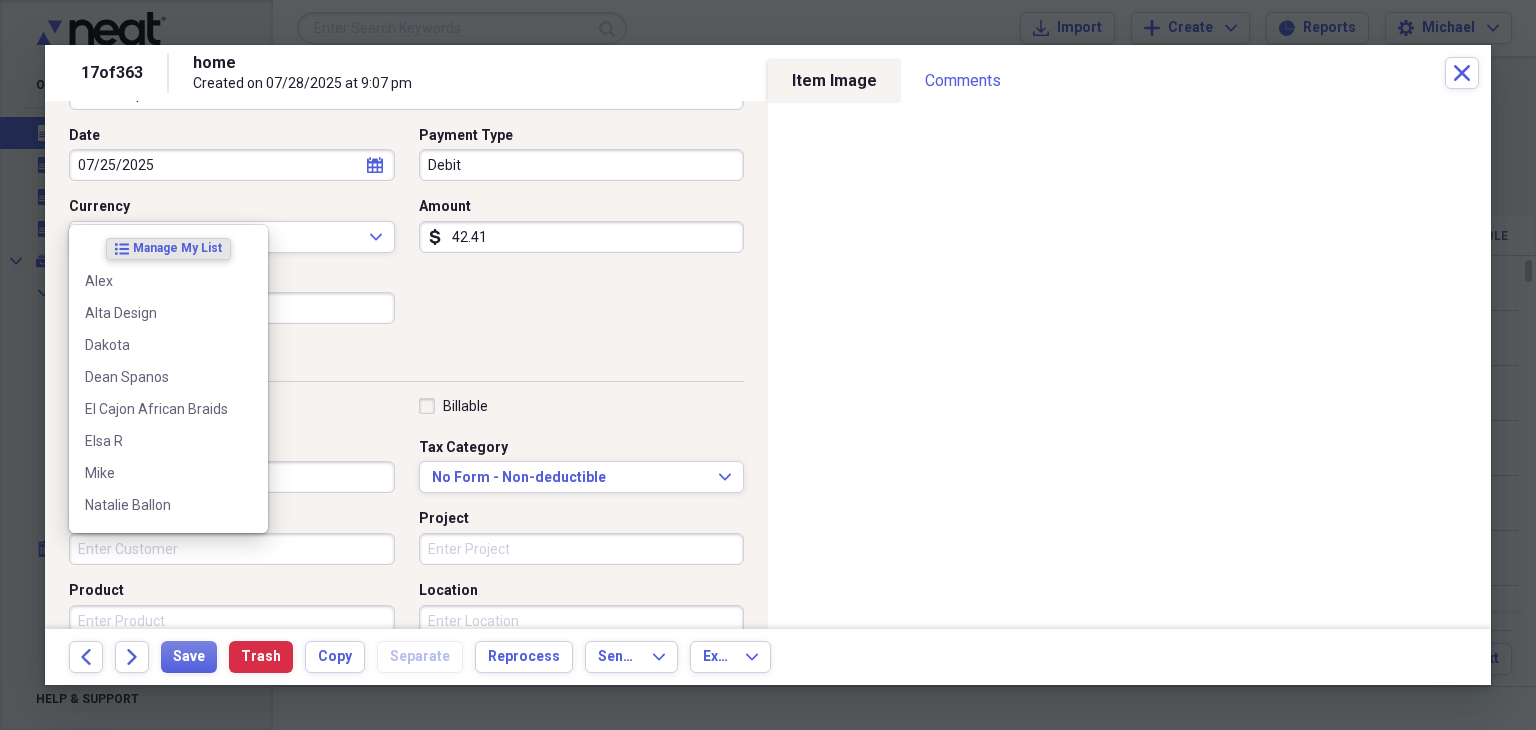 click on "Customer" at bounding box center (232, 549) 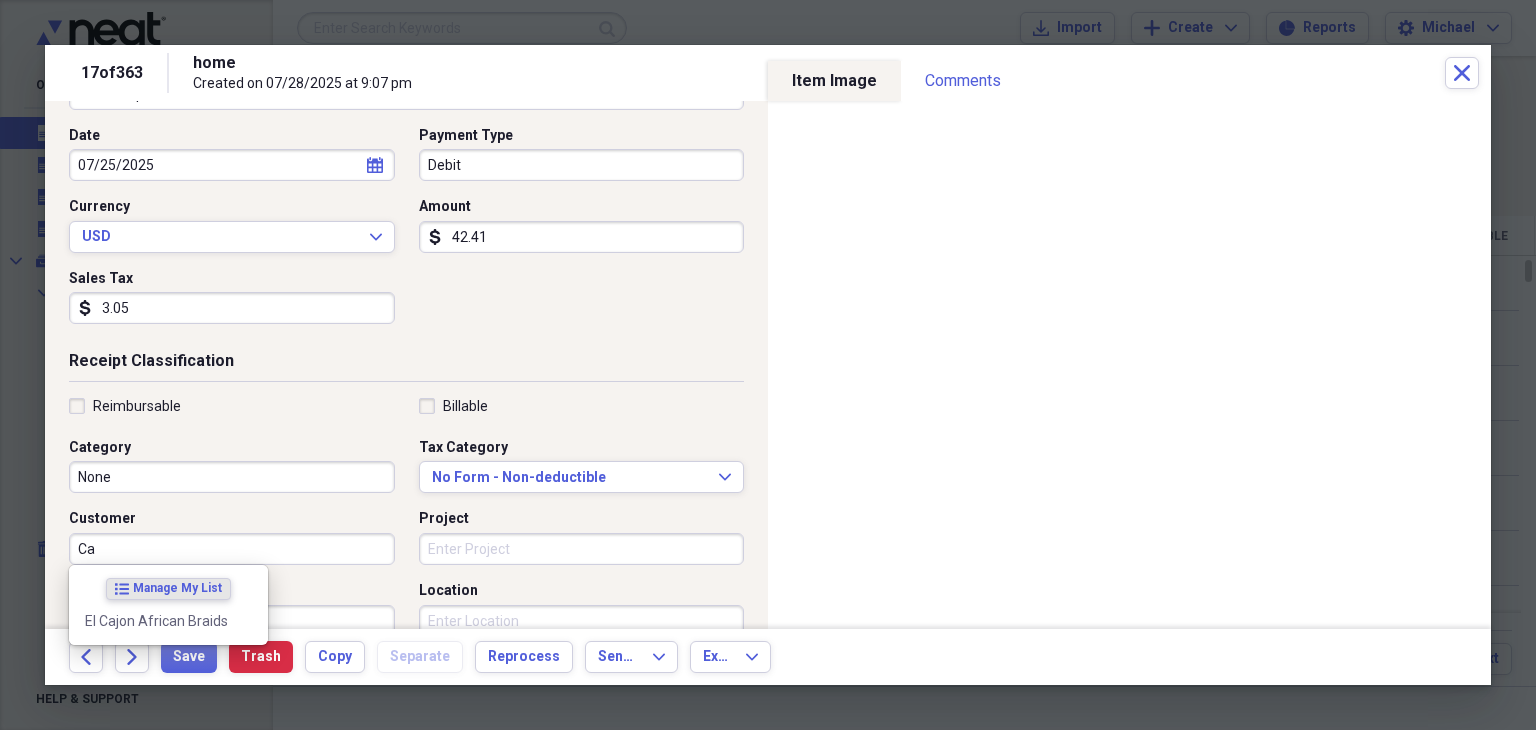 type on "C" 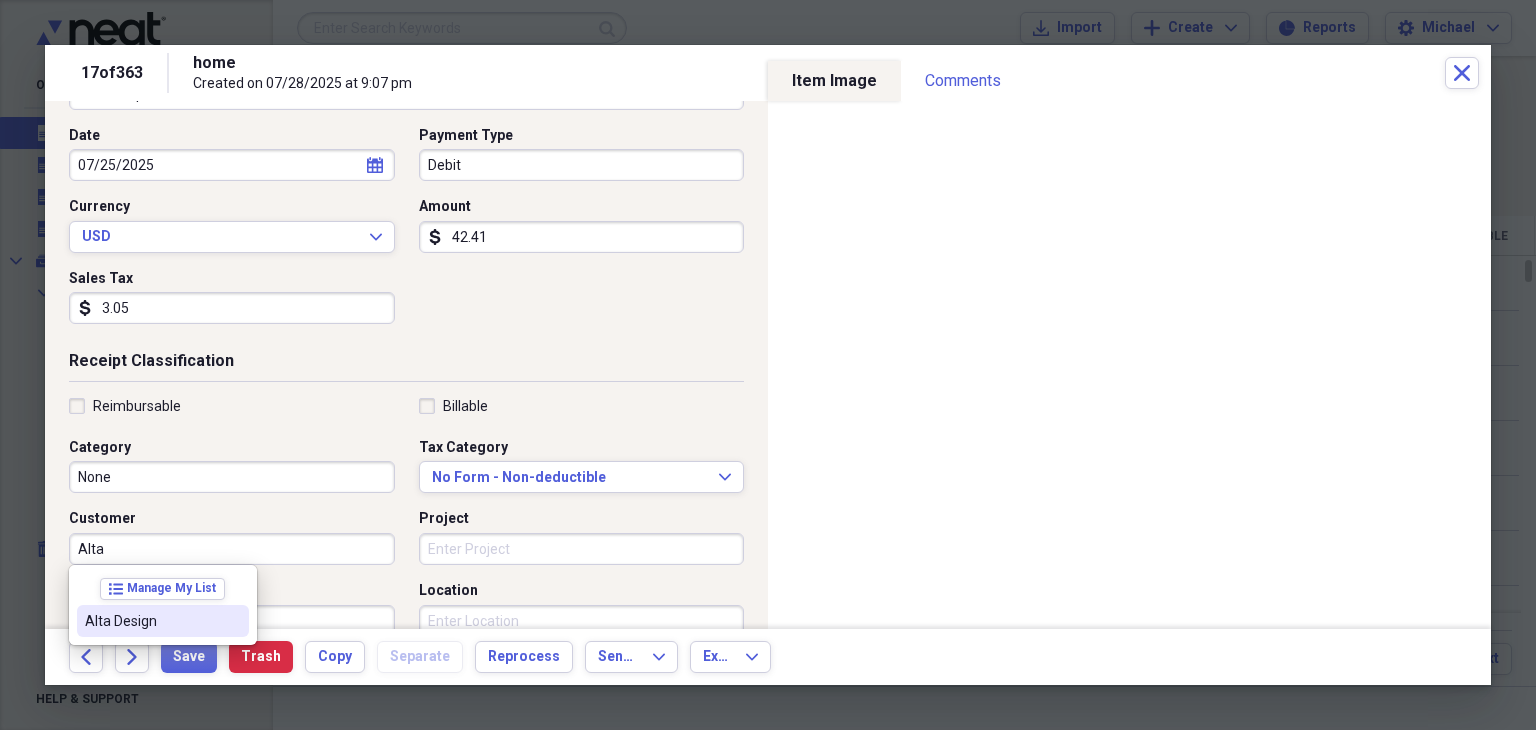 click on "Alta Design" at bounding box center (151, 621) 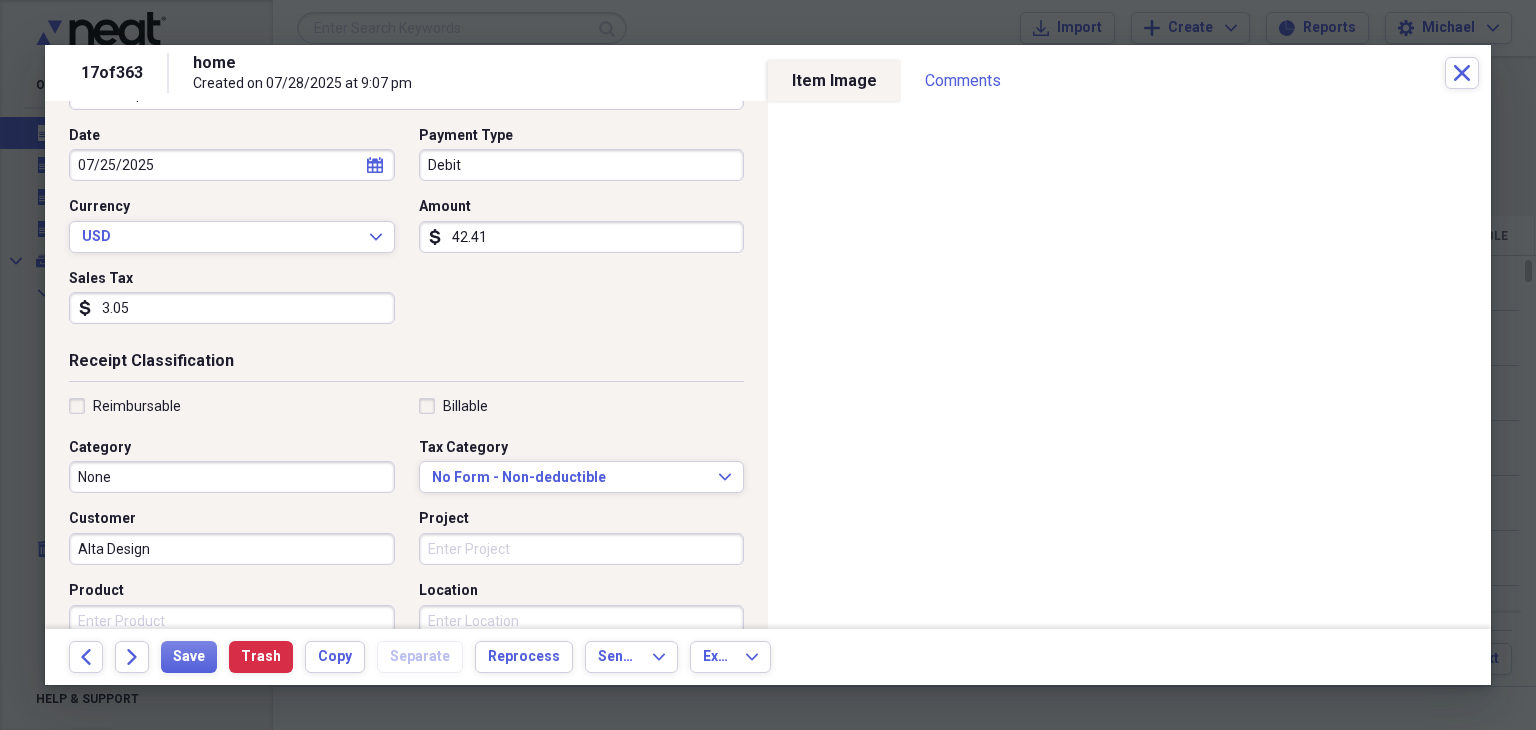 click on "Project" at bounding box center [582, 549] 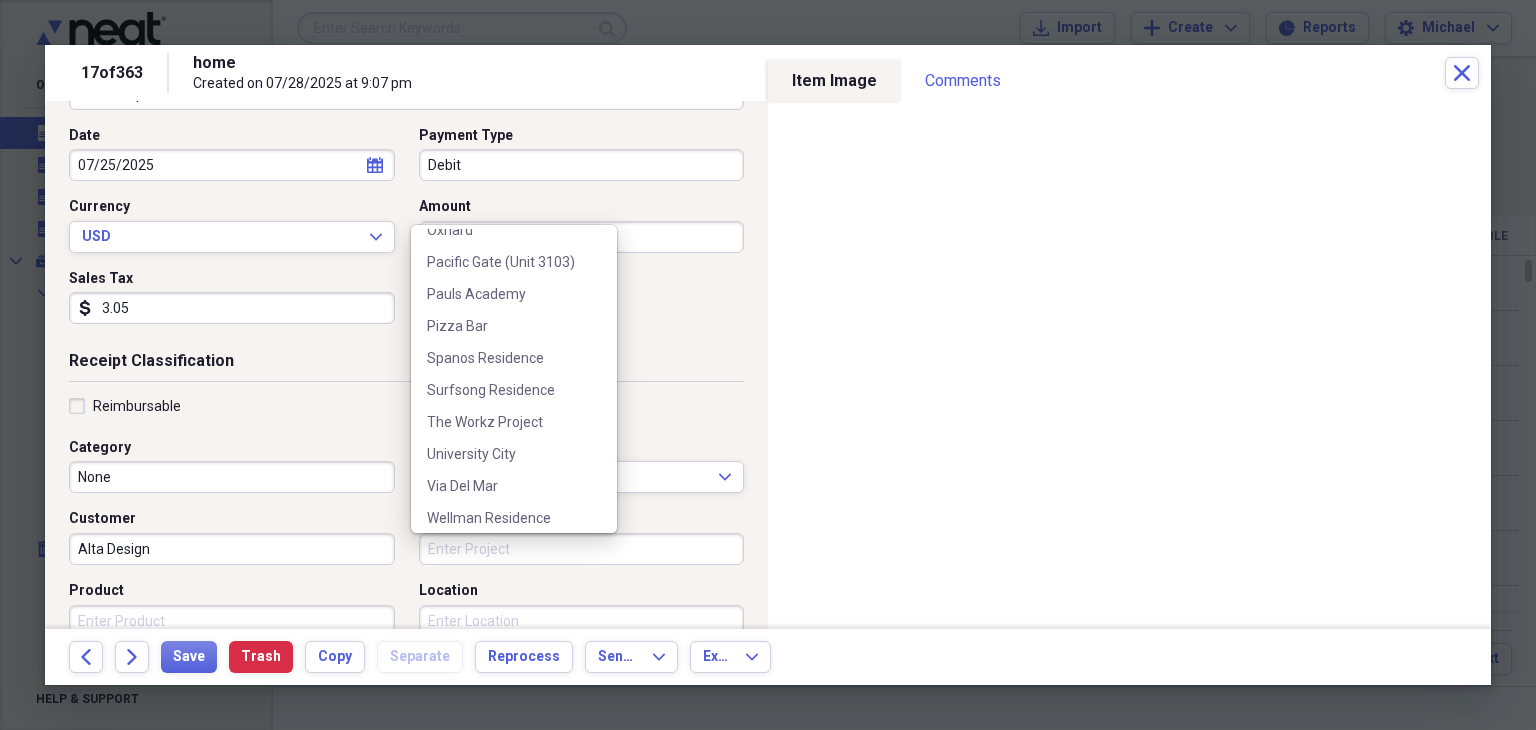 scroll, scrollTop: 532, scrollLeft: 0, axis: vertical 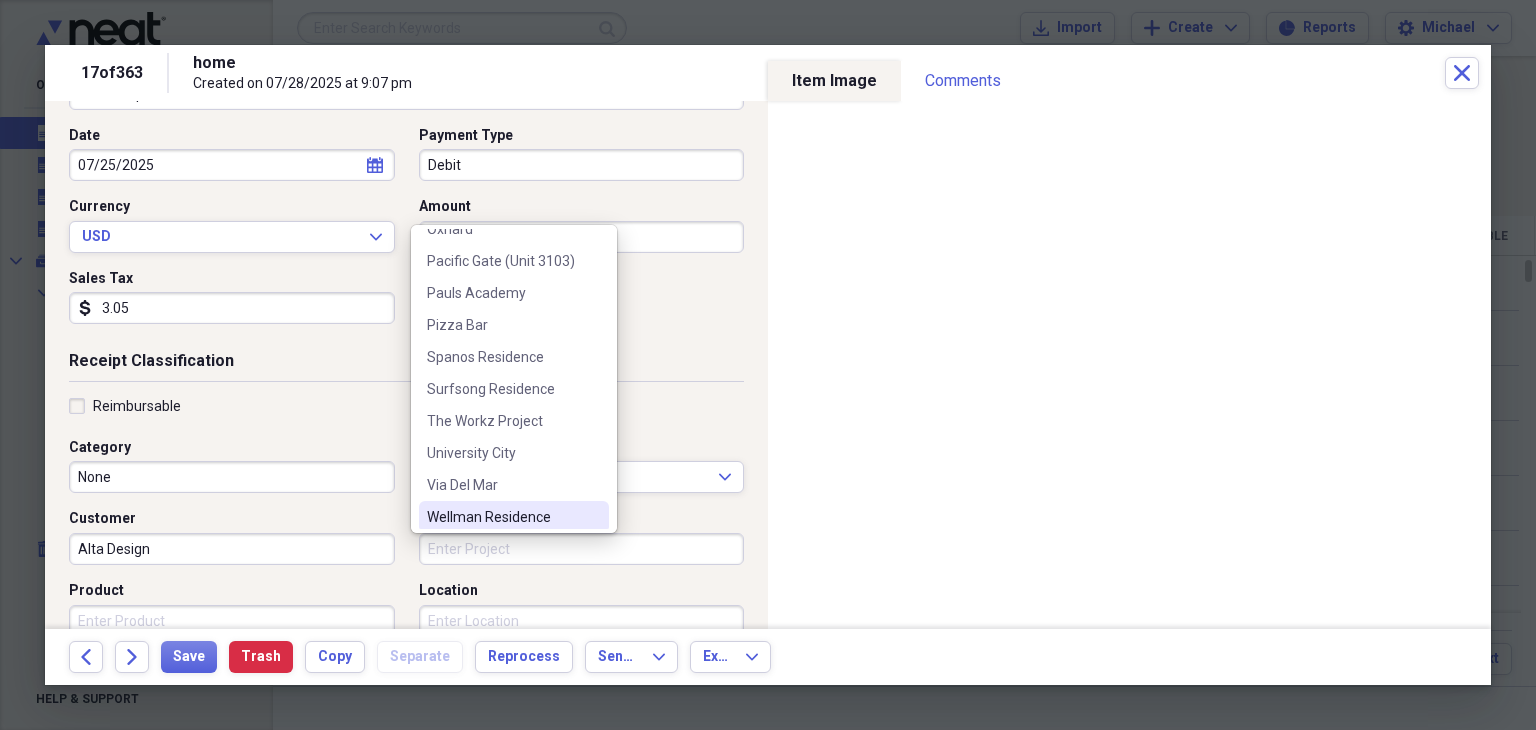 click on "Project" at bounding box center (582, 549) 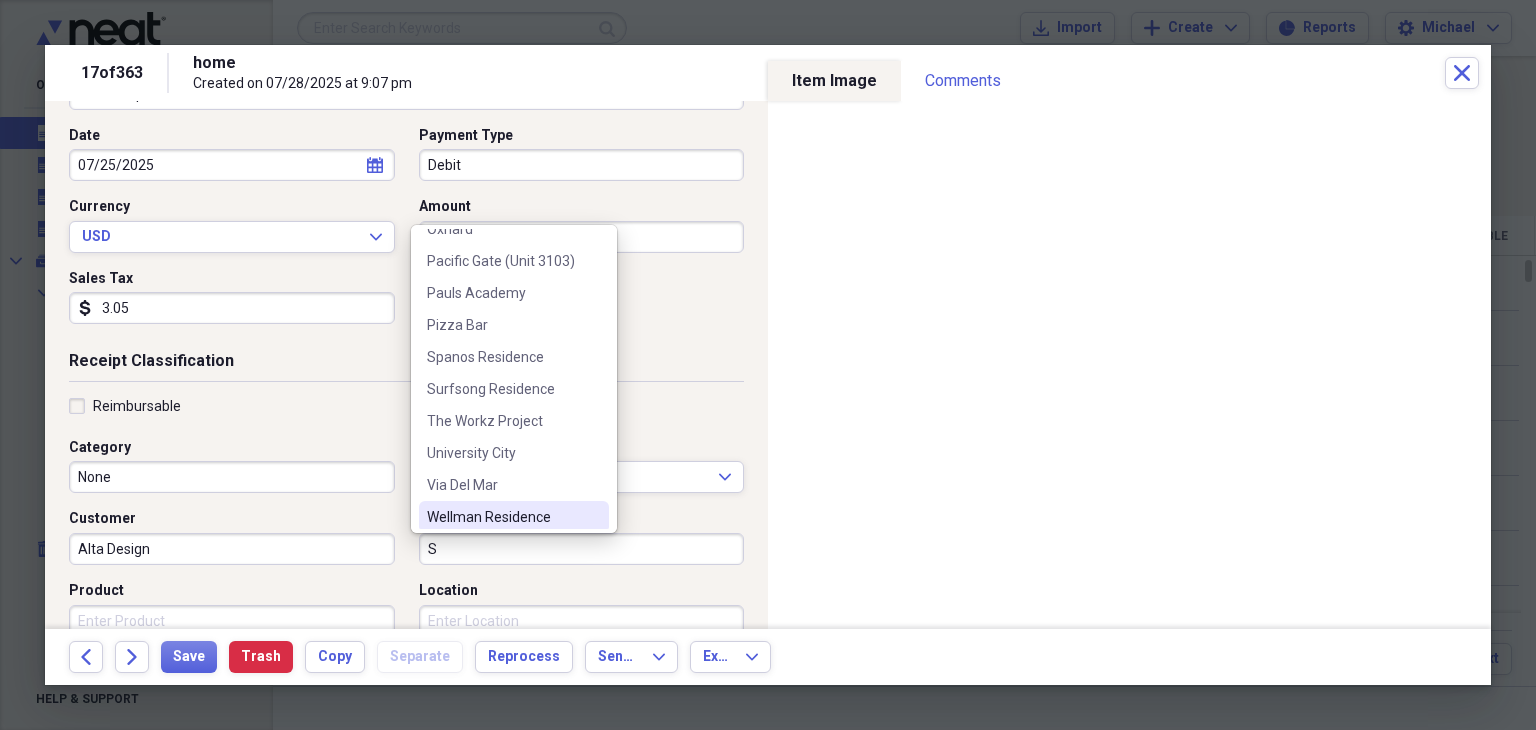 scroll, scrollTop: 0, scrollLeft: 0, axis: both 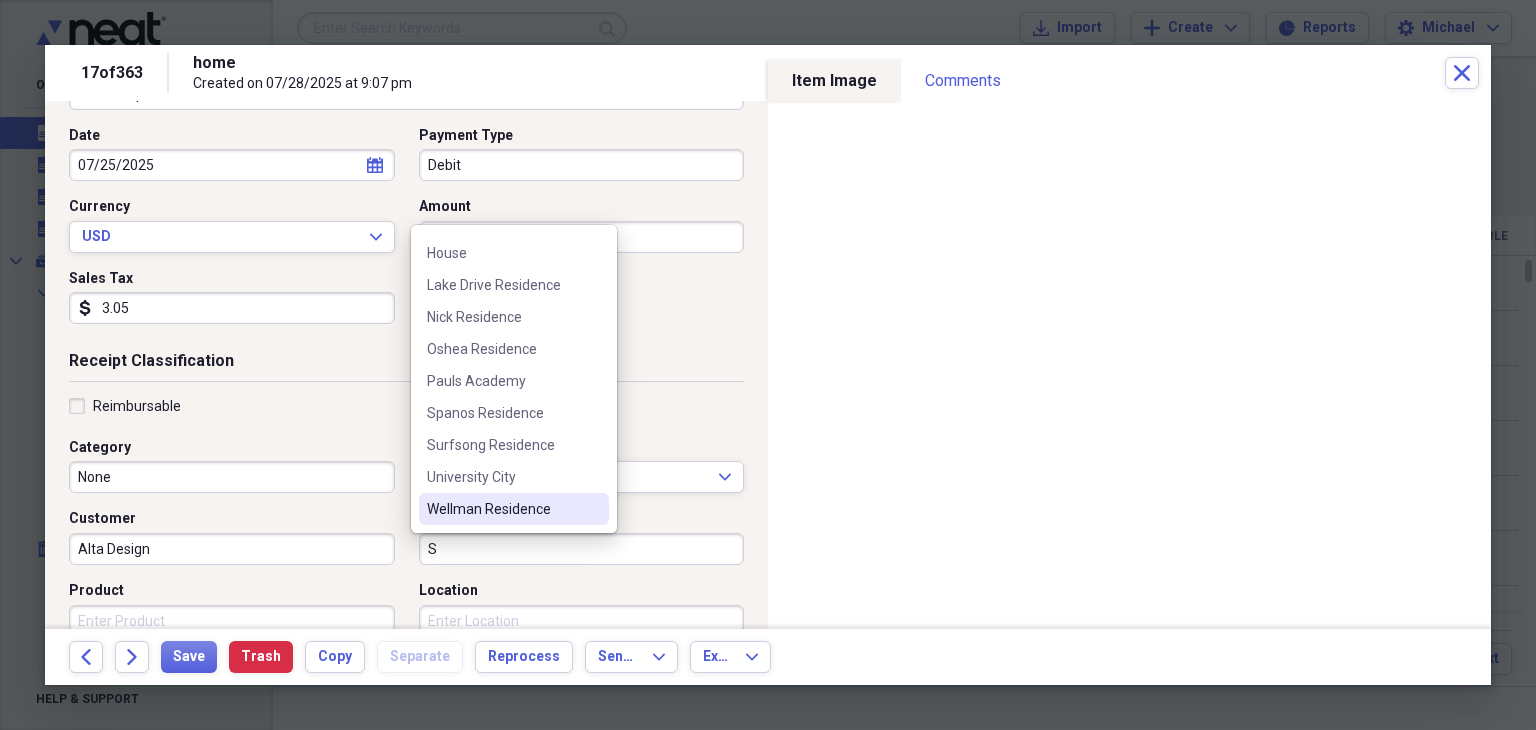 click on "Wellman Residence" at bounding box center (502, 509) 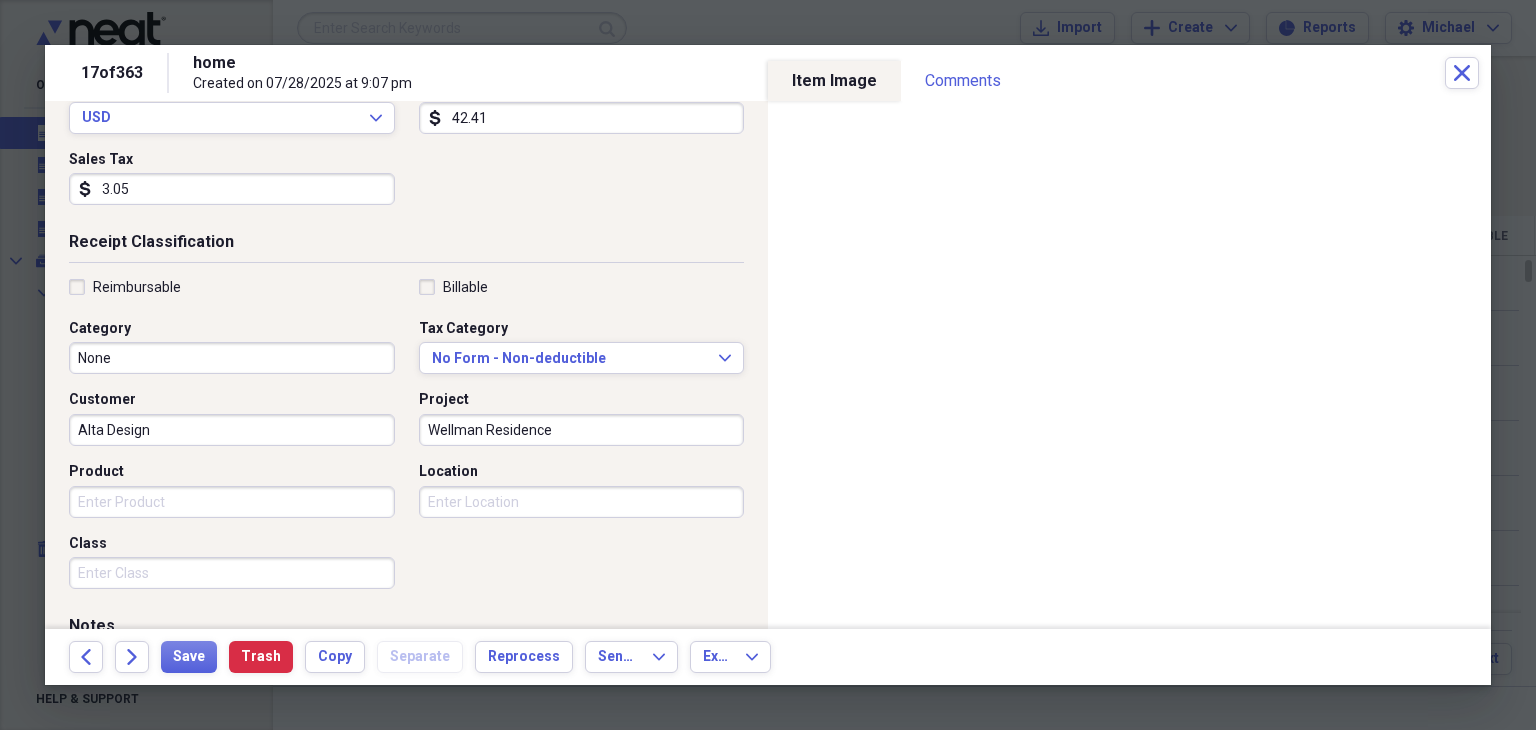 scroll, scrollTop: 312, scrollLeft: 0, axis: vertical 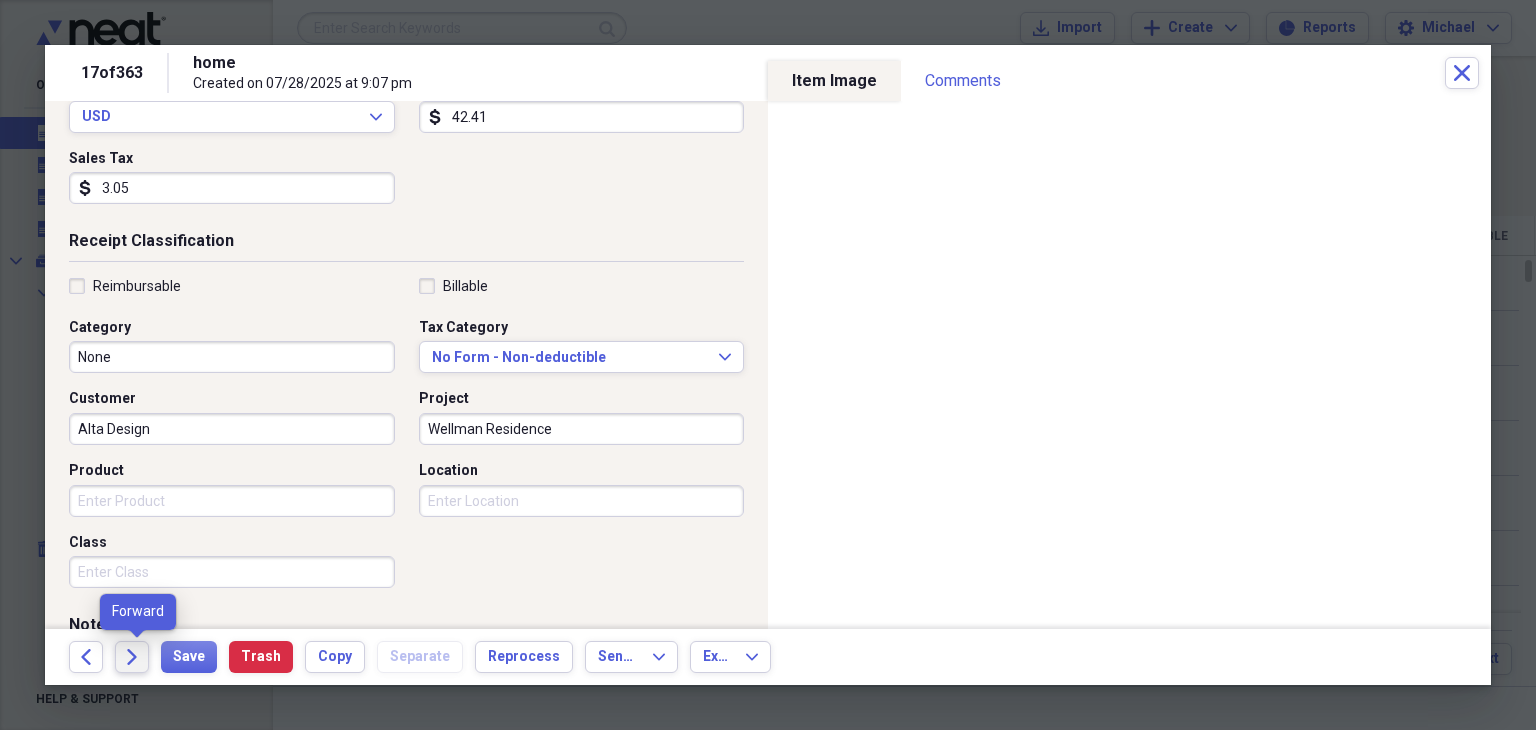 click on "Forward" 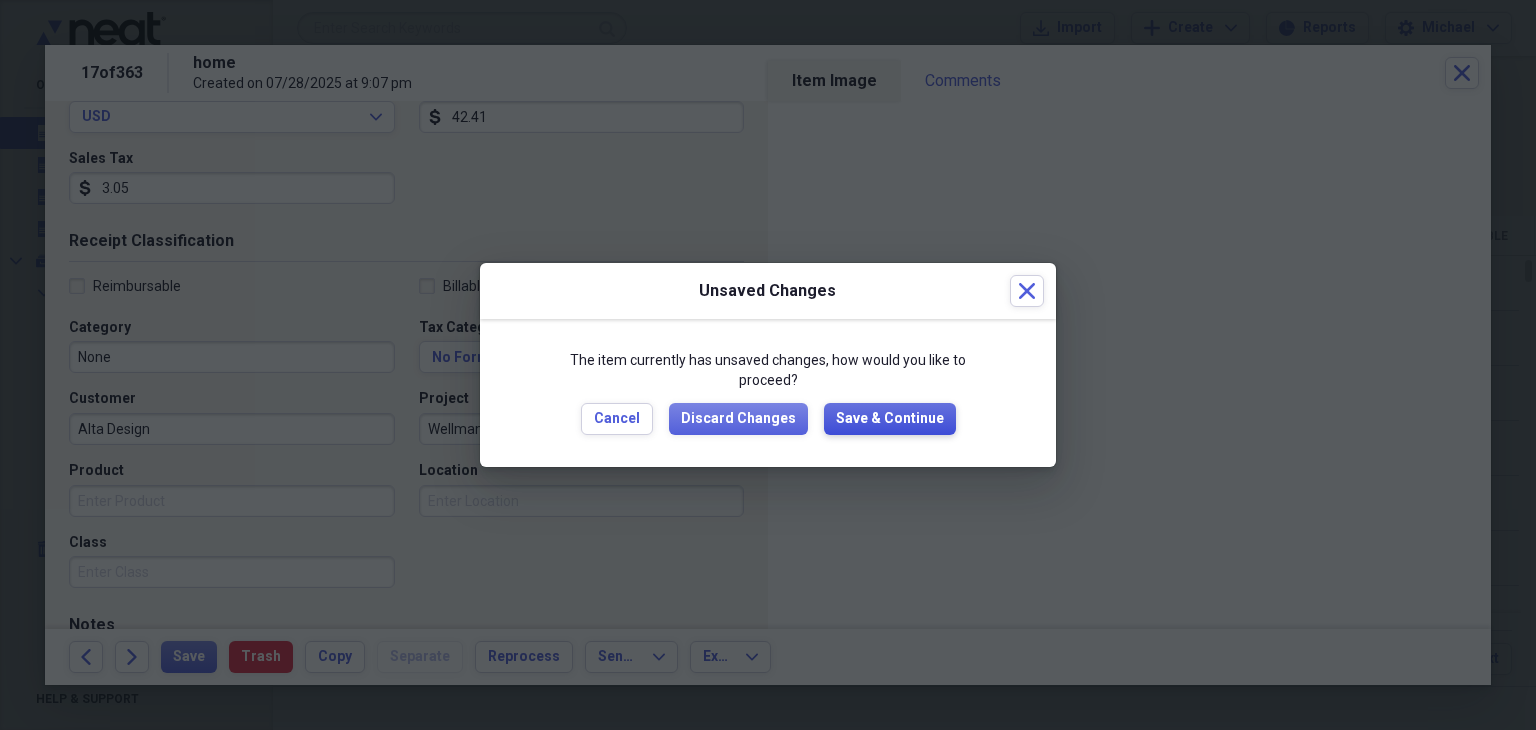 click on "Save & Continue" at bounding box center (890, 419) 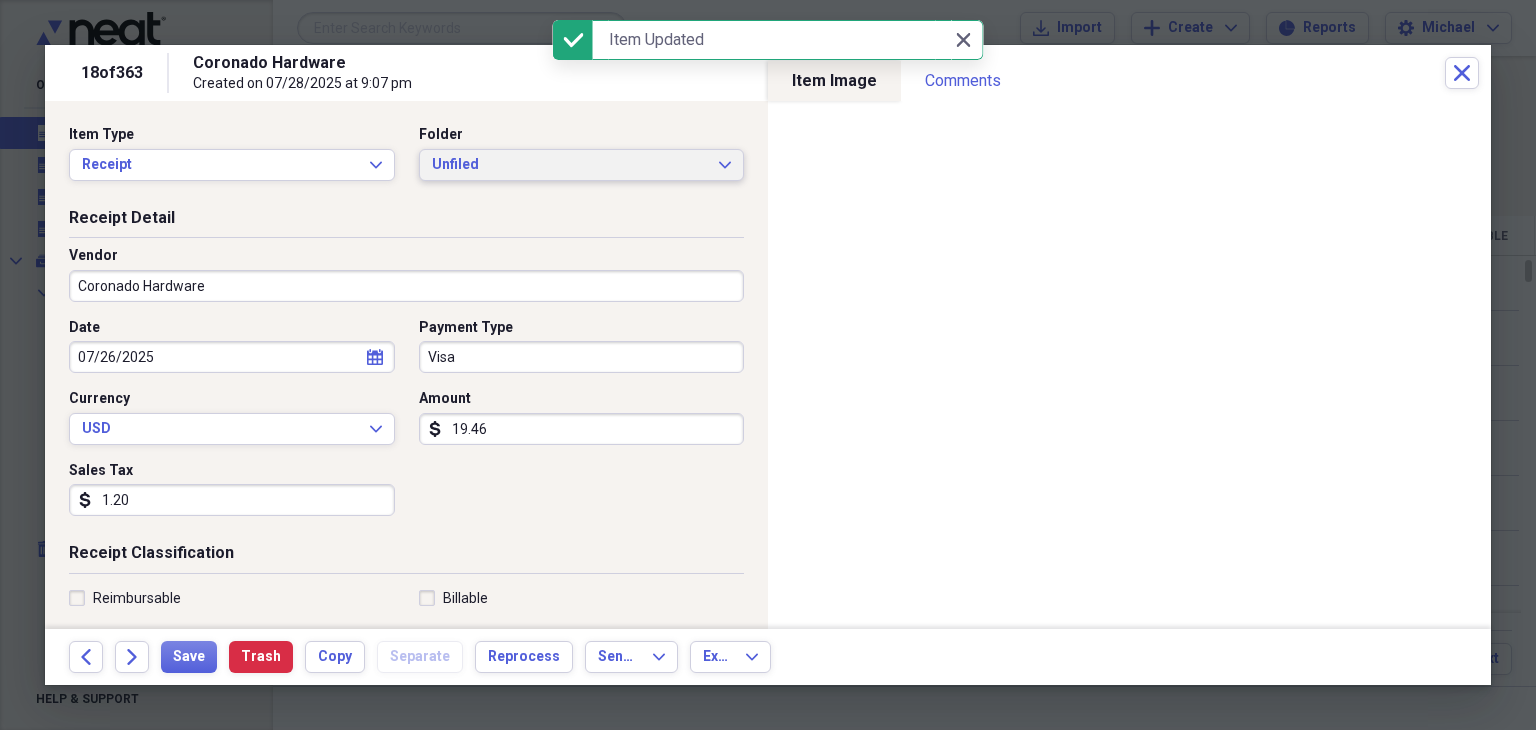 click on "Unfiled" at bounding box center [570, 165] 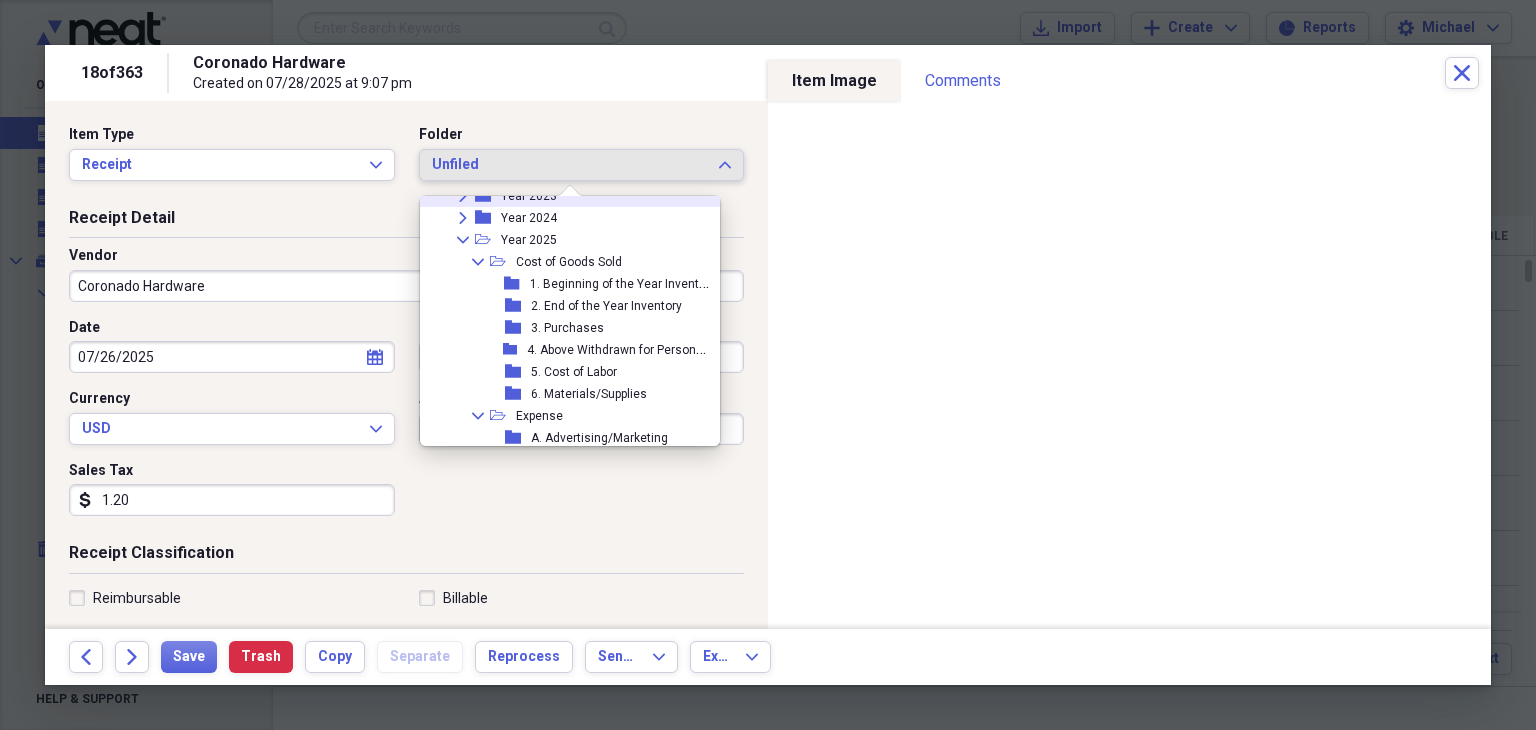 scroll, scrollTop: 180, scrollLeft: 0, axis: vertical 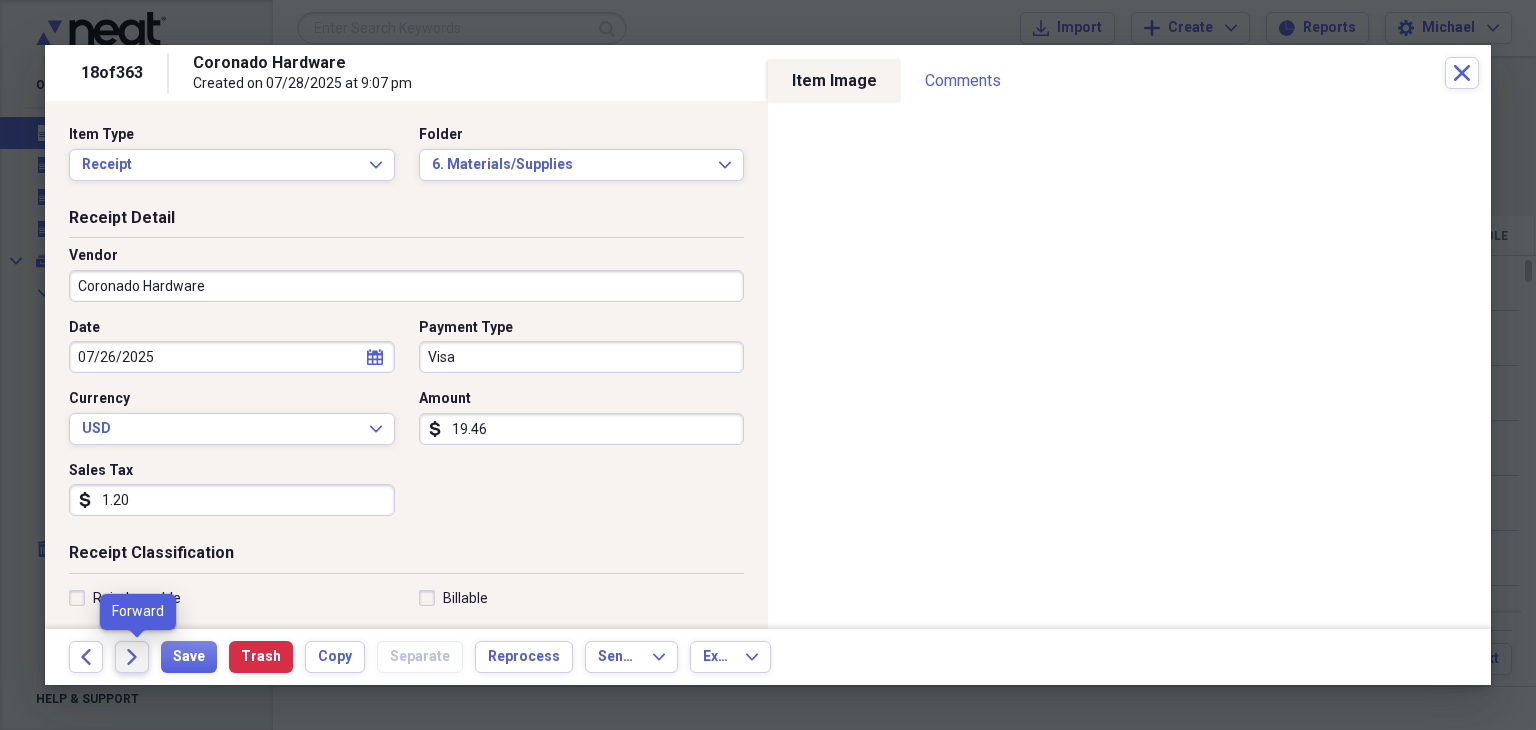 click on "Forward" 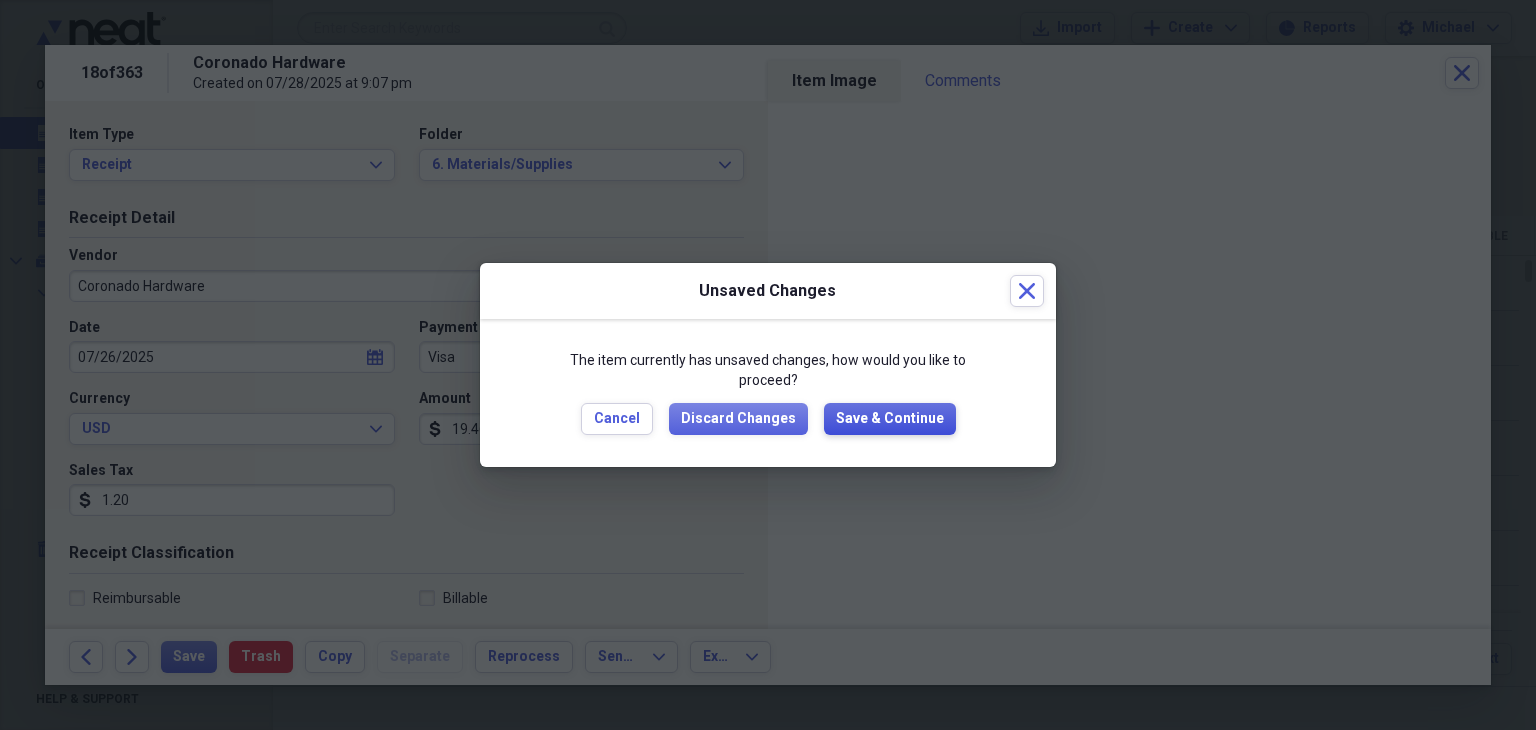 click on "Save & Continue" at bounding box center (890, 419) 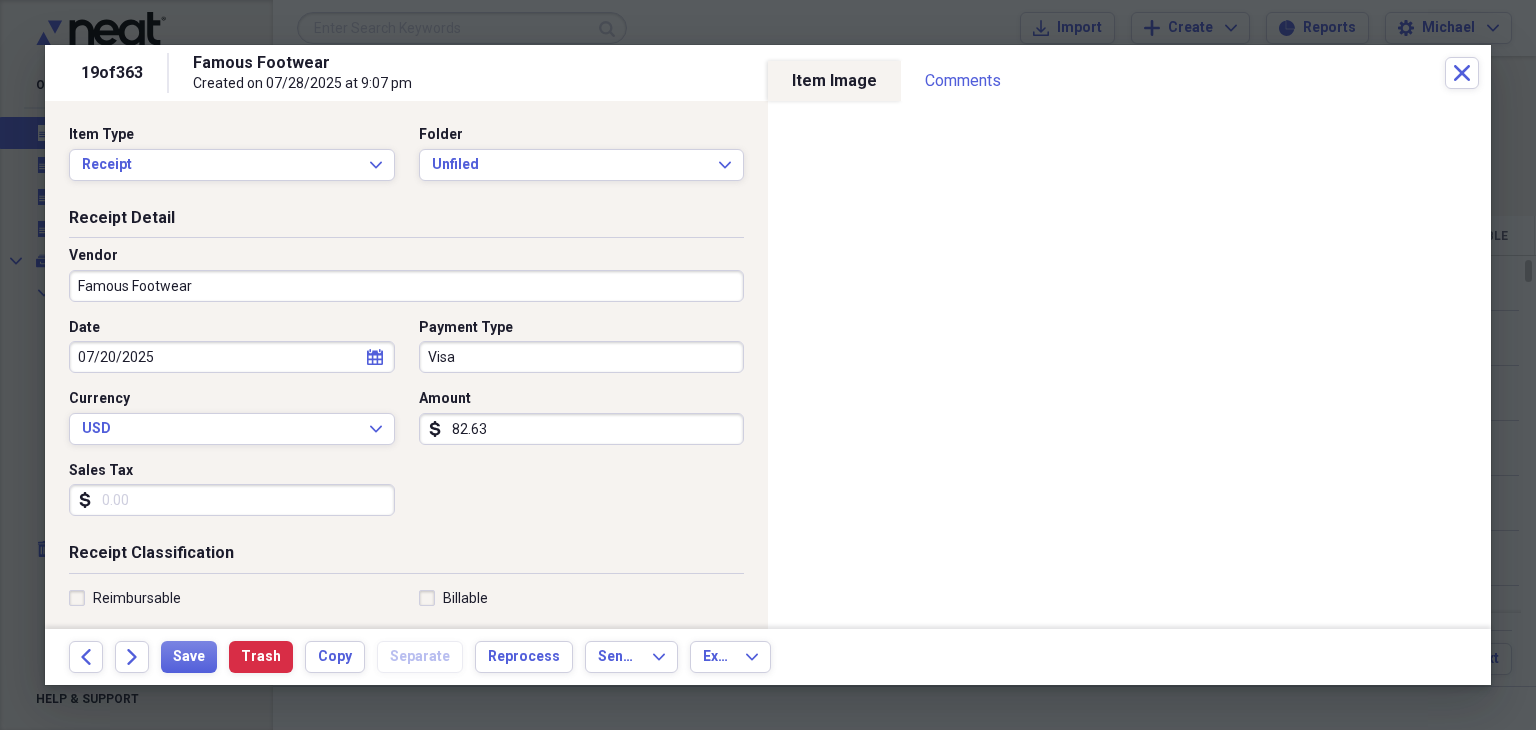 click on "Sales Tax" at bounding box center (232, 500) 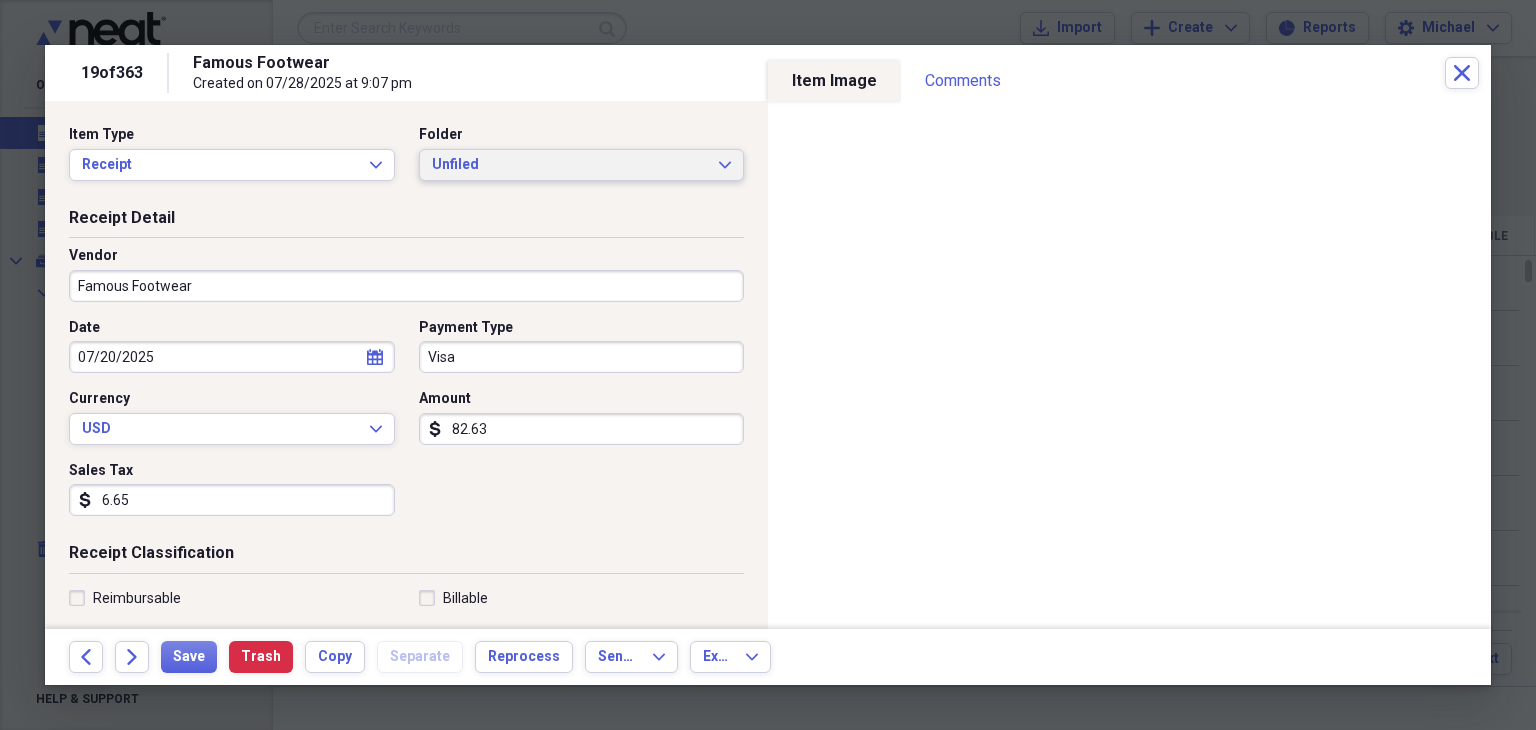 type on "6.65" 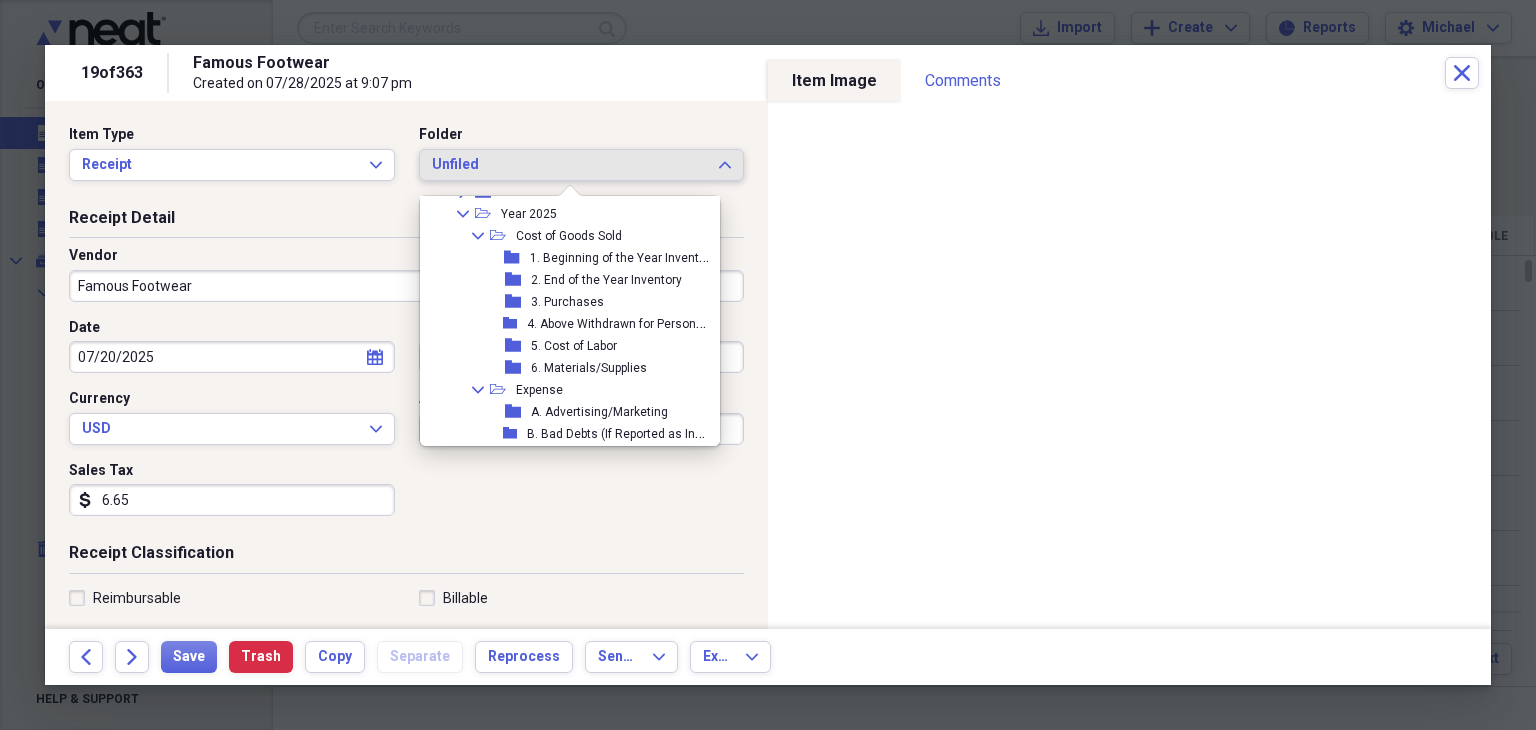 scroll, scrollTop: 207, scrollLeft: 0, axis: vertical 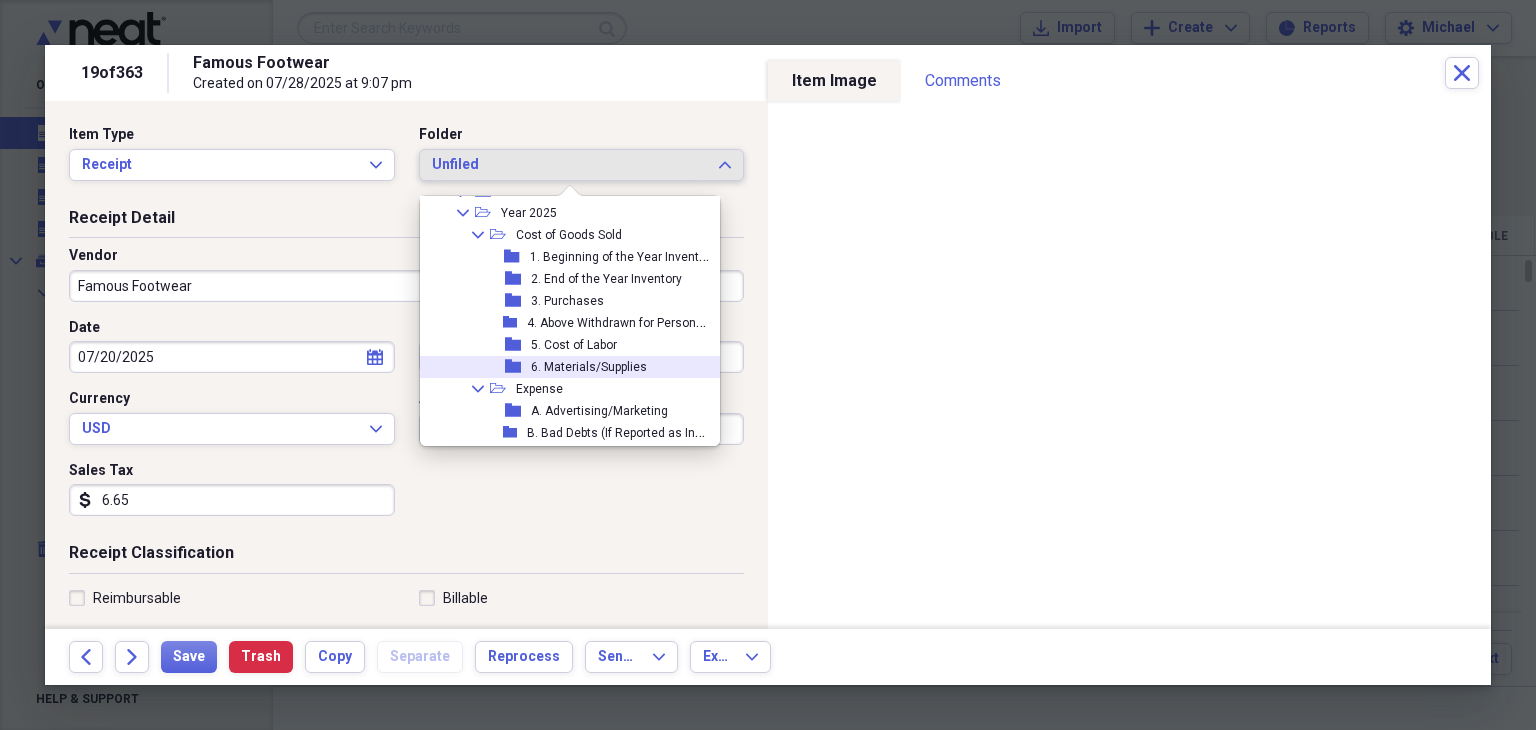 click on "6. Materials/Supplies" at bounding box center [589, 367] 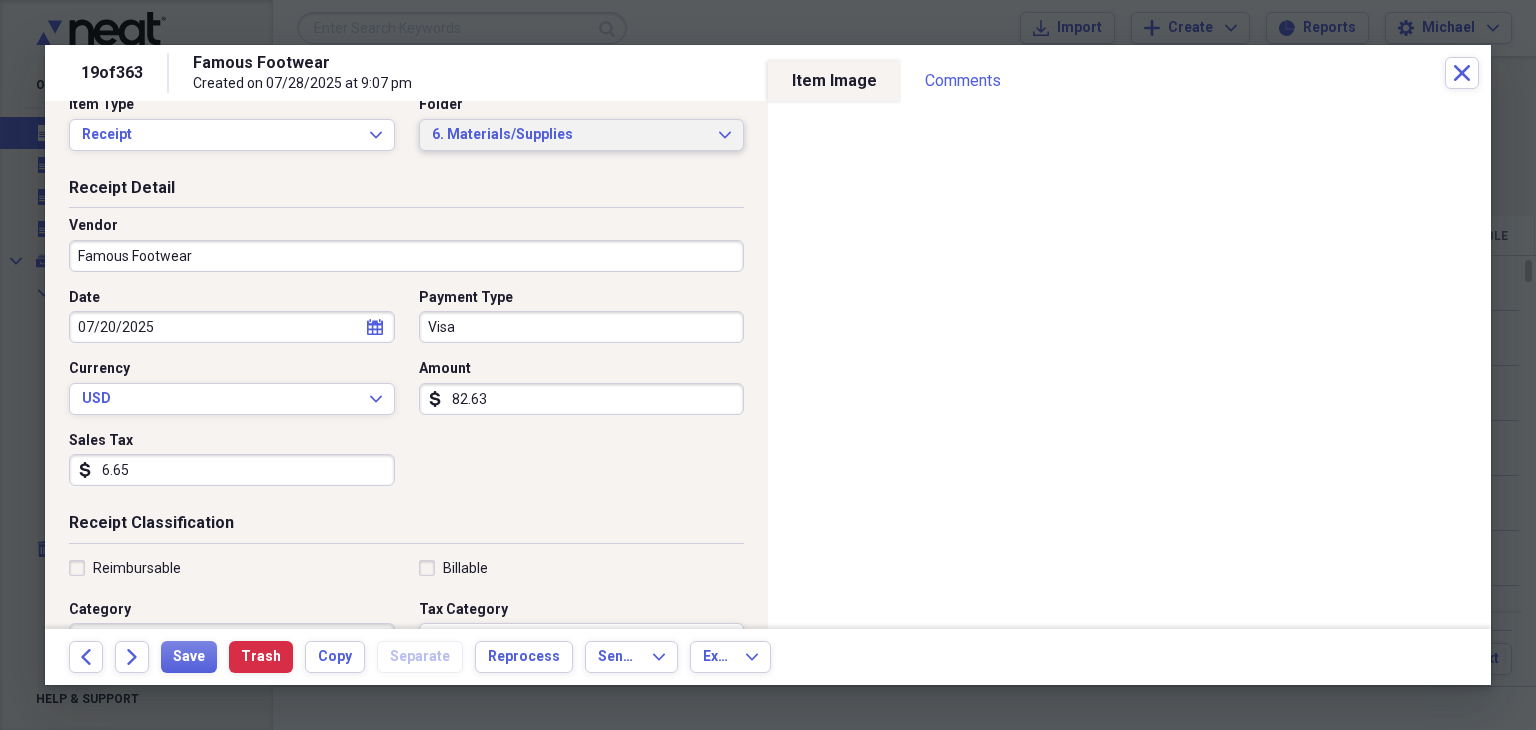 scroll, scrollTop: 28, scrollLeft: 0, axis: vertical 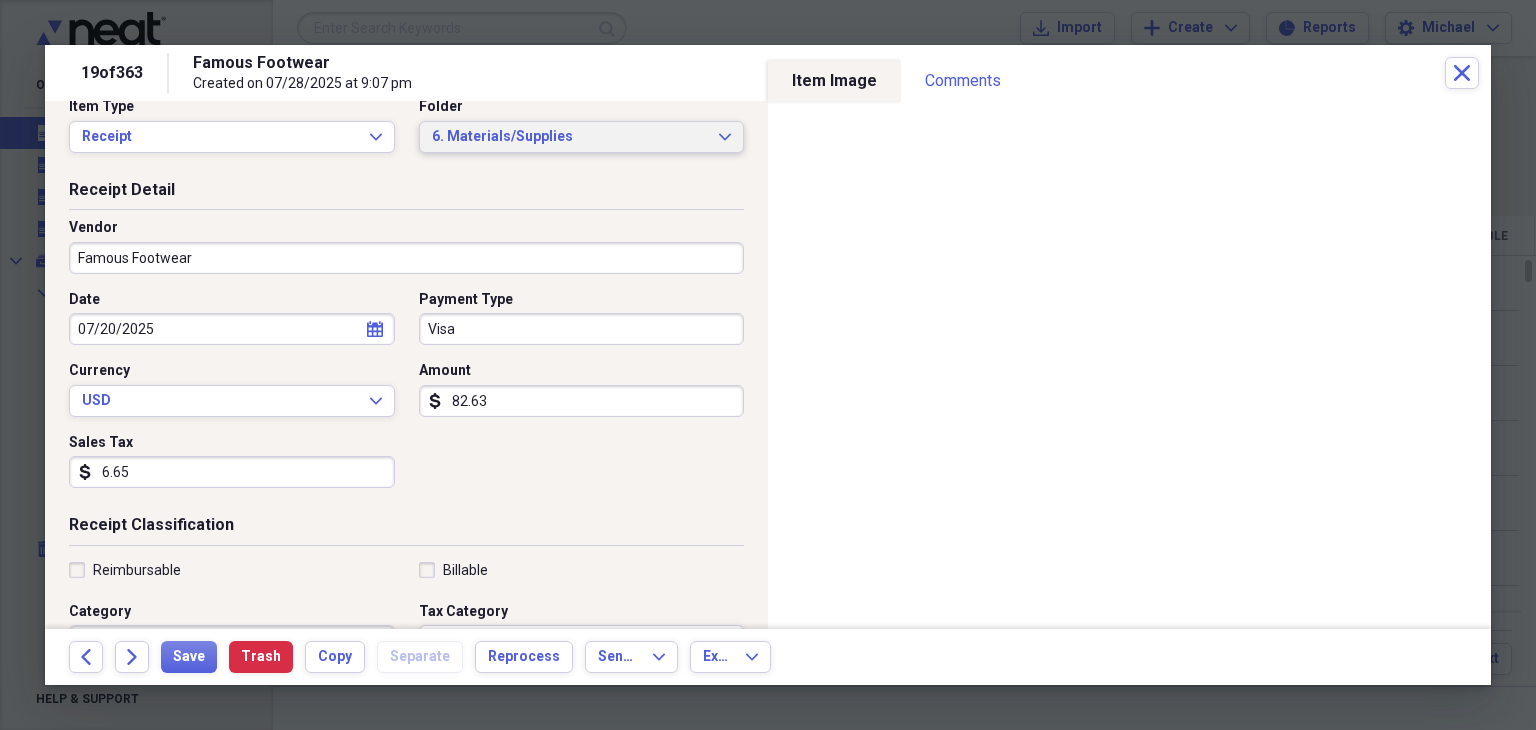 click on "6. Materials/Supplies" at bounding box center (570, 137) 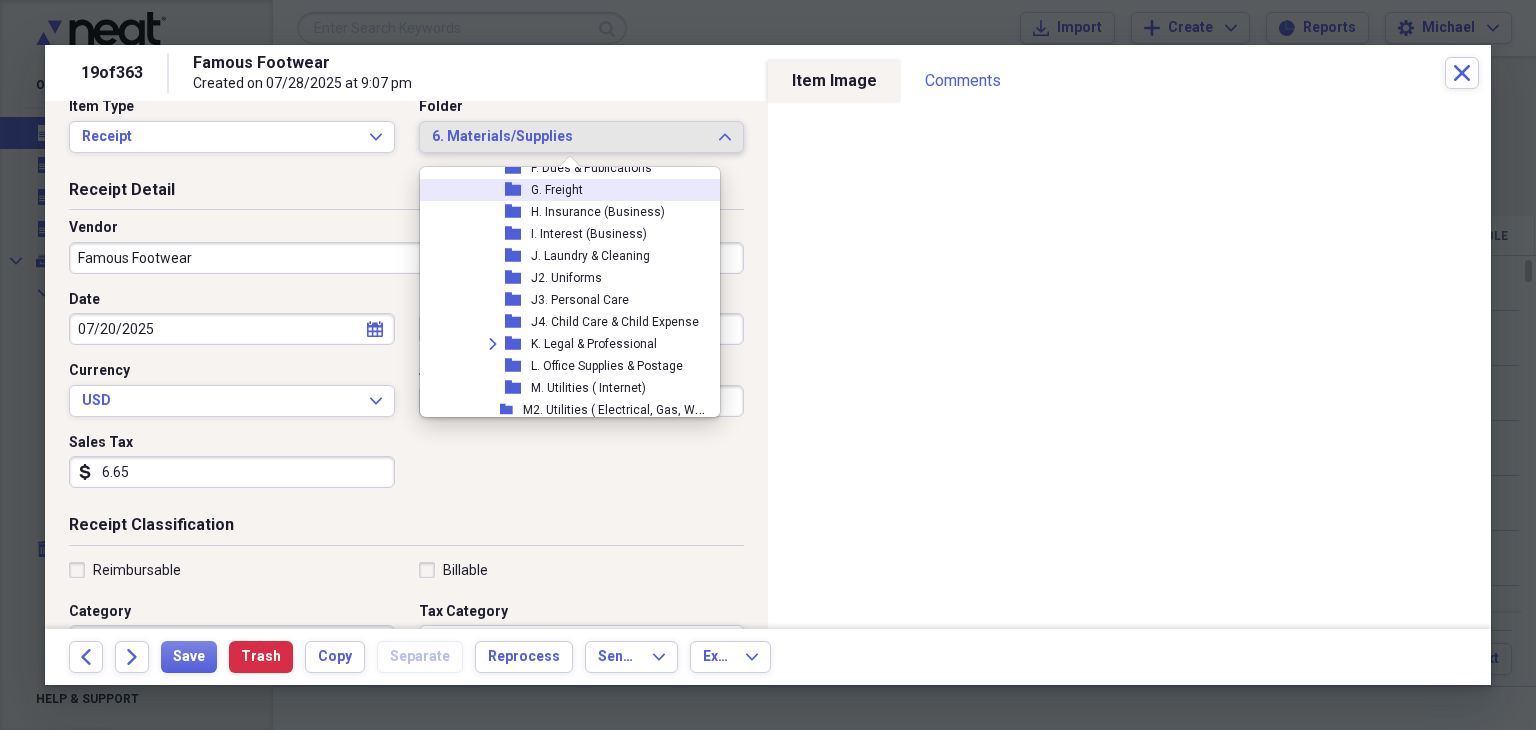 scroll, scrollTop: 532, scrollLeft: 0, axis: vertical 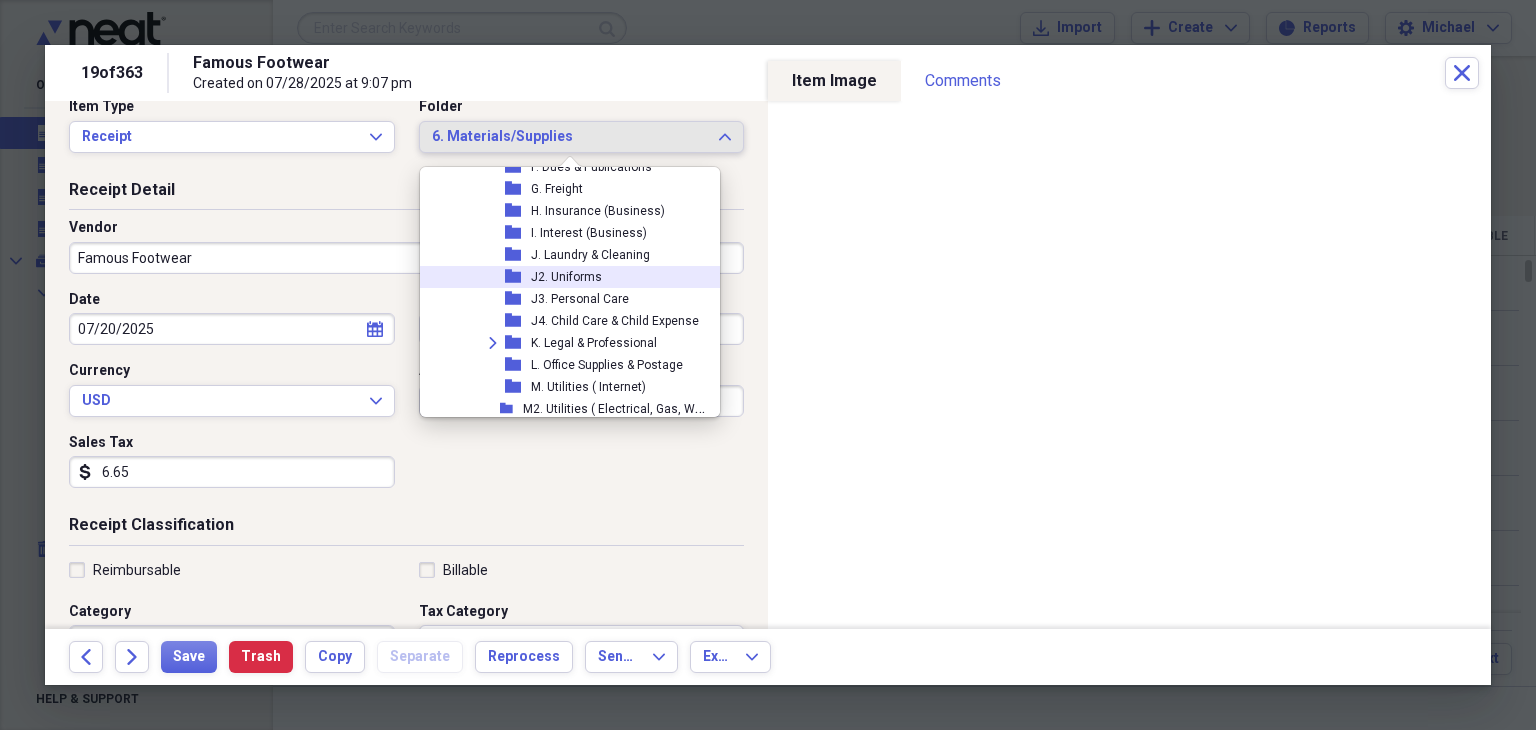 click on "folder J2. Uniforms" at bounding box center (569, 277) 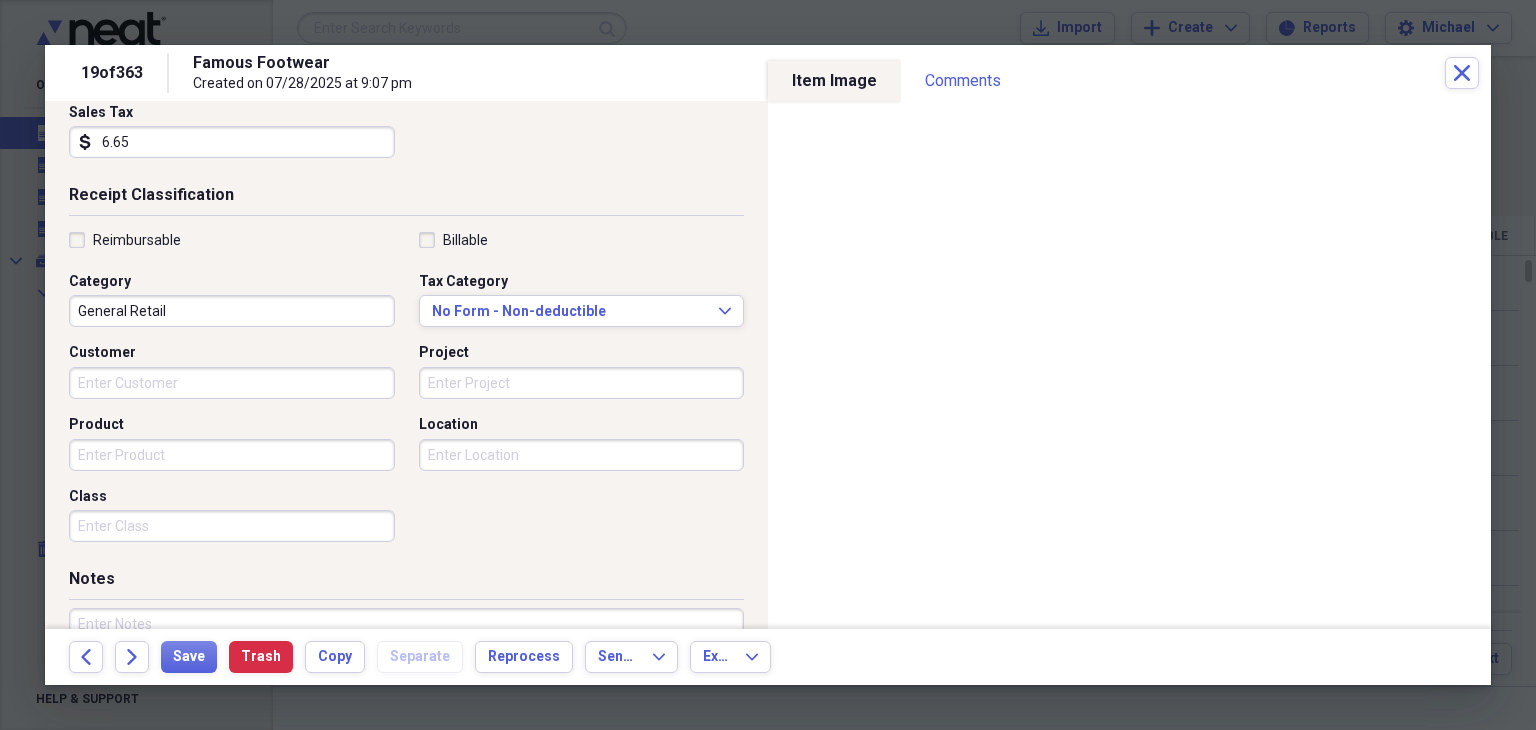 scroll, scrollTop: 359, scrollLeft: 0, axis: vertical 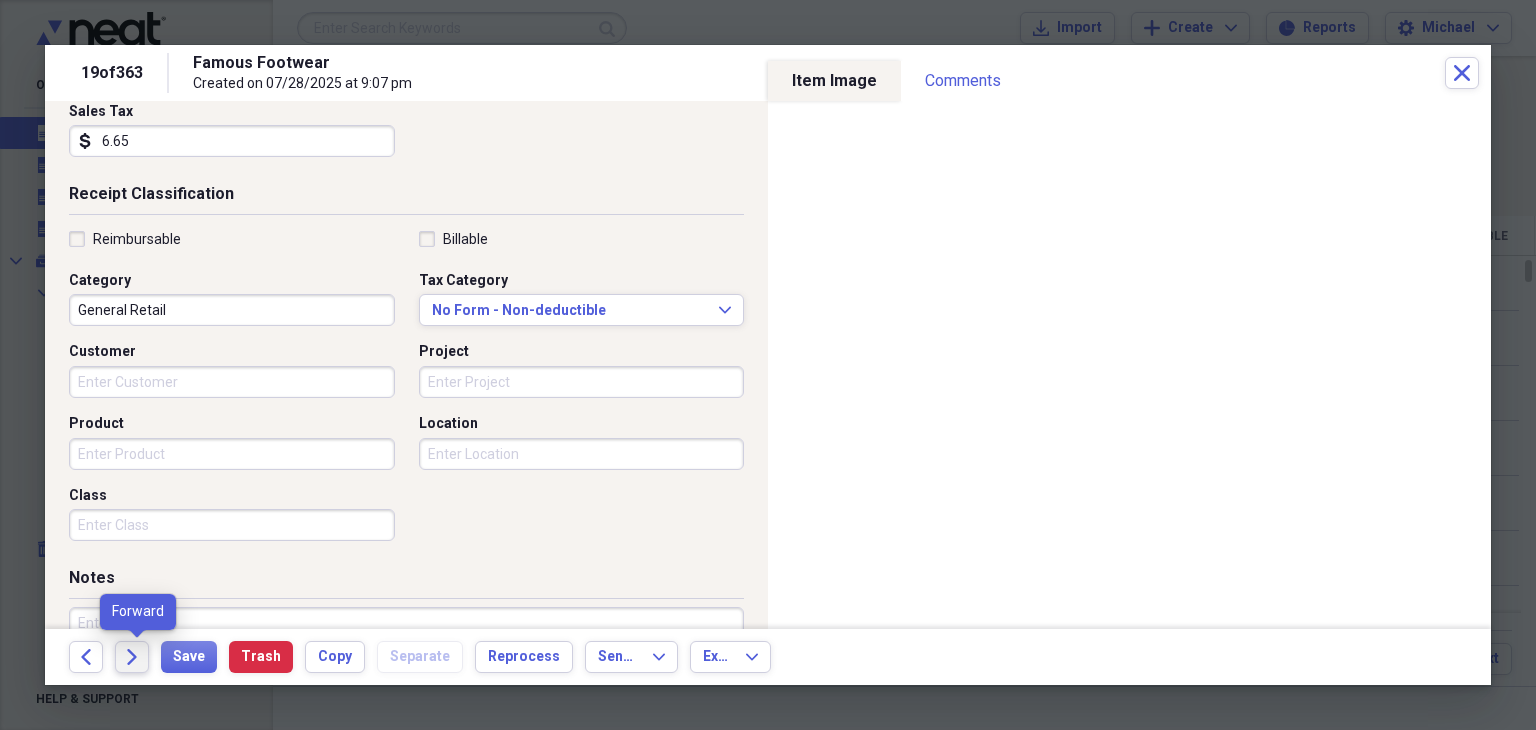 click on "Forward" at bounding box center (132, 657) 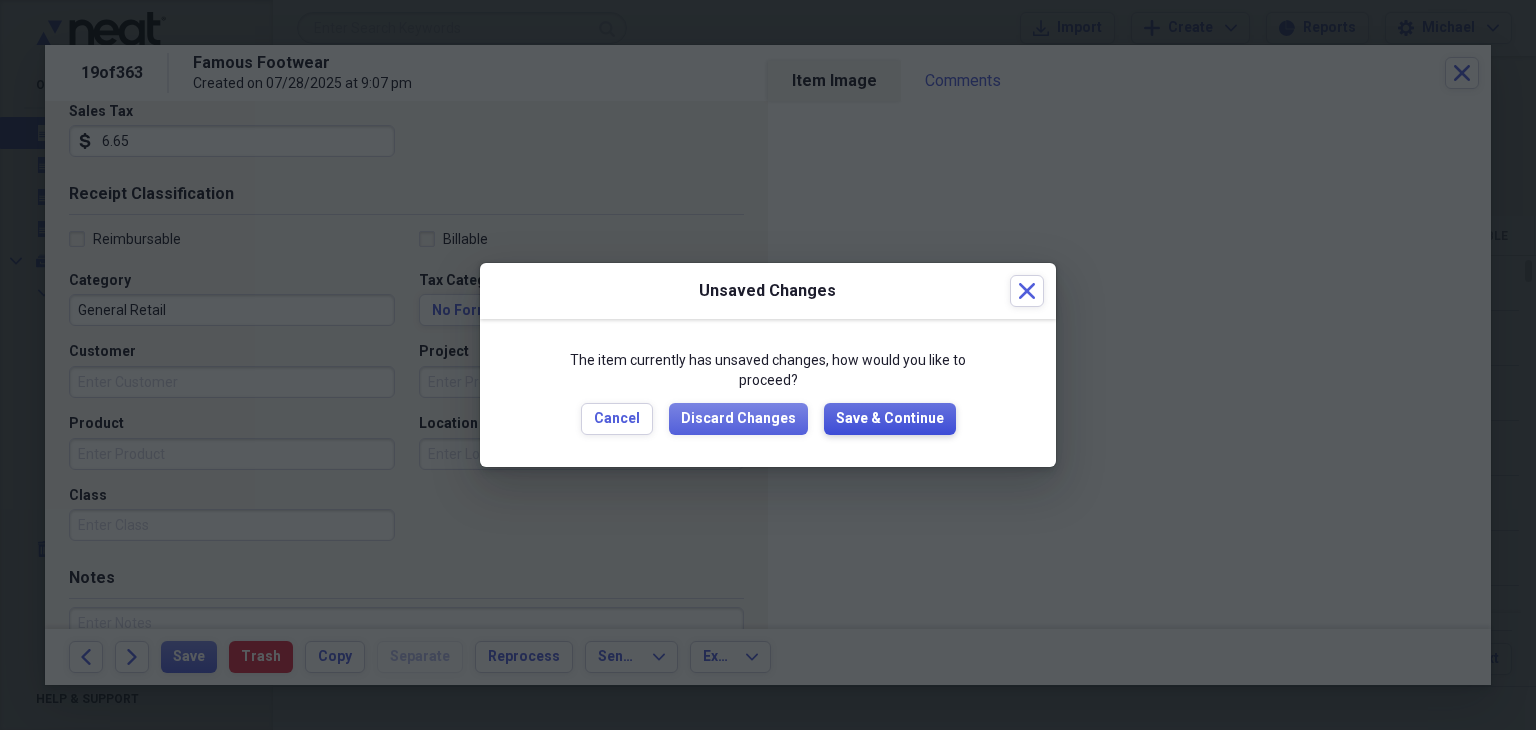 click on "Save & Continue" at bounding box center [890, 419] 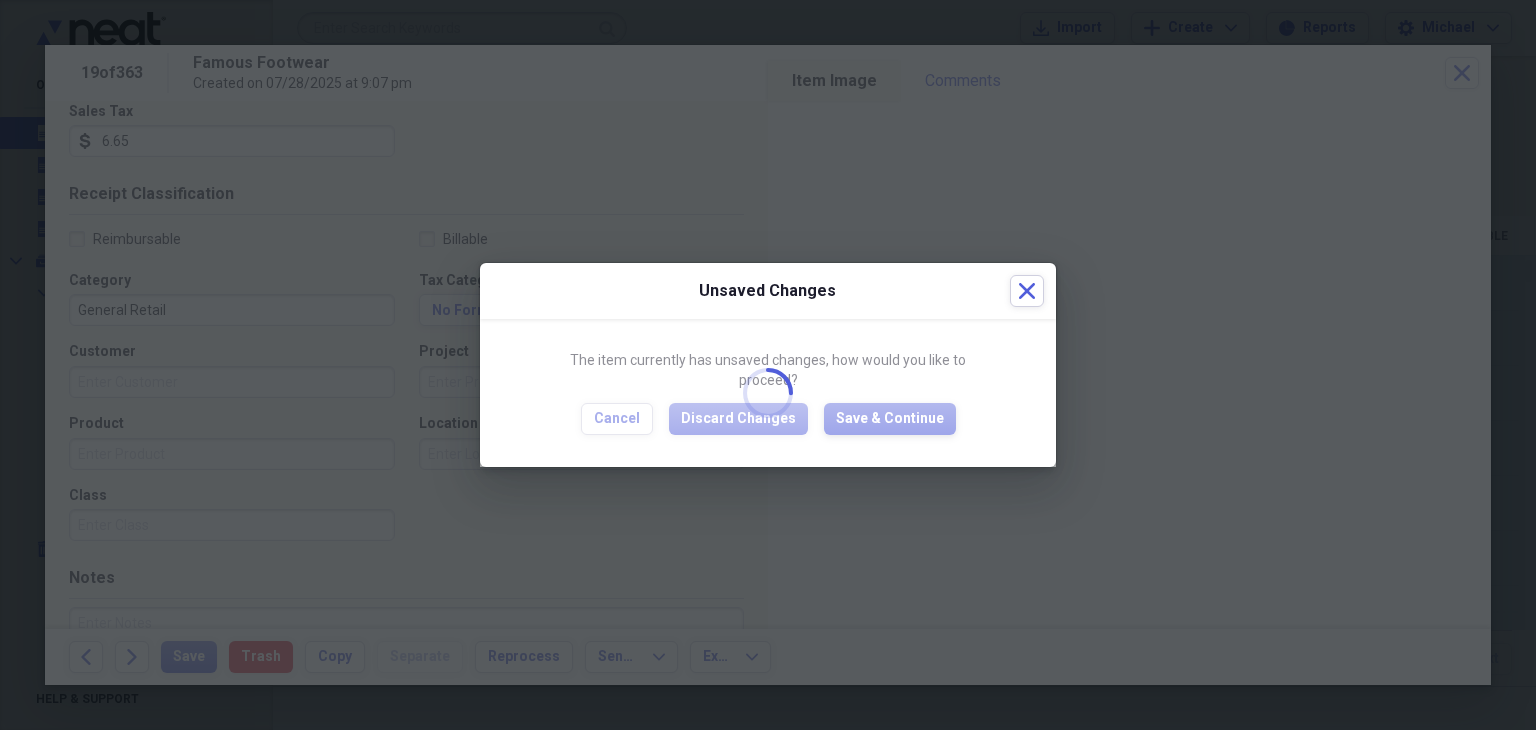 click at bounding box center [768, 392] 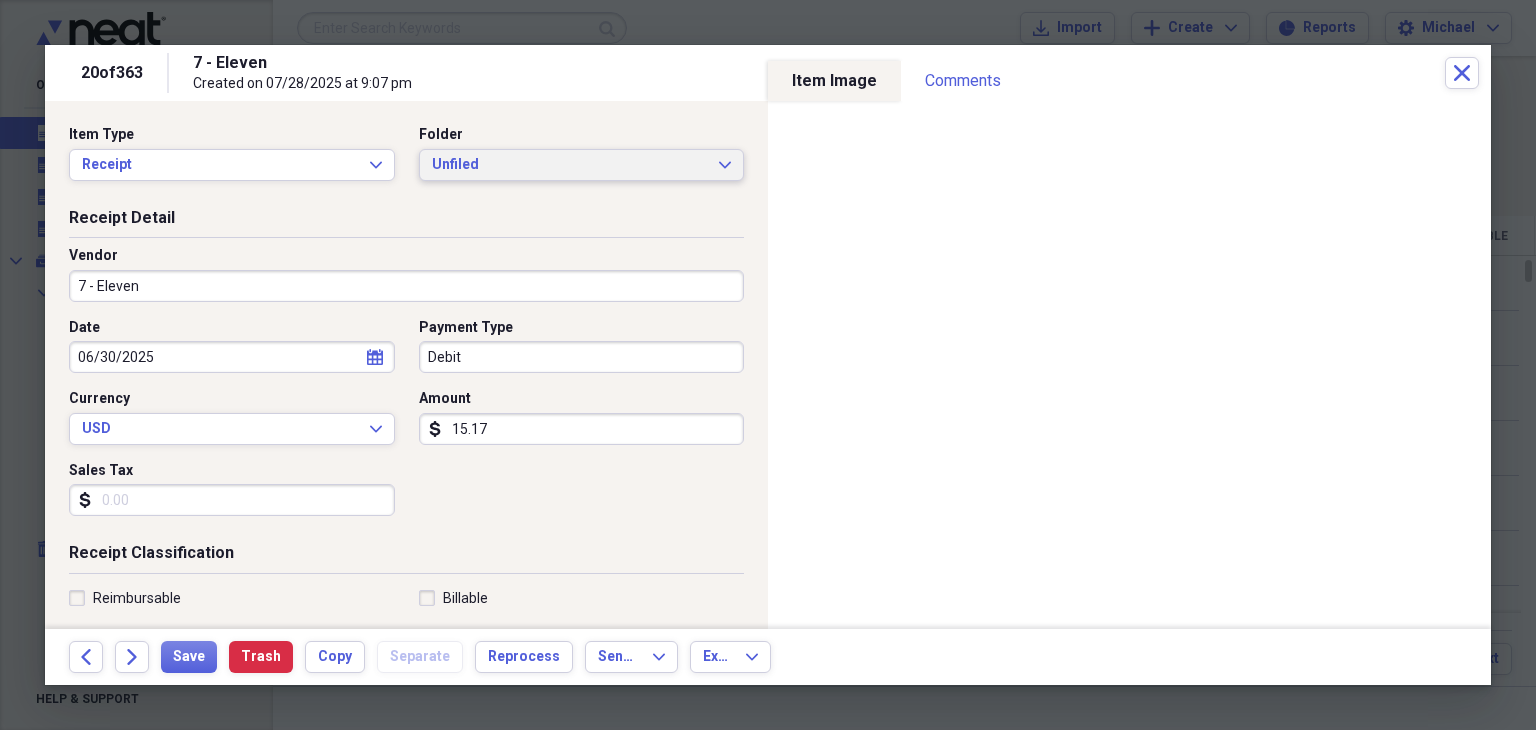 click on "Unfiled" at bounding box center [570, 165] 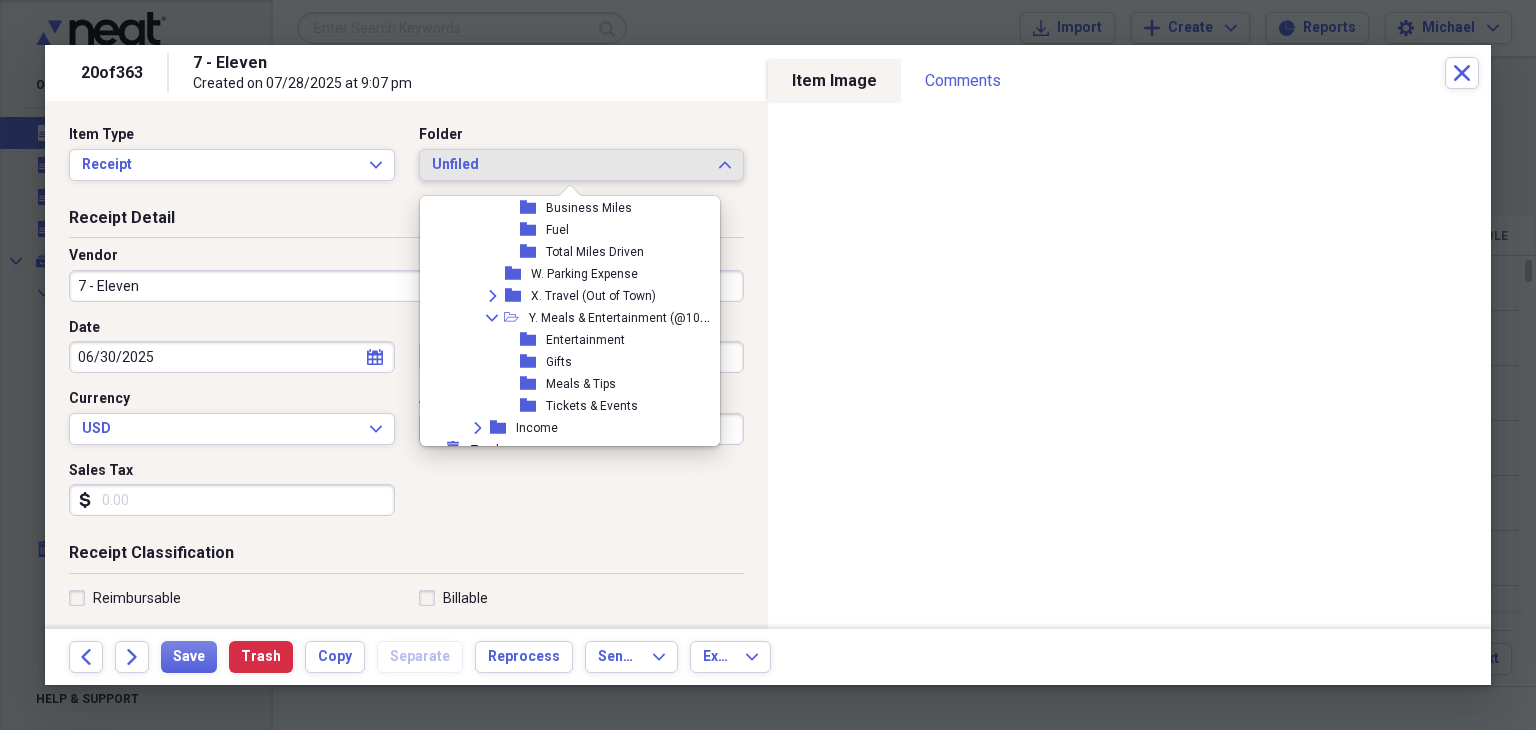 scroll, scrollTop: 983, scrollLeft: 0, axis: vertical 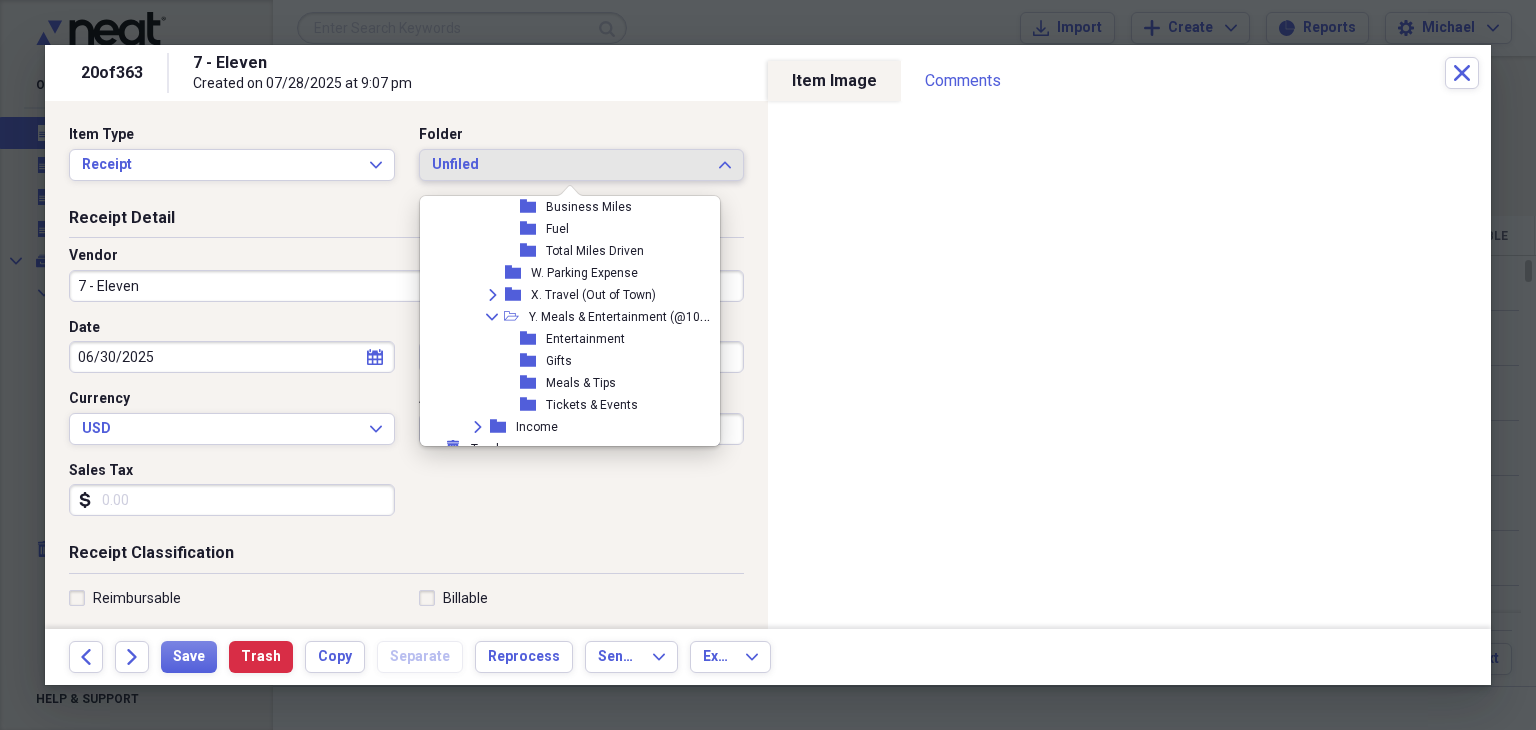 click on "Meals & Tips" at bounding box center (581, 383) 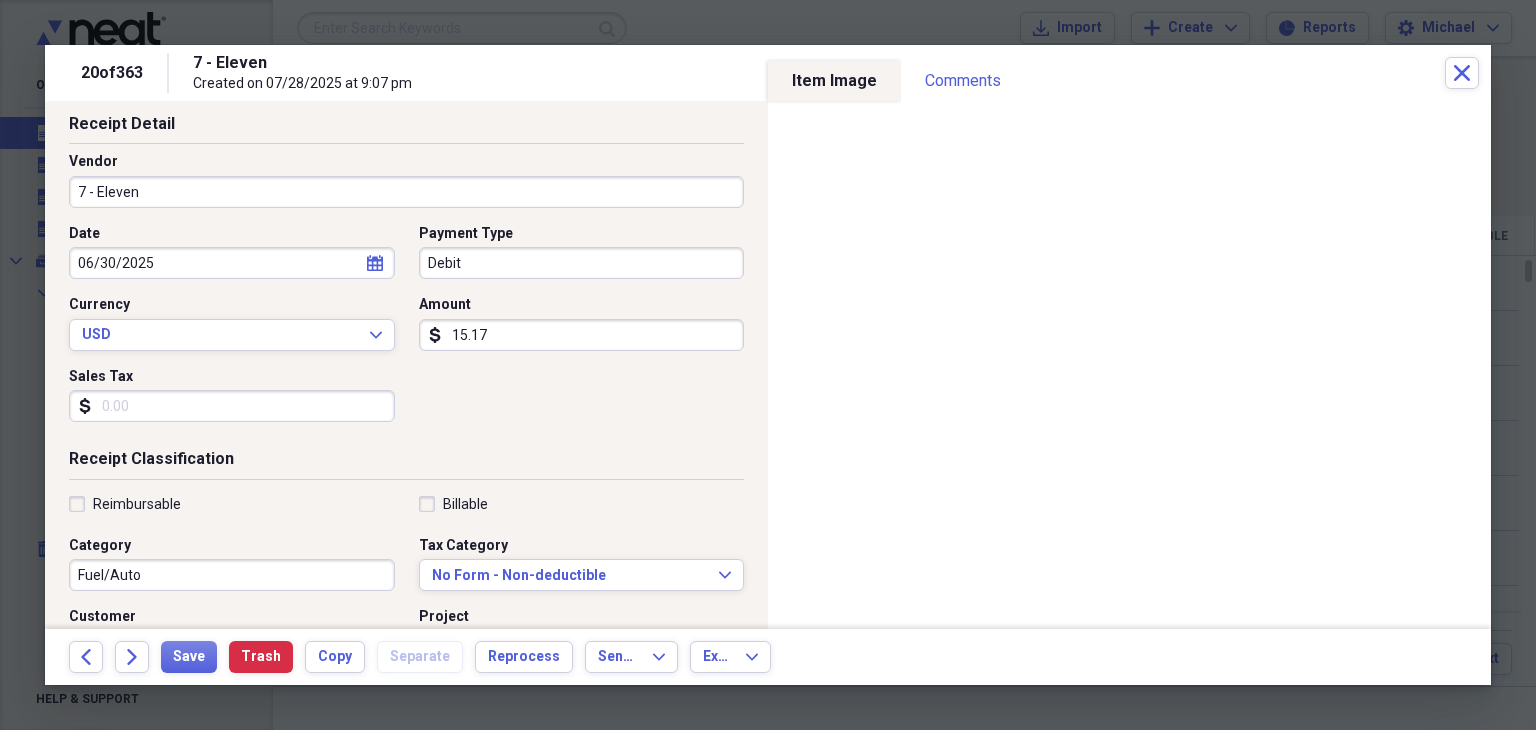 scroll, scrollTop: 96, scrollLeft: 0, axis: vertical 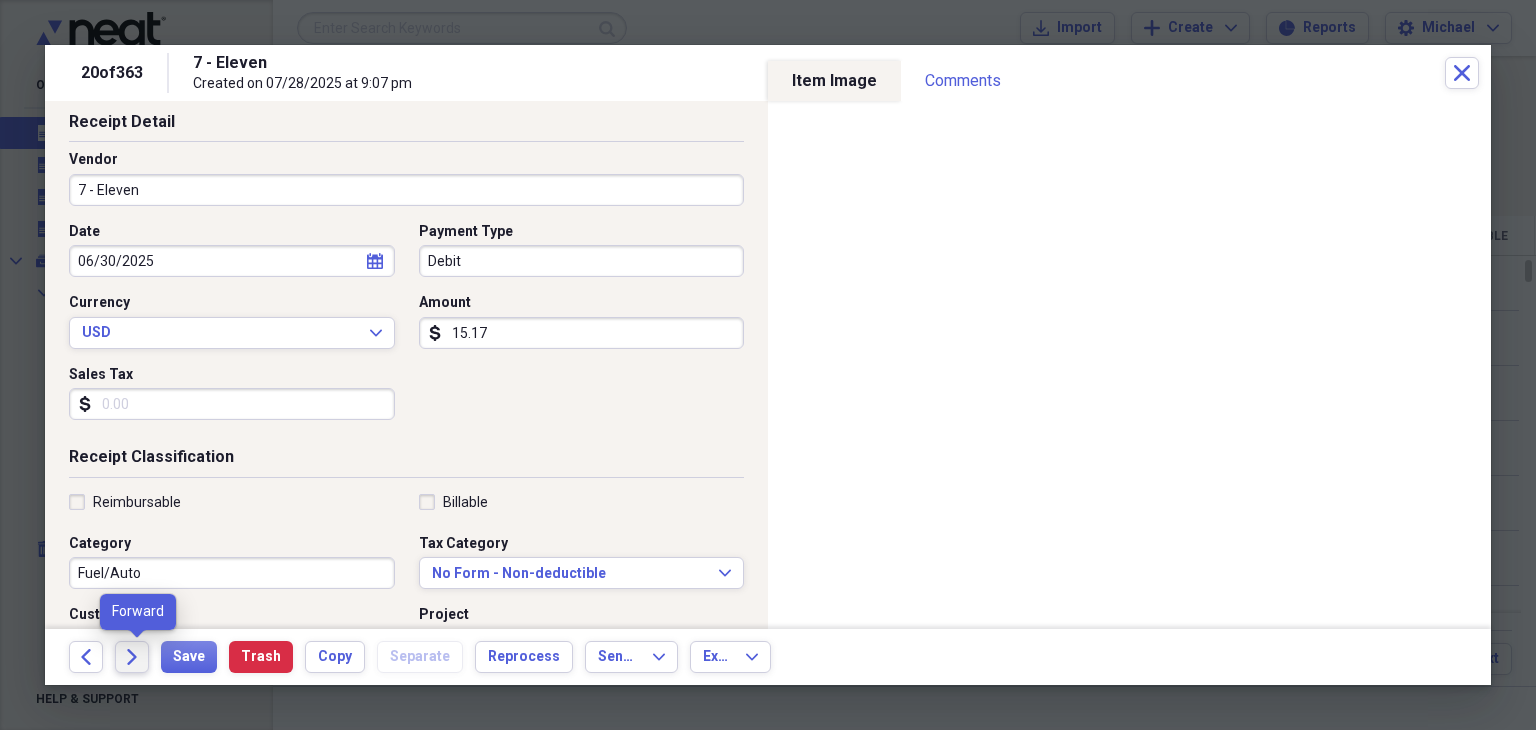 click on "Forward" 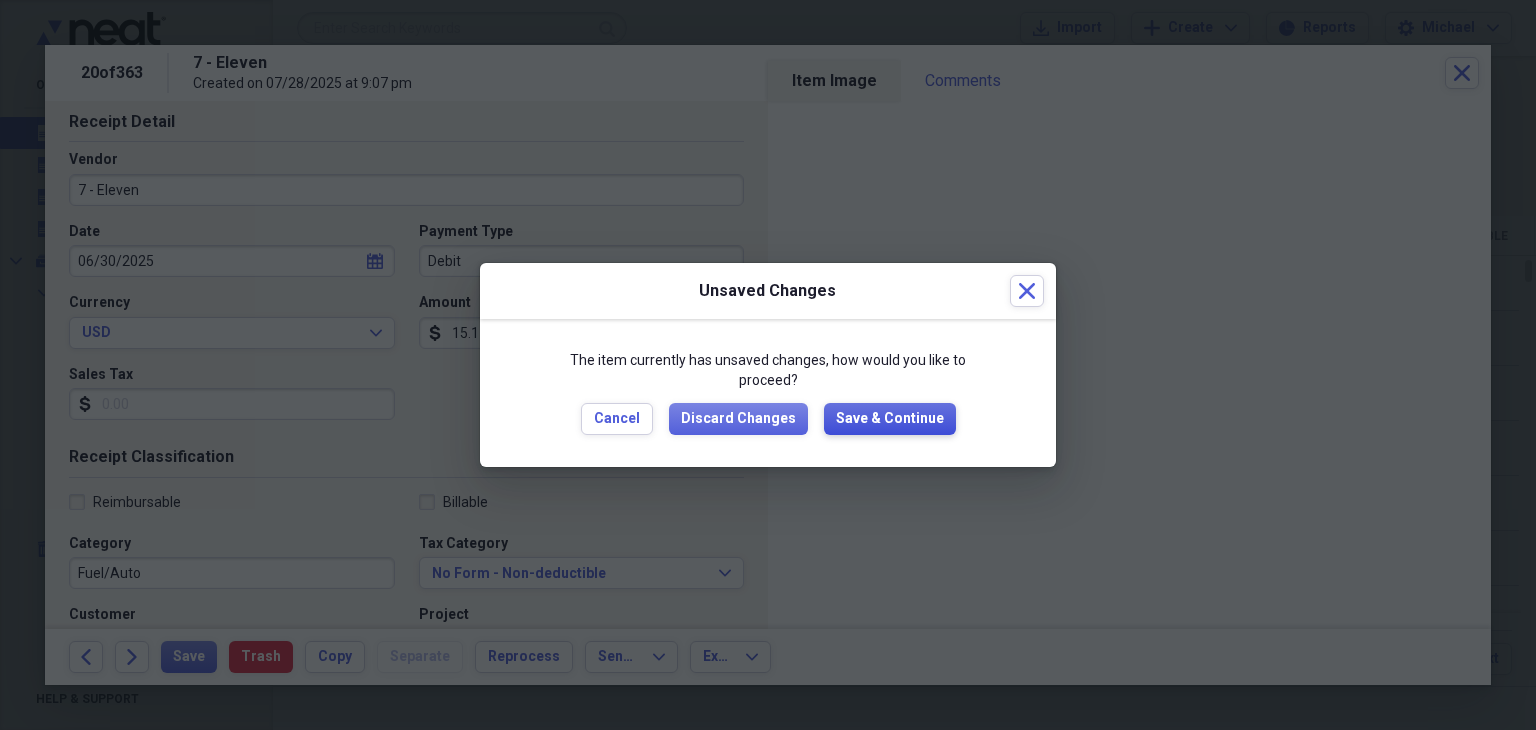 click on "Save & Continue" at bounding box center (890, 419) 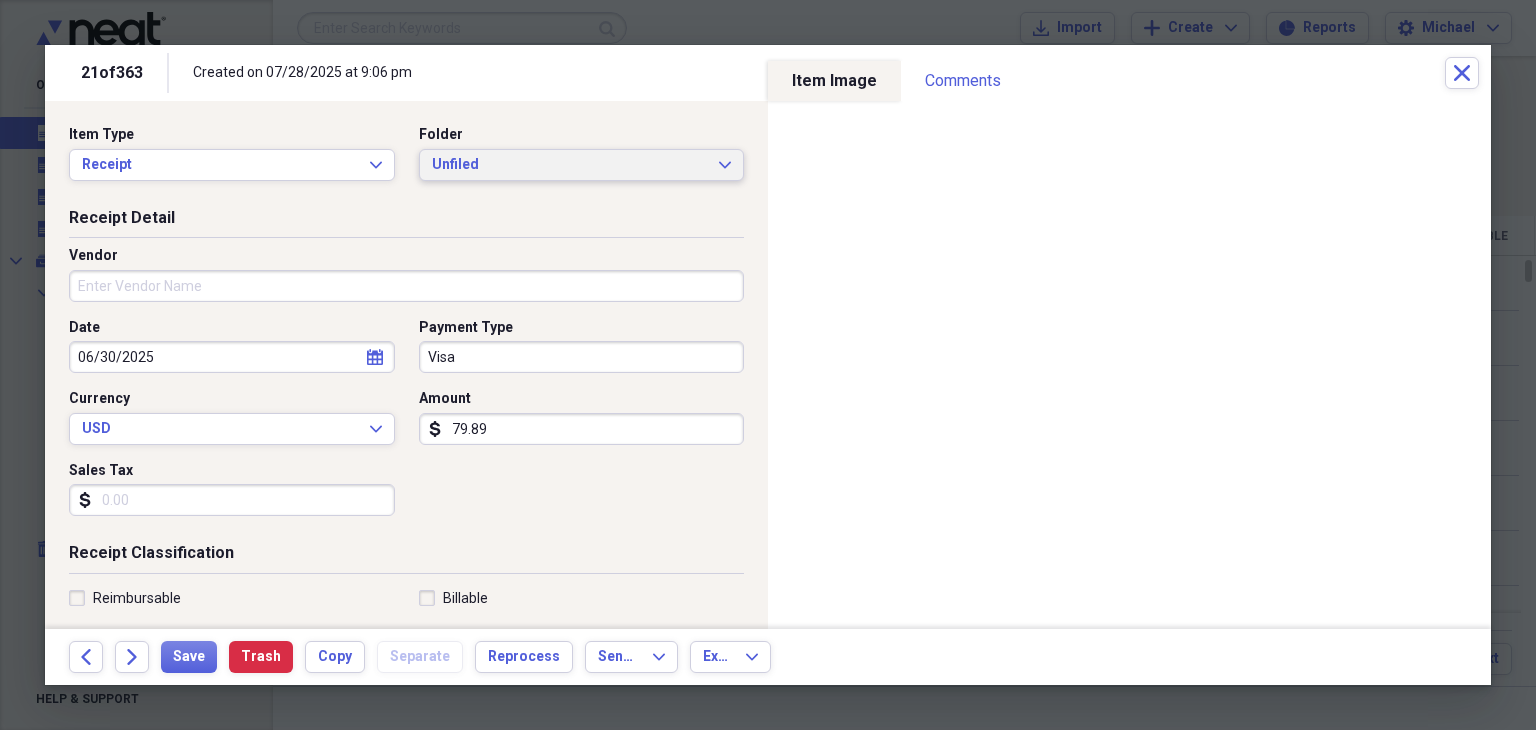 click on "Unfiled" at bounding box center (570, 165) 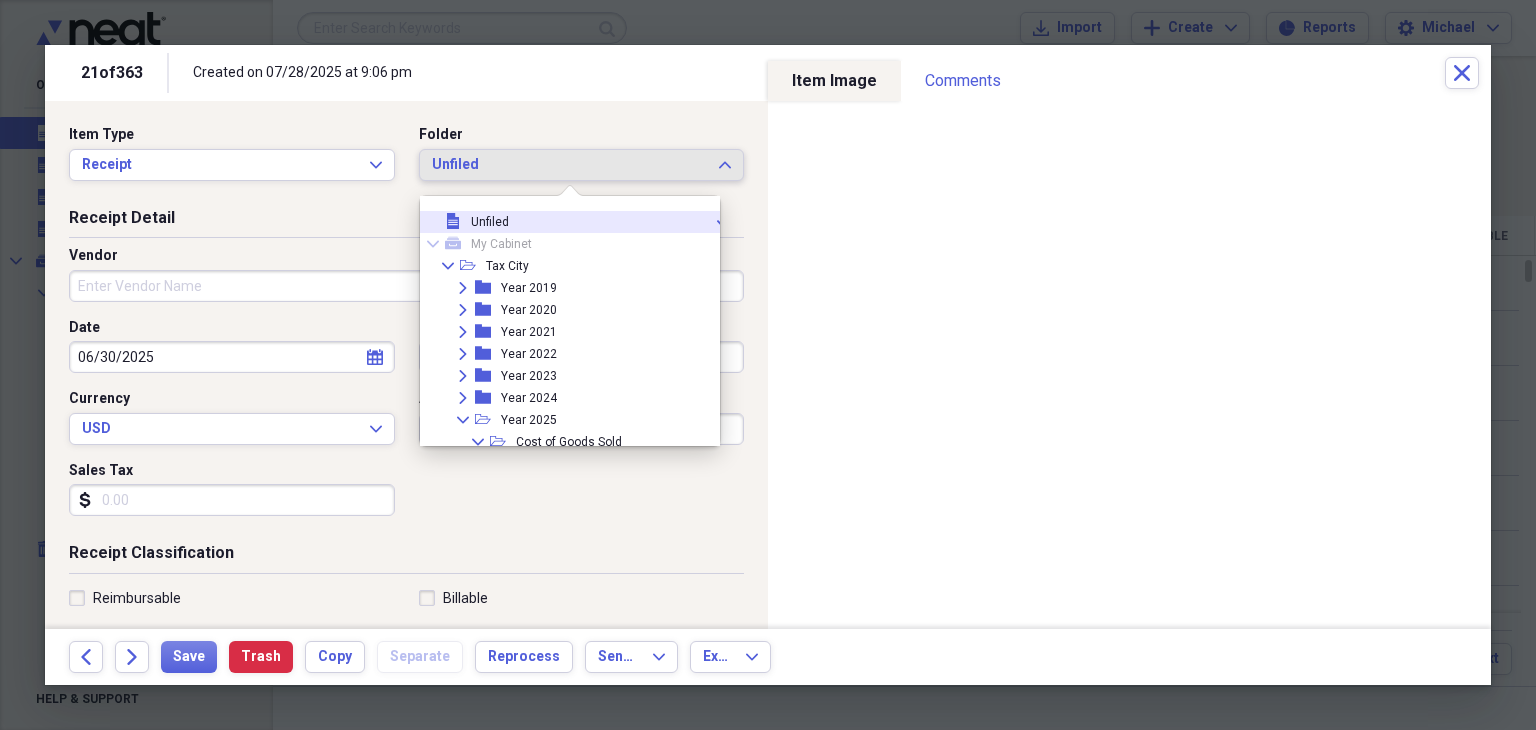 click on "Unfiled Expand" at bounding box center [582, 165] 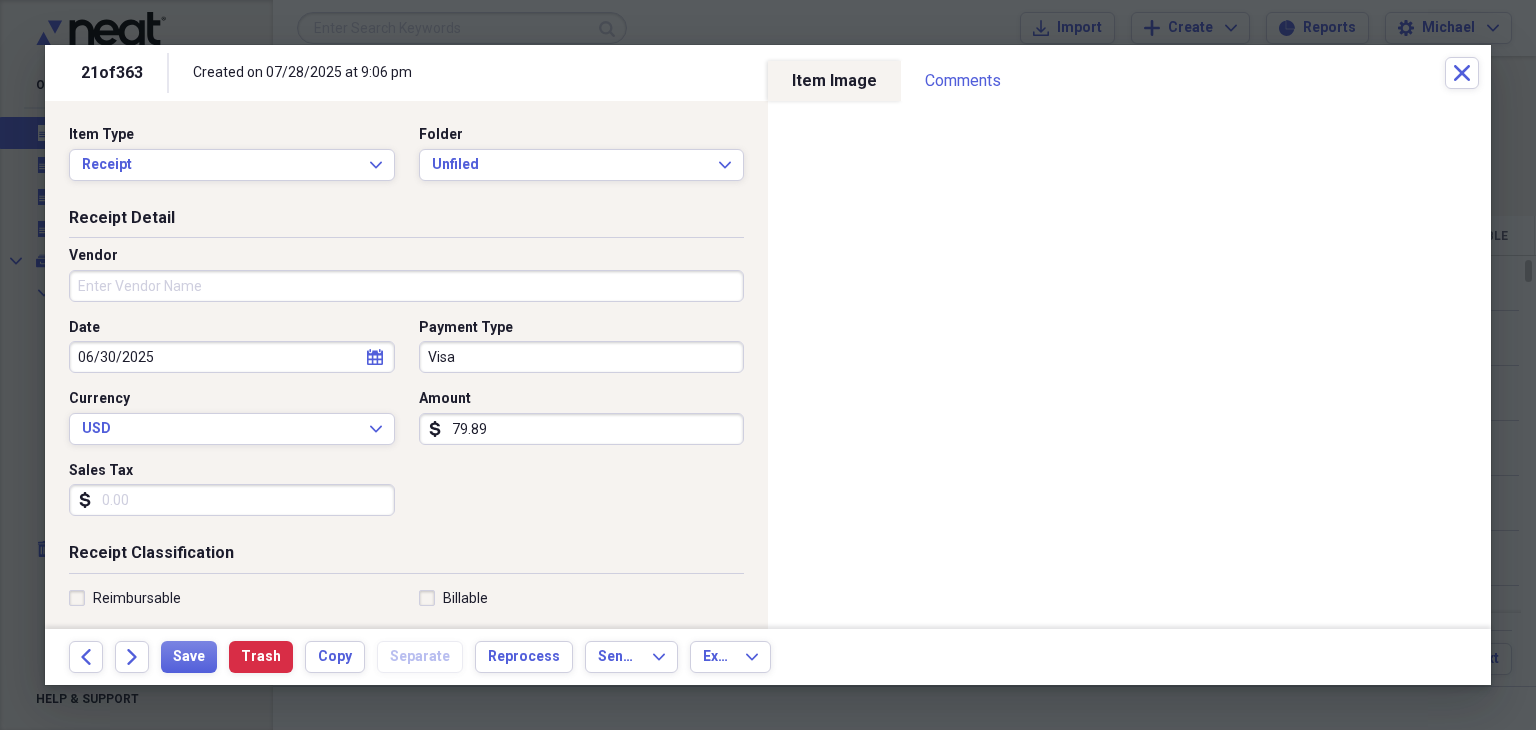click on "Vendor" at bounding box center [406, 286] 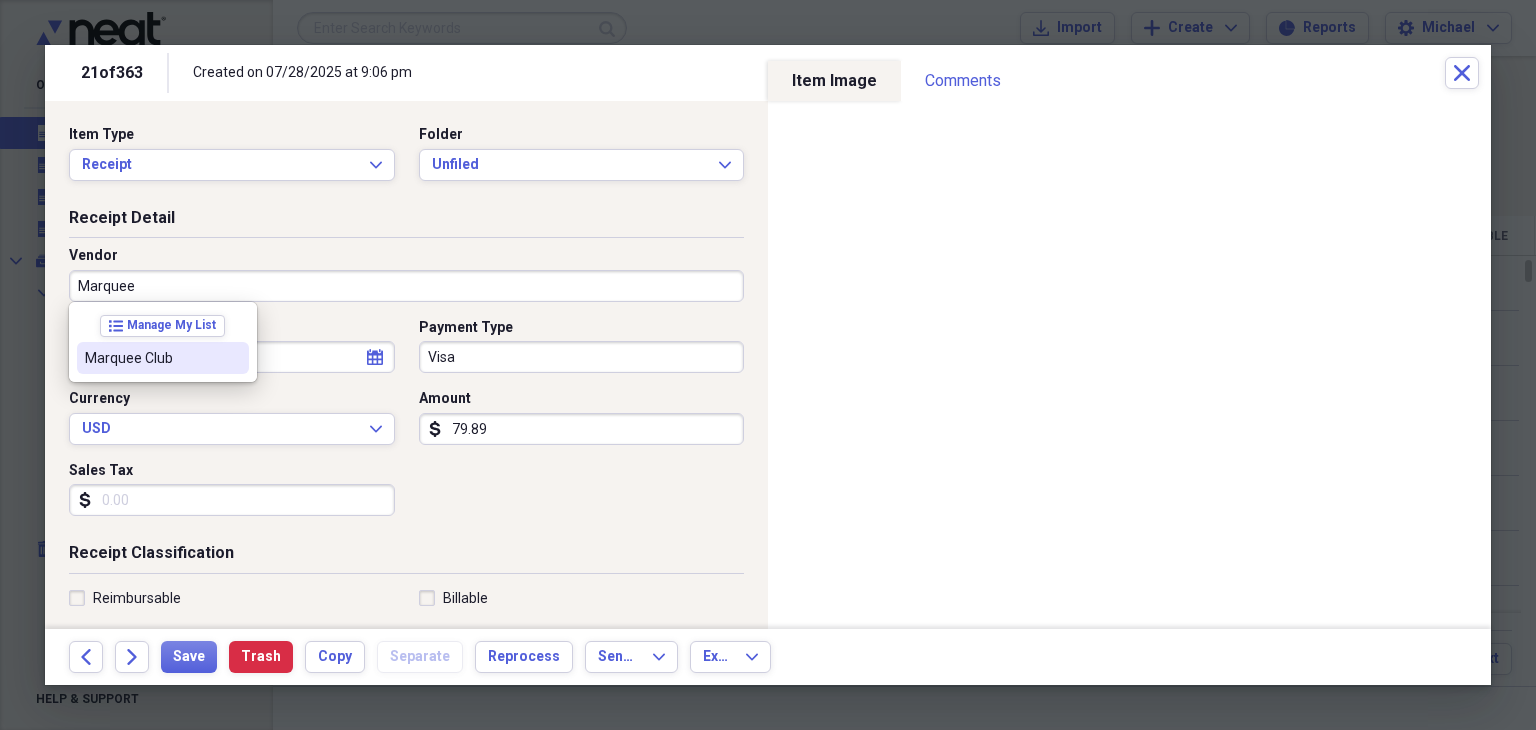 click on "Marquee Club" at bounding box center (151, 358) 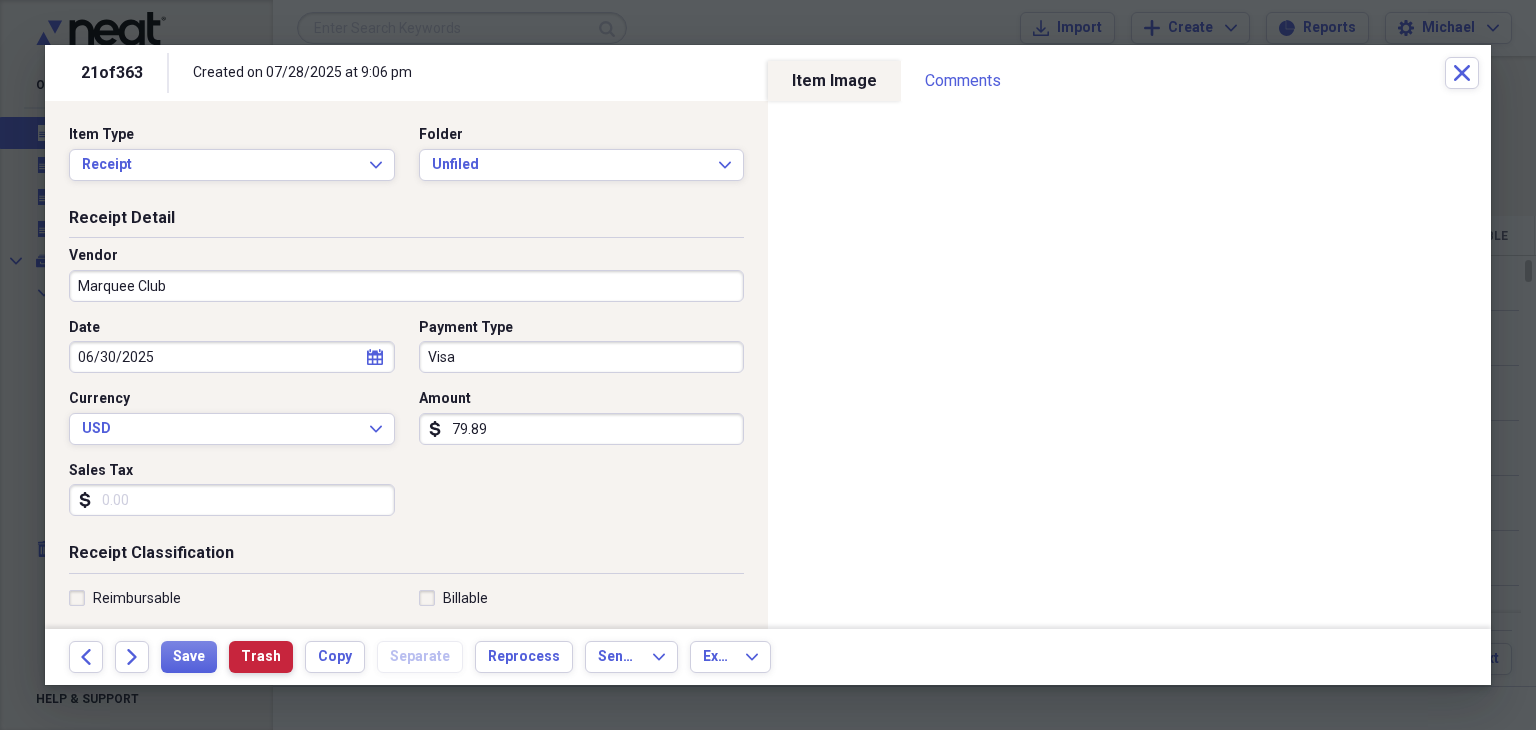 click on "Trash" at bounding box center (261, 657) 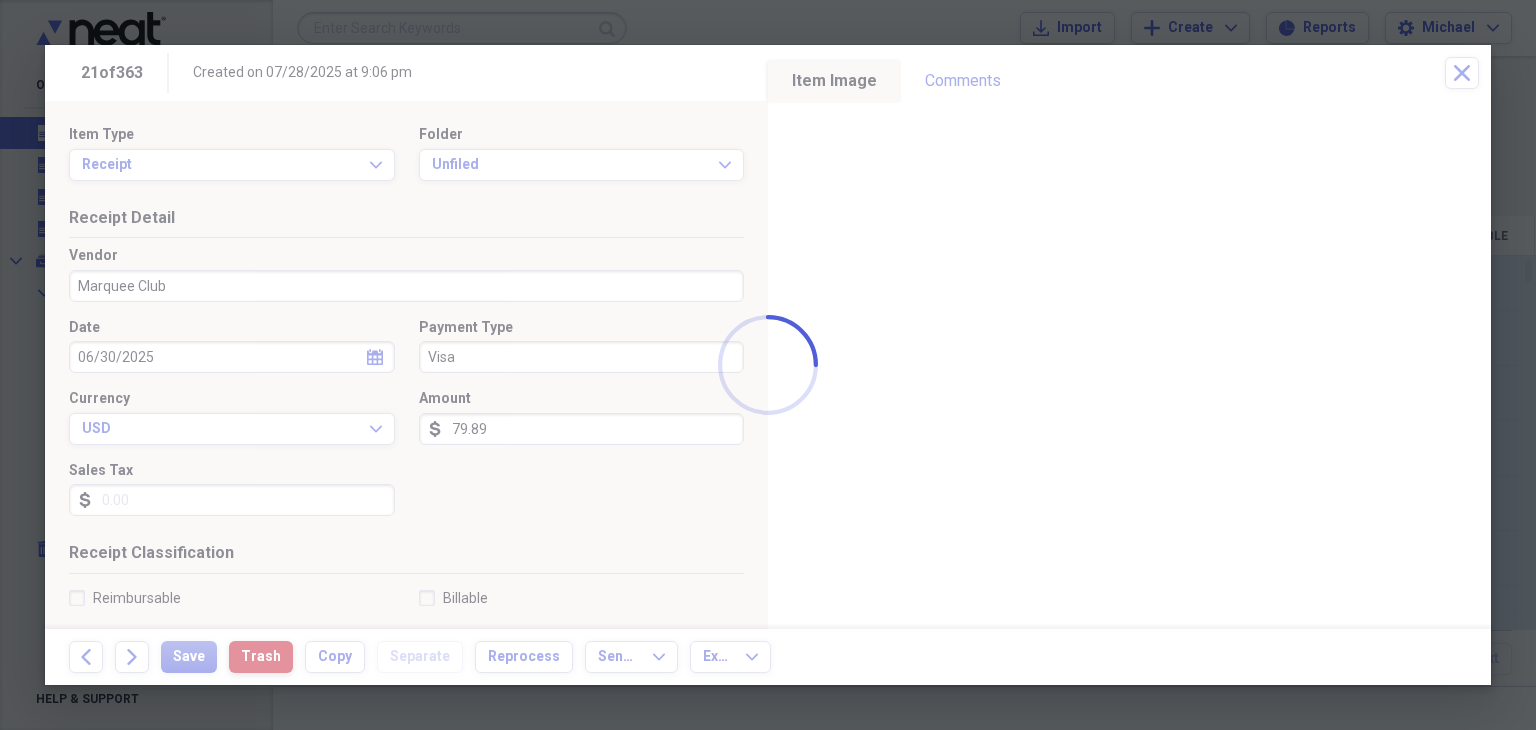 type 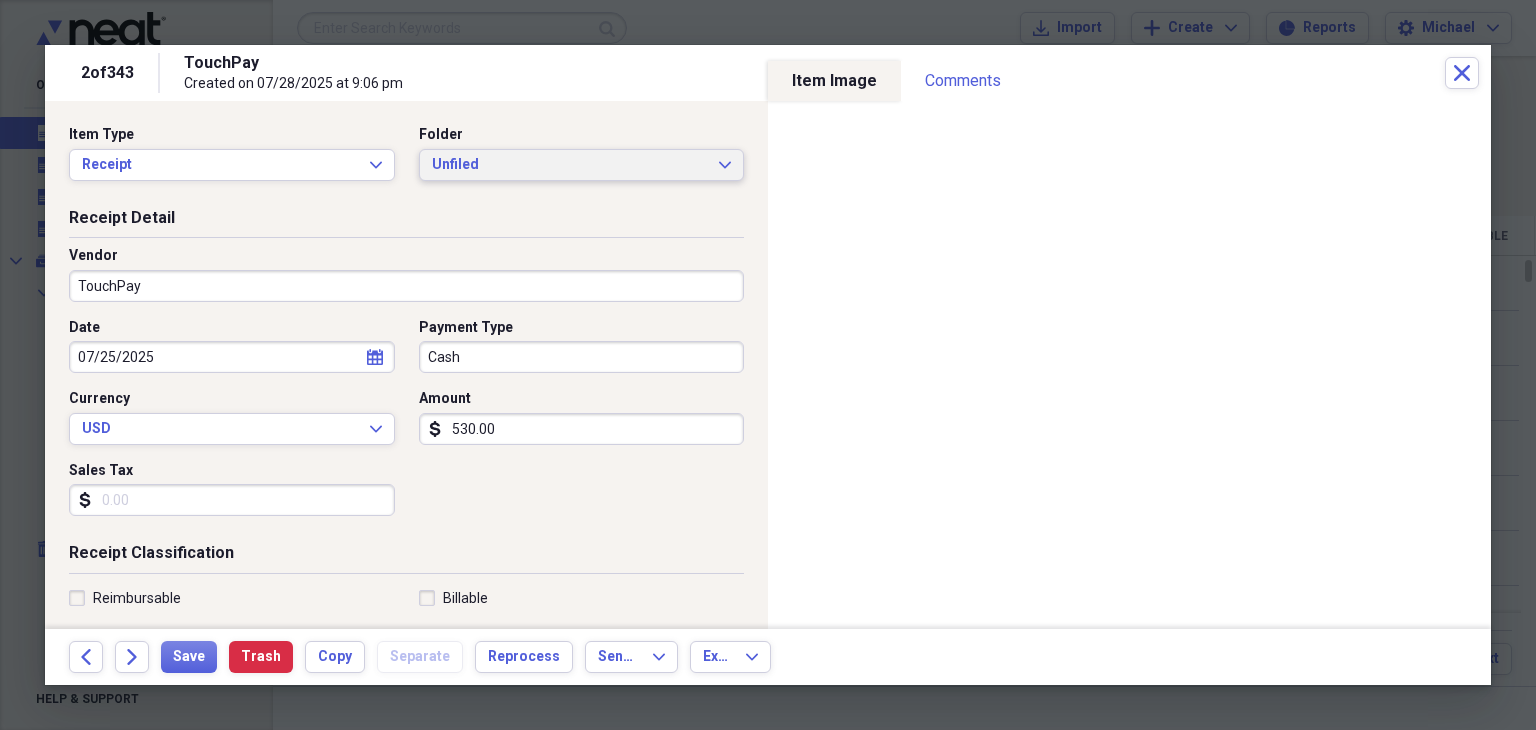 click on "Unfiled" at bounding box center (570, 165) 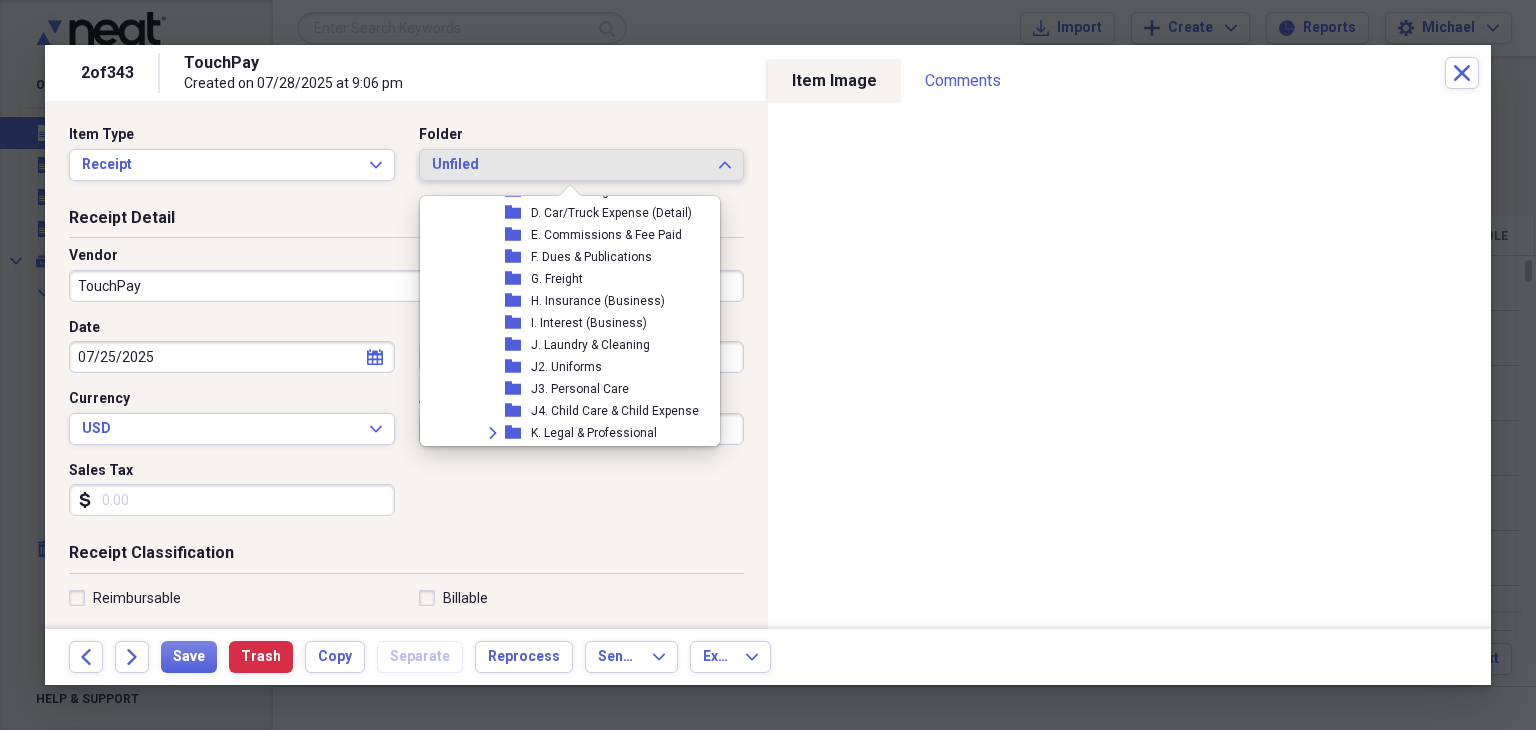 scroll, scrollTop: 484, scrollLeft: 0, axis: vertical 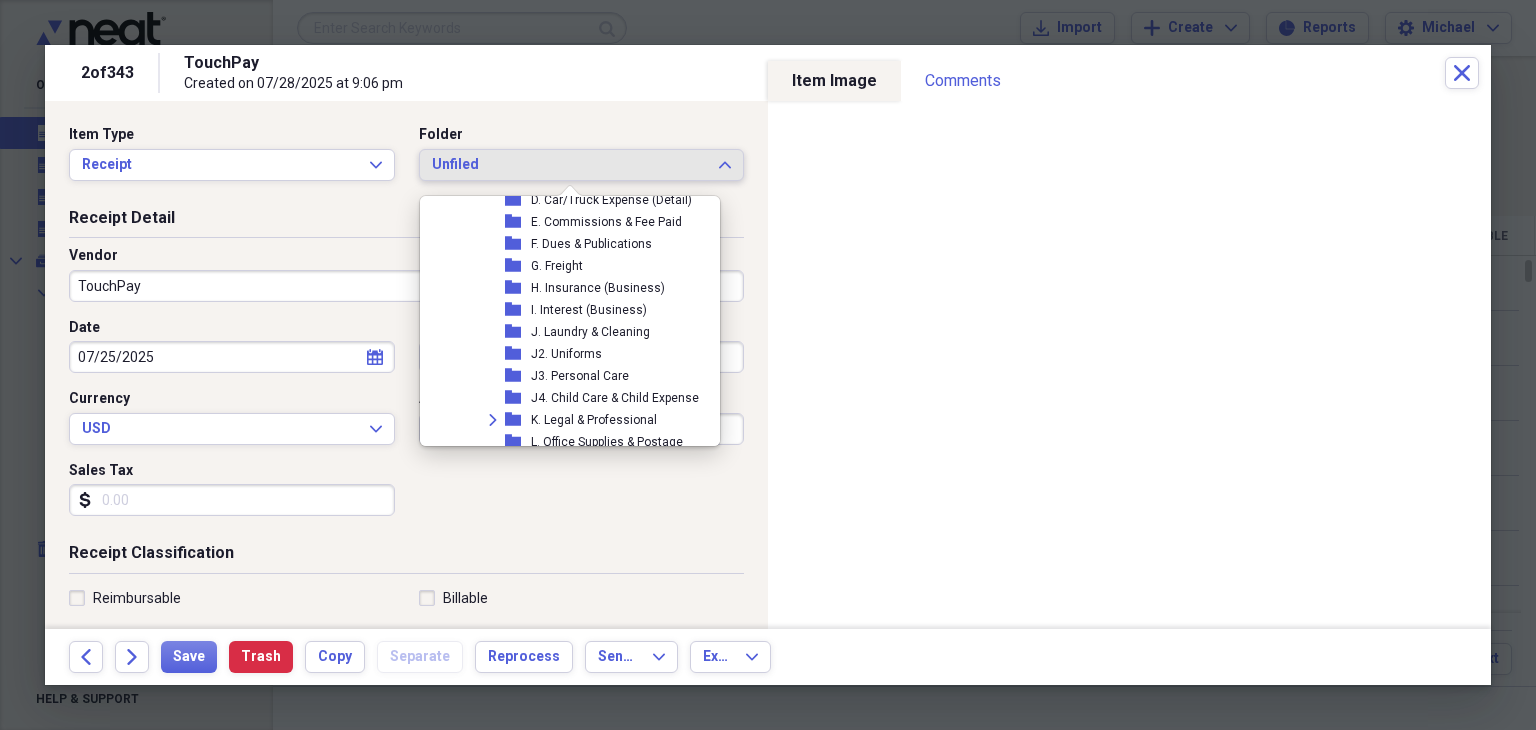 click on "J4. Child Care & Child Expense" at bounding box center (615, 398) 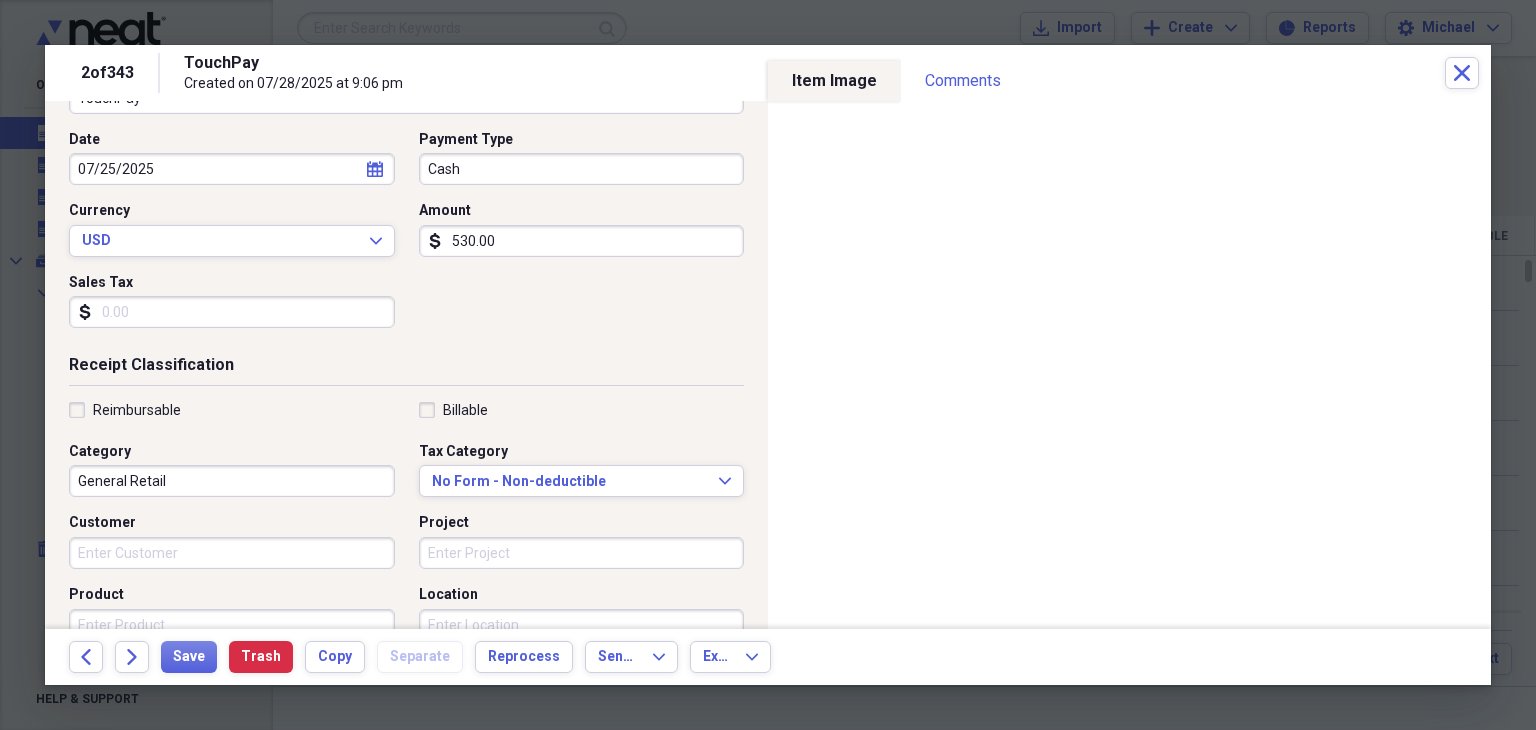 scroll, scrollTop: 195, scrollLeft: 0, axis: vertical 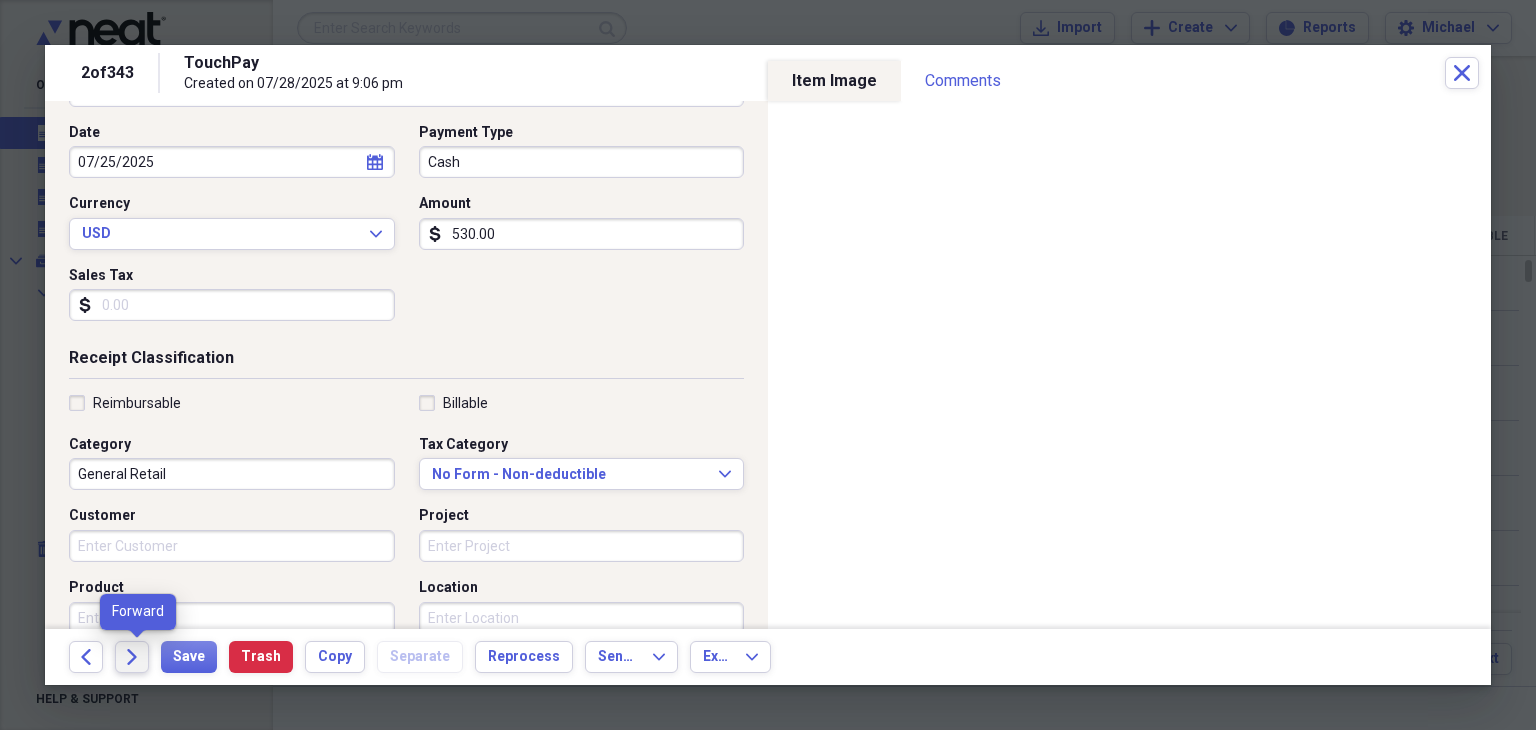 click on "Forward" 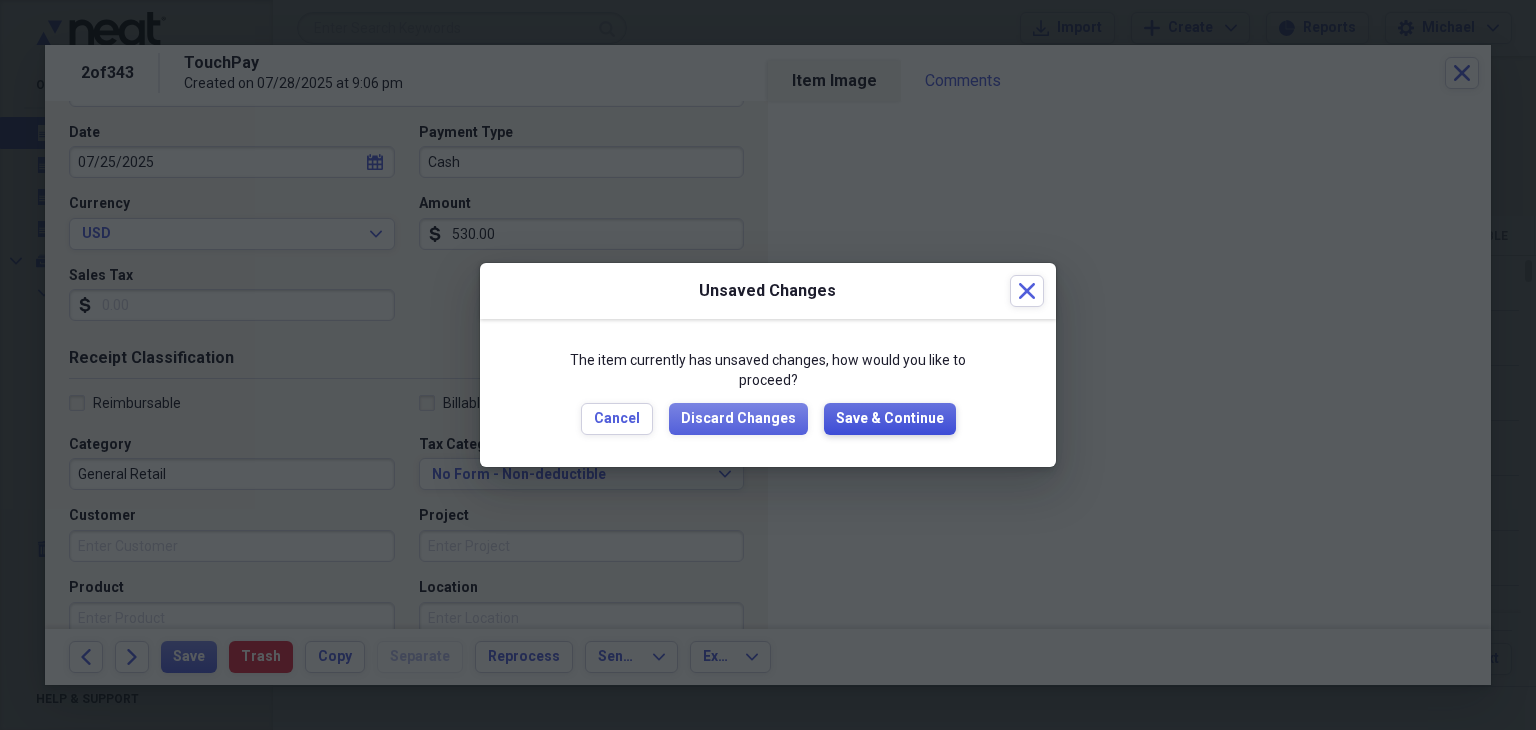 click on "Save & Continue" at bounding box center (890, 419) 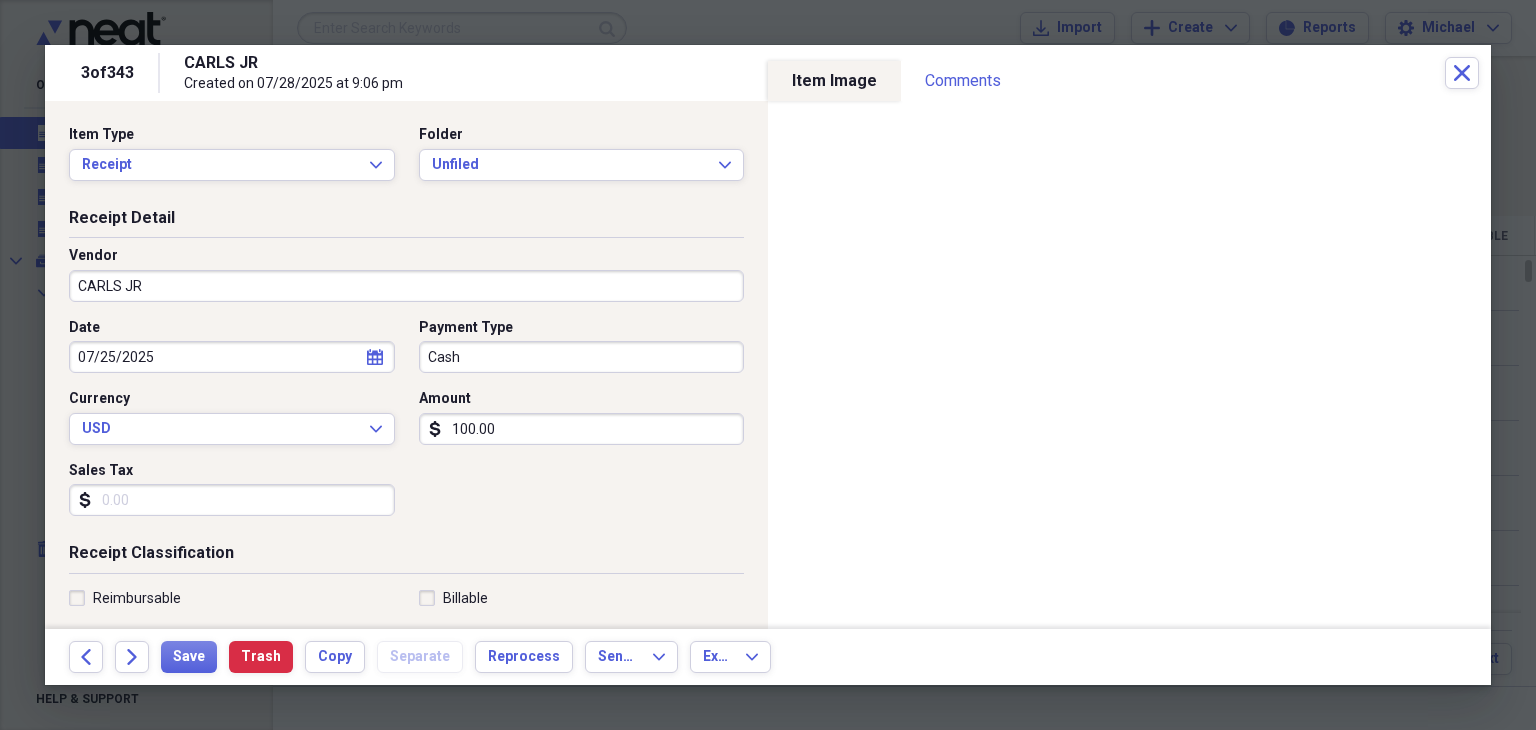 click on "100.00" at bounding box center [582, 429] 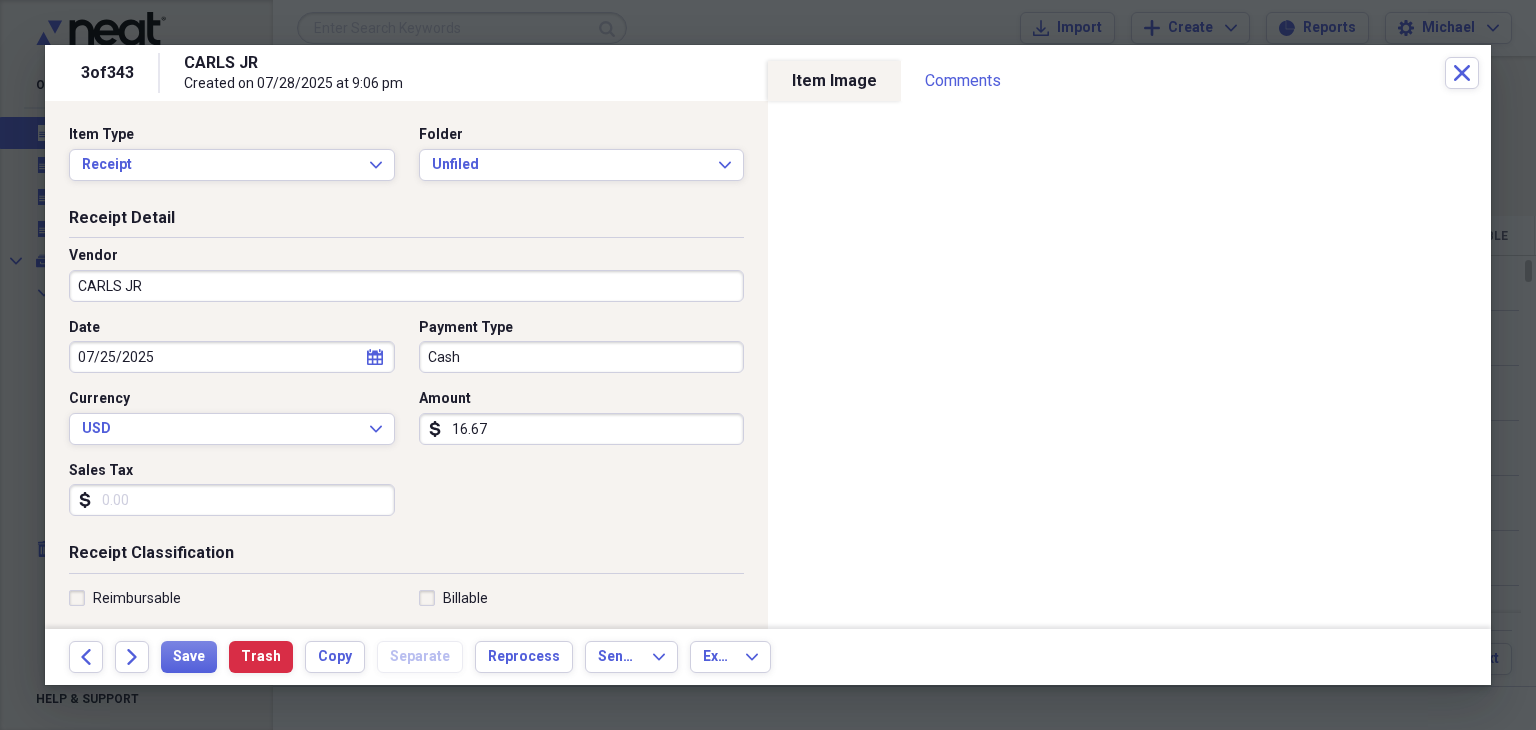 type on "16.67" 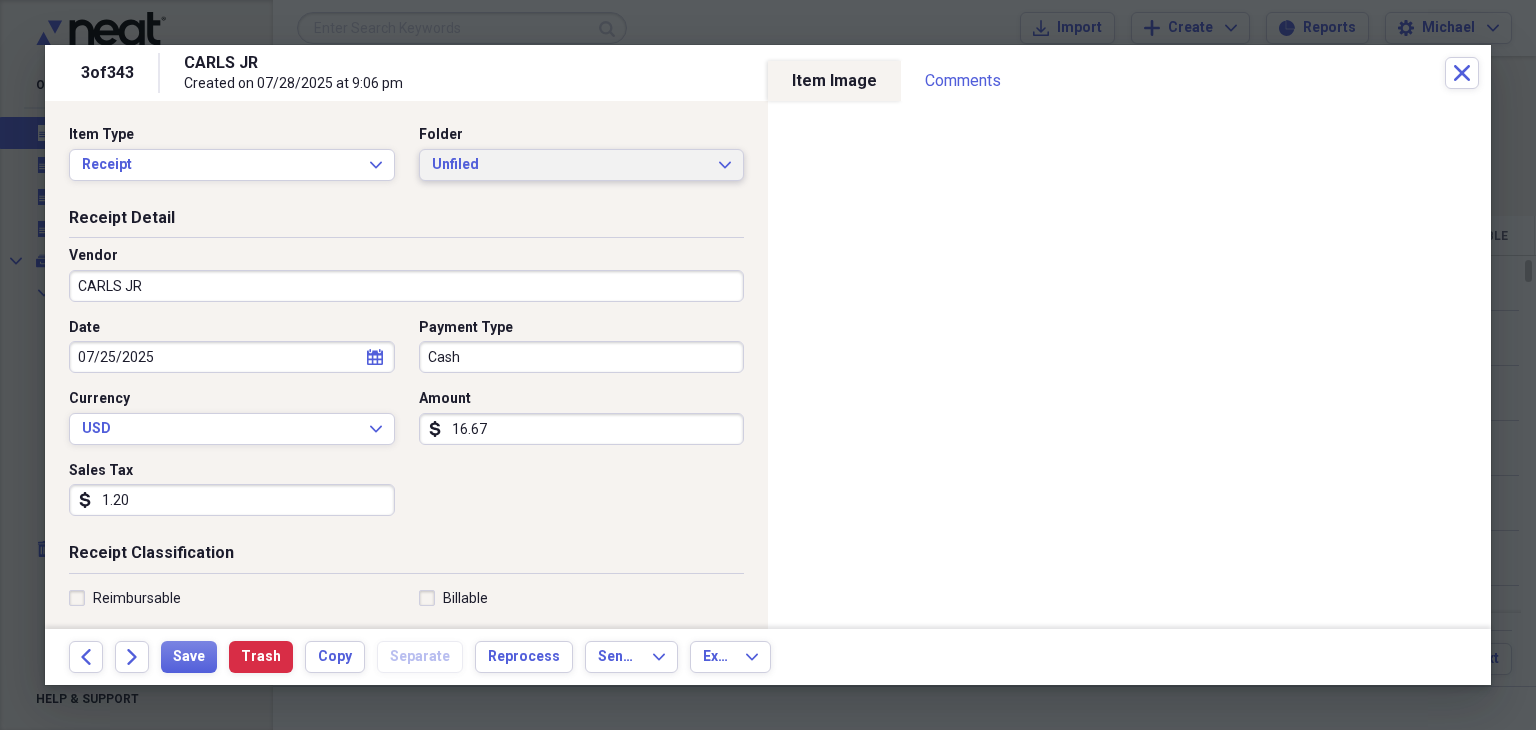 type on "1.20" 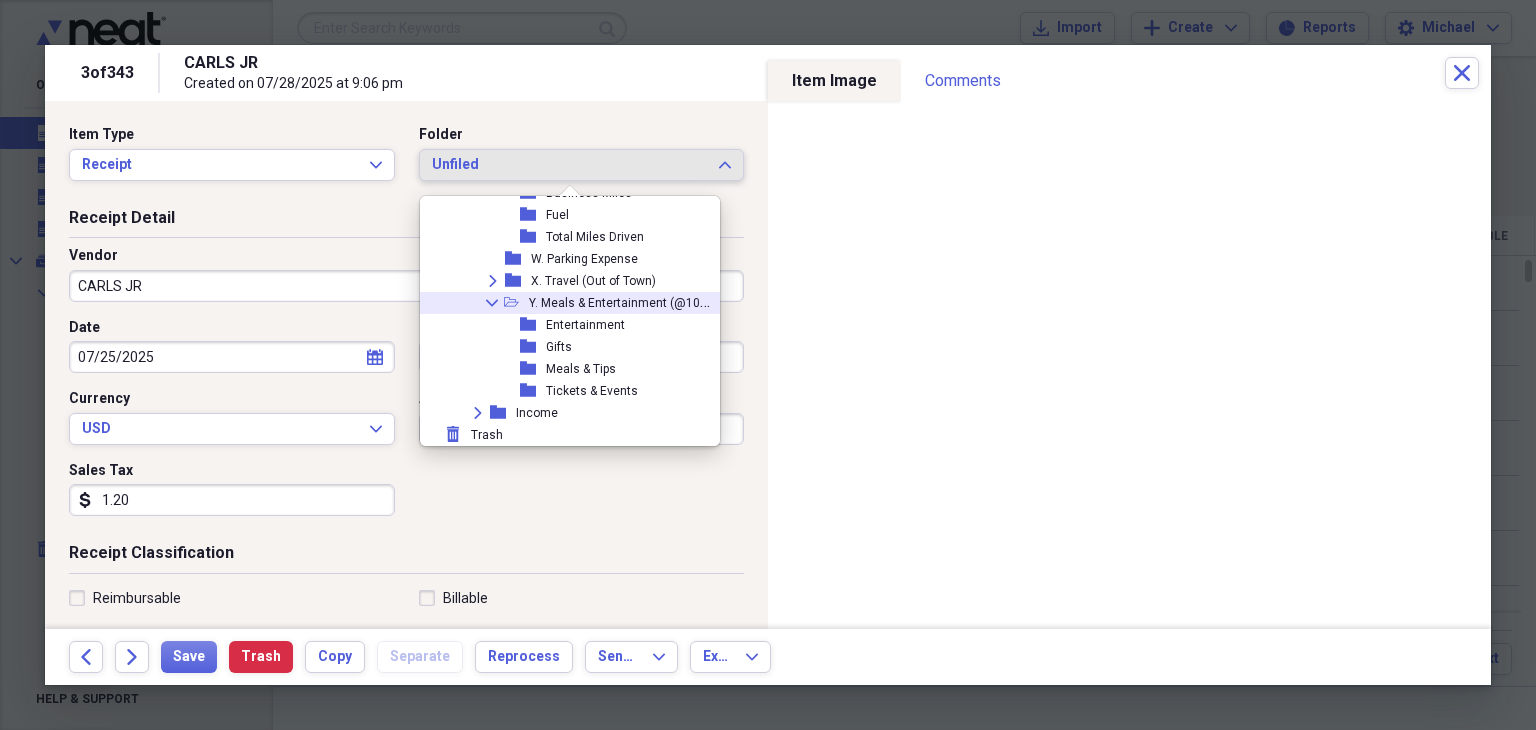 scroll, scrollTop: 1007, scrollLeft: 0, axis: vertical 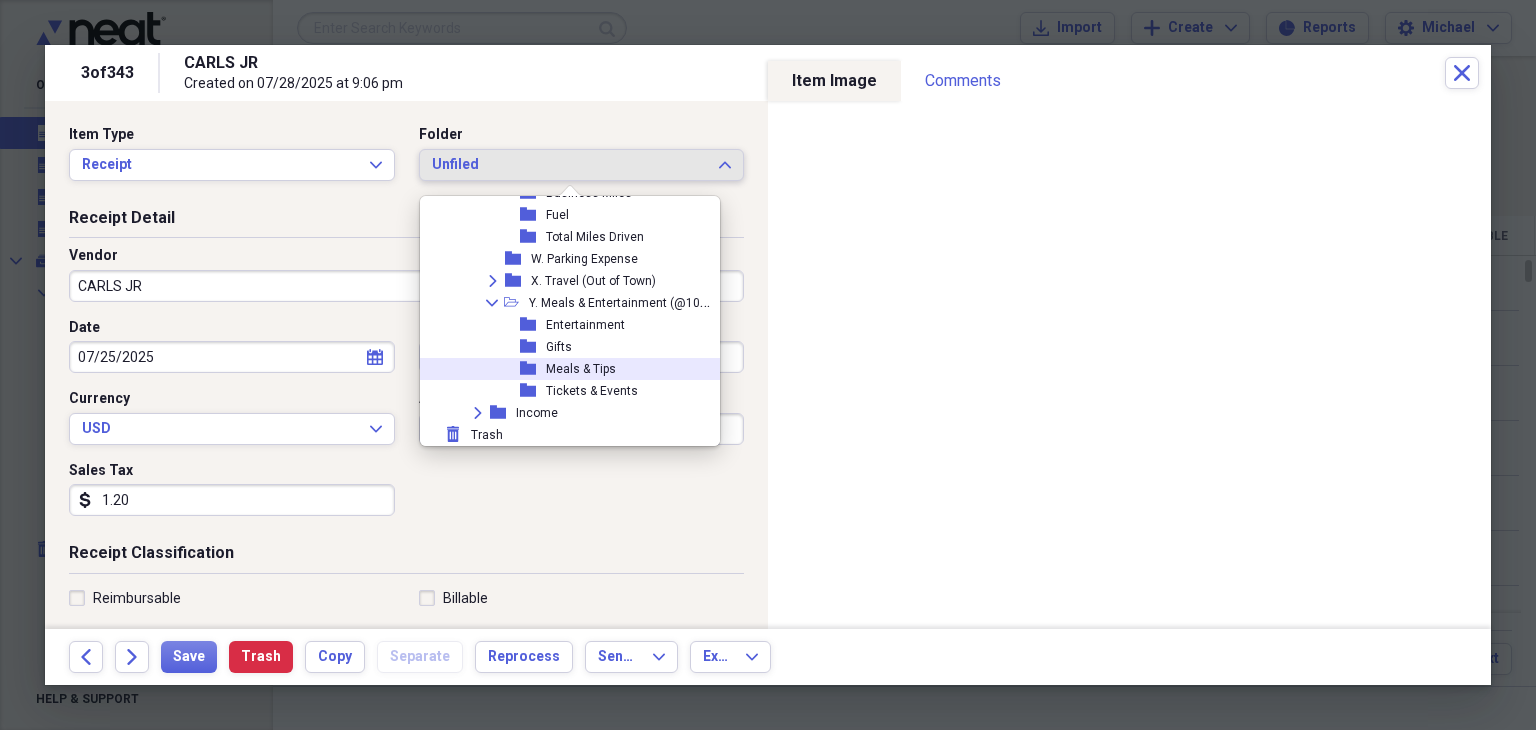 click on "folder Meals & Tips" at bounding box center [569, 369] 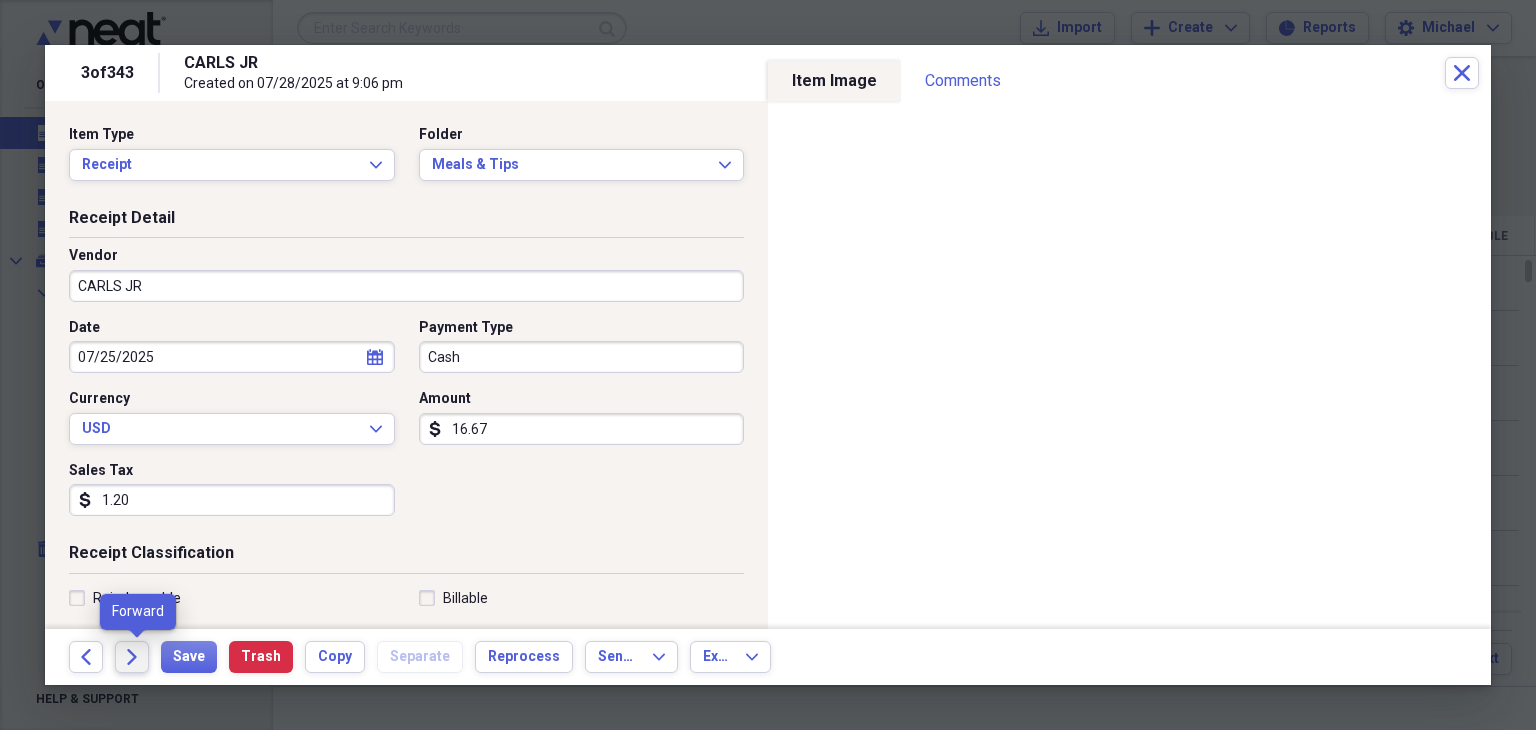 click on "Forward" 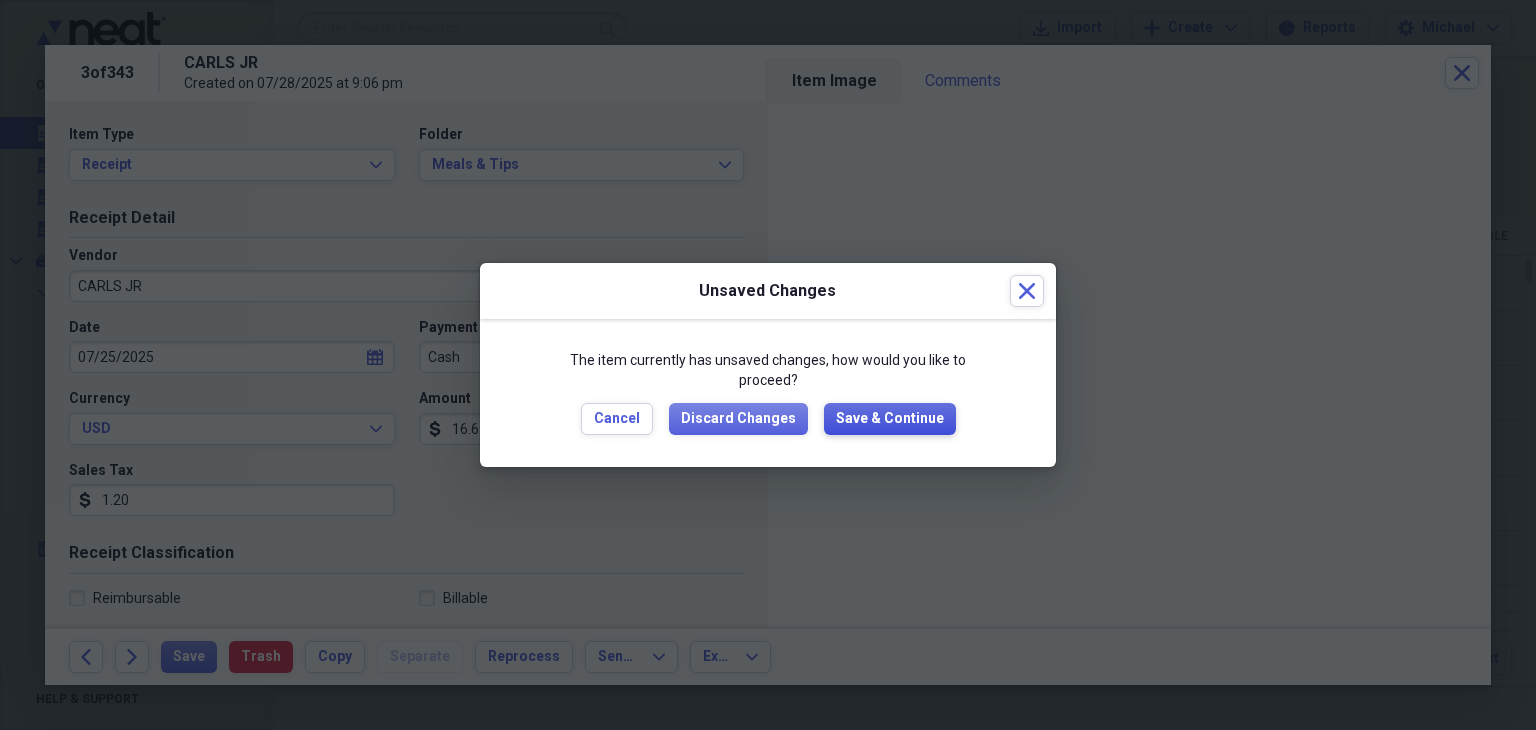 click on "Save & Continue" at bounding box center (890, 419) 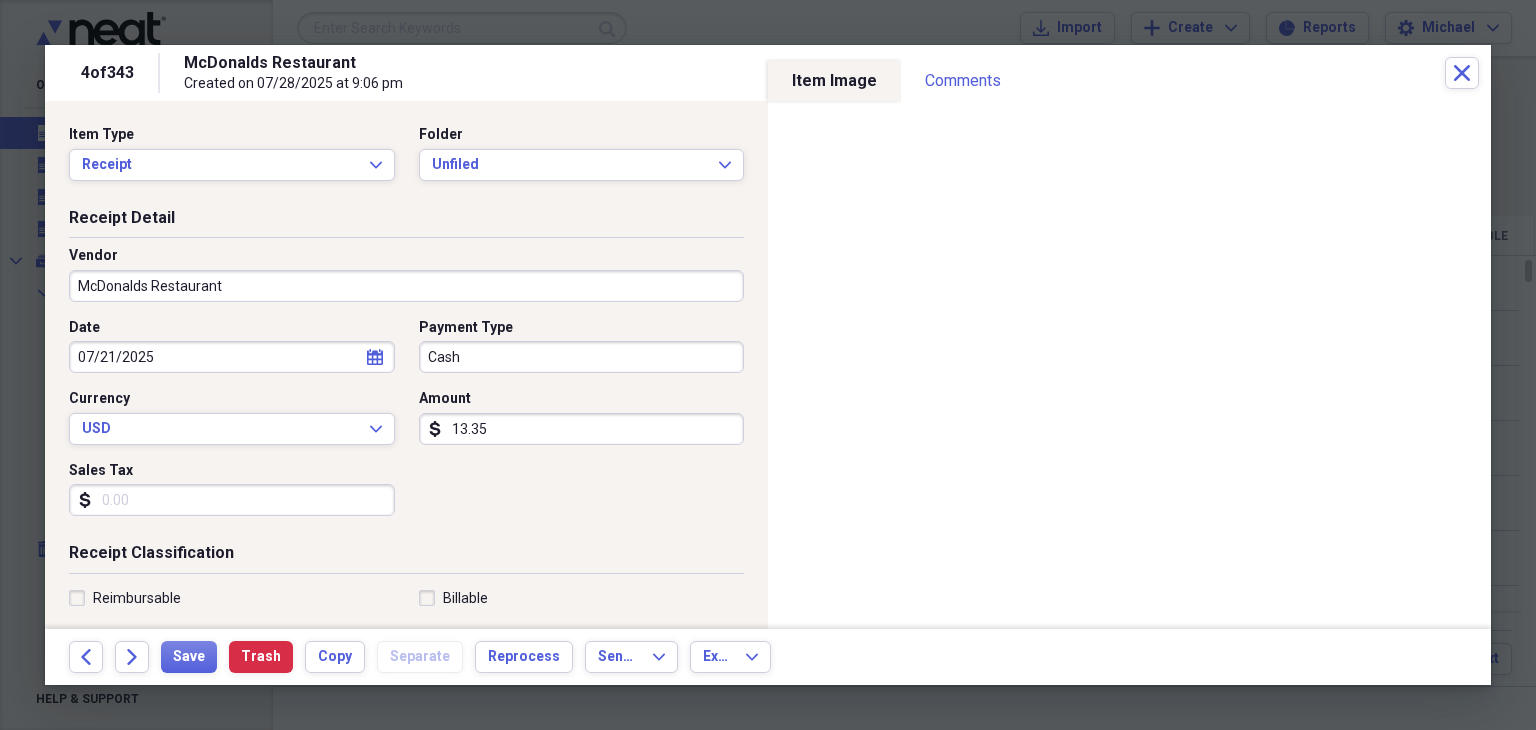 click on "Sales Tax" at bounding box center (232, 500) 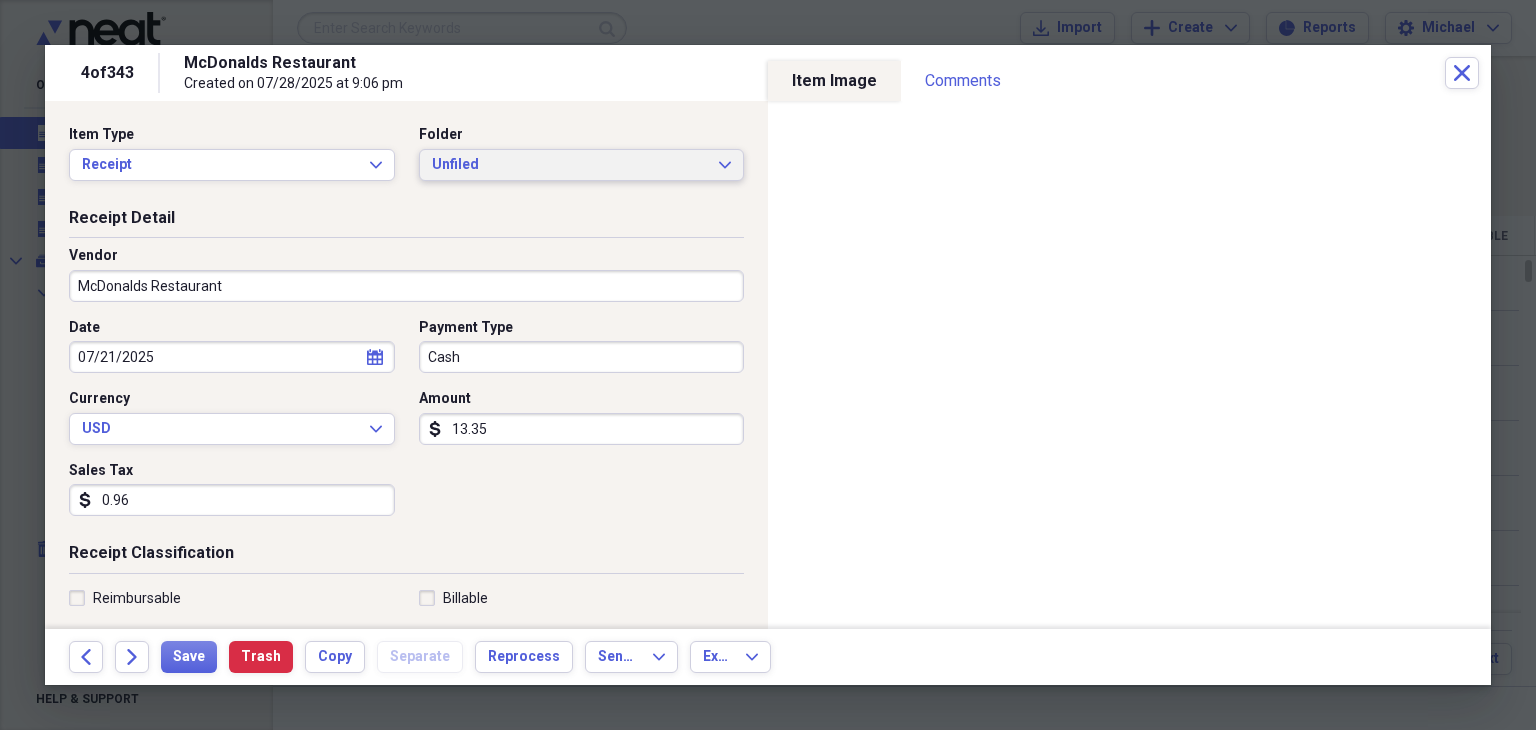 type on "0.96" 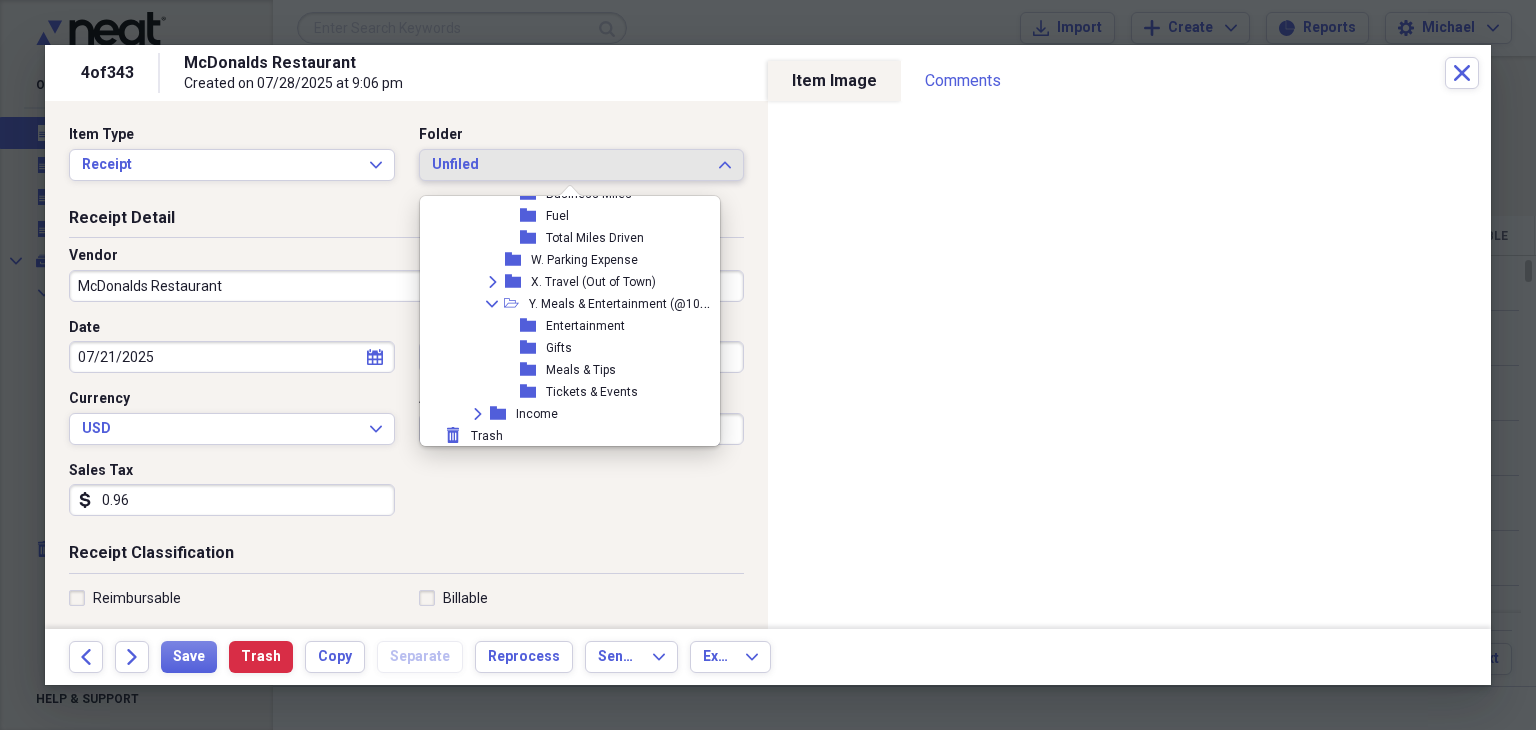 scroll, scrollTop: 998, scrollLeft: 0, axis: vertical 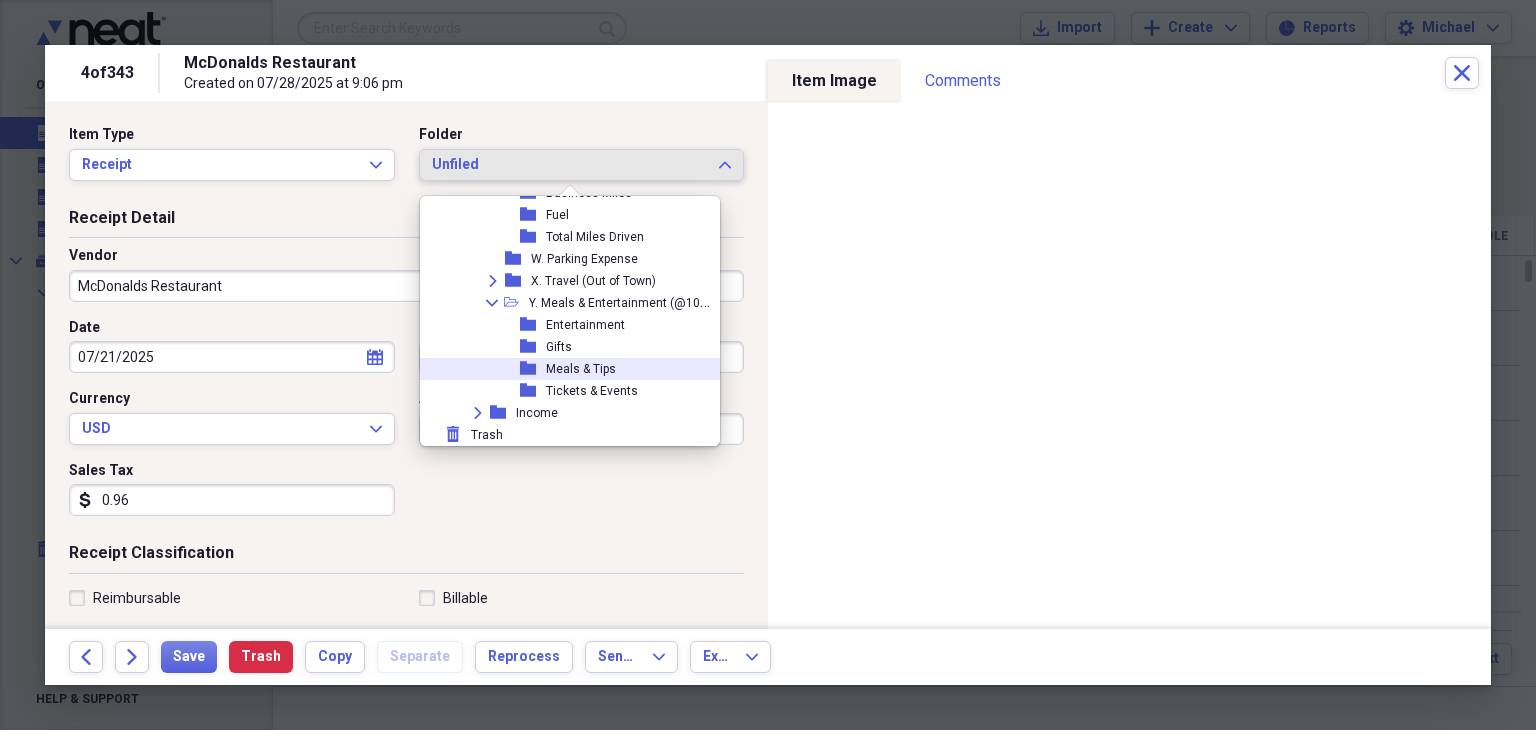 click on "Meals & Tips" at bounding box center [581, 369] 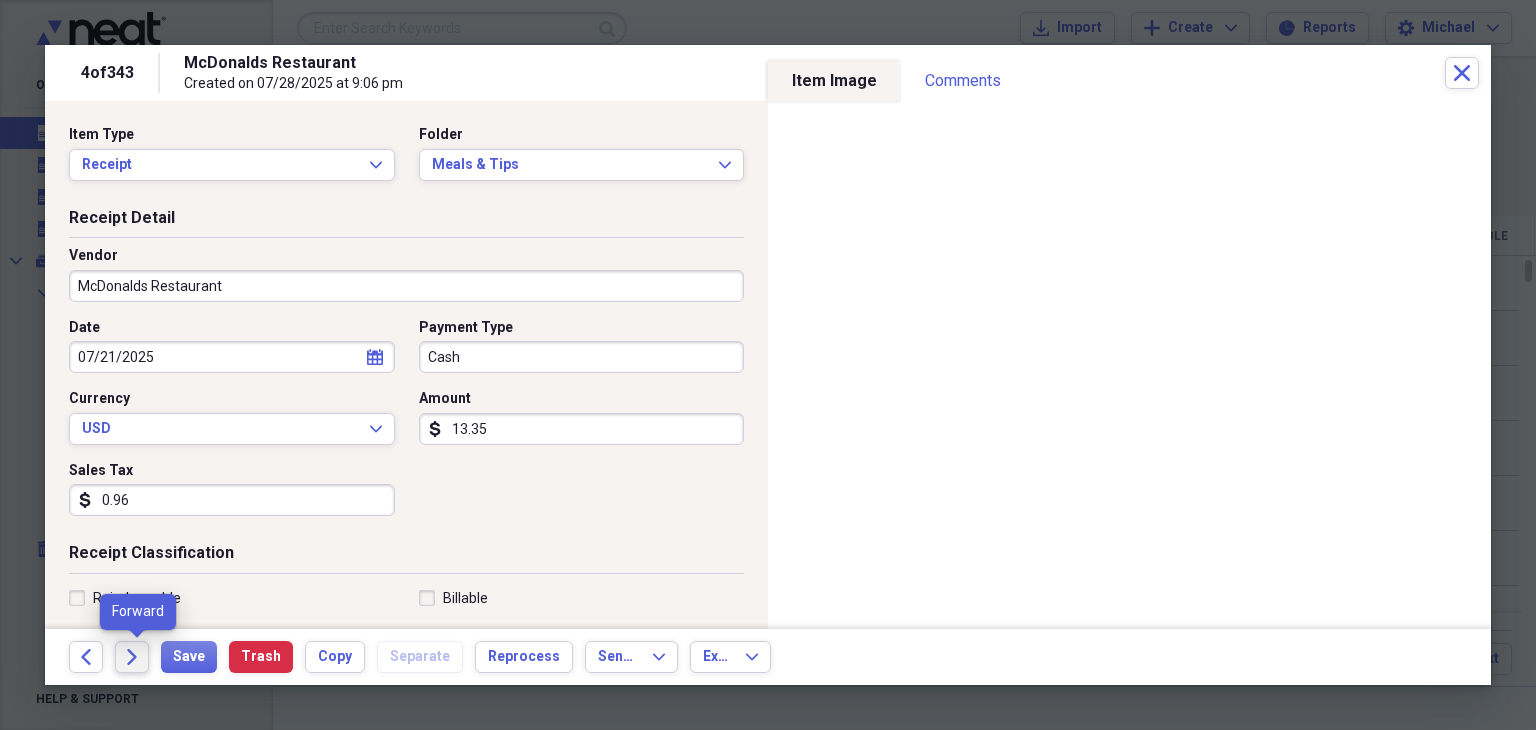 click on "Forward" 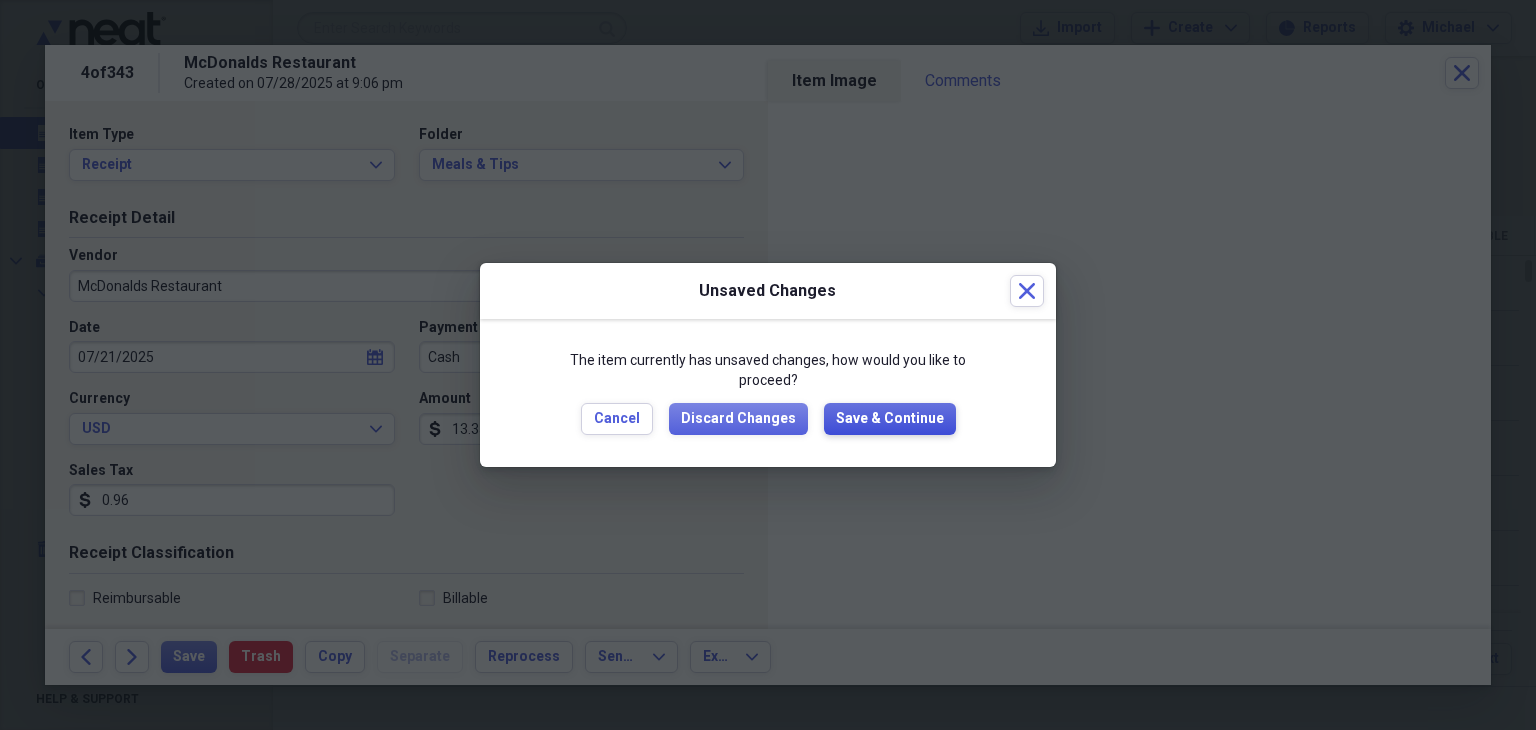 click on "Save & Continue" at bounding box center (890, 419) 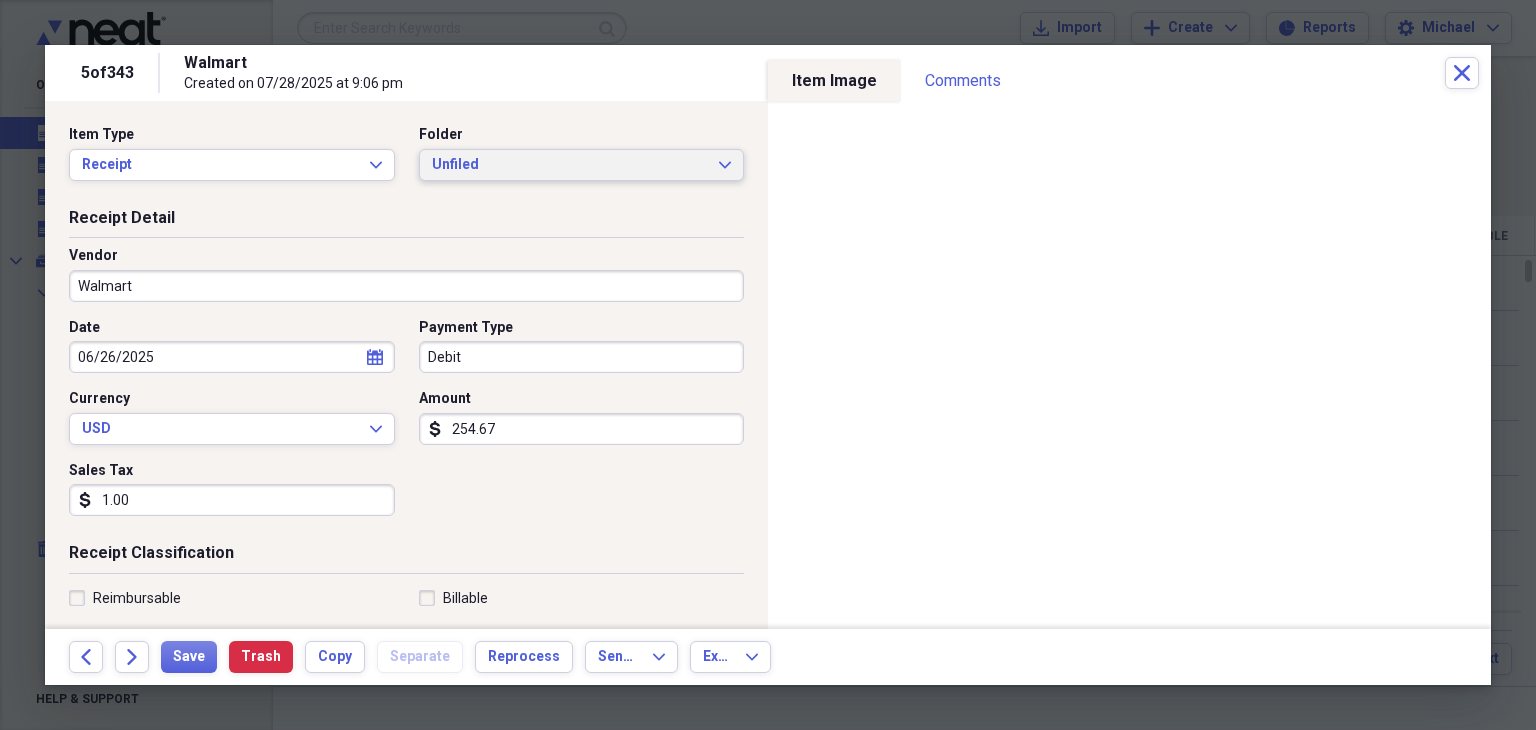 click on "Unfiled" at bounding box center (570, 165) 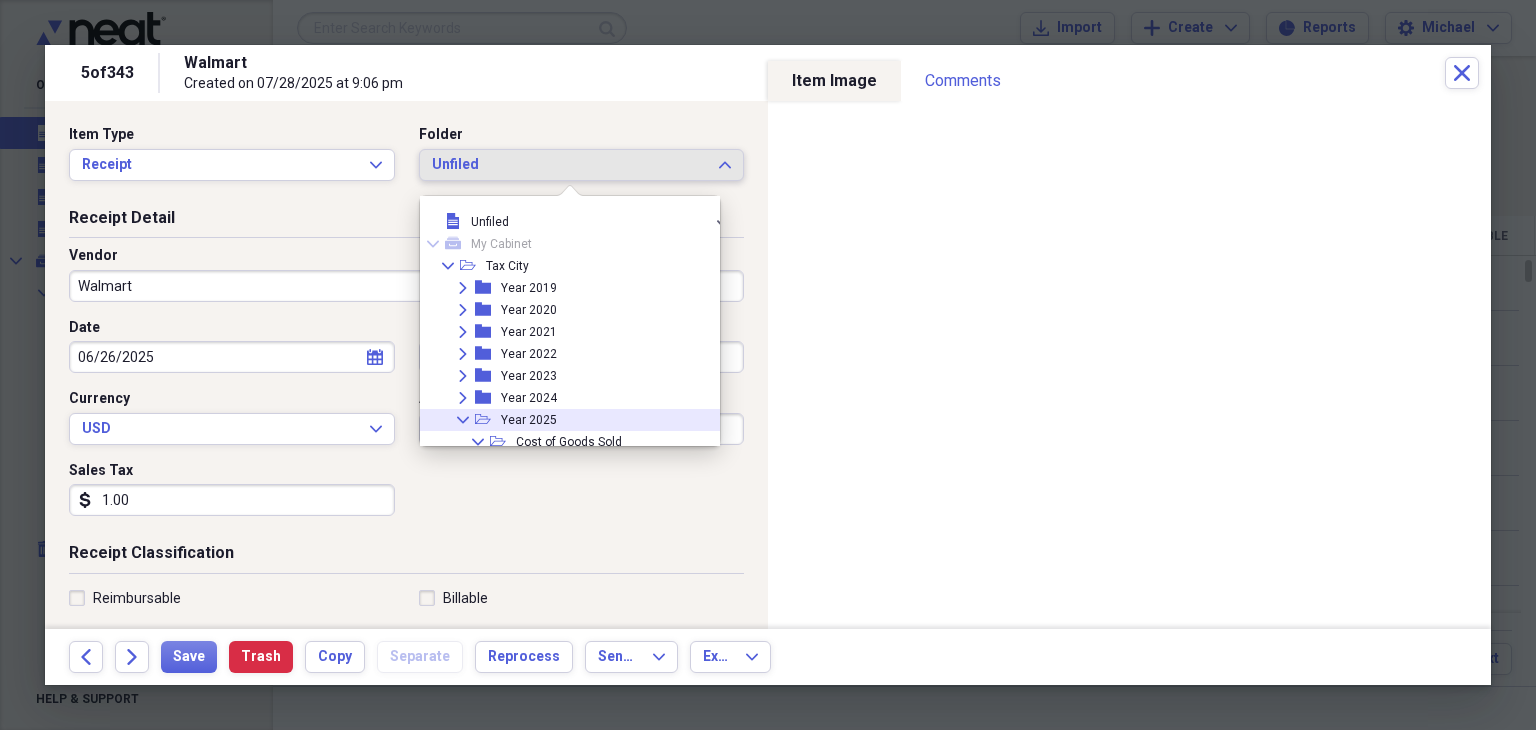 click on "Collapse open-folder Year 2025" at bounding box center (569, 420) 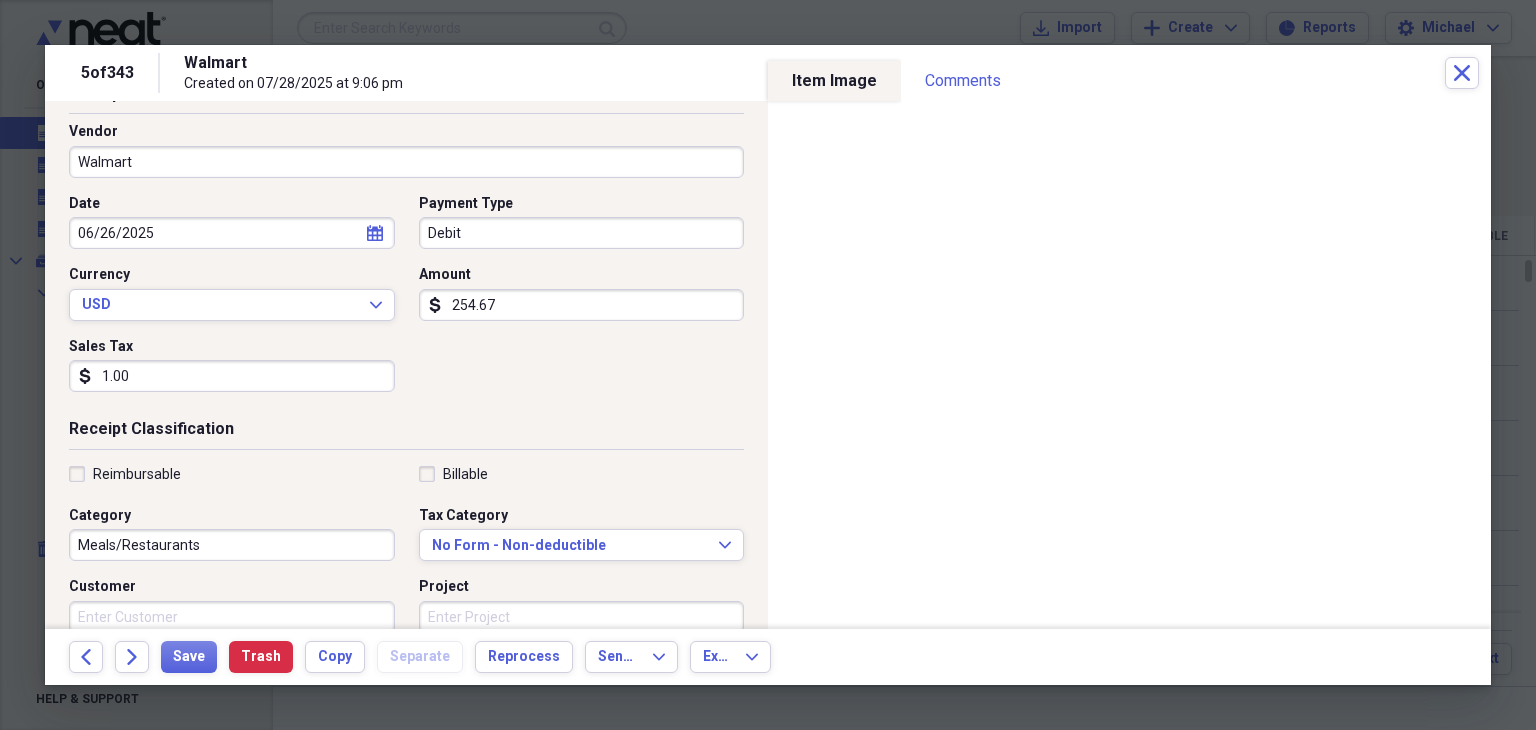 scroll, scrollTop: 0, scrollLeft: 0, axis: both 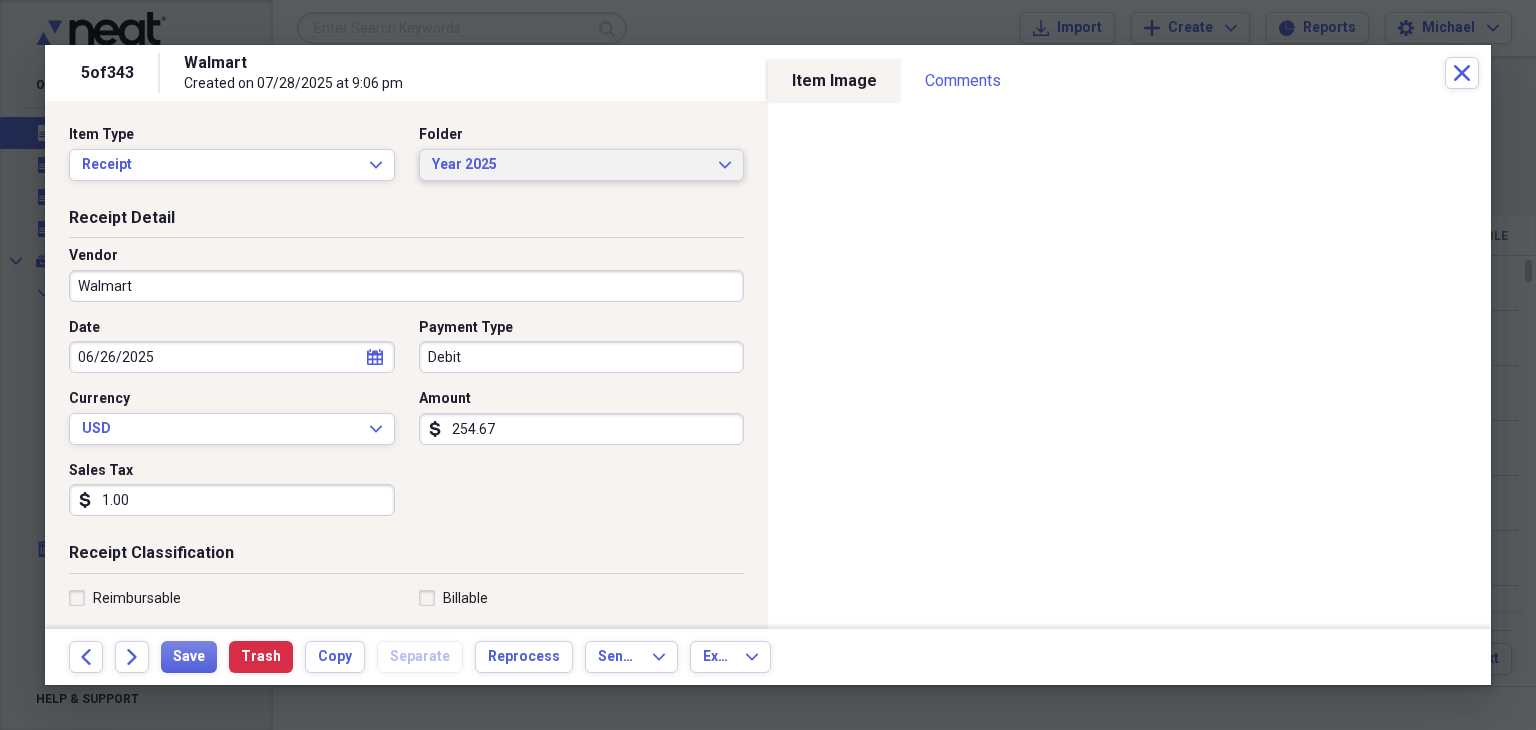 click on "Year 2025" at bounding box center (570, 165) 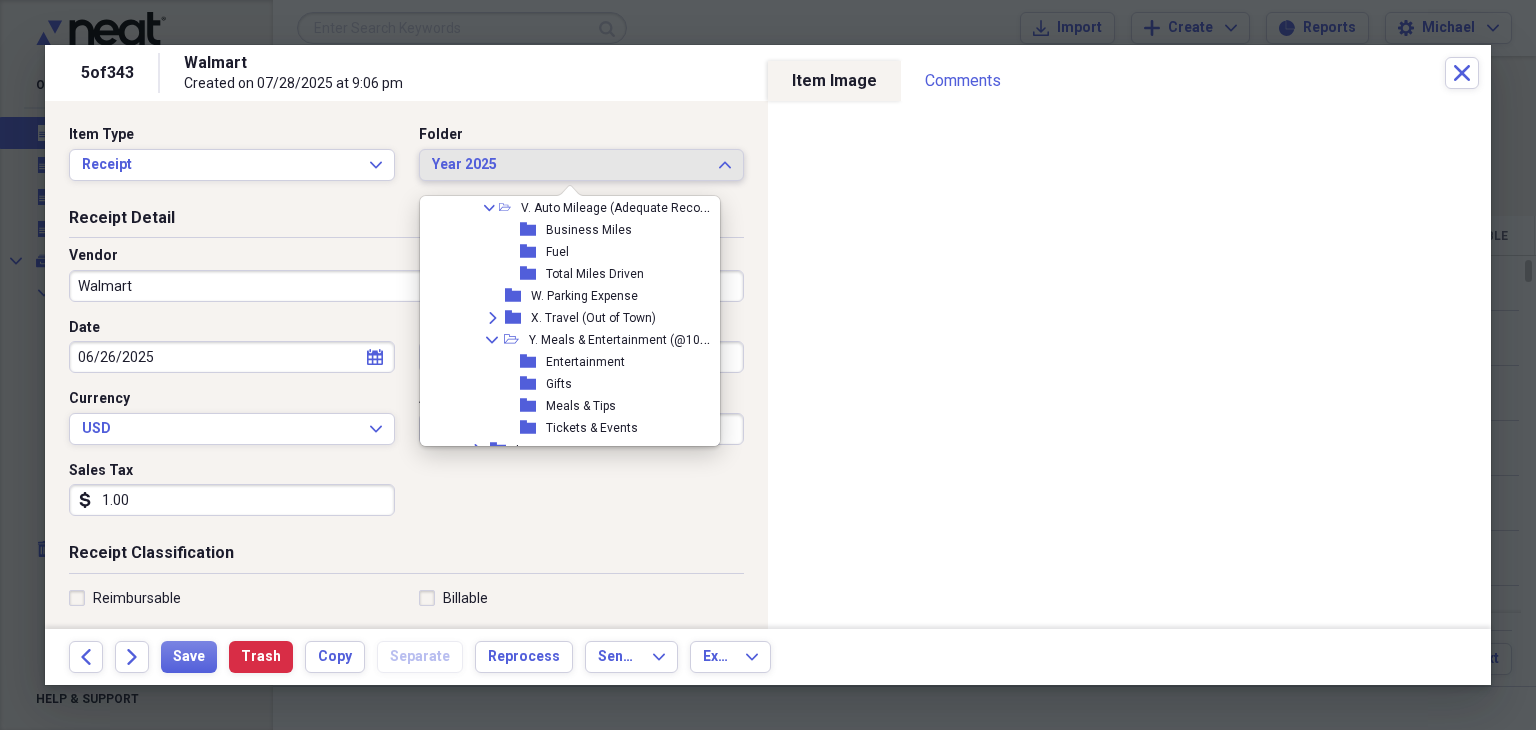 scroll, scrollTop: 968, scrollLeft: 0, axis: vertical 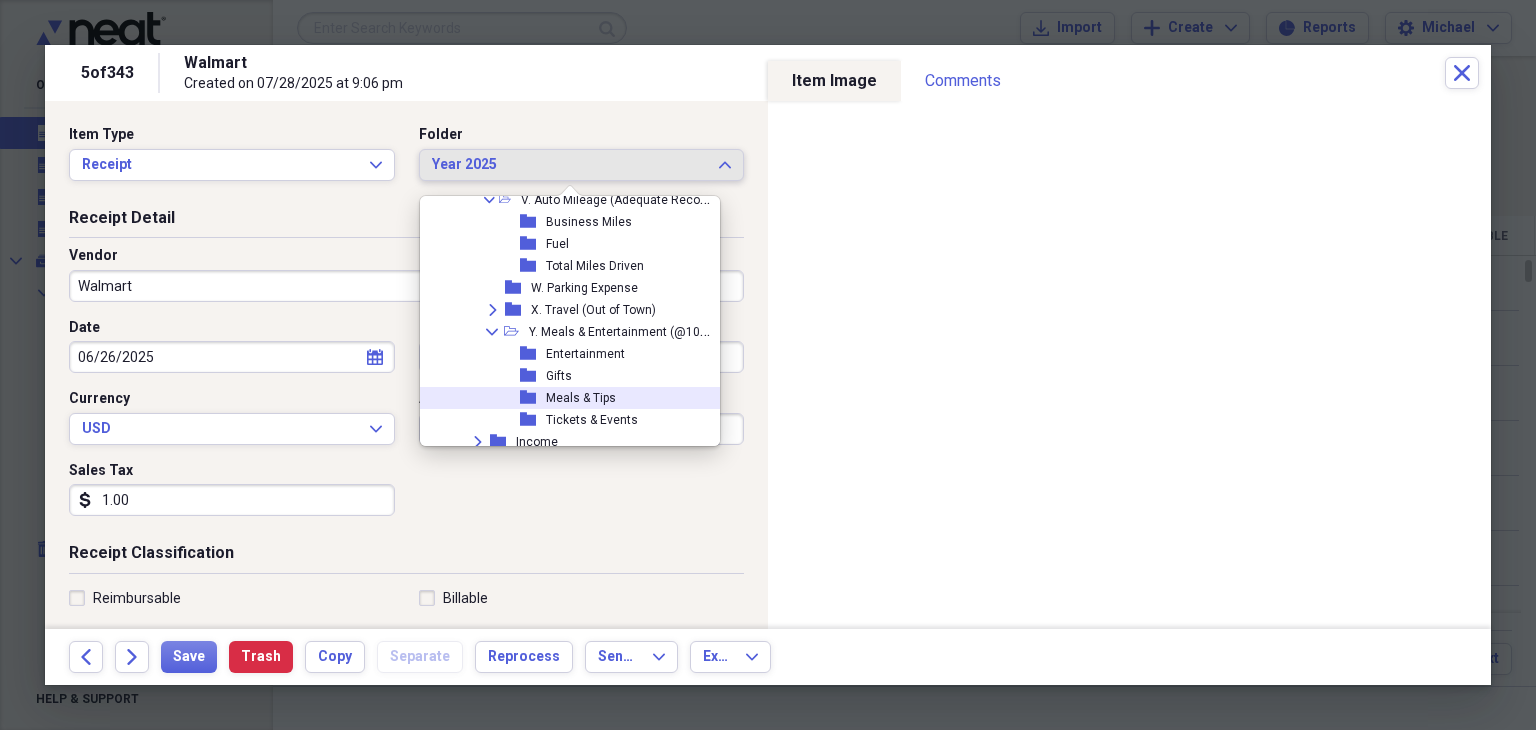 click on "Meals & Tips" at bounding box center [581, 398] 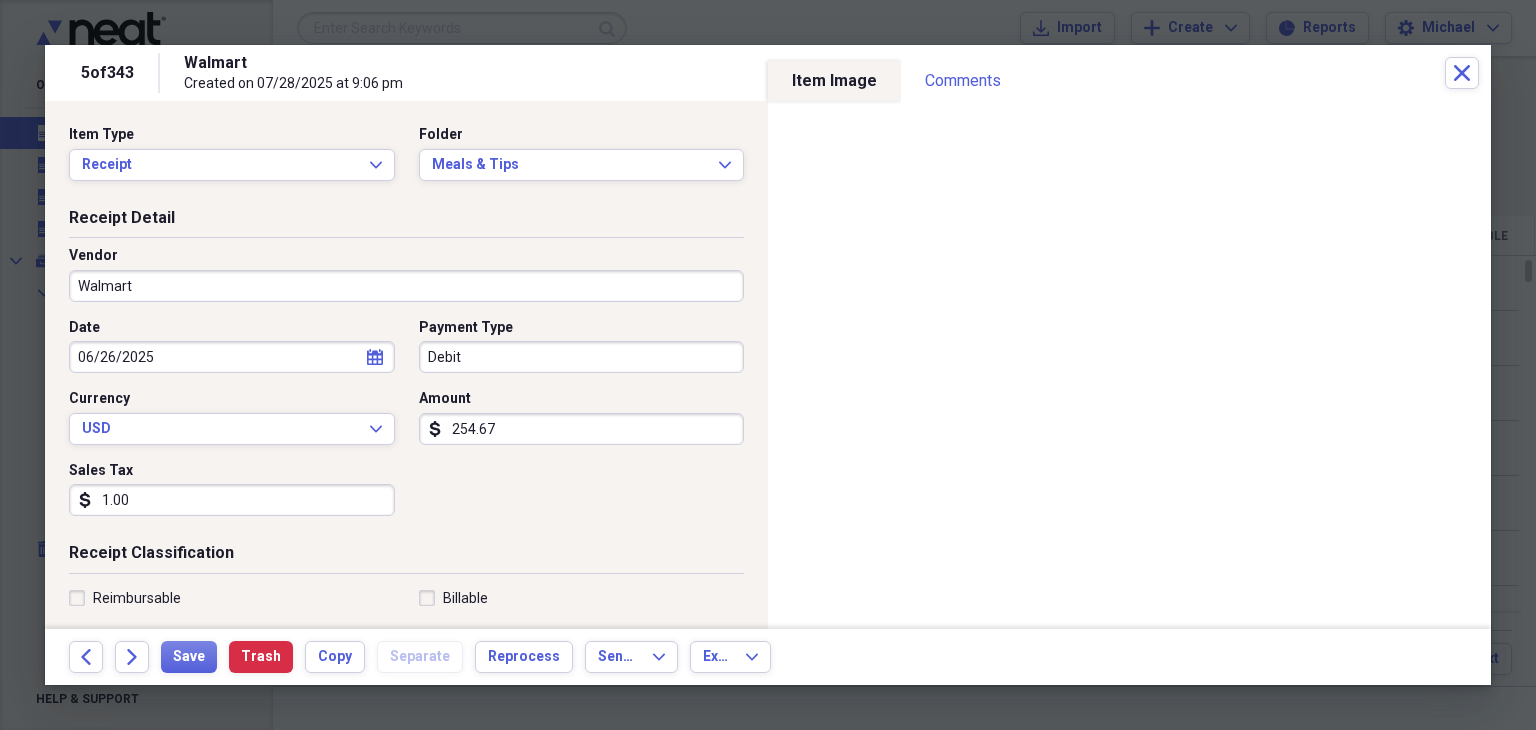 click on "1.00" at bounding box center [232, 500] 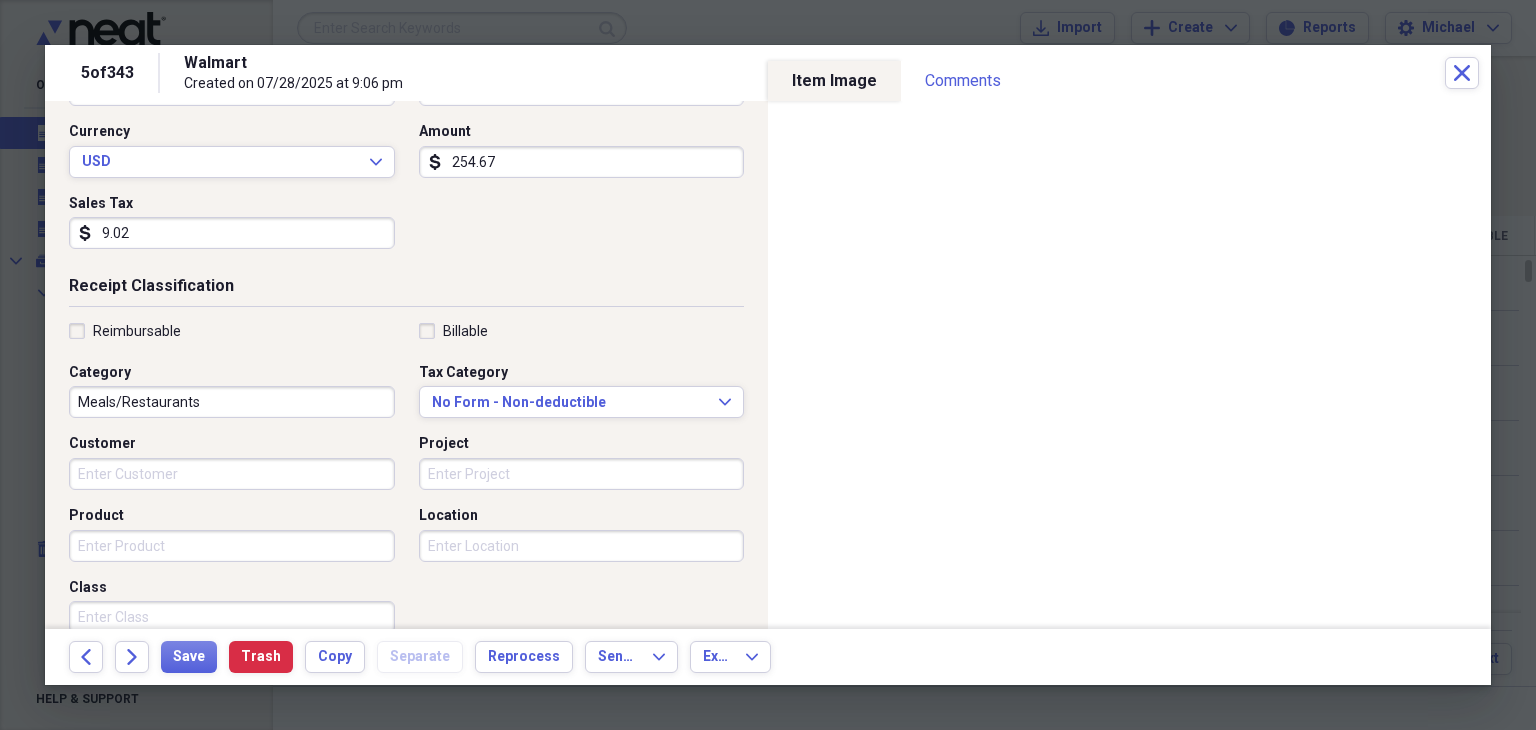 scroll, scrollTop: 492, scrollLeft: 0, axis: vertical 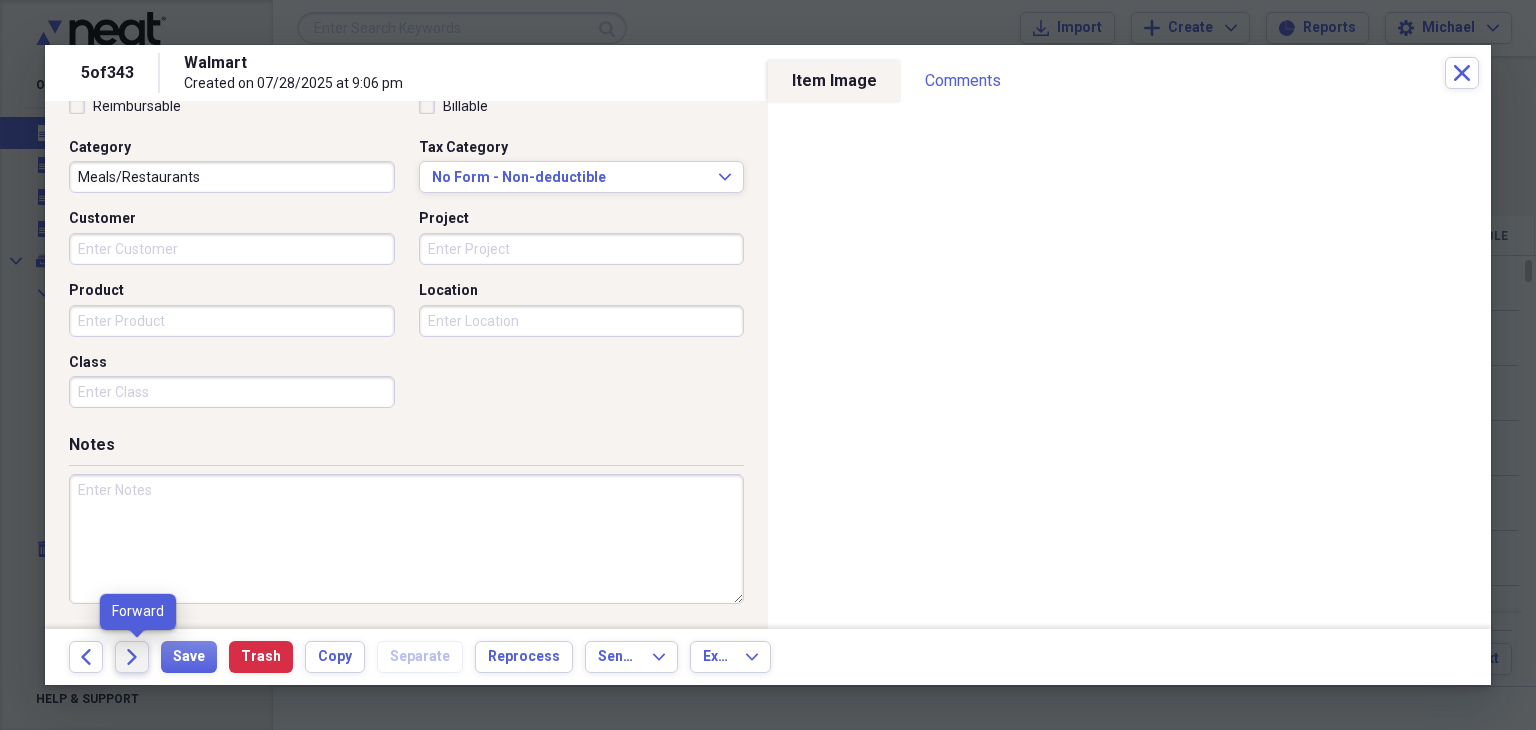 type on "9.02" 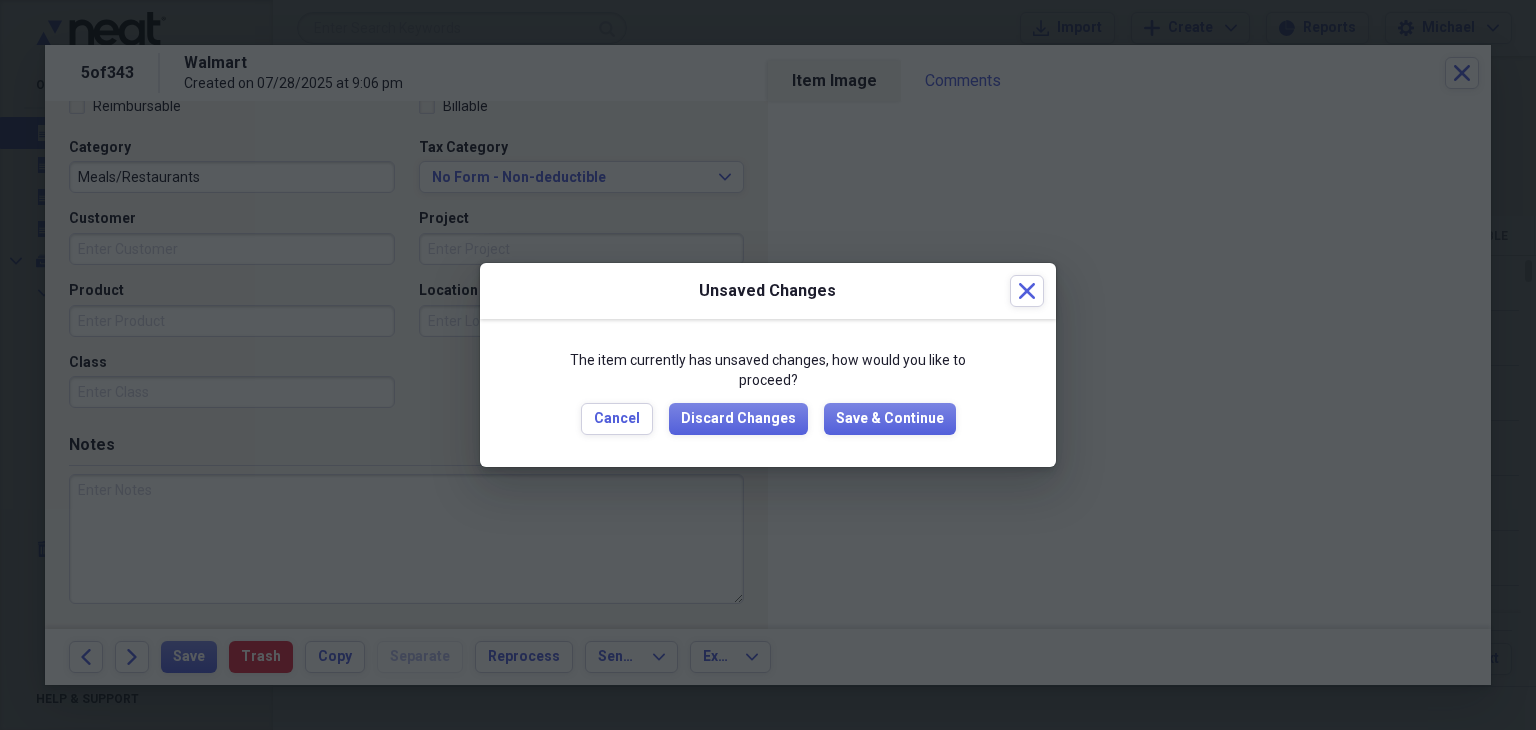 click at bounding box center [768, 365] 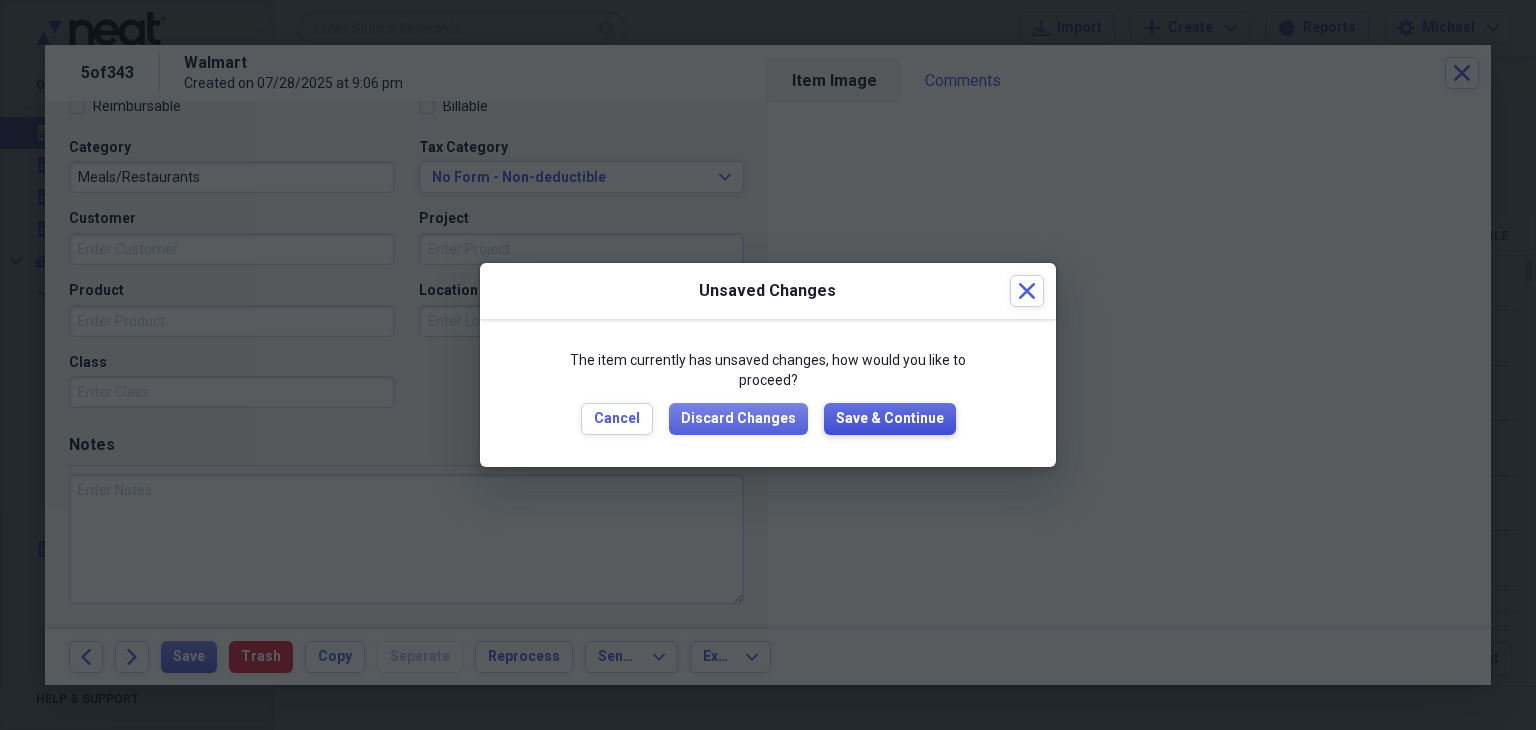 click on "Save & Continue" at bounding box center [890, 419] 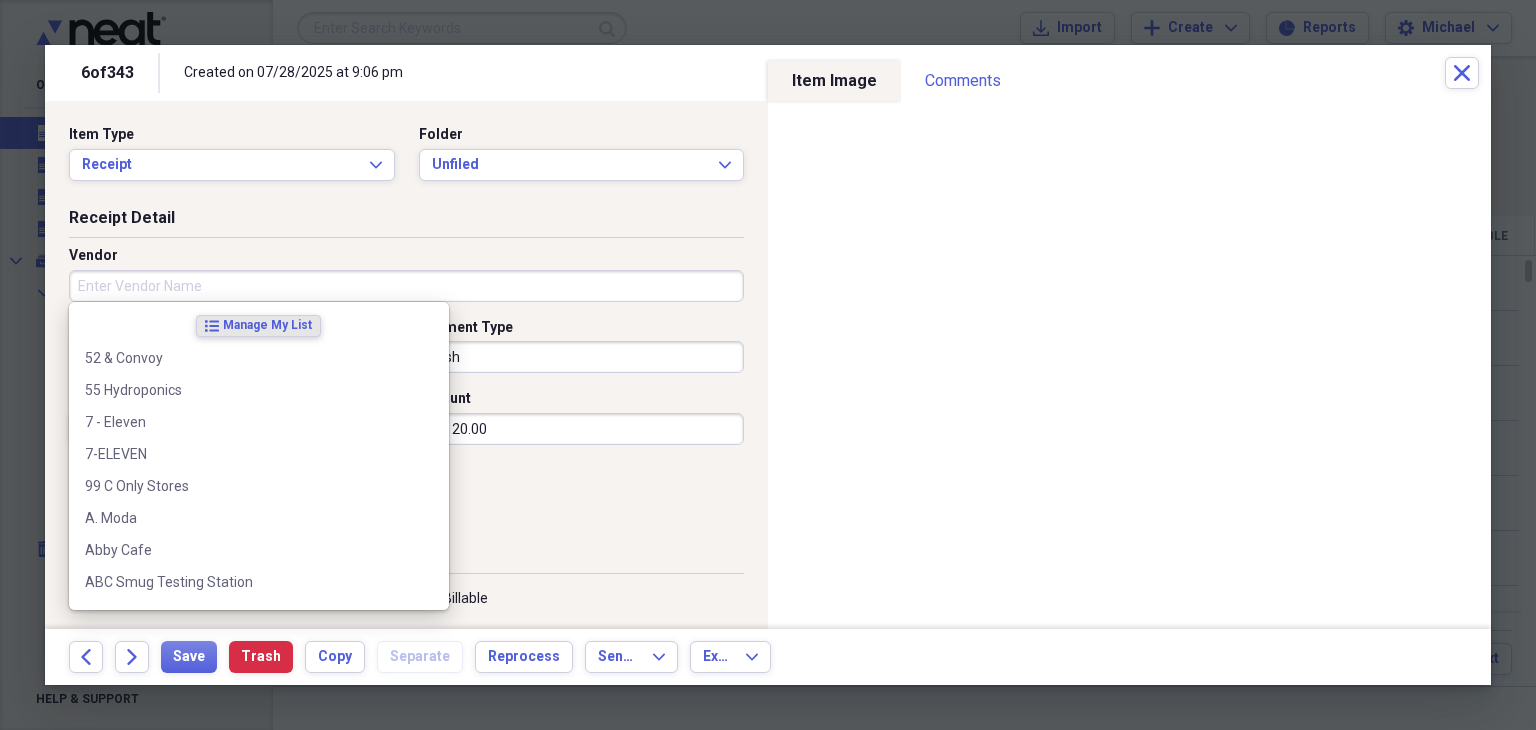 click on "Vendor" at bounding box center [406, 286] 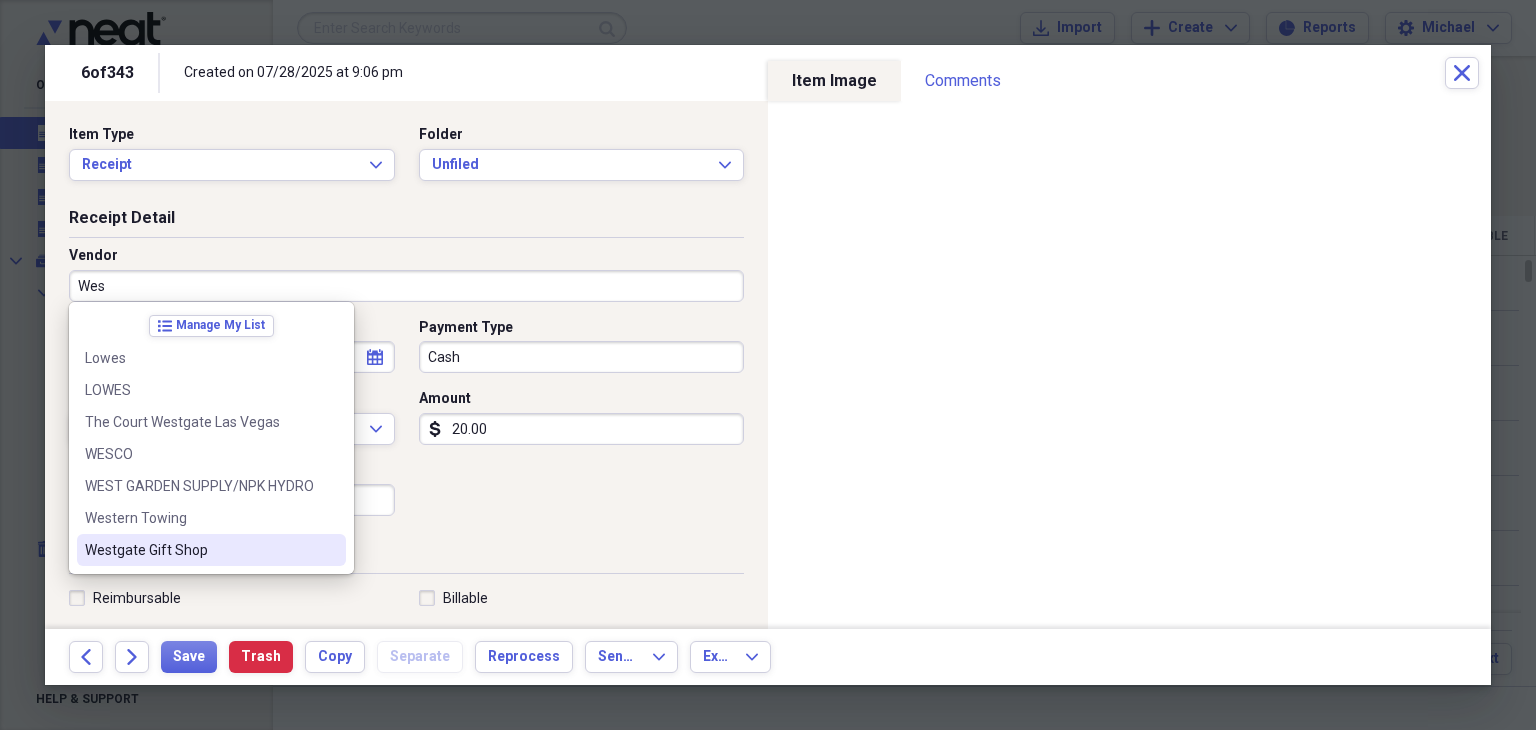 click on "Westgate Gift Shop" at bounding box center (199, 550) 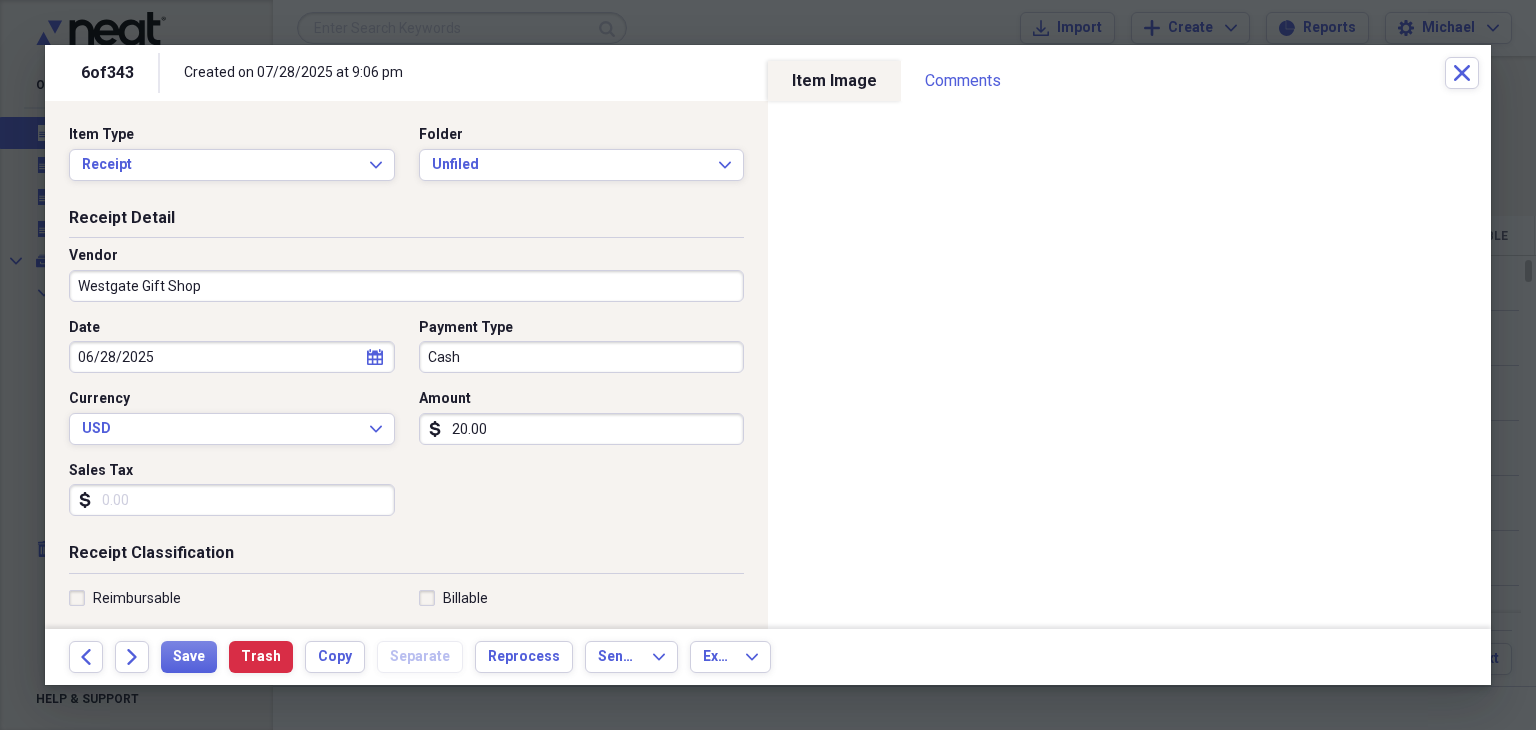 click on "20.00" at bounding box center (582, 429) 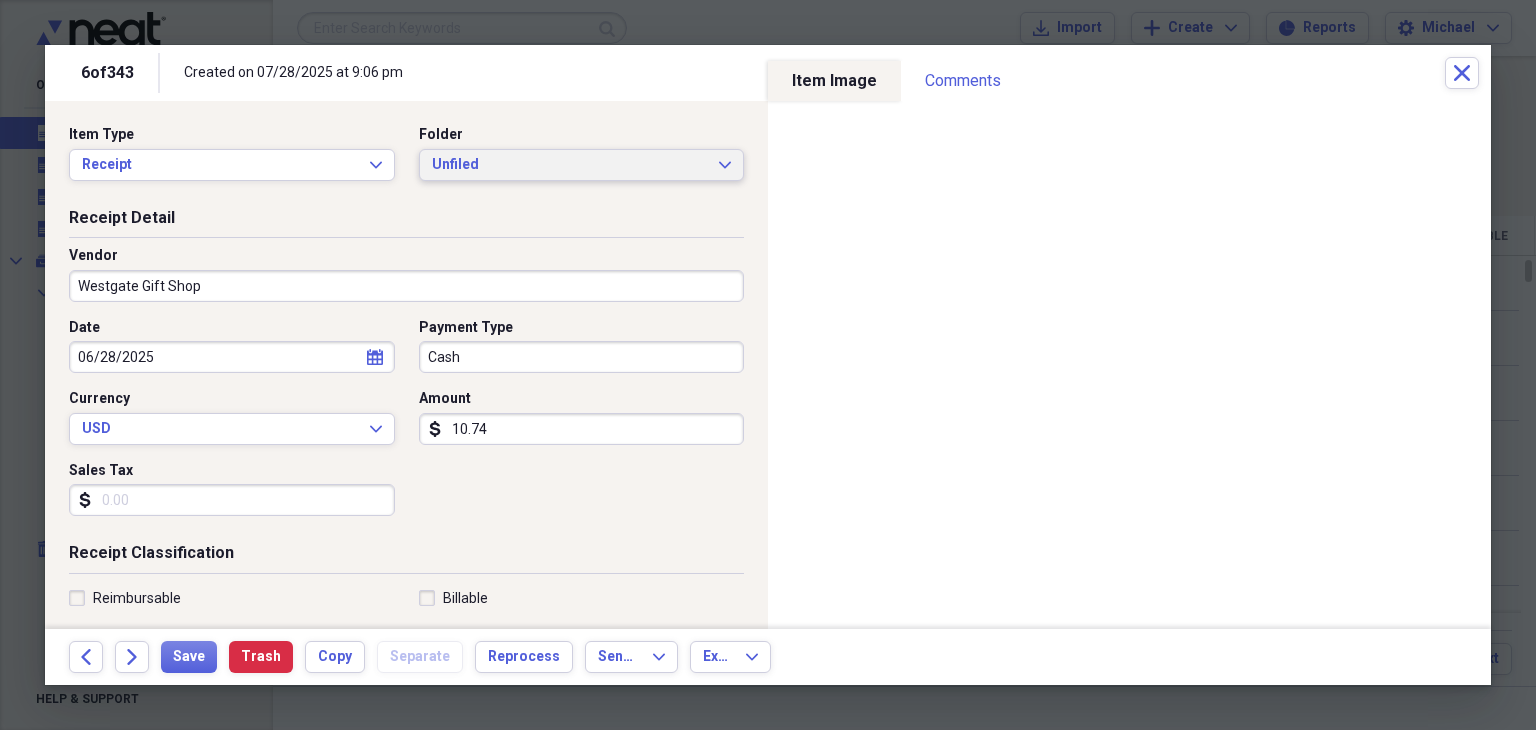 type on "10.74" 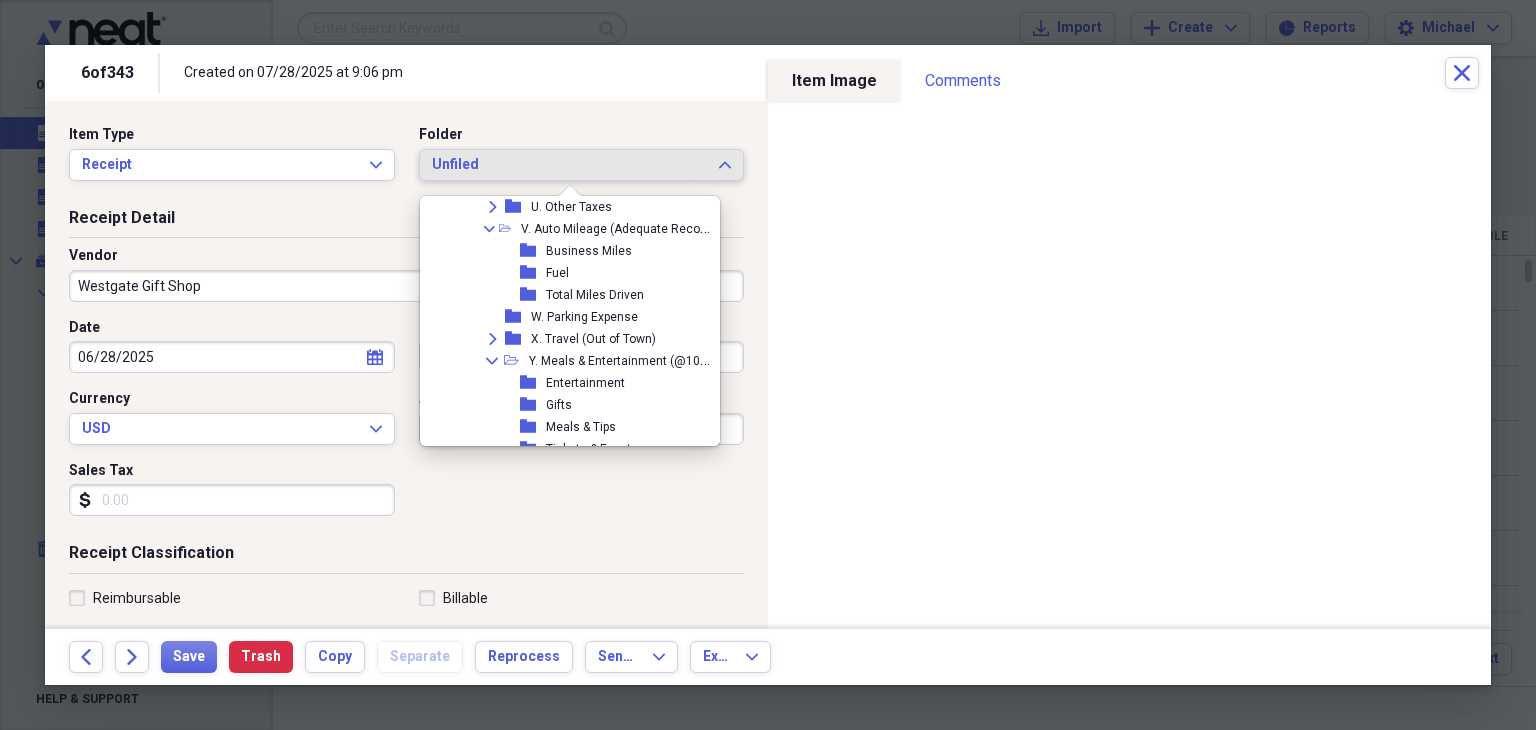 scroll, scrollTop: 1012, scrollLeft: 0, axis: vertical 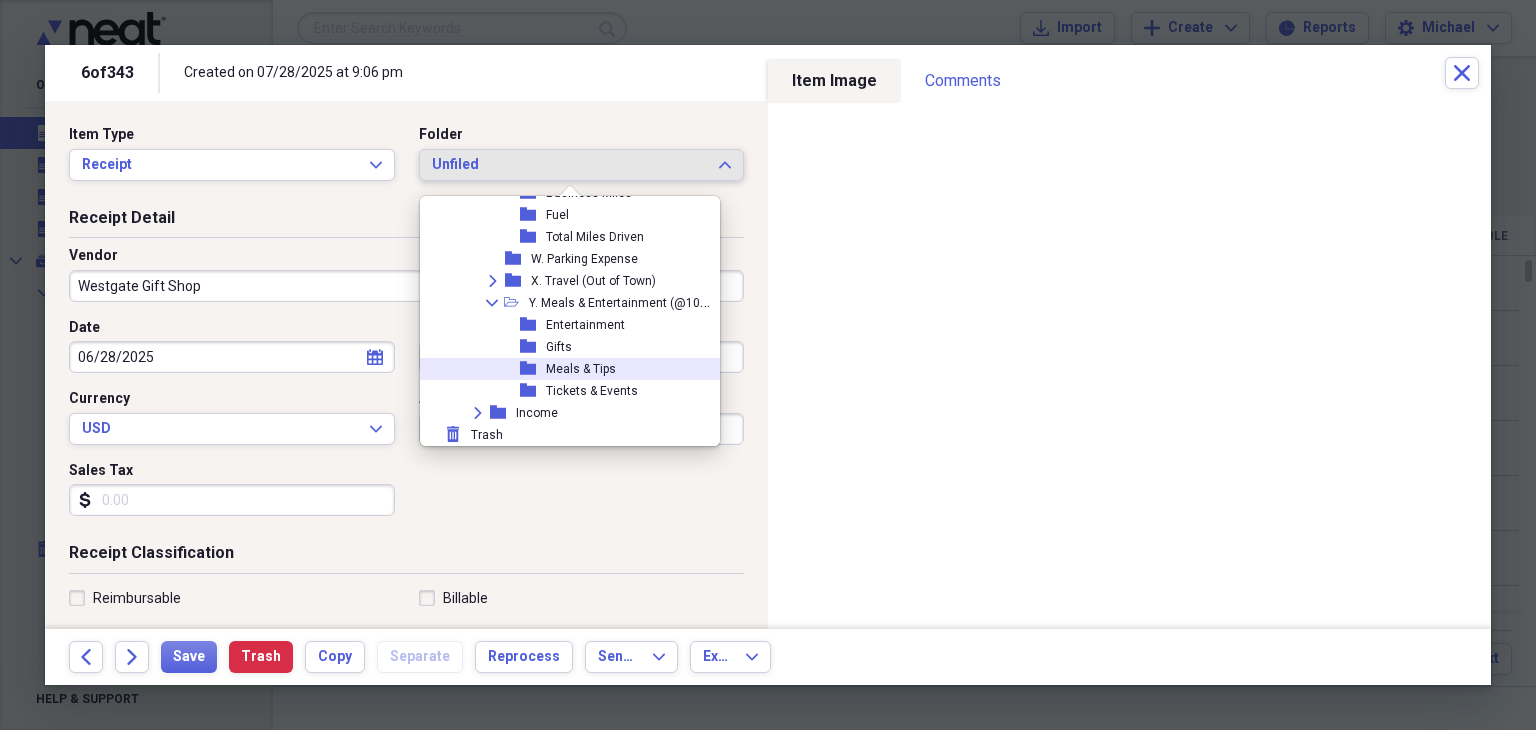 click on "Meals & Tips" at bounding box center [581, 369] 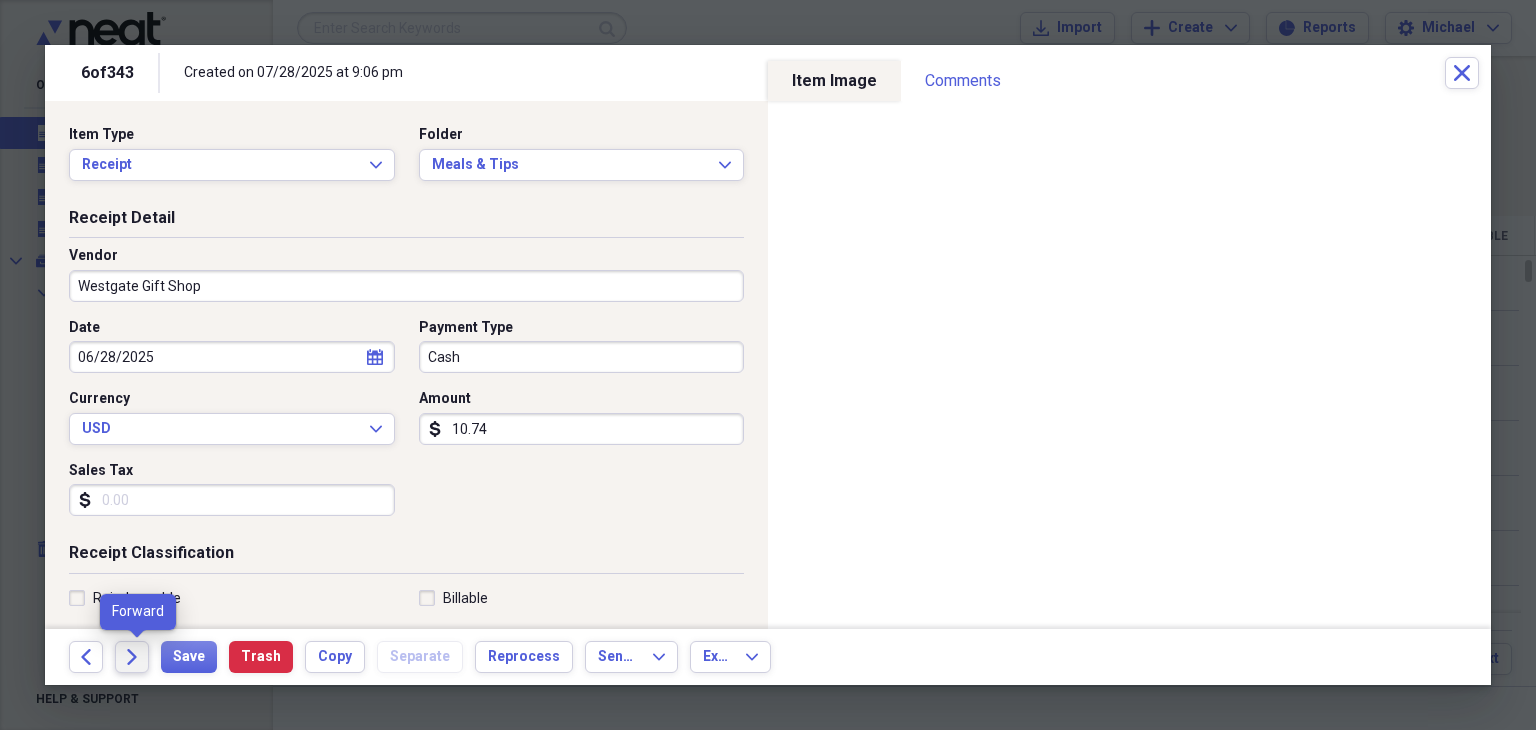 click on "Forward" at bounding box center [132, 657] 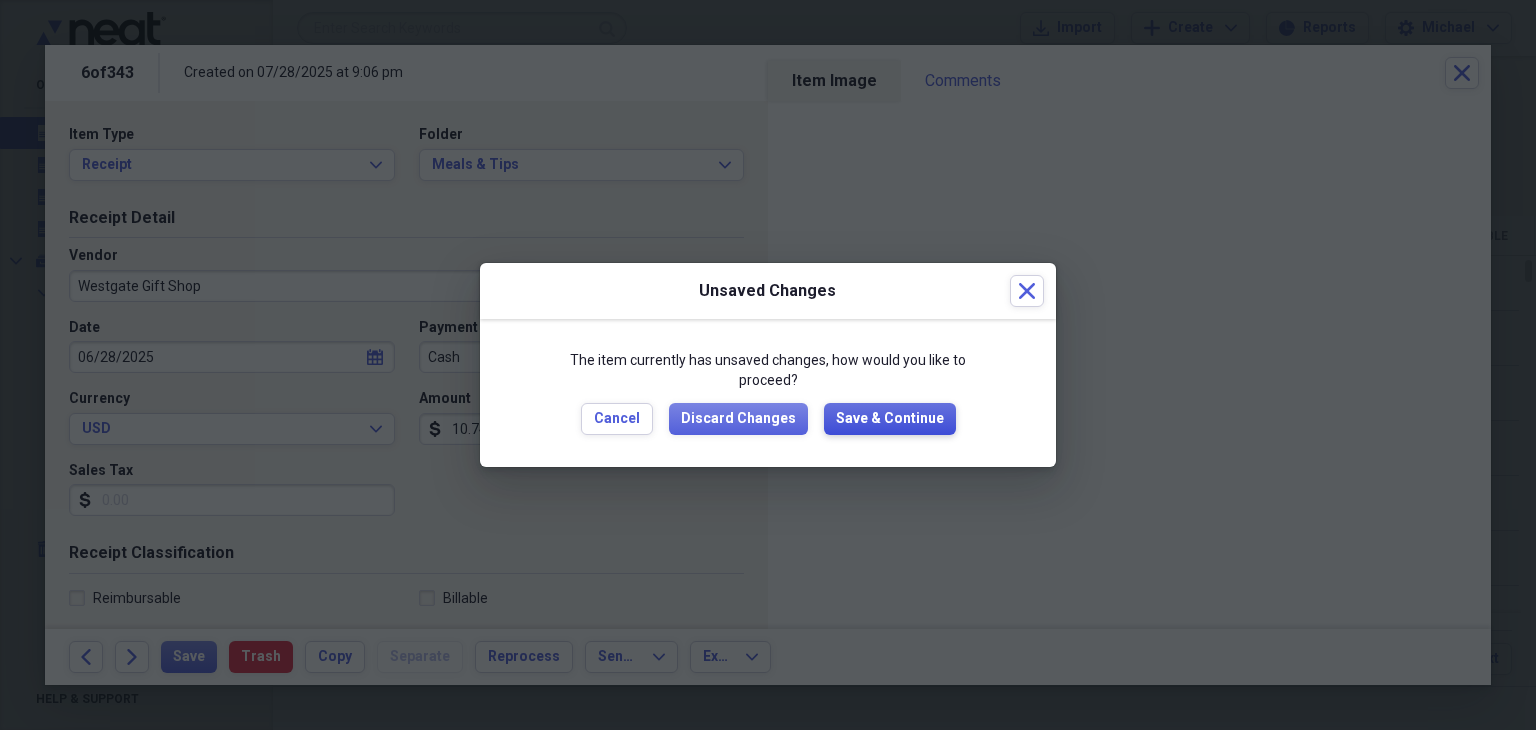 click on "Save & Continue" at bounding box center [890, 419] 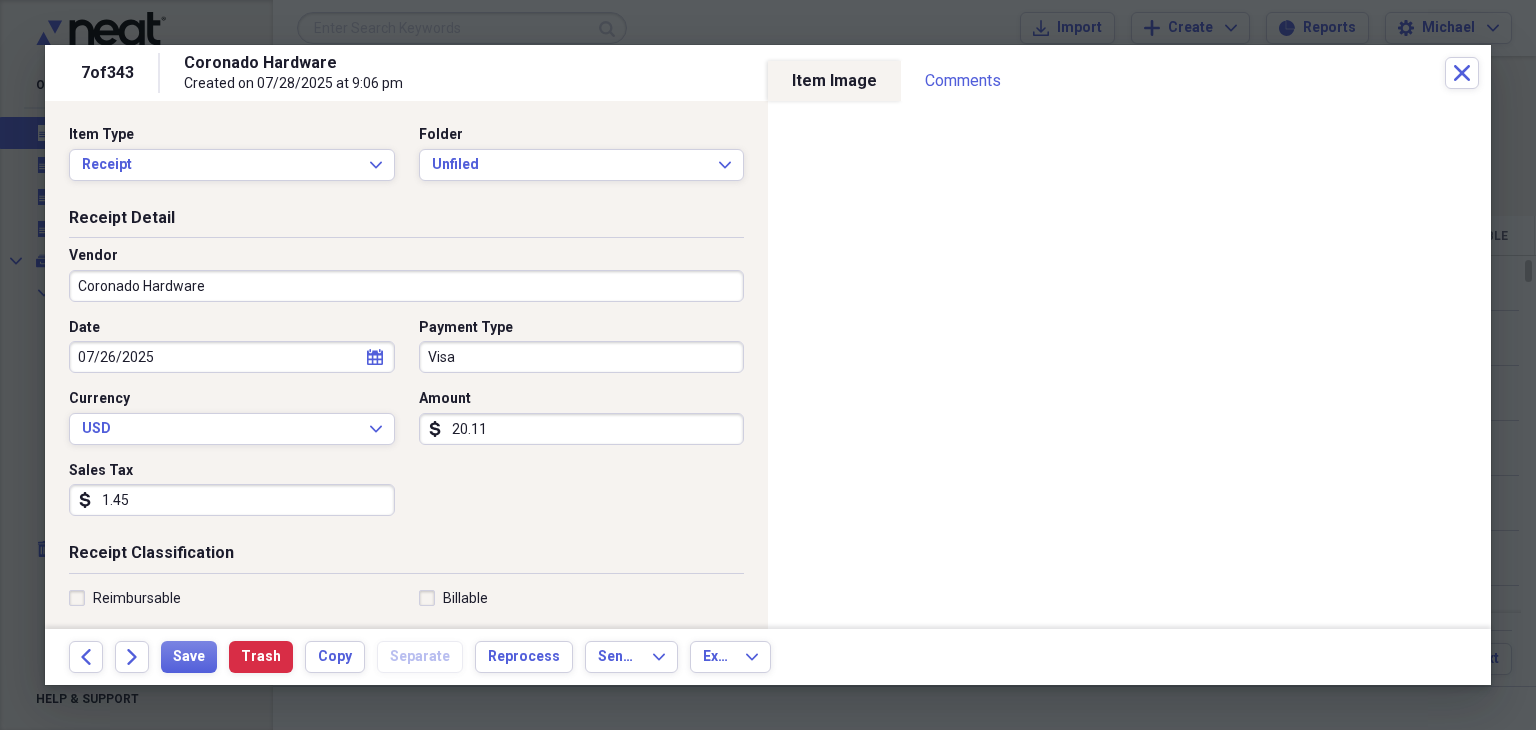 click on "20.11" at bounding box center [582, 429] 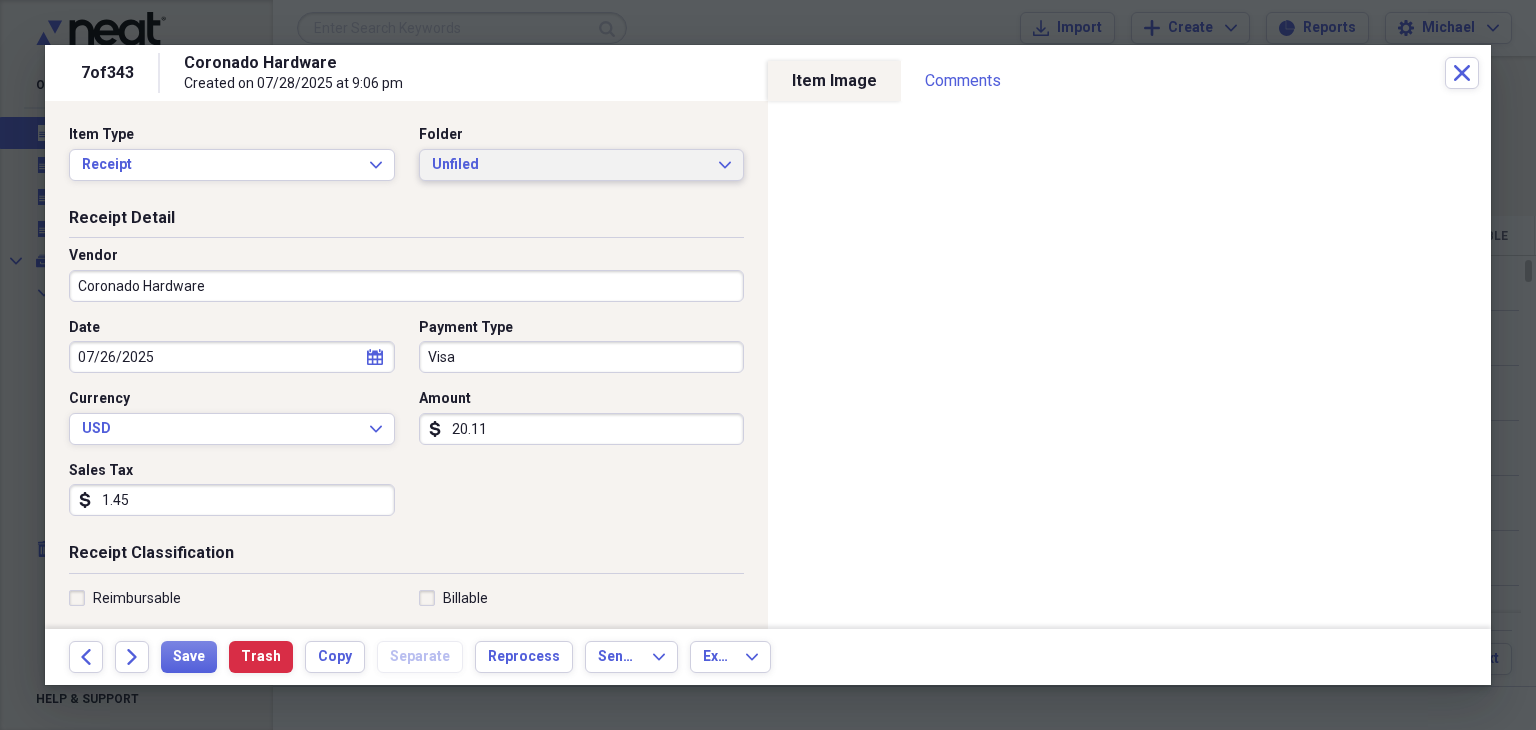 click on "Unfiled" at bounding box center [570, 165] 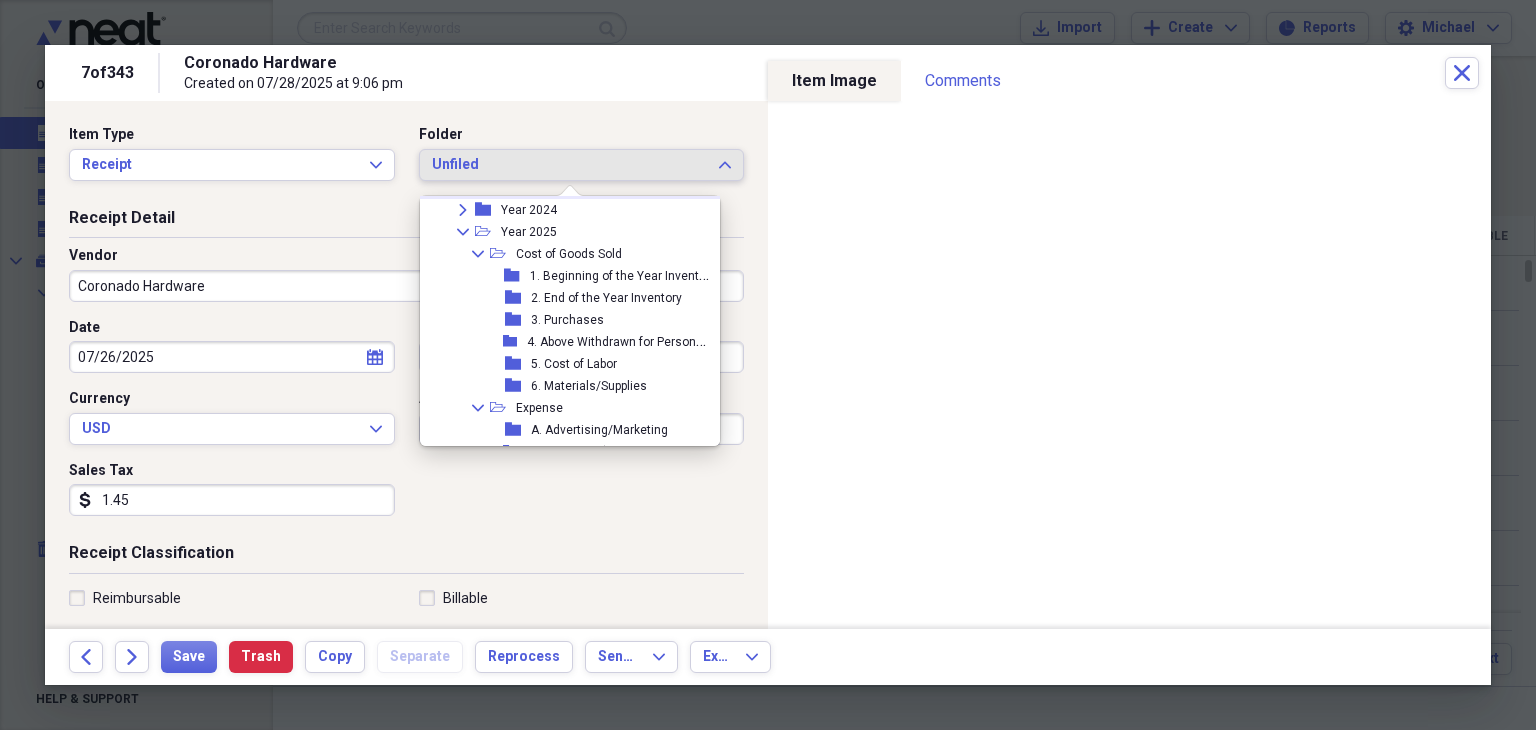 scroll, scrollTop: 190, scrollLeft: 0, axis: vertical 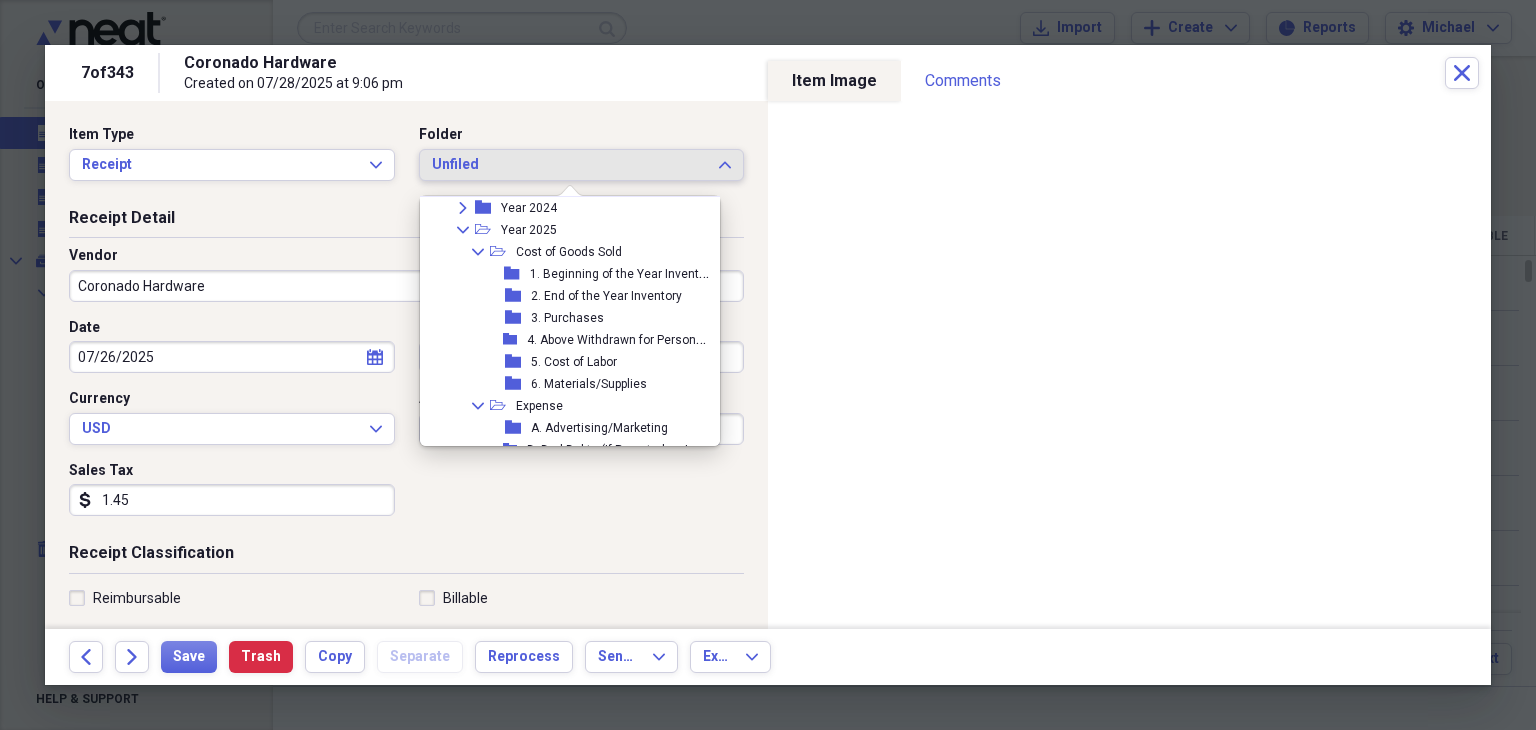 click on "6. Materials/Supplies" at bounding box center (589, 384) 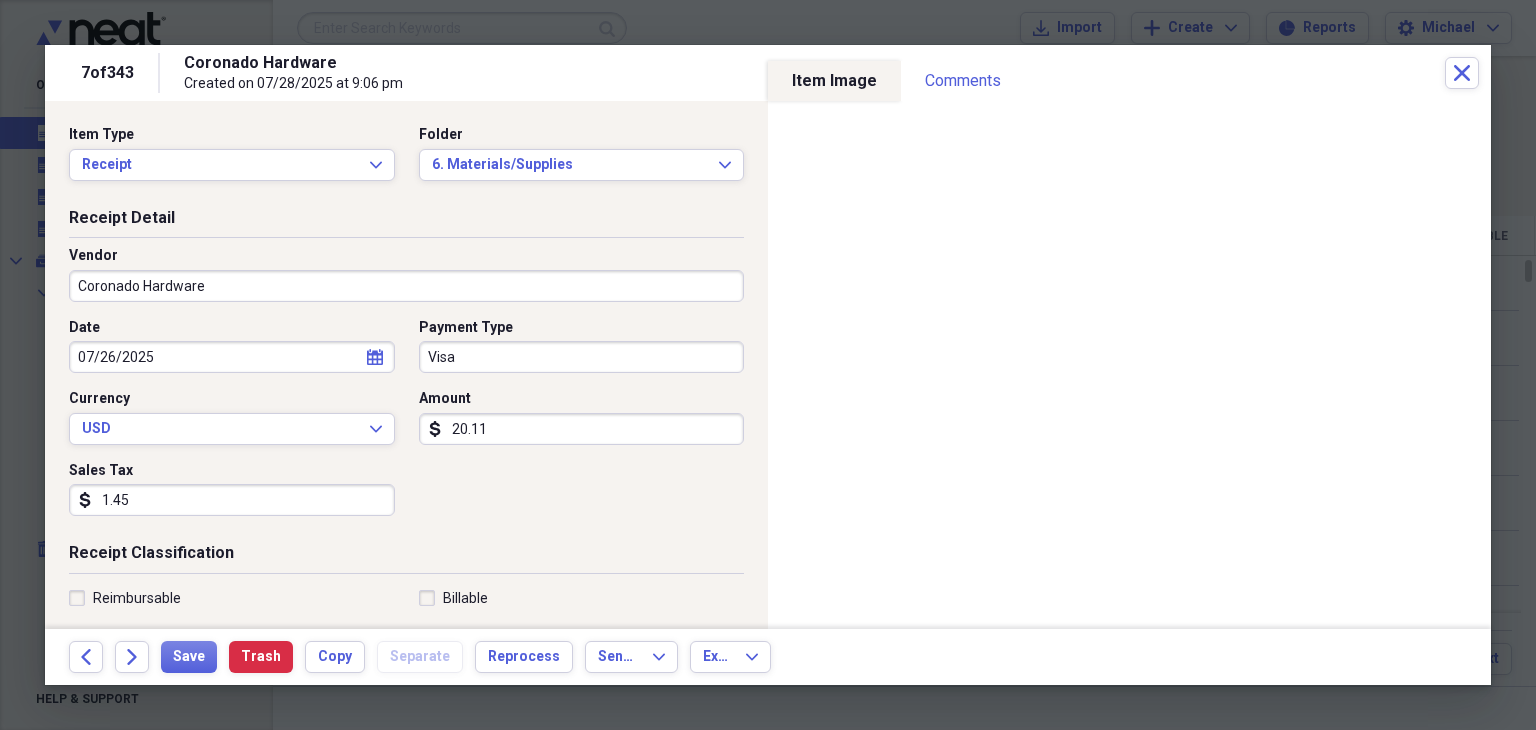 drag, startPoint x: 572, startPoint y: 518, endPoint x: 588, endPoint y: 425, distance: 94.36631 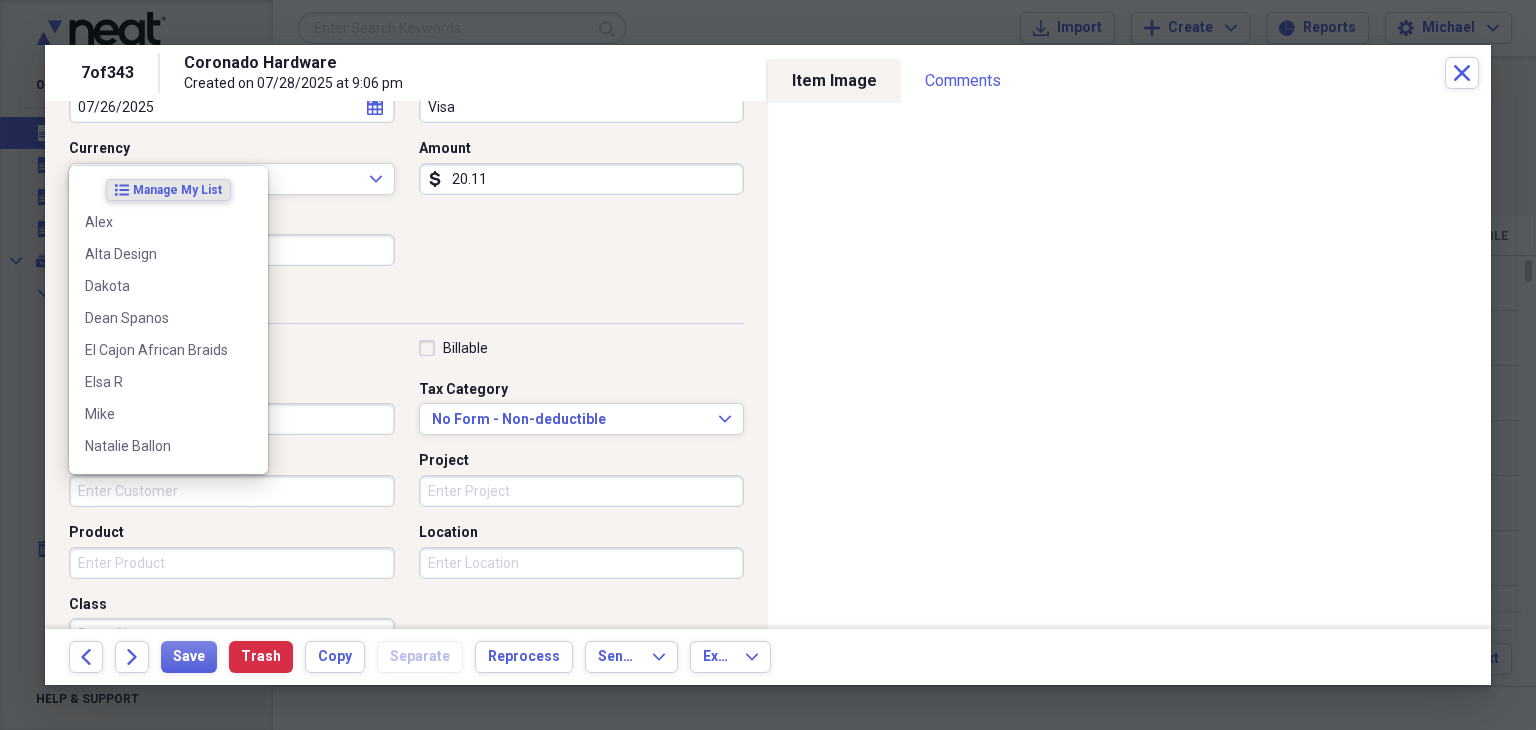 click on "Customer" at bounding box center (232, 491) 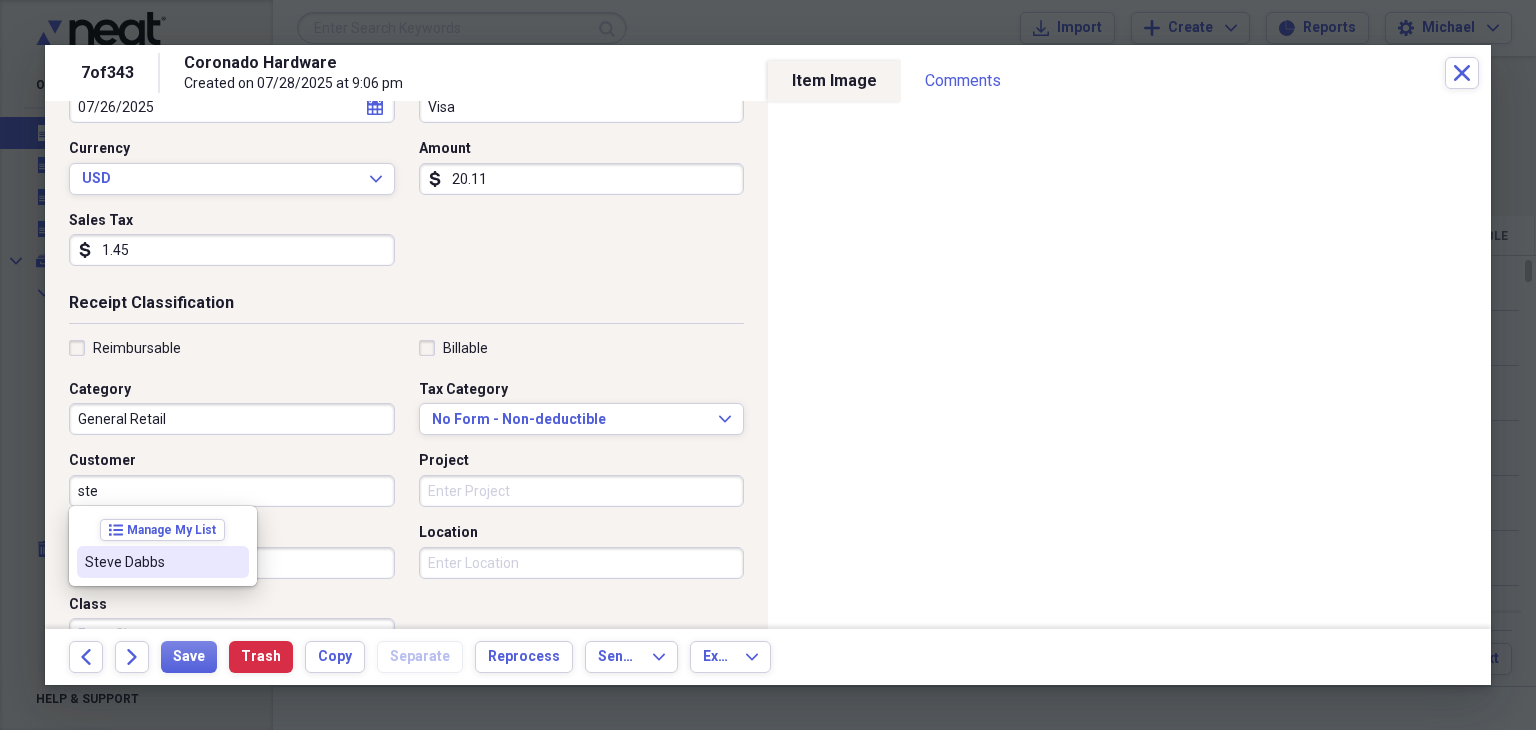 click on "list Manage My List Steve Dabbs" at bounding box center (163, 546) 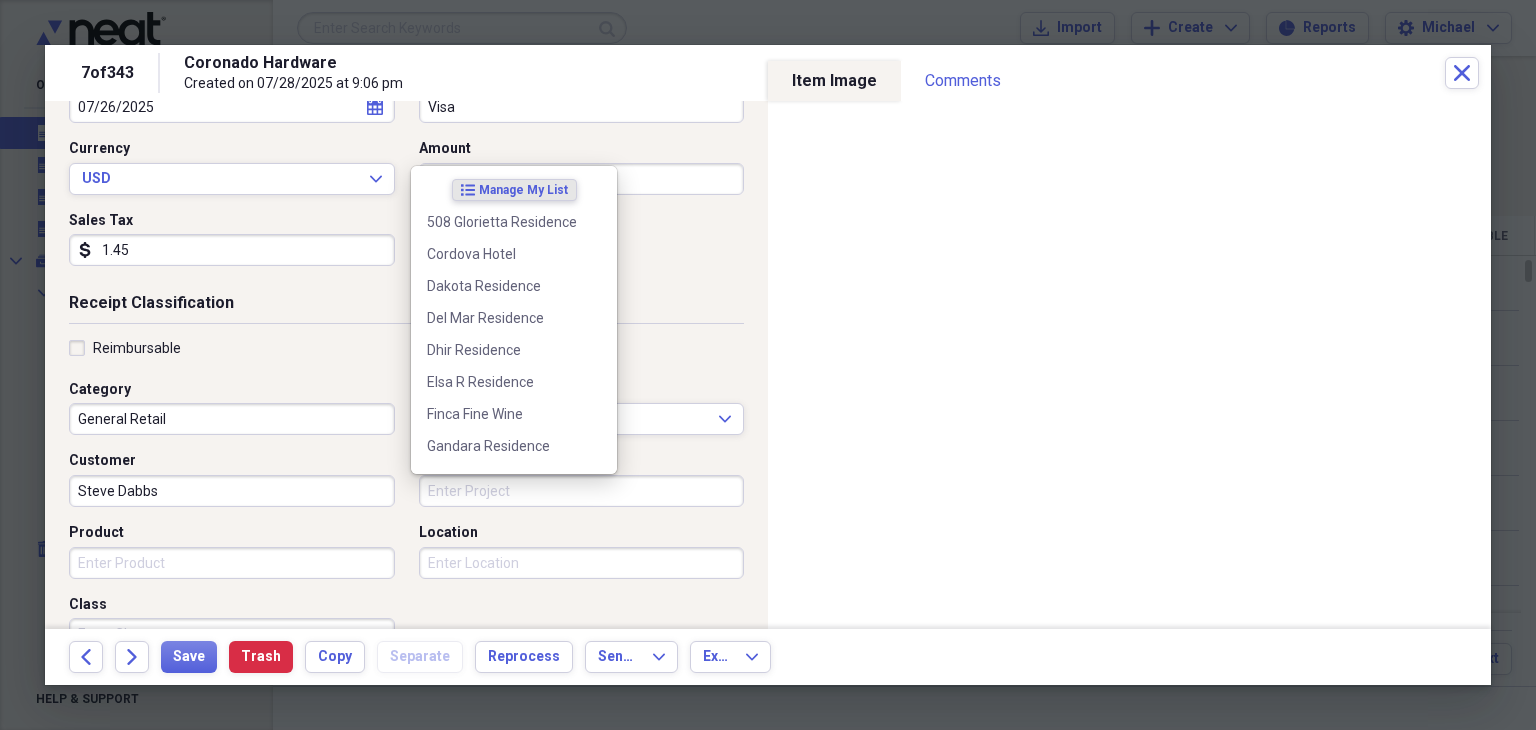 click on "Project" at bounding box center (582, 491) 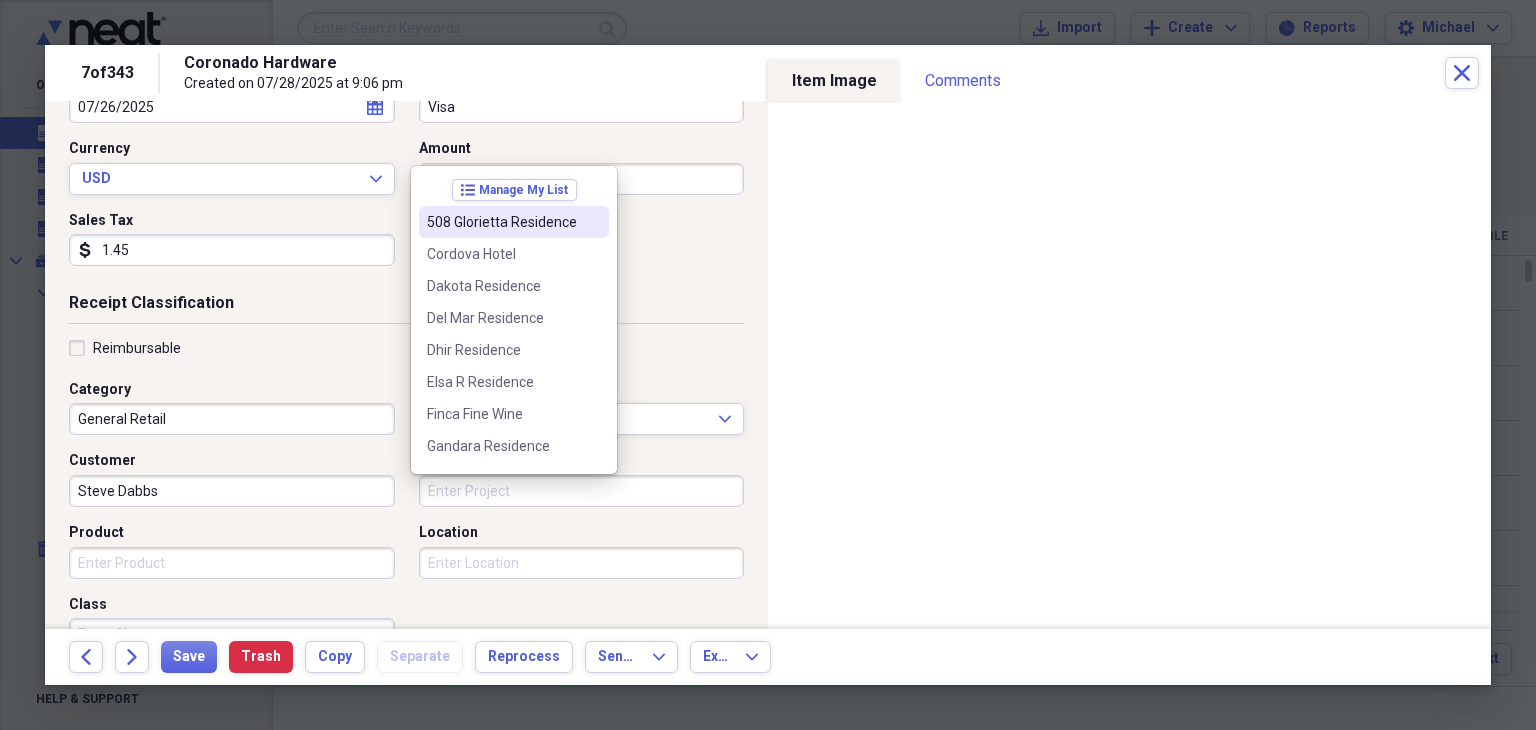 click on "508 Glorietta Residence" at bounding box center (502, 222) 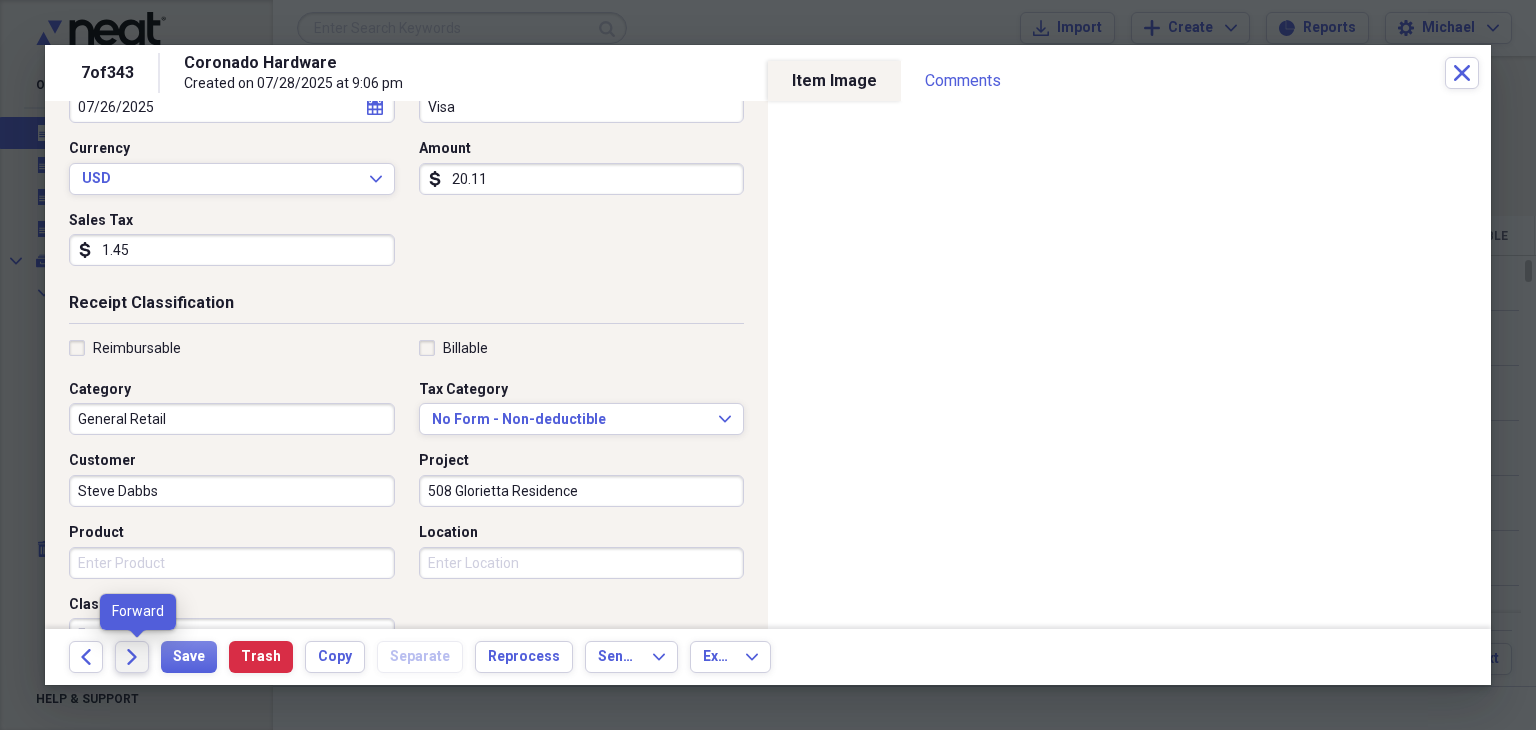 click on "Forward" 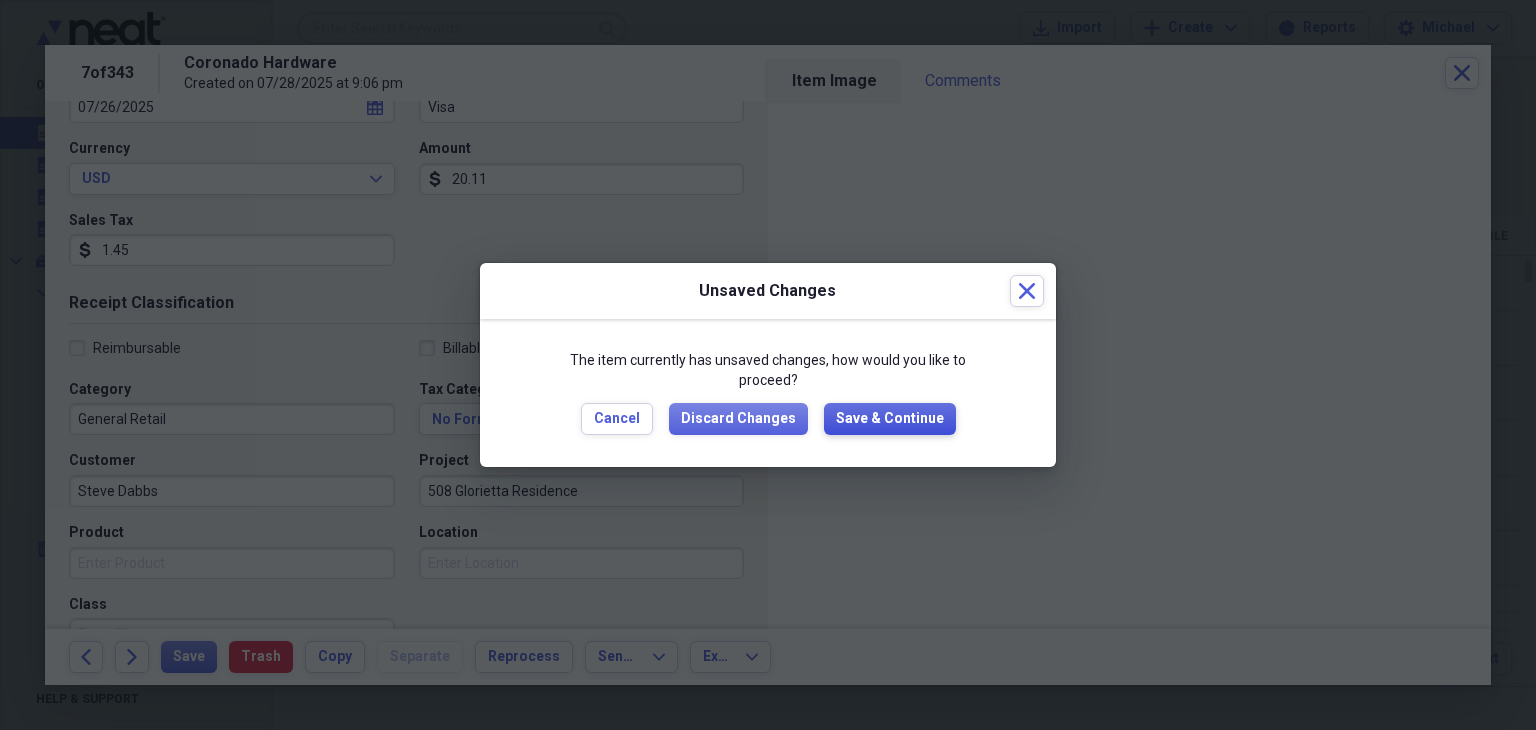click on "Save & Continue" at bounding box center (890, 419) 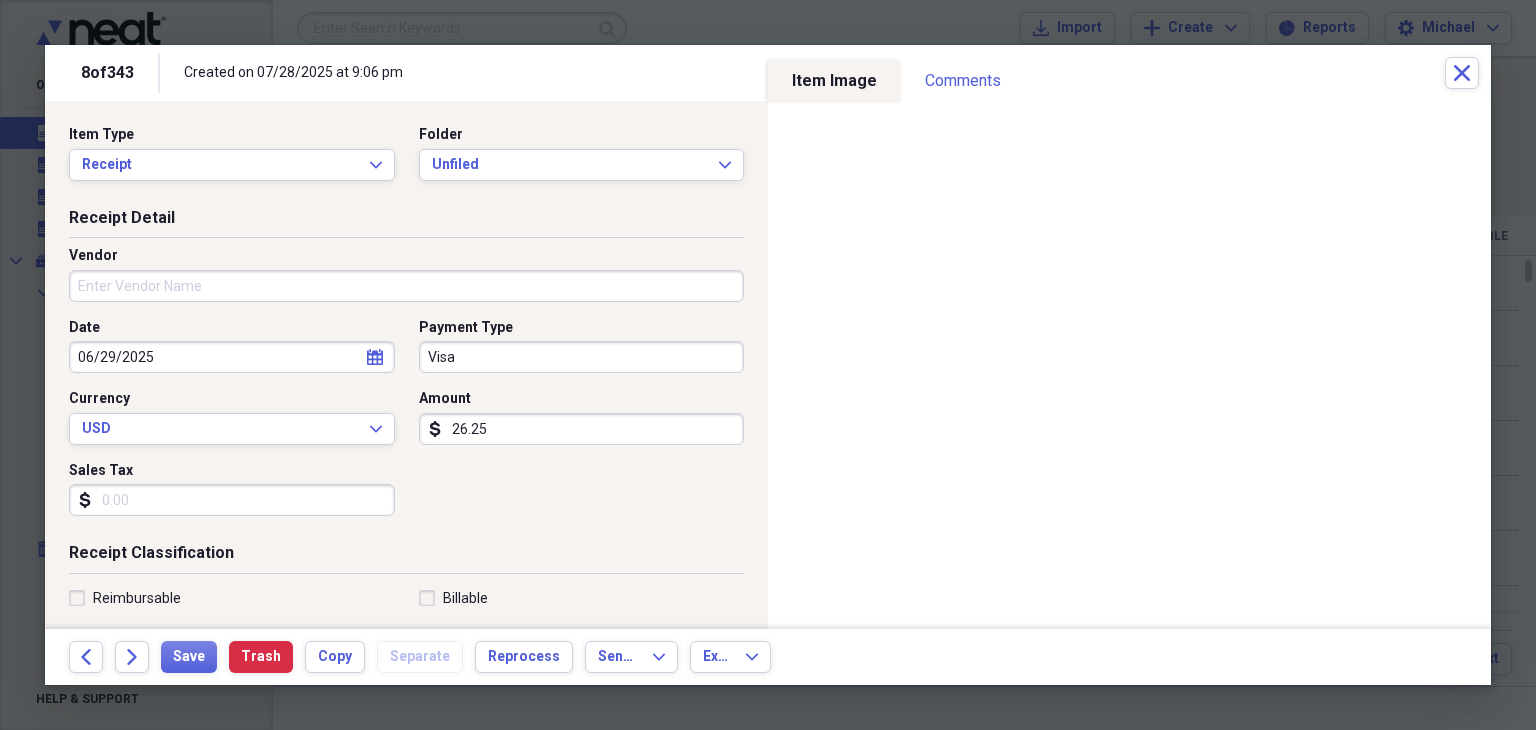 click on "Vendor" at bounding box center (406, 286) 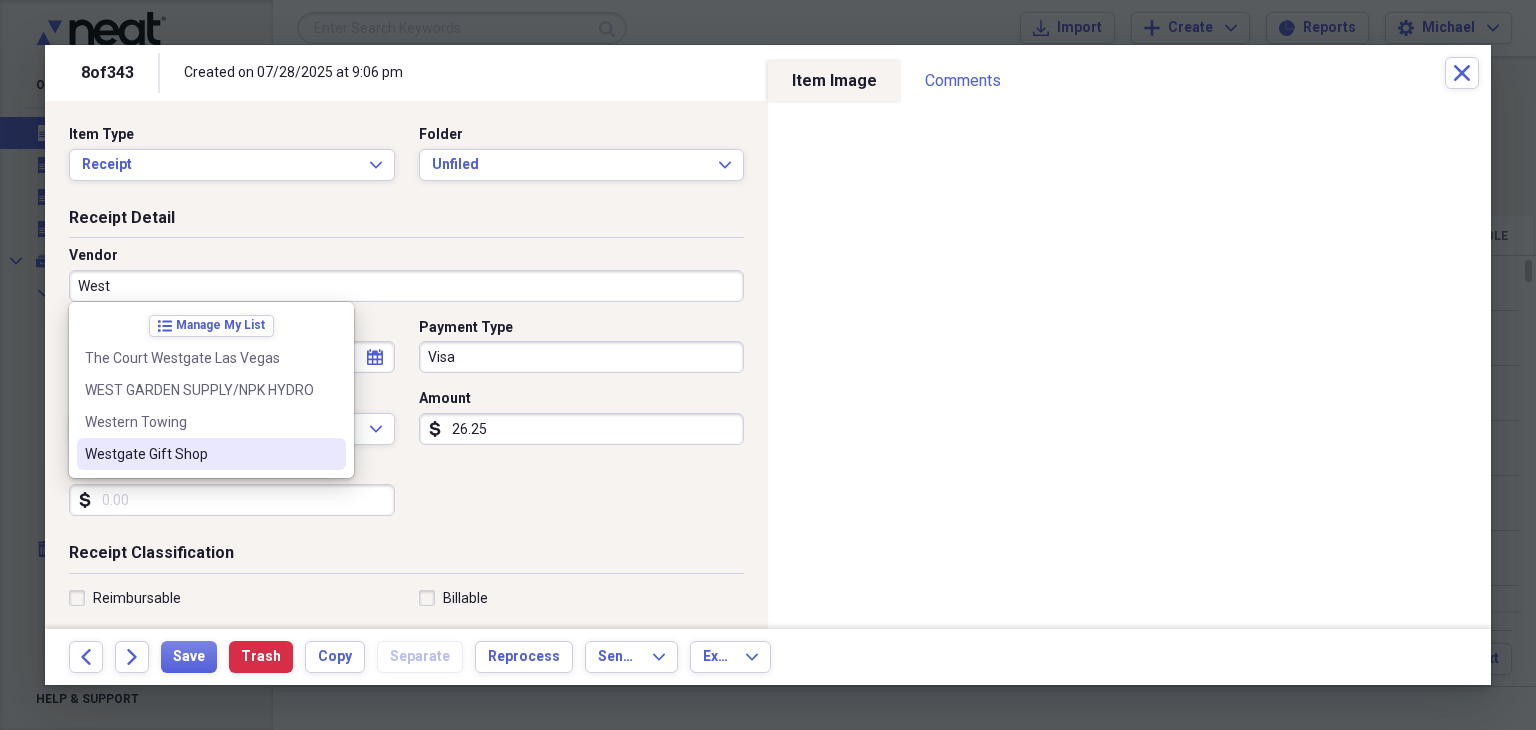 click on "Westgate Gift Shop" at bounding box center [199, 454] 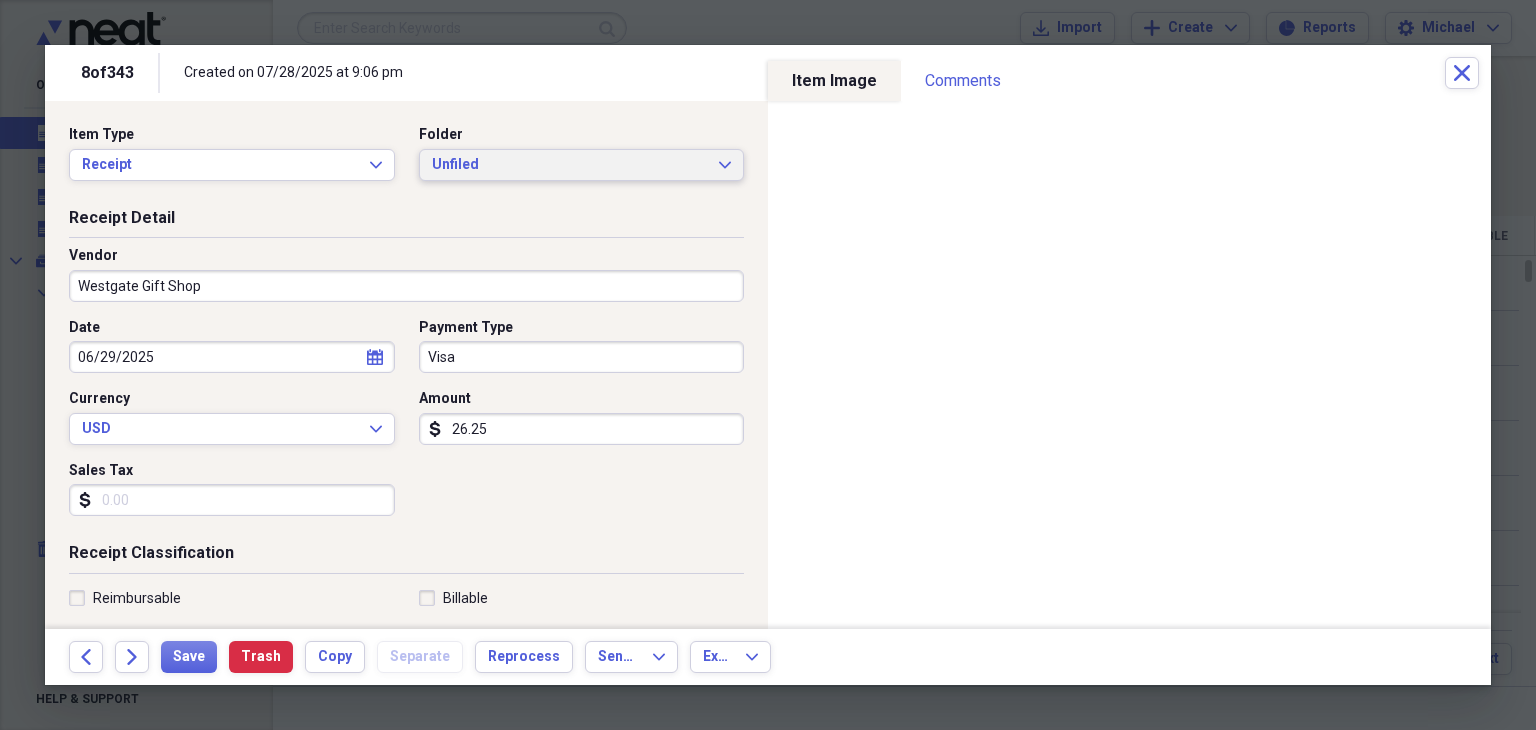 click on "Unfiled" at bounding box center [570, 165] 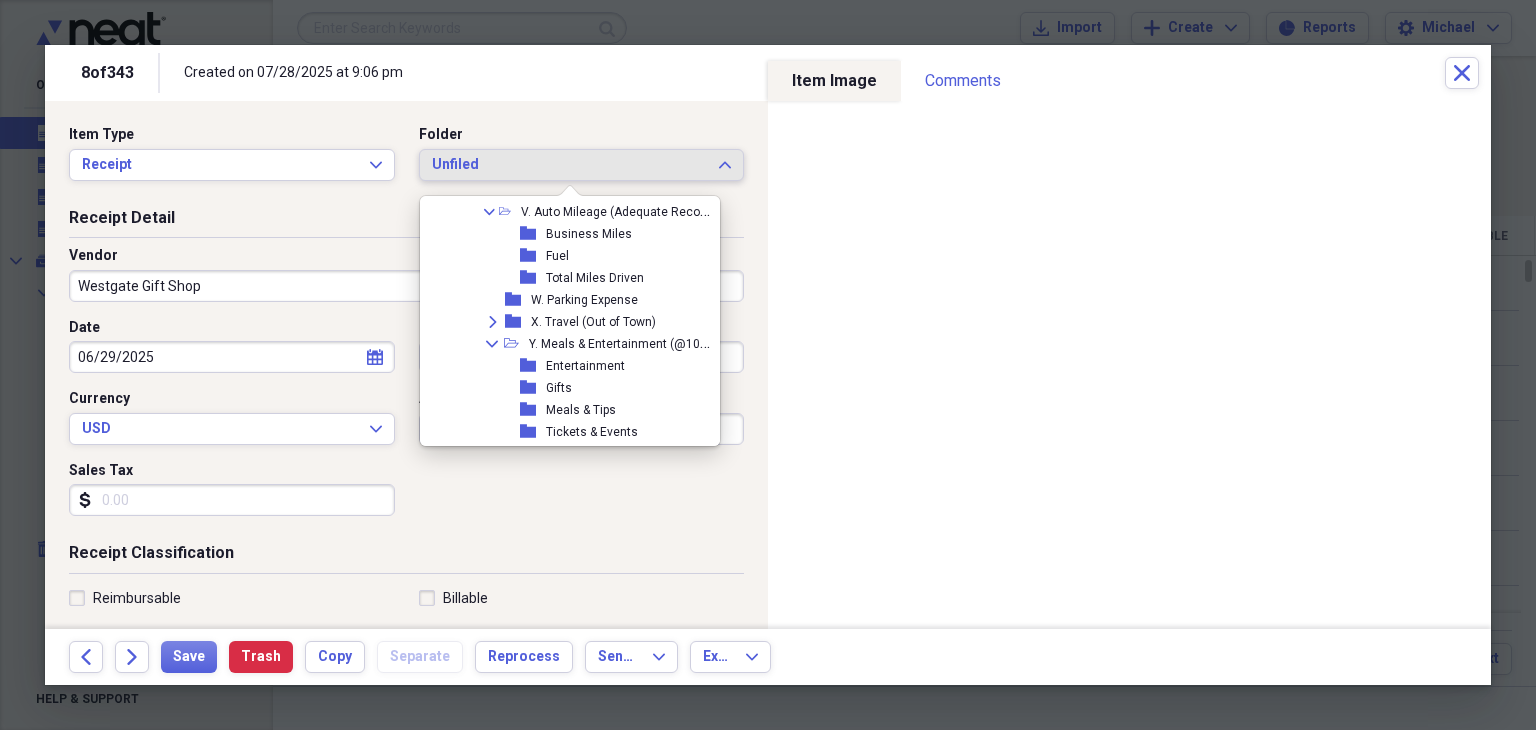 scroll, scrollTop: 1012, scrollLeft: 0, axis: vertical 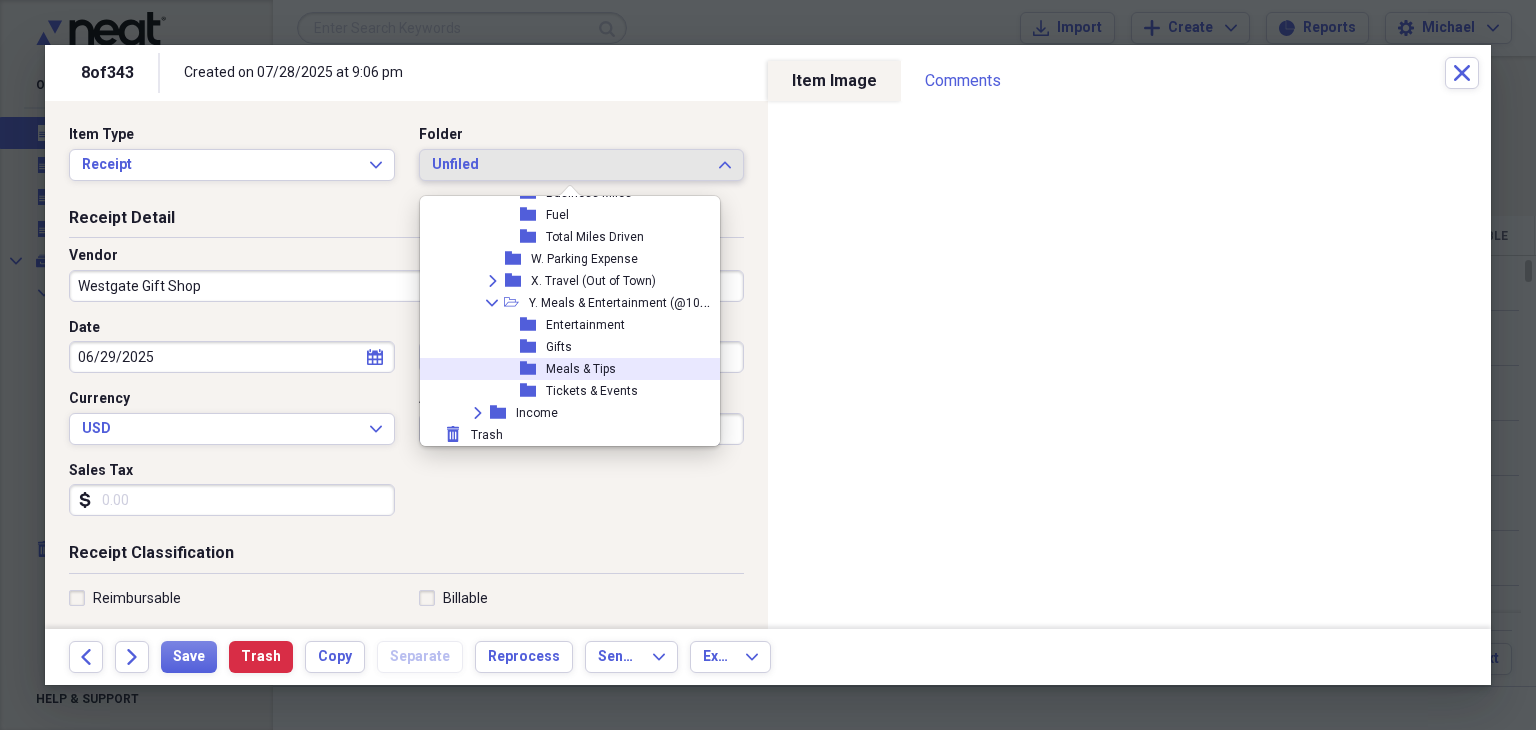 click on "Meals & Tips" at bounding box center [581, 369] 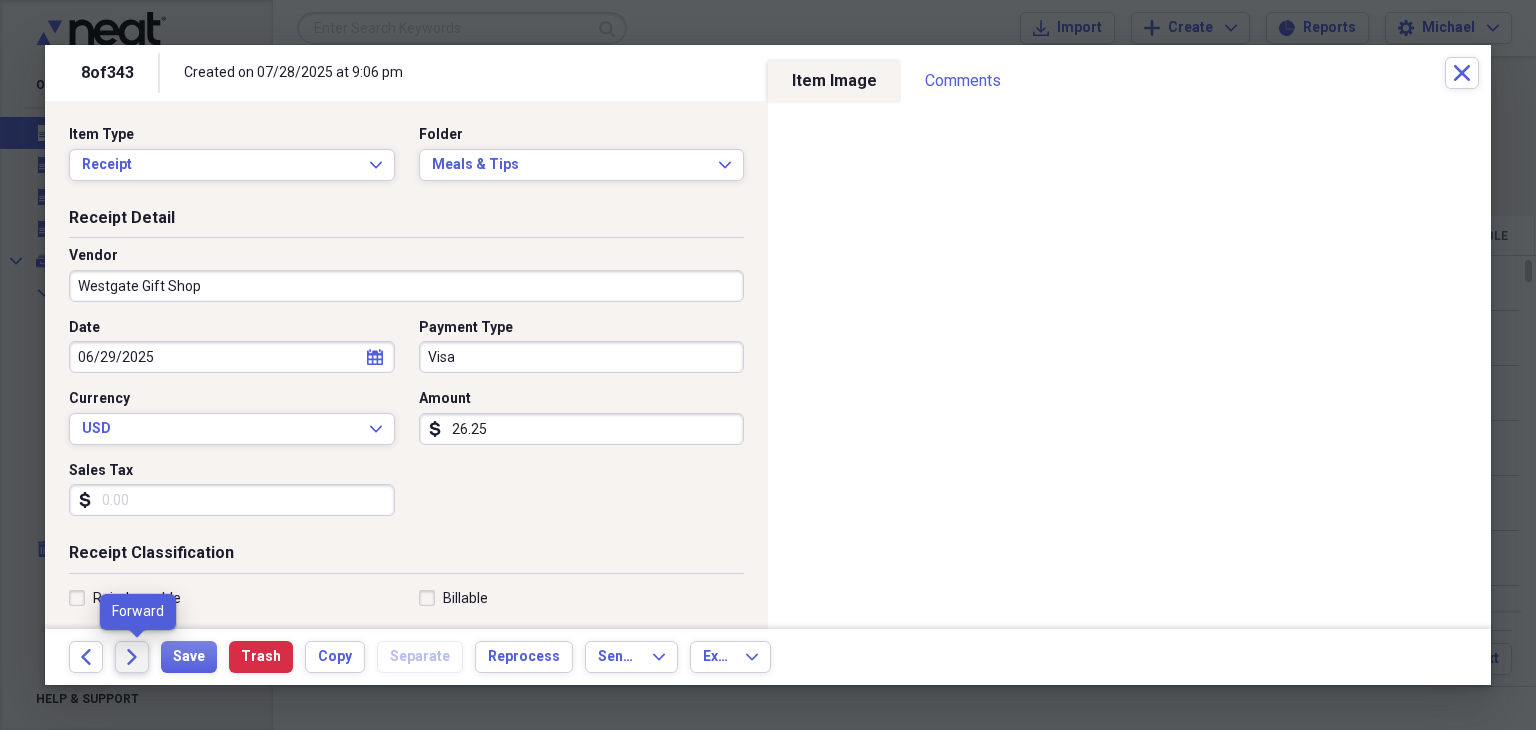 click on "Forward" 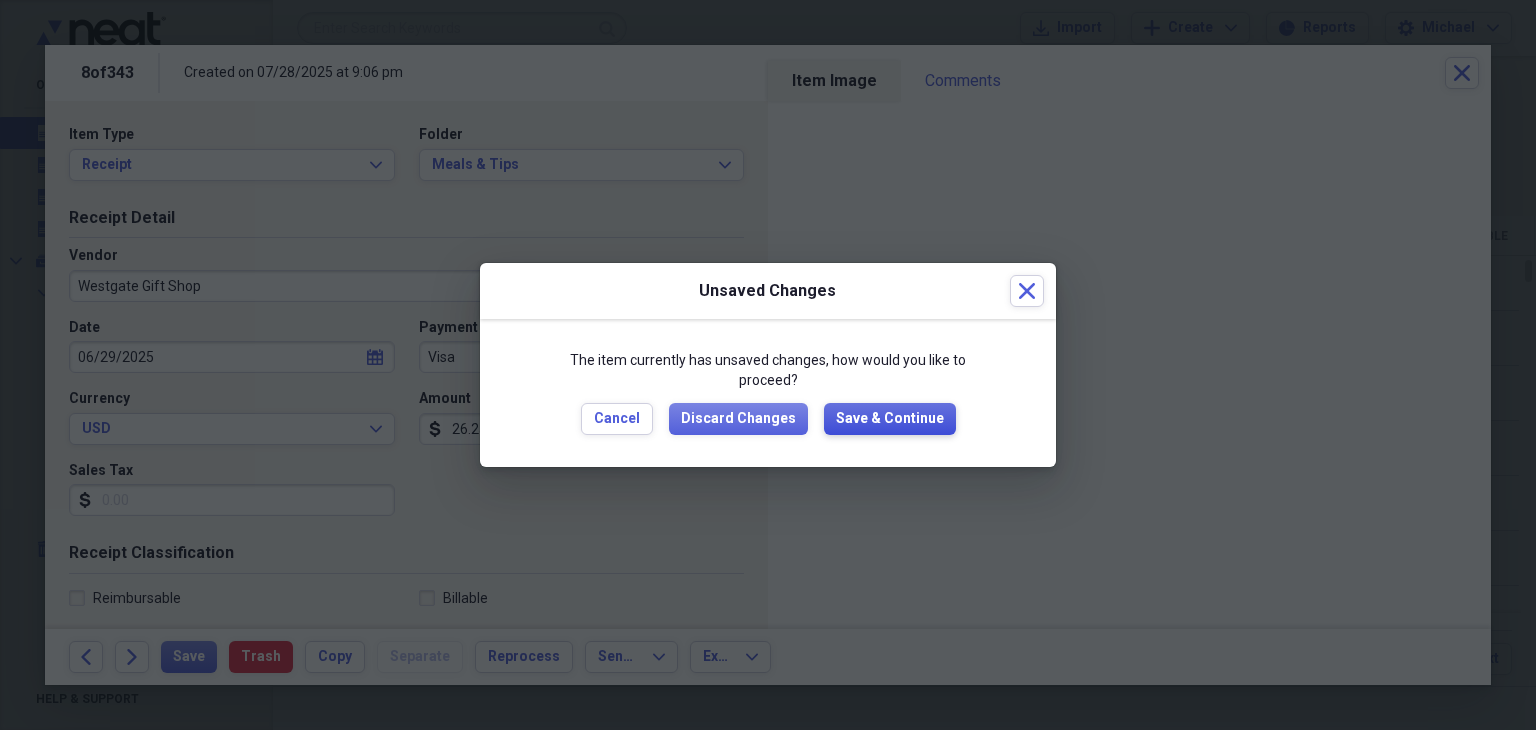 click on "Save & Continue" at bounding box center [890, 419] 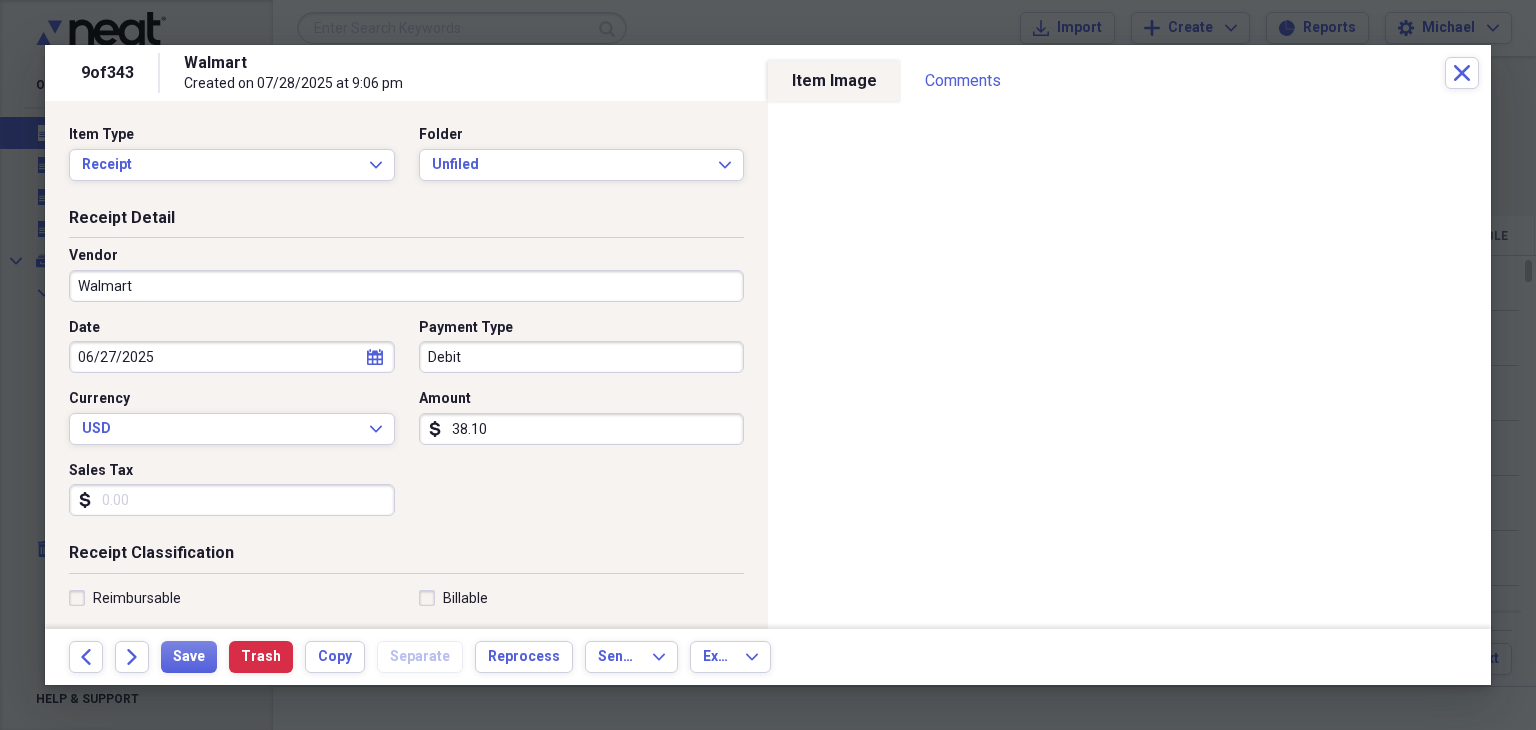 click on "Sales Tax" at bounding box center (232, 500) 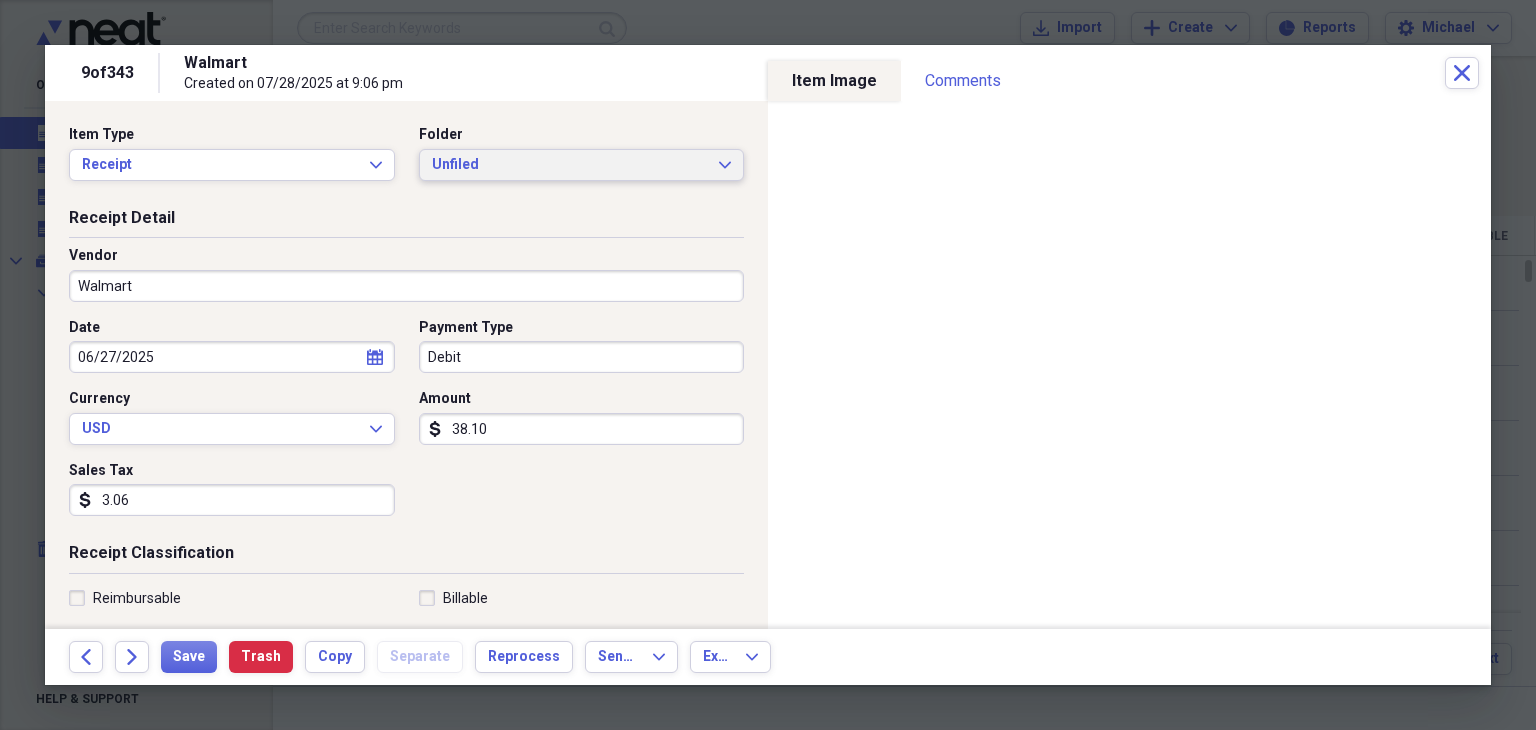 type on "3.06" 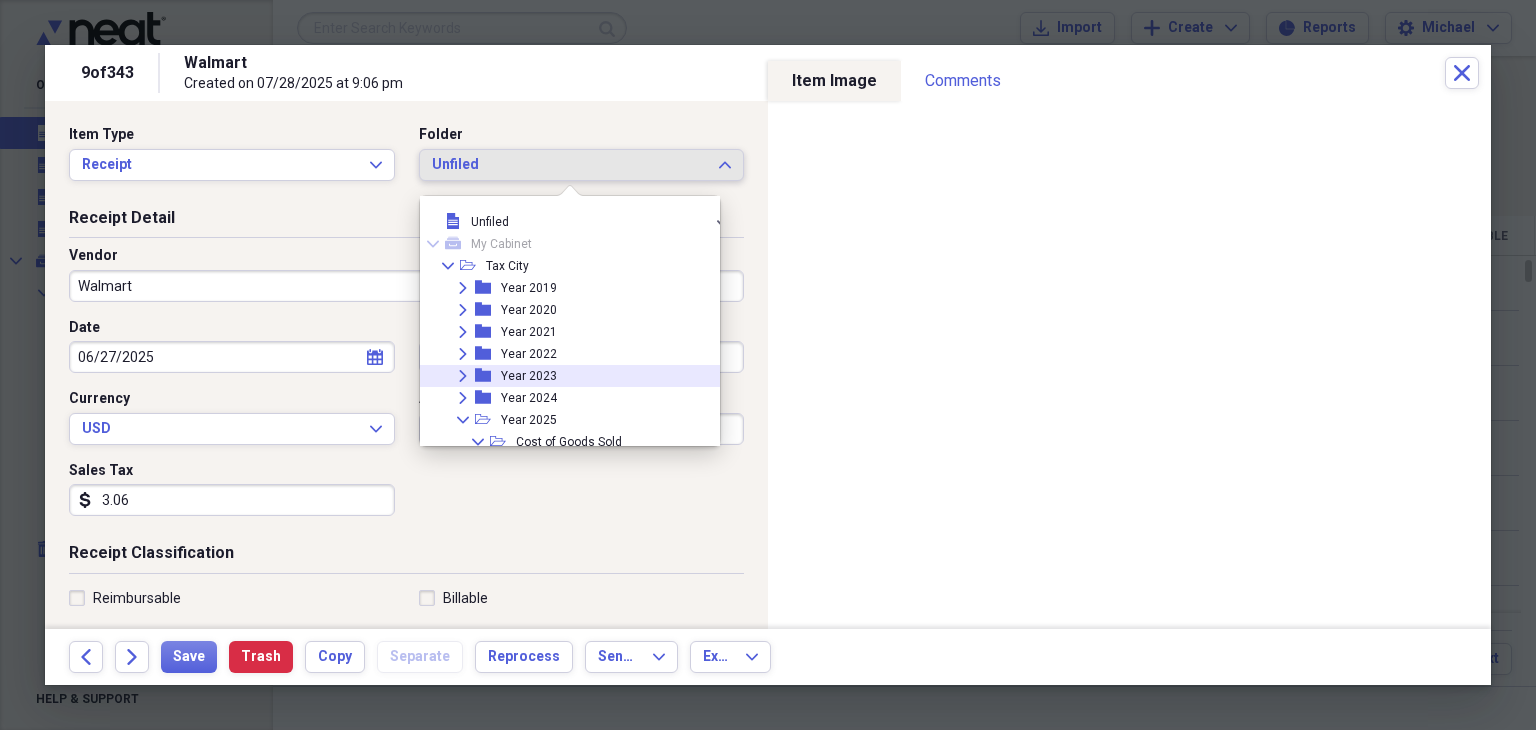 click on "Expand folder Year 2023" at bounding box center (569, 376) 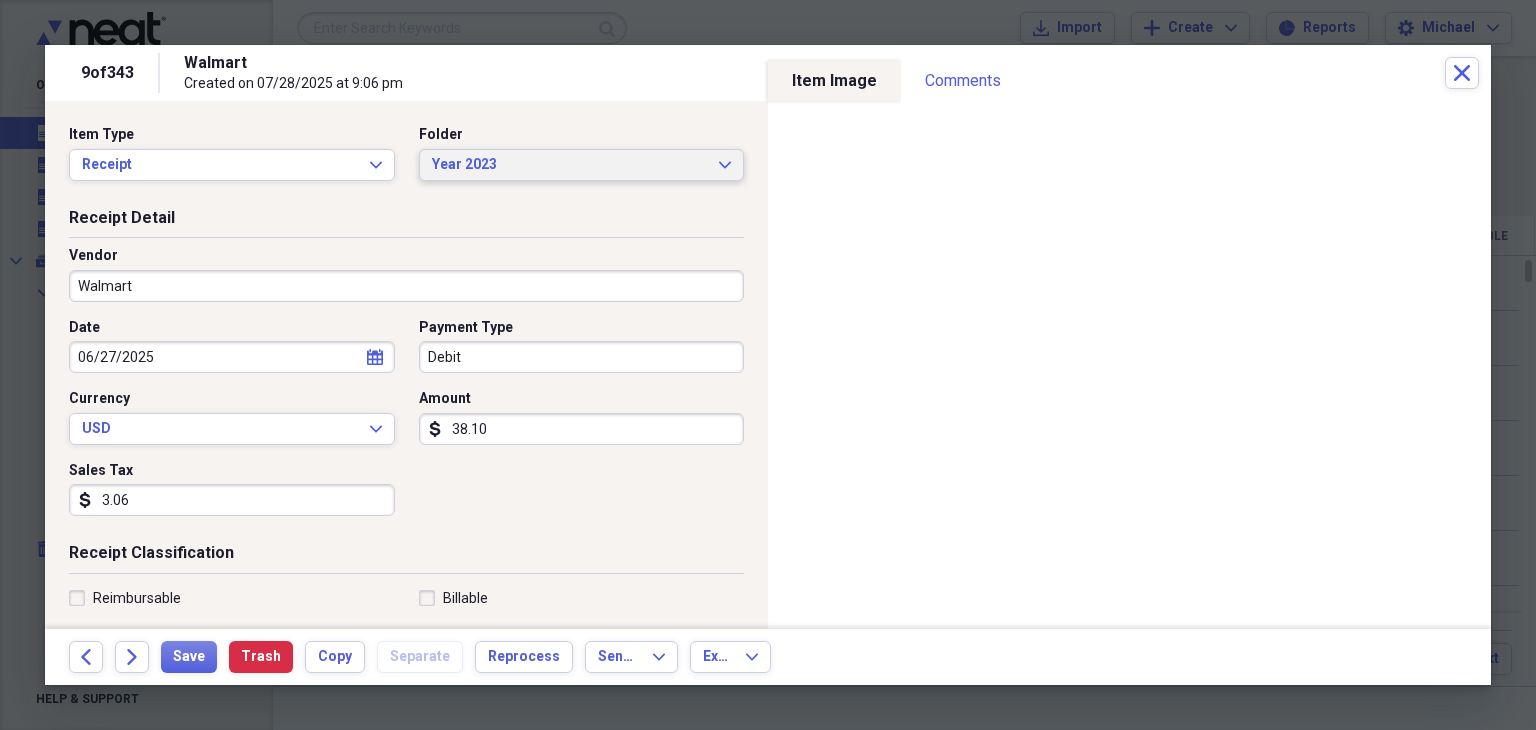 click on "Year 2023" at bounding box center (570, 165) 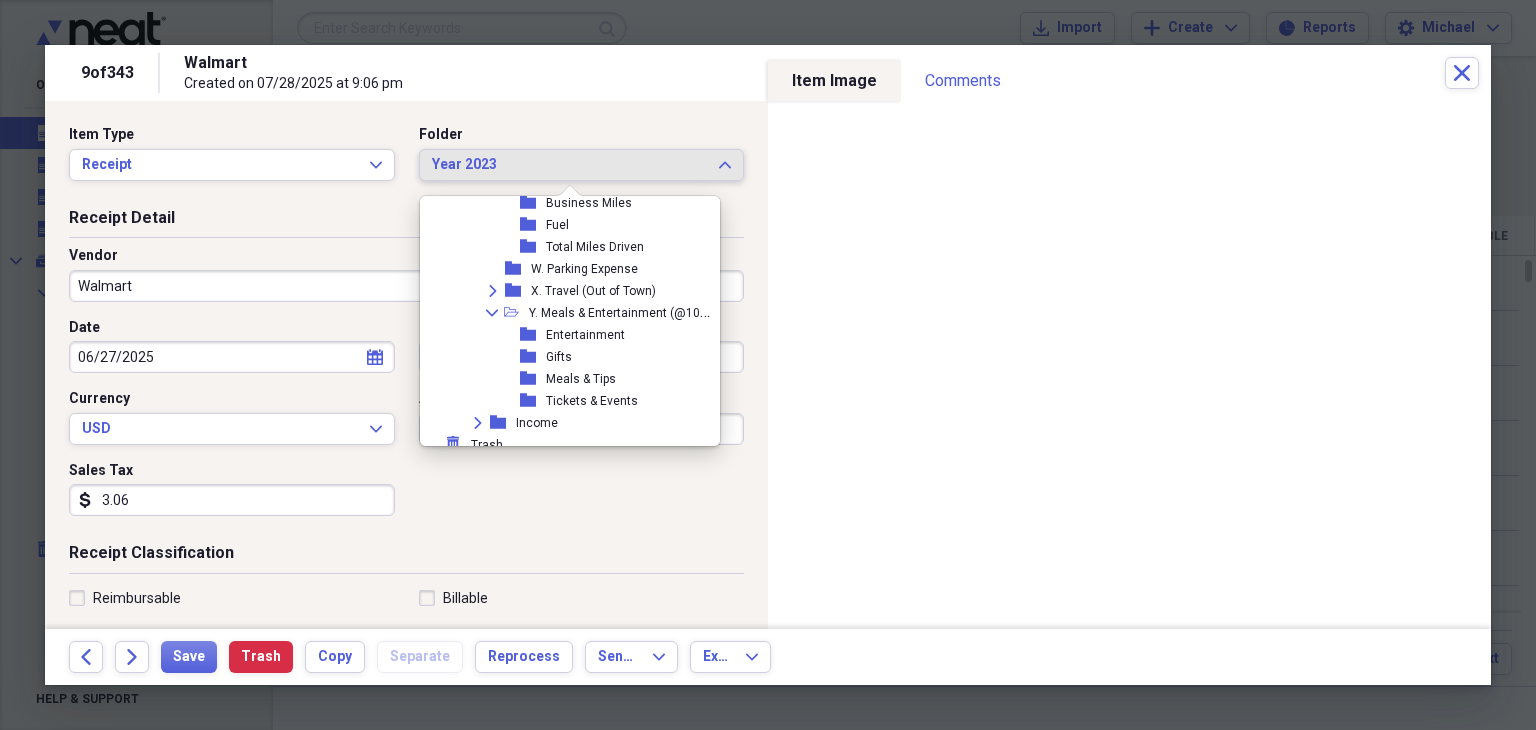 scroll, scrollTop: 1012, scrollLeft: 0, axis: vertical 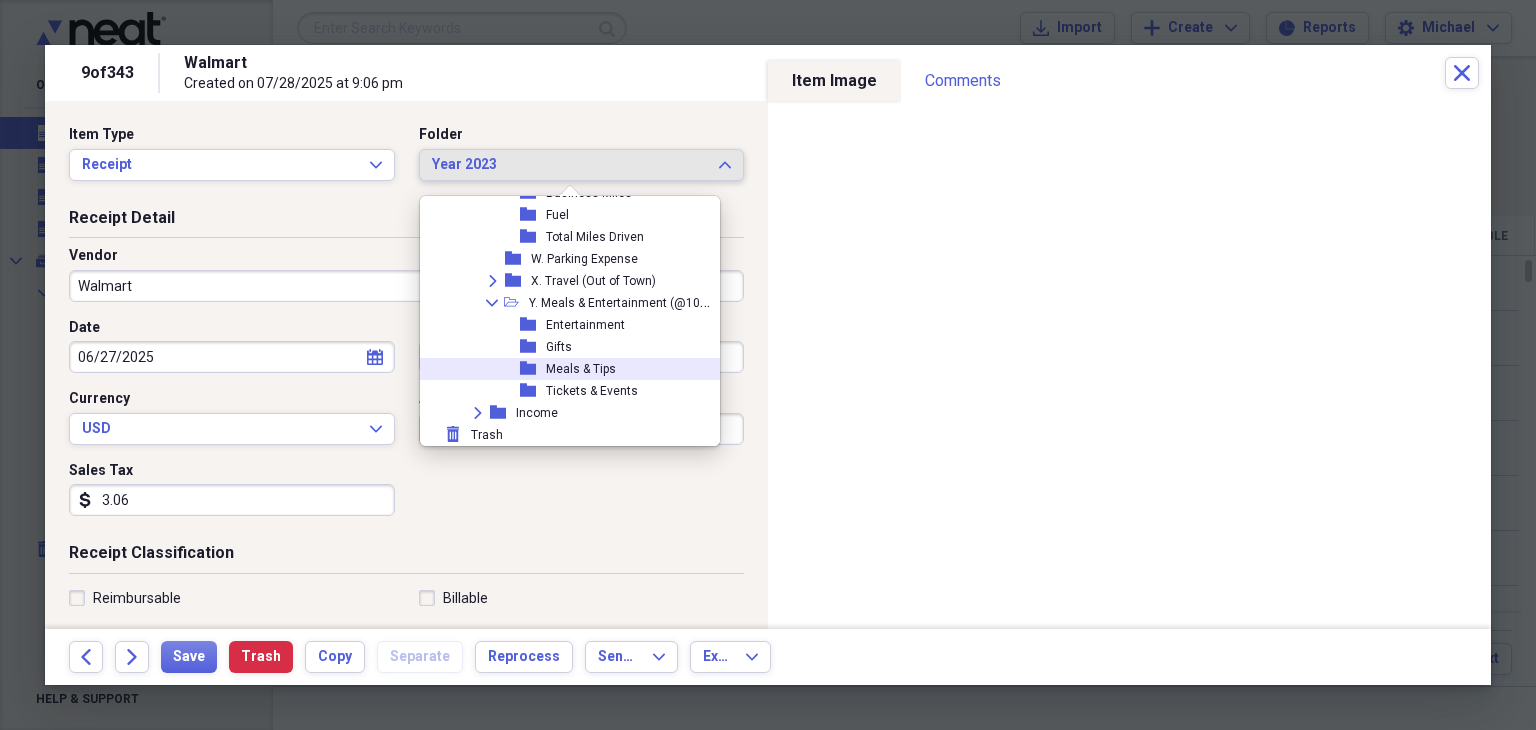 click on "Meals & Tips" at bounding box center (581, 369) 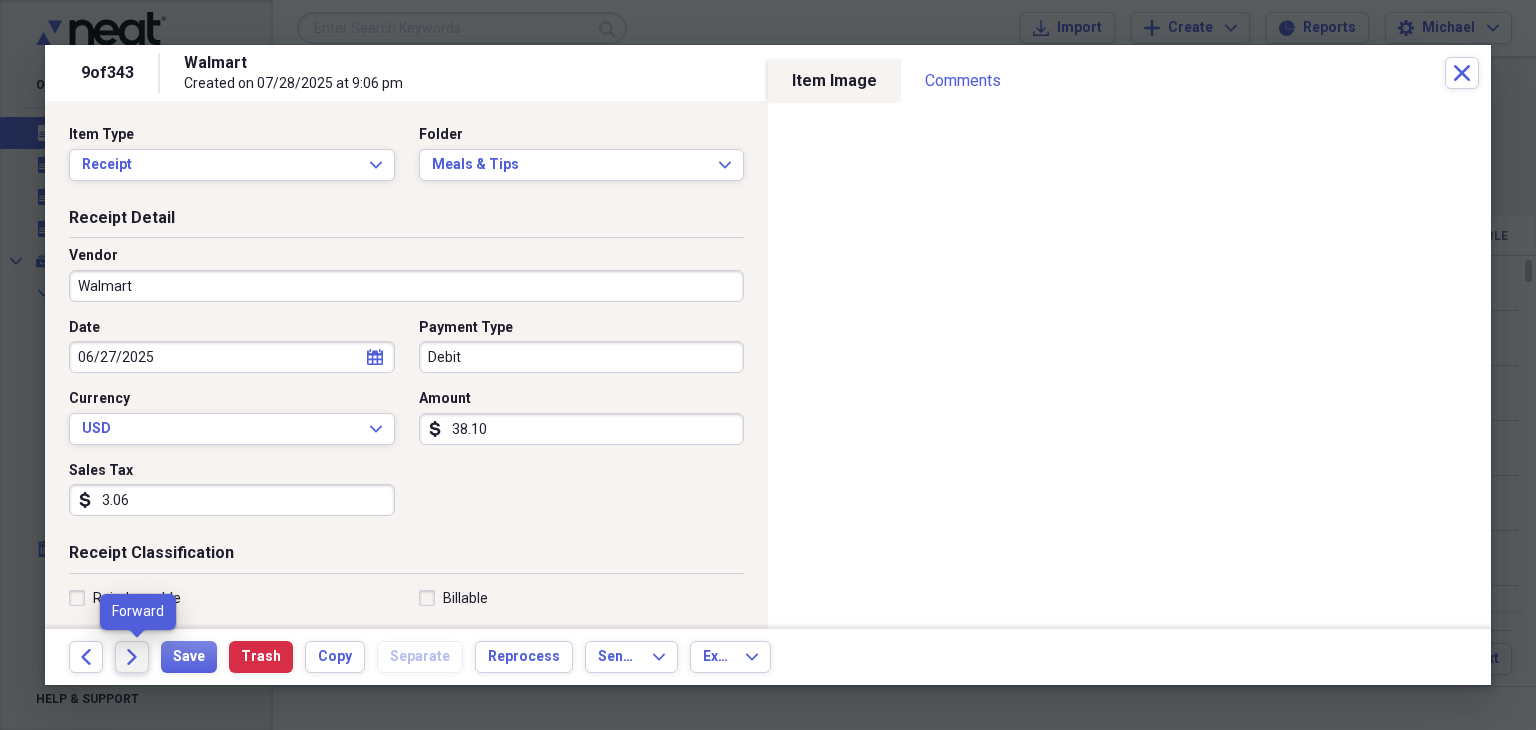 click on "Forward" 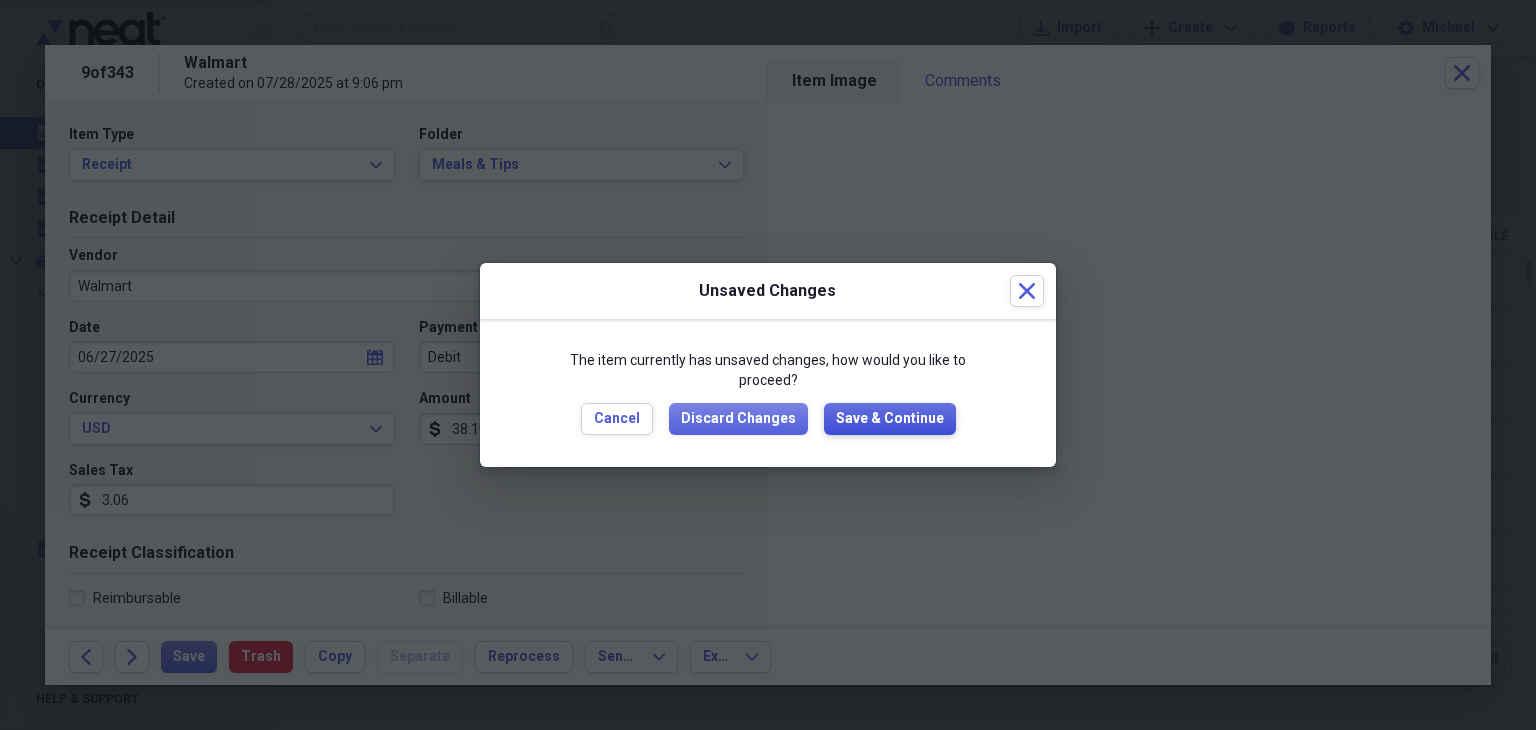 click on "Save & Continue" at bounding box center [890, 419] 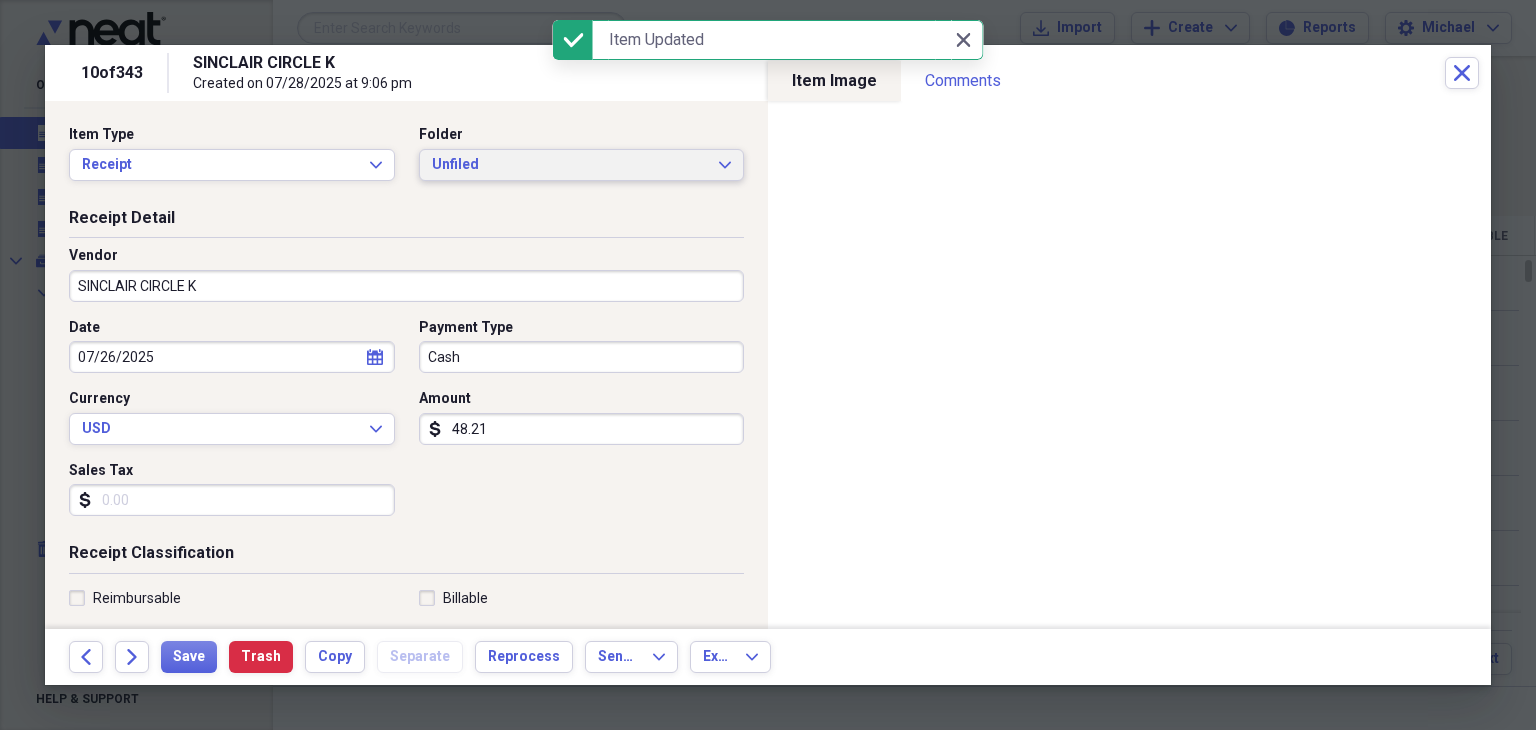 click on "Unfiled" at bounding box center (570, 165) 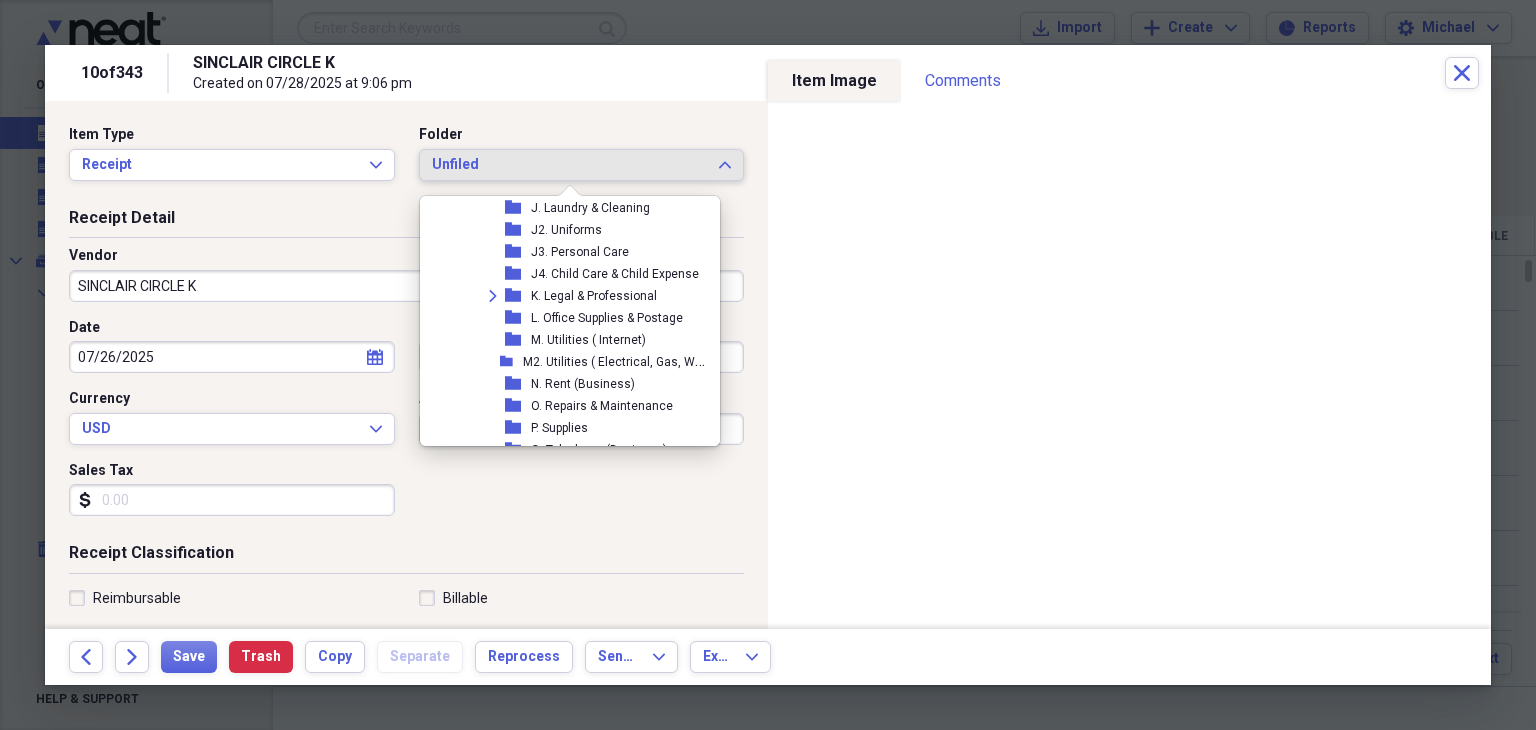 scroll, scrollTop: 612, scrollLeft: 0, axis: vertical 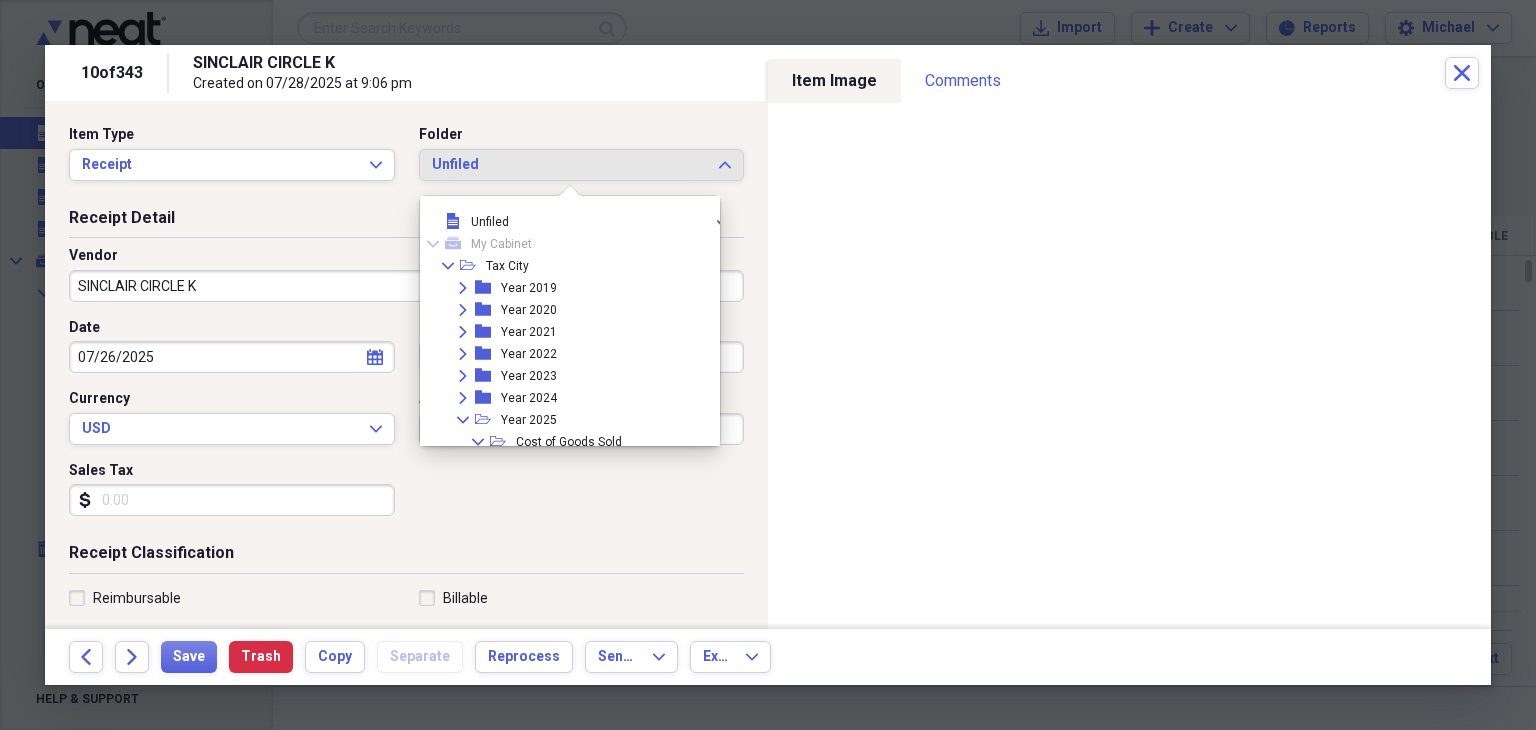 click on "Sales Tax" at bounding box center (232, 500) 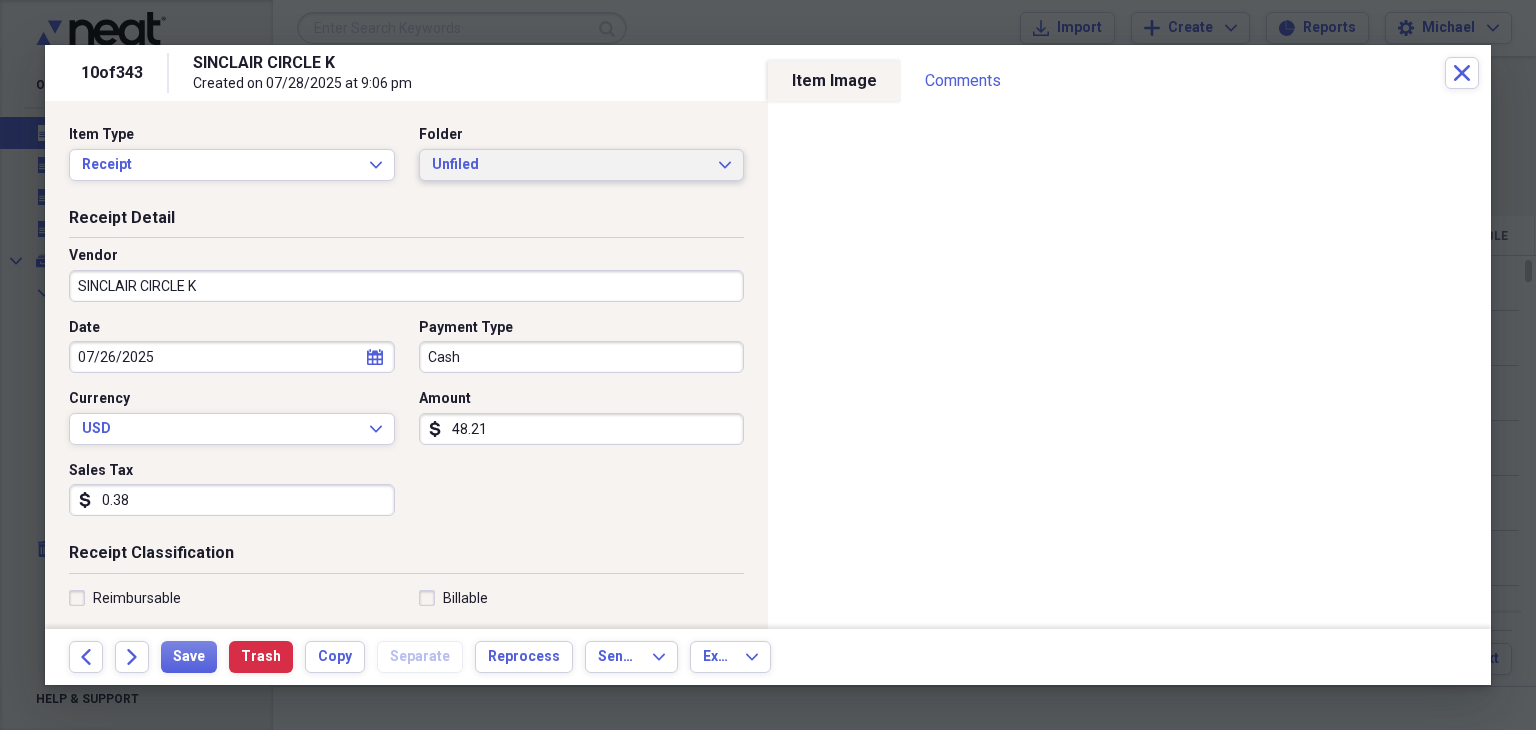 type on "0.38" 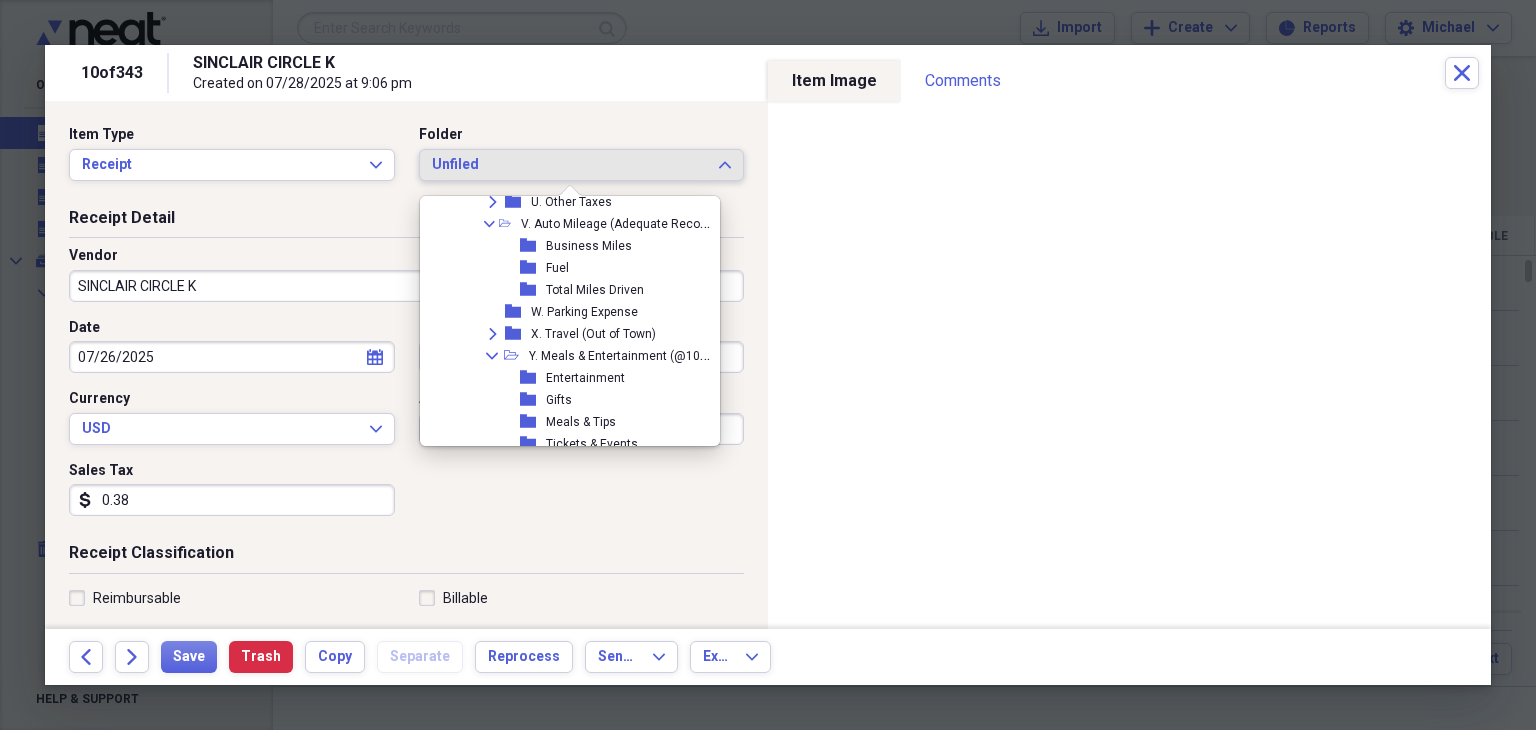 scroll, scrollTop: 940, scrollLeft: 0, axis: vertical 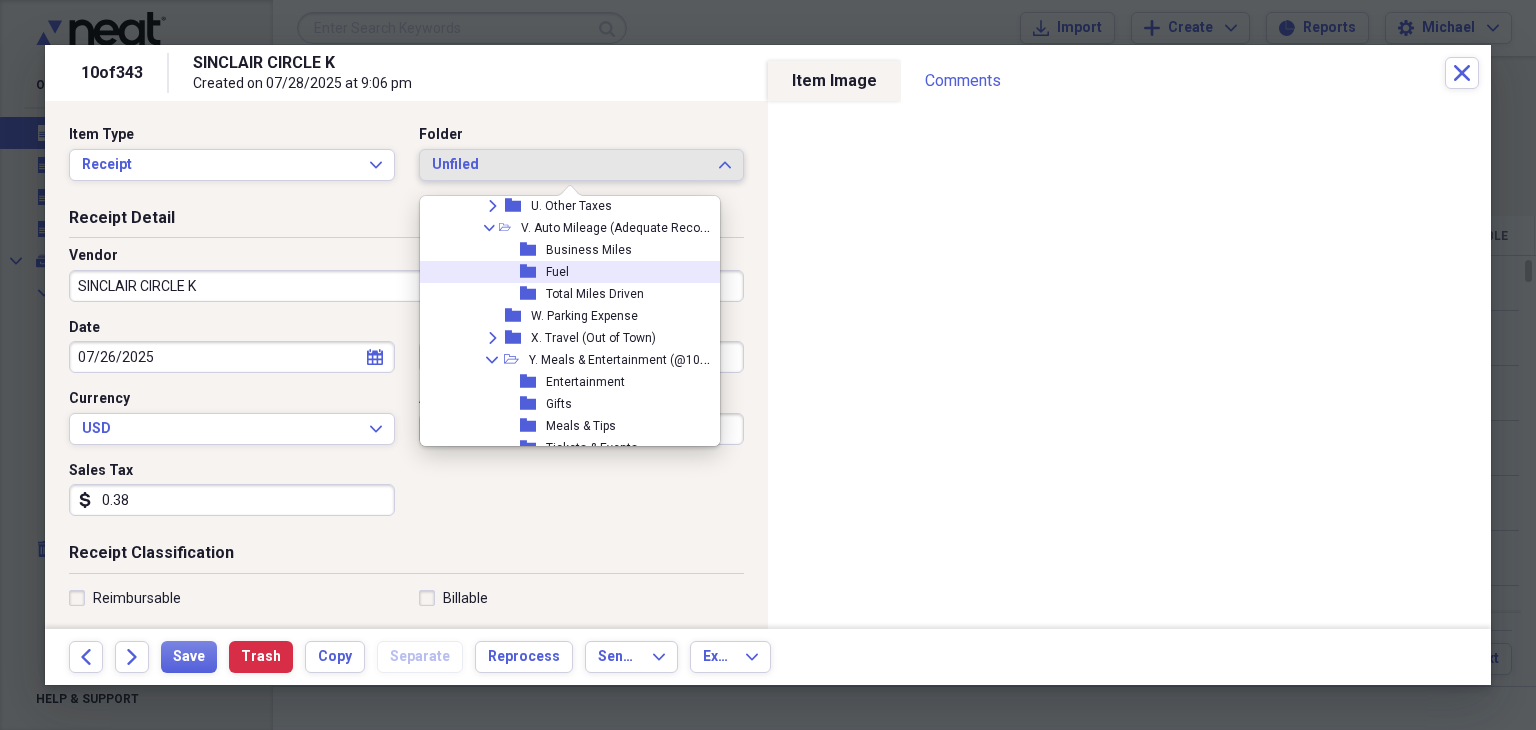 click on "folder Fuel" at bounding box center [569, 272] 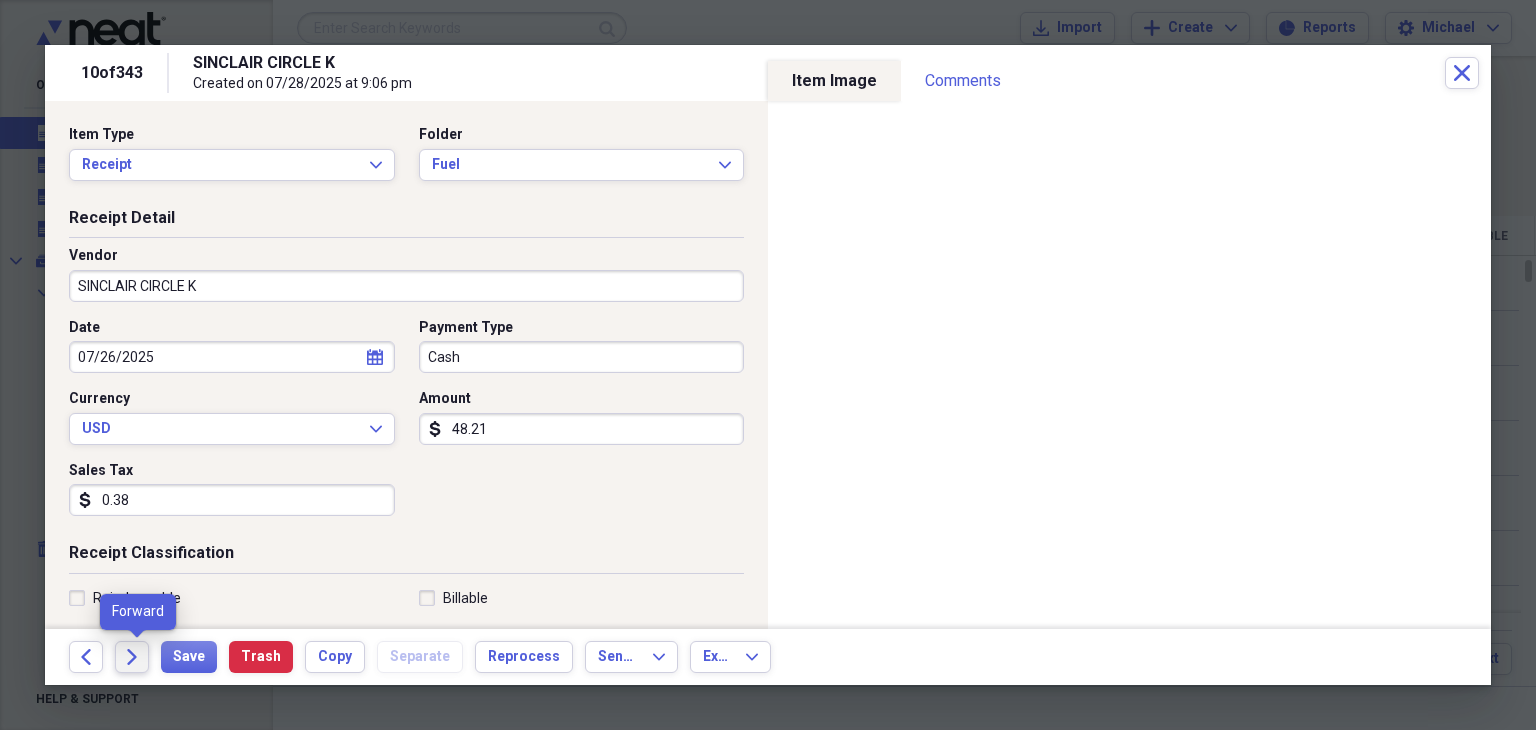 click 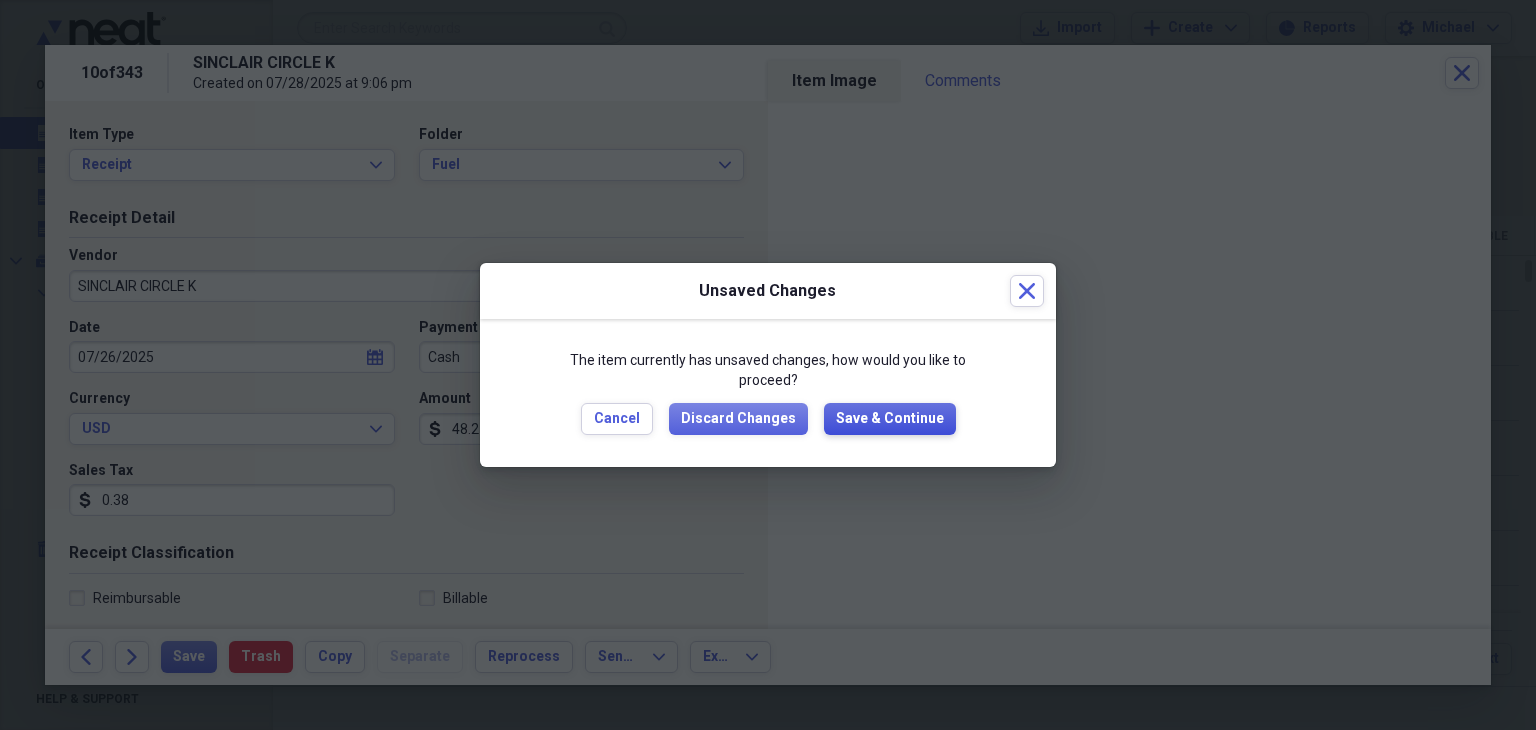 click on "Save & Continue" at bounding box center (890, 419) 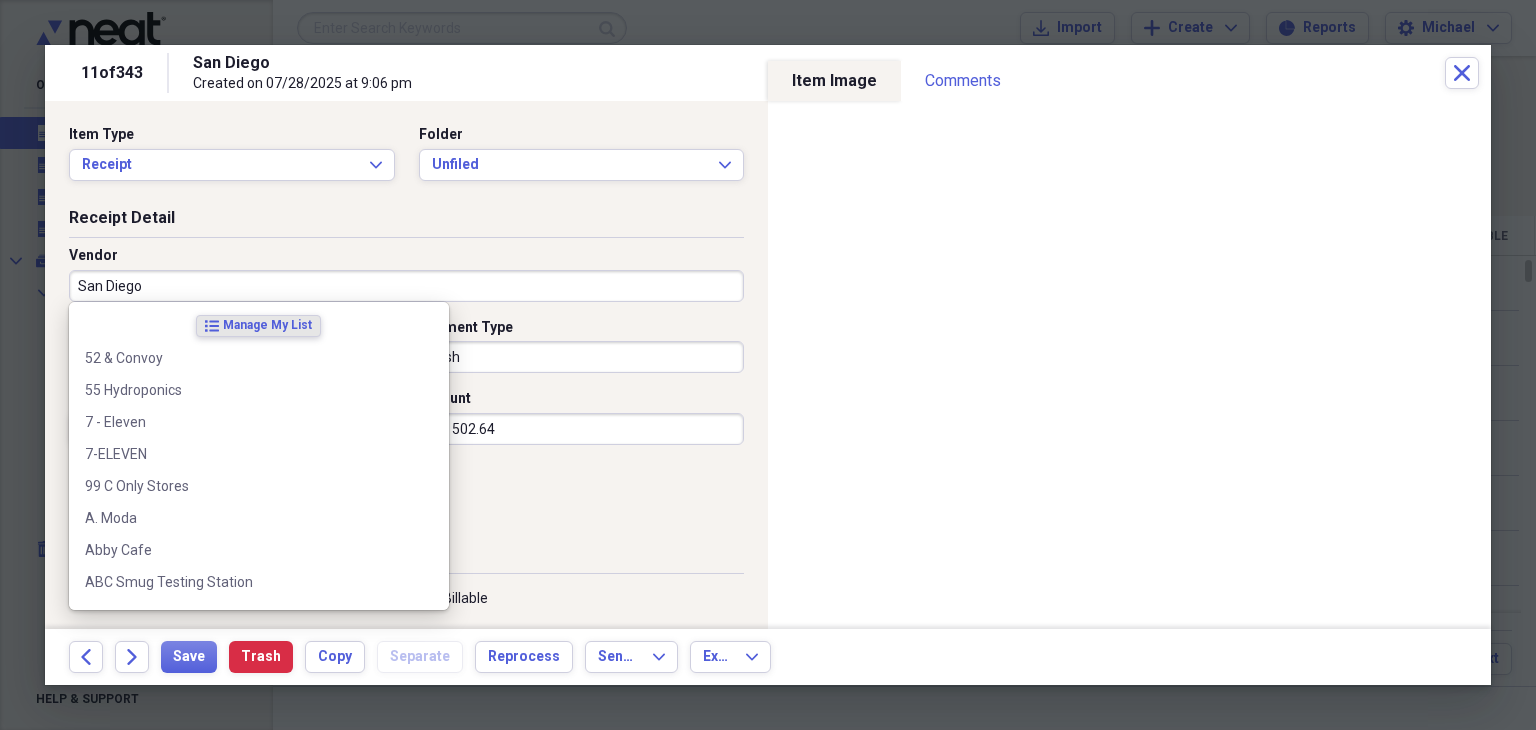 click on "San Diego" at bounding box center (406, 286) 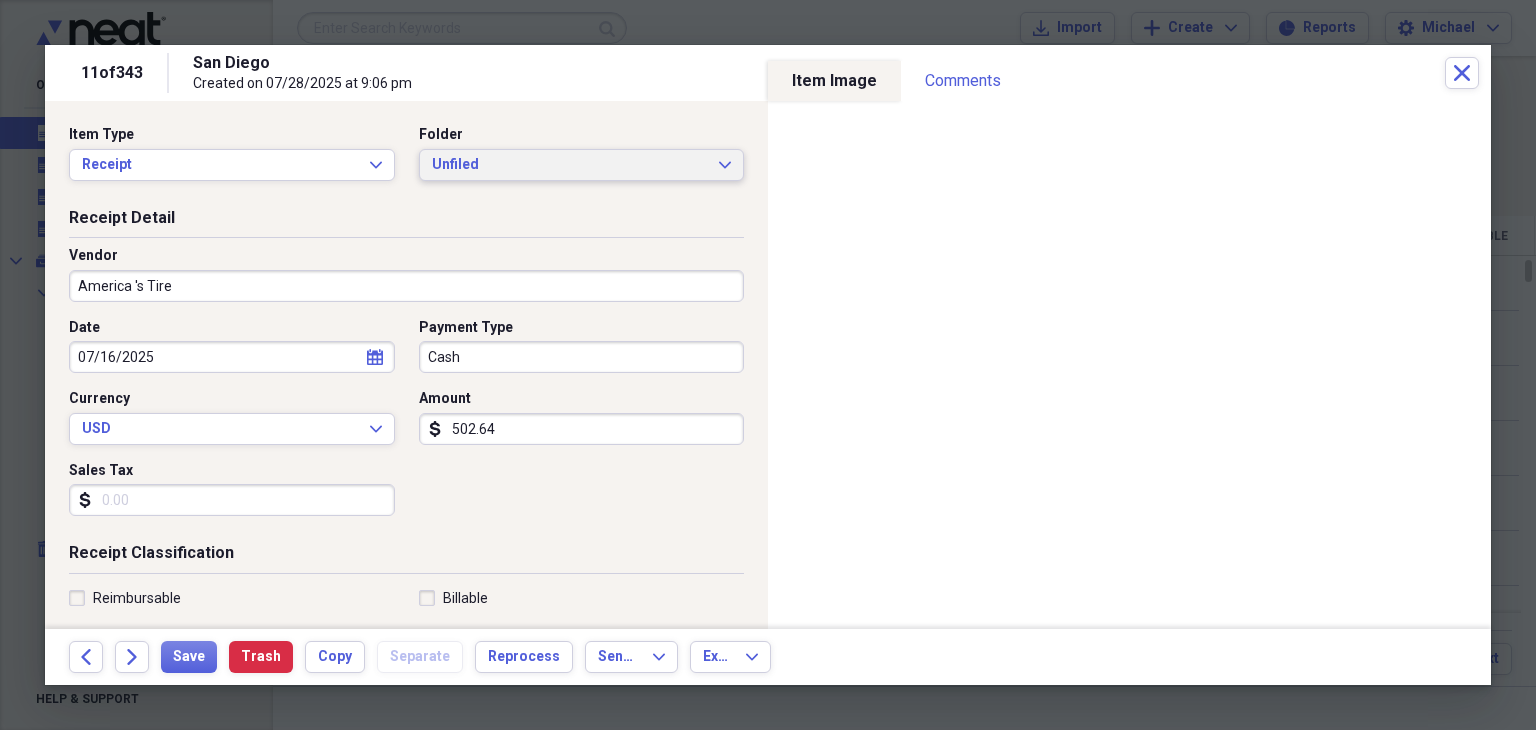 type on "America 's Tire" 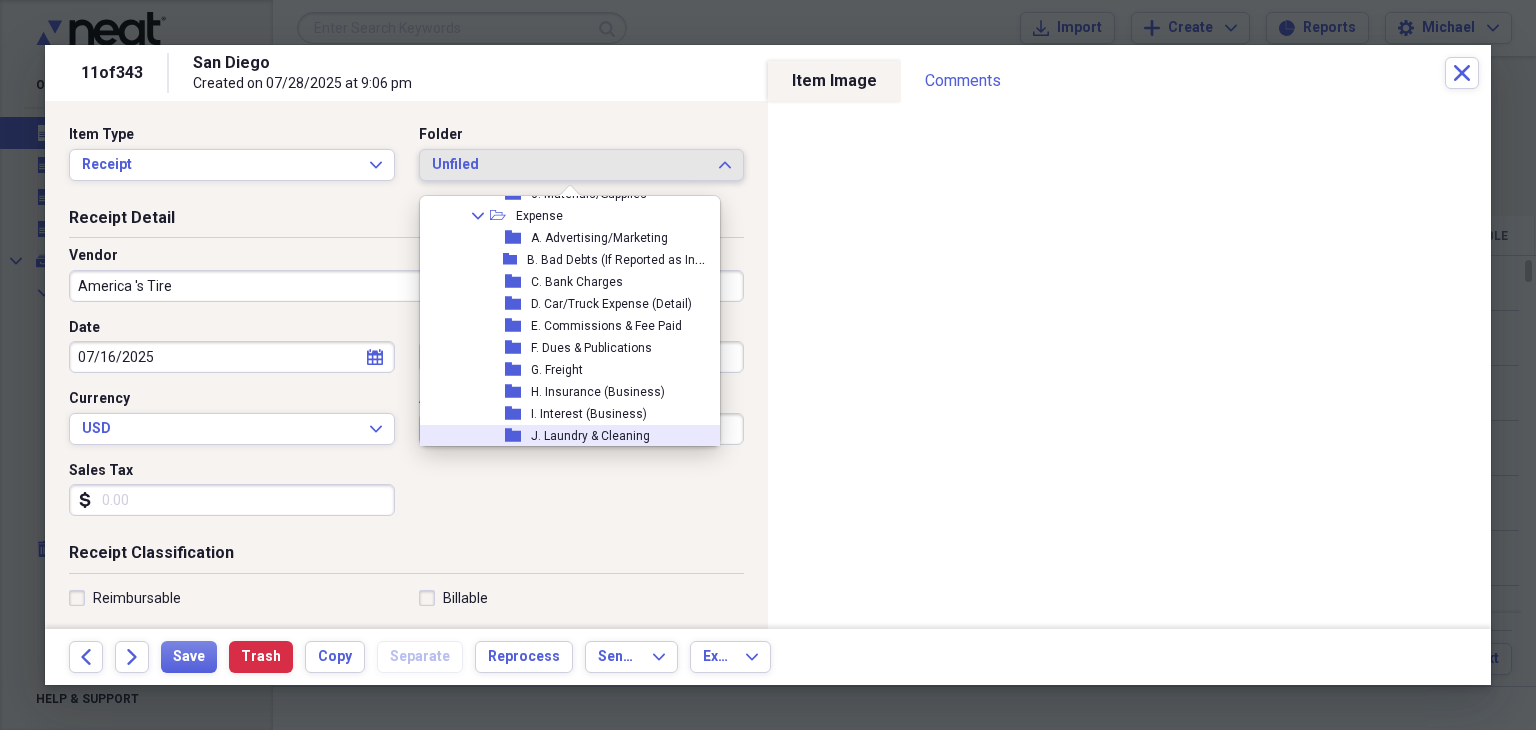 scroll, scrollTop: 378, scrollLeft: 0, axis: vertical 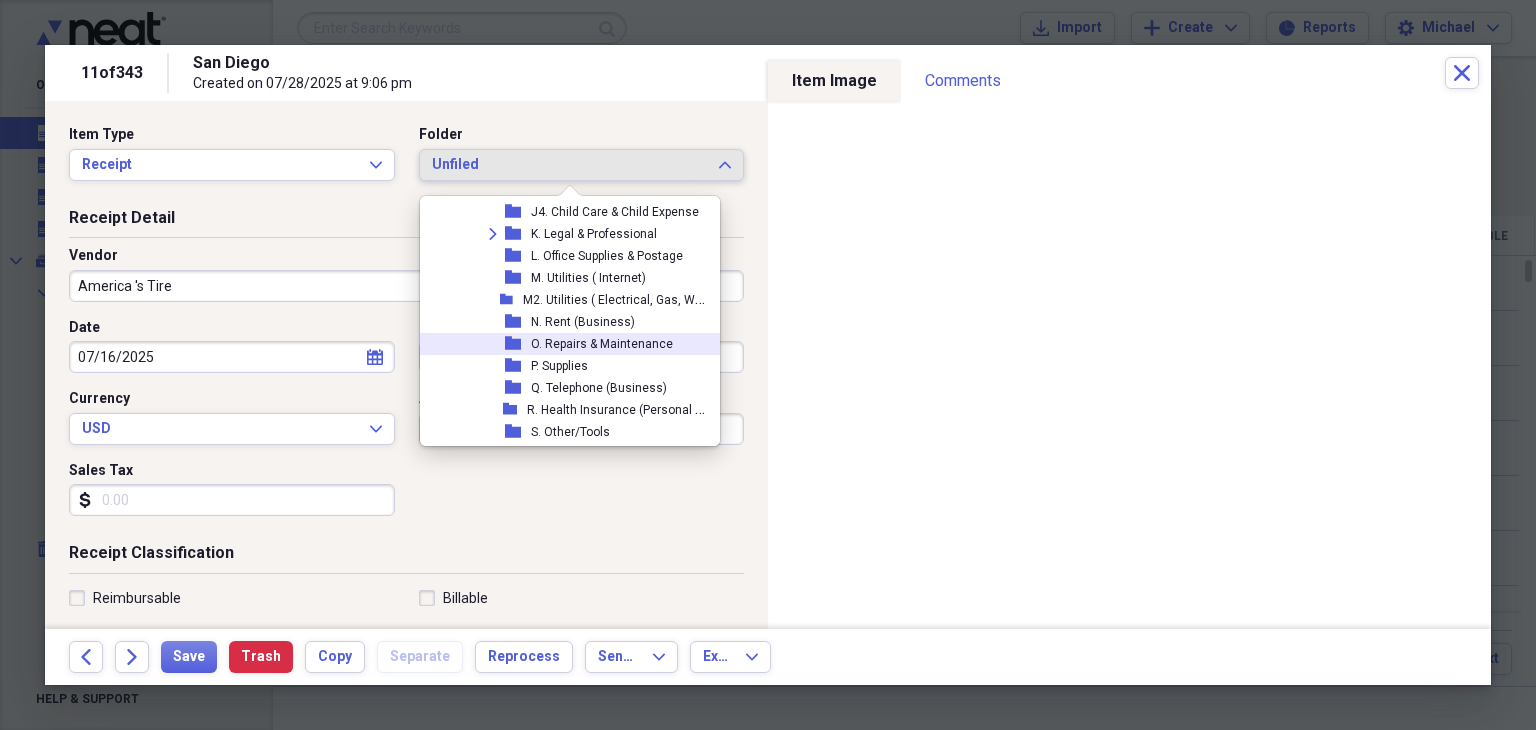 click on "O. Repairs & Maintenance" at bounding box center [602, 344] 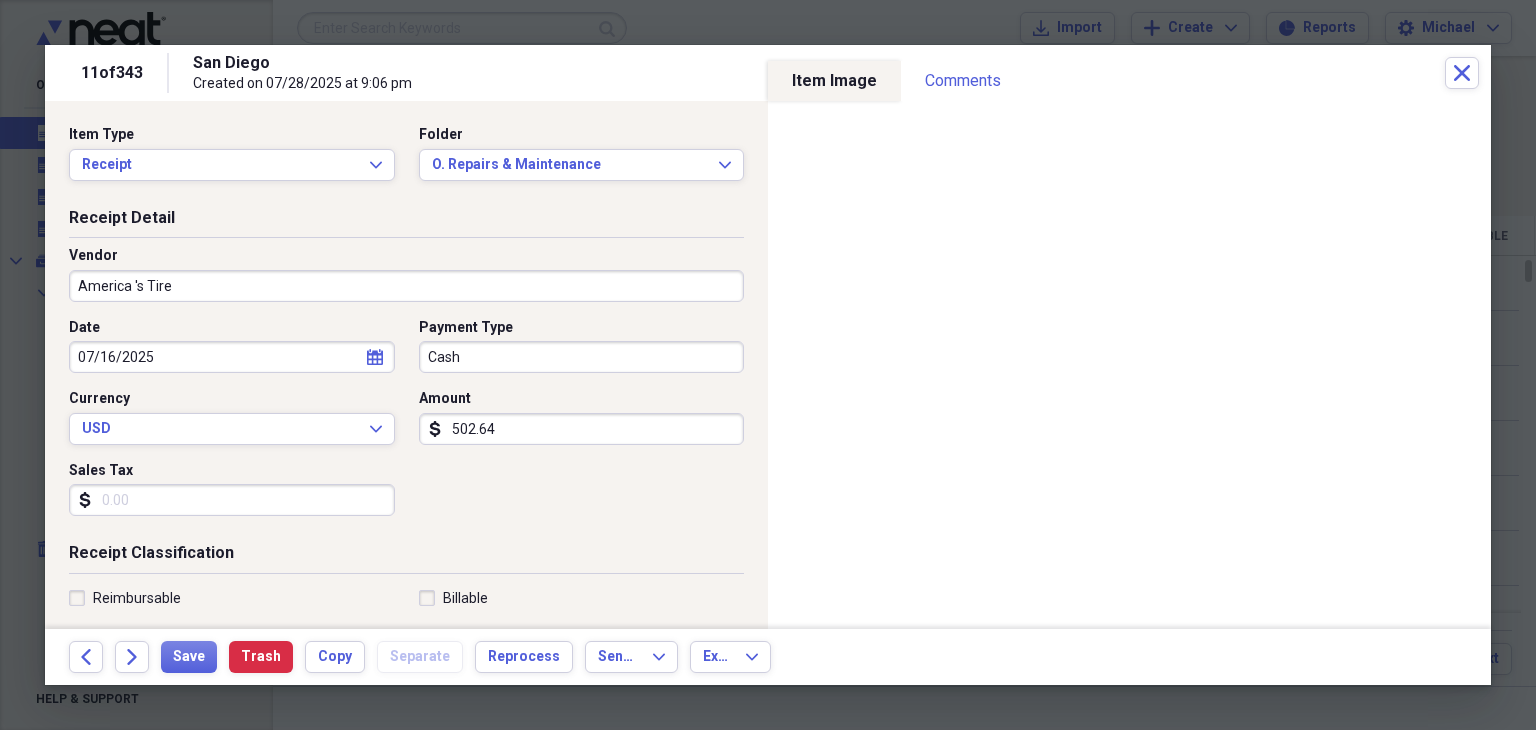 click on "Sales Tax" at bounding box center (232, 500) 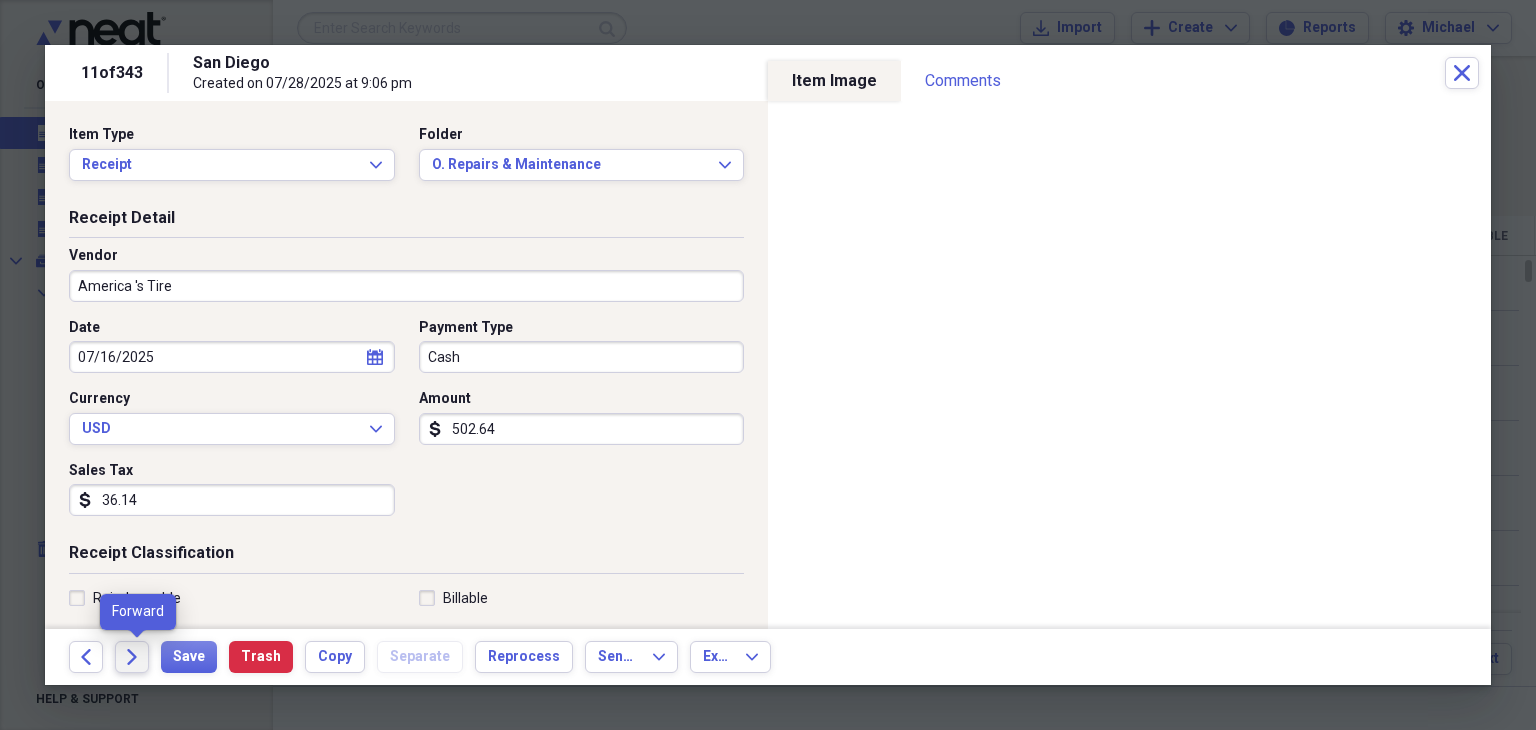 type on "36.14" 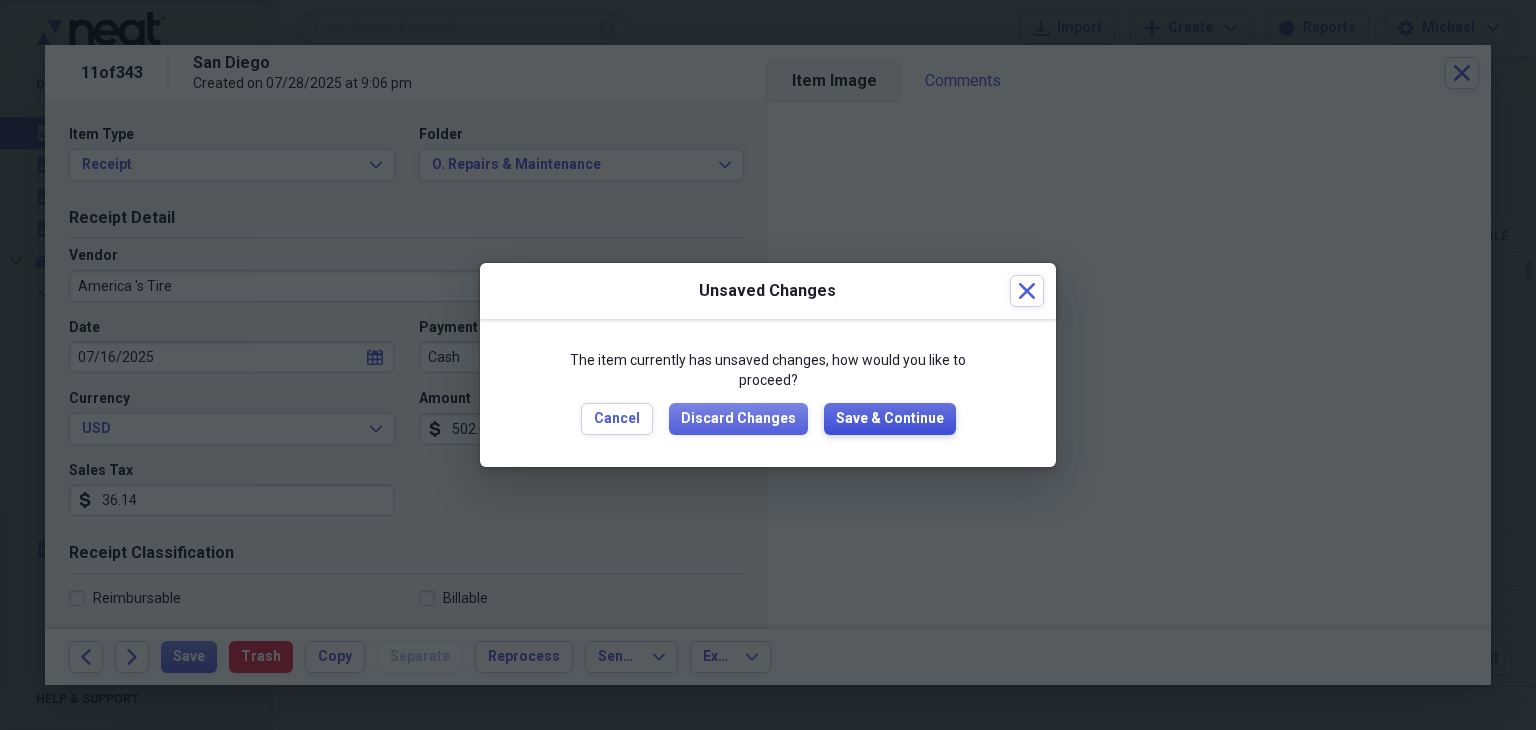 click on "Save & Continue" at bounding box center [890, 419] 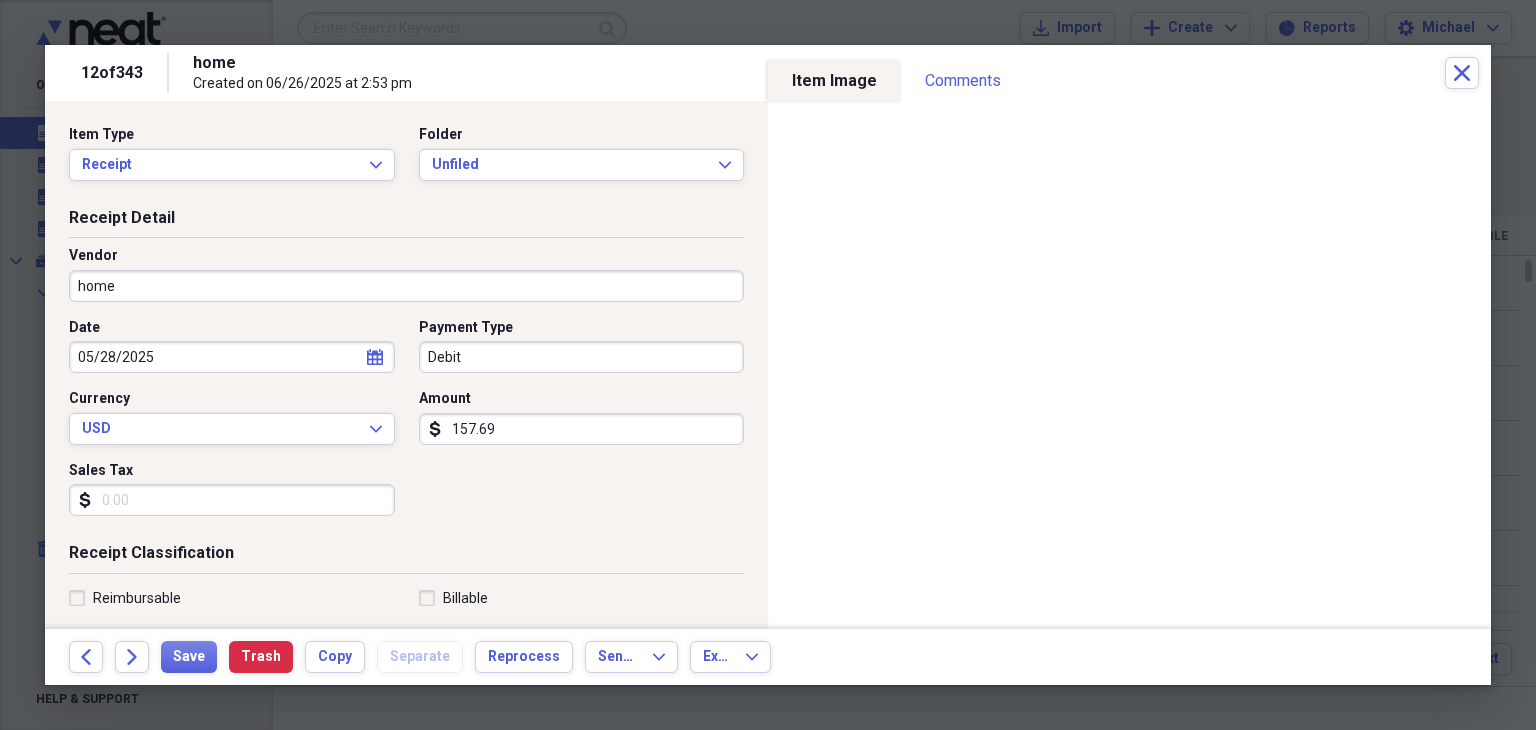 click on "Sales Tax" at bounding box center (232, 500) 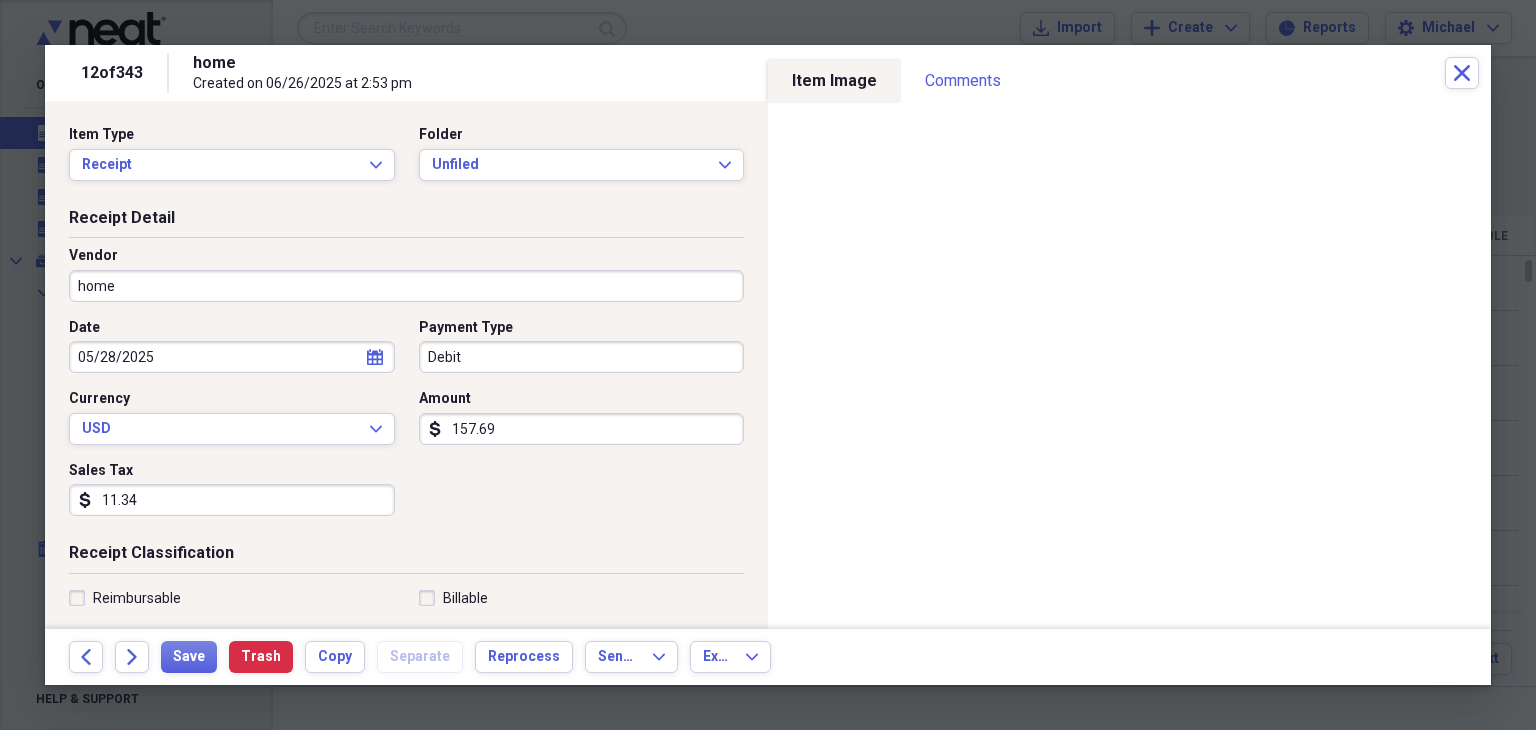 type on "11.34" 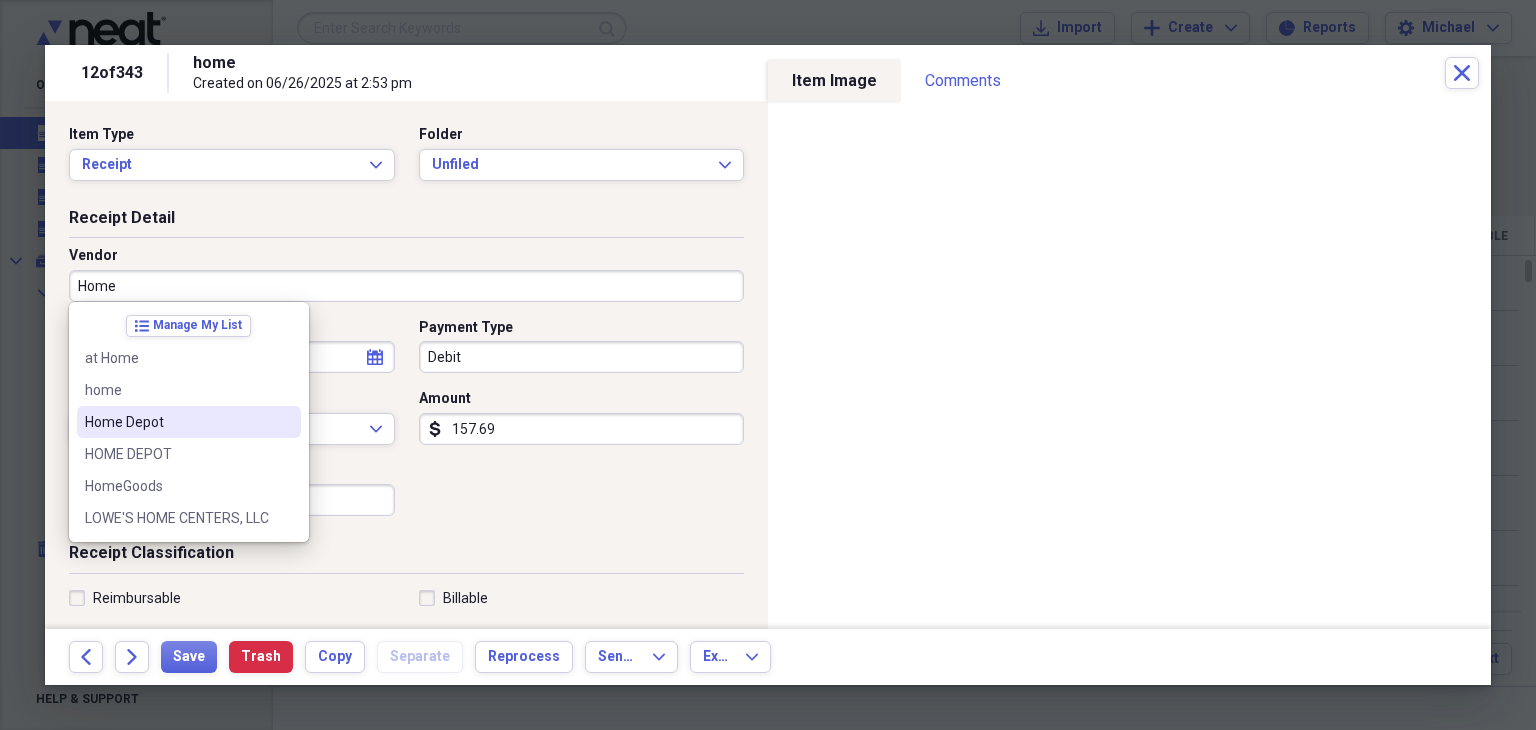 click on "Home Depot" at bounding box center (177, 422) 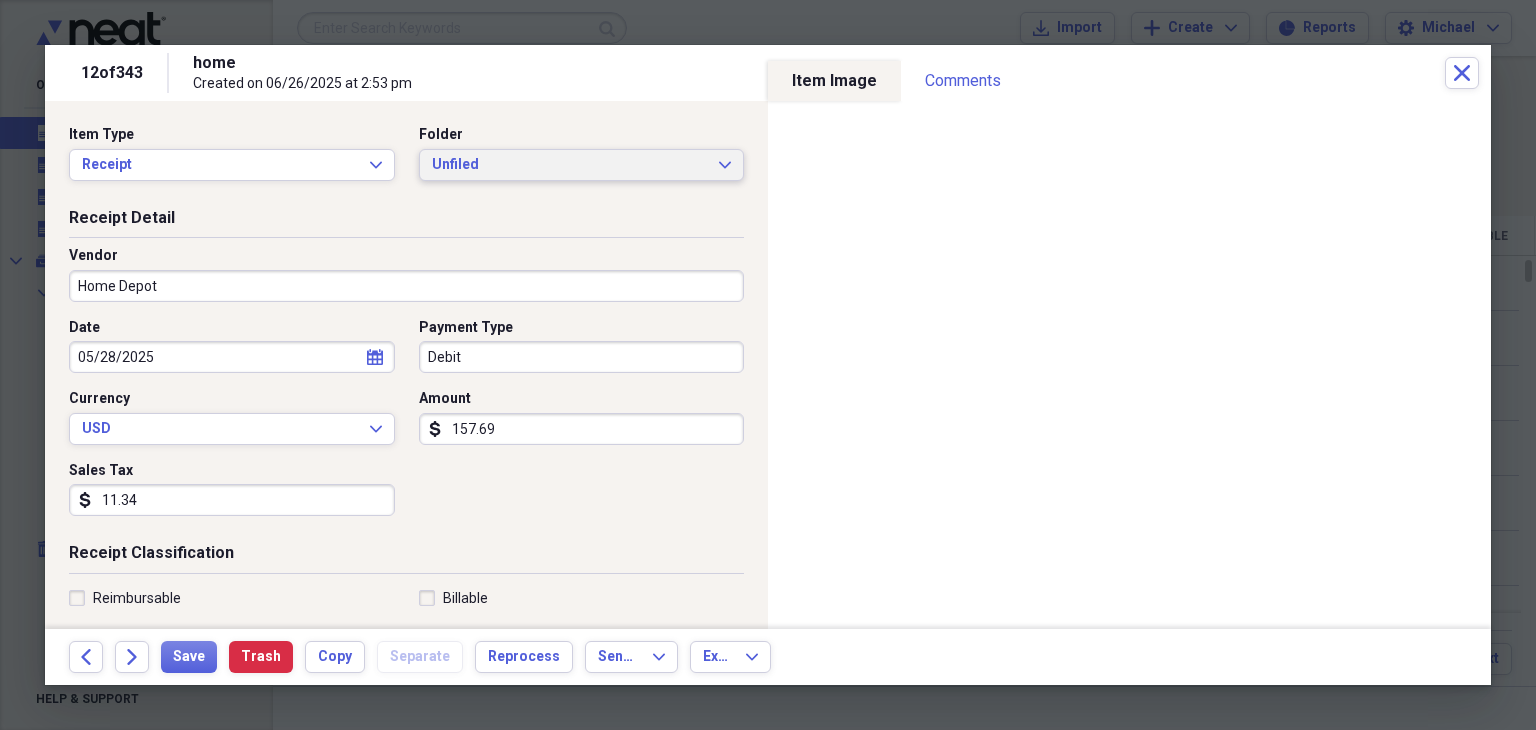 click on "Unfiled" at bounding box center [570, 165] 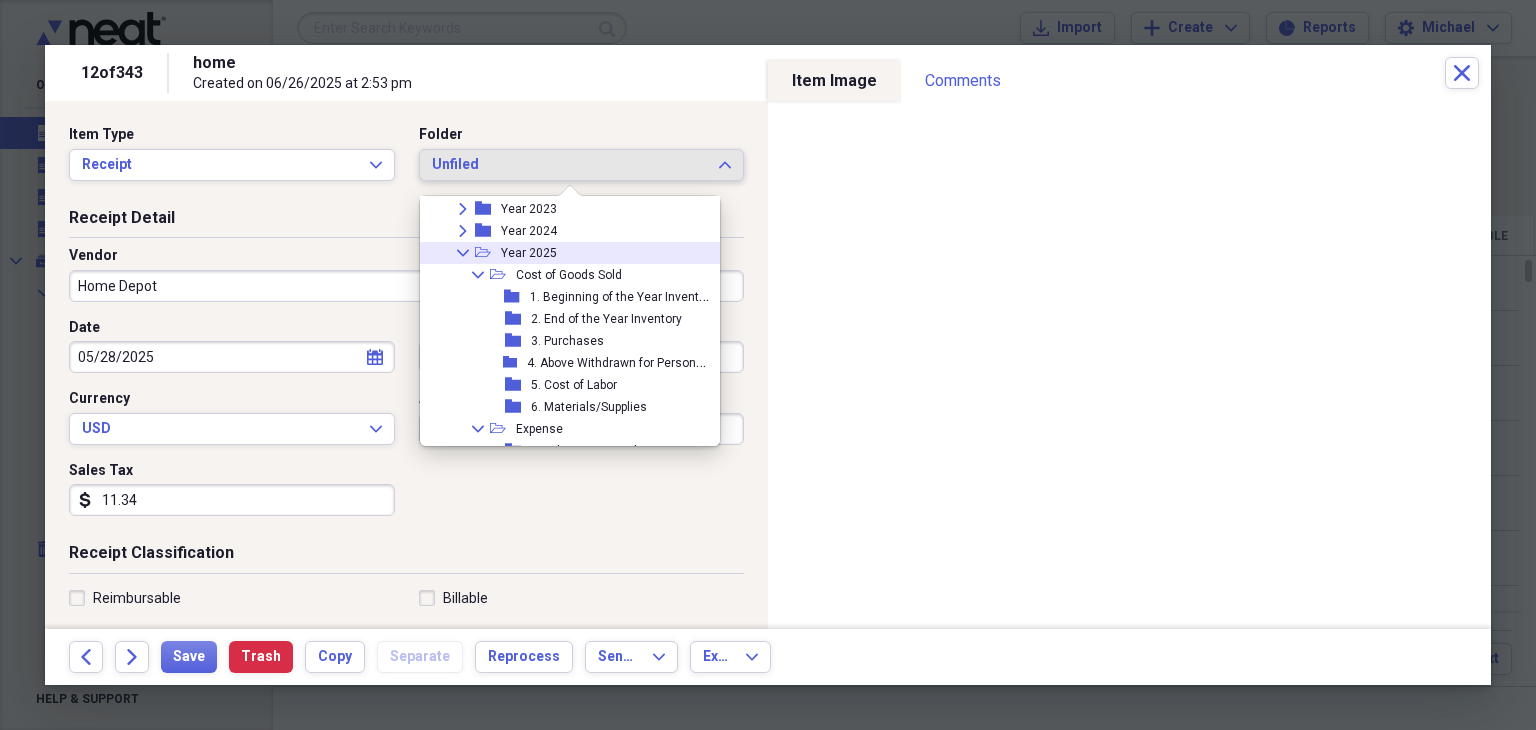 scroll, scrollTop: 171, scrollLeft: 0, axis: vertical 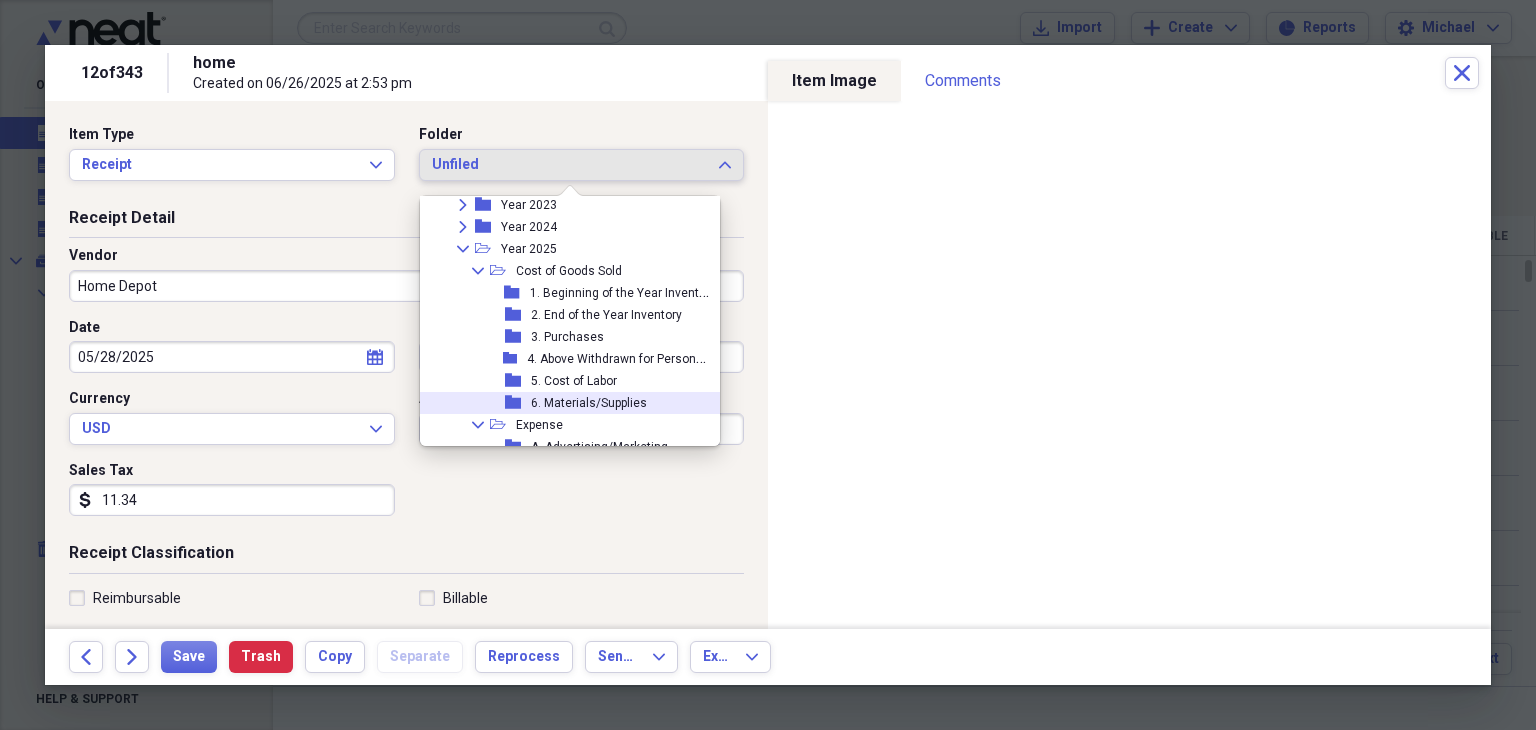 click on "6. Materials/Supplies" at bounding box center [589, 403] 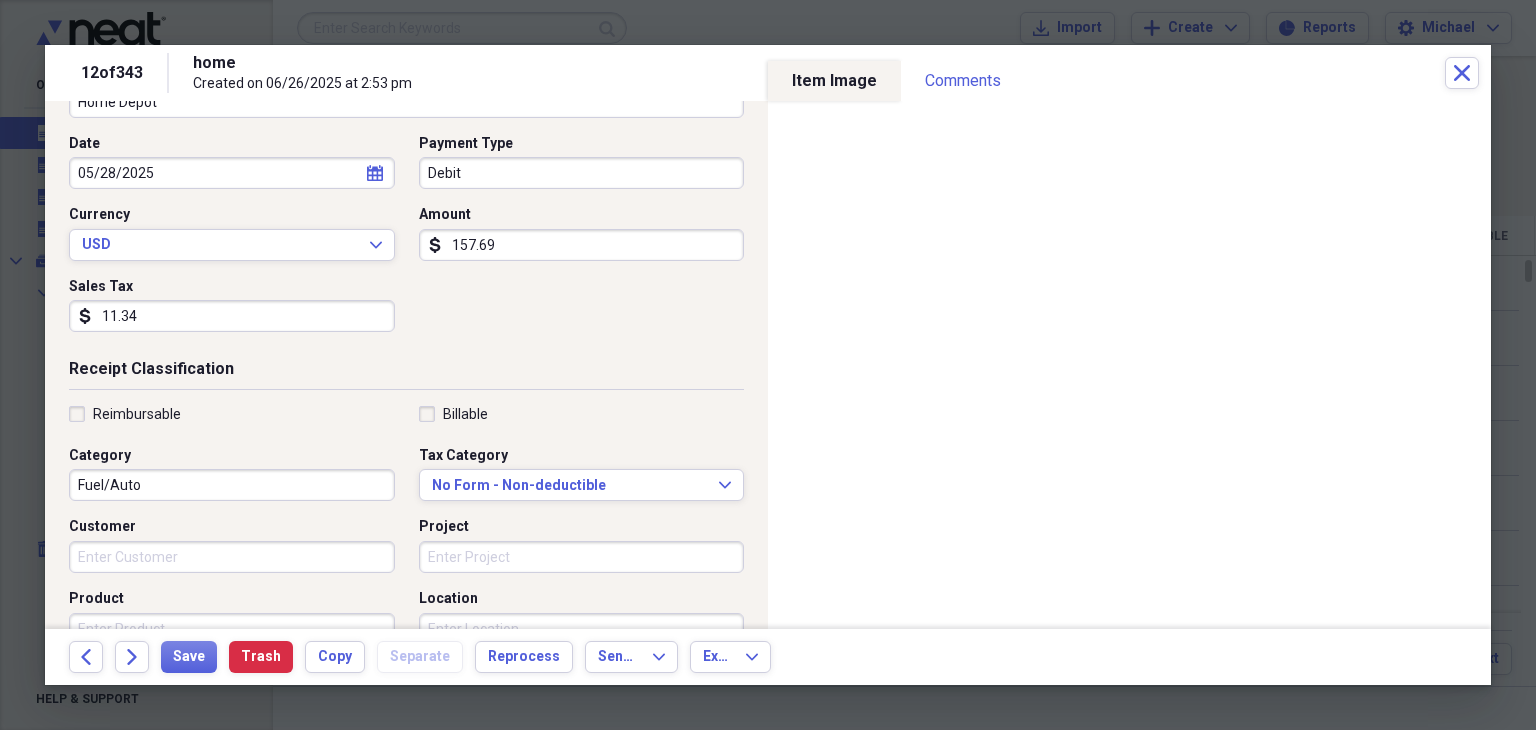 scroll, scrollTop: 228, scrollLeft: 0, axis: vertical 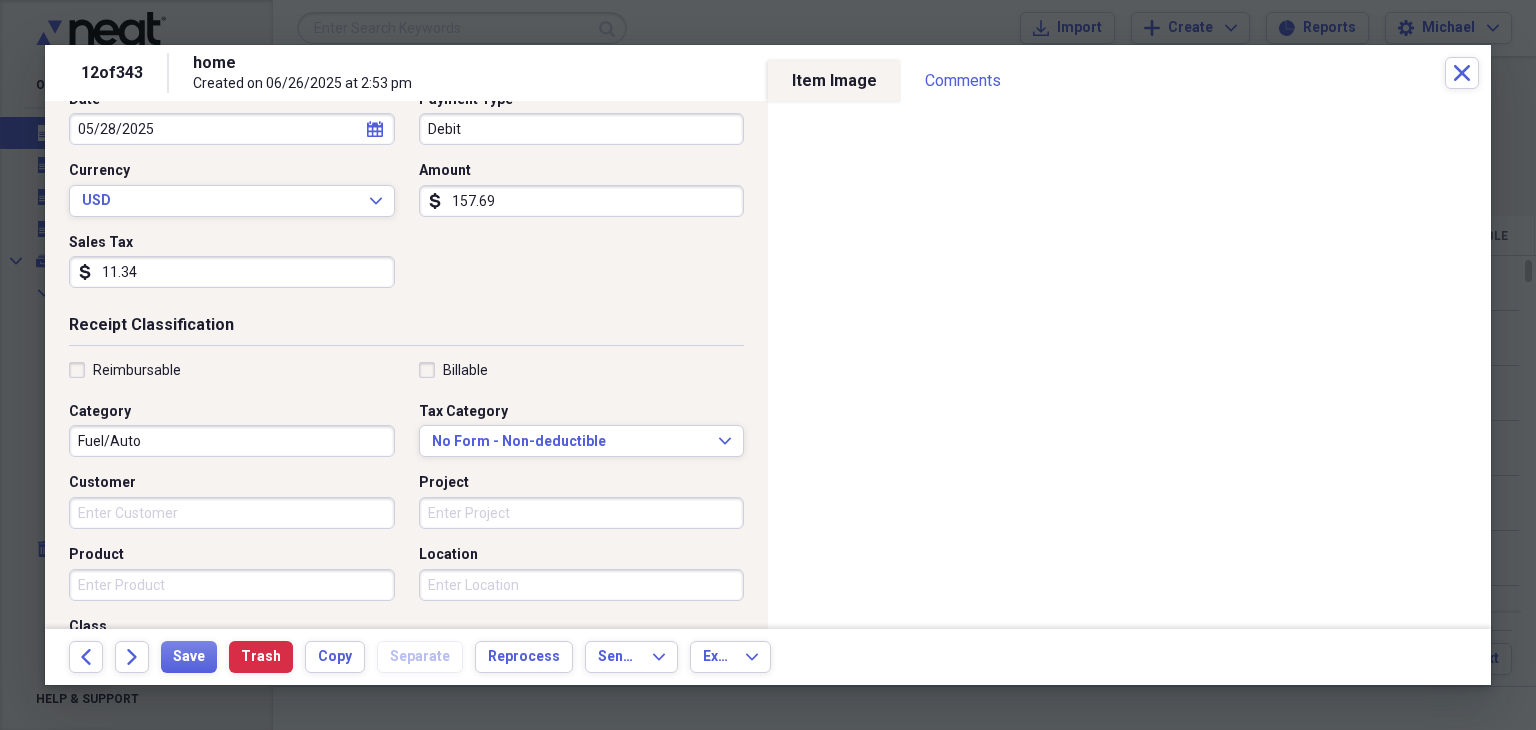 click on "Fuel/Auto" at bounding box center (232, 441) 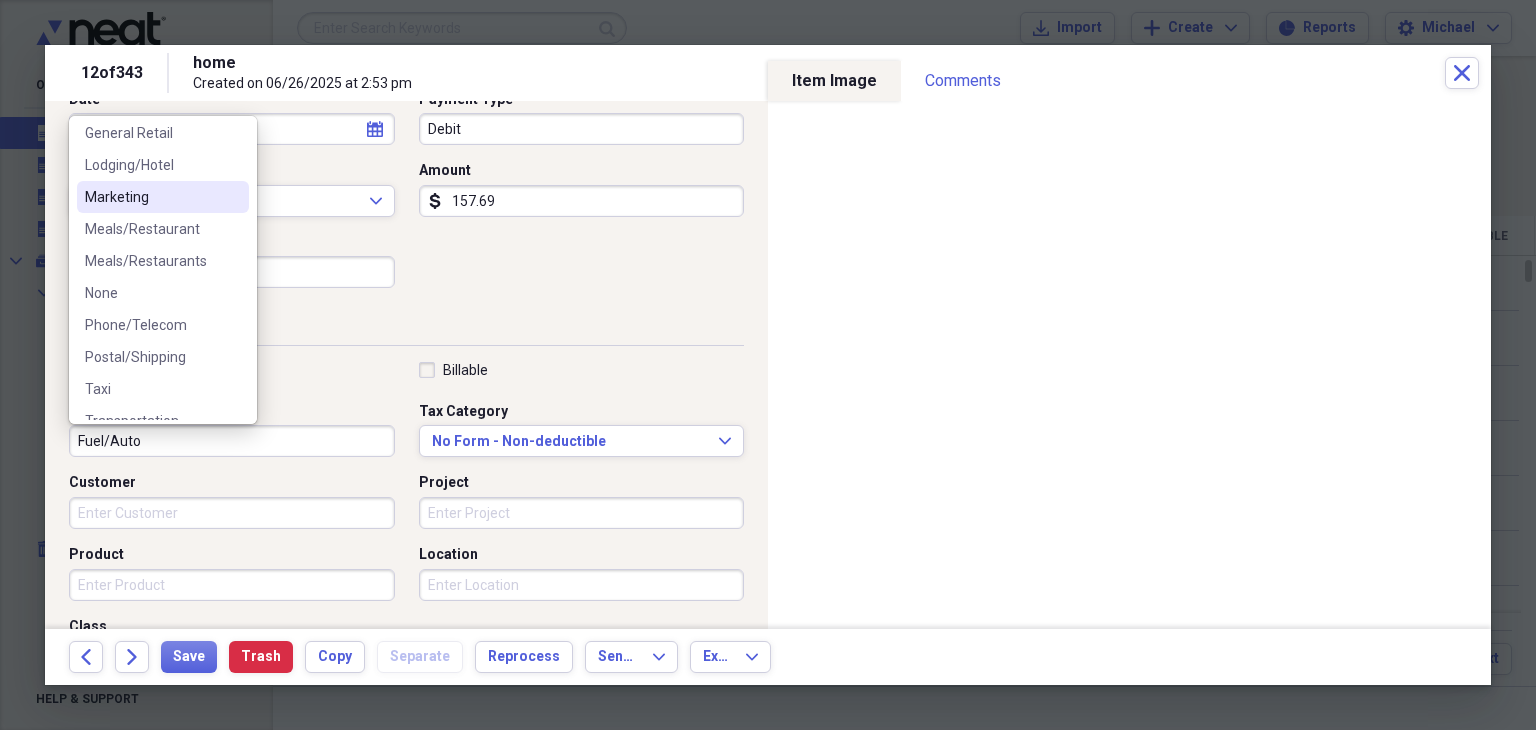 scroll, scrollTop: 200, scrollLeft: 0, axis: vertical 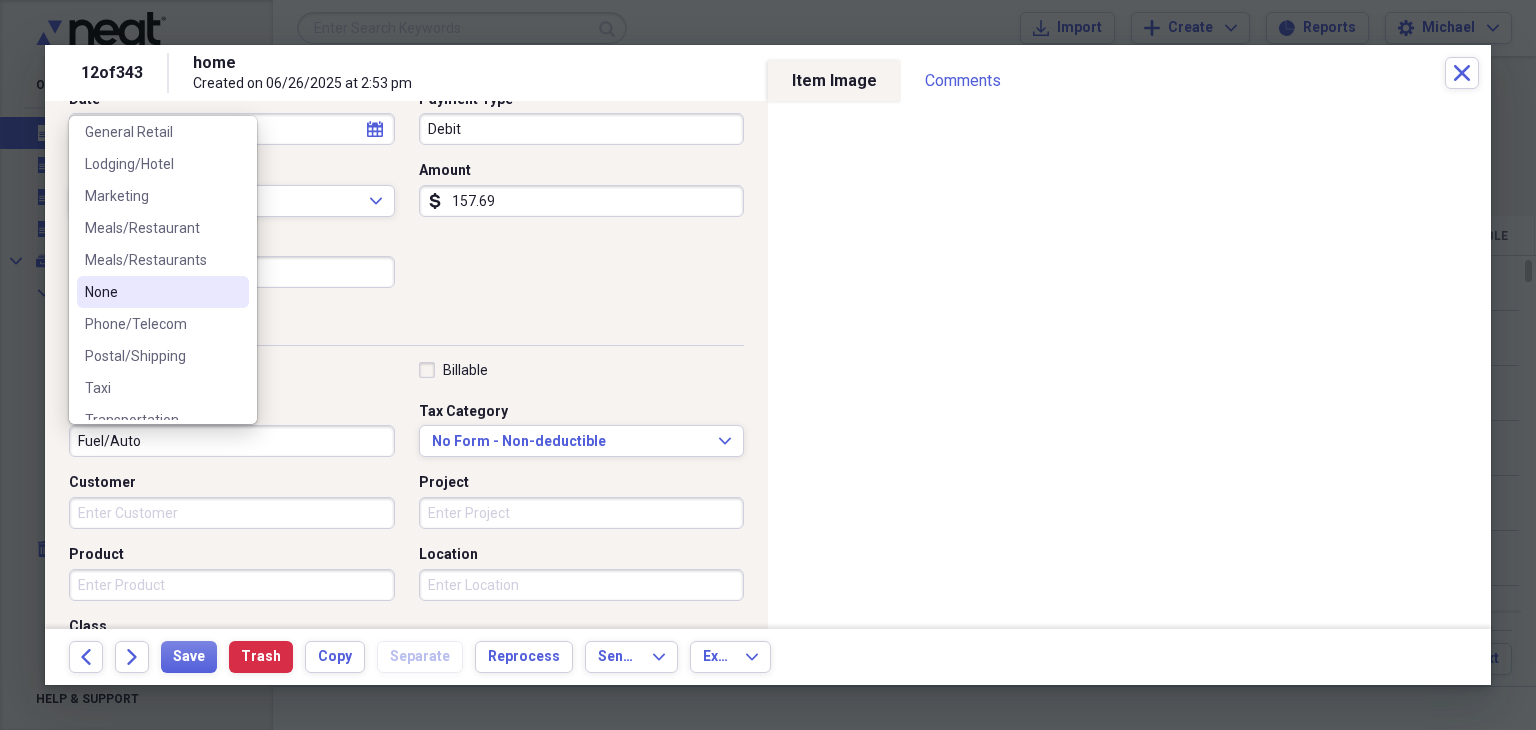 click on "None" at bounding box center (151, 292) 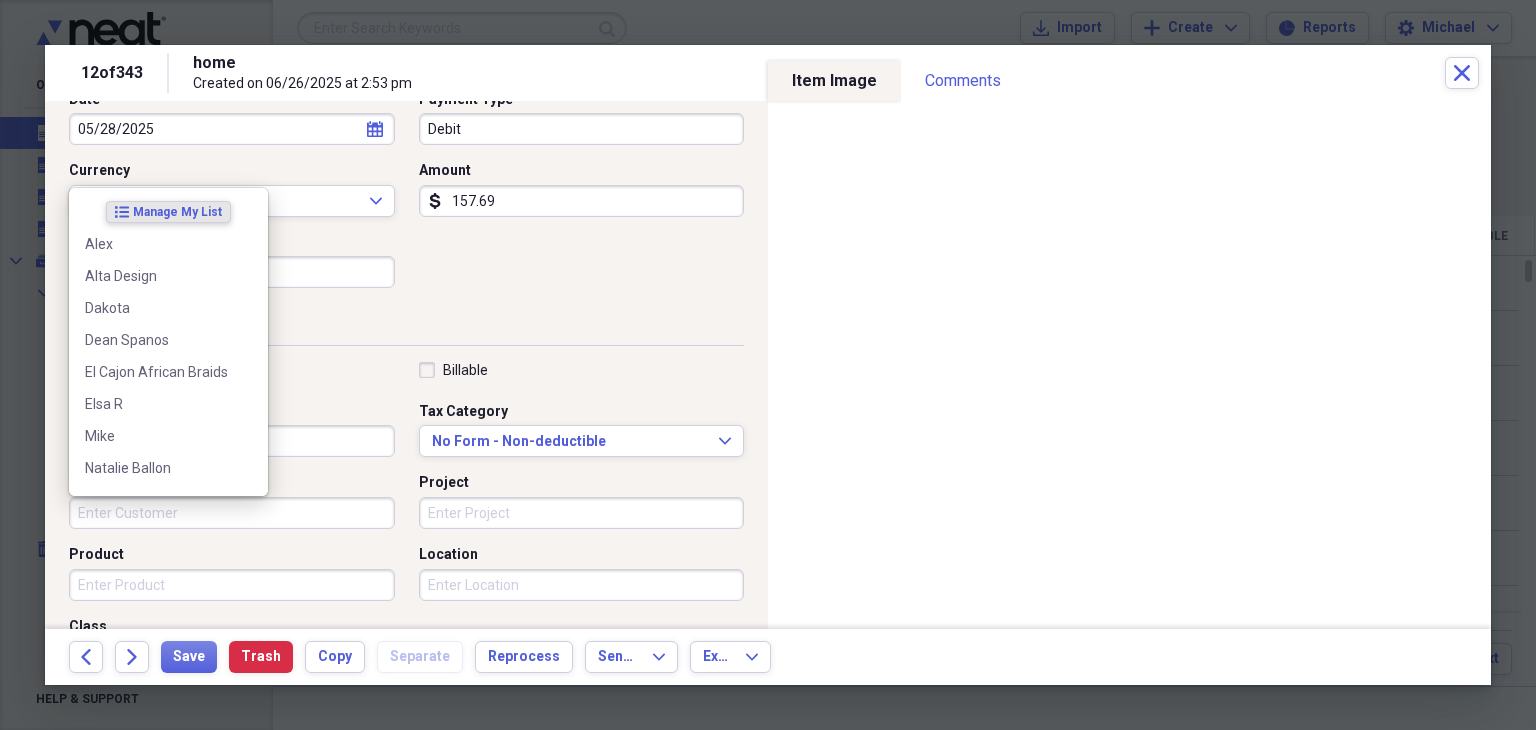 click on "Customer" at bounding box center (232, 513) 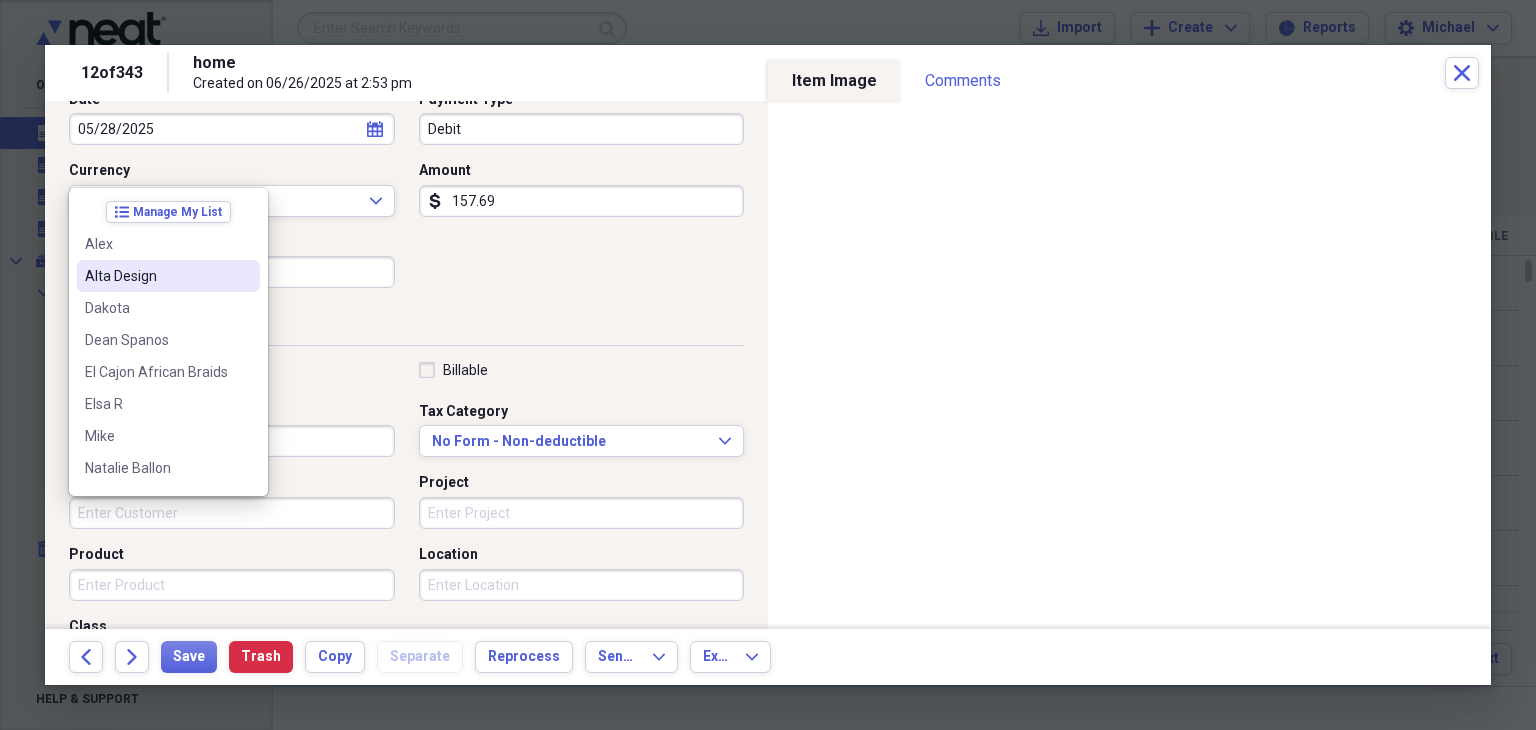 click on "Alta Design" at bounding box center (156, 276) 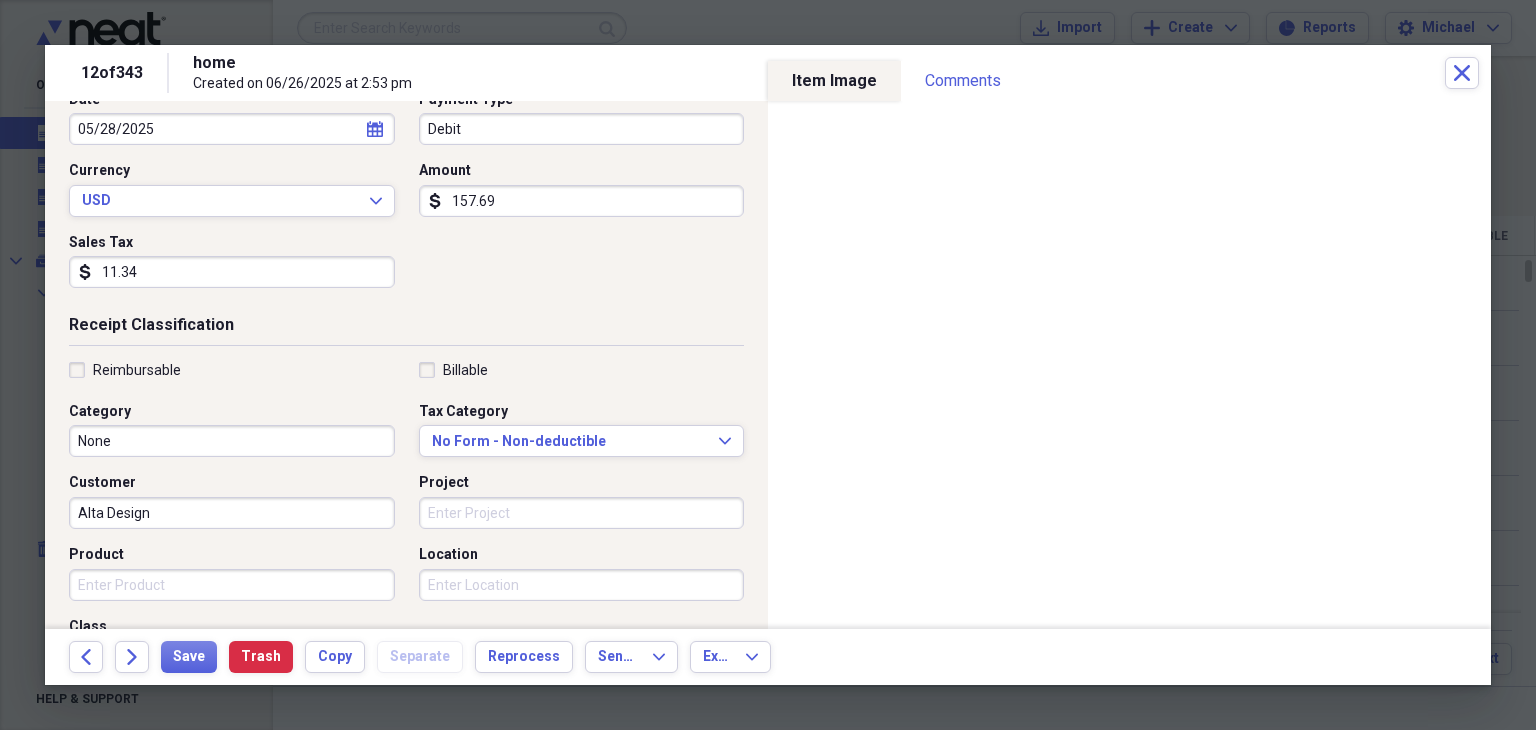 click on "Project" at bounding box center (582, 513) 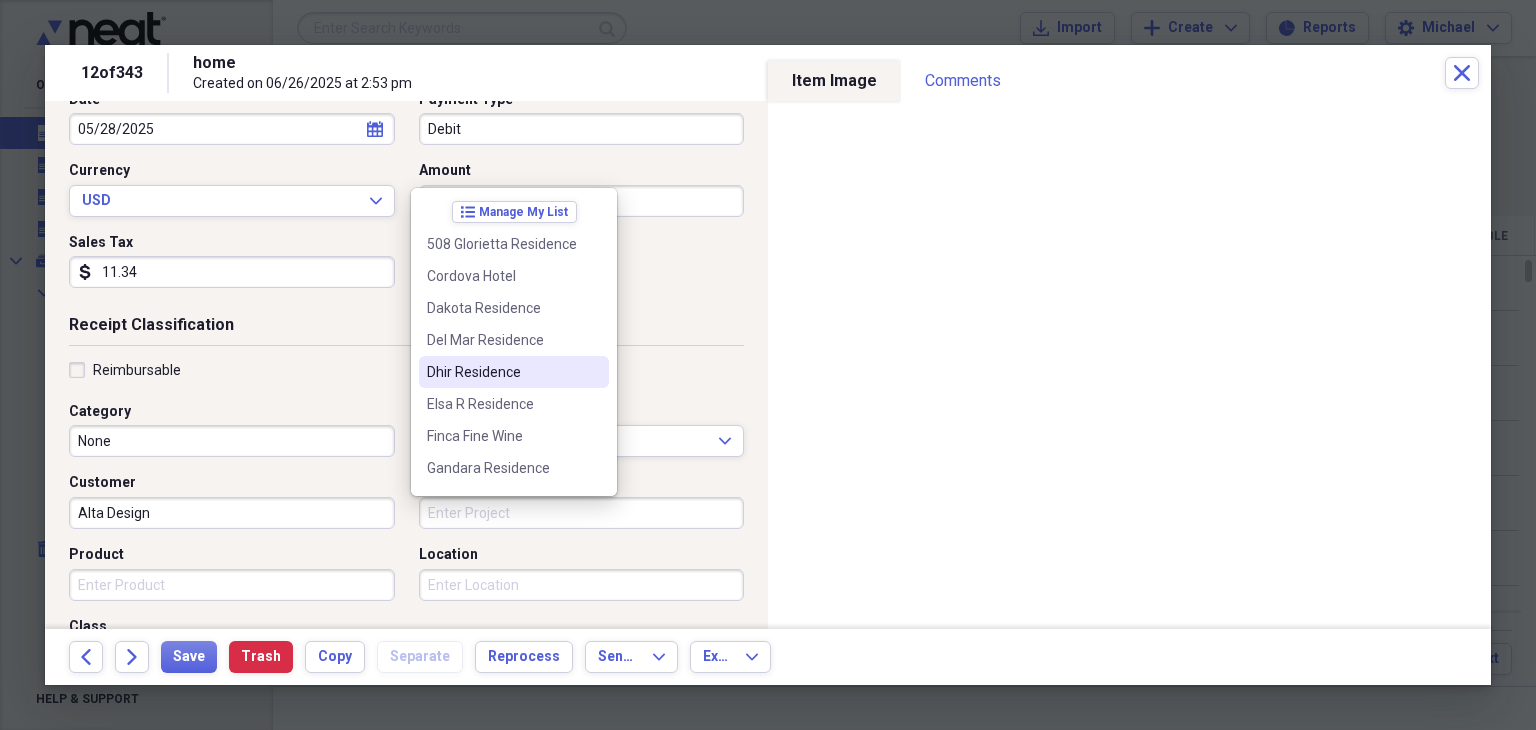 click on "Dhir Residence" at bounding box center (502, 372) 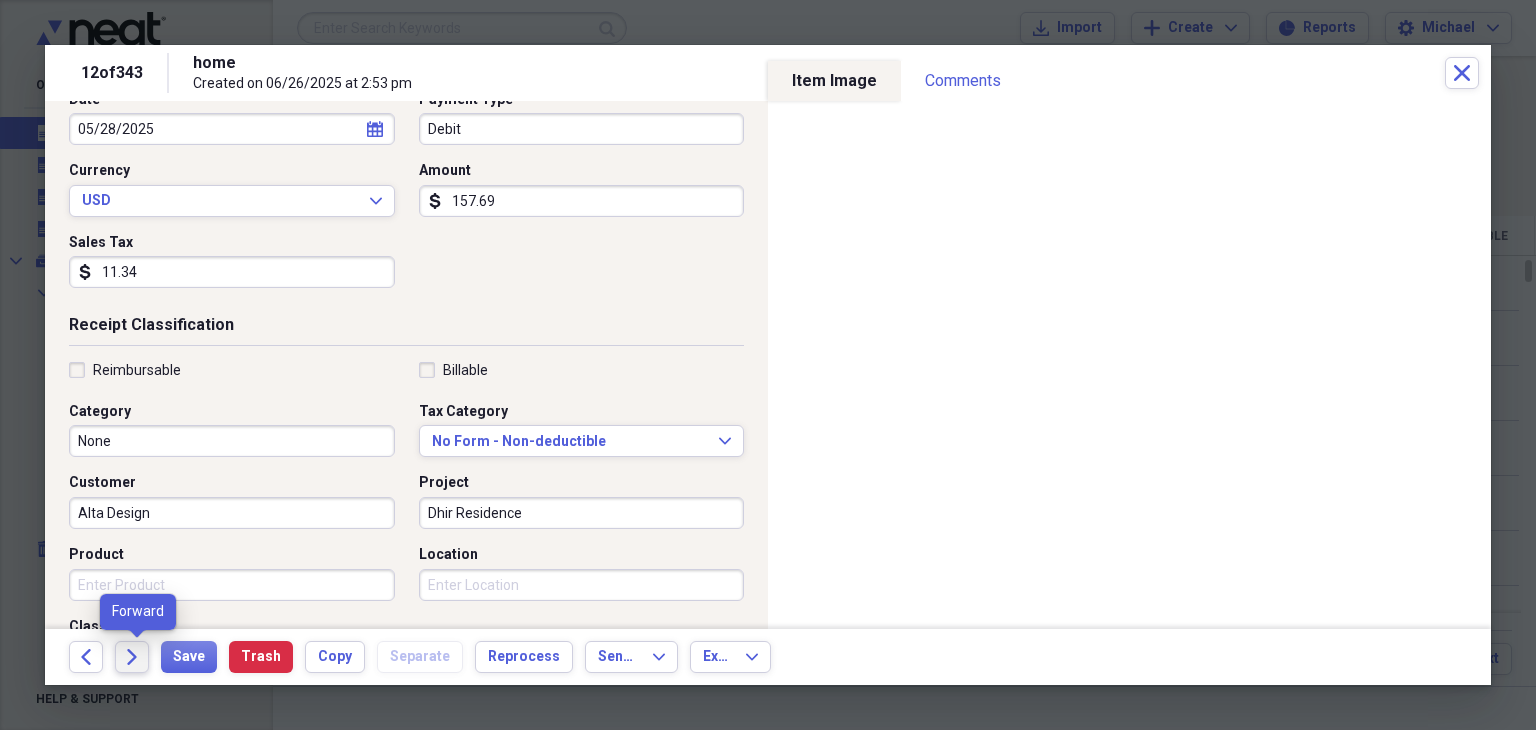click on "Forward" 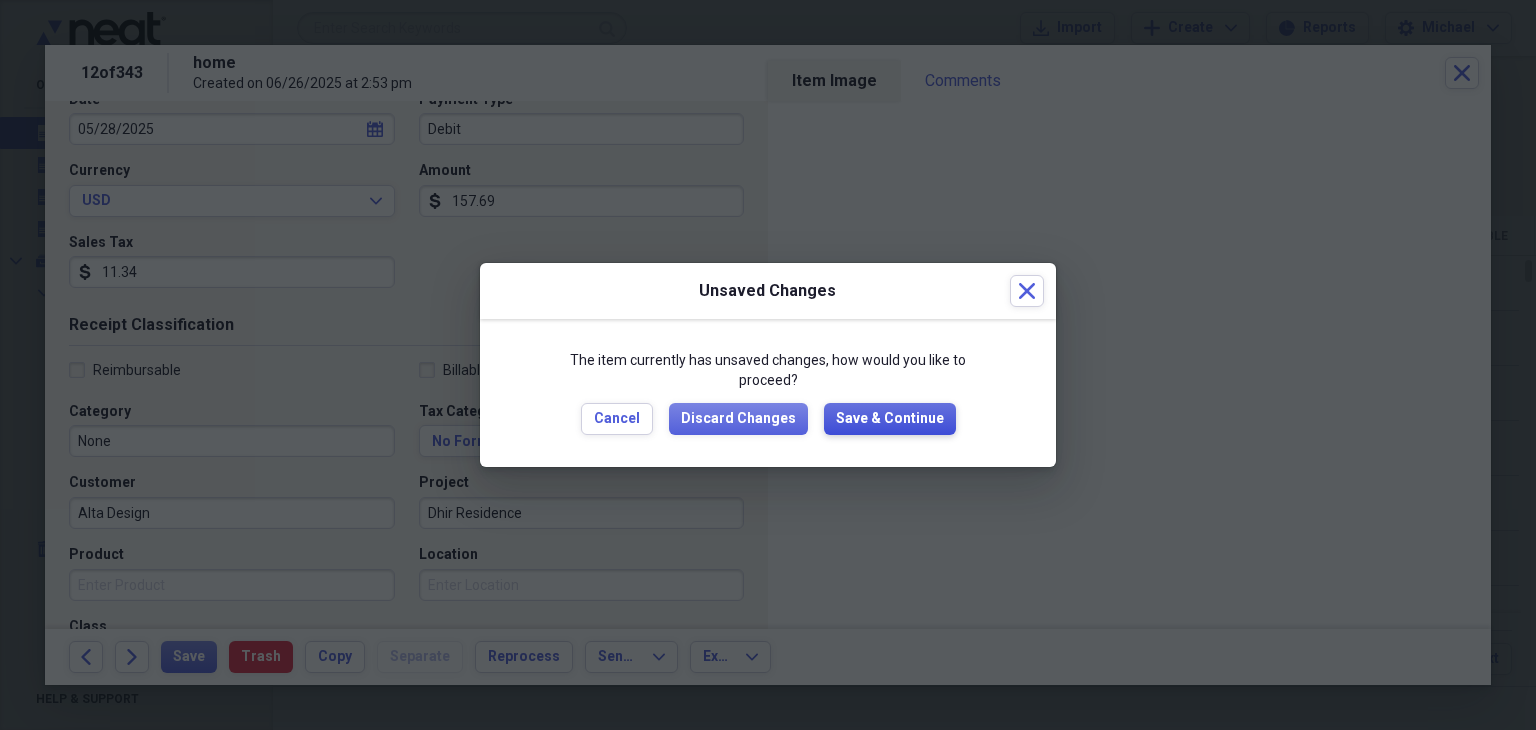 click on "Save & Continue" at bounding box center (890, 419) 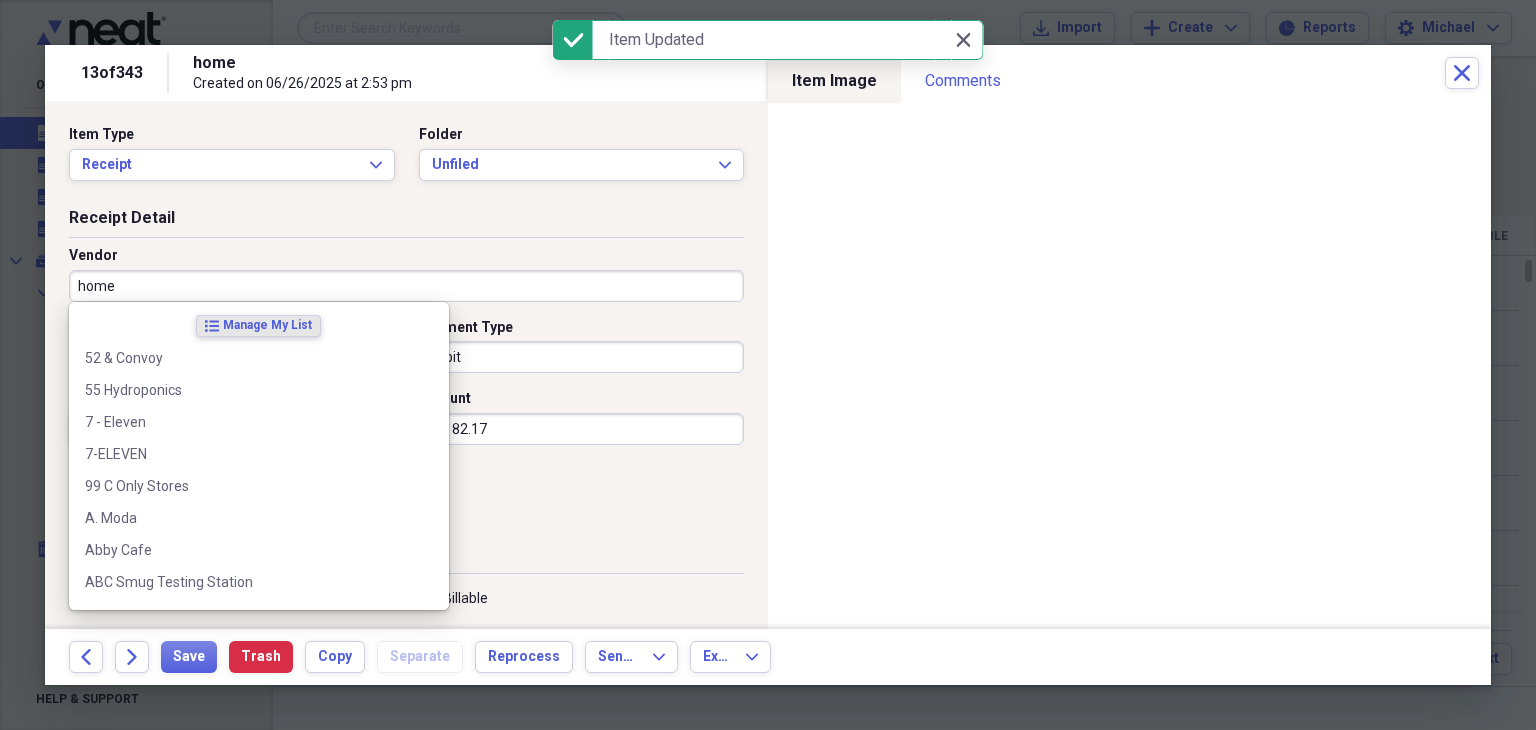 click on "home" at bounding box center (406, 286) 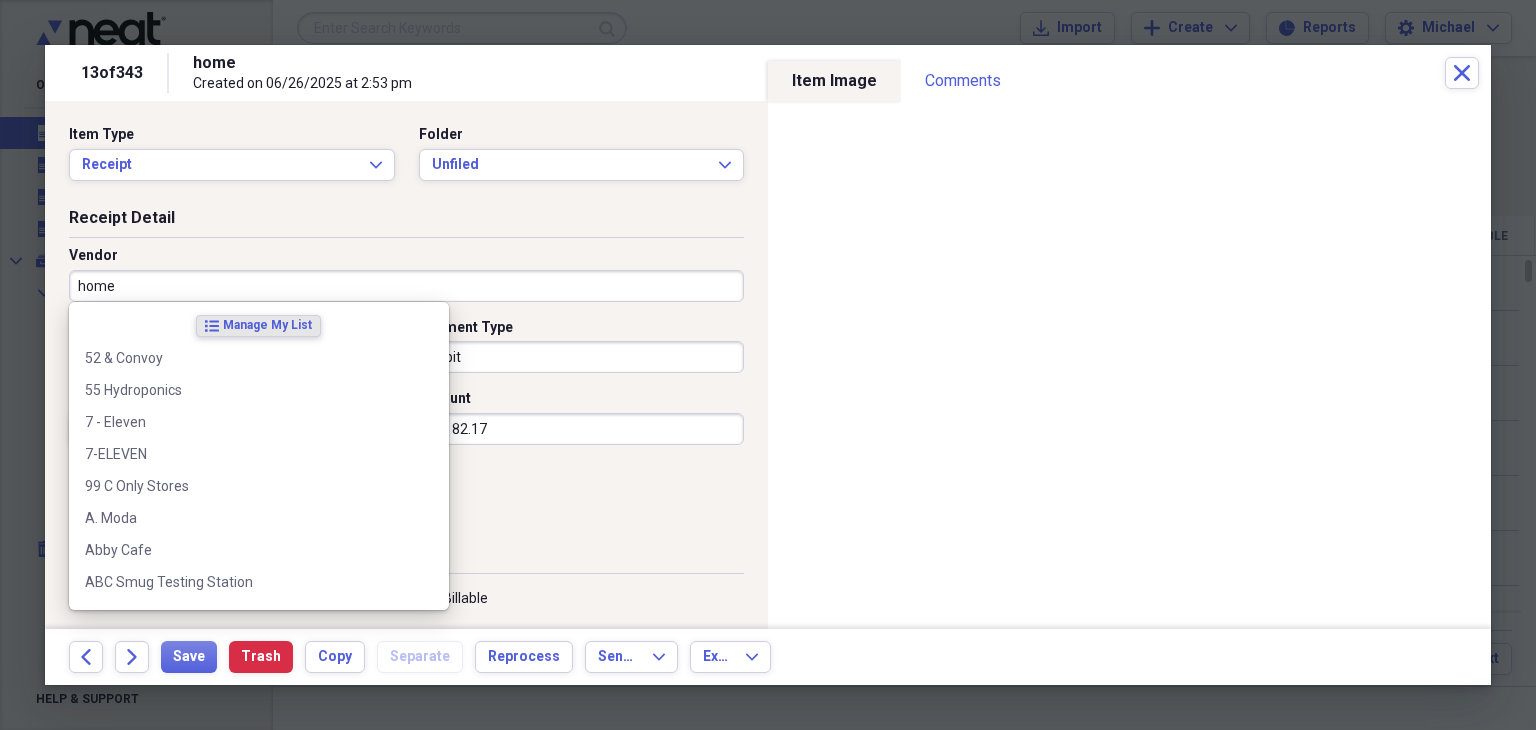 click on "home" at bounding box center [406, 286] 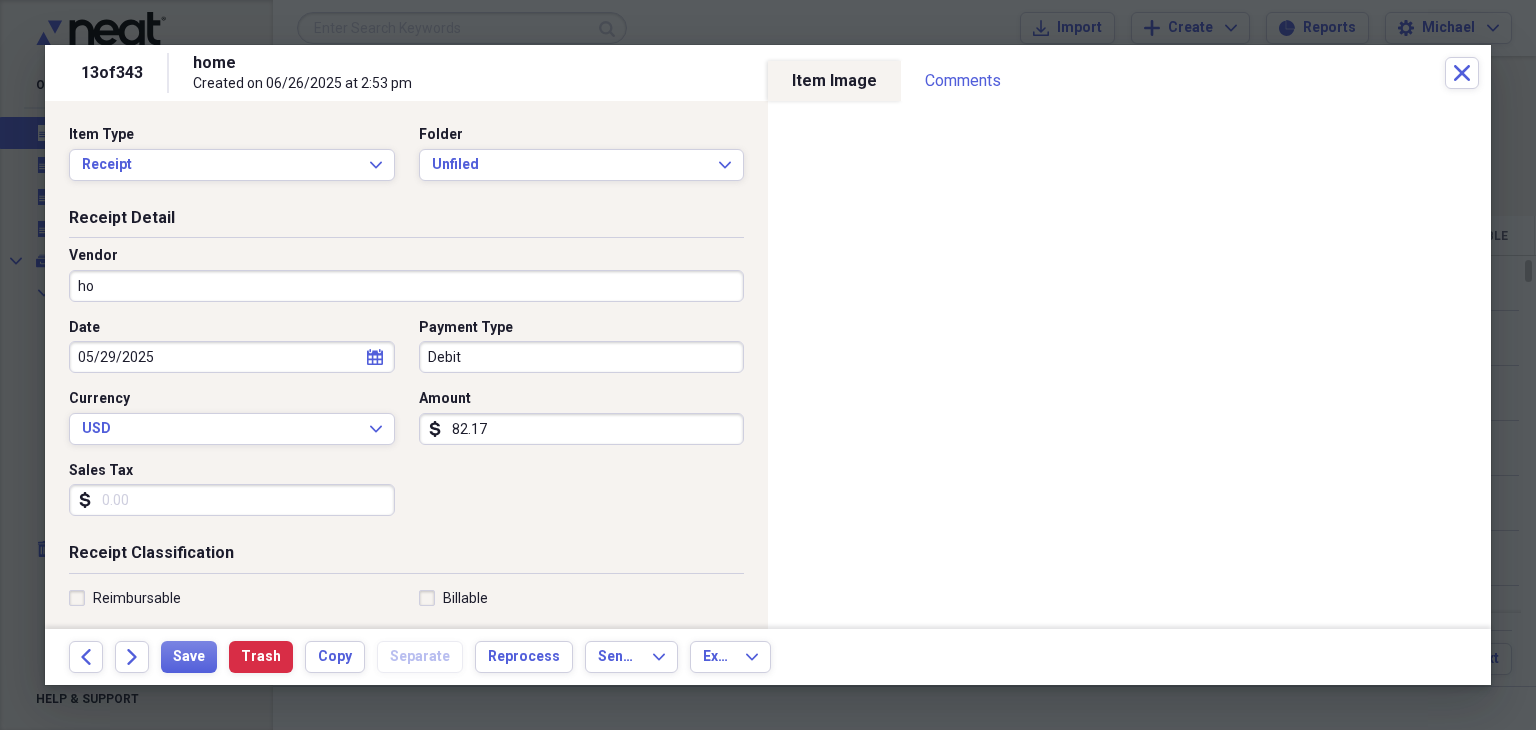 type on "h" 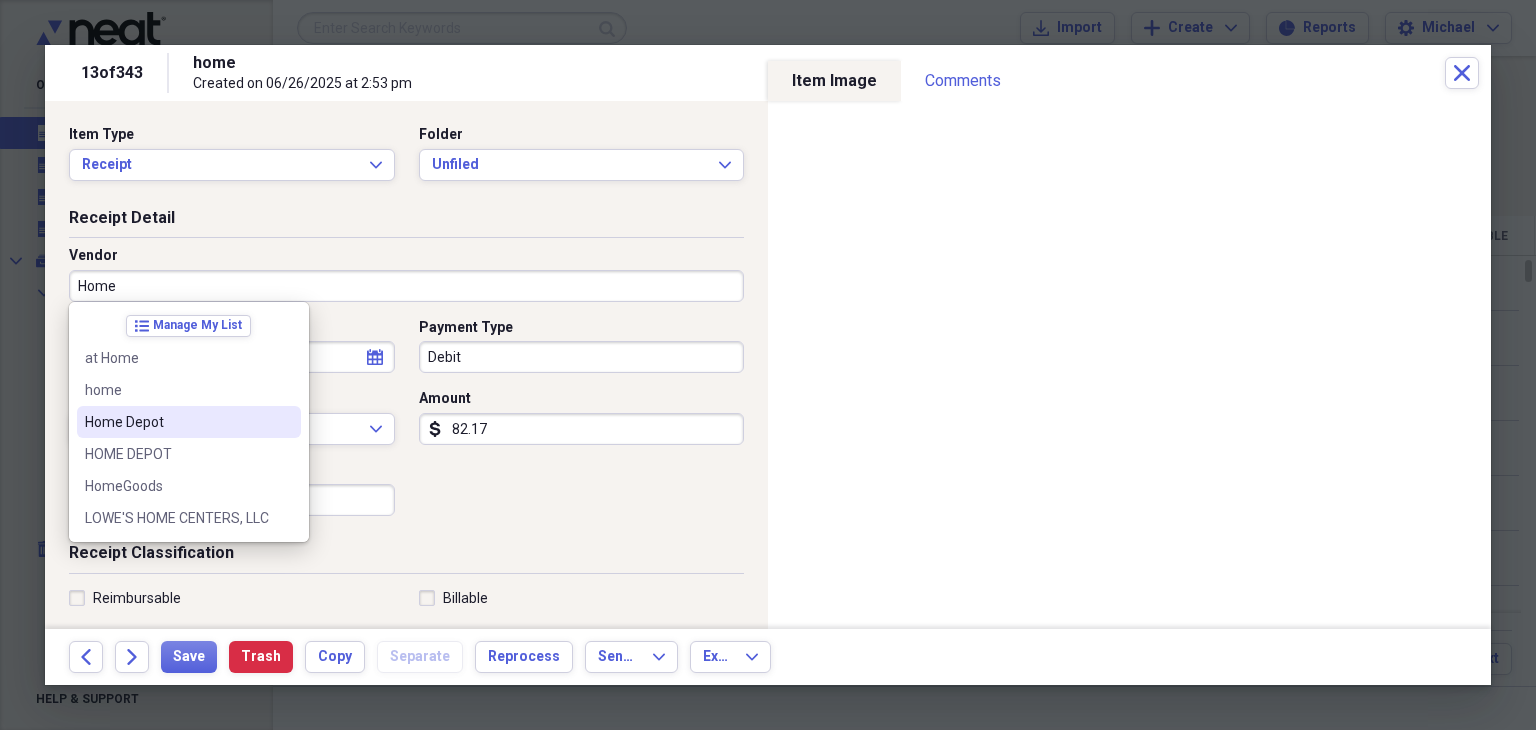 click on "Home Depot" at bounding box center [177, 422] 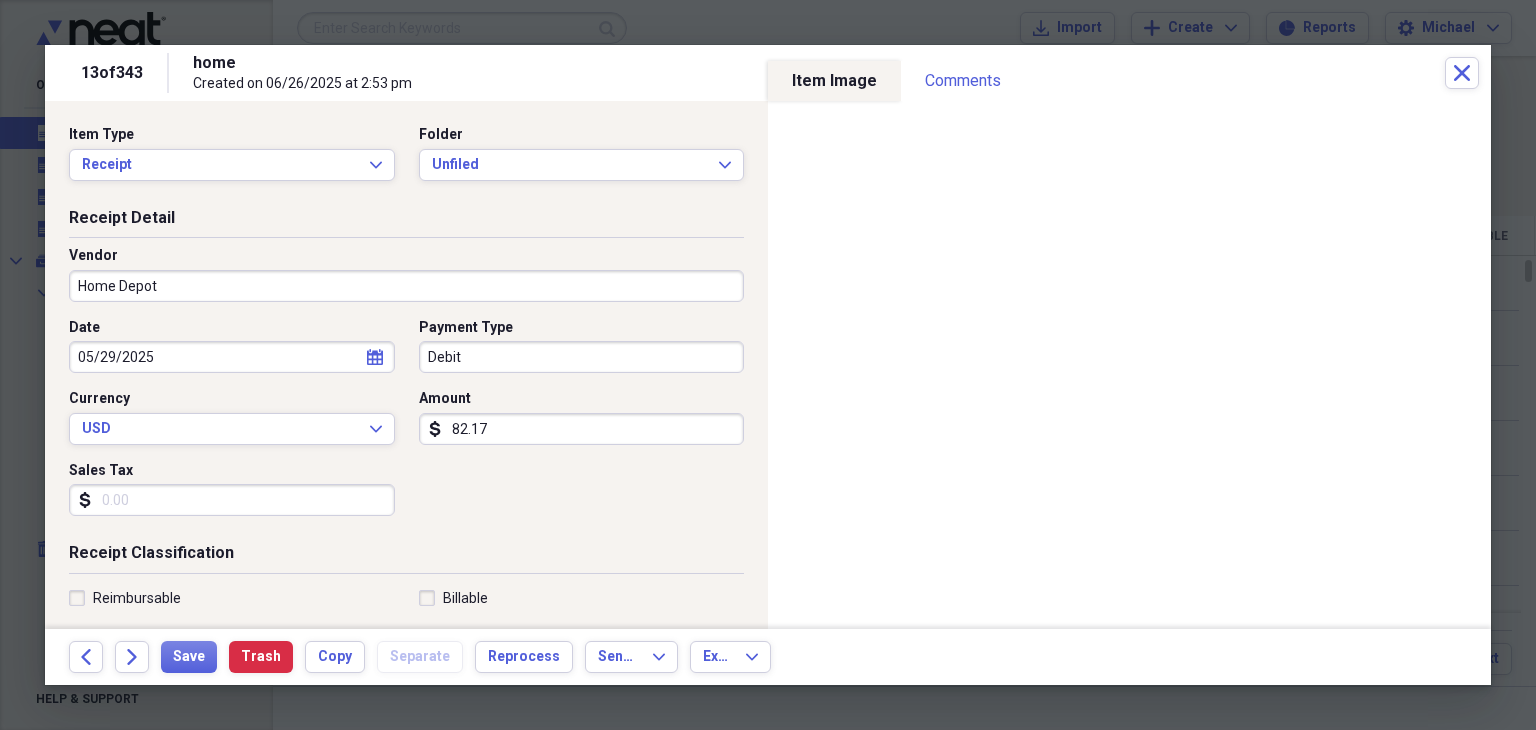 type on "Fuel/Auto" 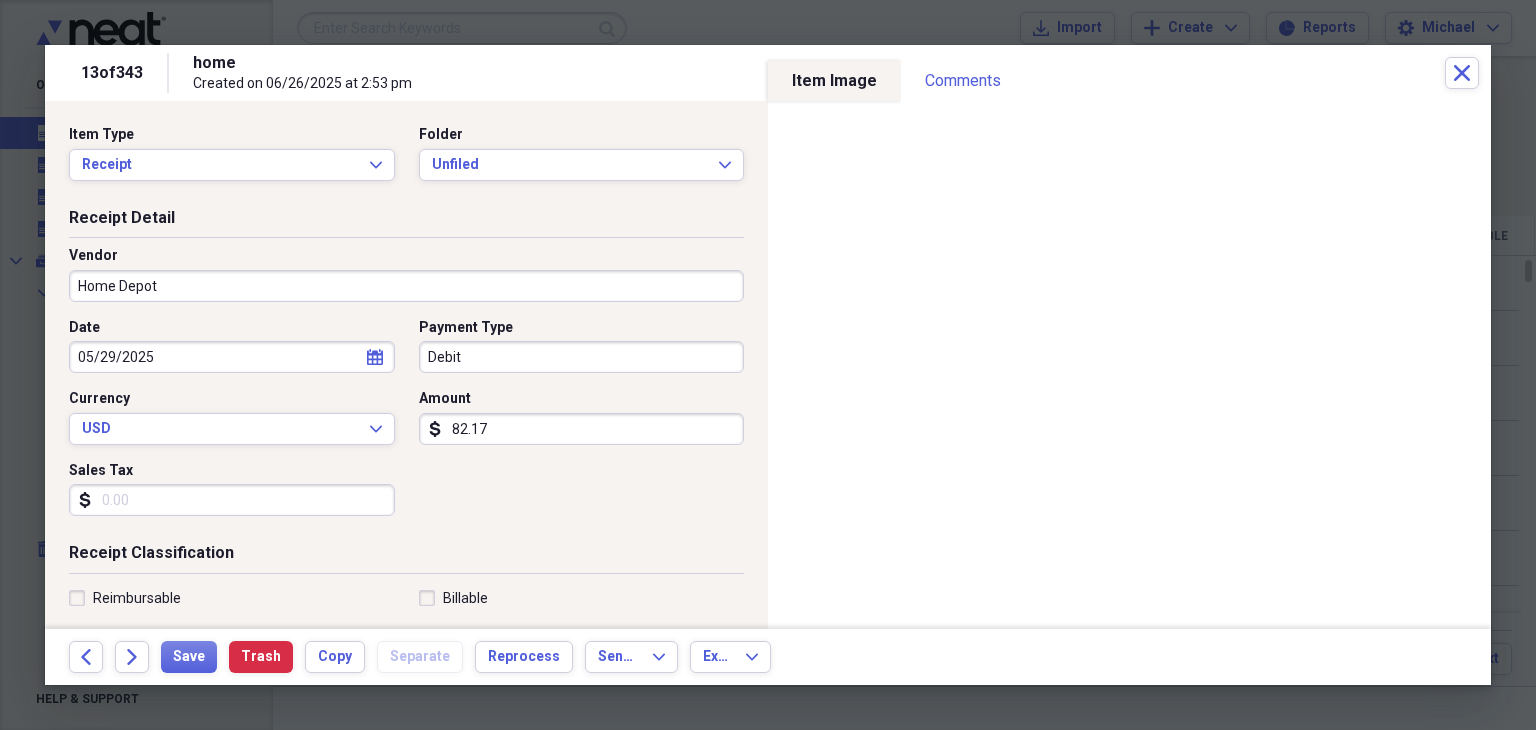 click on "Sales Tax" at bounding box center [232, 500] 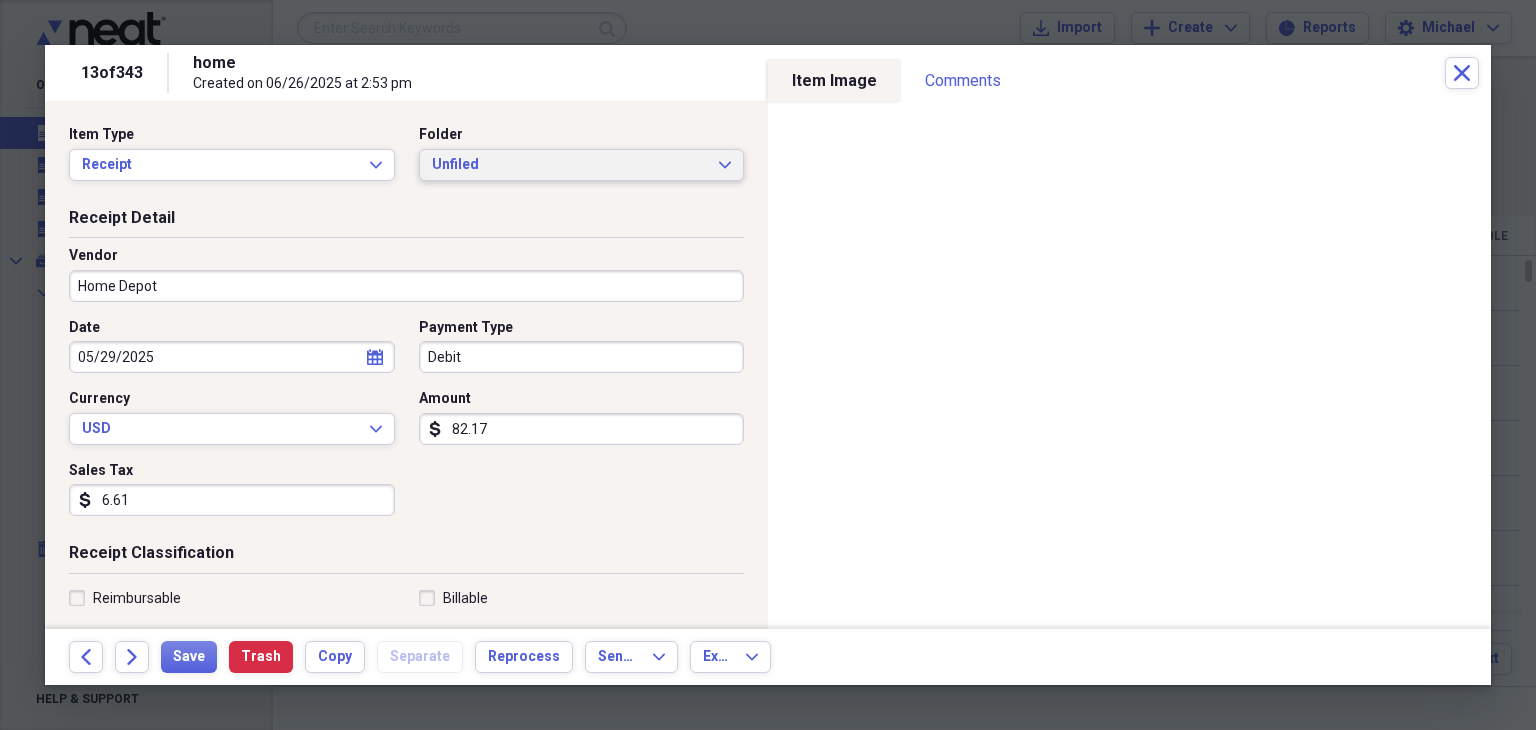 type on "6.61" 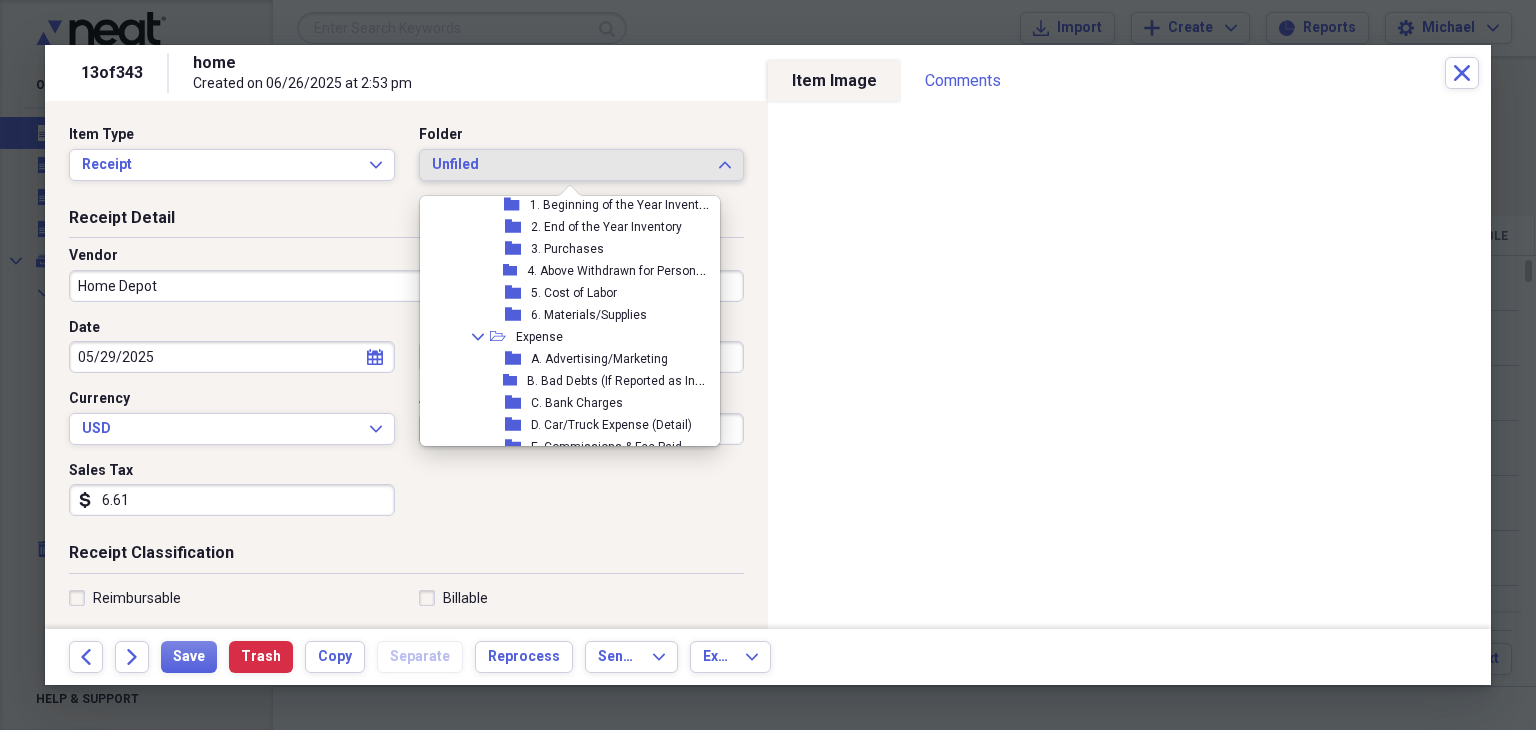scroll, scrollTop: 264, scrollLeft: 0, axis: vertical 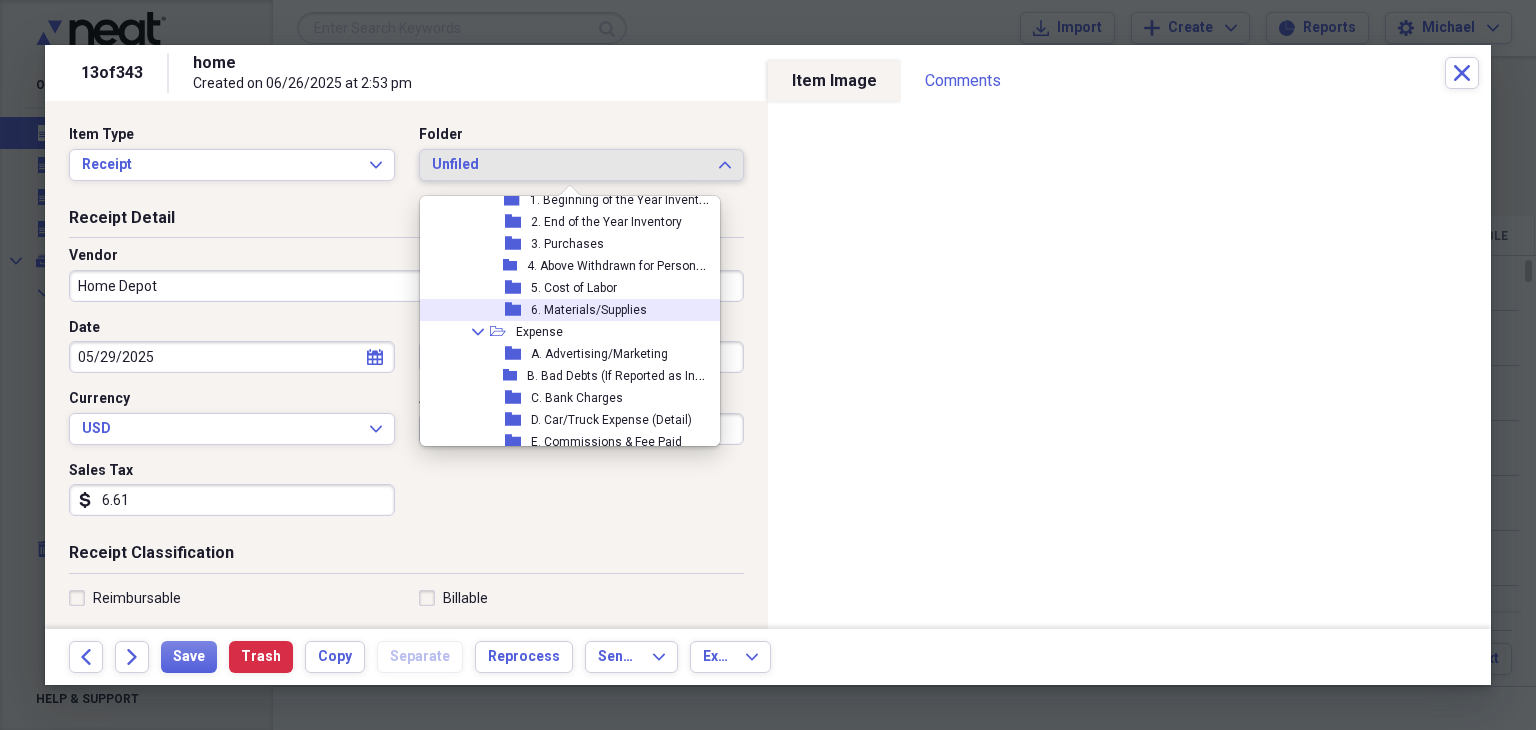 click on "6. Materials/Supplies" at bounding box center (589, 310) 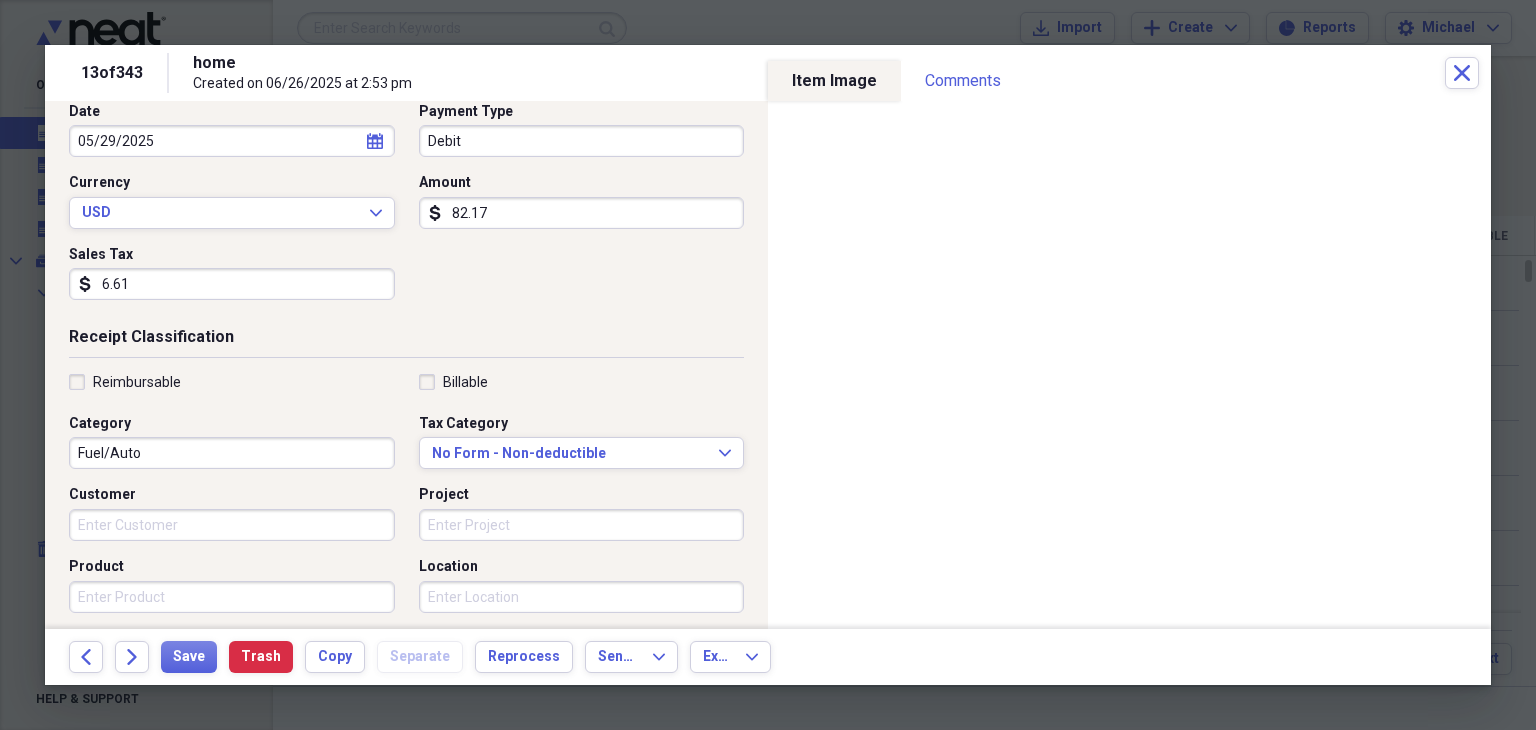 scroll, scrollTop: 216, scrollLeft: 0, axis: vertical 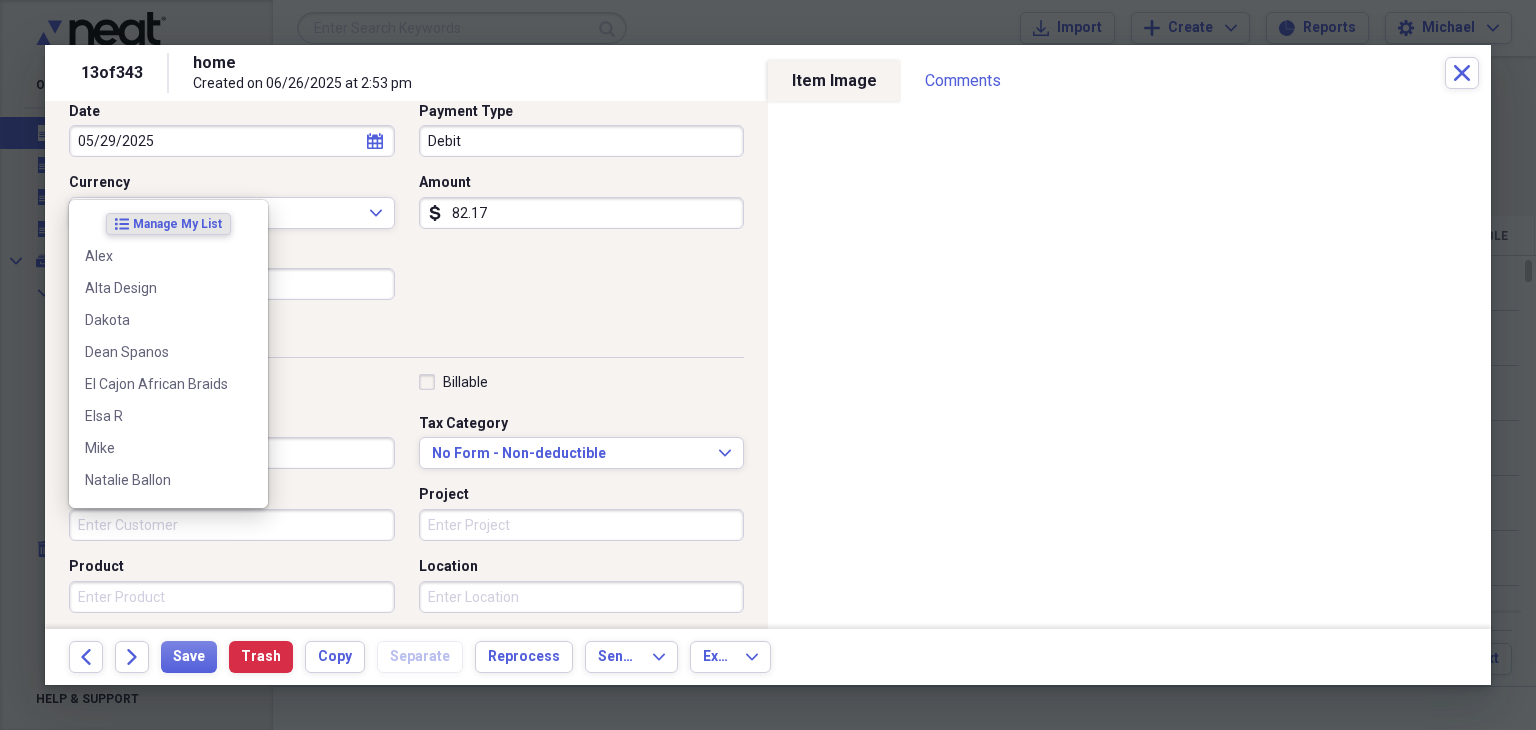 click on "Customer" at bounding box center [232, 525] 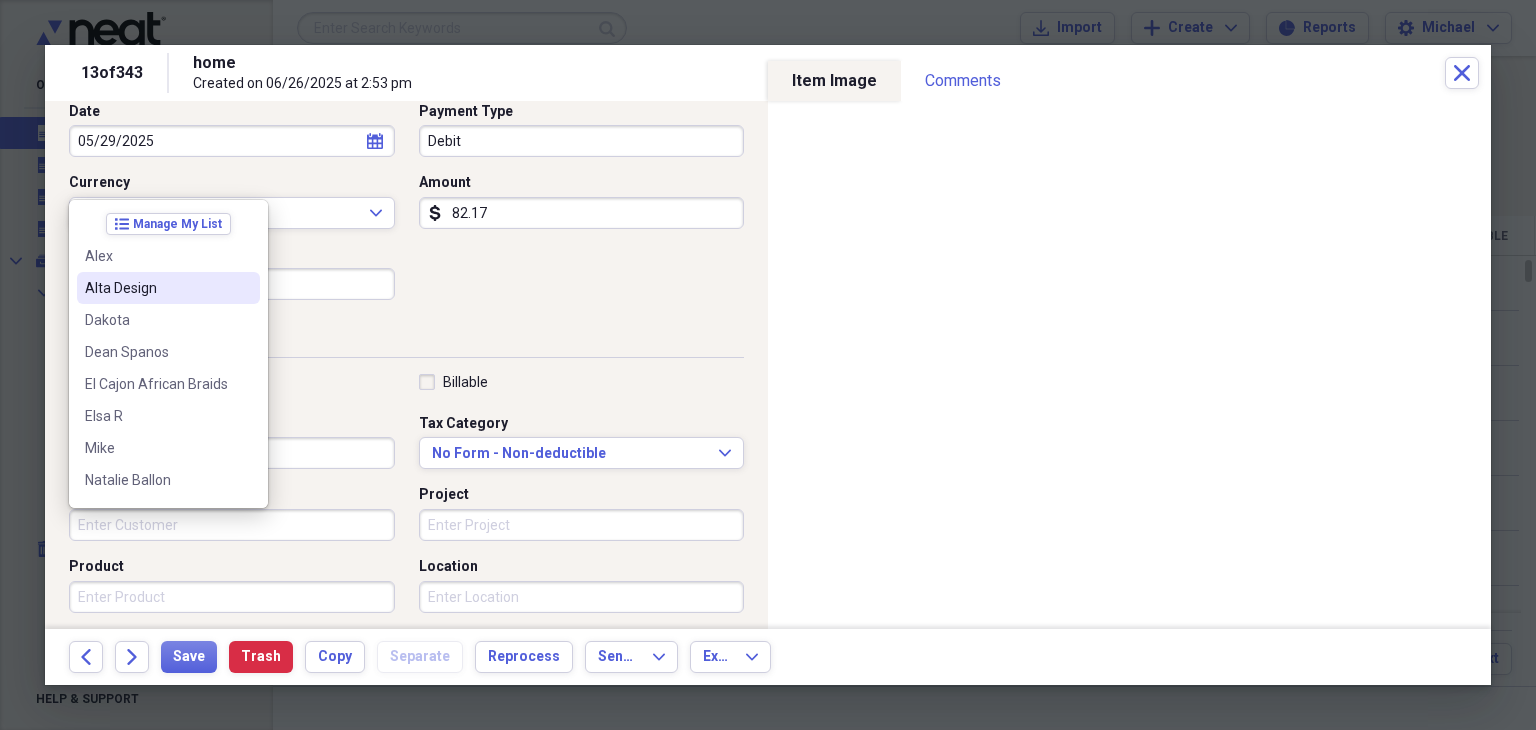 click on "Alta Design" at bounding box center [168, 288] 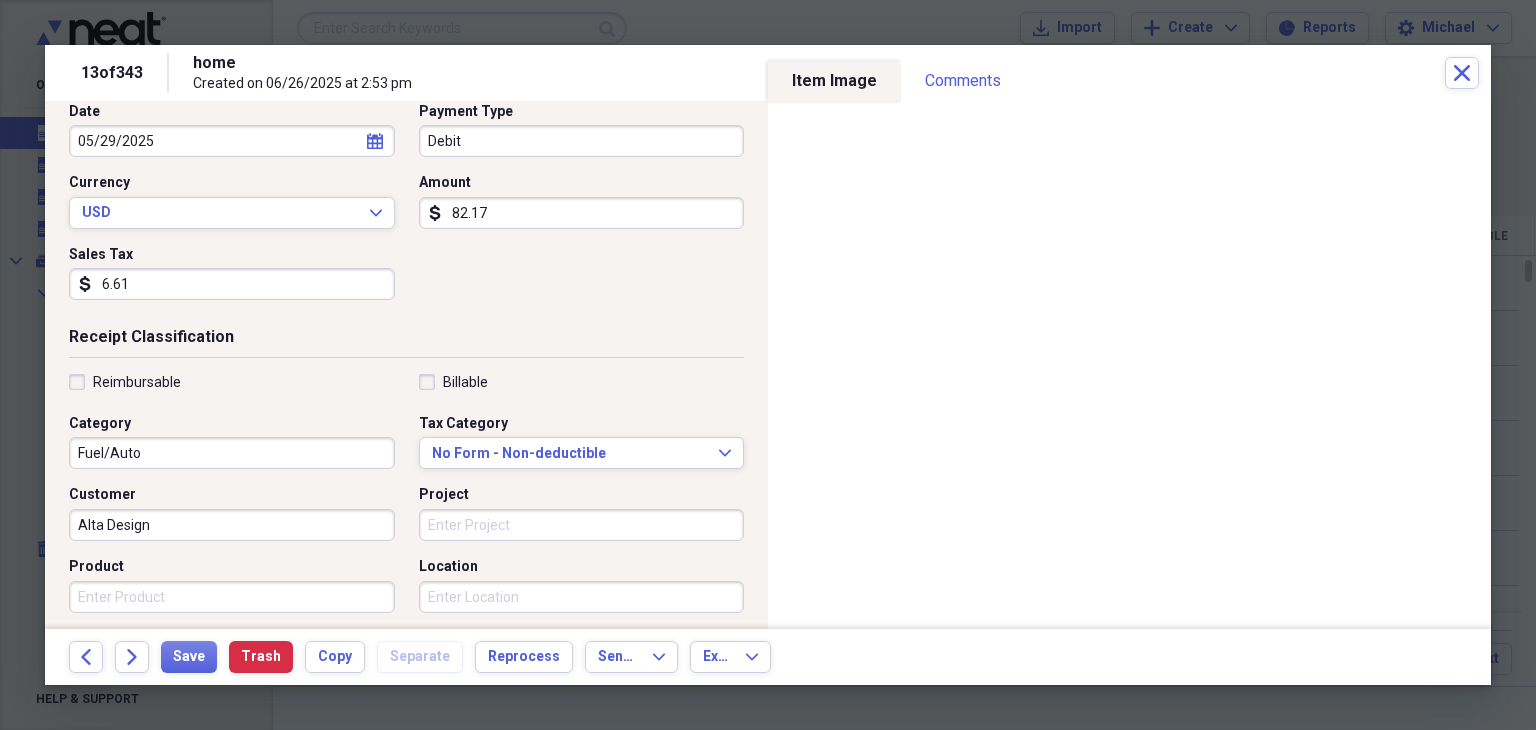 click on "Project" at bounding box center [582, 525] 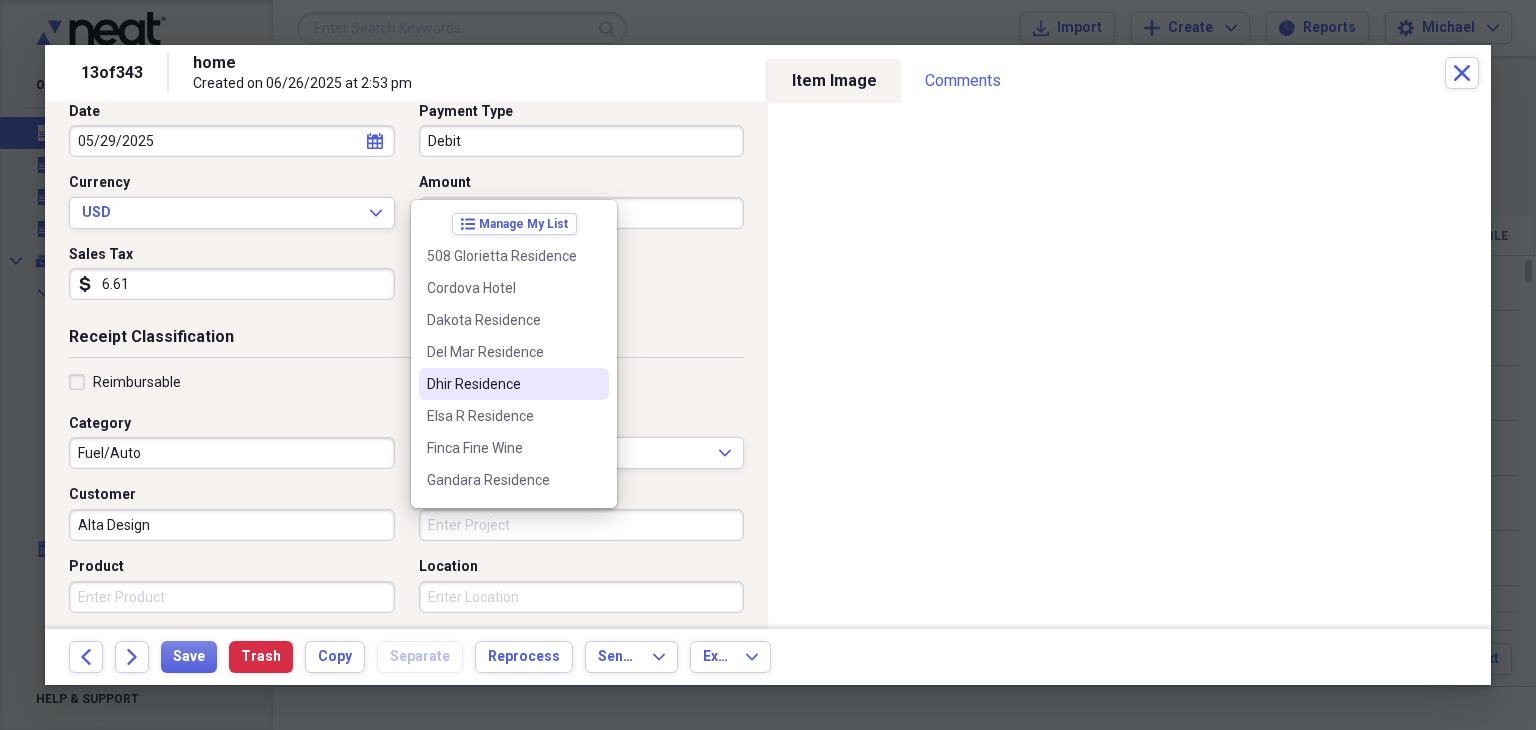 click on "Dhir Residence" at bounding box center [502, 384] 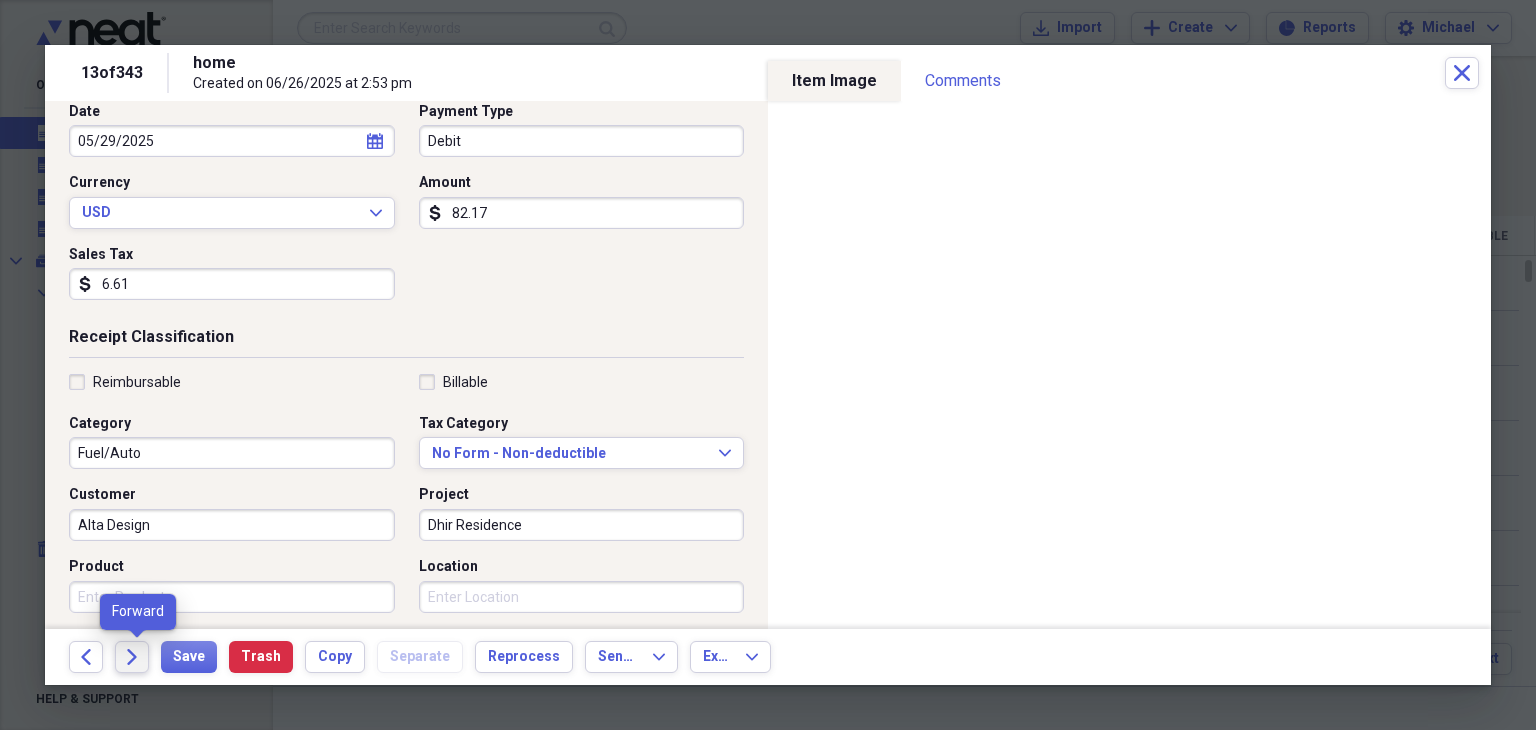 click on "Forward" at bounding box center (132, 657) 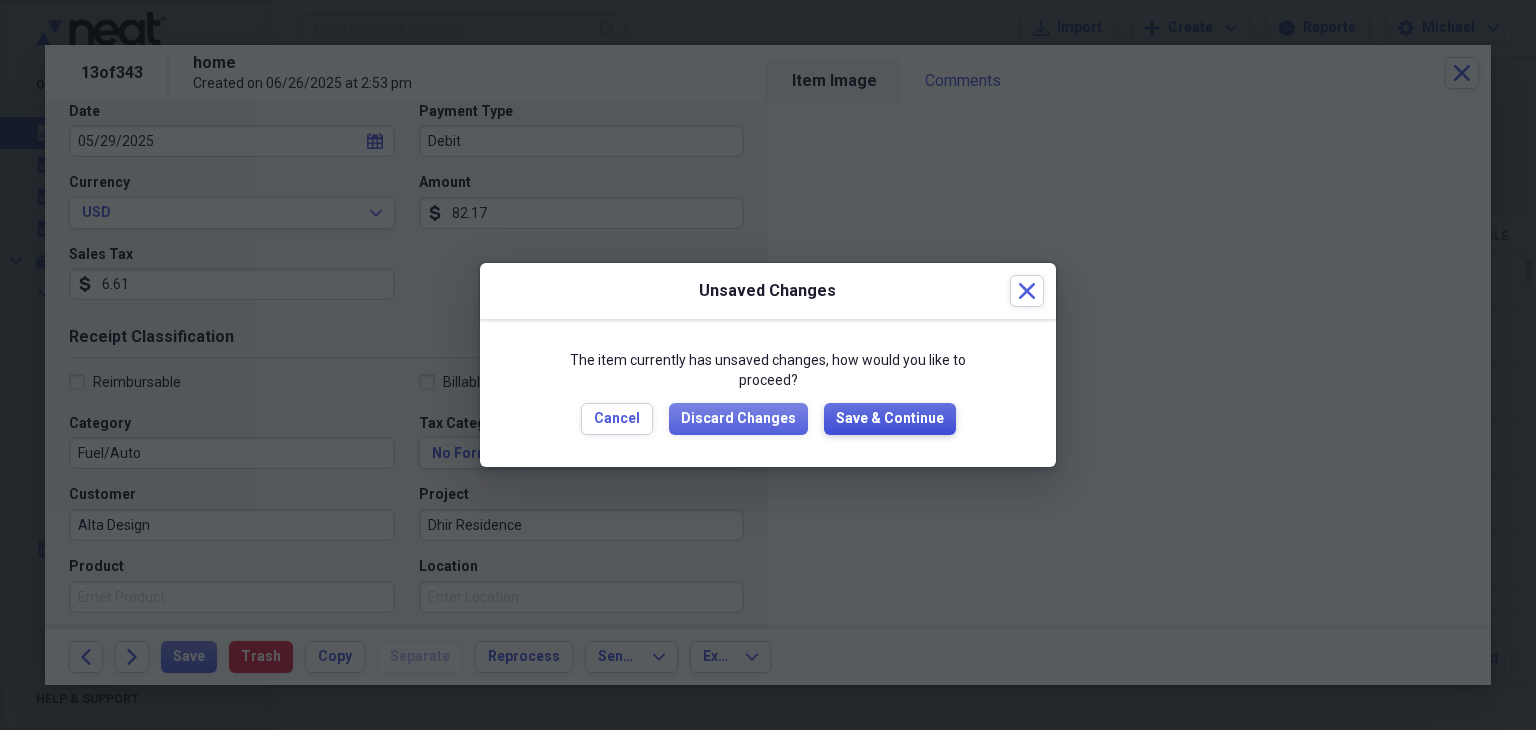 click on "Save & Continue" at bounding box center (890, 419) 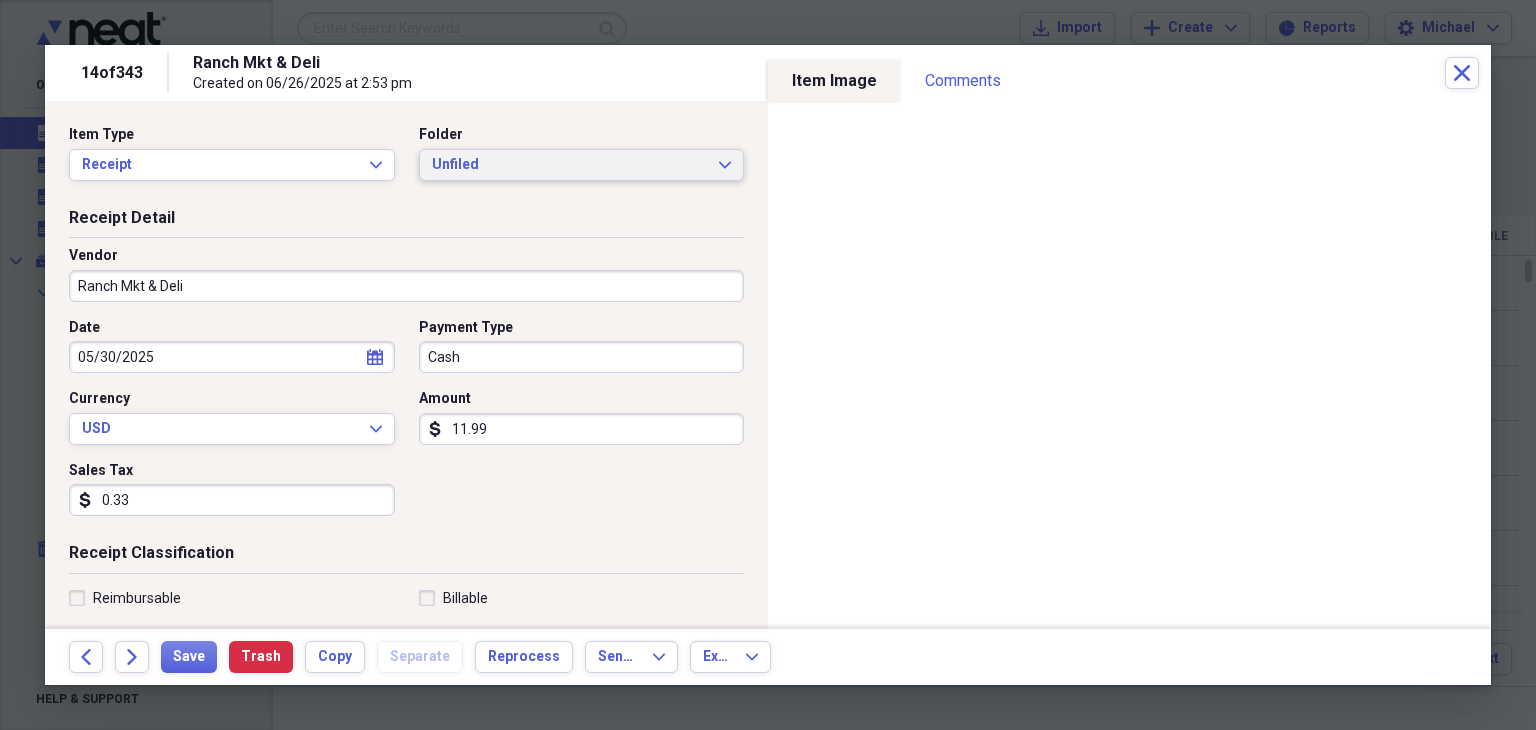 click on "Unfiled" at bounding box center [570, 165] 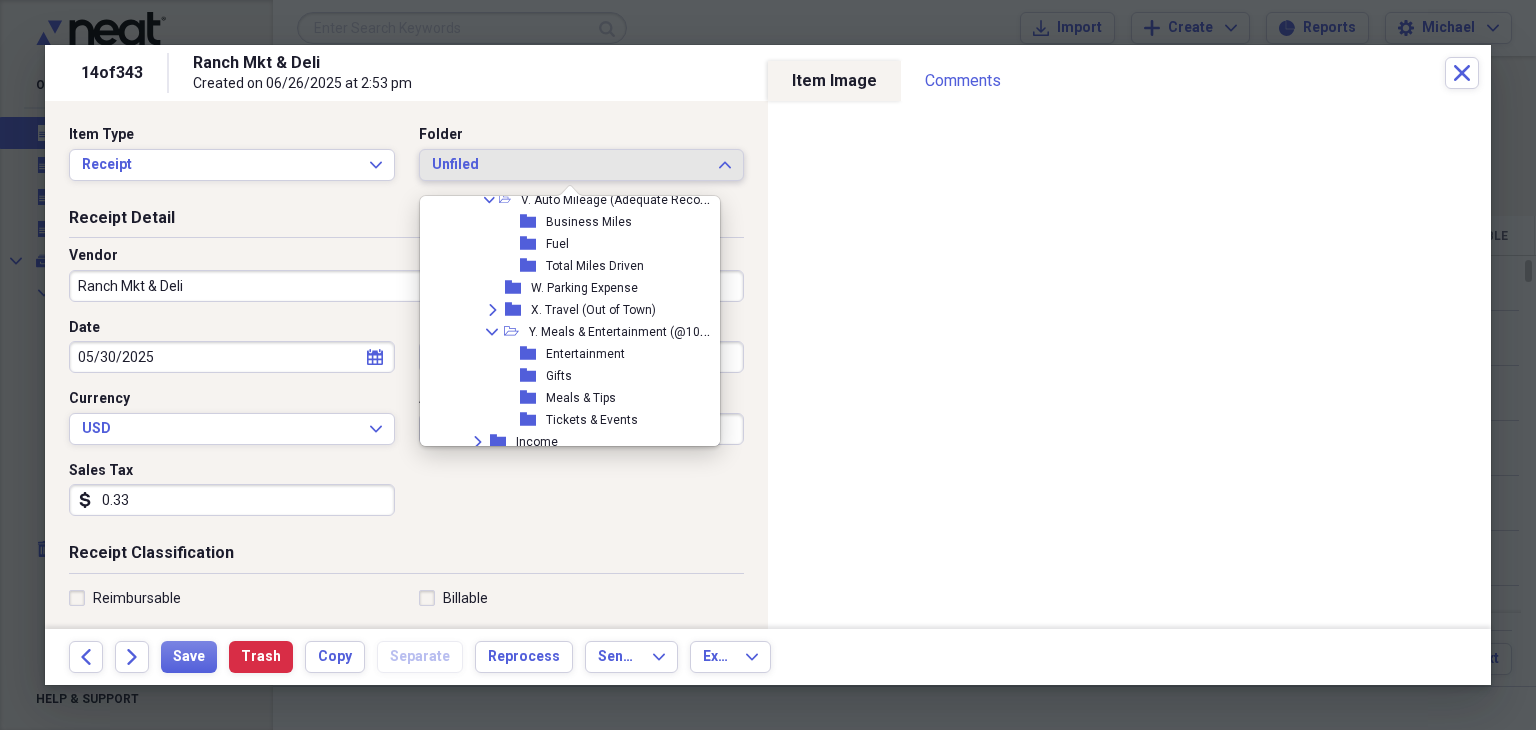 scroll, scrollTop: 971, scrollLeft: 0, axis: vertical 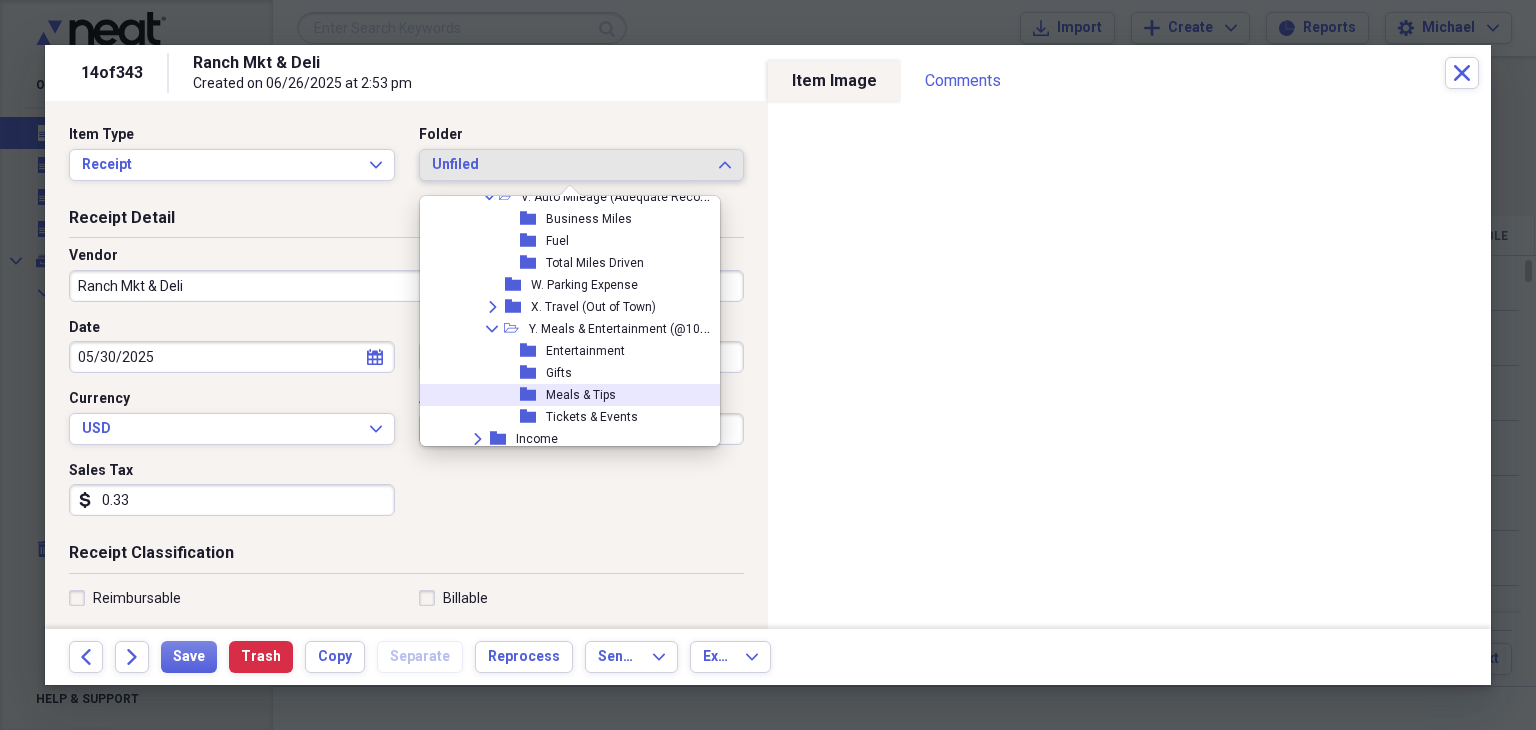 click on "Meals & Tips" at bounding box center [581, 395] 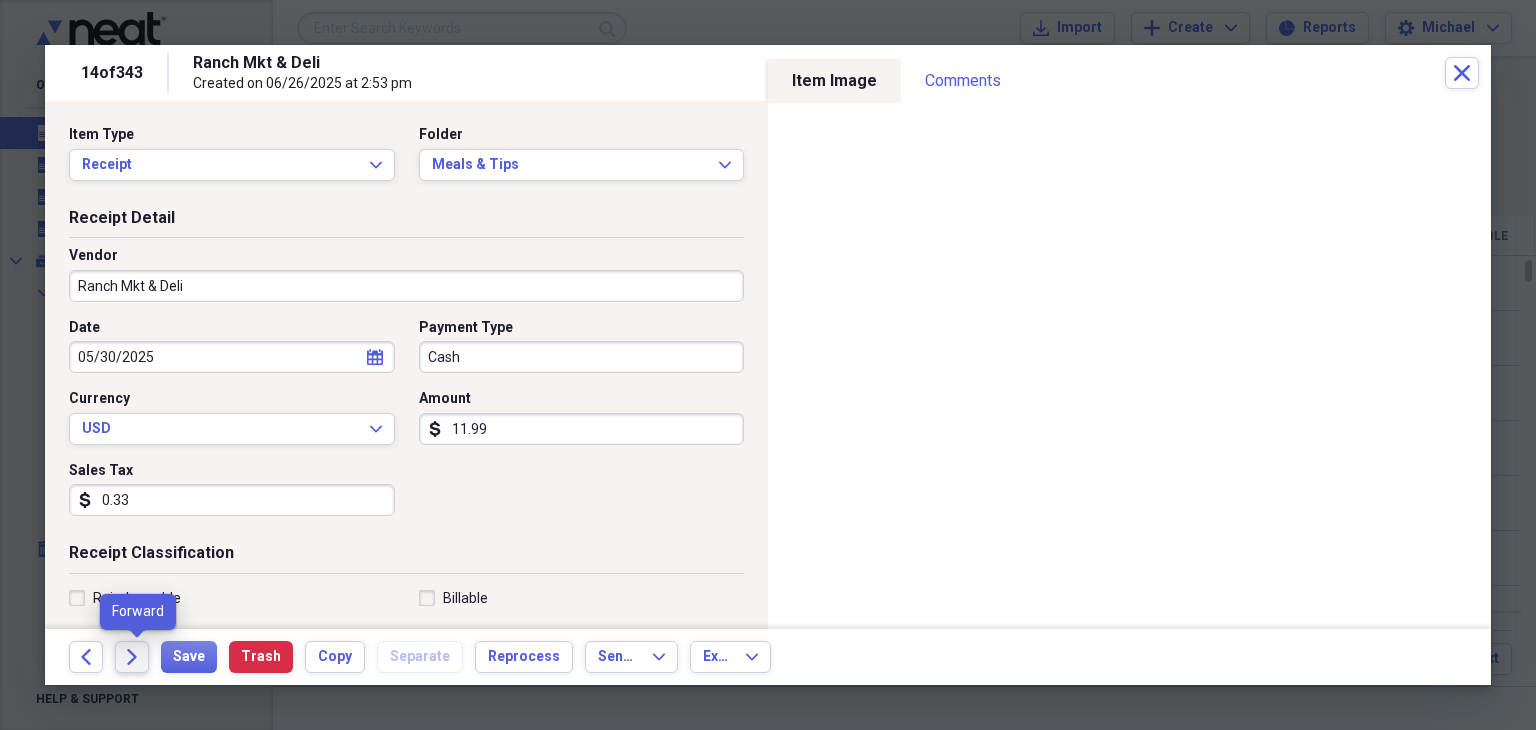 click on "Forward" 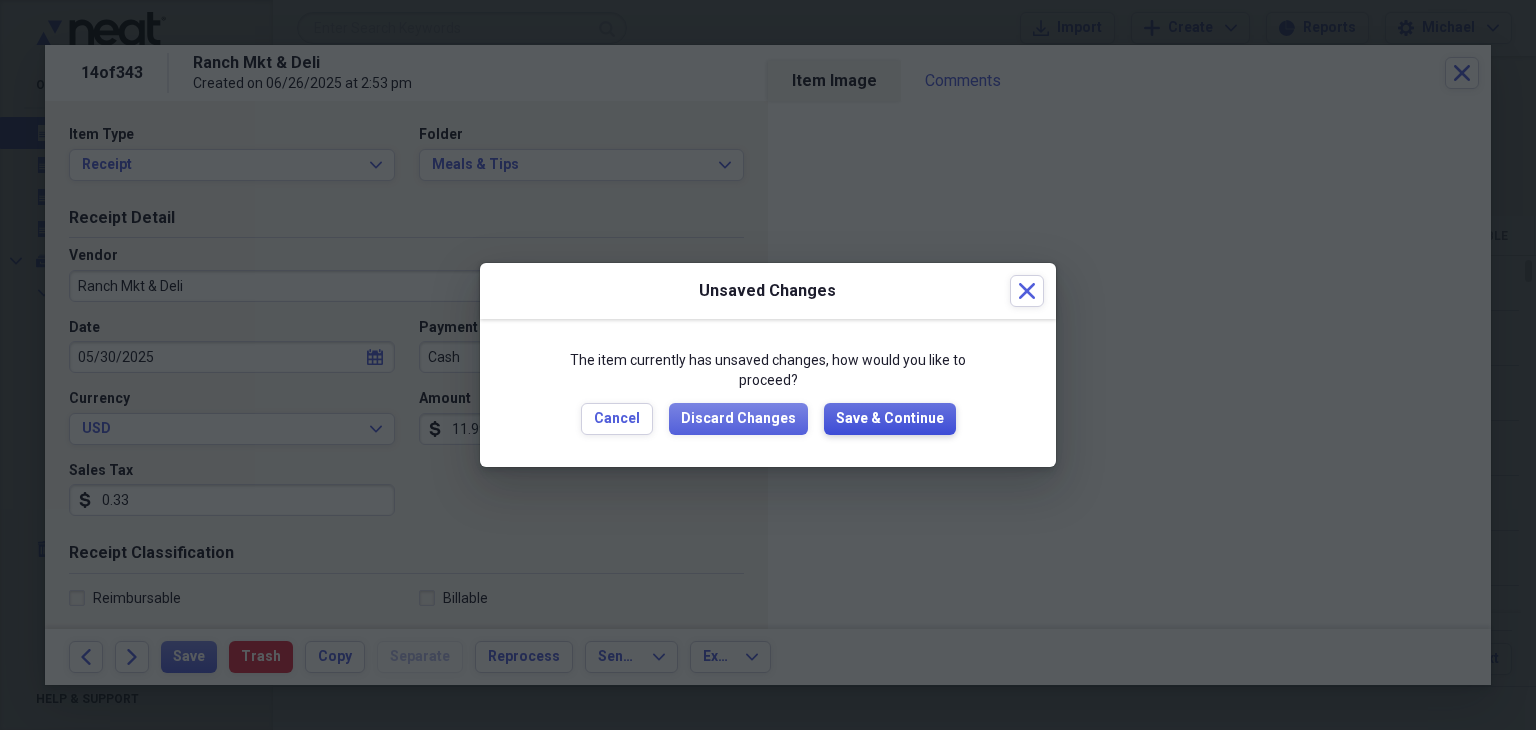 click on "Save & Continue" at bounding box center [890, 419] 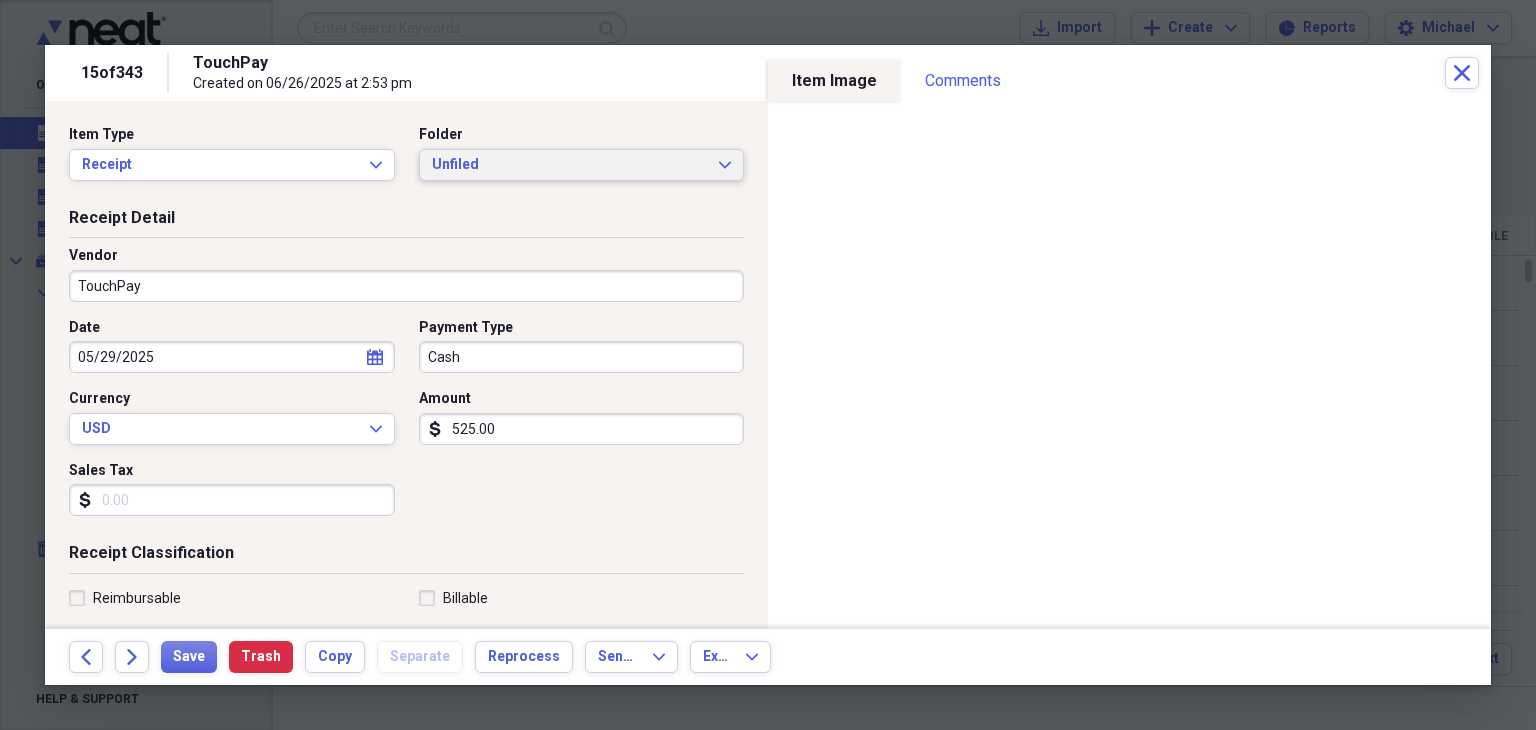 click on "Unfiled" at bounding box center (570, 165) 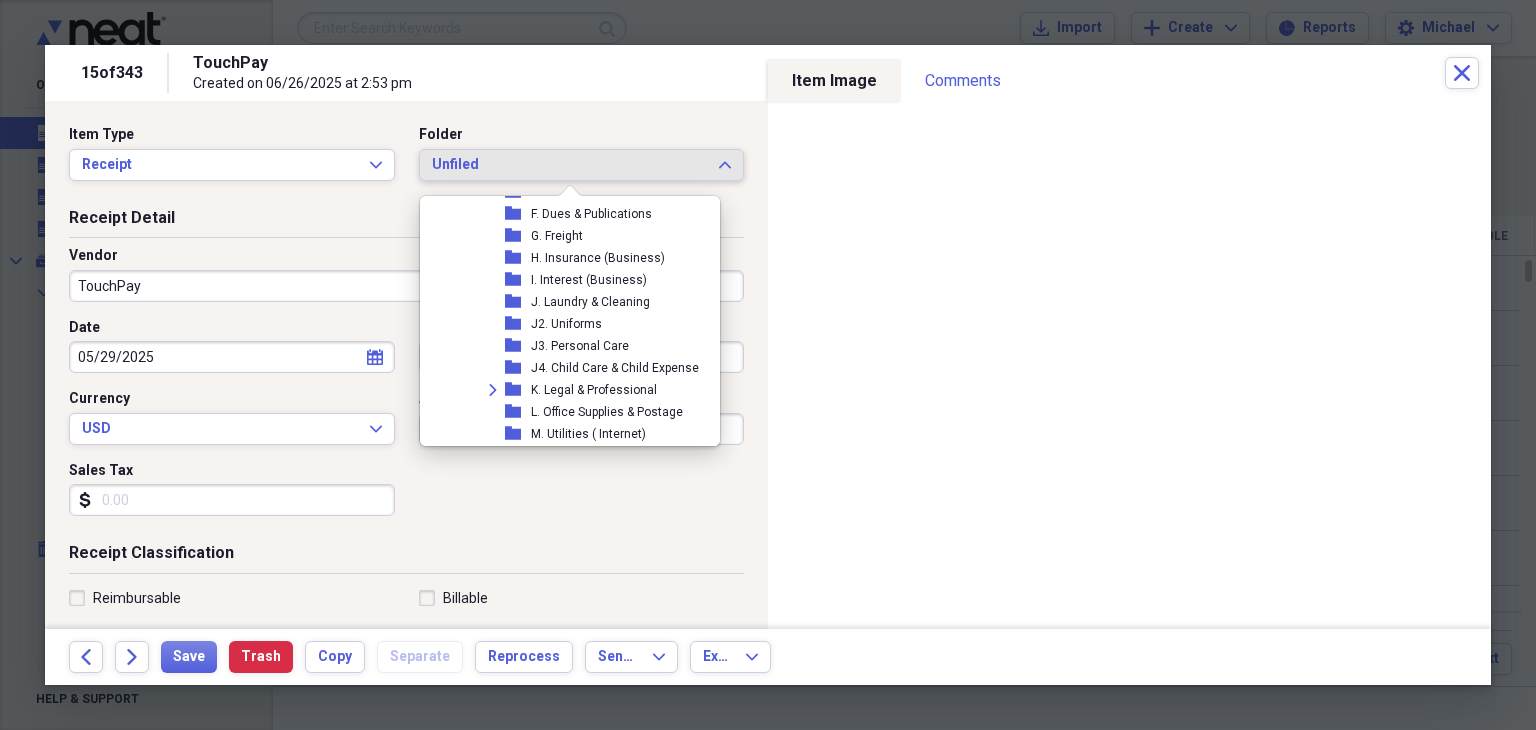 scroll, scrollTop: 511, scrollLeft: 0, axis: vertical 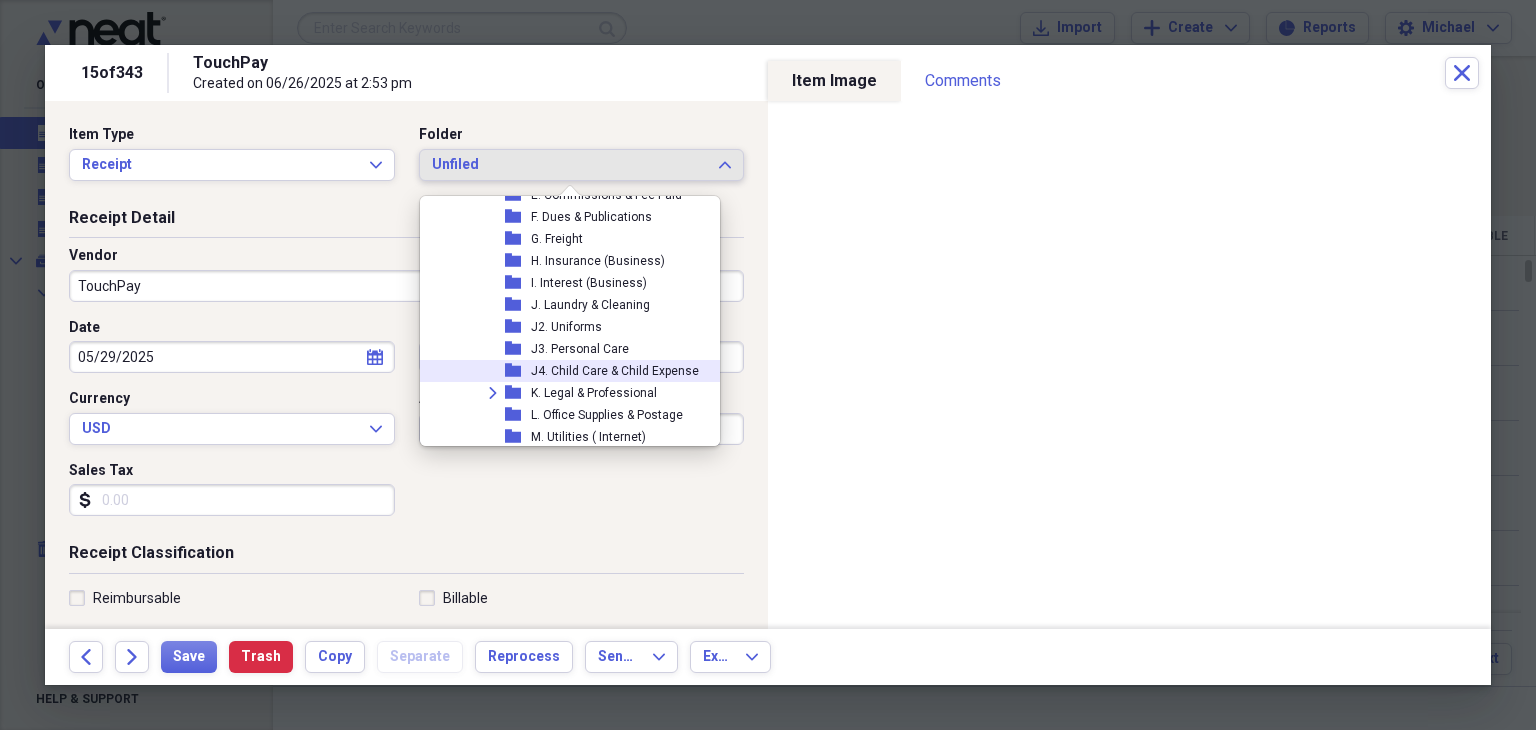 click on "J4. Child Care & Child Expense" at bounding box center [615, 371] 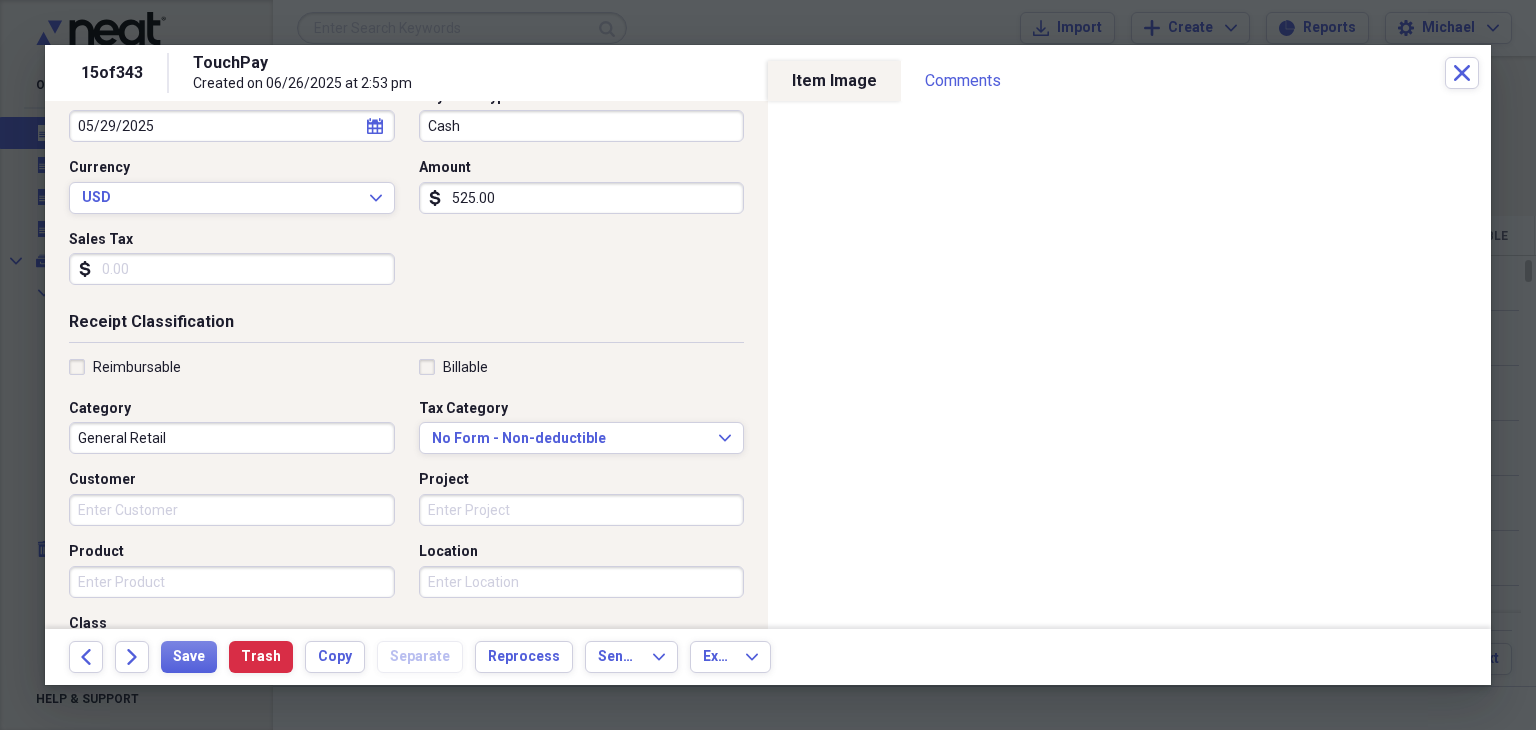 scroll, scrollTop: 243, scrollLeft: 0, axis: vertical 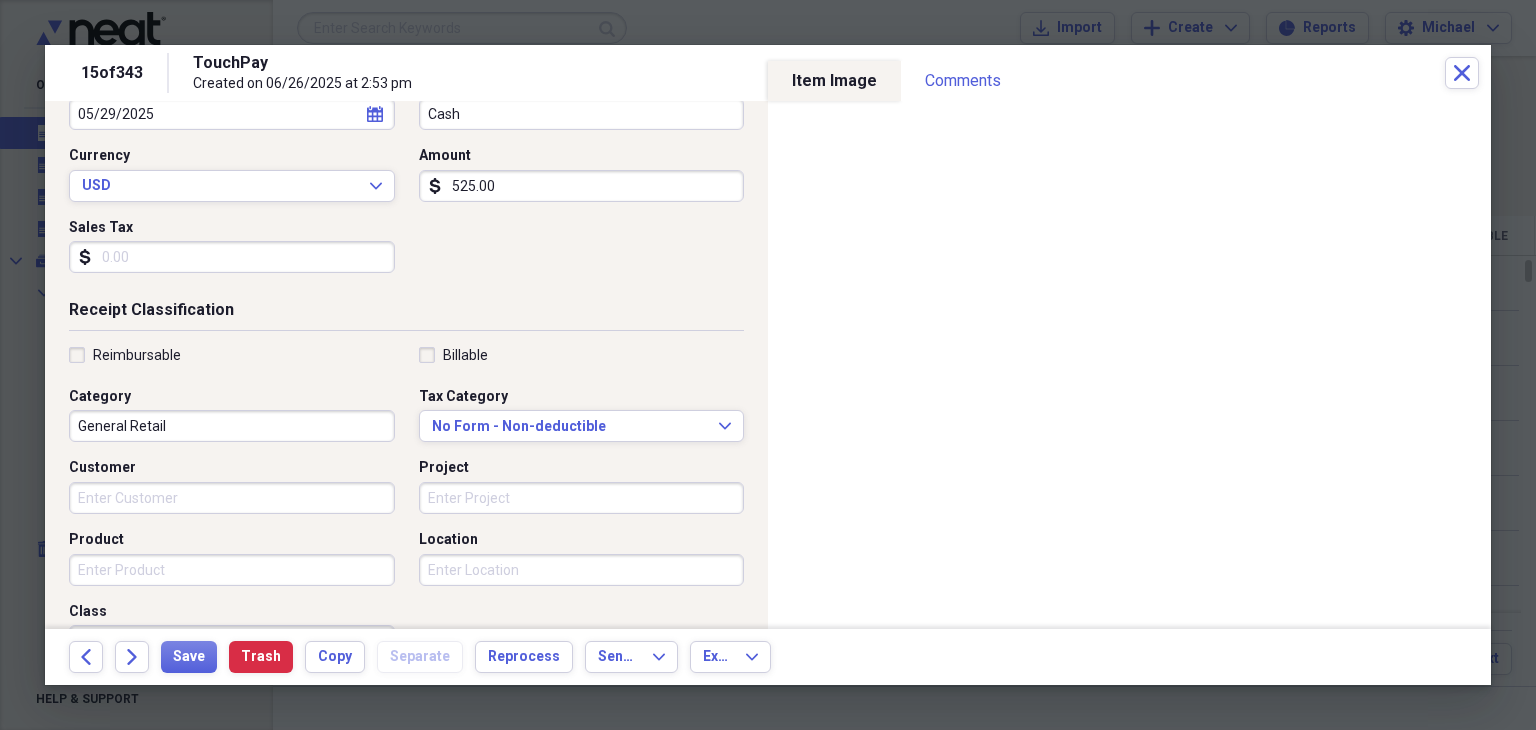 click on "General Retail" at bounding box center [232, 426] 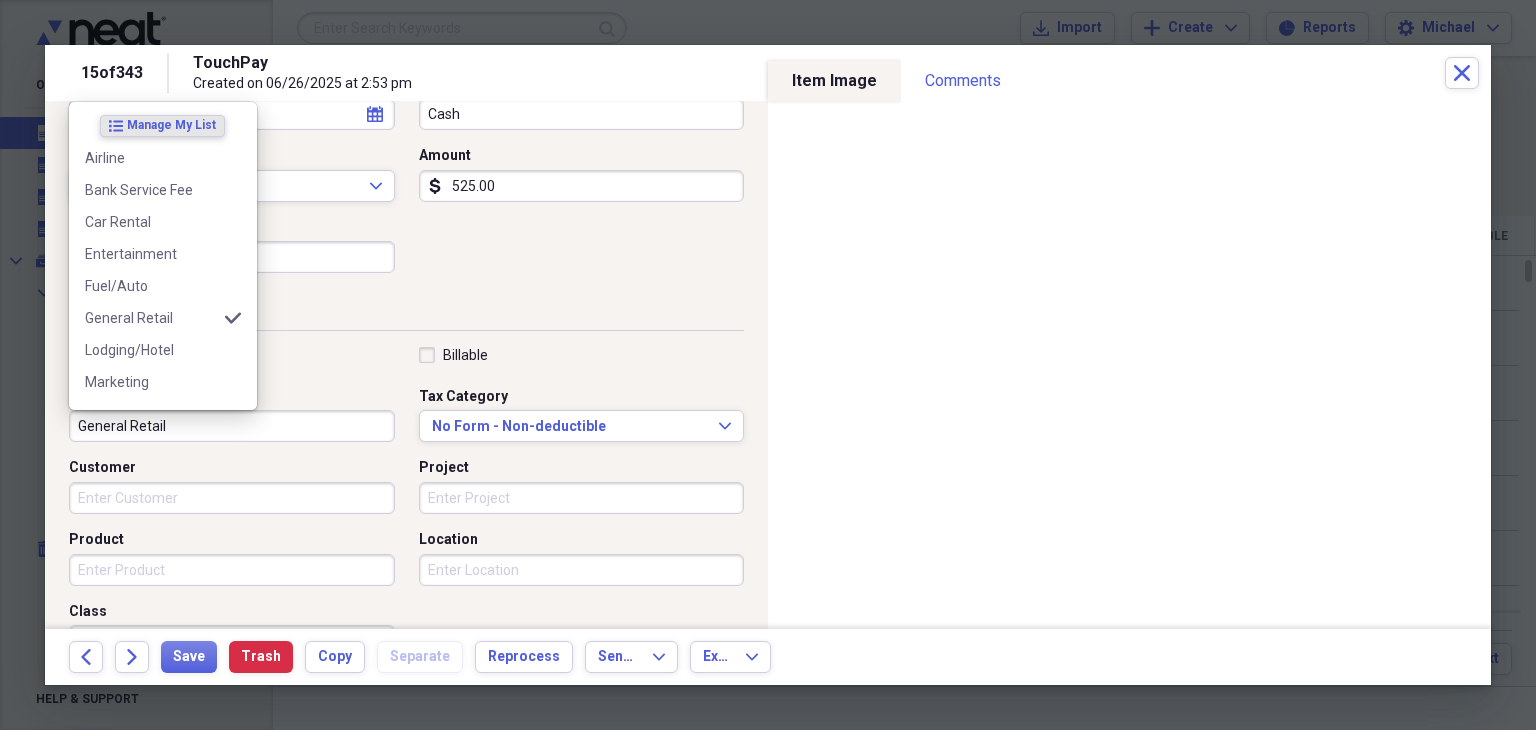click on "General Retail" at bounding box center (232, 426) 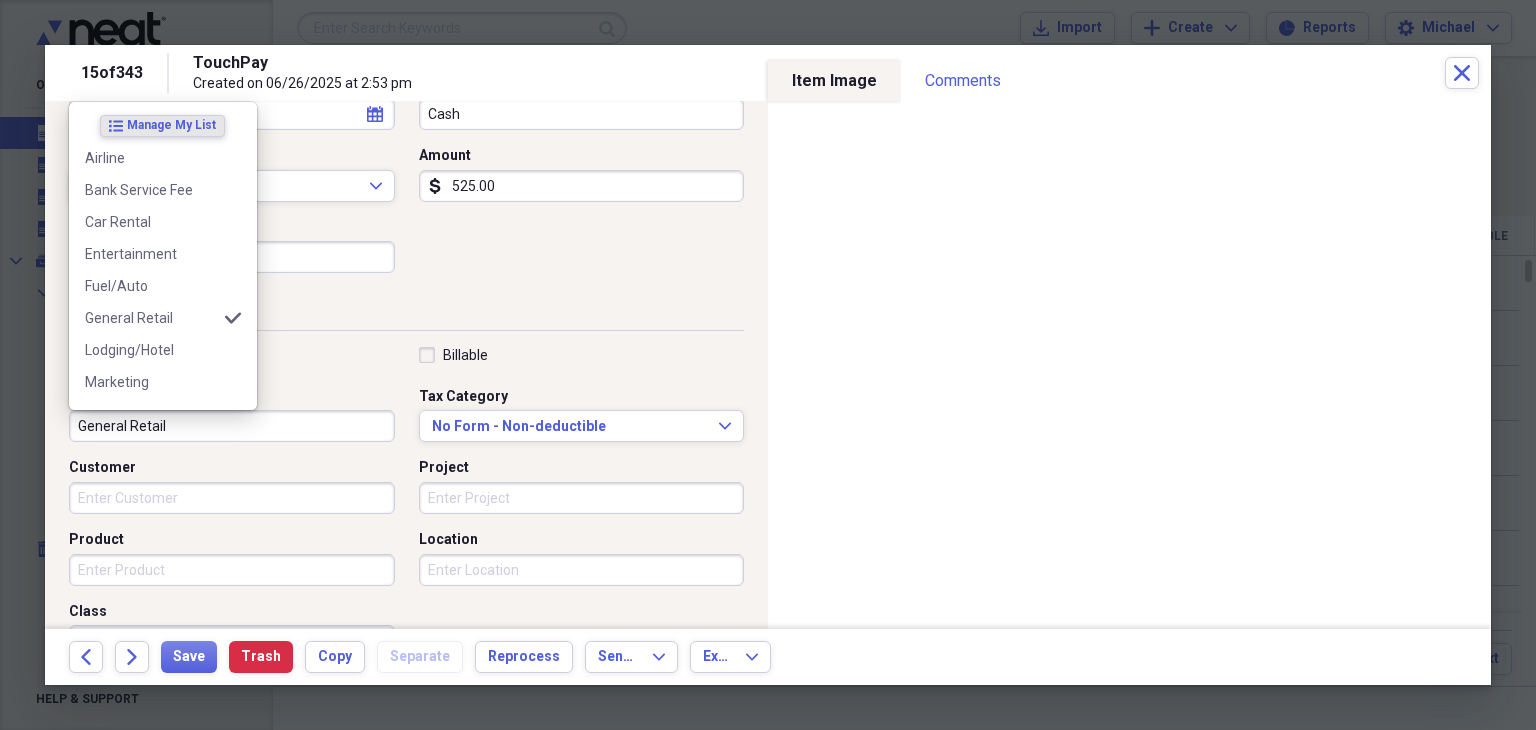scroll, scrollTop: 252, scrollLeft: 0, axis: vertical 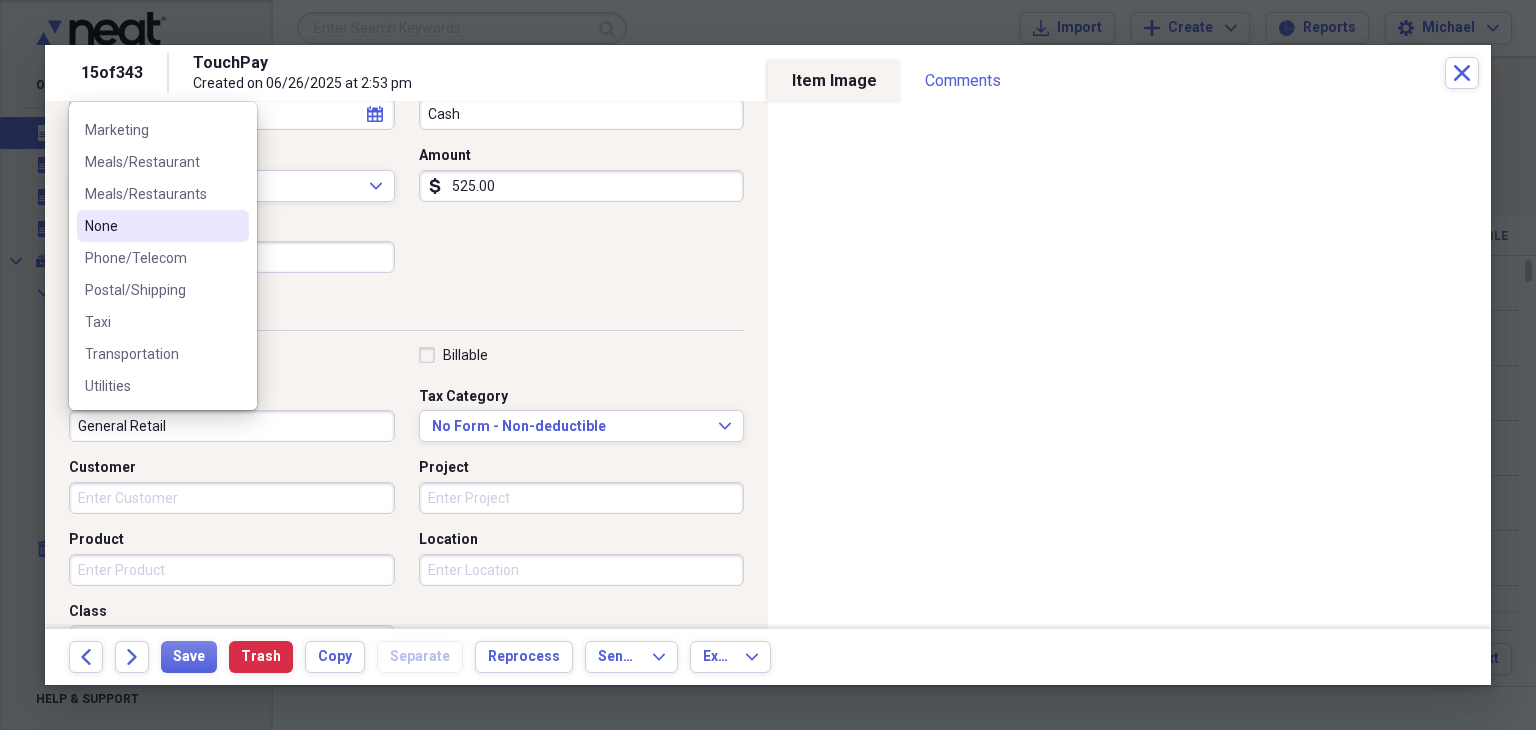 click on "None" at bounding box center [151, 226] 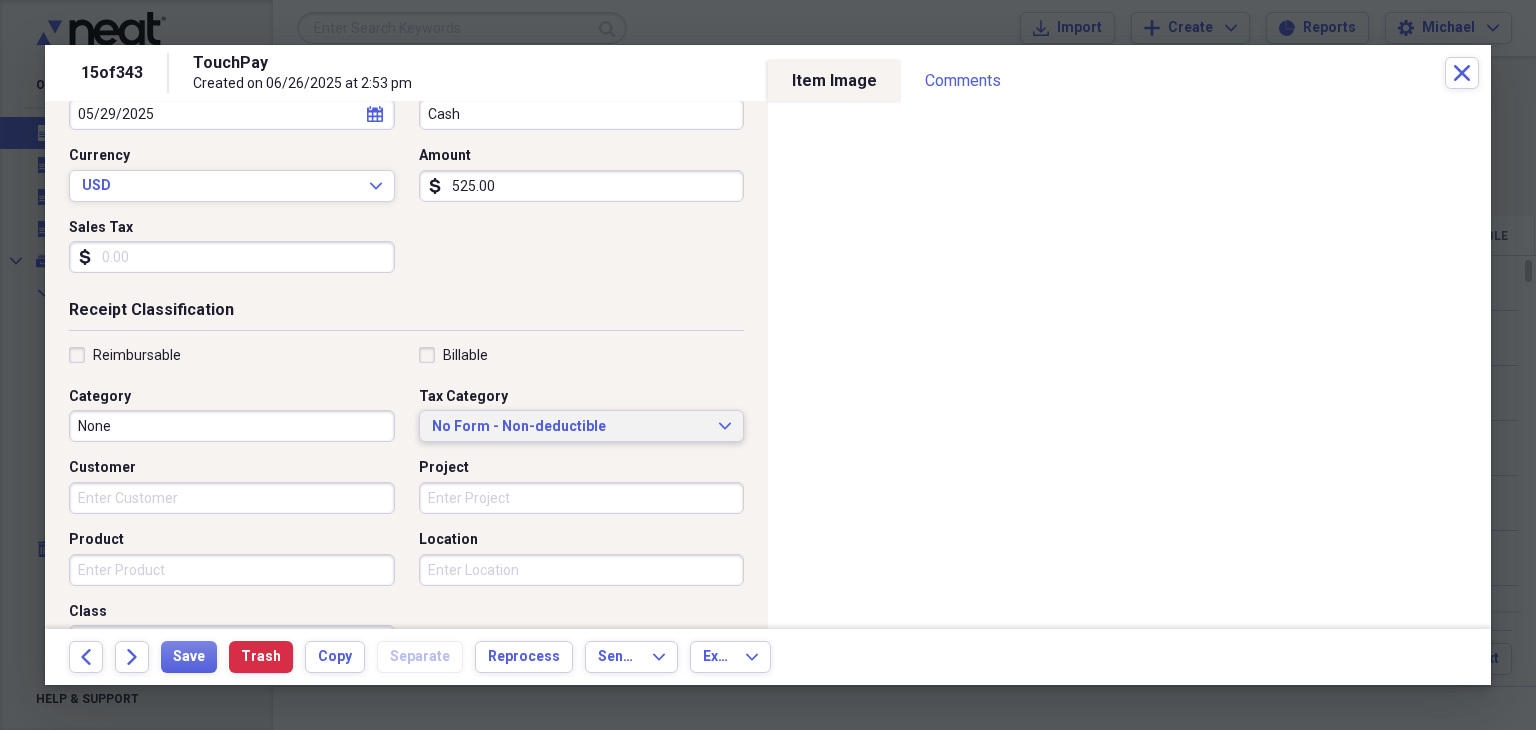 click on "No Form - Non-deductible Expand" at bounding box center [582, 426] 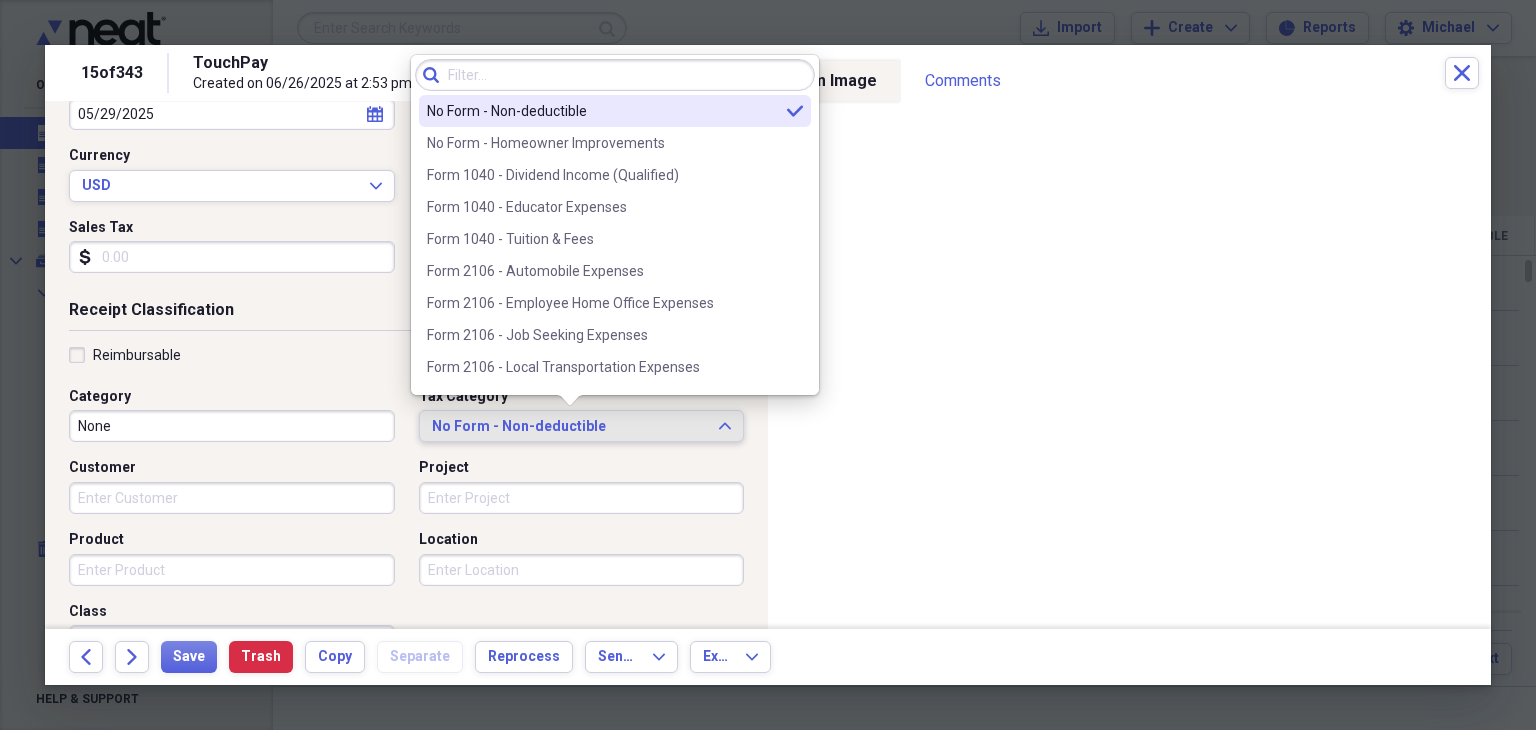 click on "No Form - Non-deductible Expand" at bounding box center (582, 426) 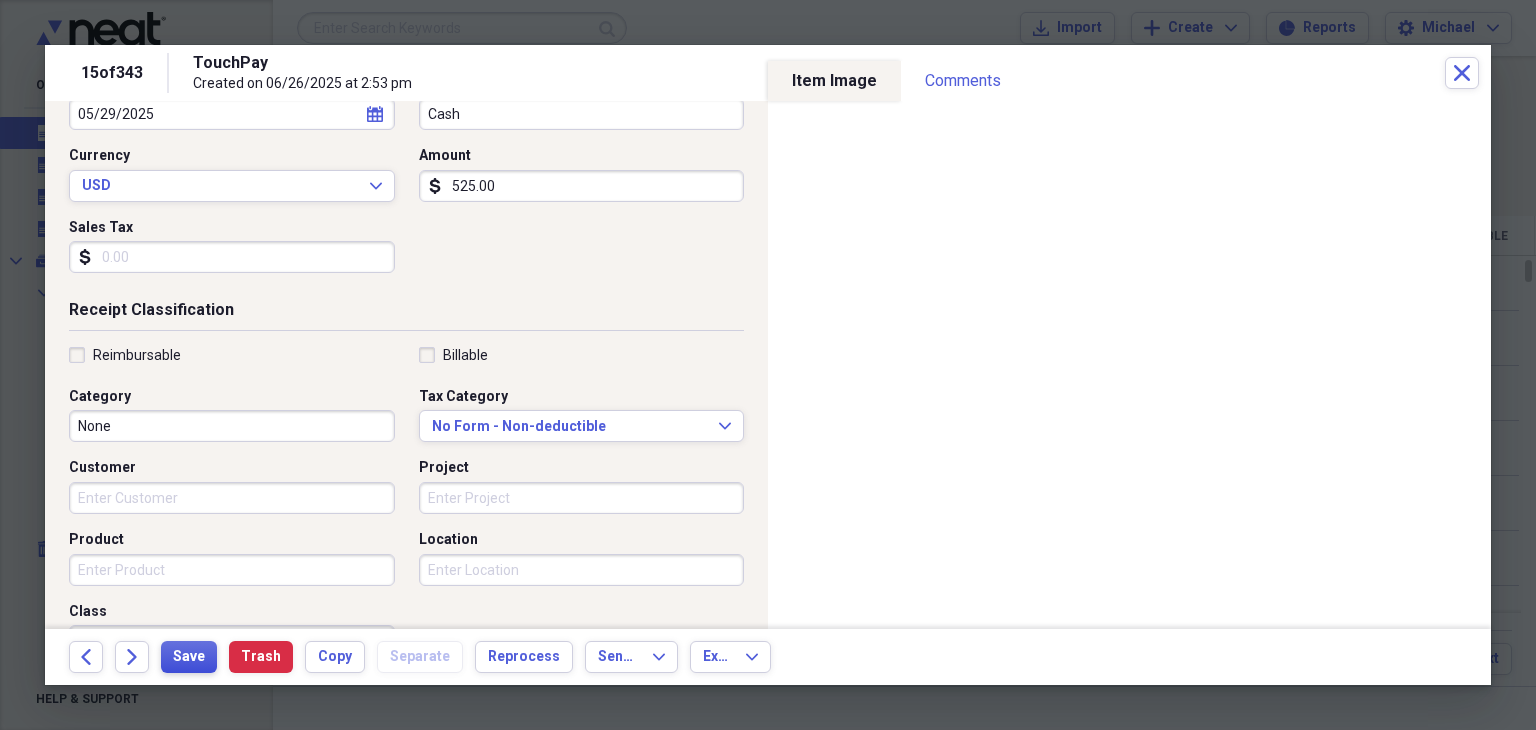 click on "Save" at bounding box center (189, 657) 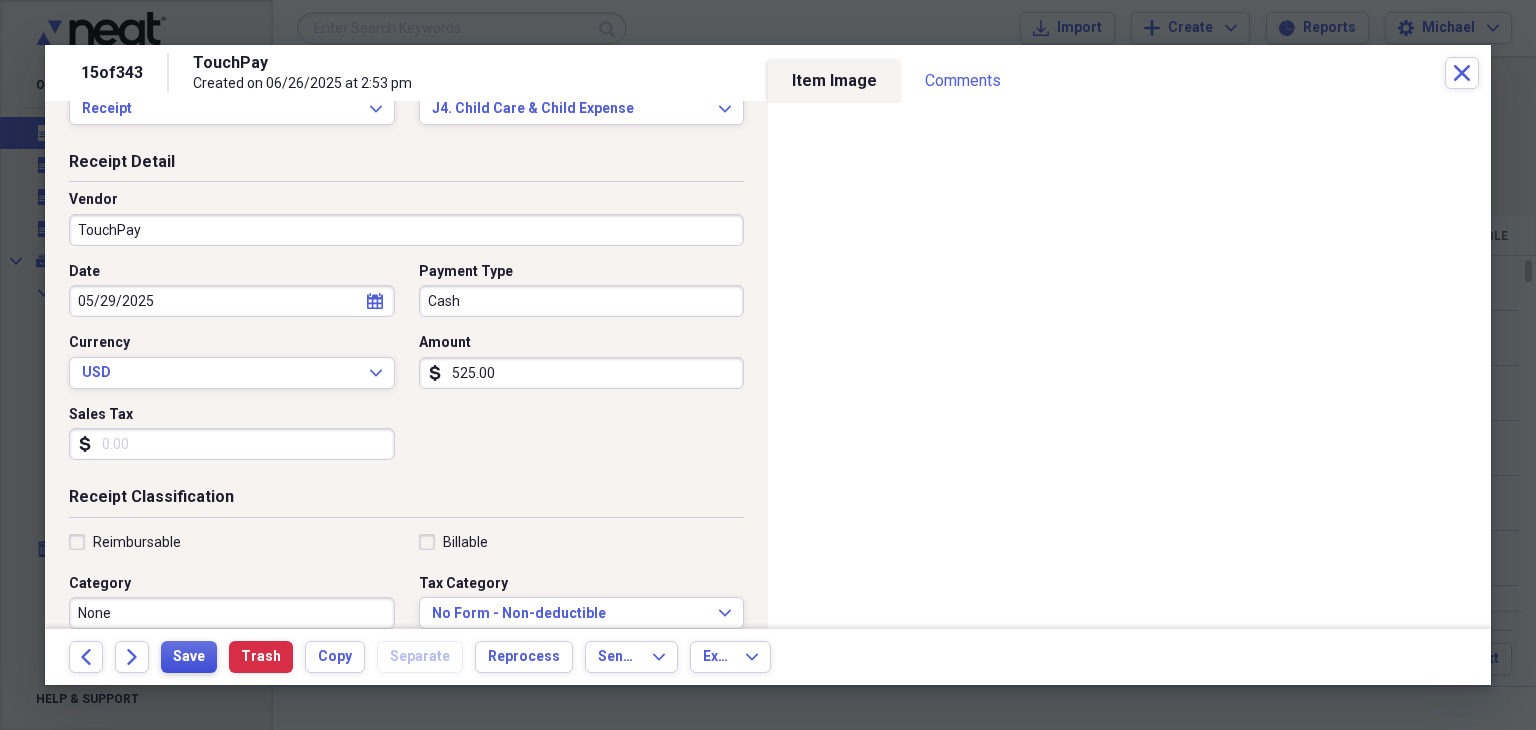 scroll, scrollTop: 0, scrollLeft: 0, axis: both 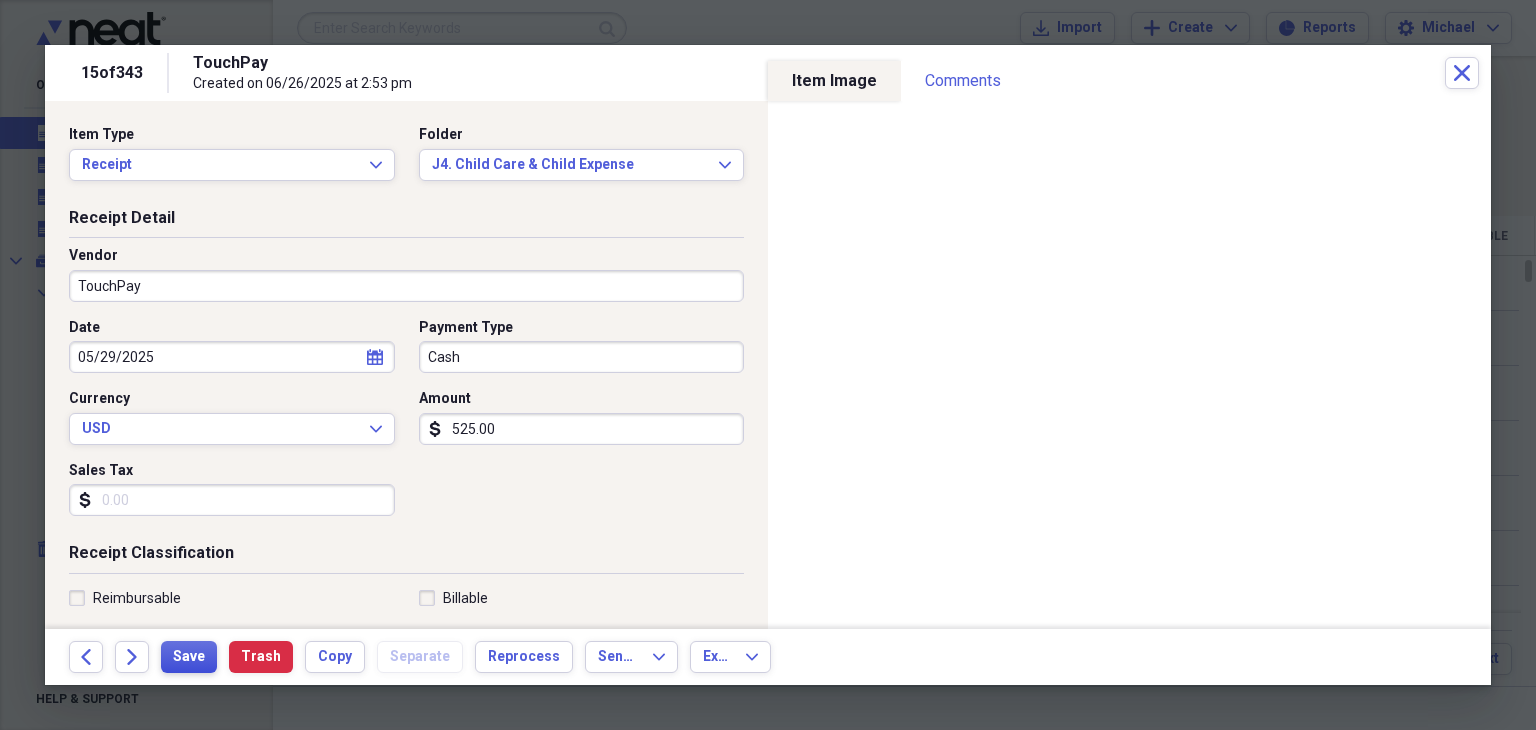 click on "Save" at bounding box center (189, 657) 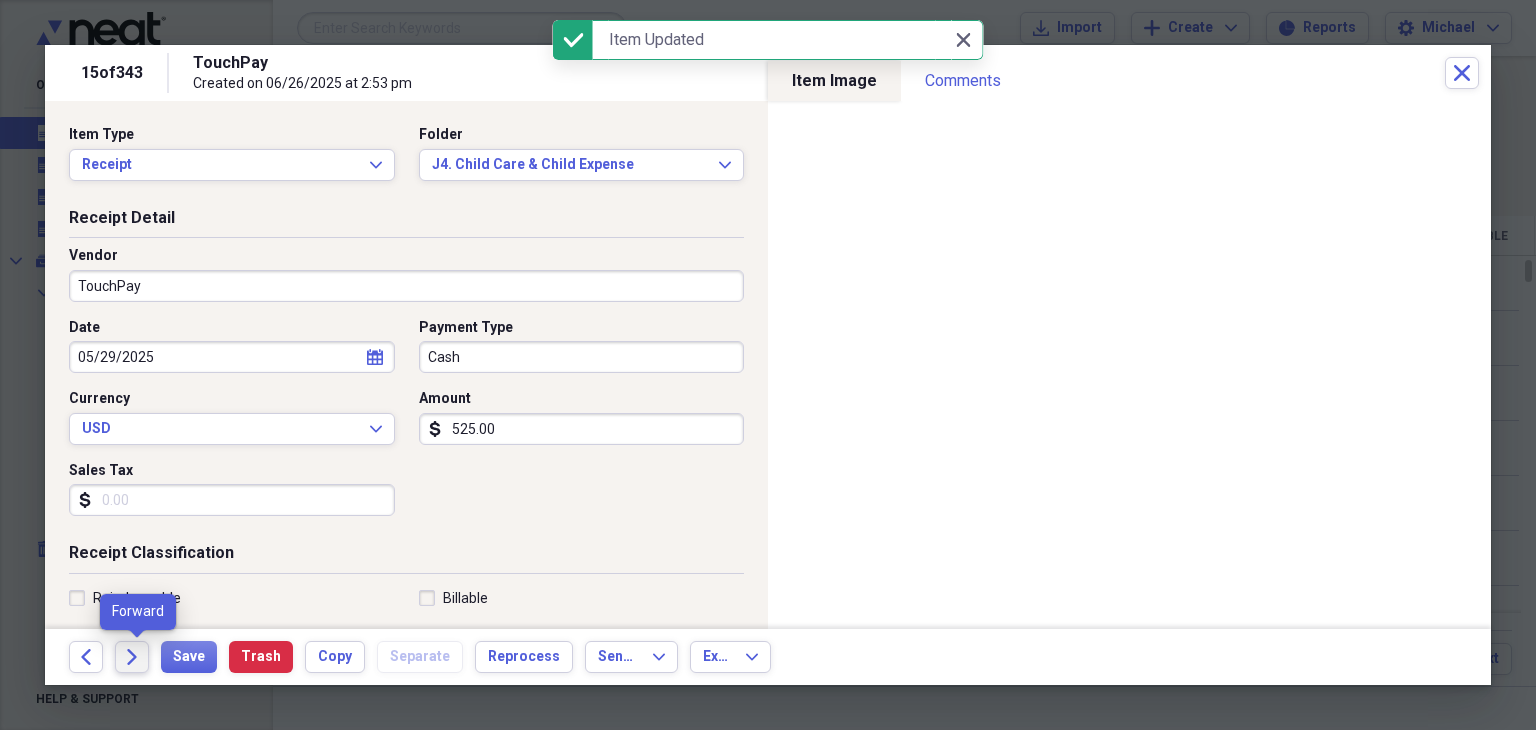click 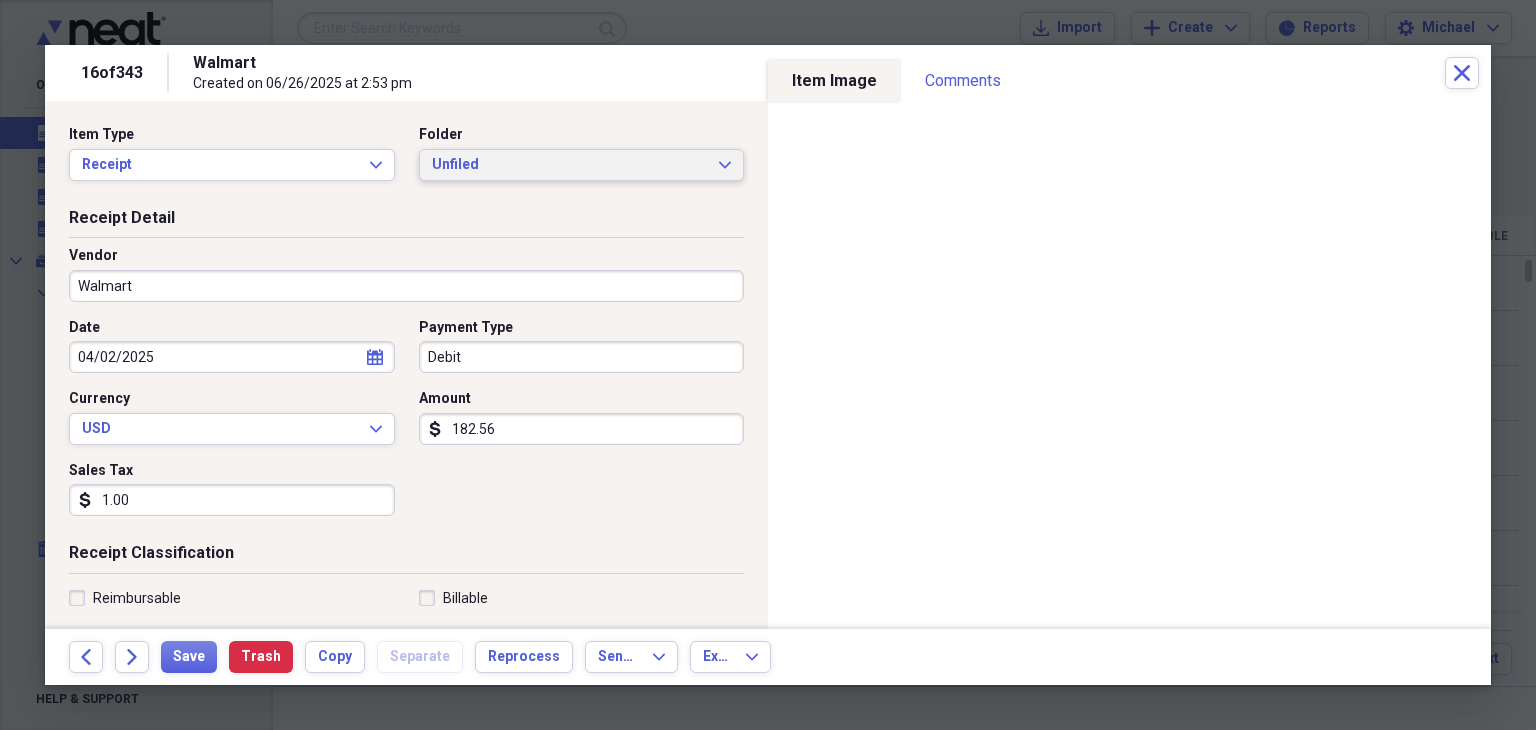 click on "Unfiled" at bounding box center [570, 165] 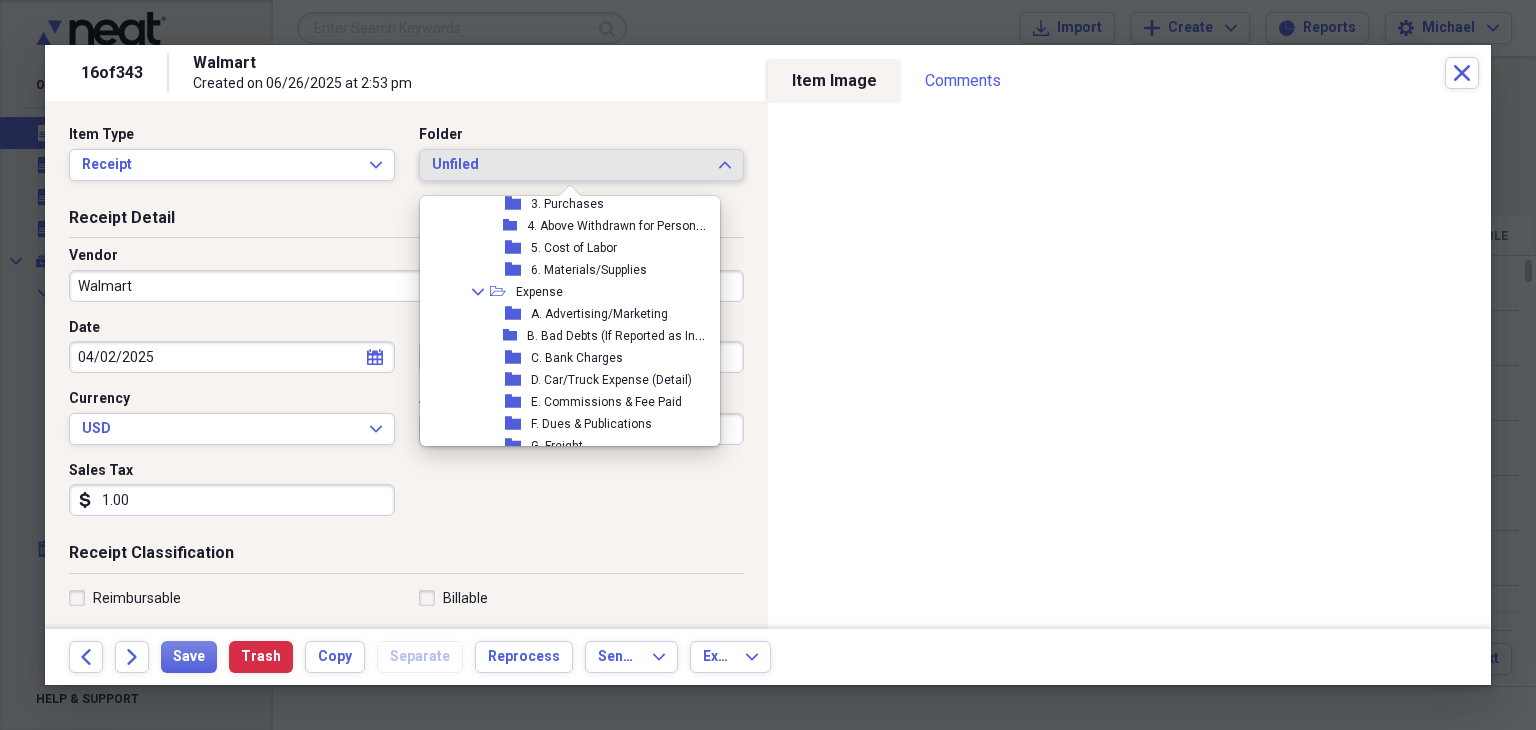 scroll, scrollTop: 306, scrollLeft: 0, axis: vertical 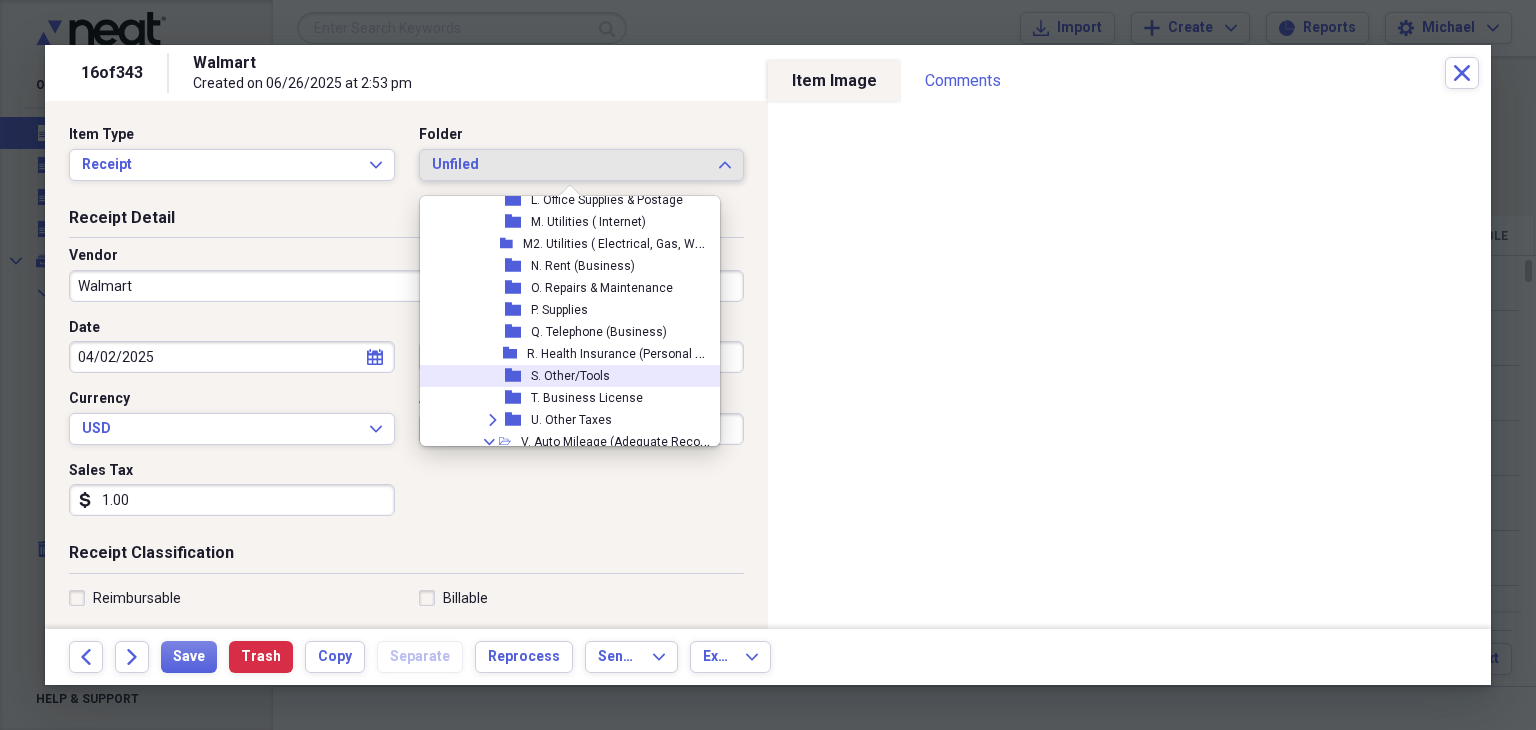 click on "folder S. Other/Tools" at bounding box center [569, 376] 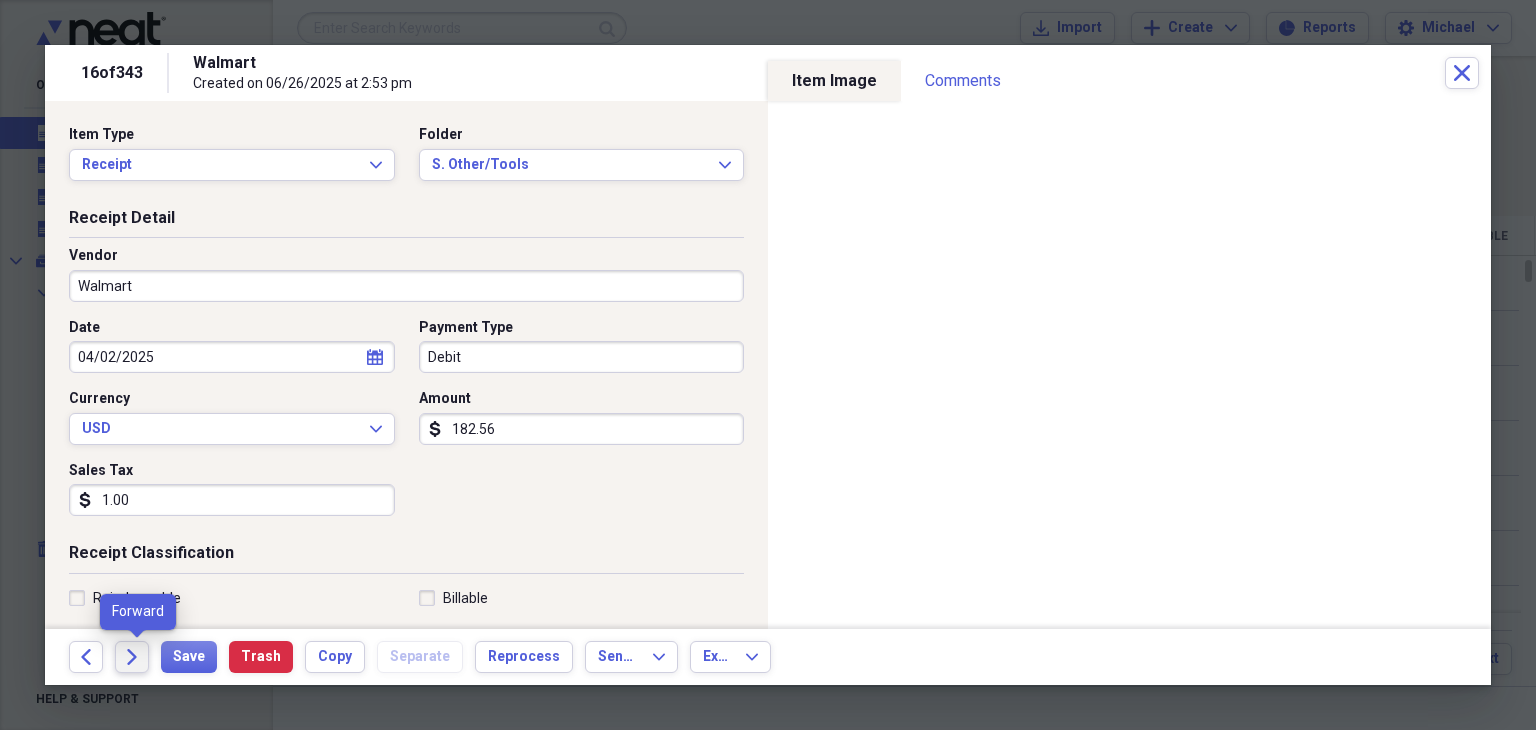 click on "Forward" 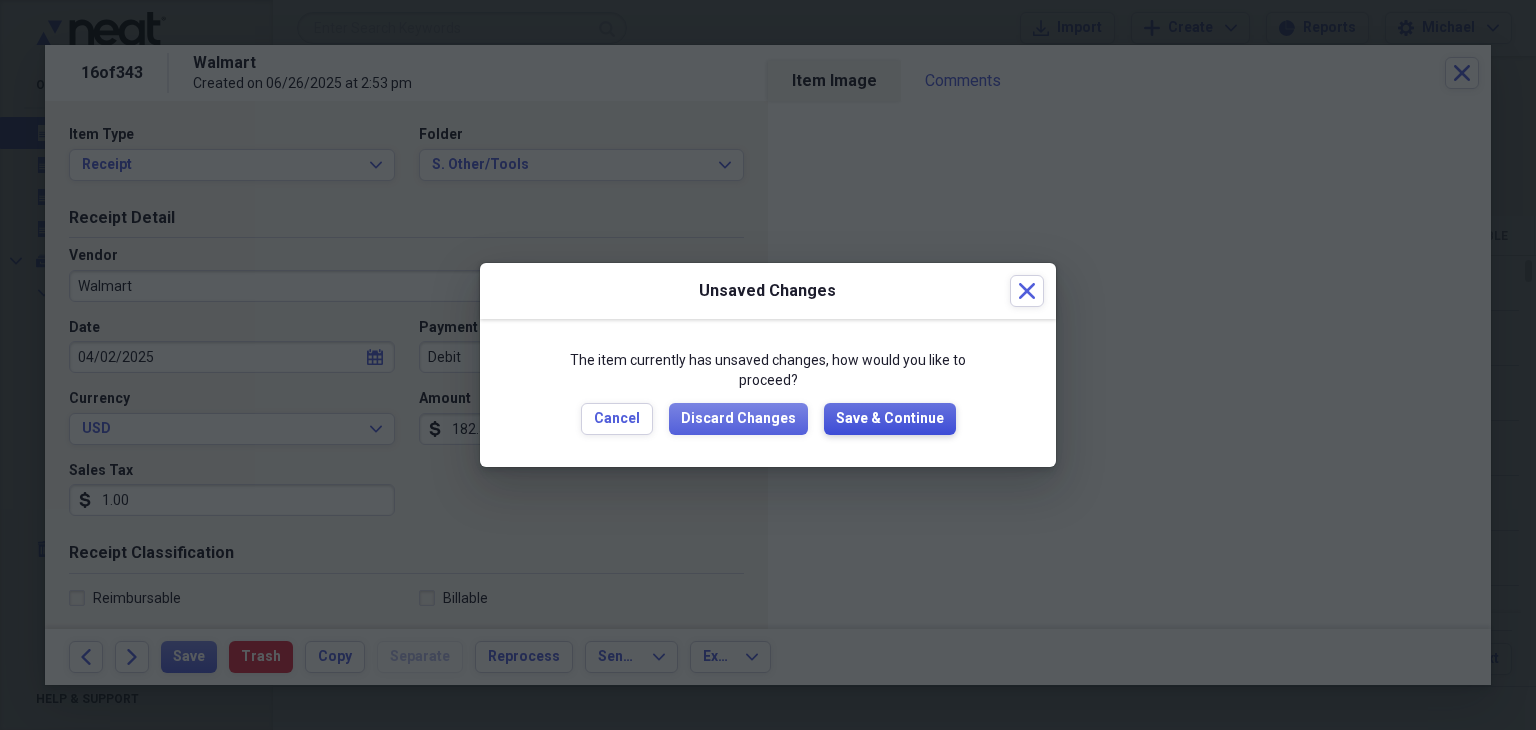 click on "Save & Continue" at bounding box center (890, 419) 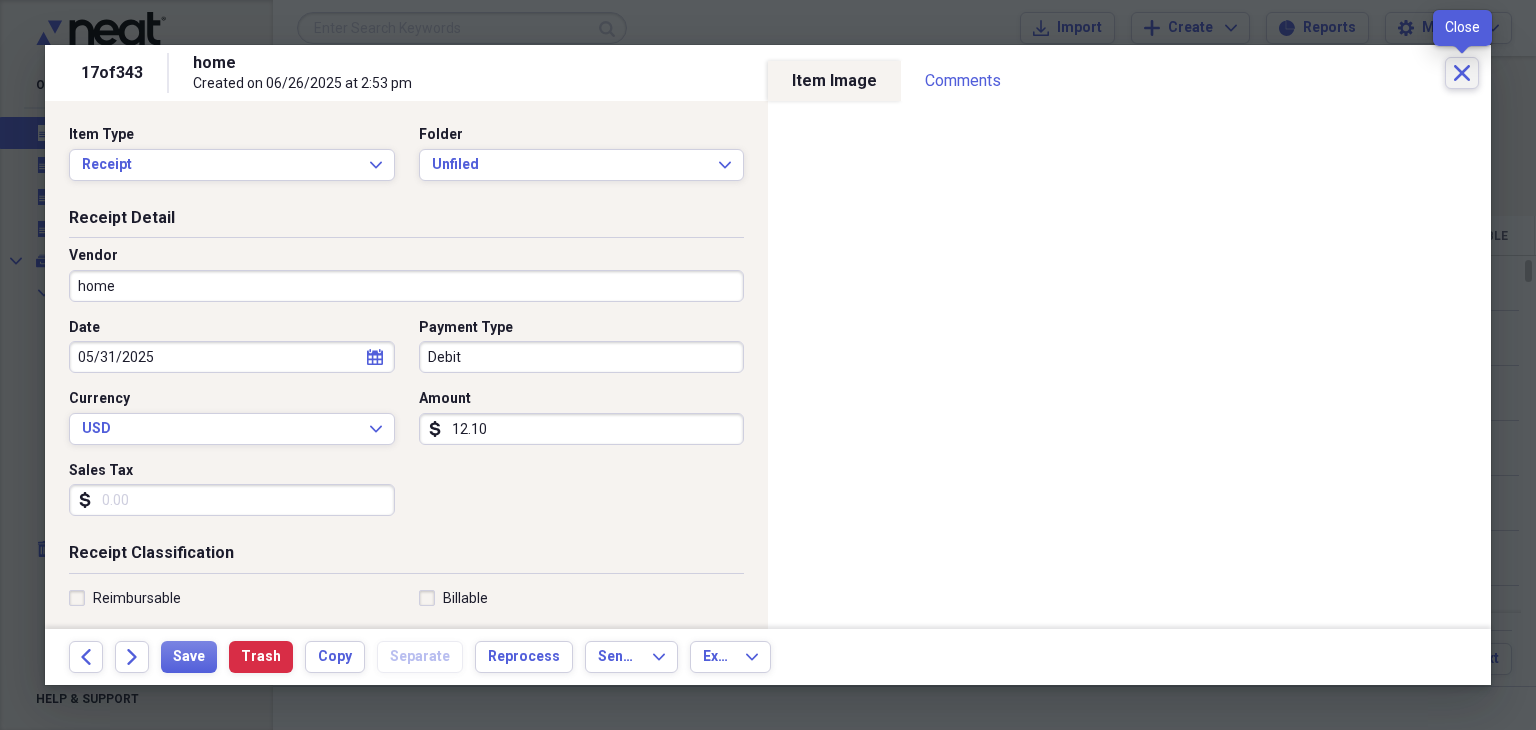 click on "Close" 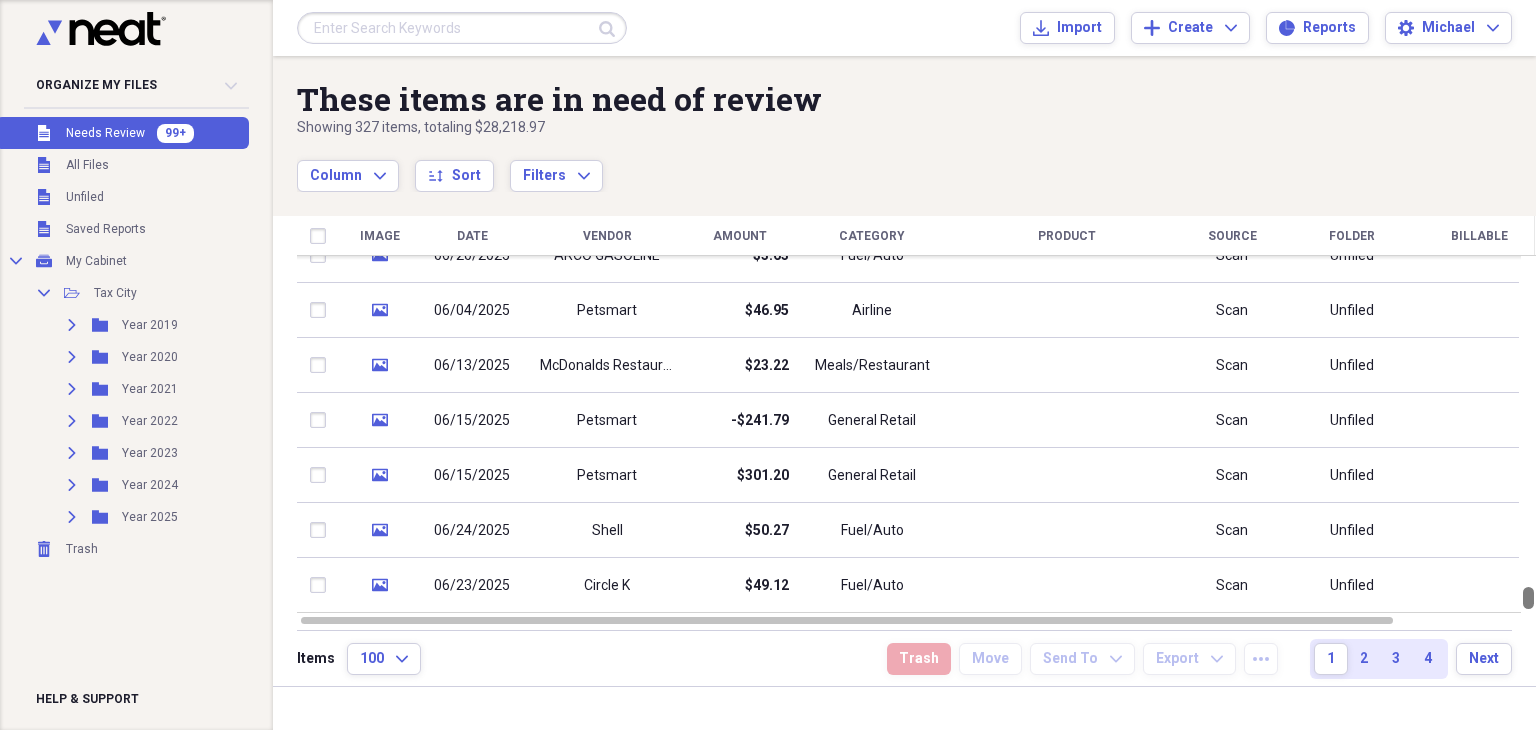 drag, startPoint x: 1528, startPoint y: 271, endPoint x: 1516, endPoint y: 636, distance: 365.1972 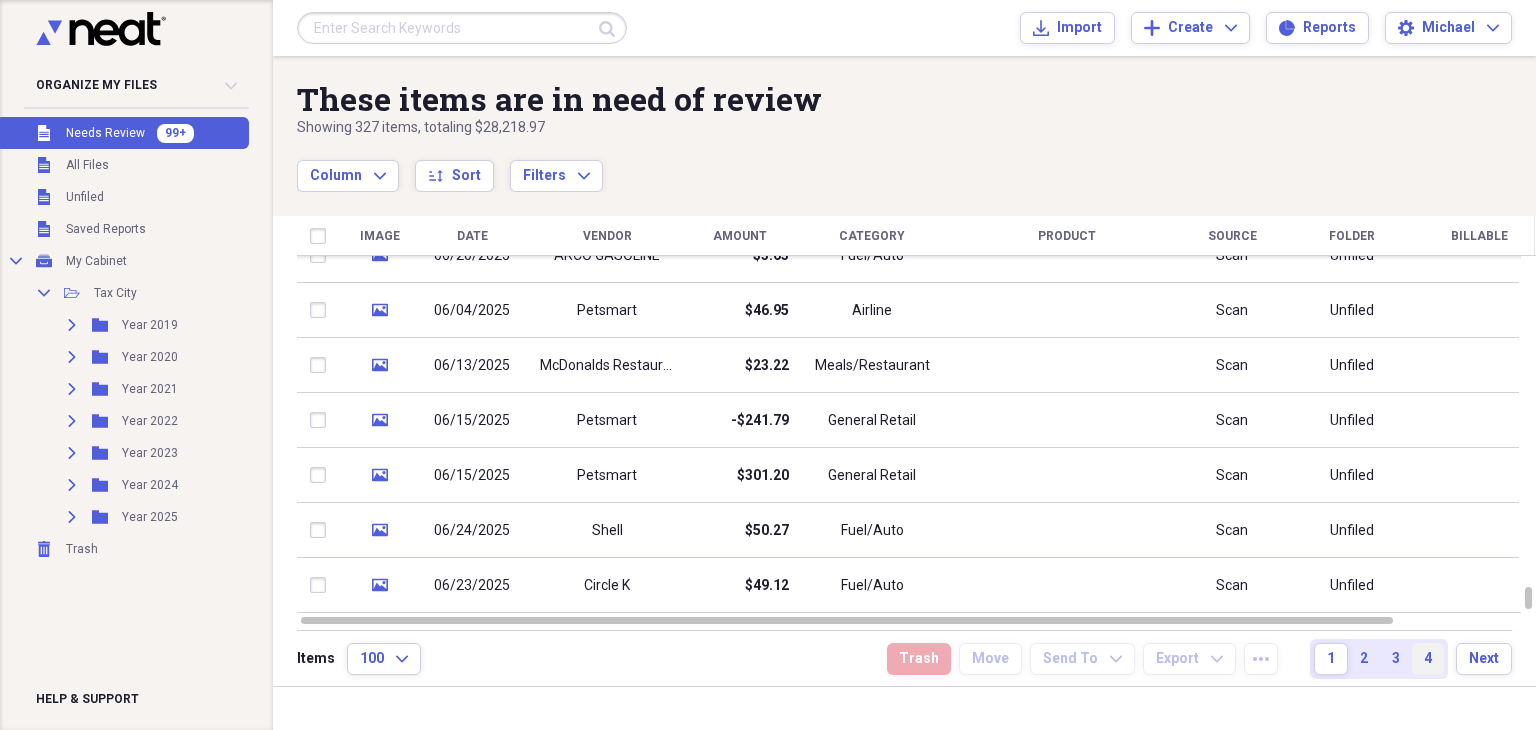click on "4" at bounding box center [1428, 659] 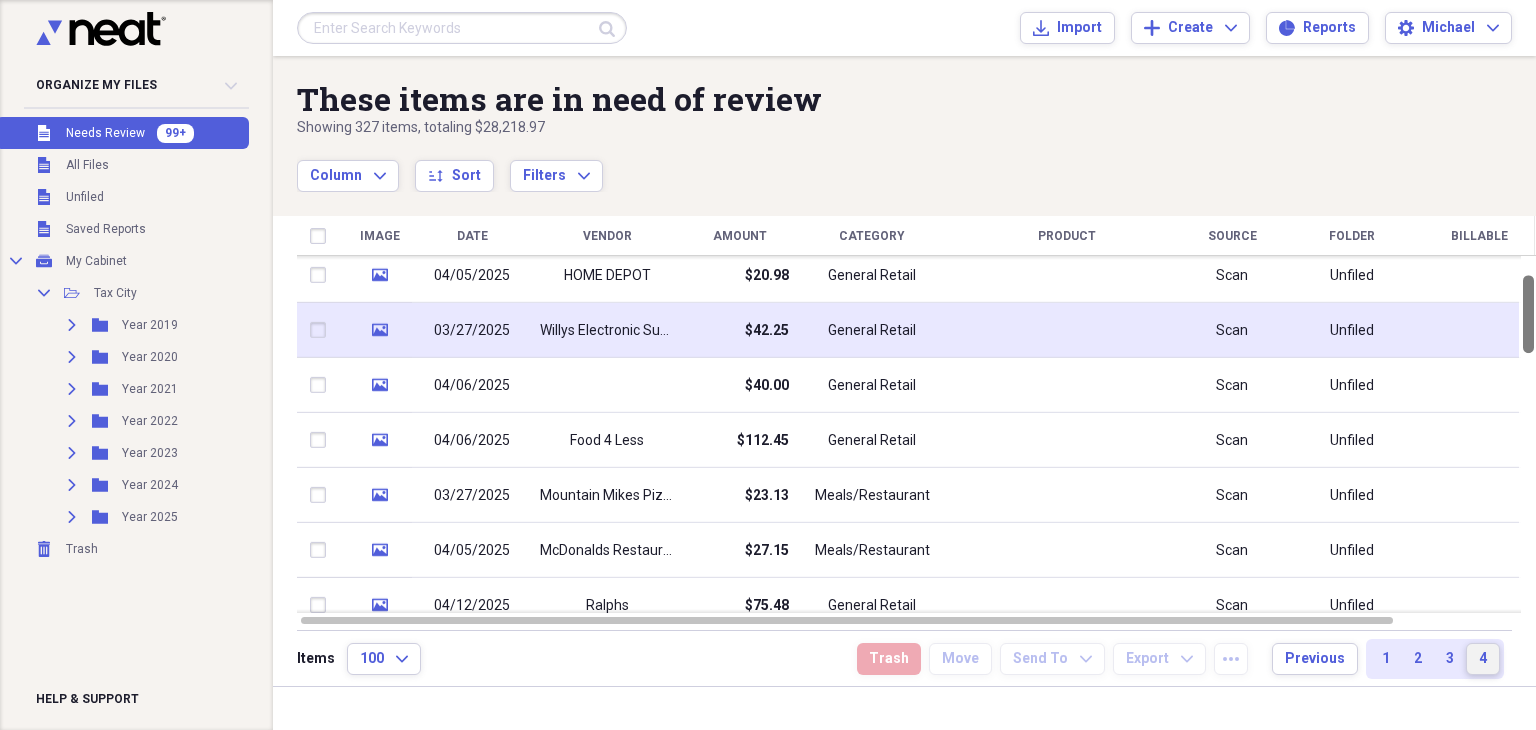 drag, startPoint x: 1525, startPoint y: 317, endPoint x: 1514, endPoint y: 346, distance: 31.016125 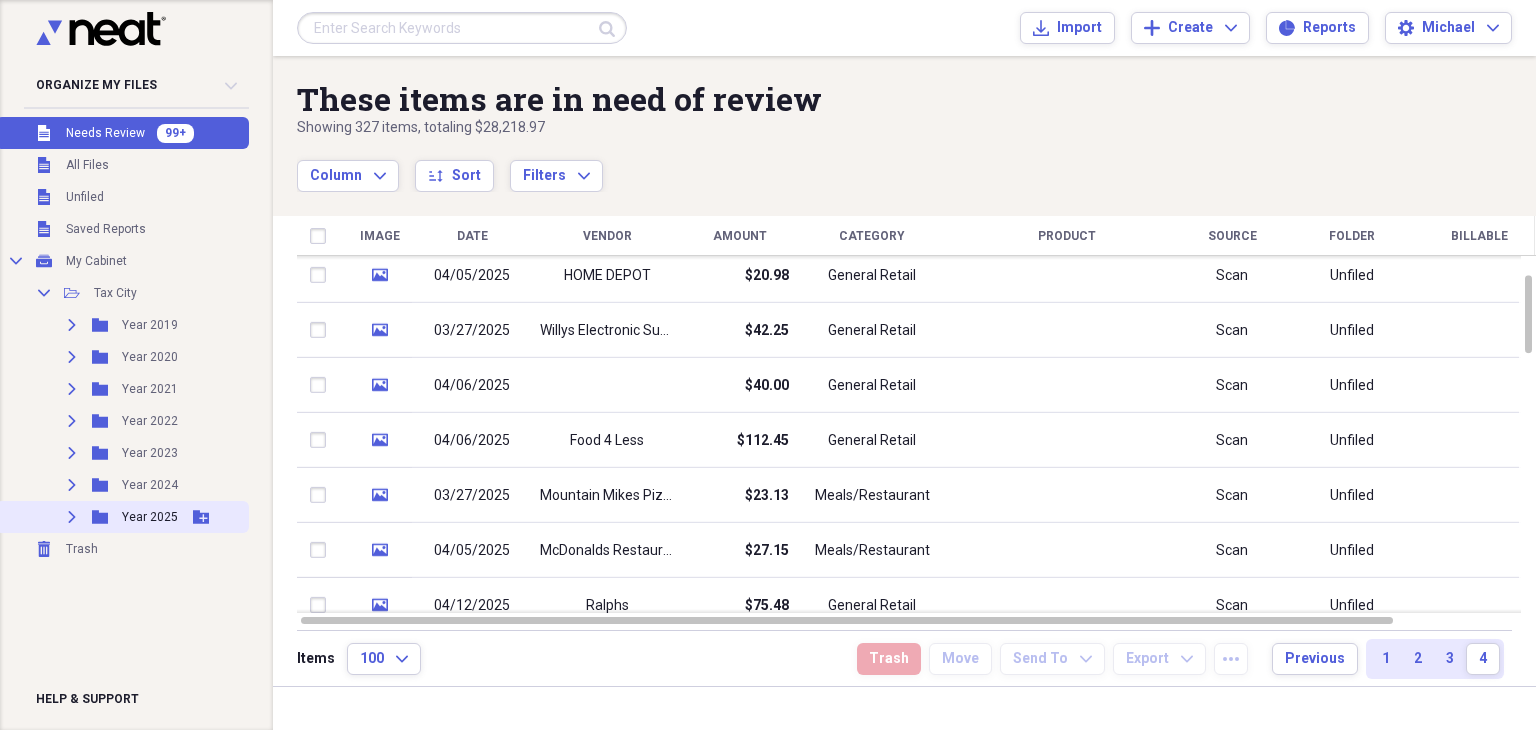 click on "Expand" 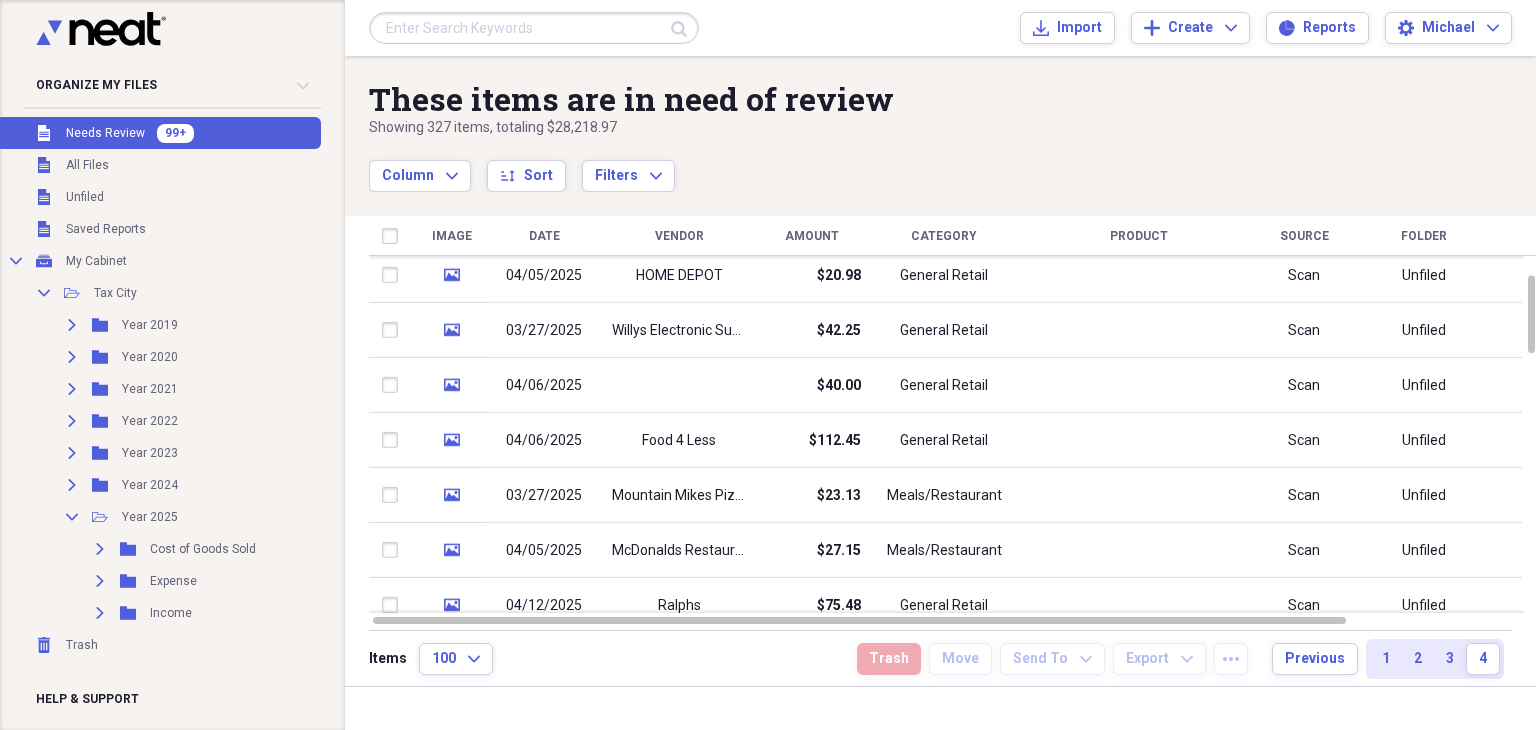 click on "Amount" at bounding box center [811, 236] 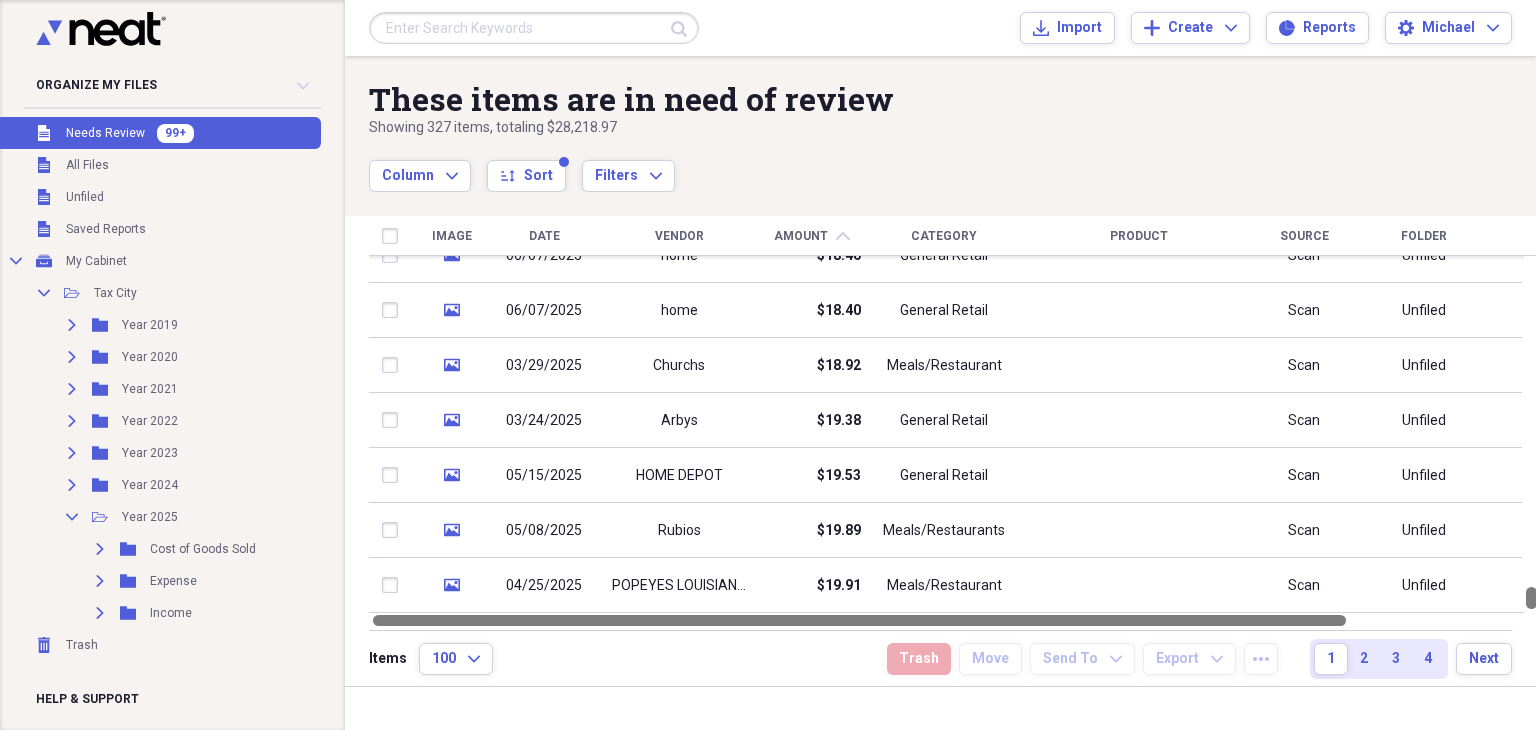 drag, startPoint x: 1524, startPoint y: 273, endPoint x: 1524, endPoint y: 613, distance: 340 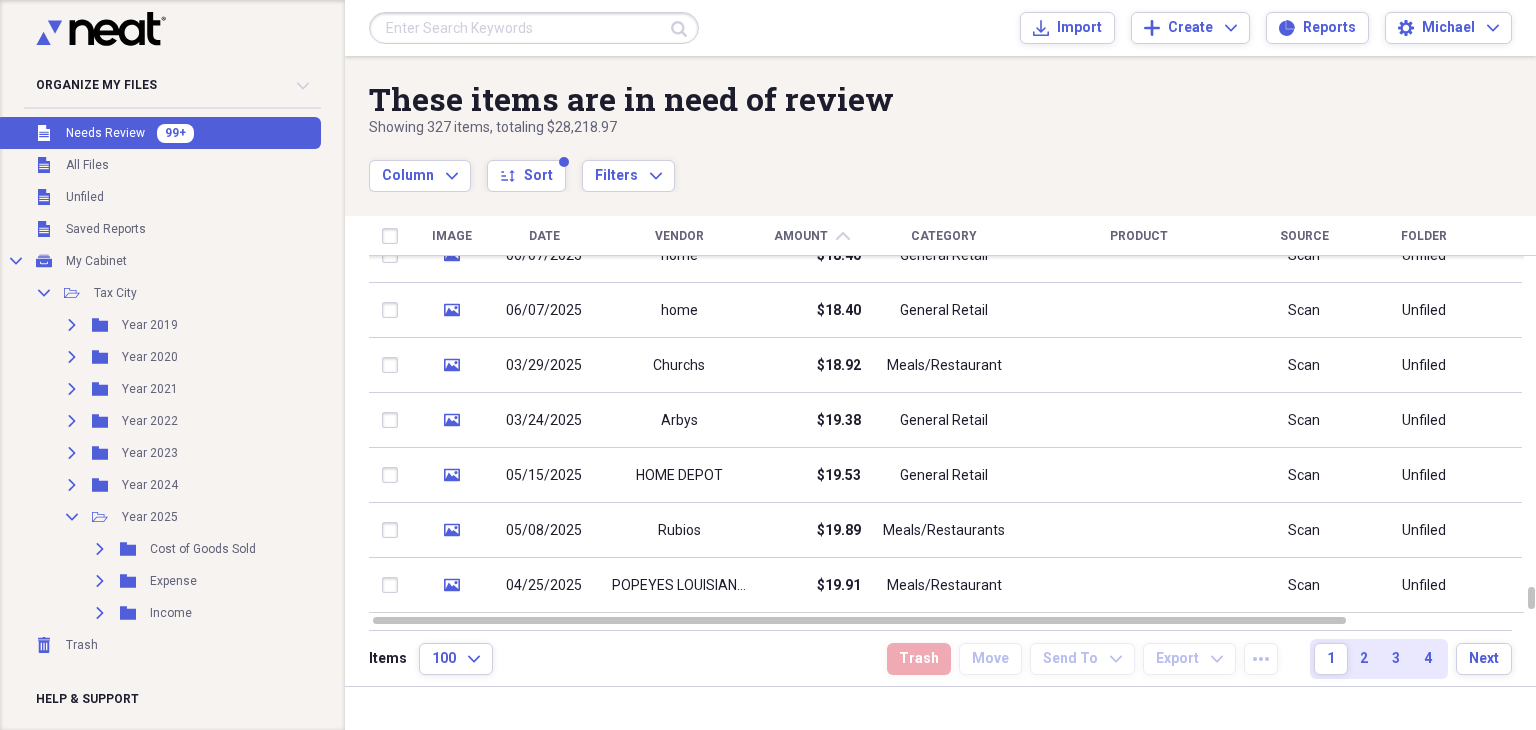 click on "chevron-up" 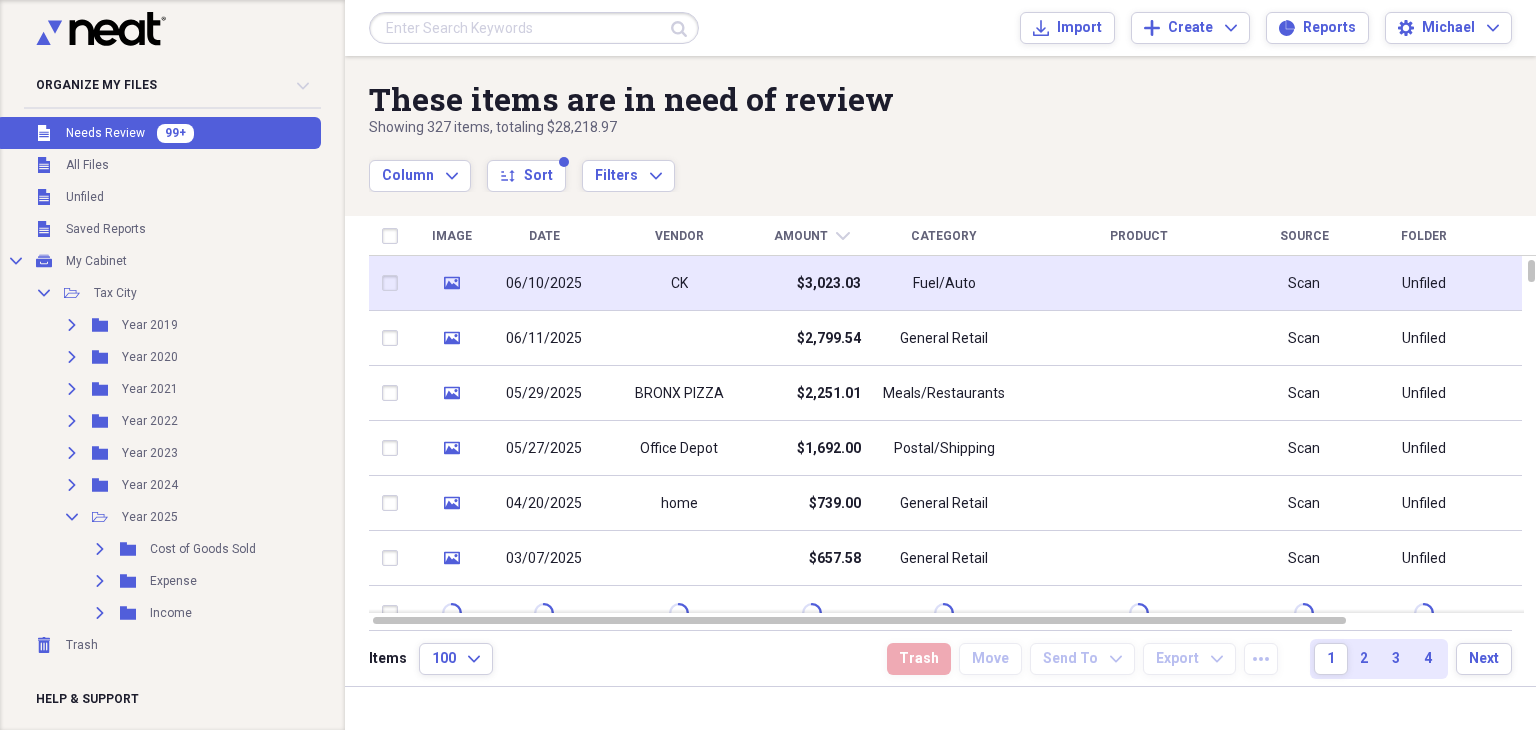 click on "$3,023.03" at bounding box center [811, 283] 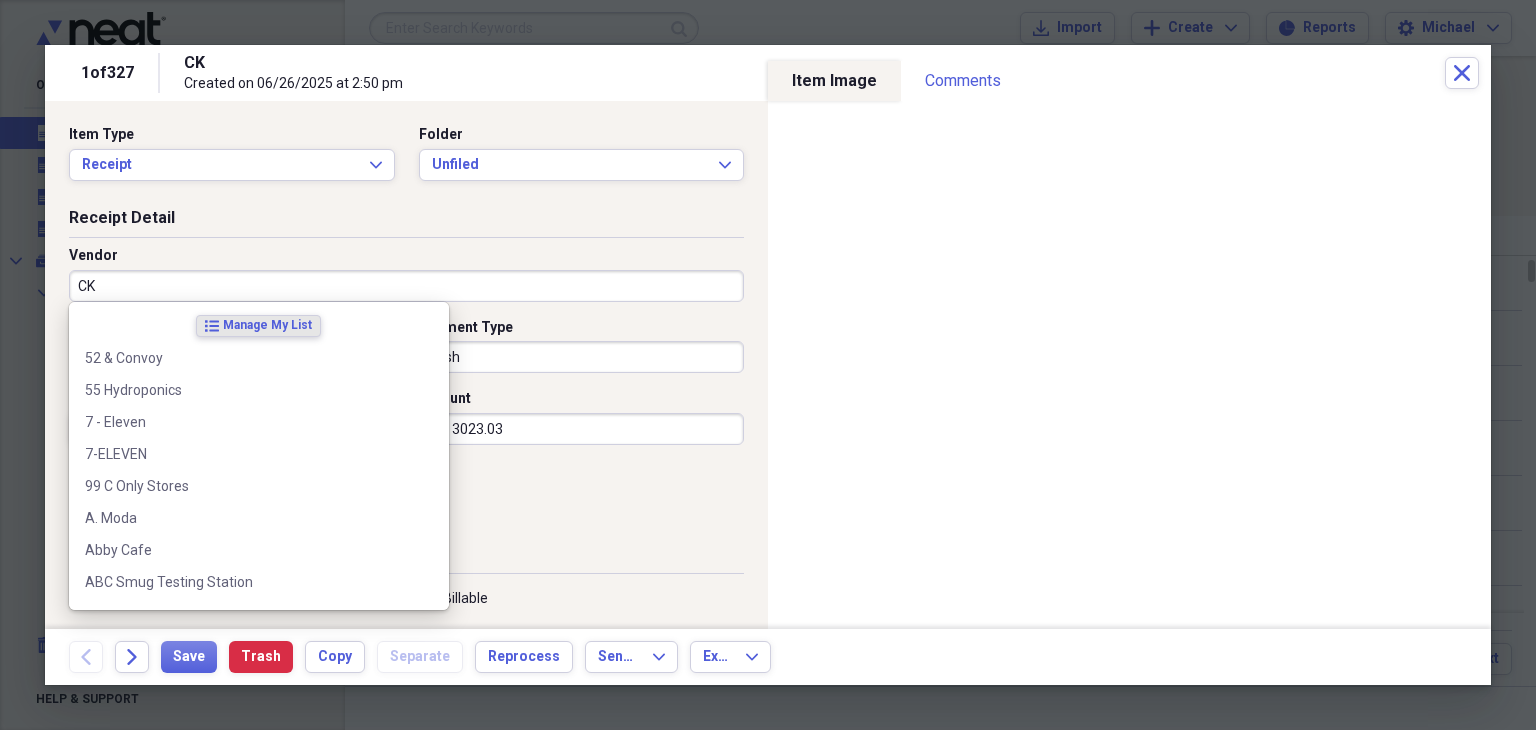 click on "CK" at bounding box center (406, 286) 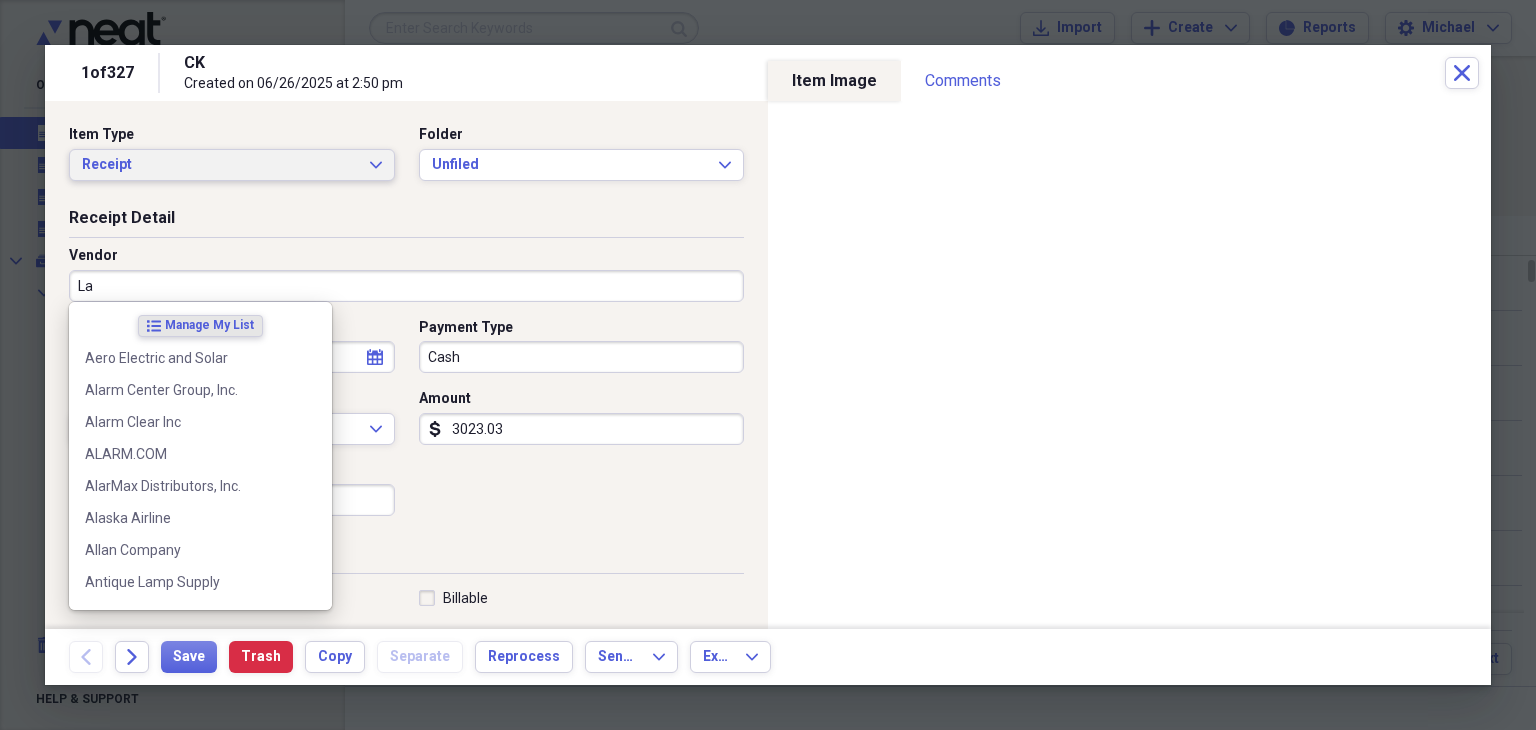 type on "La" 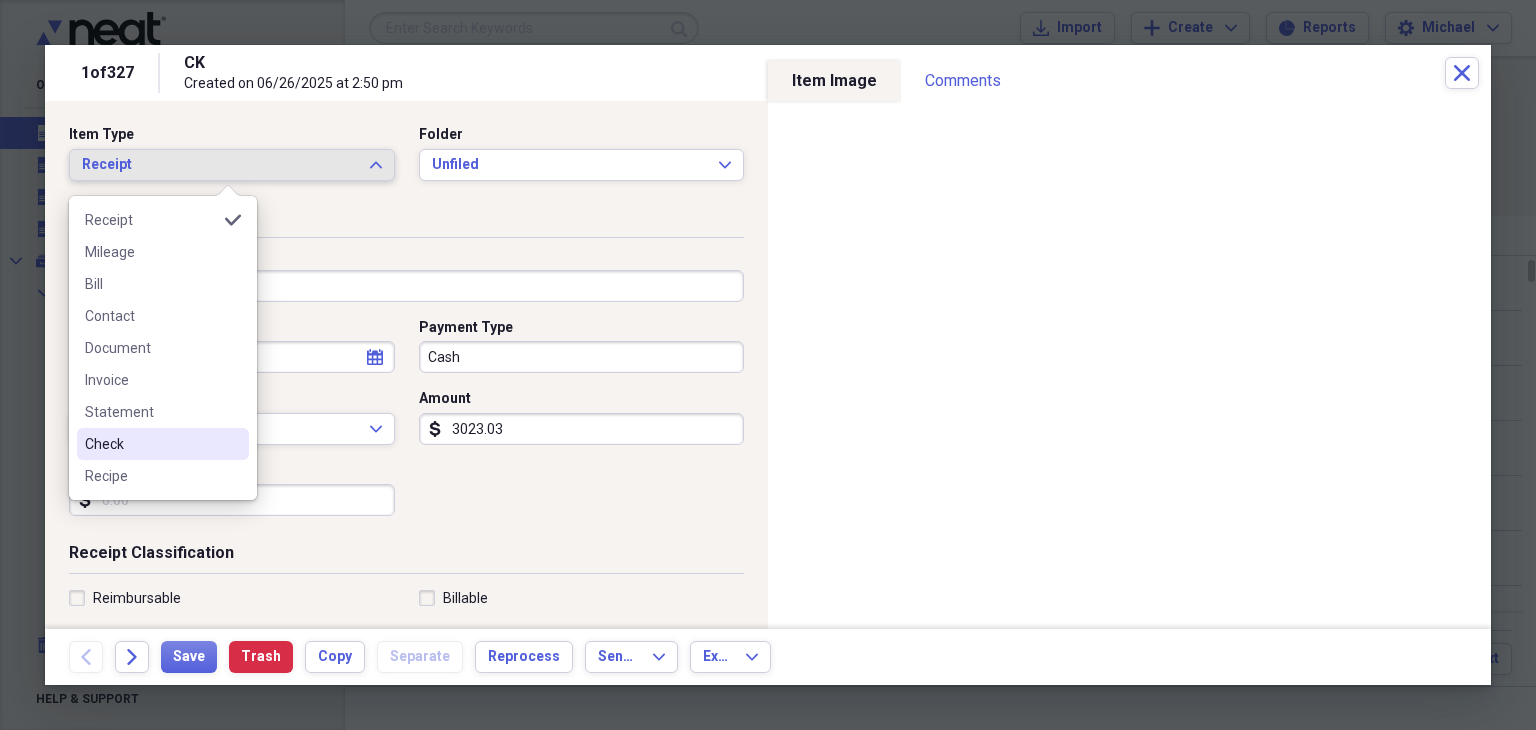click on "Check" at bounding box center [151, 444] 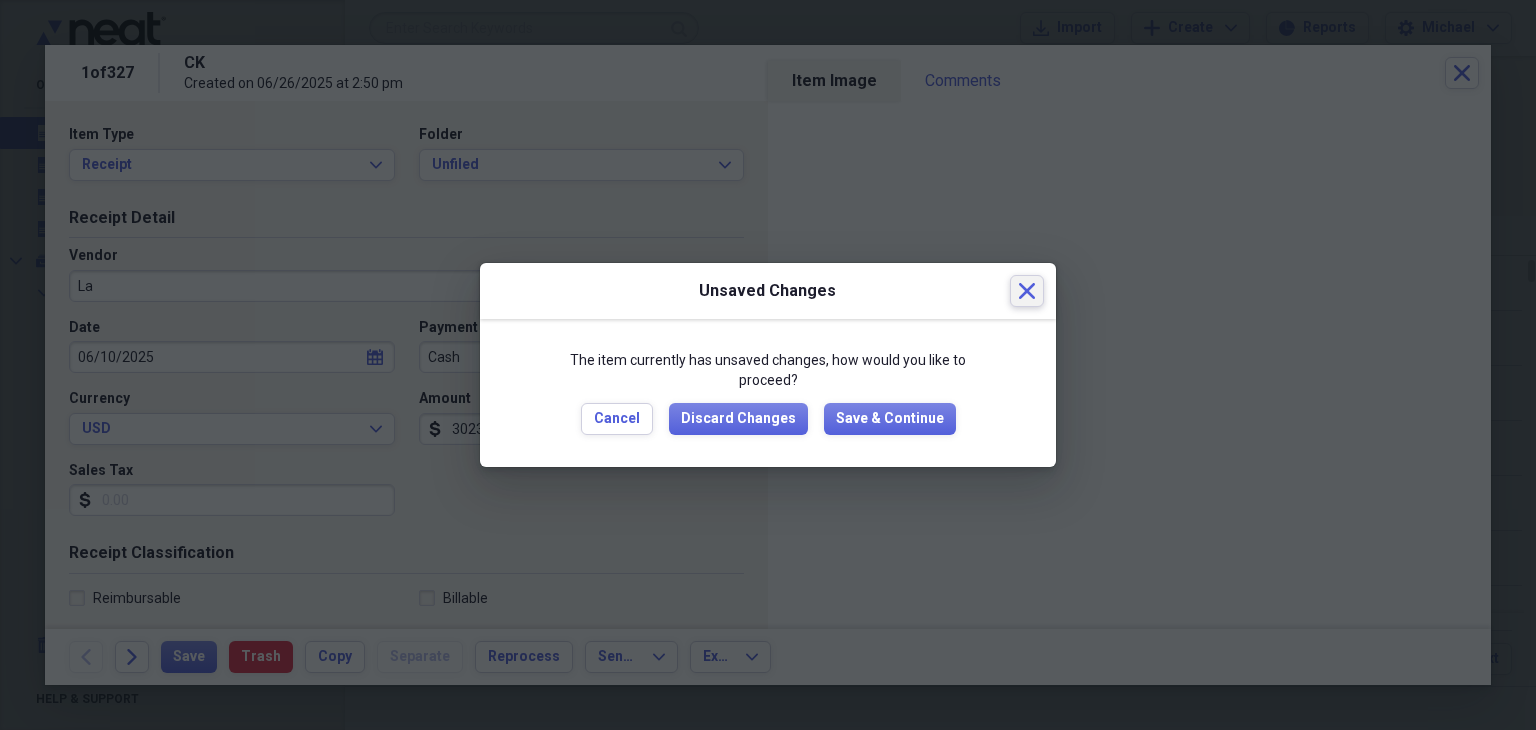 click on "Close" 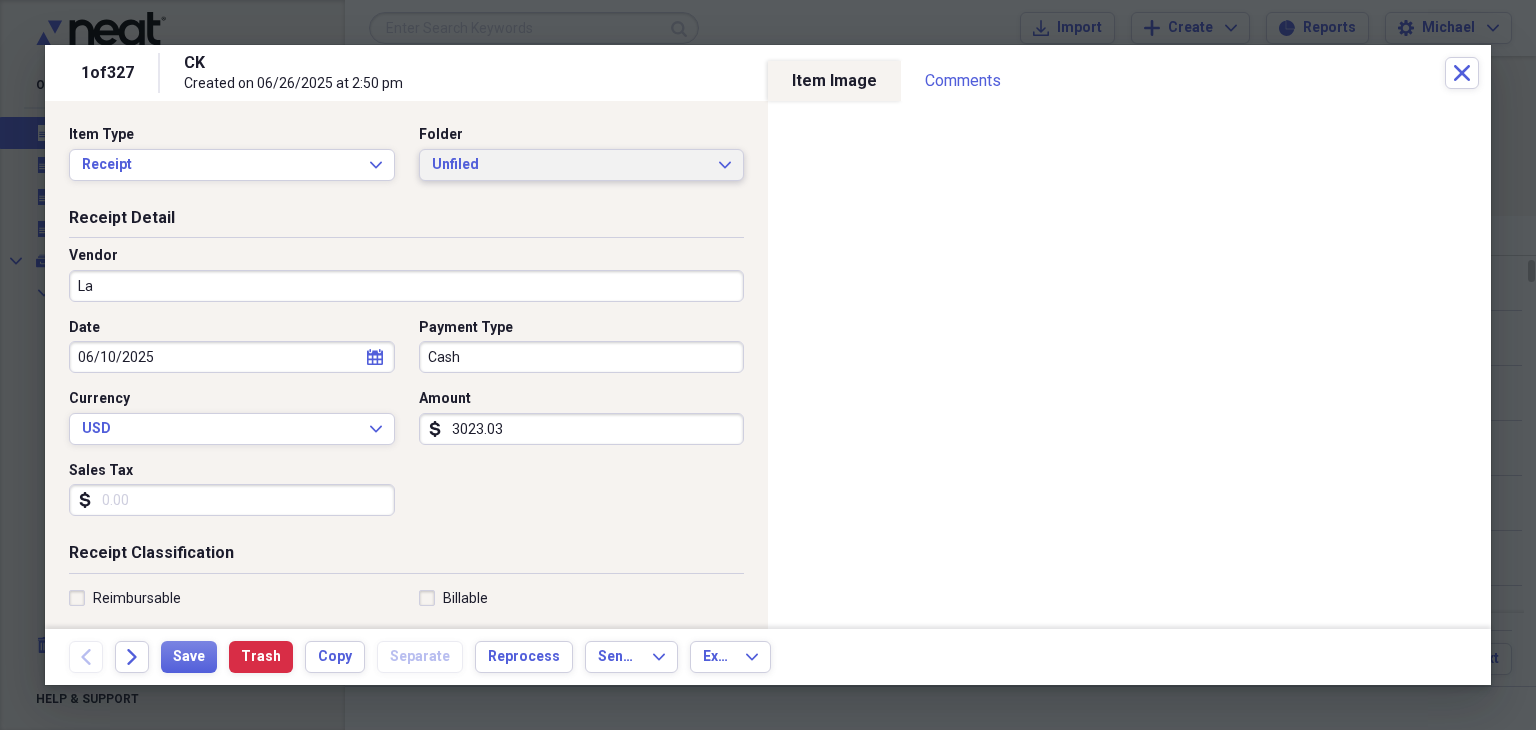 click on "Unfiled" at bounding box center (570, 165) 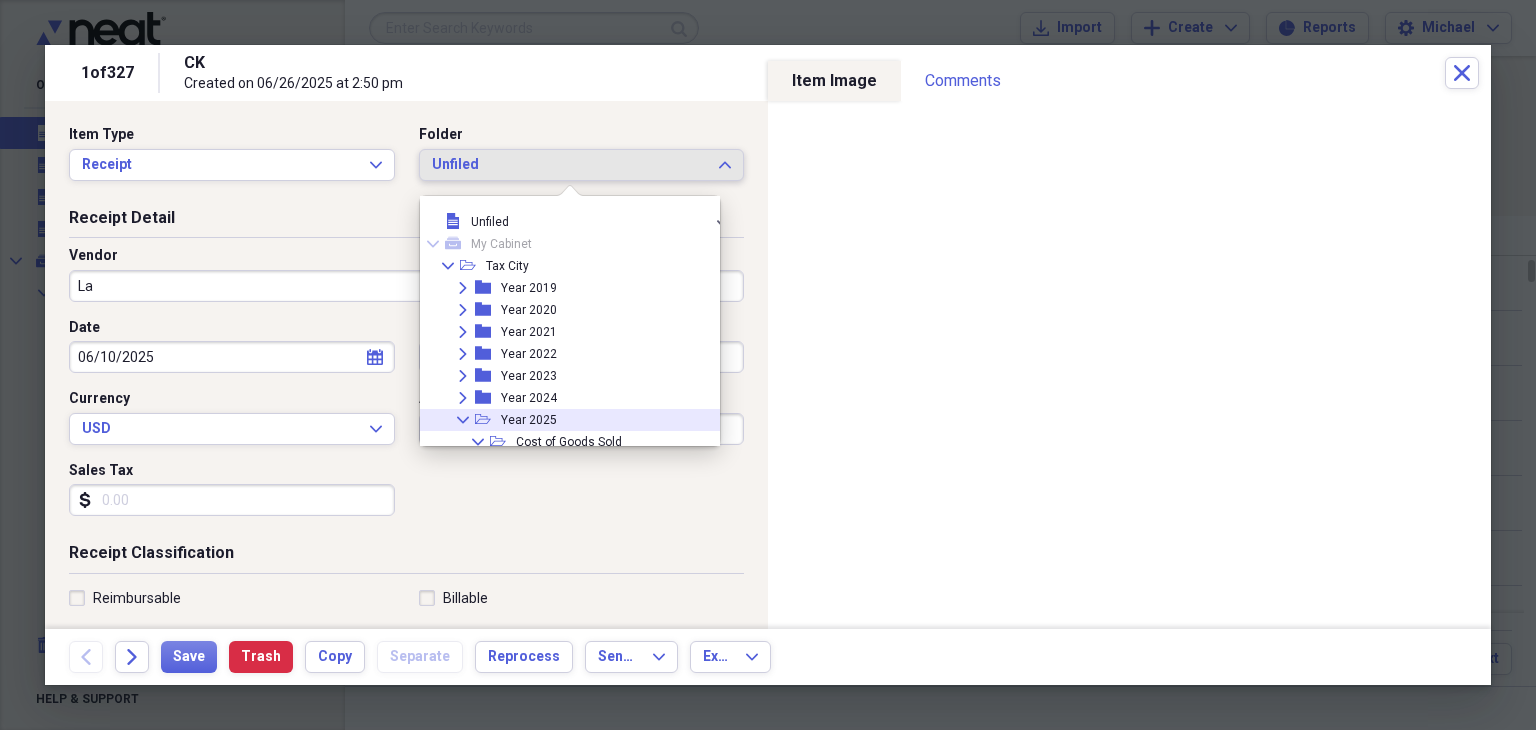 click 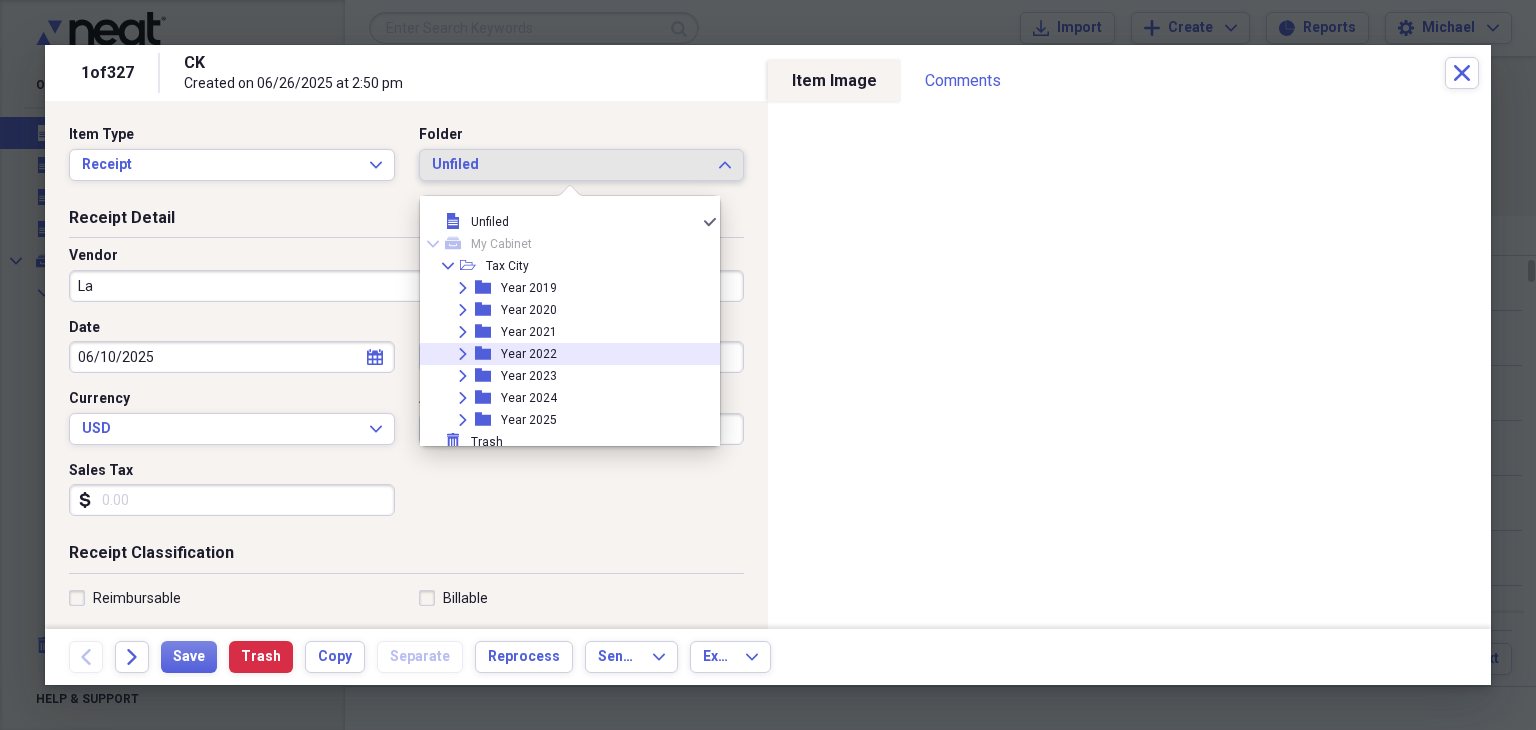 scroll, scrollTop: 6, scrollLeft: 0, axis: vertical 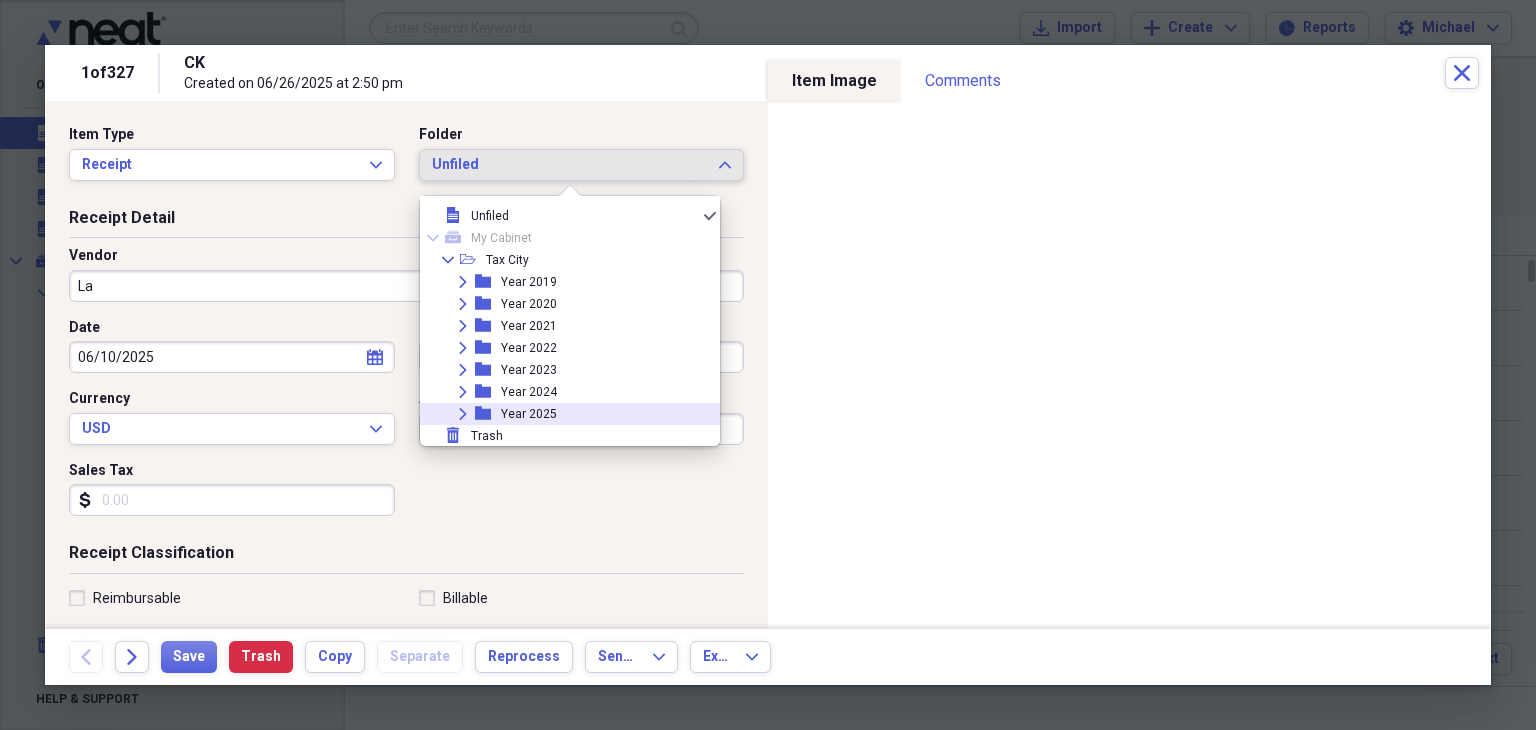click 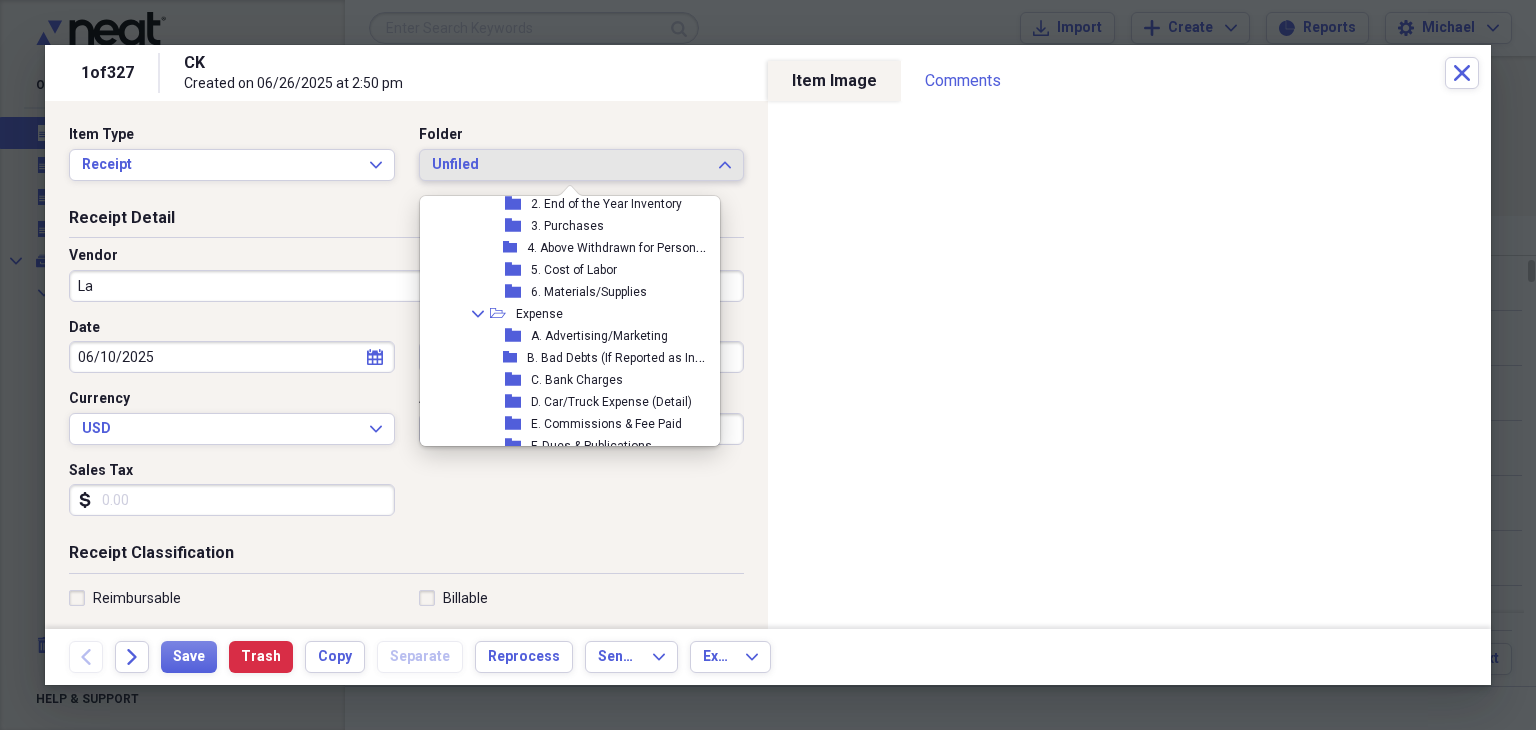 scroll, scrollTop: 296, scrollLeft: 0, axis: vertical 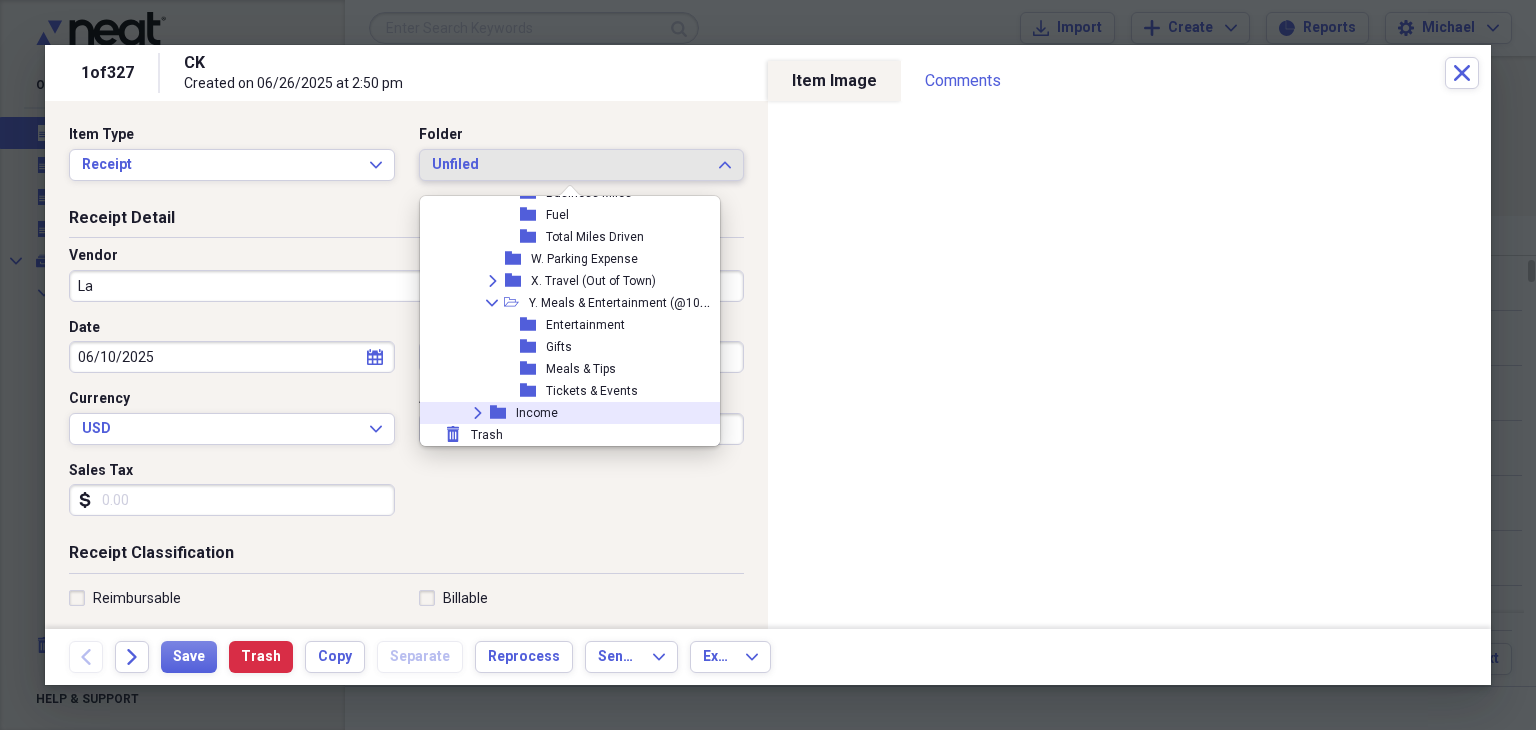click on "Expand" 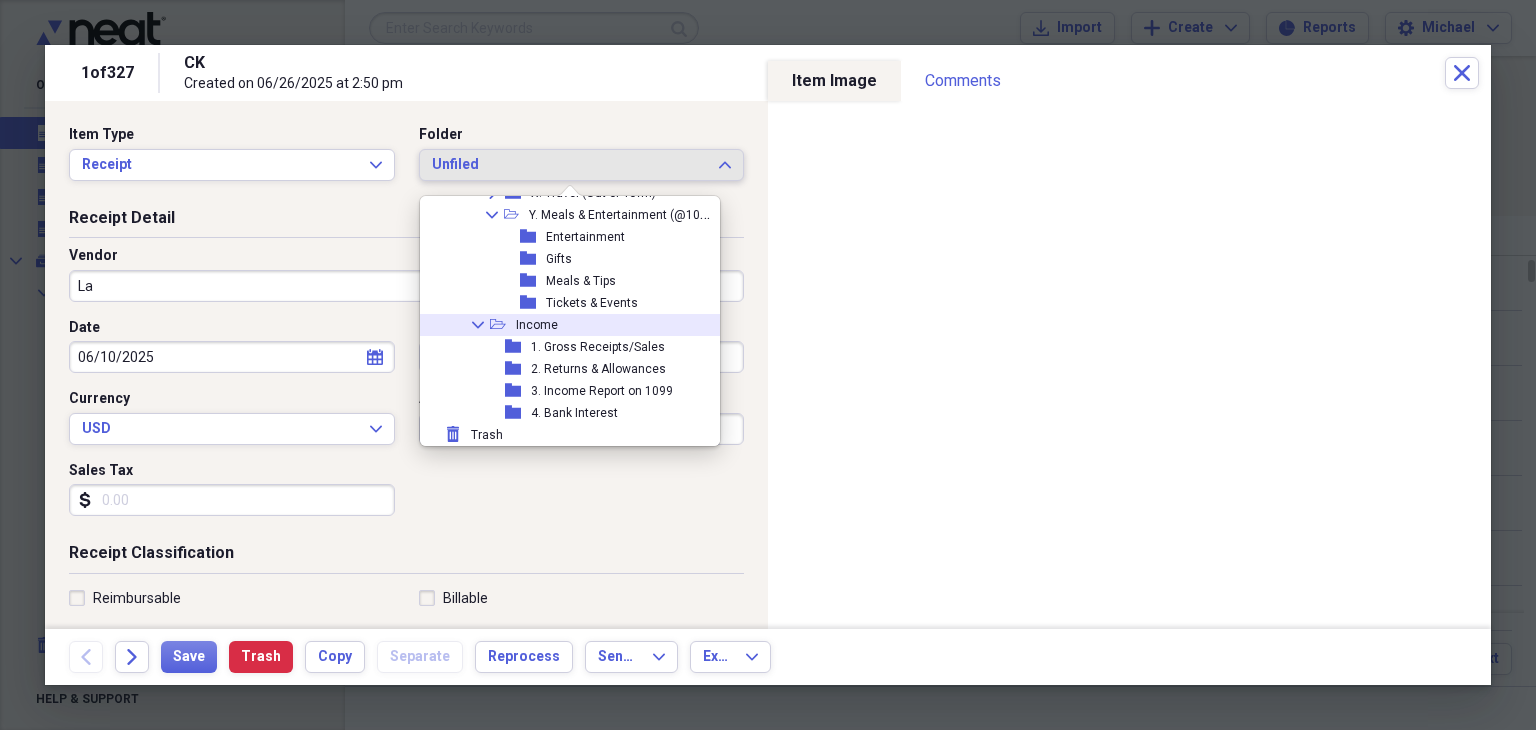 scroll, scrollTop: 1100, scrollLeft: 0, axis: vertical 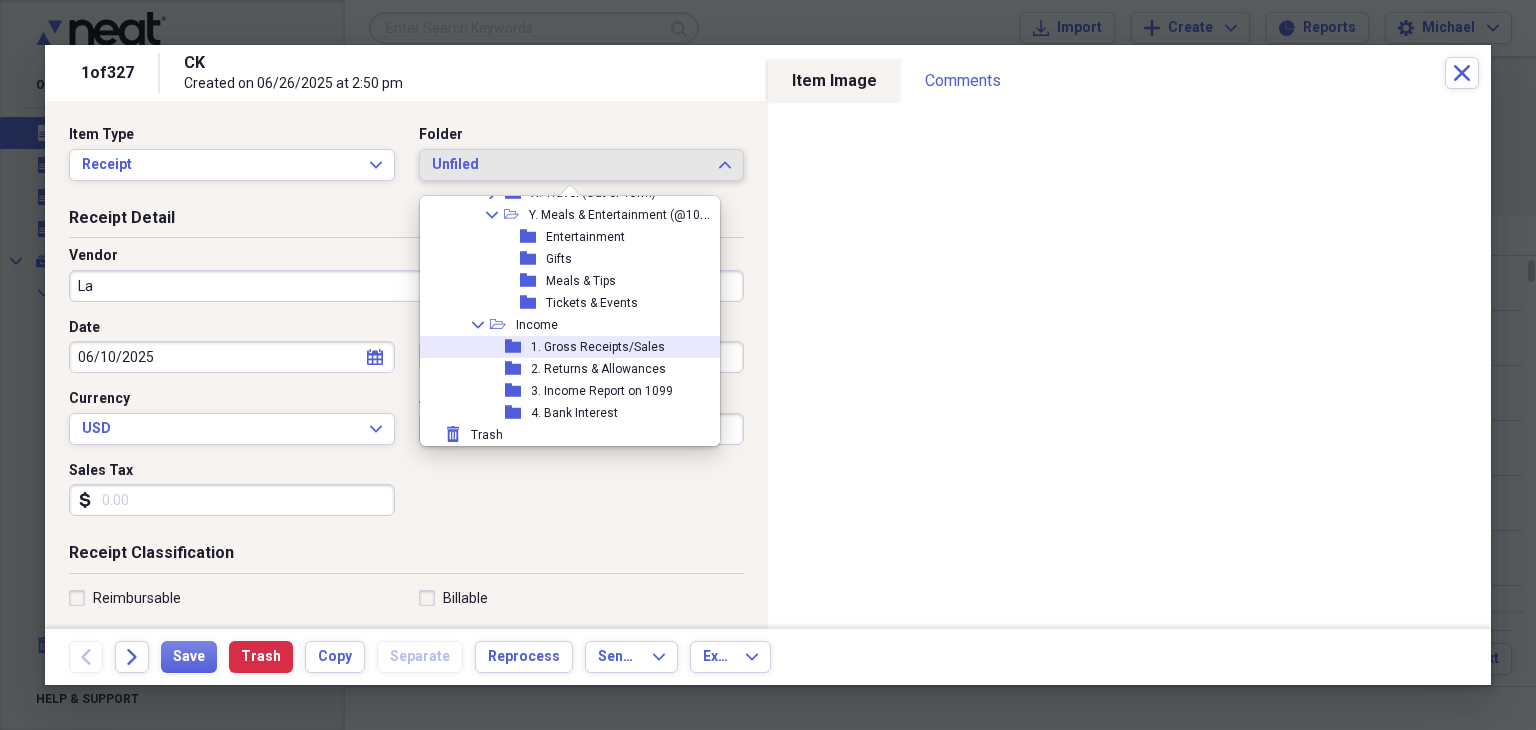 click on "1. Gross Receipts/Sales" at bounding box center [598, 347] 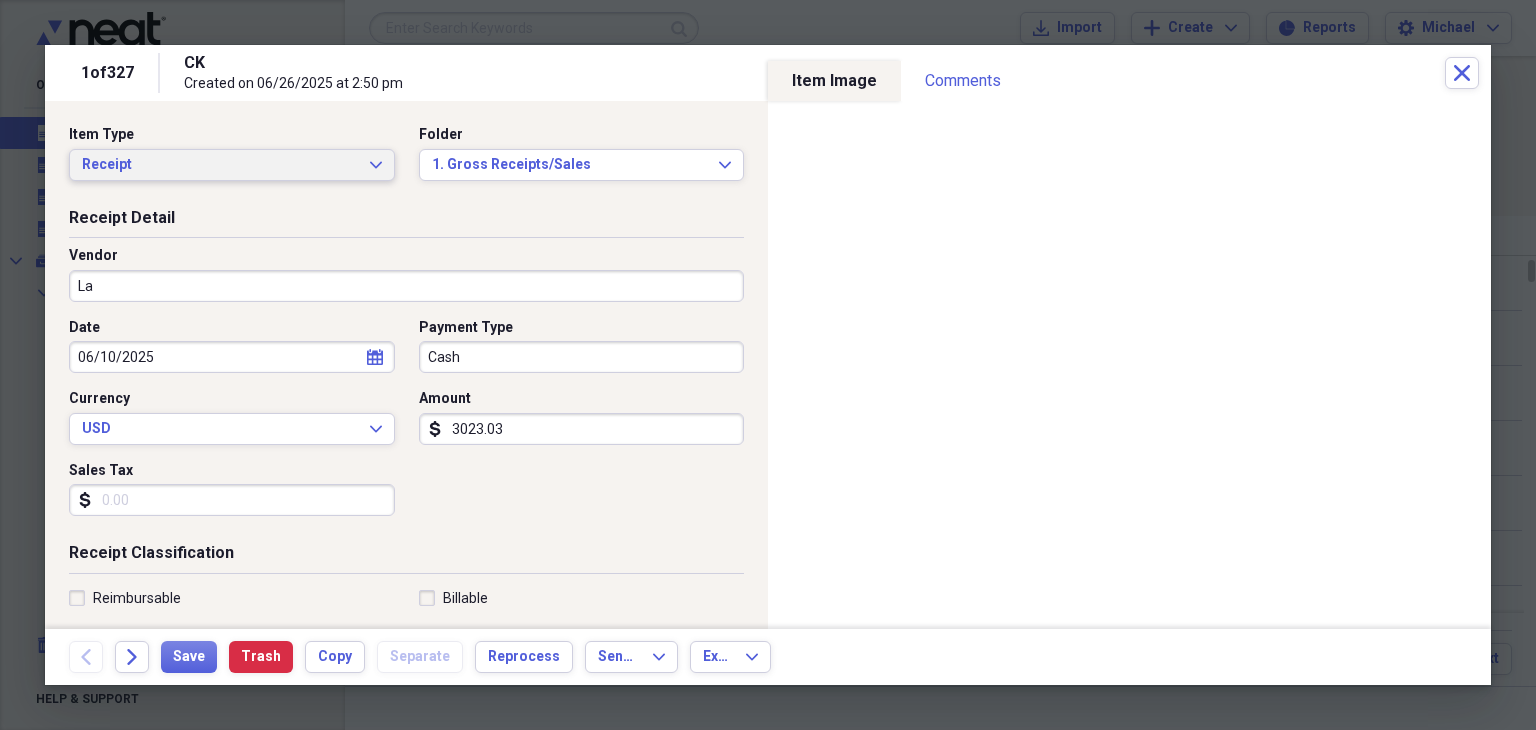 click on "Receipt" at bounding box center [220, 165] 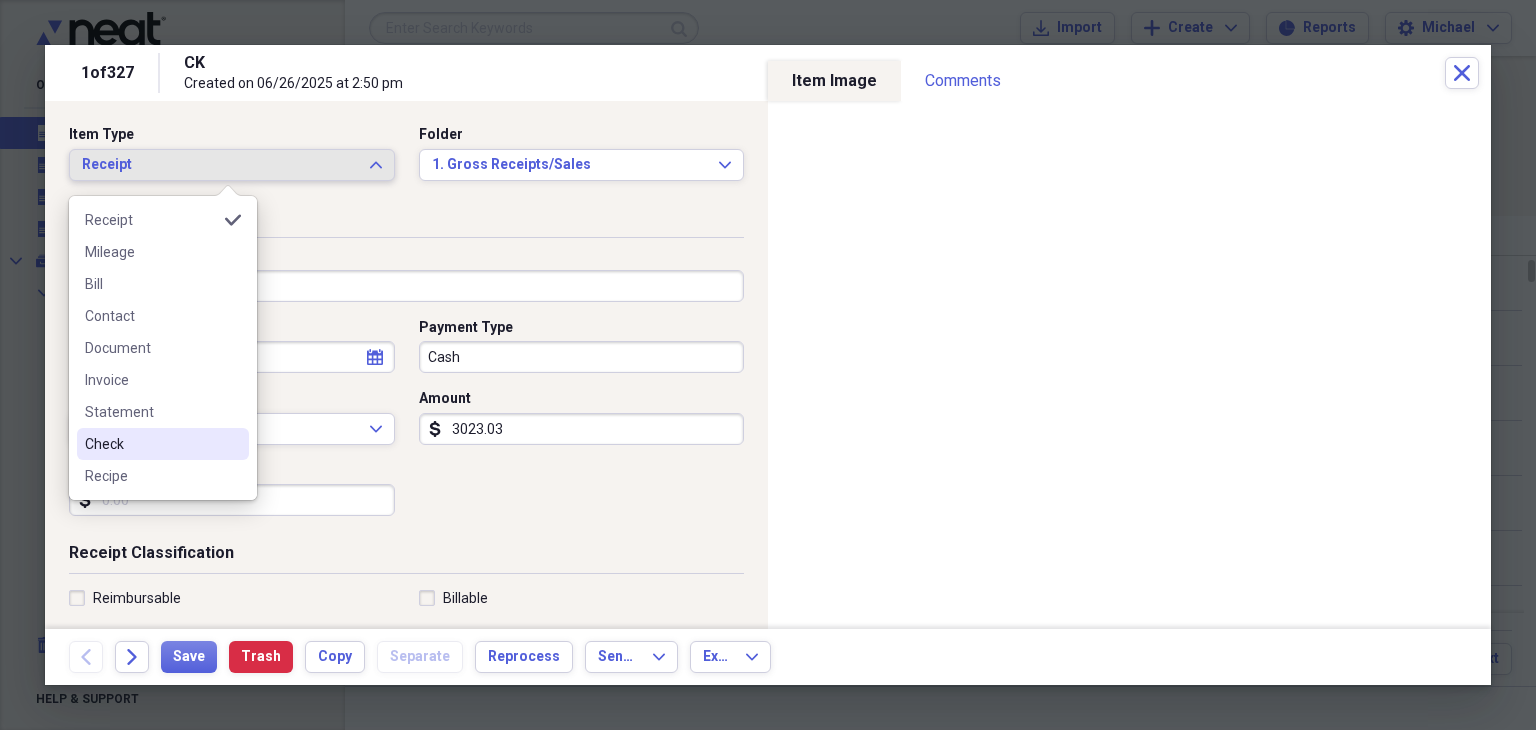 click on "Check" at bounding box center (151, 444) 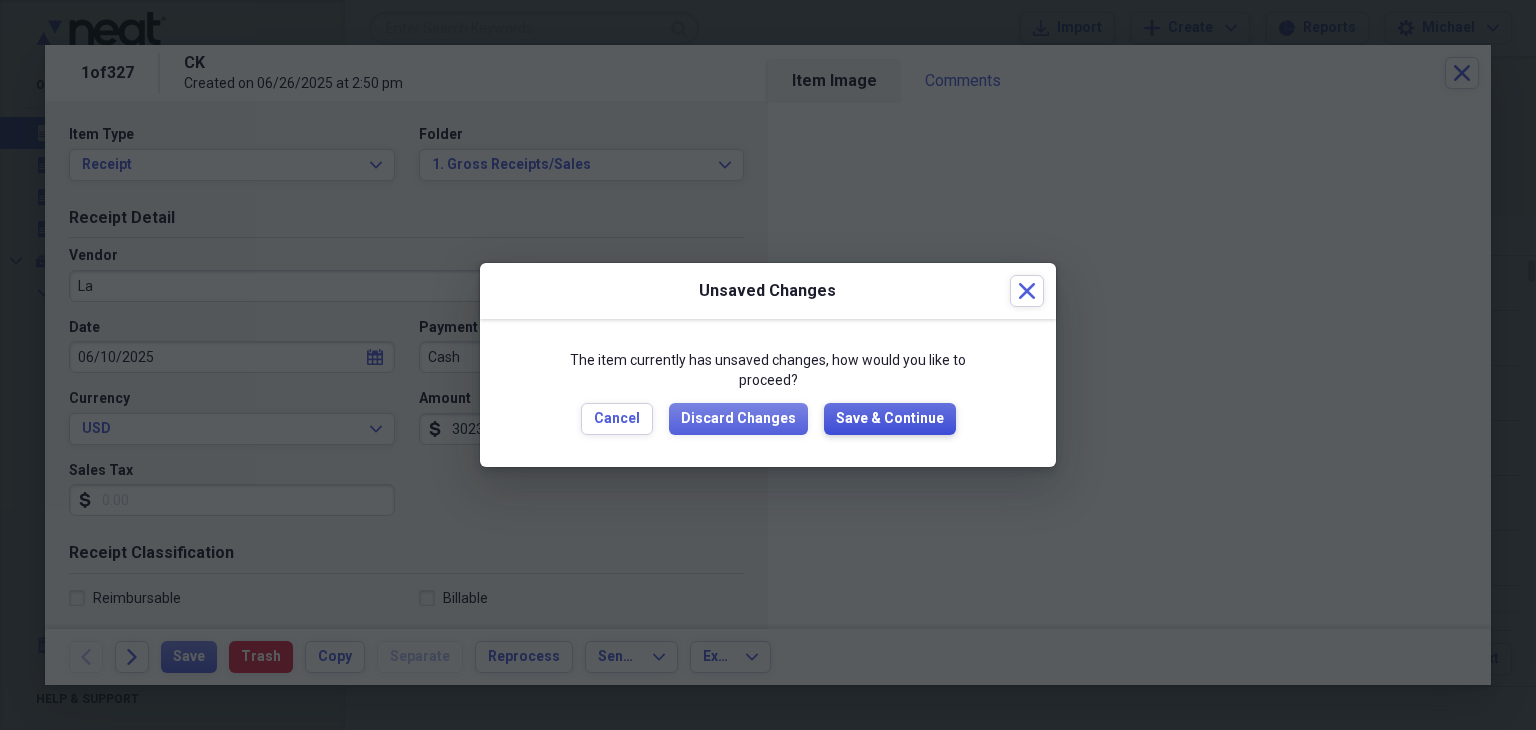 click on "Save & Continue" at bounding box center [890, 419] 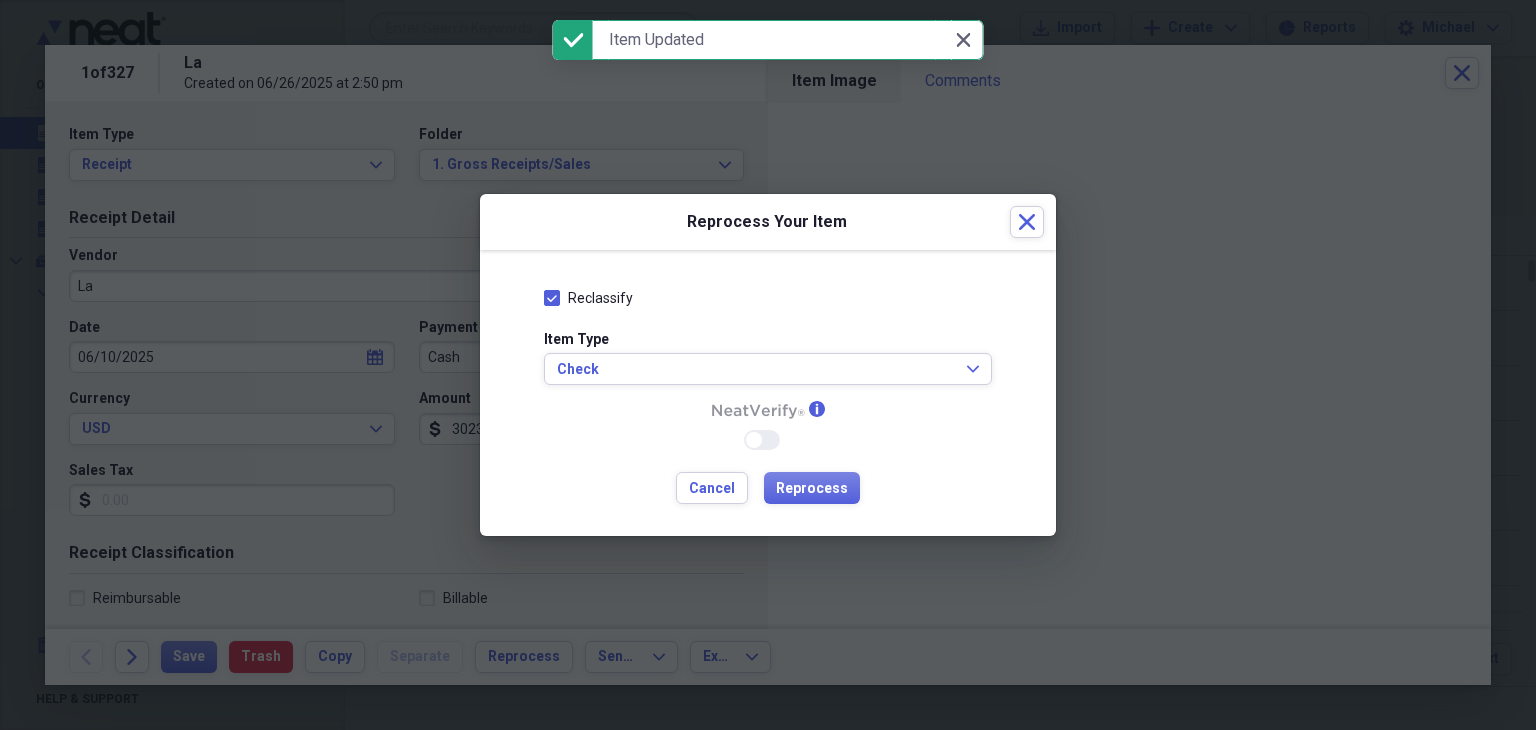 click on "Reclassify" at bounding box center [588, 298] 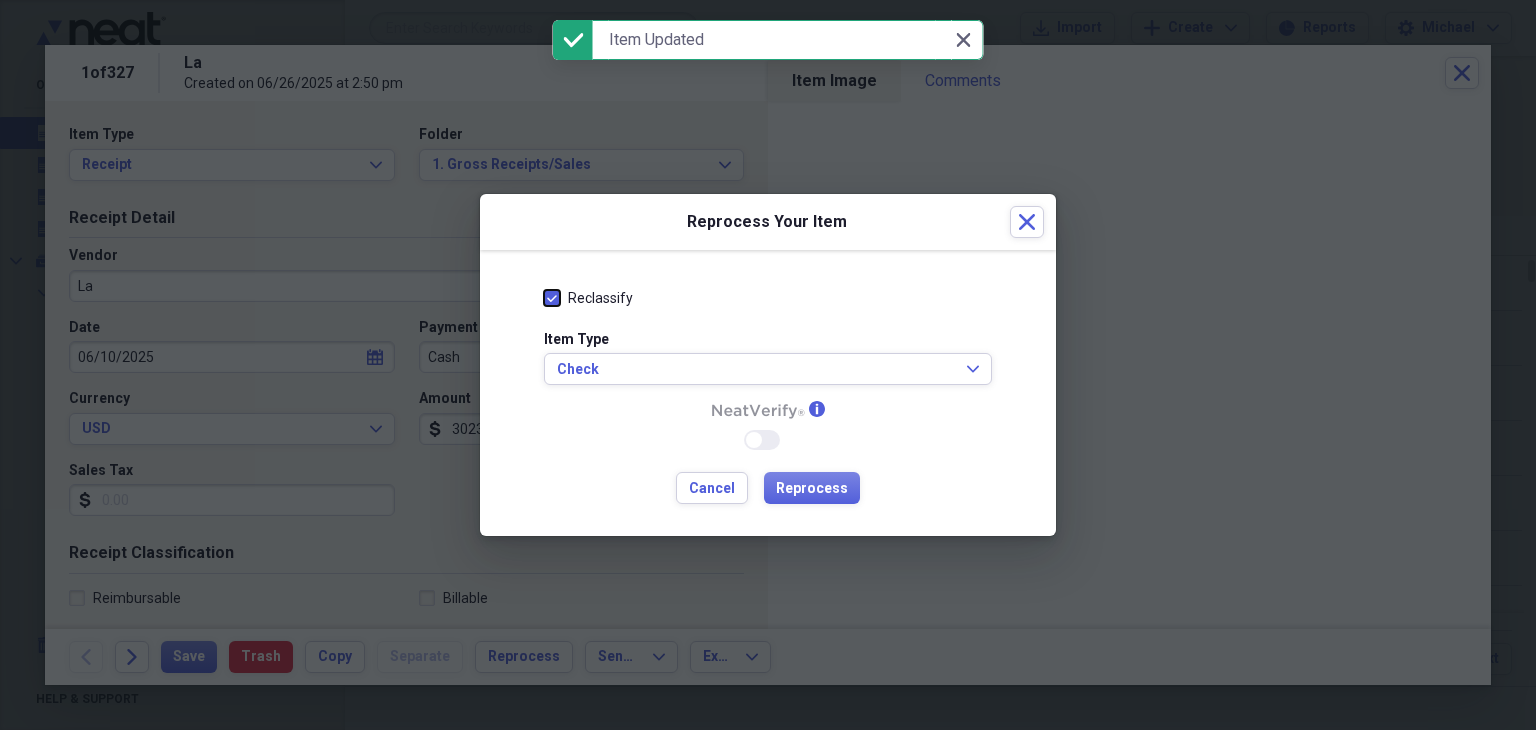 click on "Reclassify" at bounding box center [544, 297] 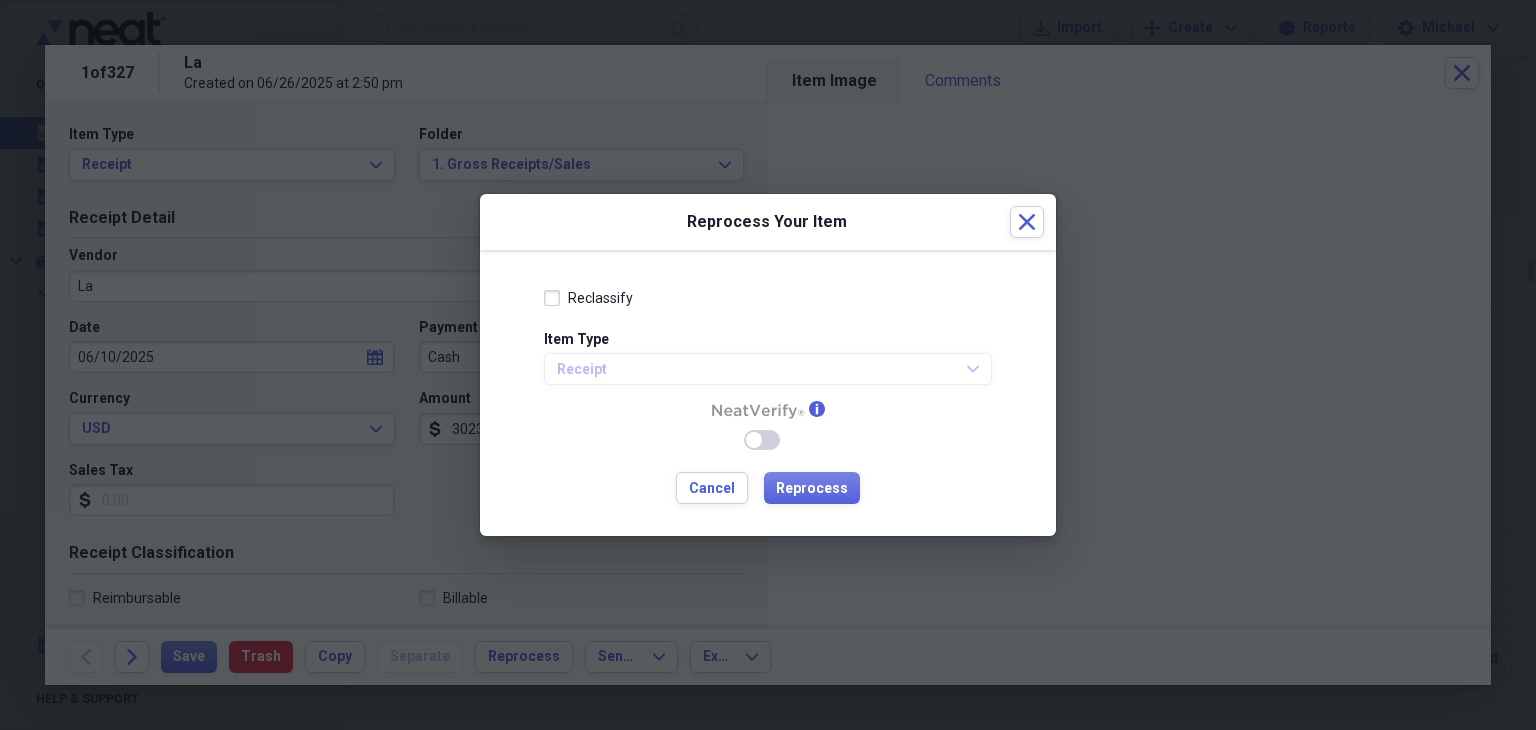 click on "Reclassify" at bounding box center [588, 298] 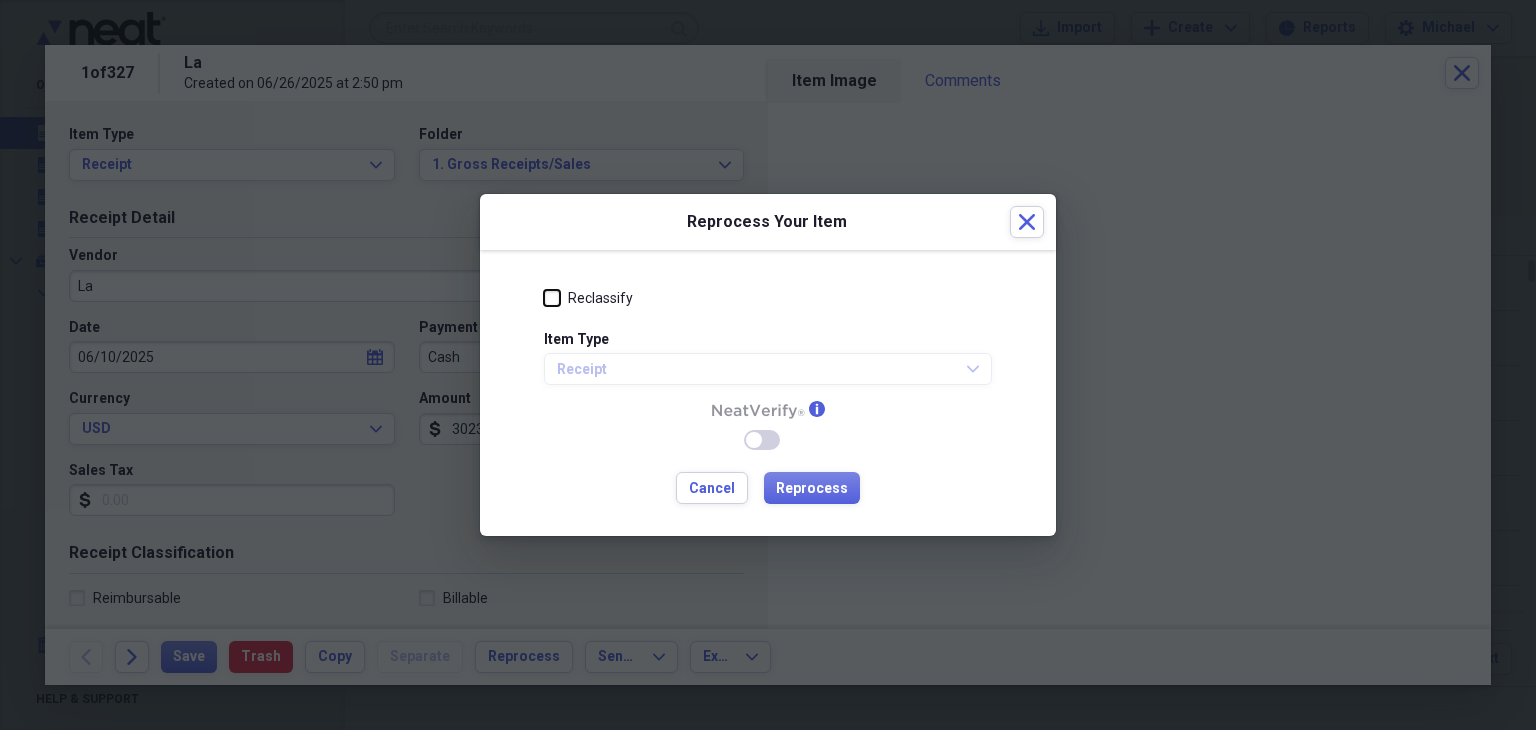 click on "Reclassify" at bounding box center [544, 297] 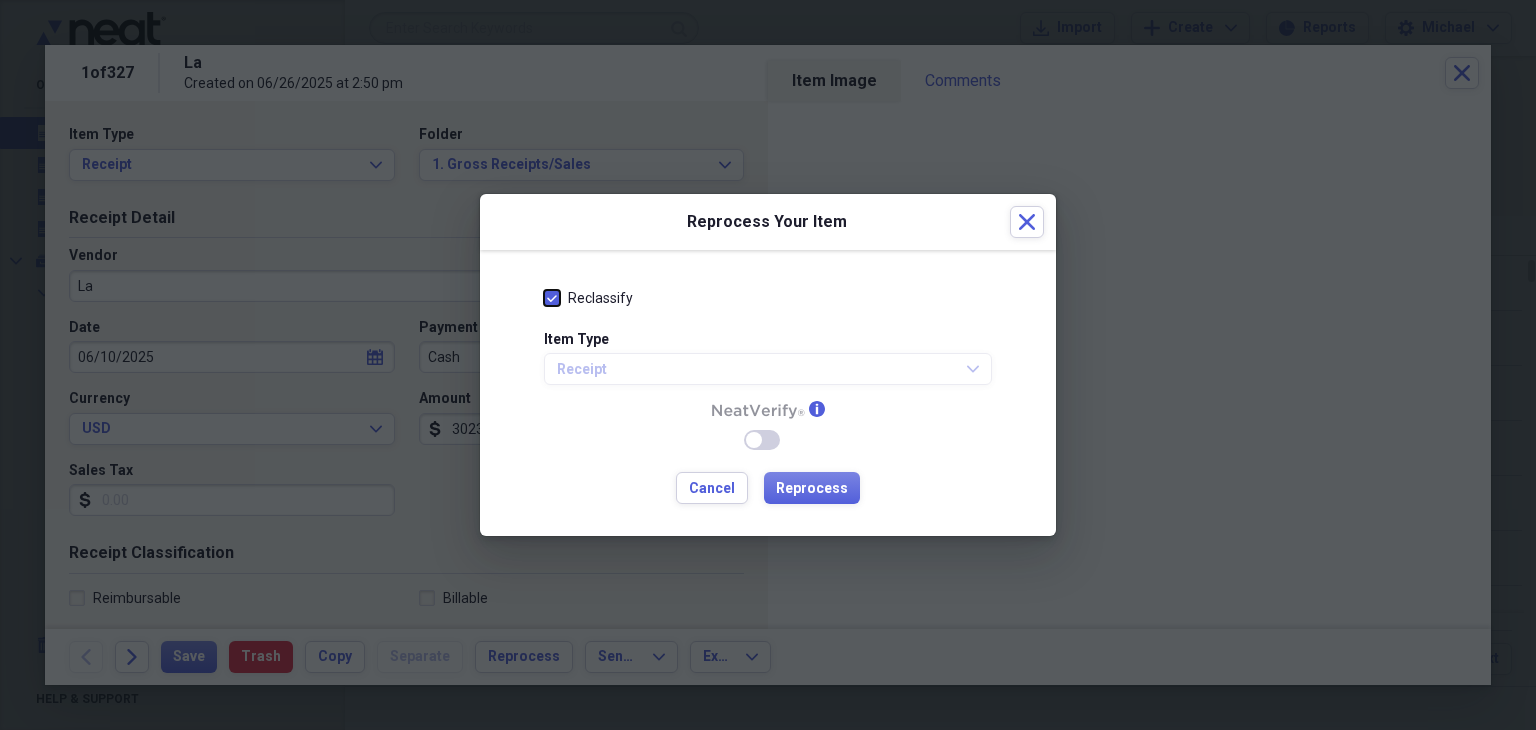 checkbox on "true" 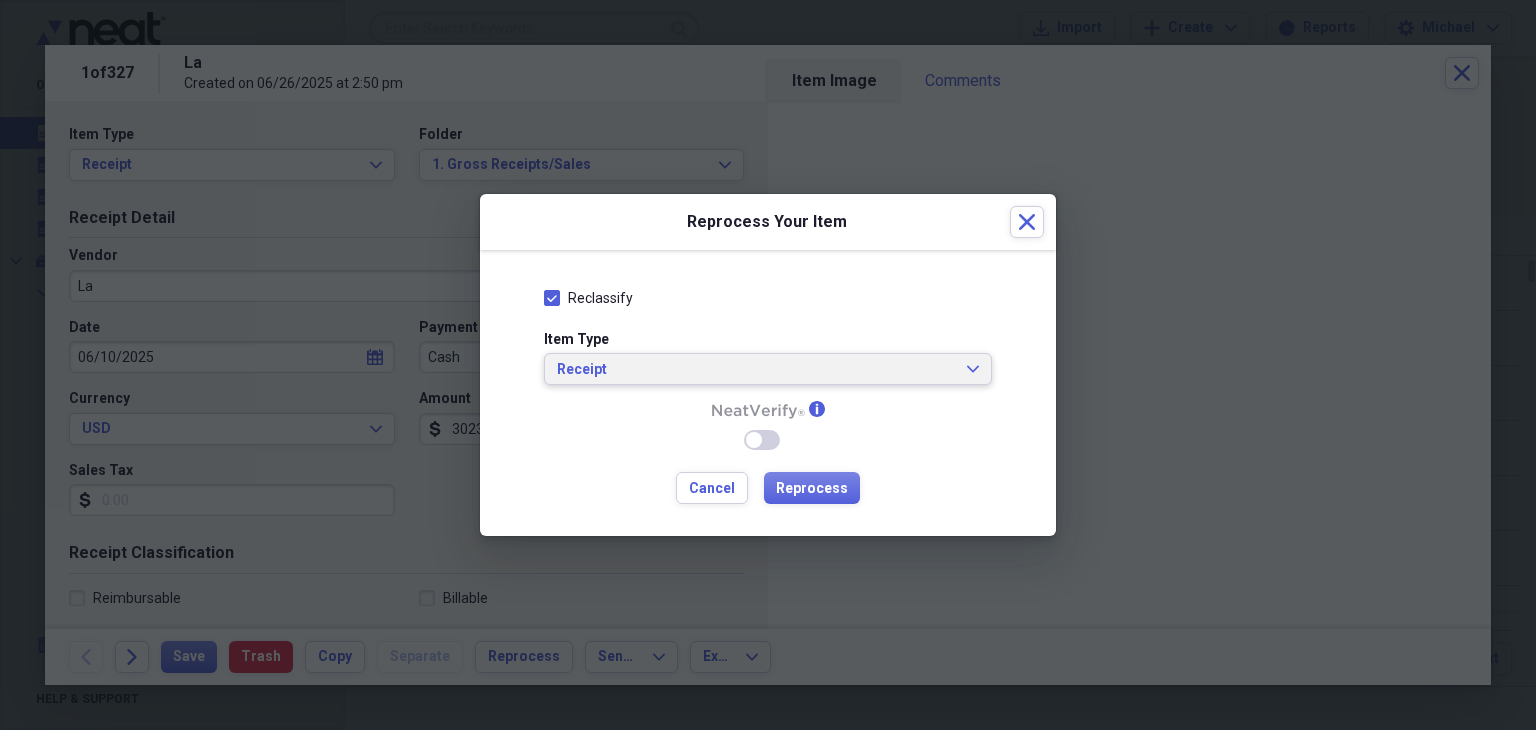click on "Expand" 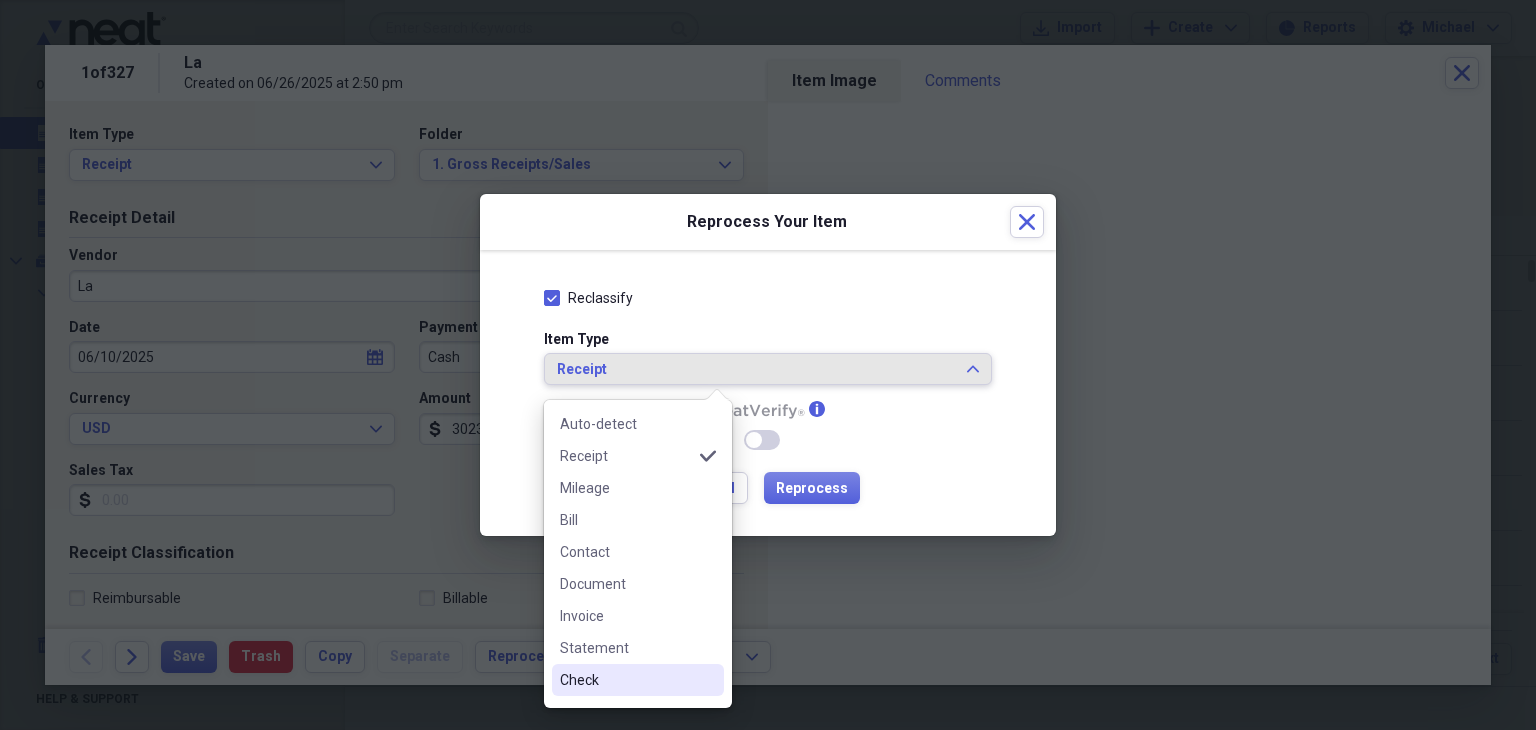 click on "Check" at bounding box center (626, 680) 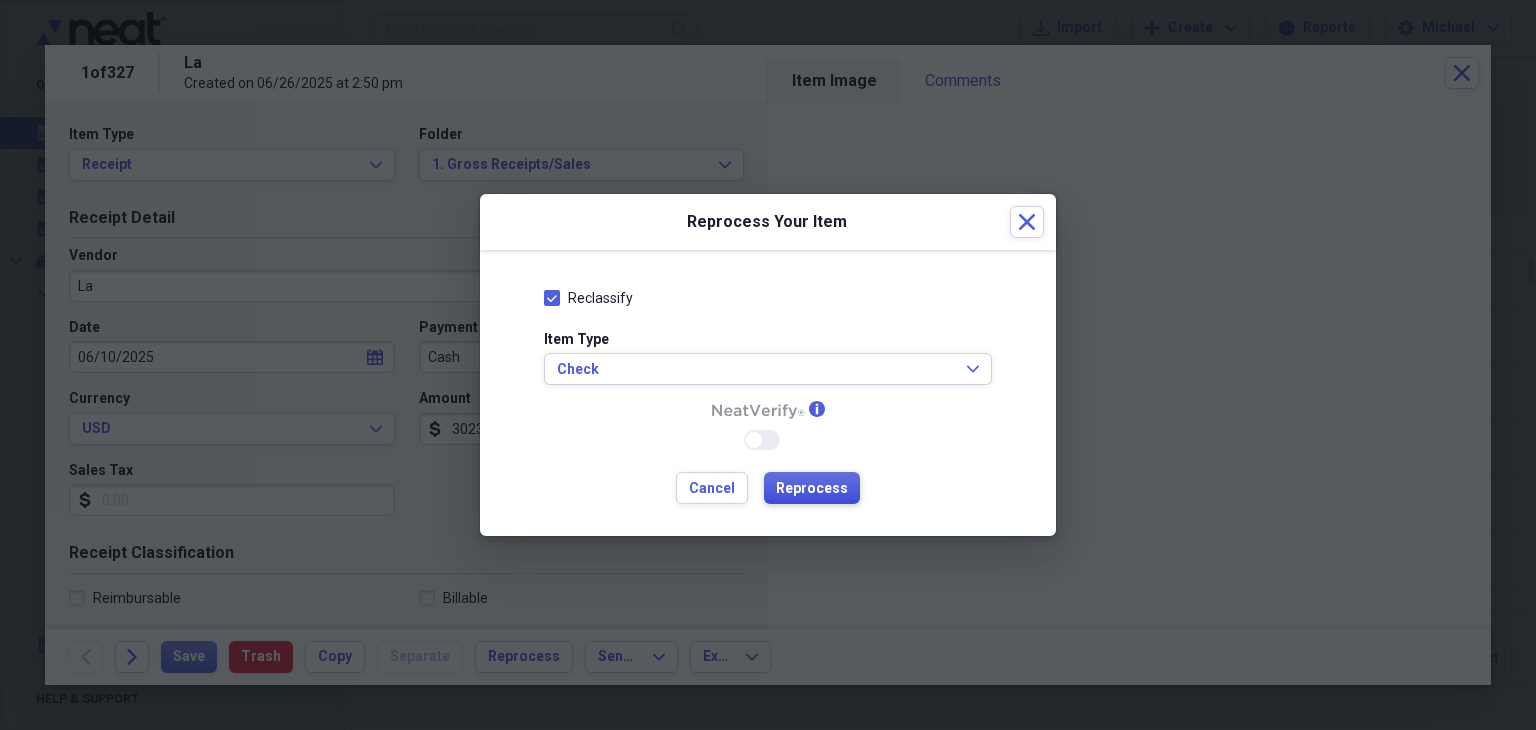 click on "Reprocess" at bounding box center (812, 489) 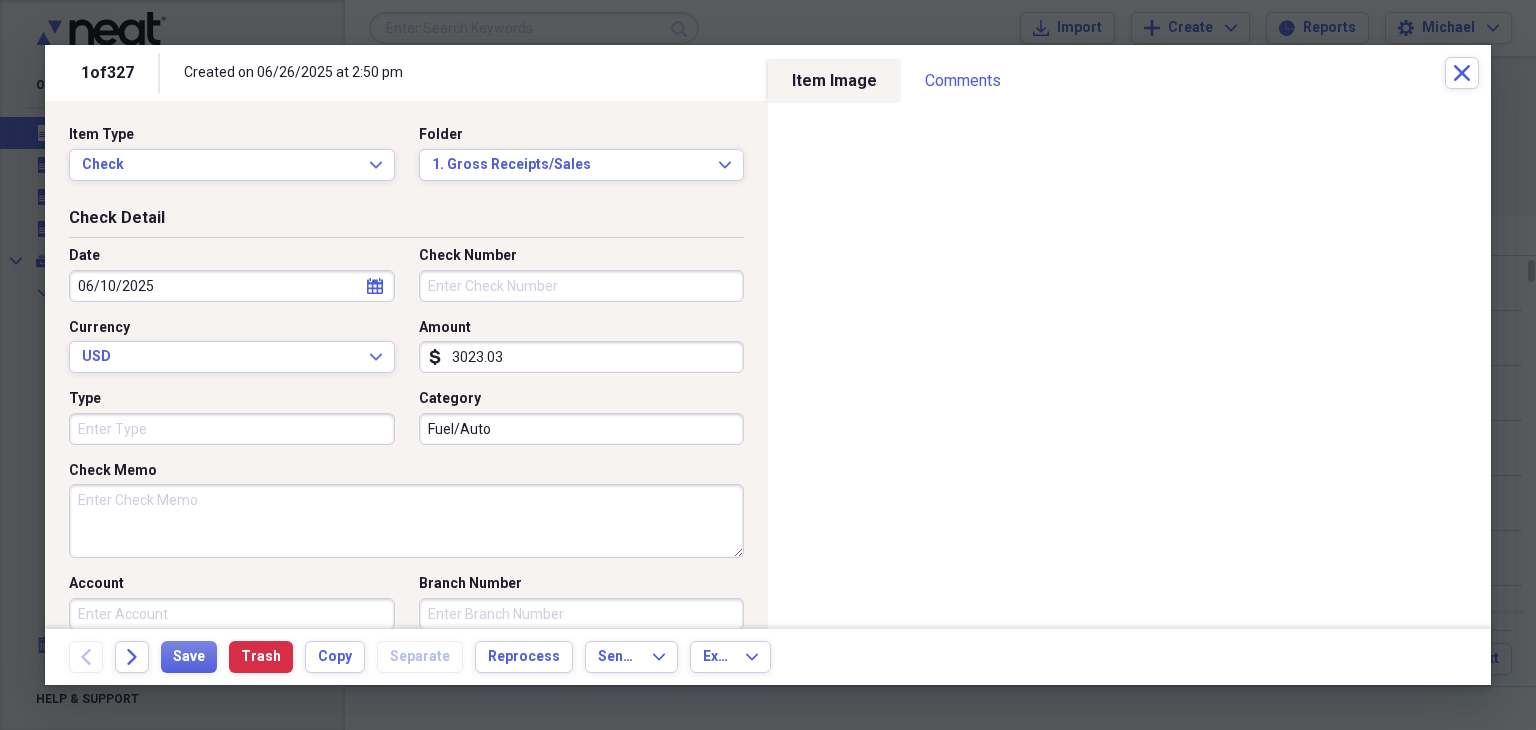 click on "Check Number" at bounding box center [582, 286] 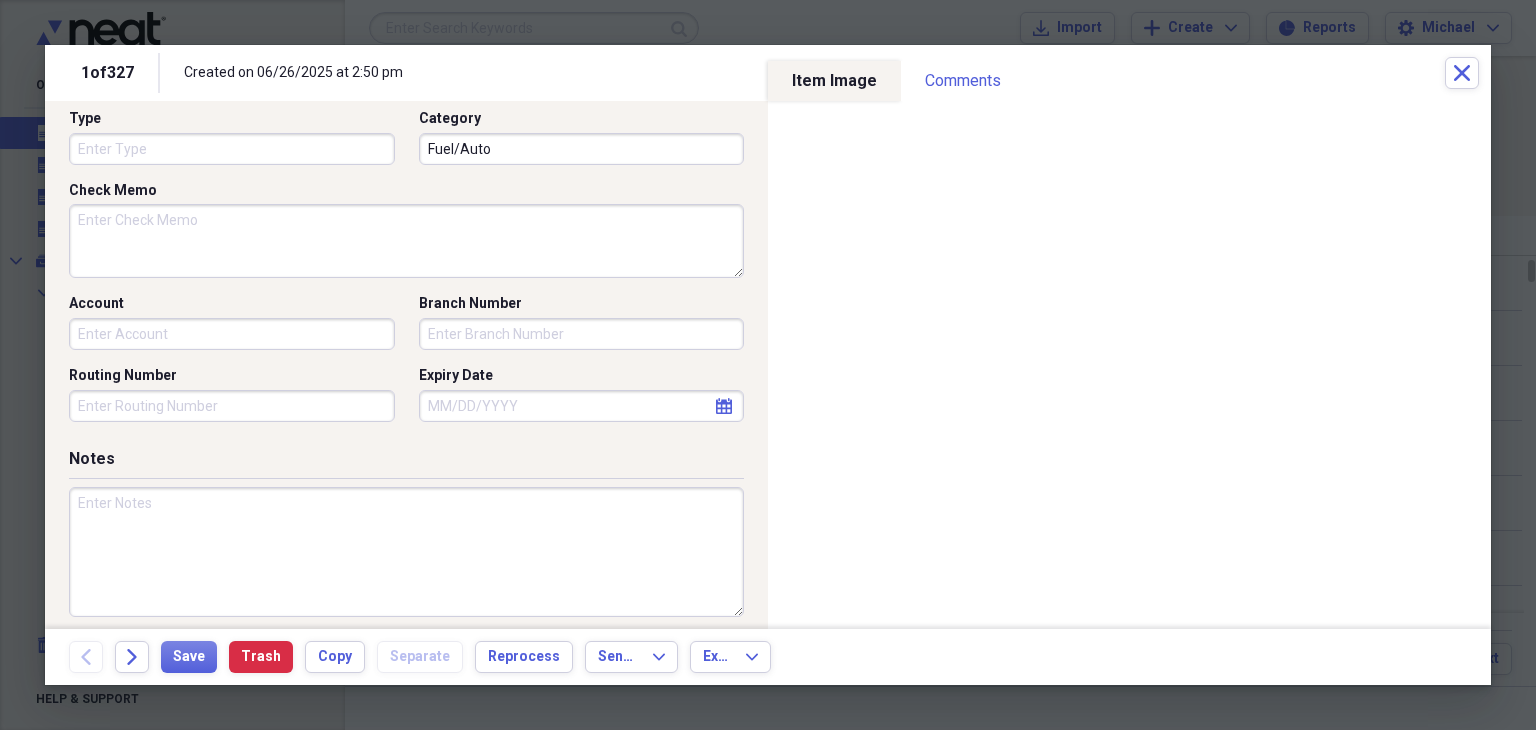 scroll, scrollTop: 440, scrollLeft: 0, axis: vertical 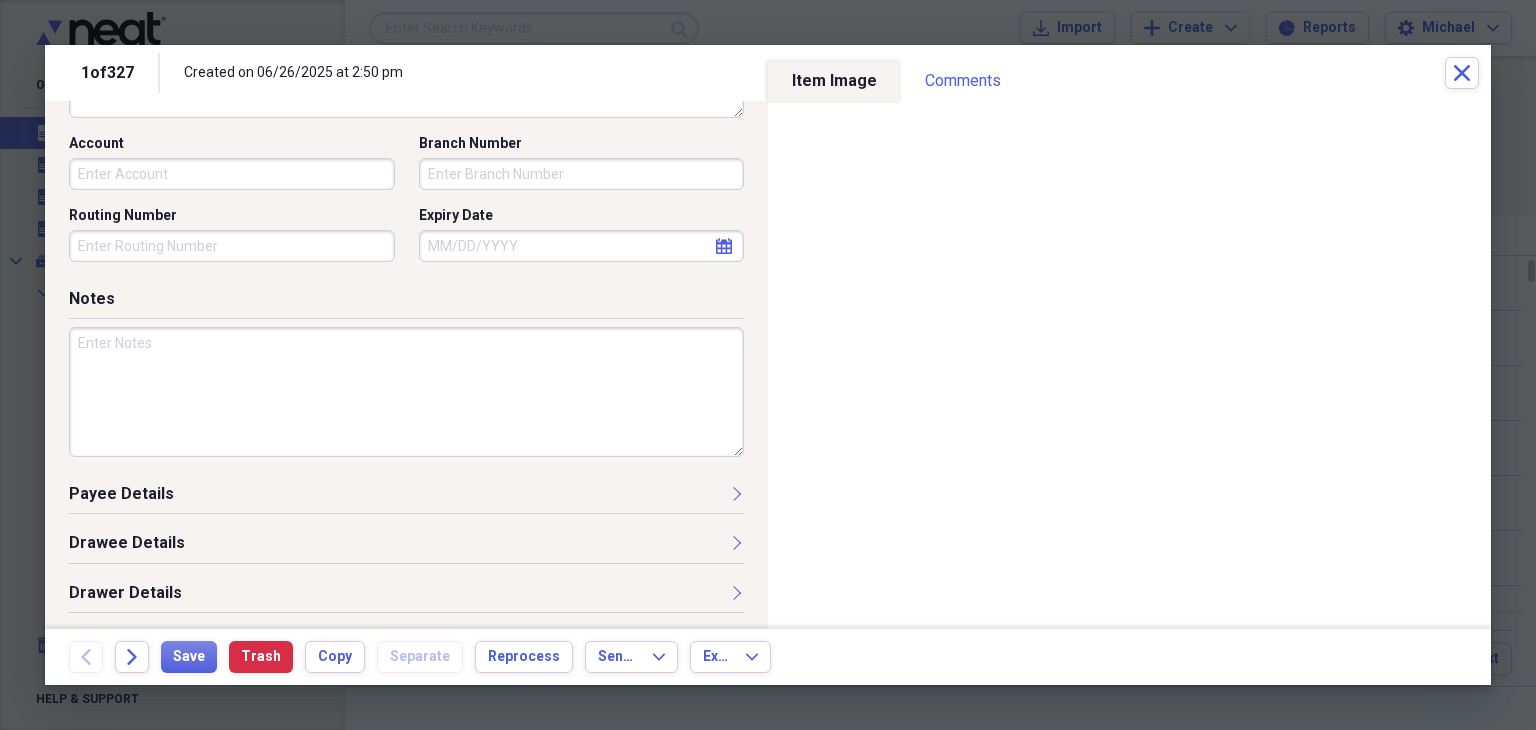 type on "93538" 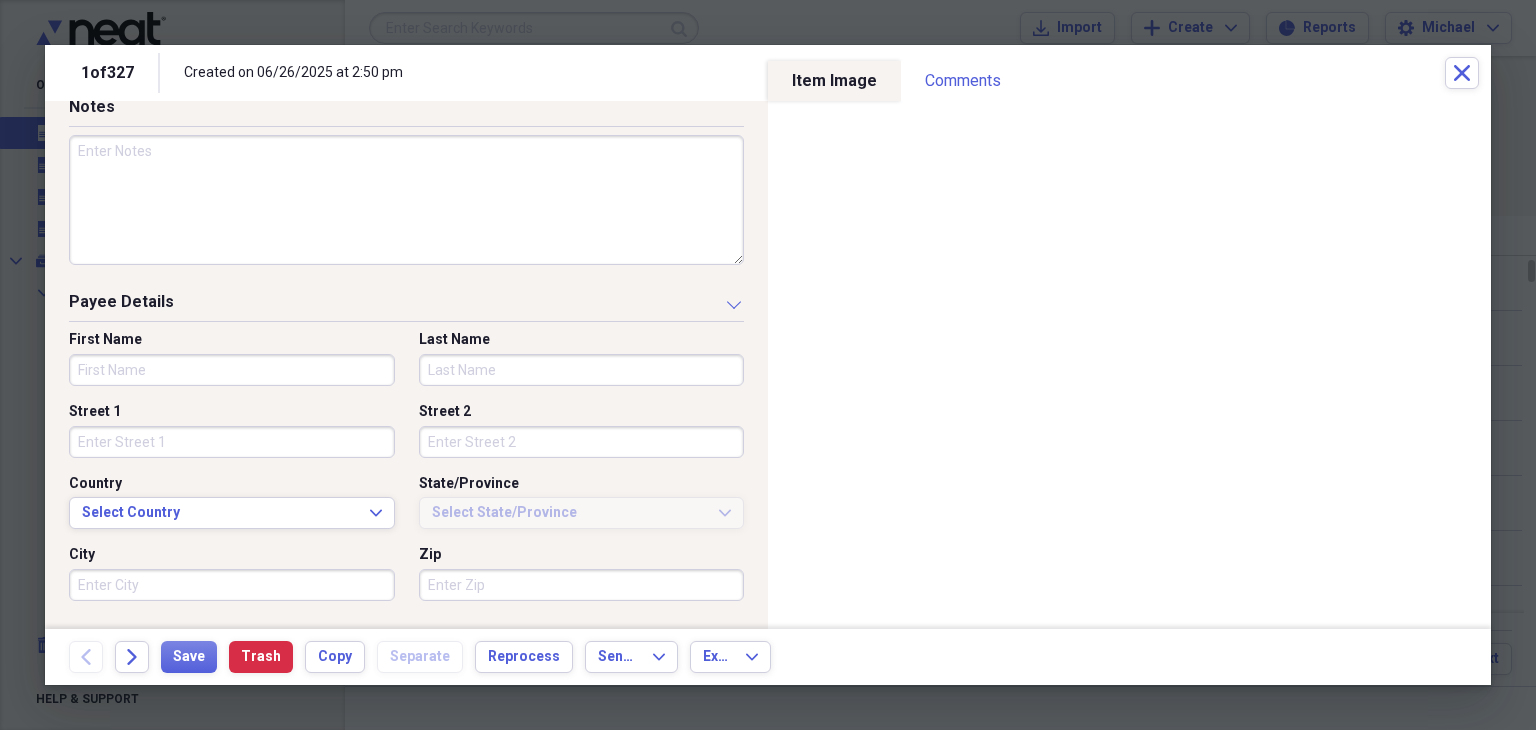 scroll, scrollTop: 727, scrollLeft: 0, axis: vertical 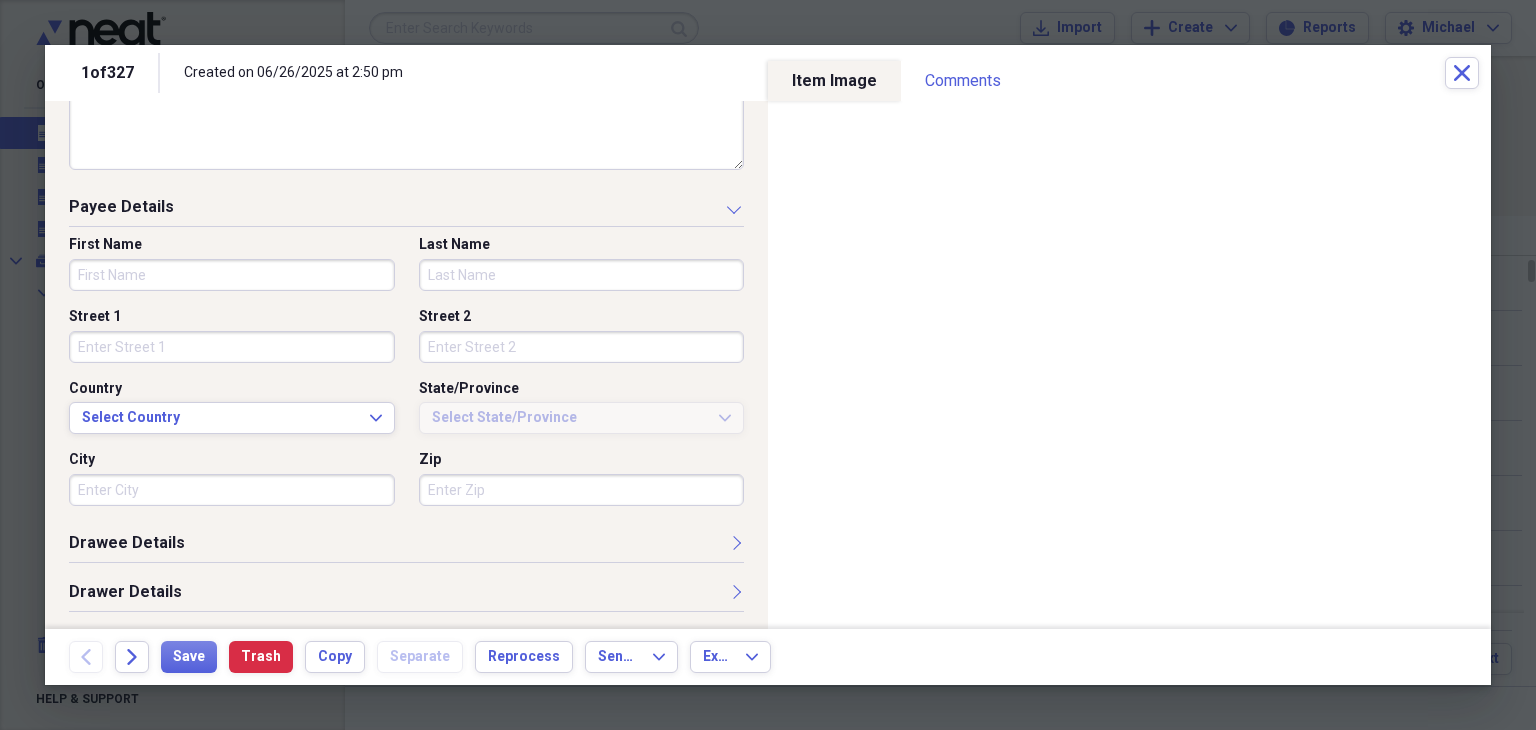 click on "Drawee Details" at bounding box center [406, 547] 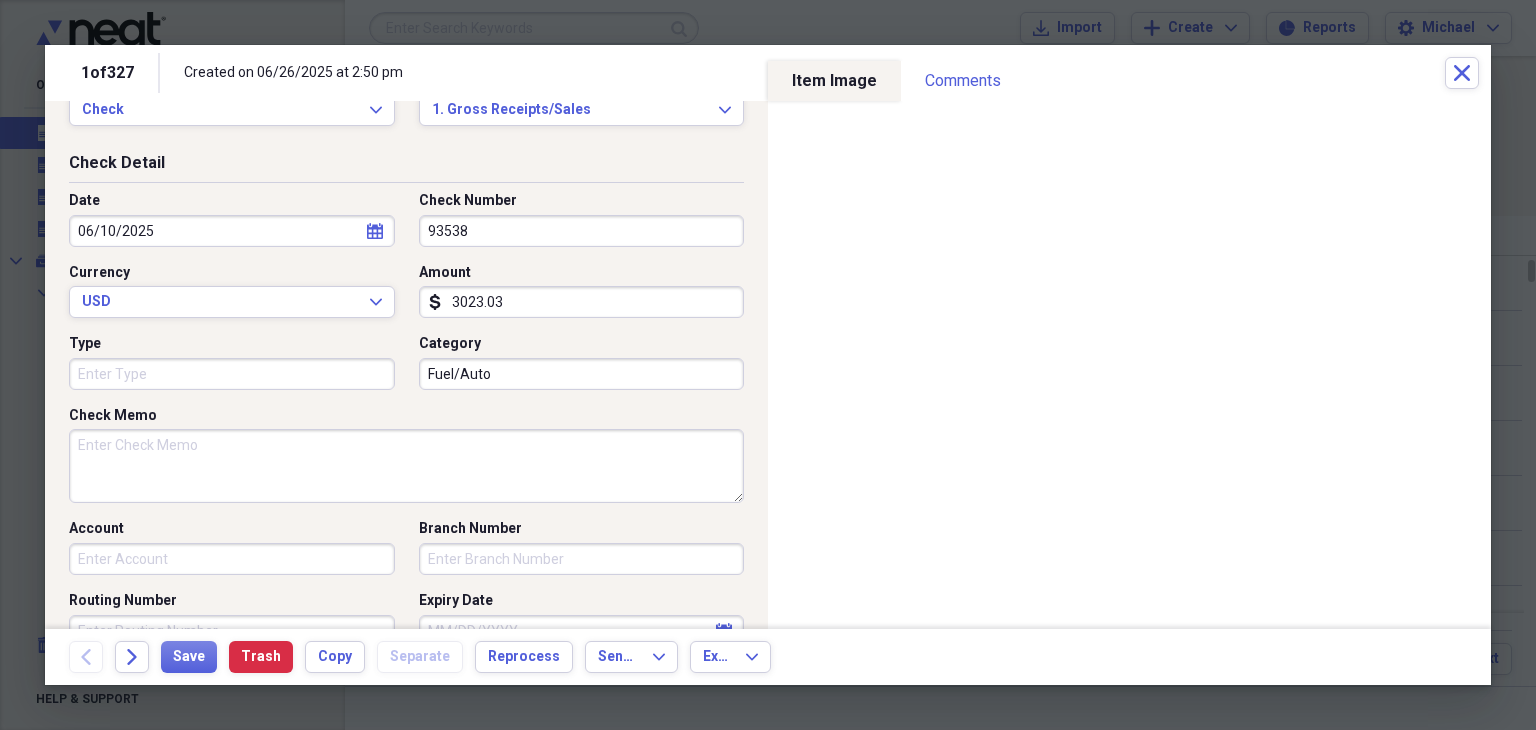 scroll, scrollTop: 0, scrollLeft: 0, axis: both 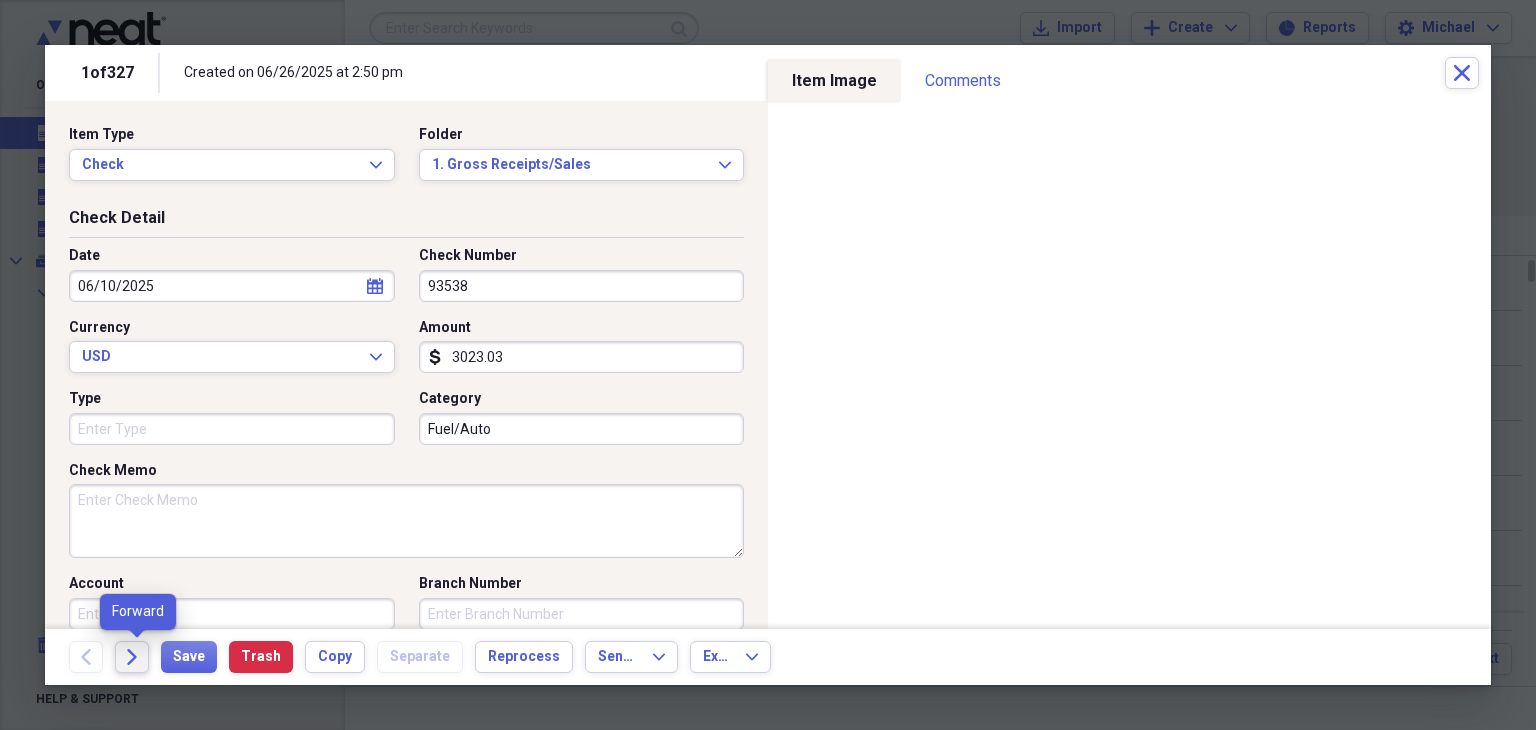 click on "Forward" 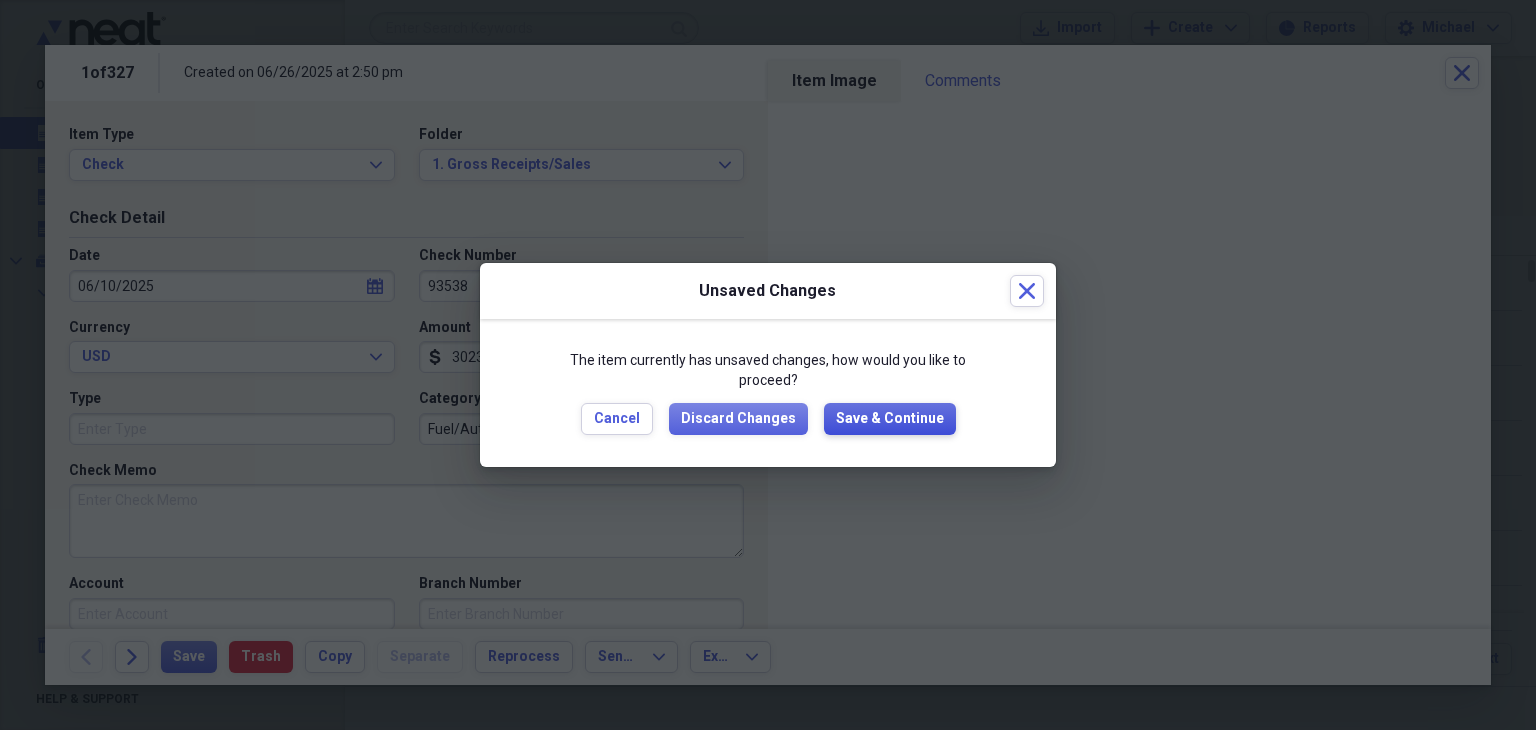 click on "Save & Continue" at bounding box center [890, 419] 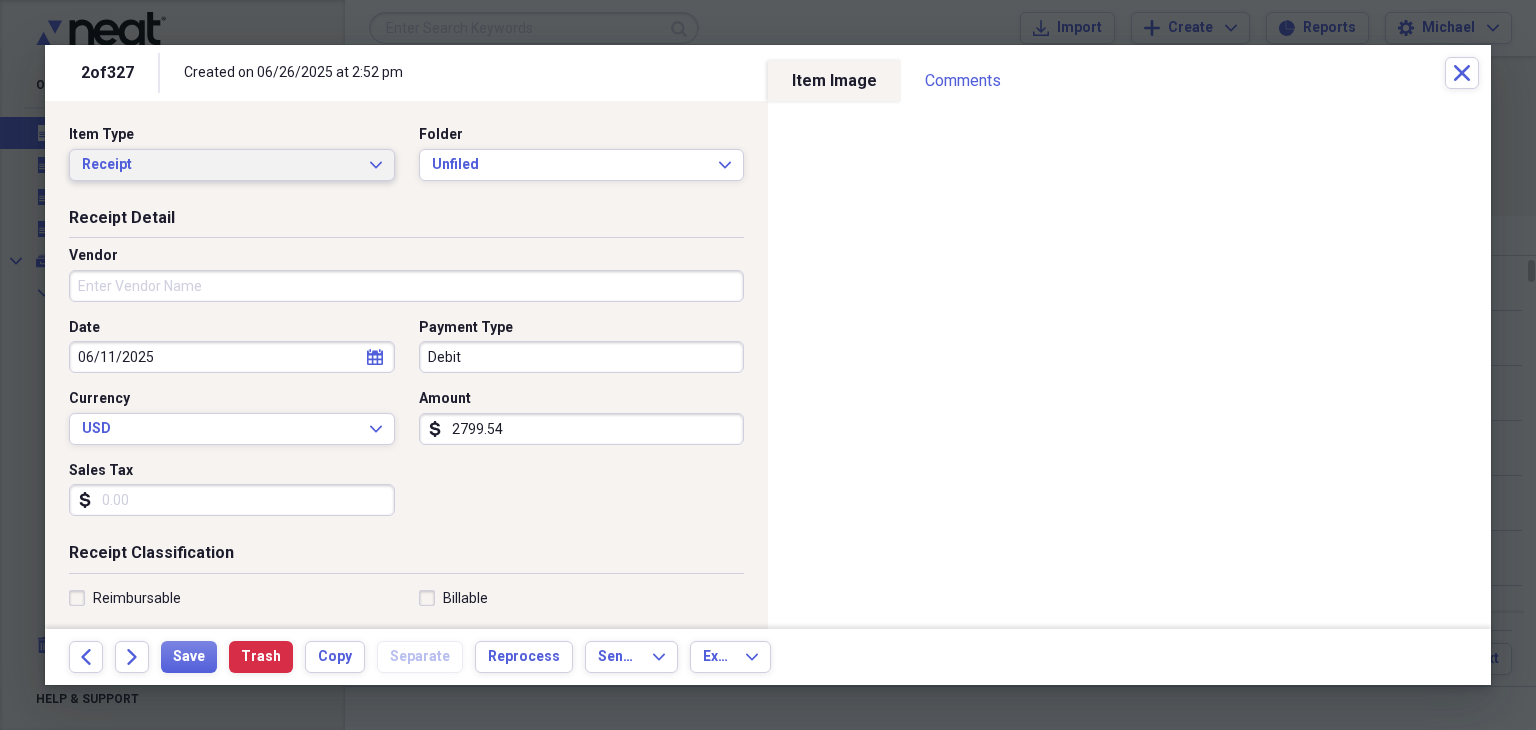 click on "Receipt Expand" at bounding box center (232, 165) 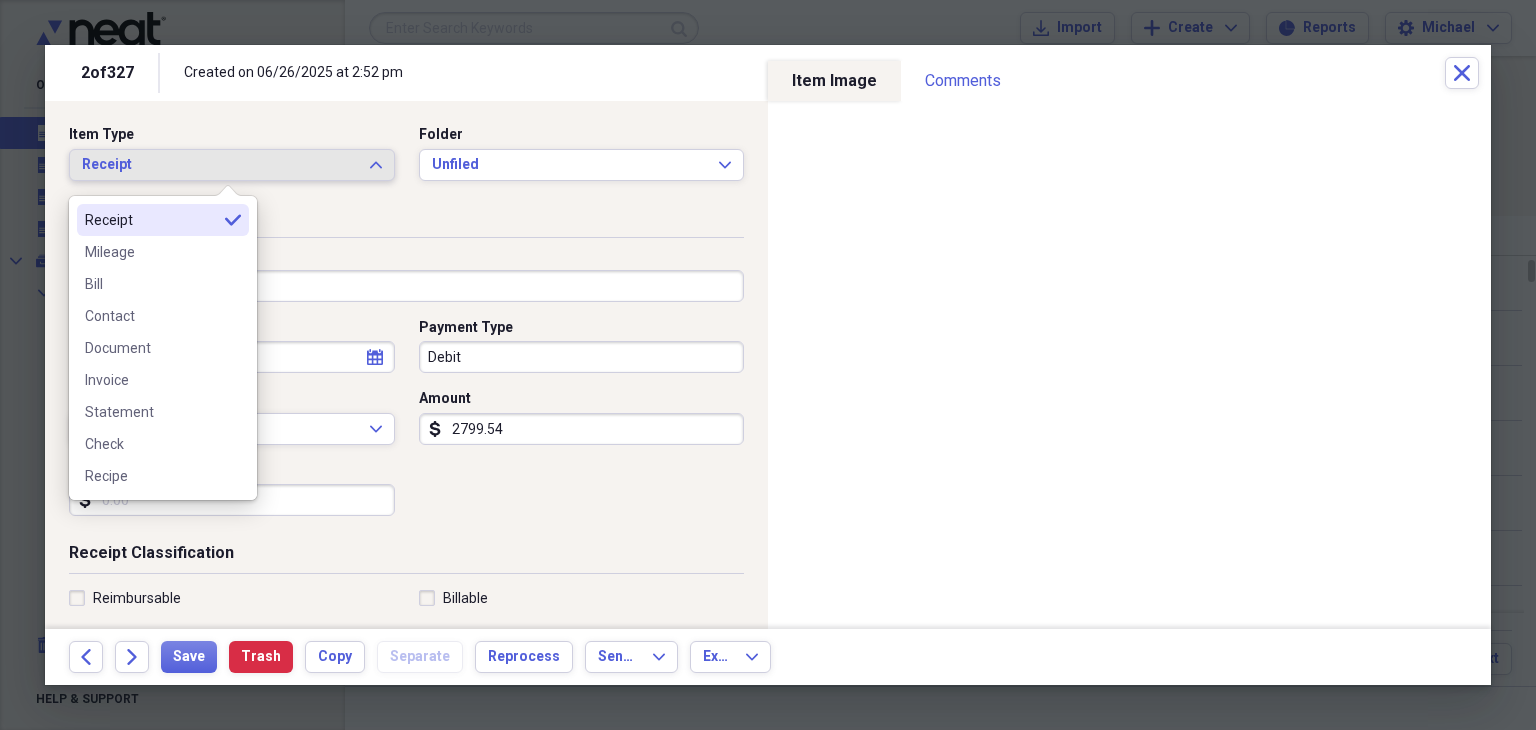 click on "Receipt" at bounding box center (151, 220) 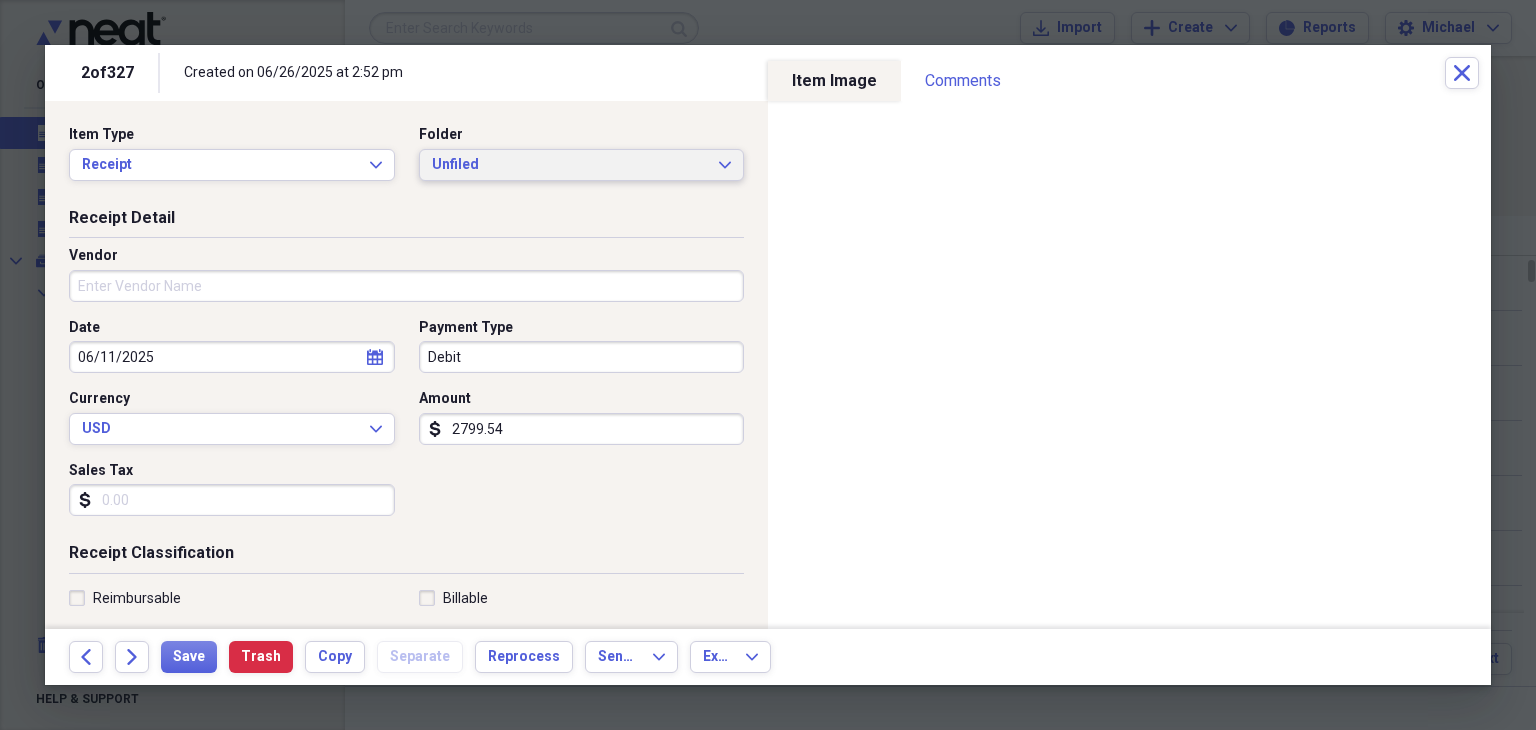 click on "Unfiled" at bounding box center [570, 165] 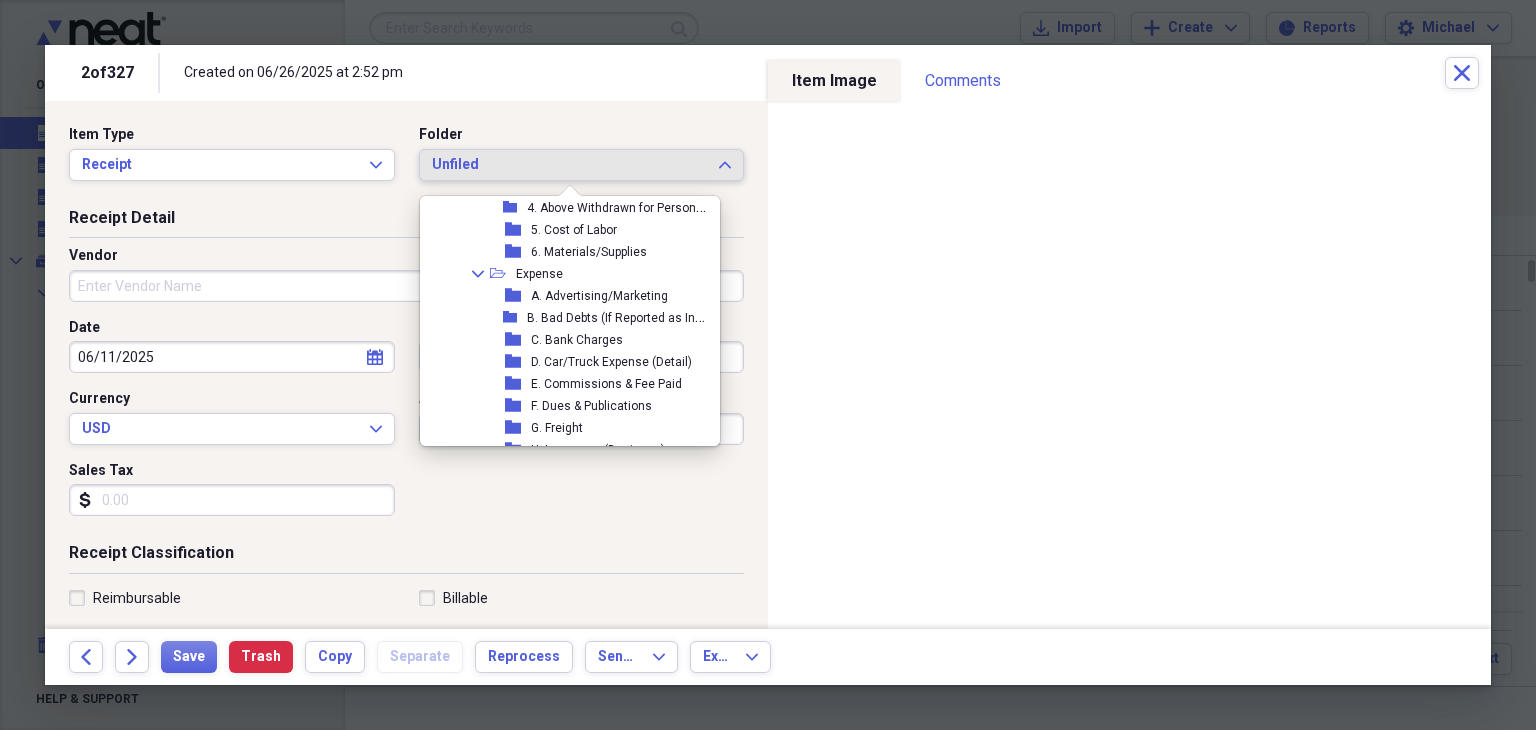scroll, scrollTop: 327, scrollLeft: 0, axis: vertical 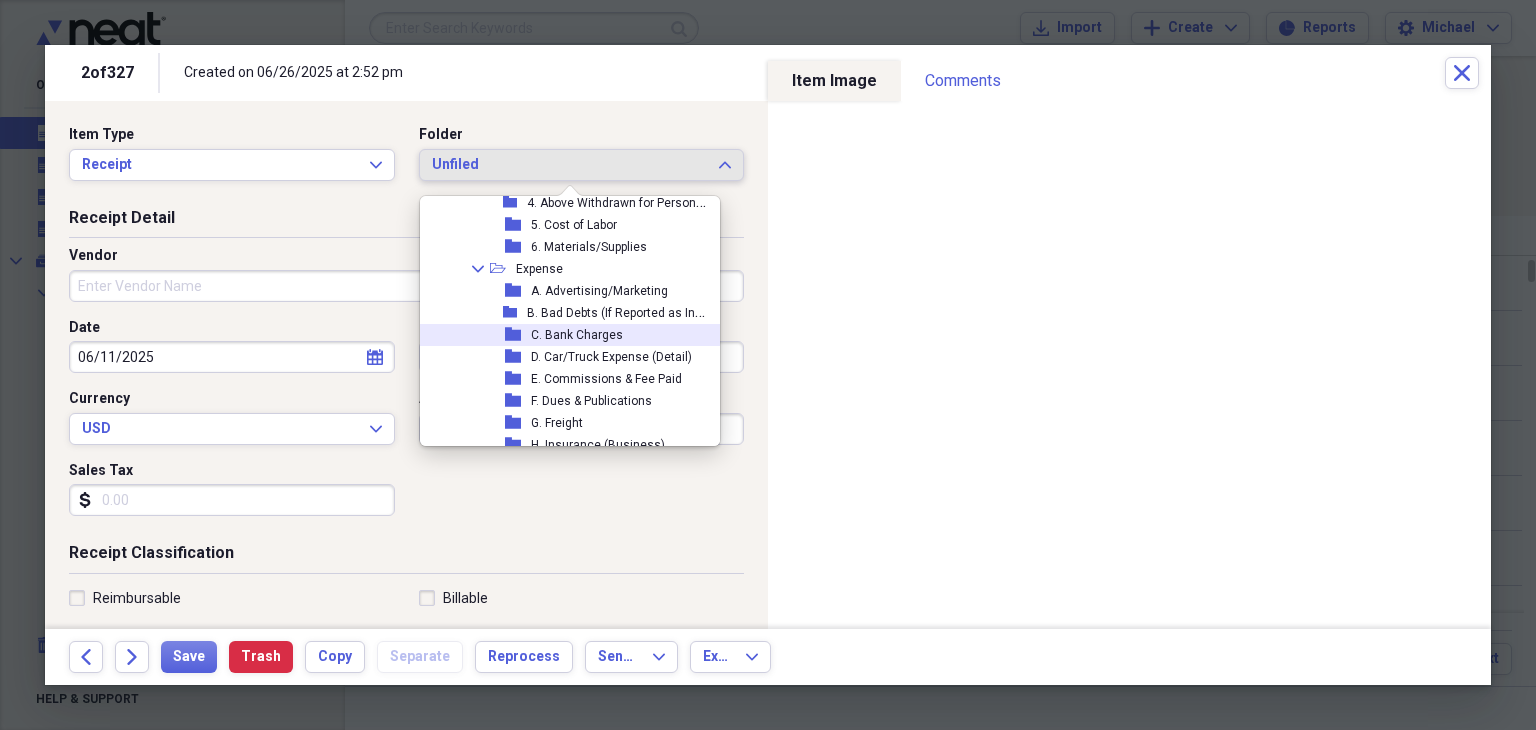 click on "folder C. Bank Charges" at bounding box center (569, 335) 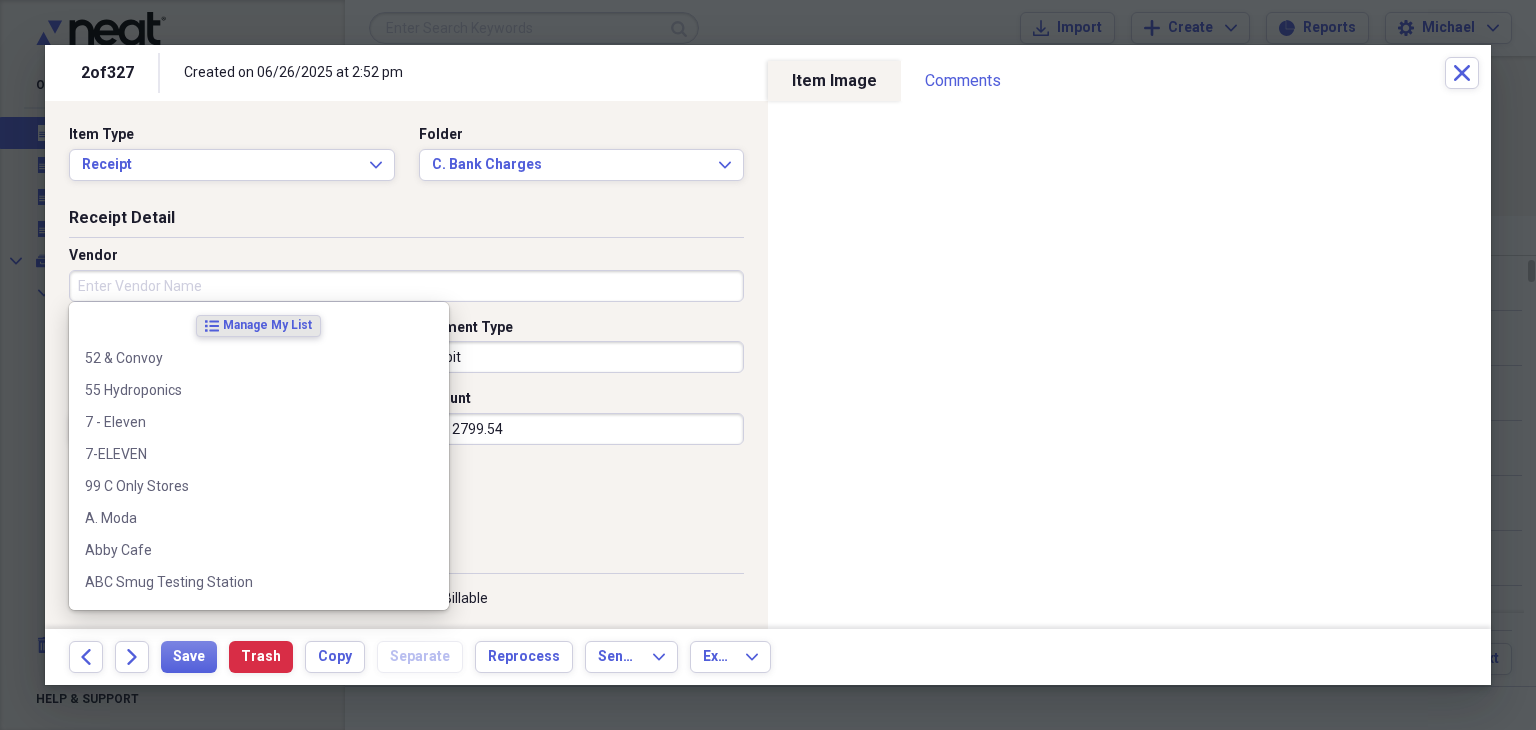 click on "Vendor" at bounding box center (406, 286) 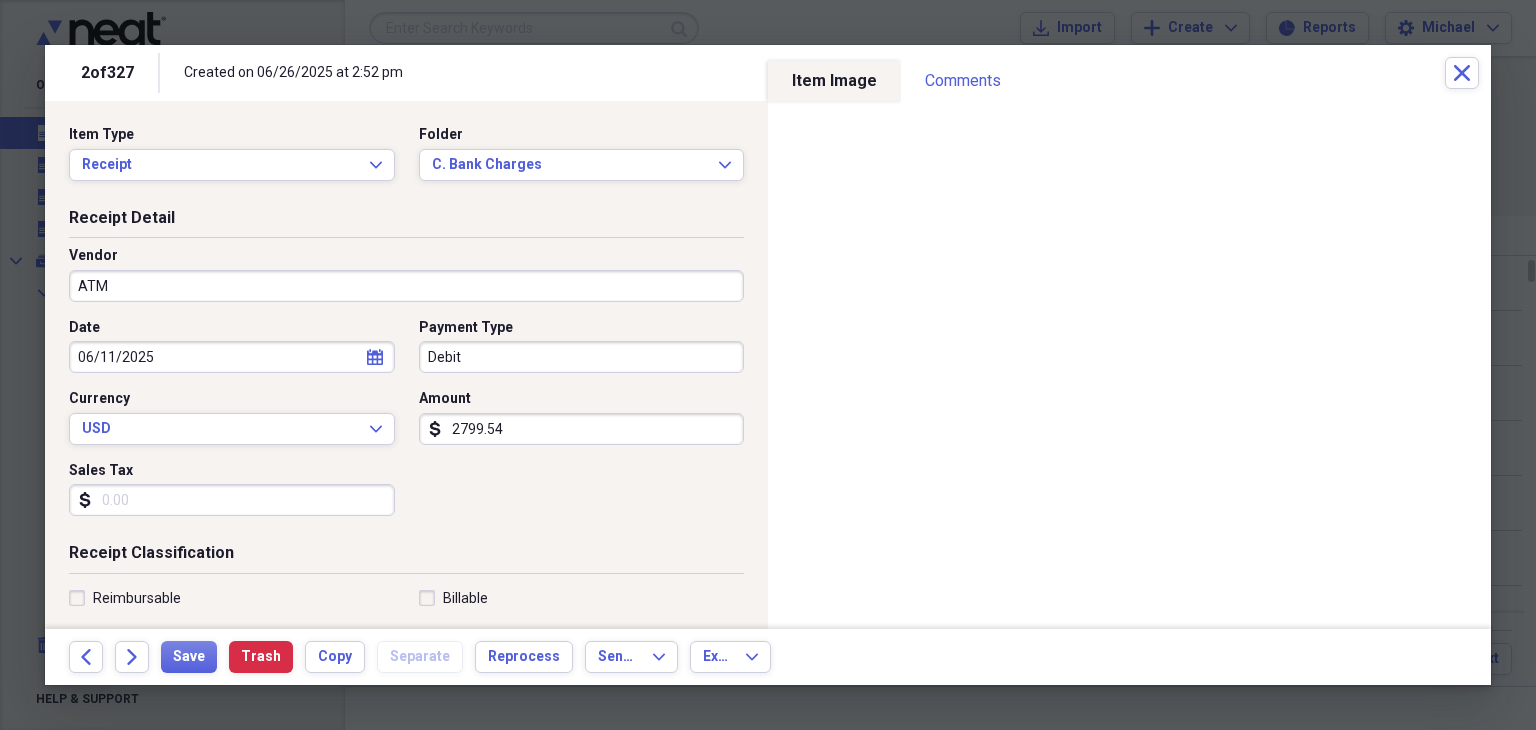 type on "ATM" 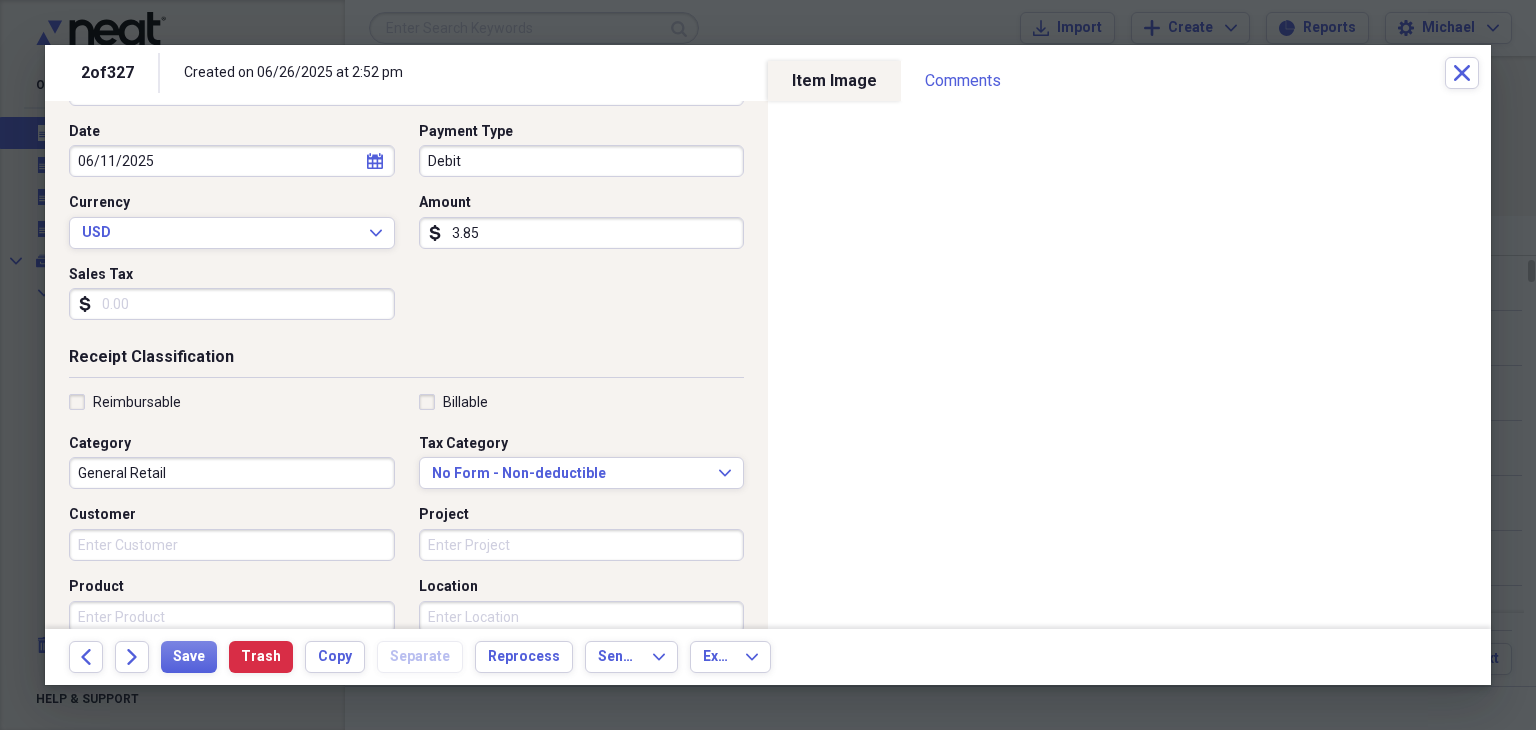scroll, scrollTop: 199, scrollLeft: 0, axis: vertical 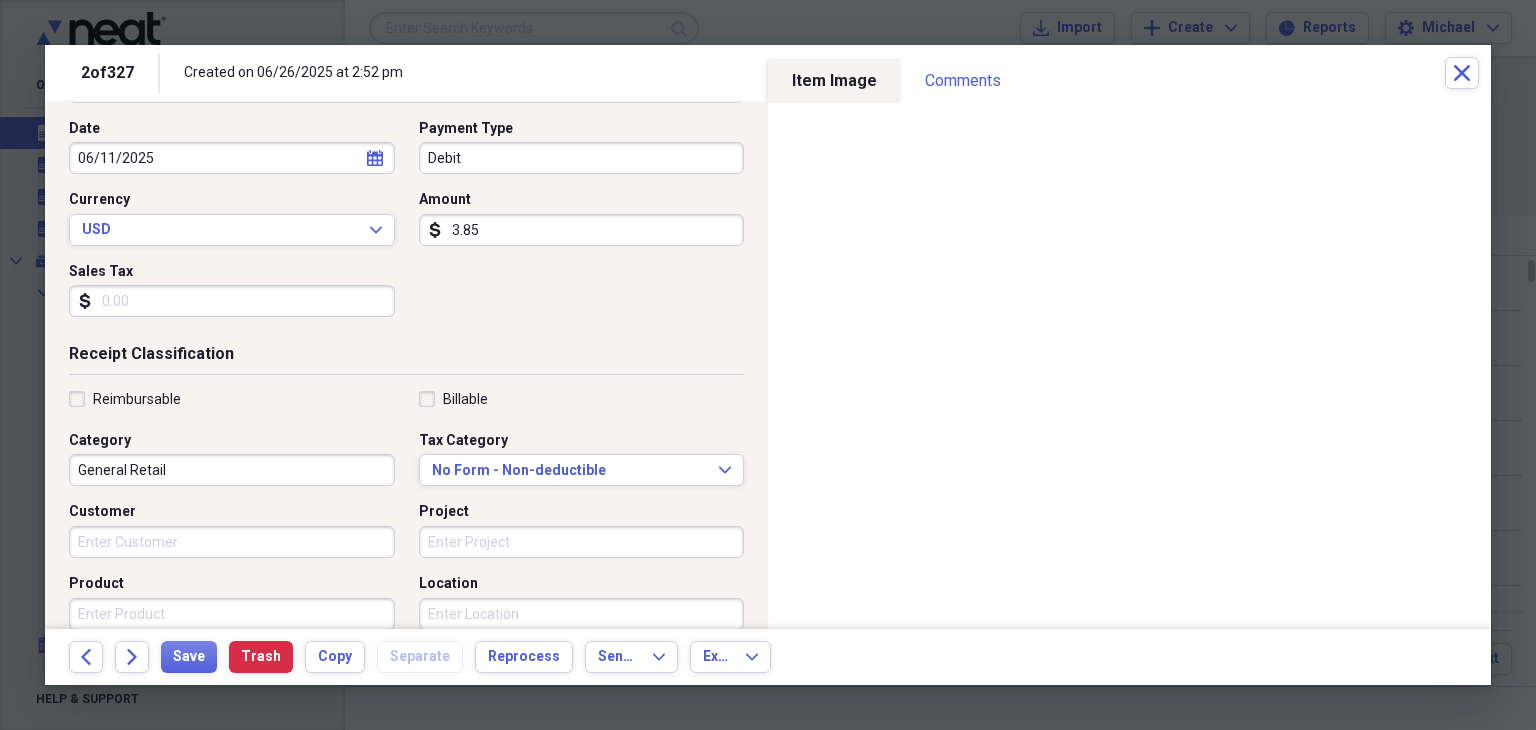 type on "3.85" 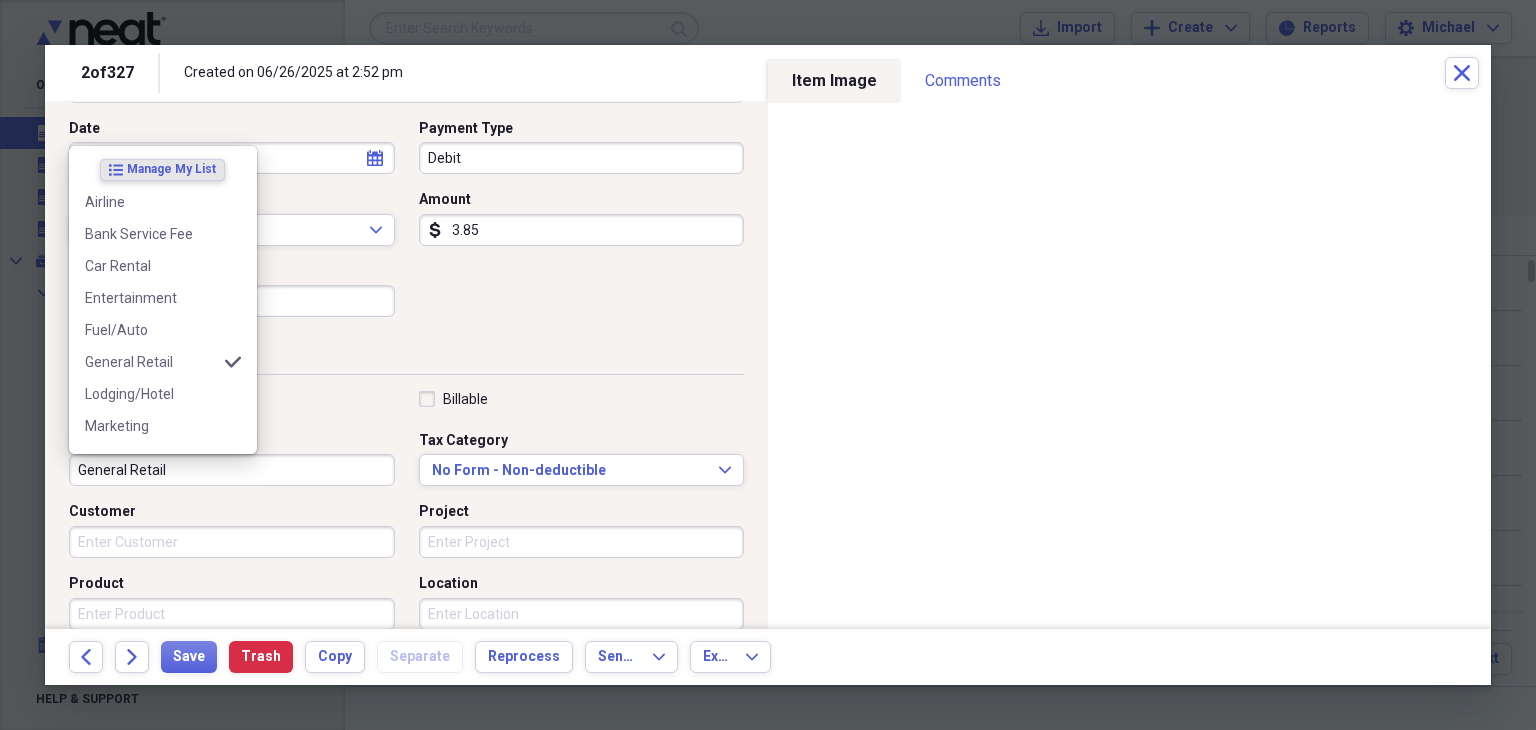 click on "General Retail" at bounding box center (232, 470) 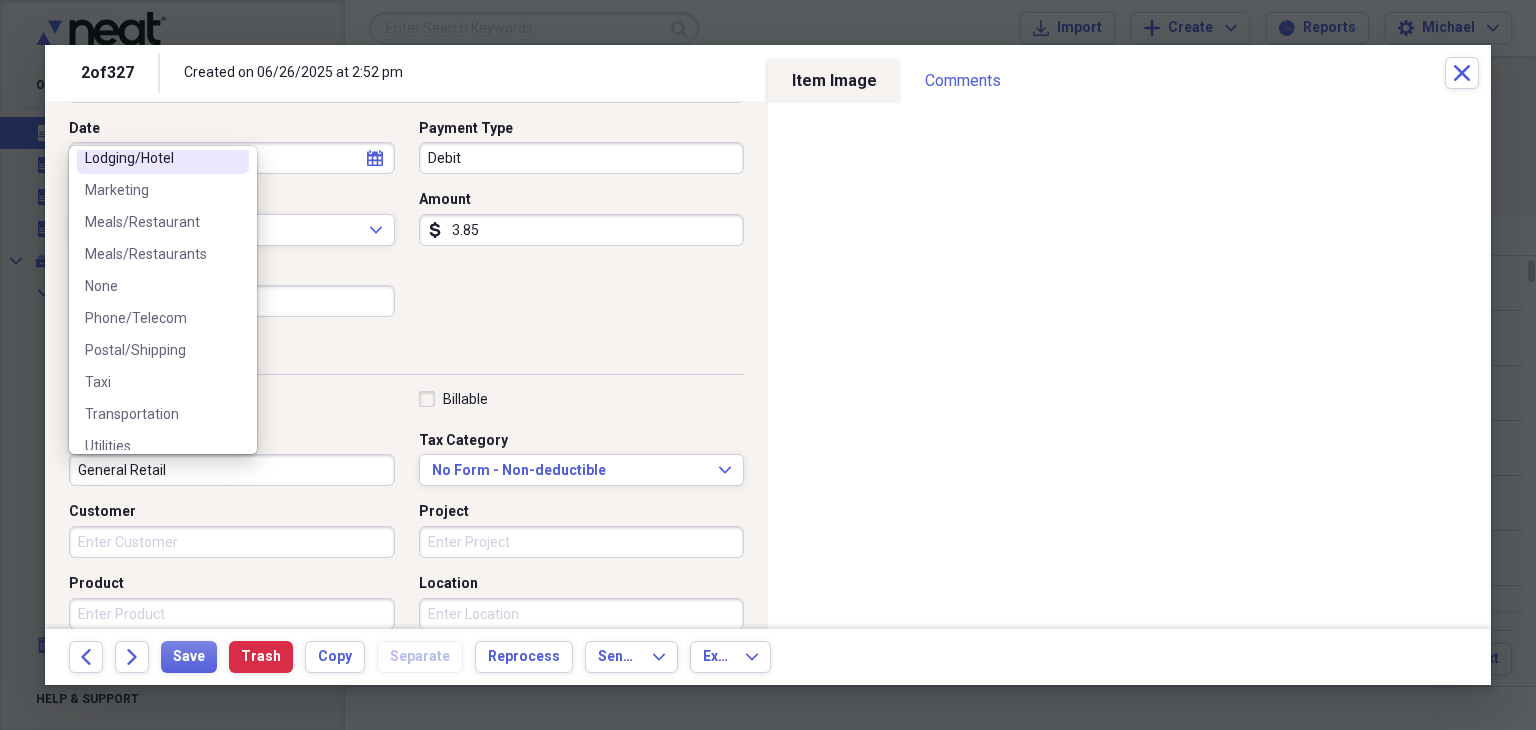 scroll, scrollTop: 252, scrollLeft: 0, axis: vertical 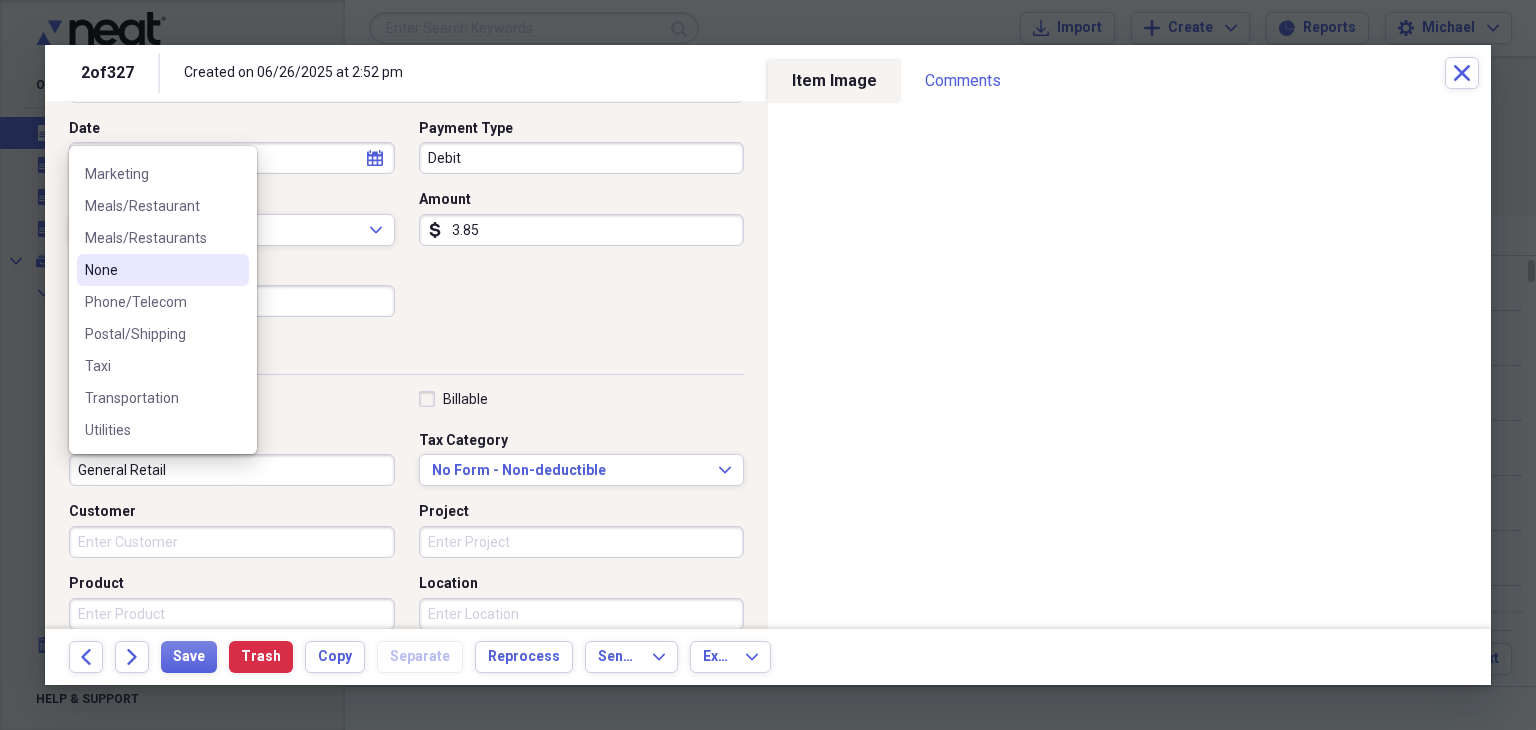 click on "None" at bounding box center (151, 270) 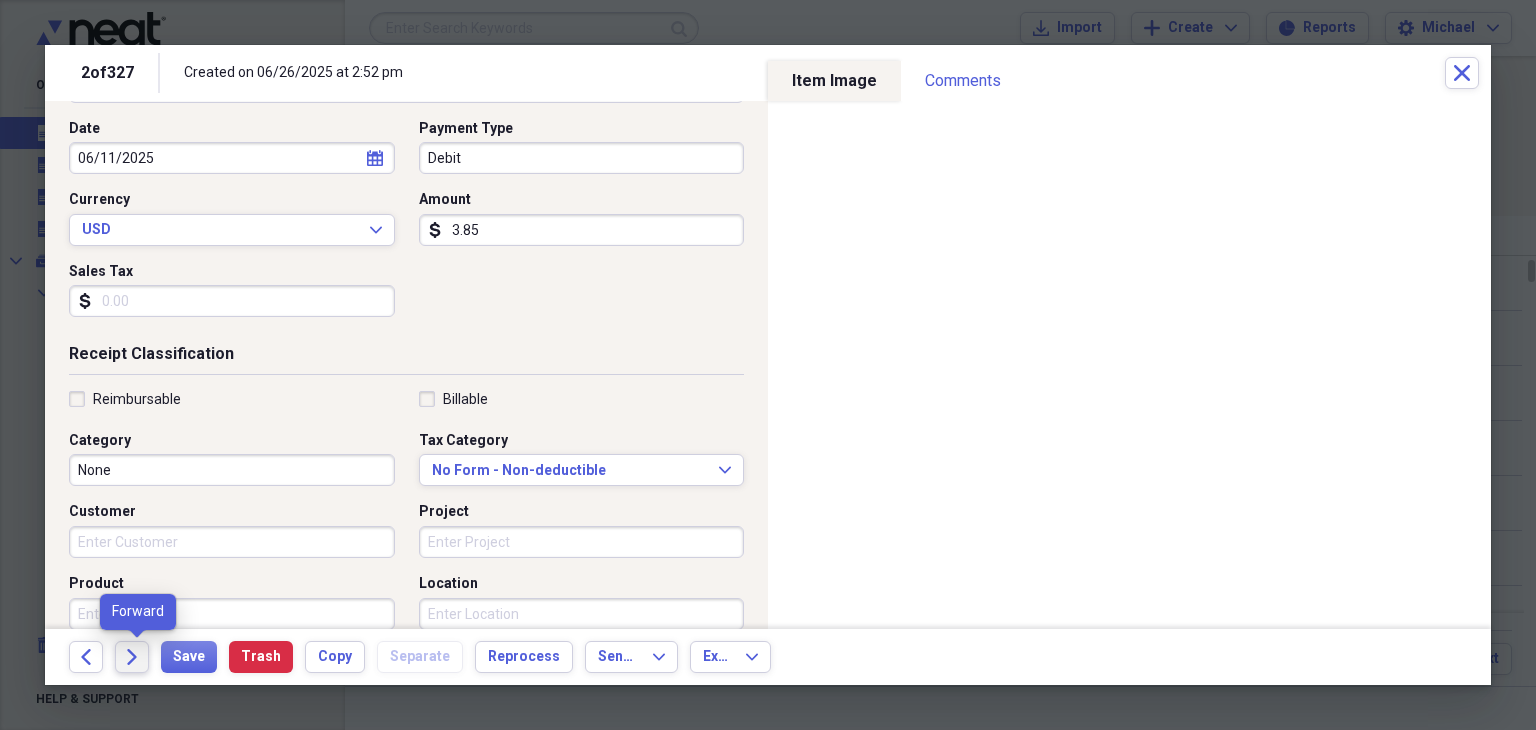 click 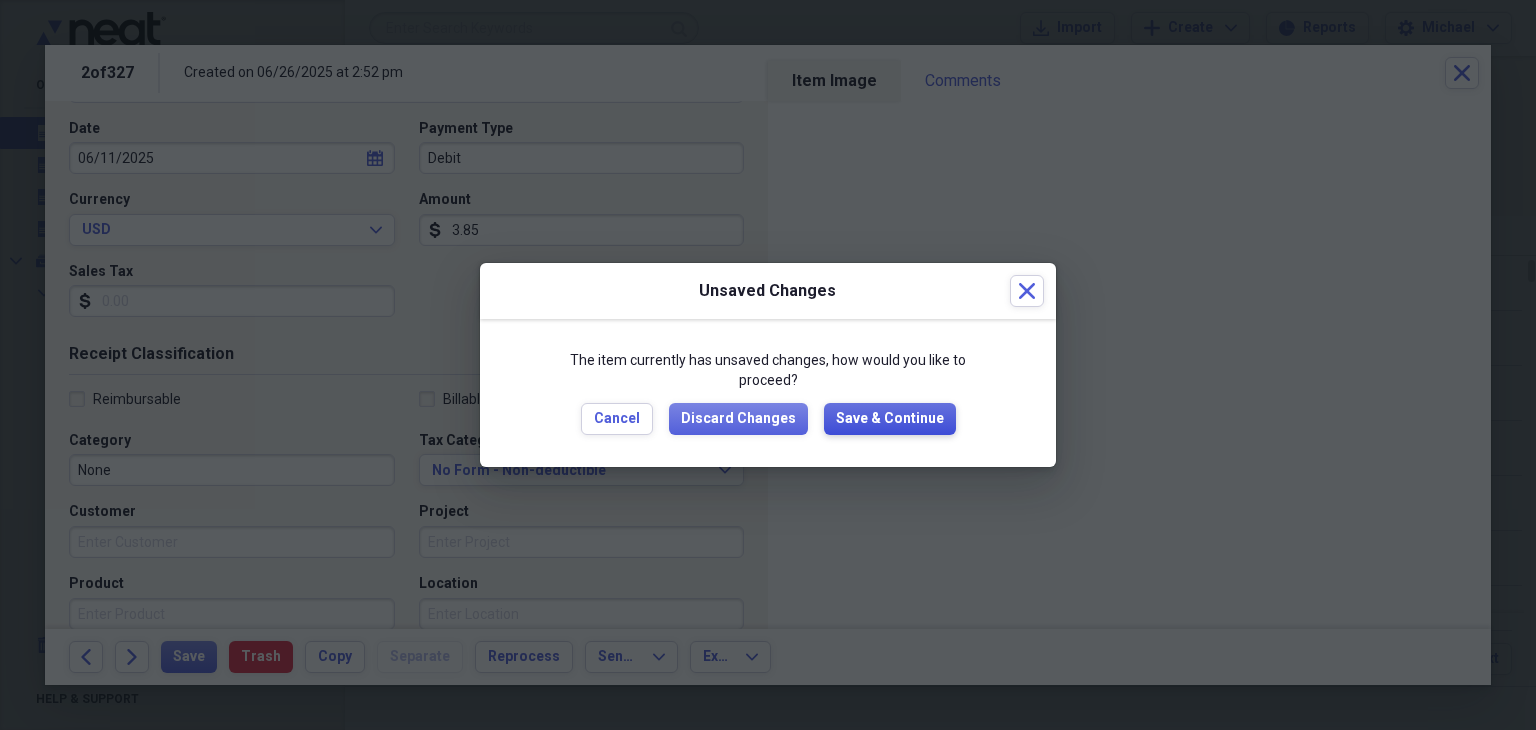 click on "Save & Continue" at bounding box center [890, 419] 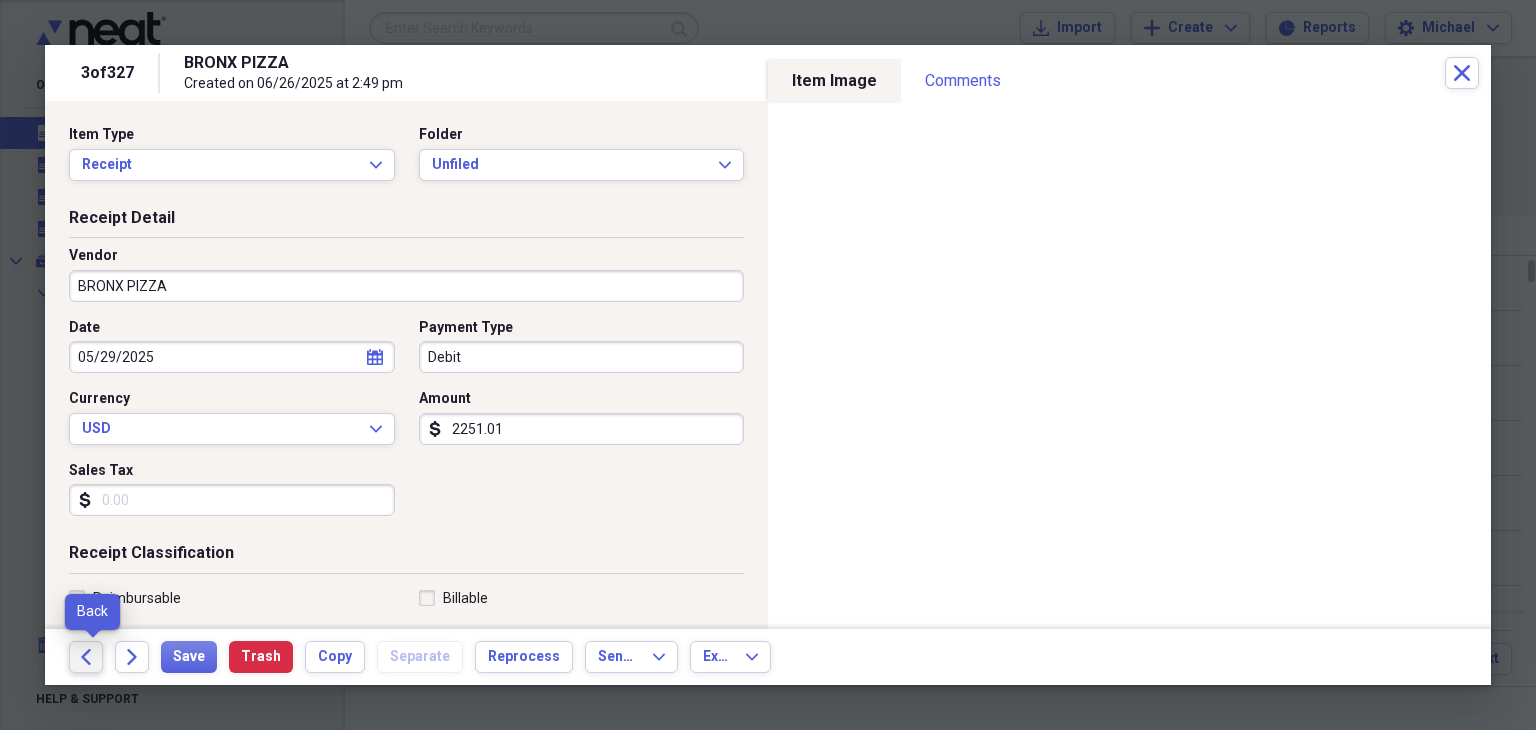 click 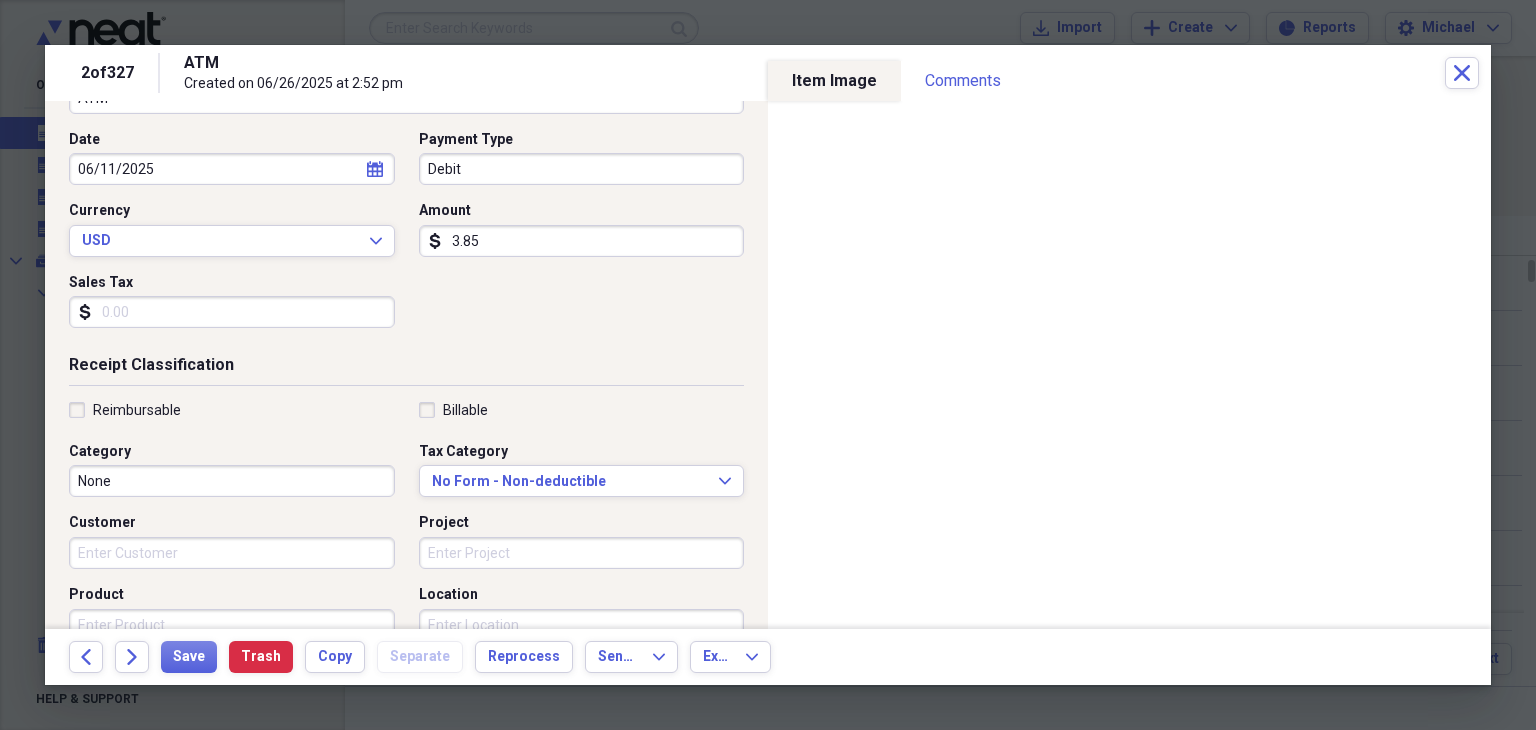 scroll, scrollTop: 190, scrollLeft: 0, axis: vertical 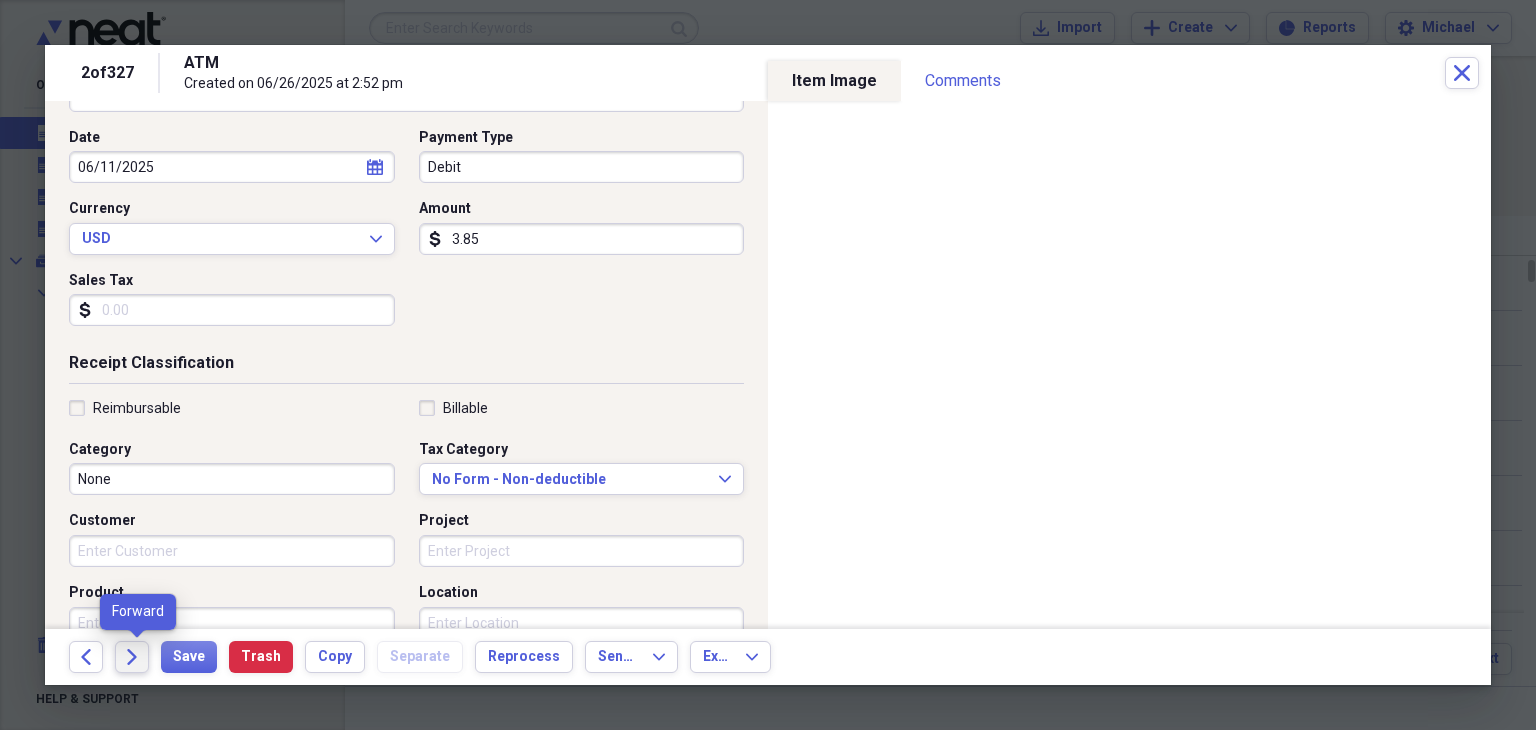 click on "Forward" at bounding box center [132, 657] 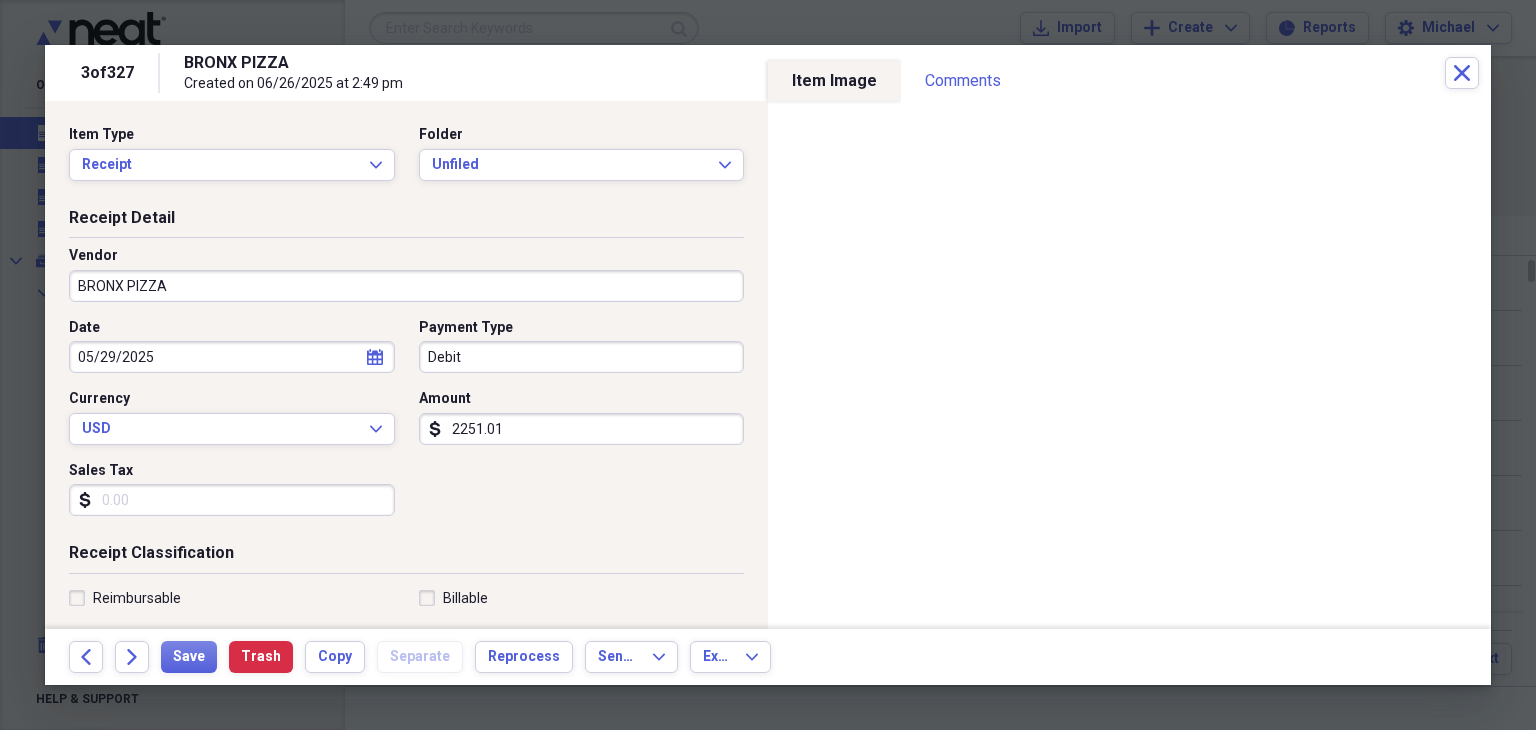 click on "2251.01" at bounding box center (582, 429) 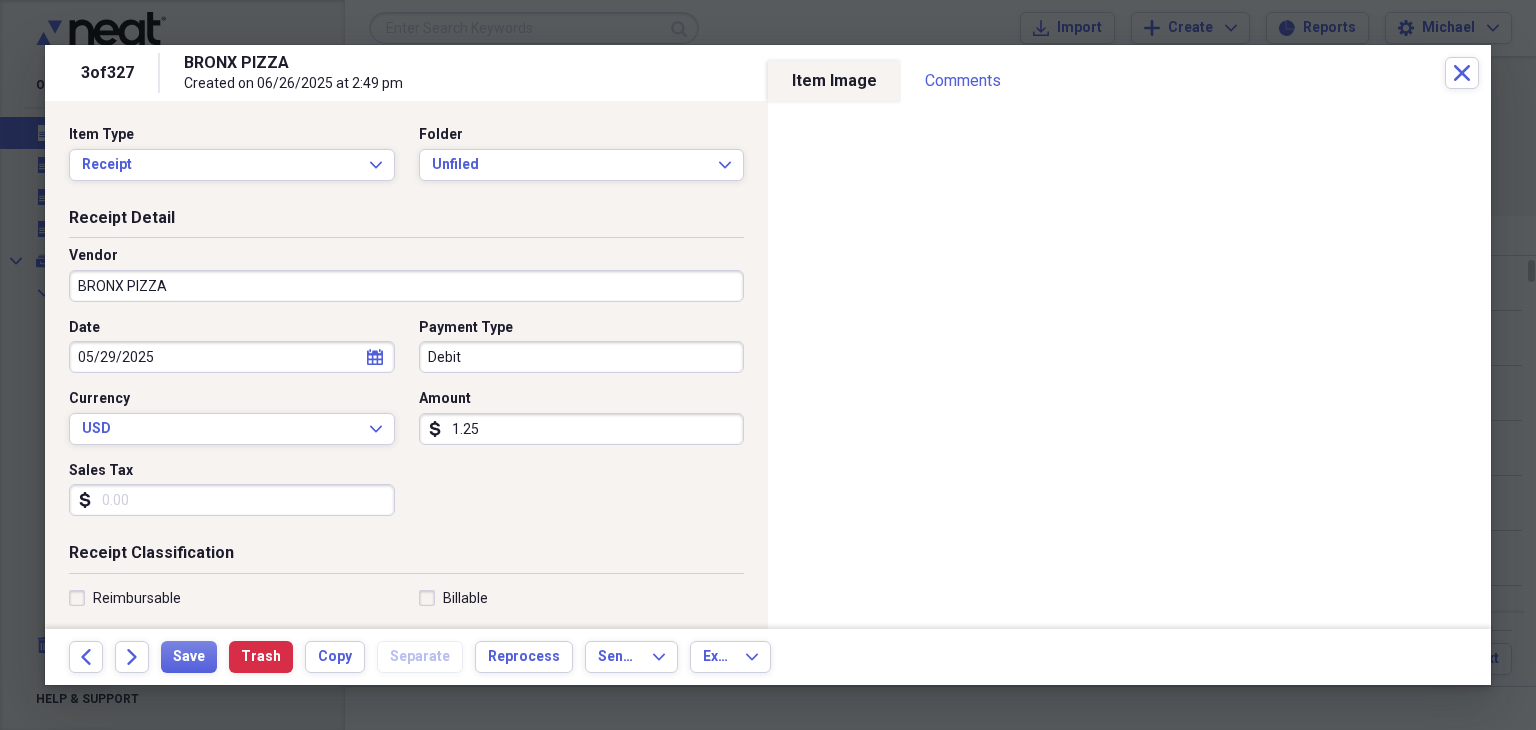 type on "1.25" 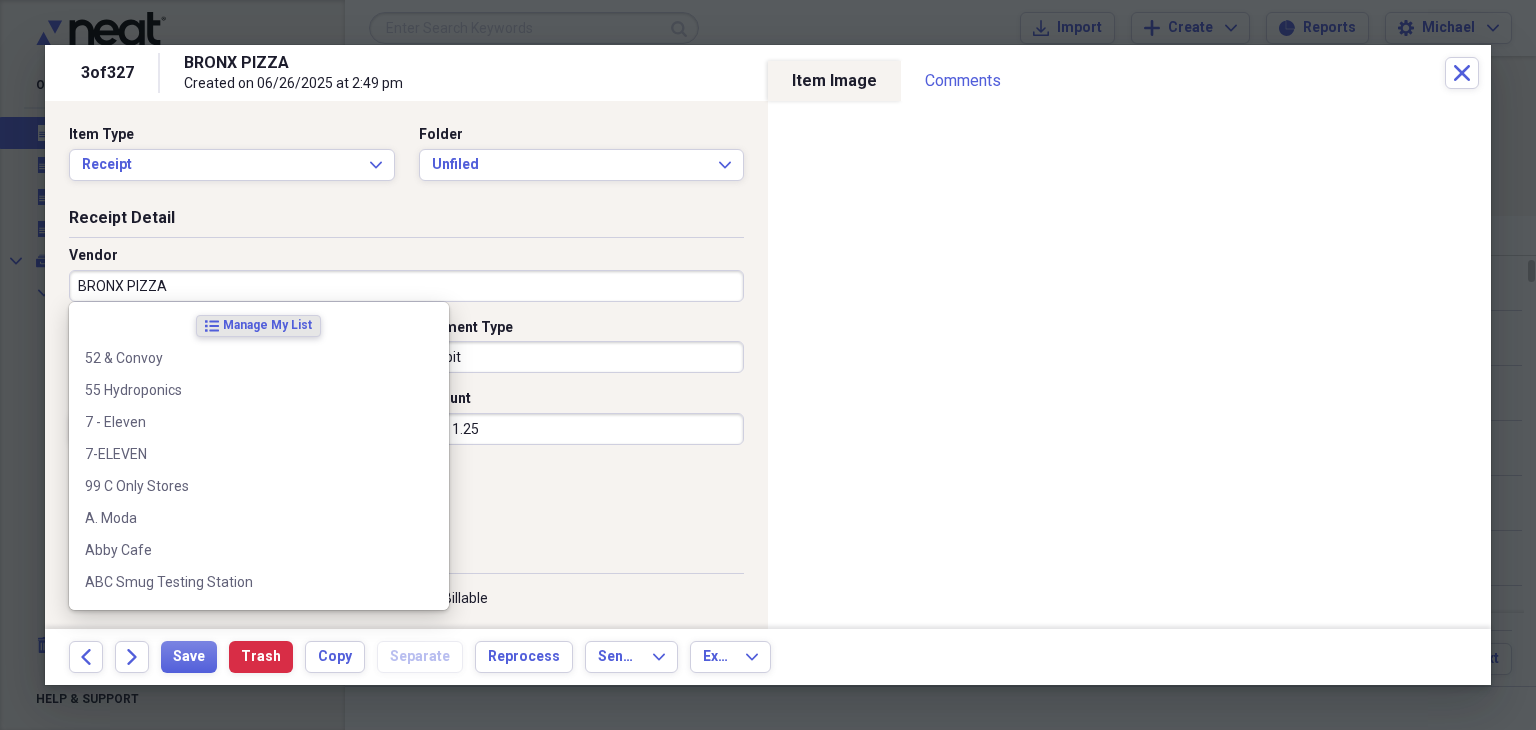 click on "BRONX PIZZA" at bounding box center (406, 286) 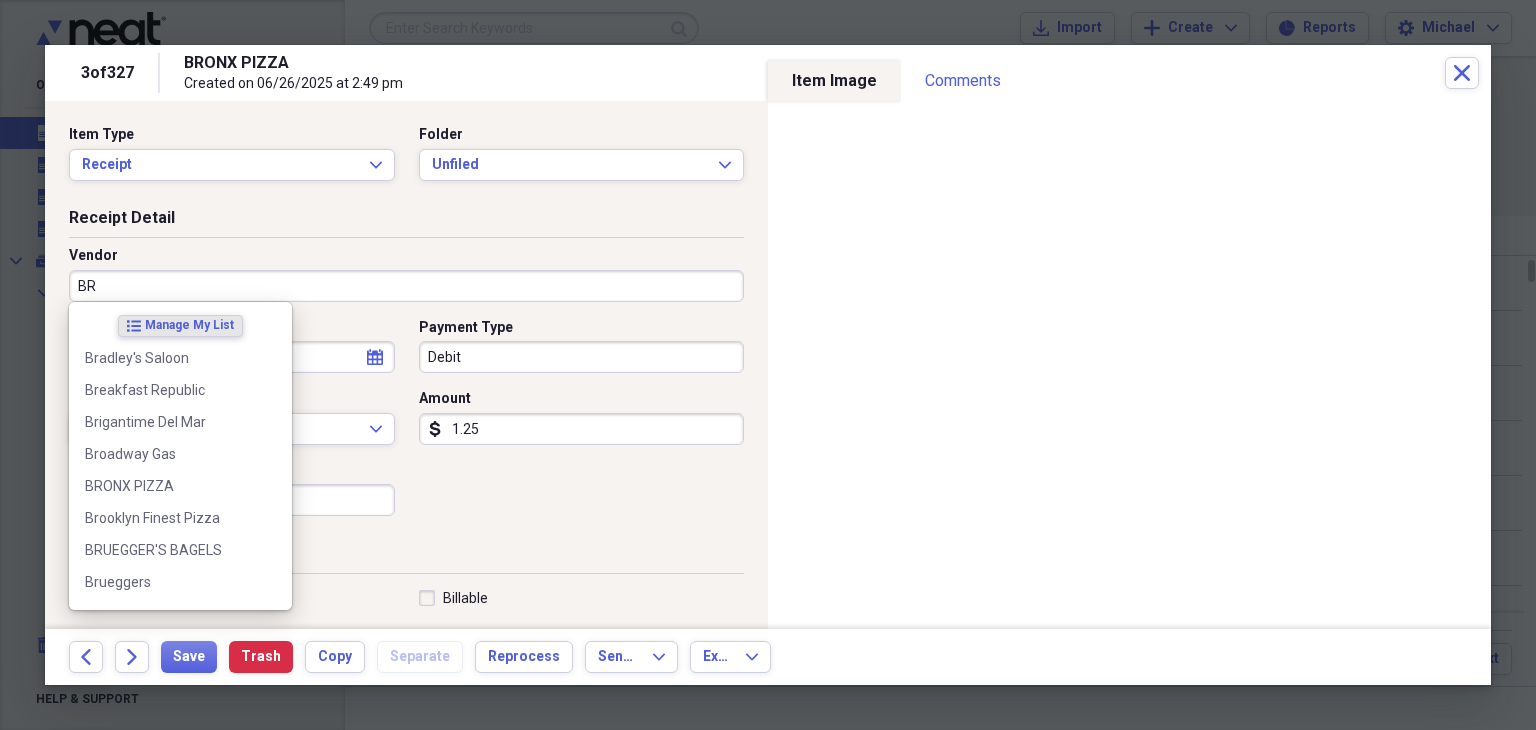 type on "B" 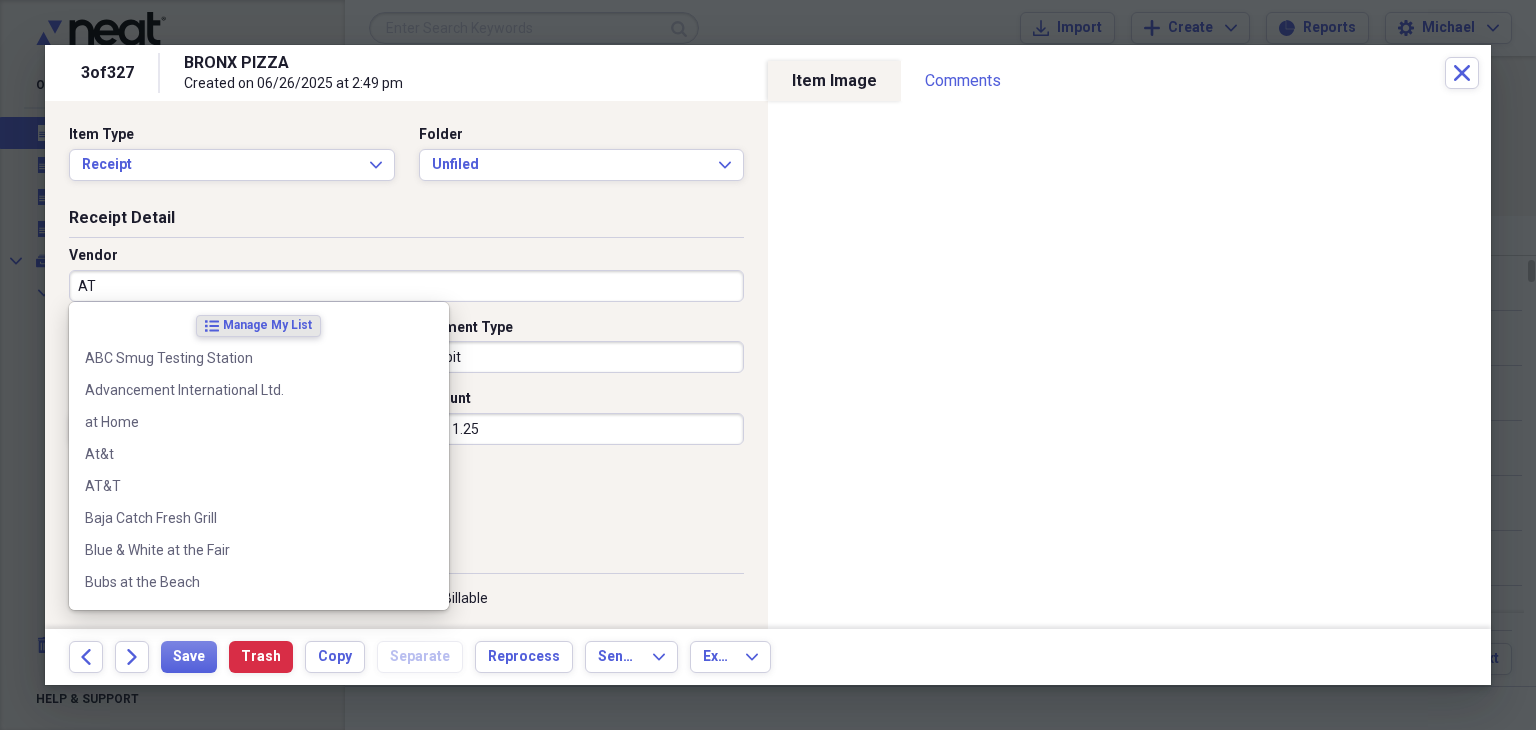 type on "ATM" 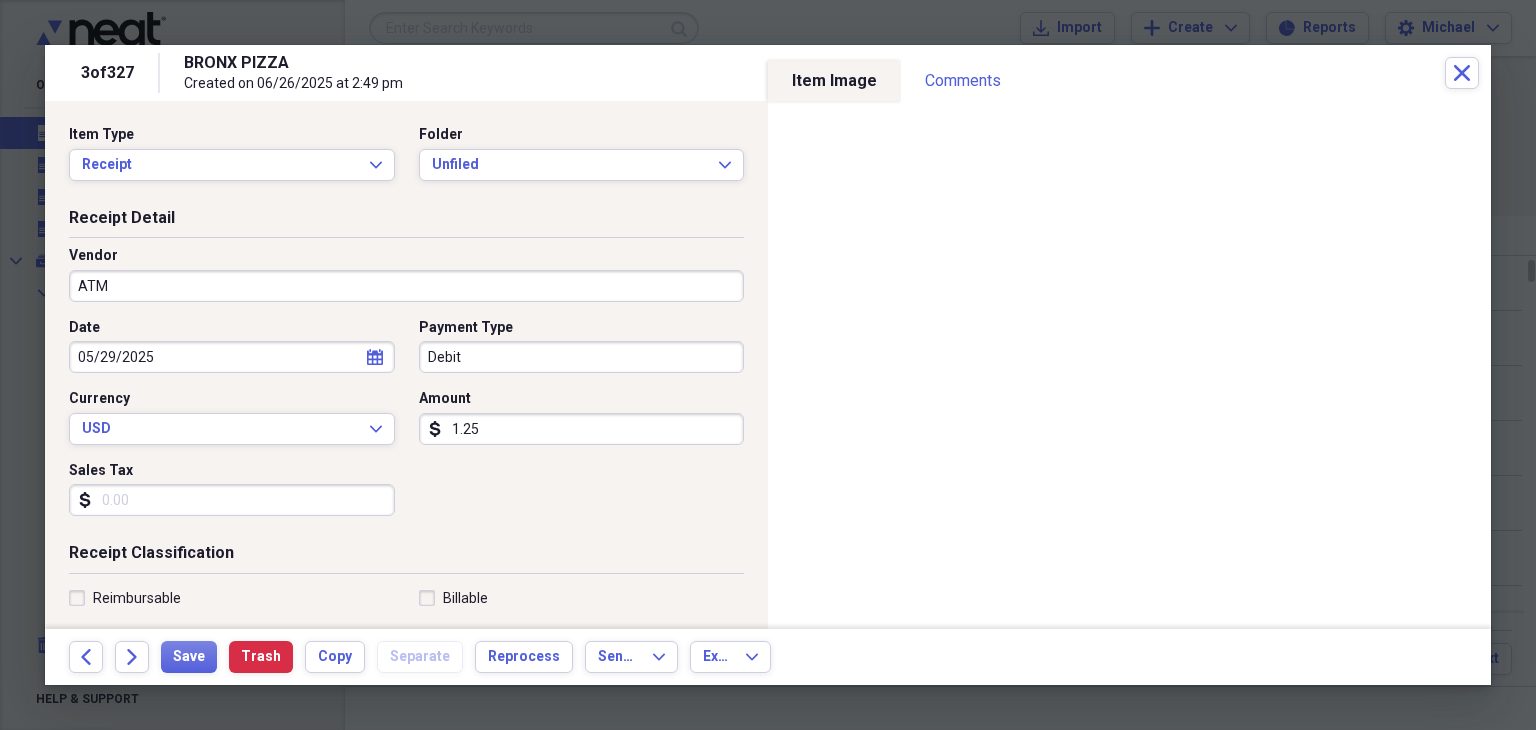 type on "None" 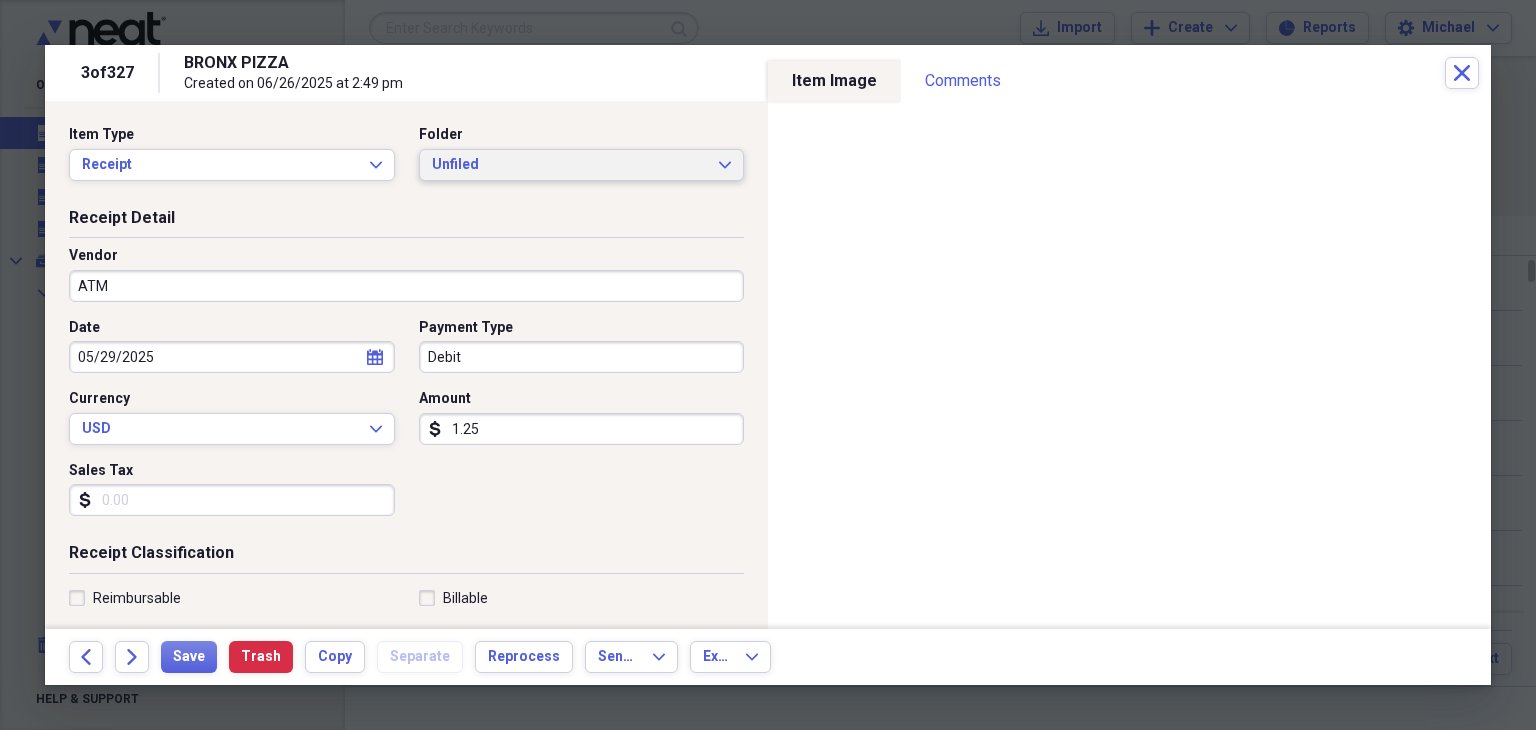 type on "ATM" 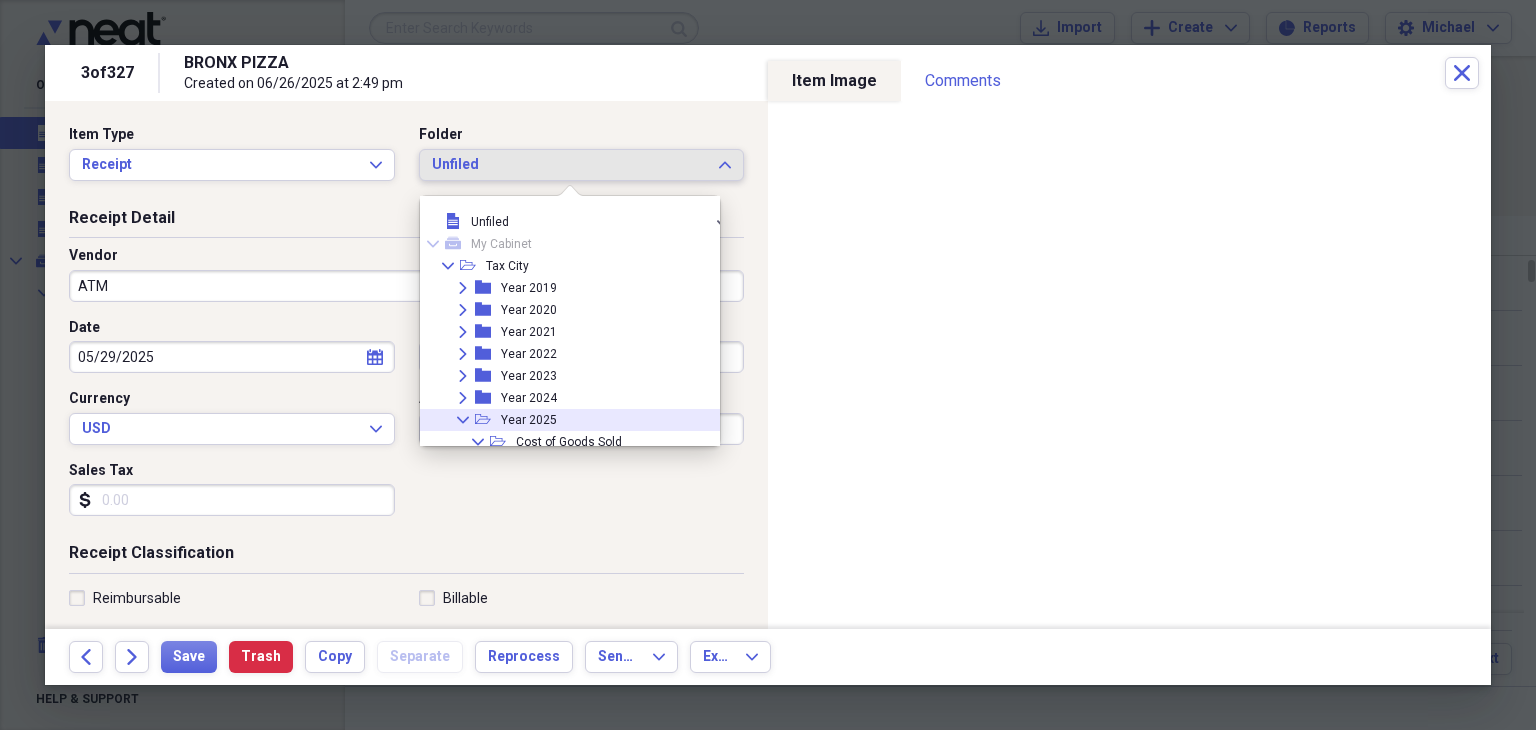 click on "Collapse" 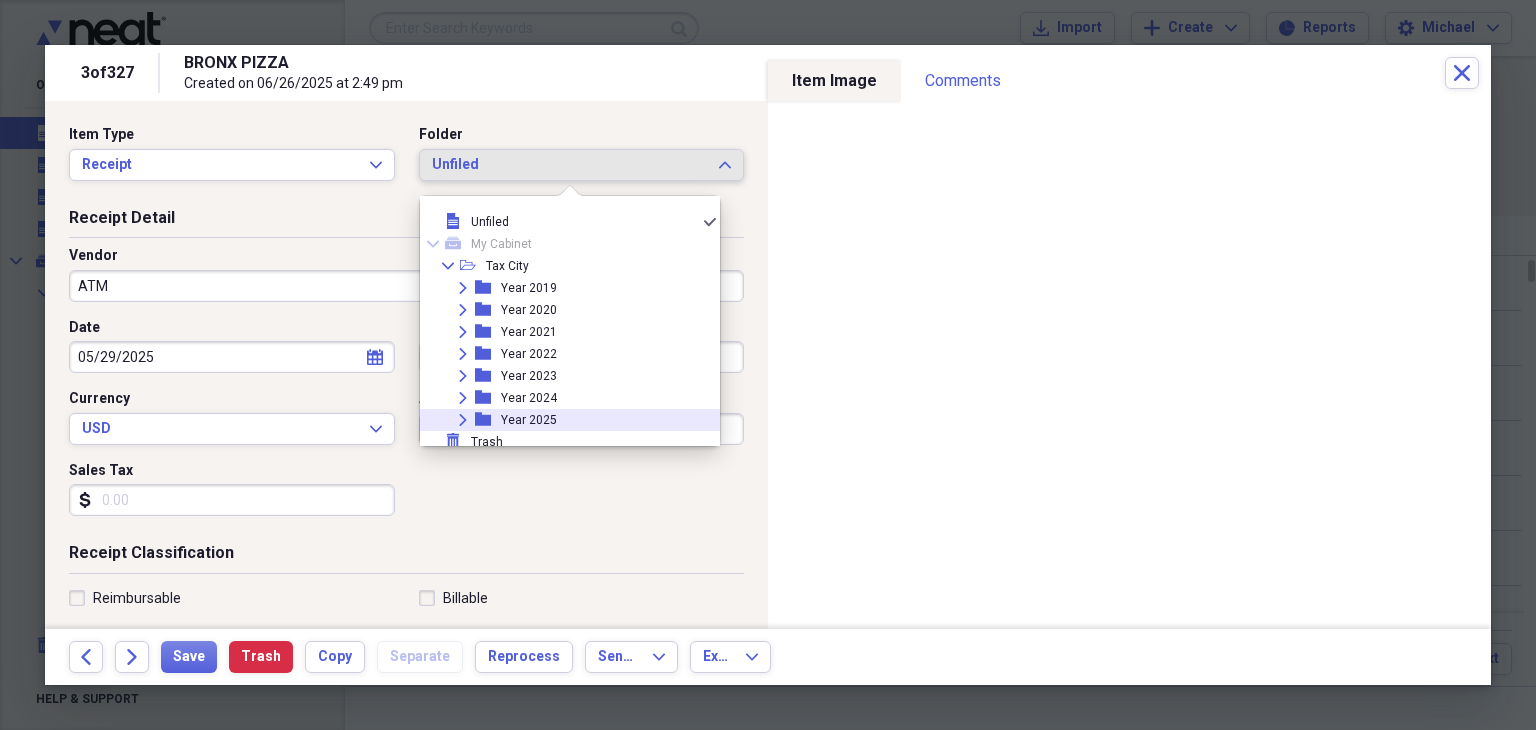 click 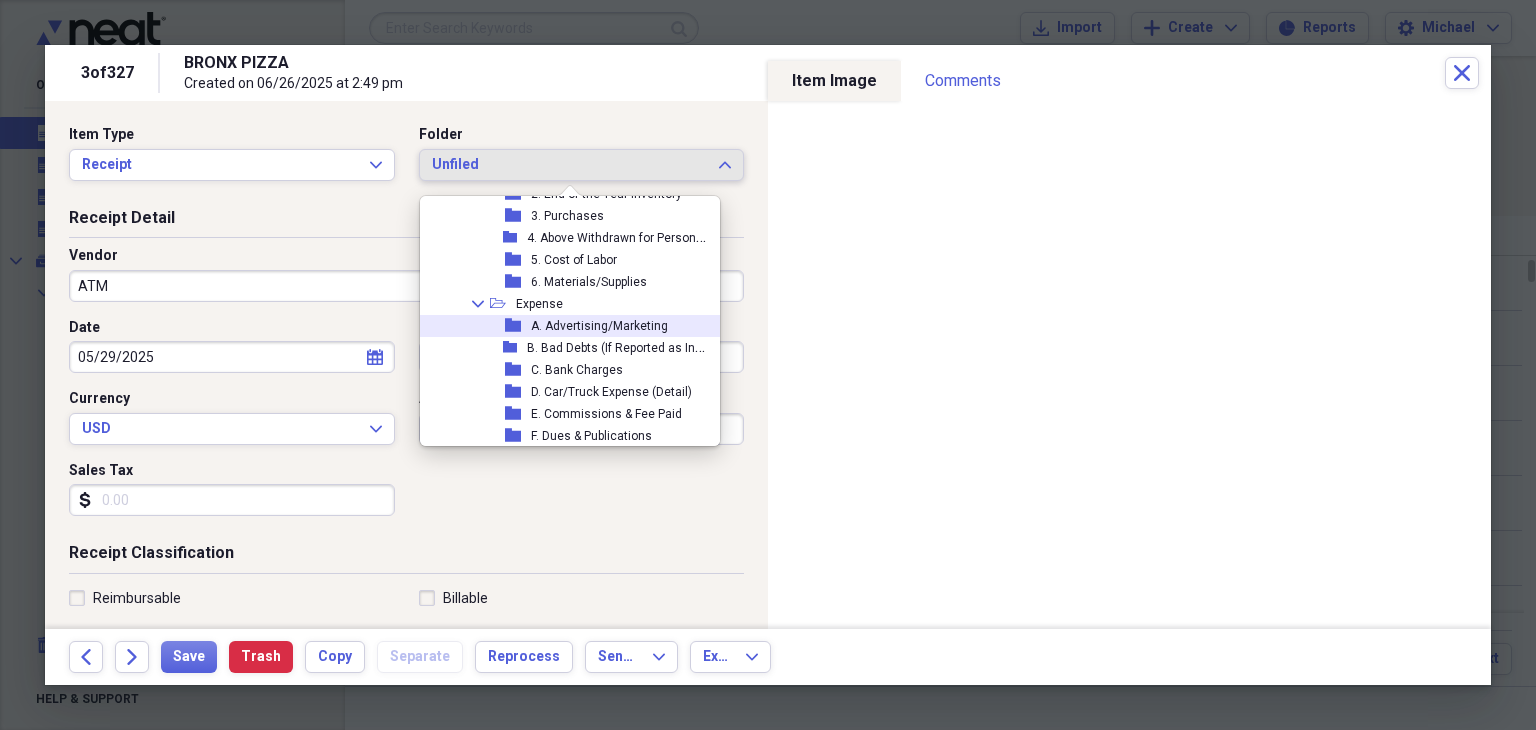 scroll, scrollTop: 292, scrollLeft: 0, axis: vertical 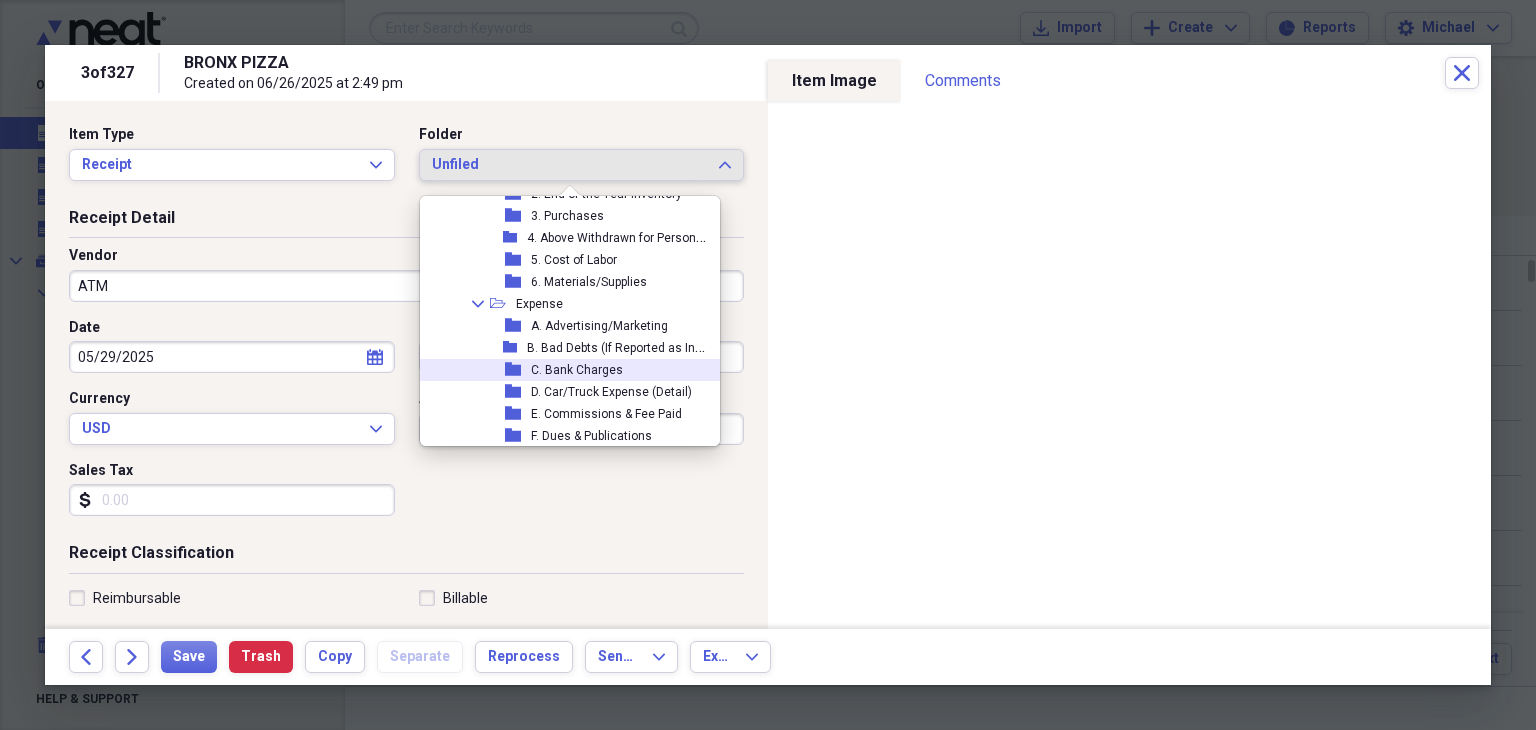 click on "C. Bank Charges" at bounding box center (577, 370) 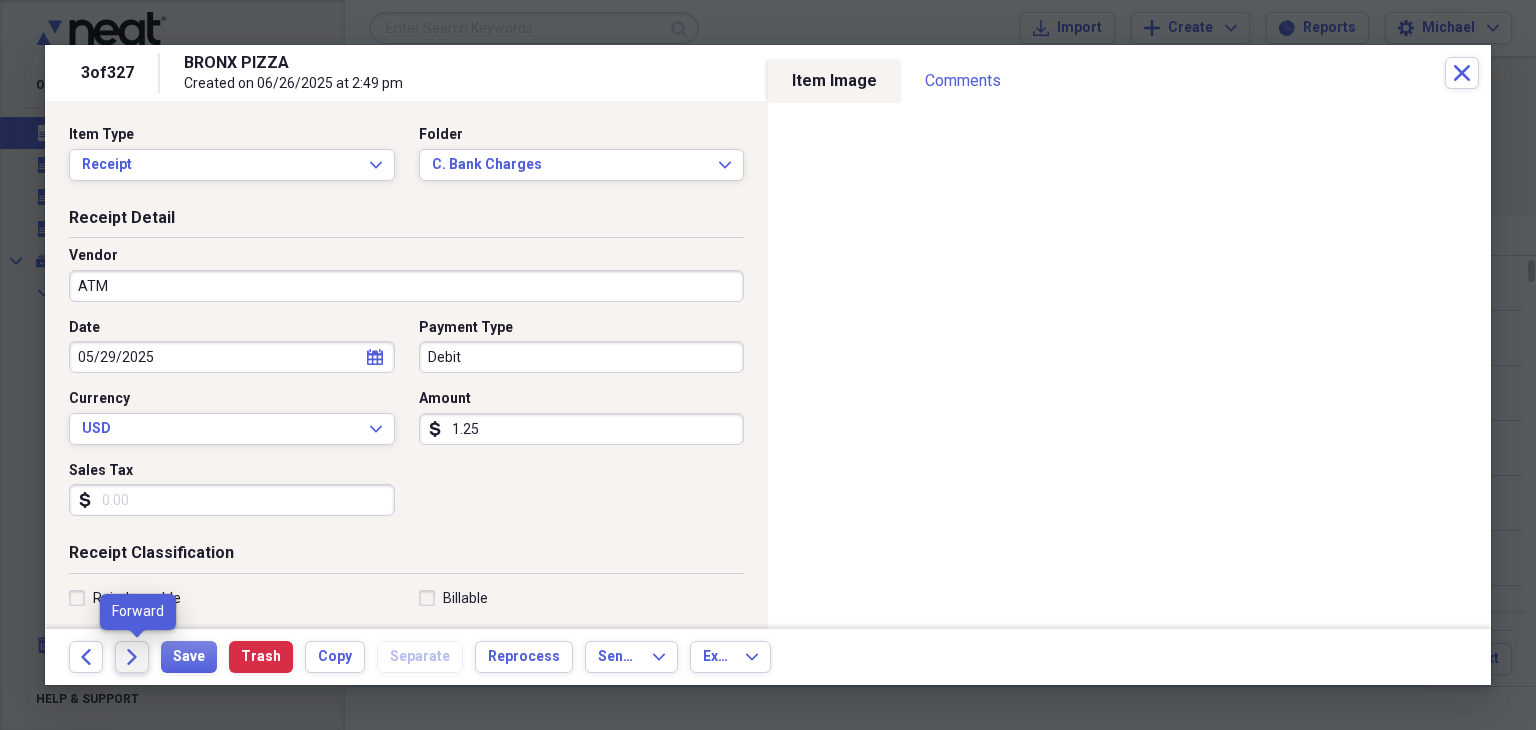 click on "Forward" 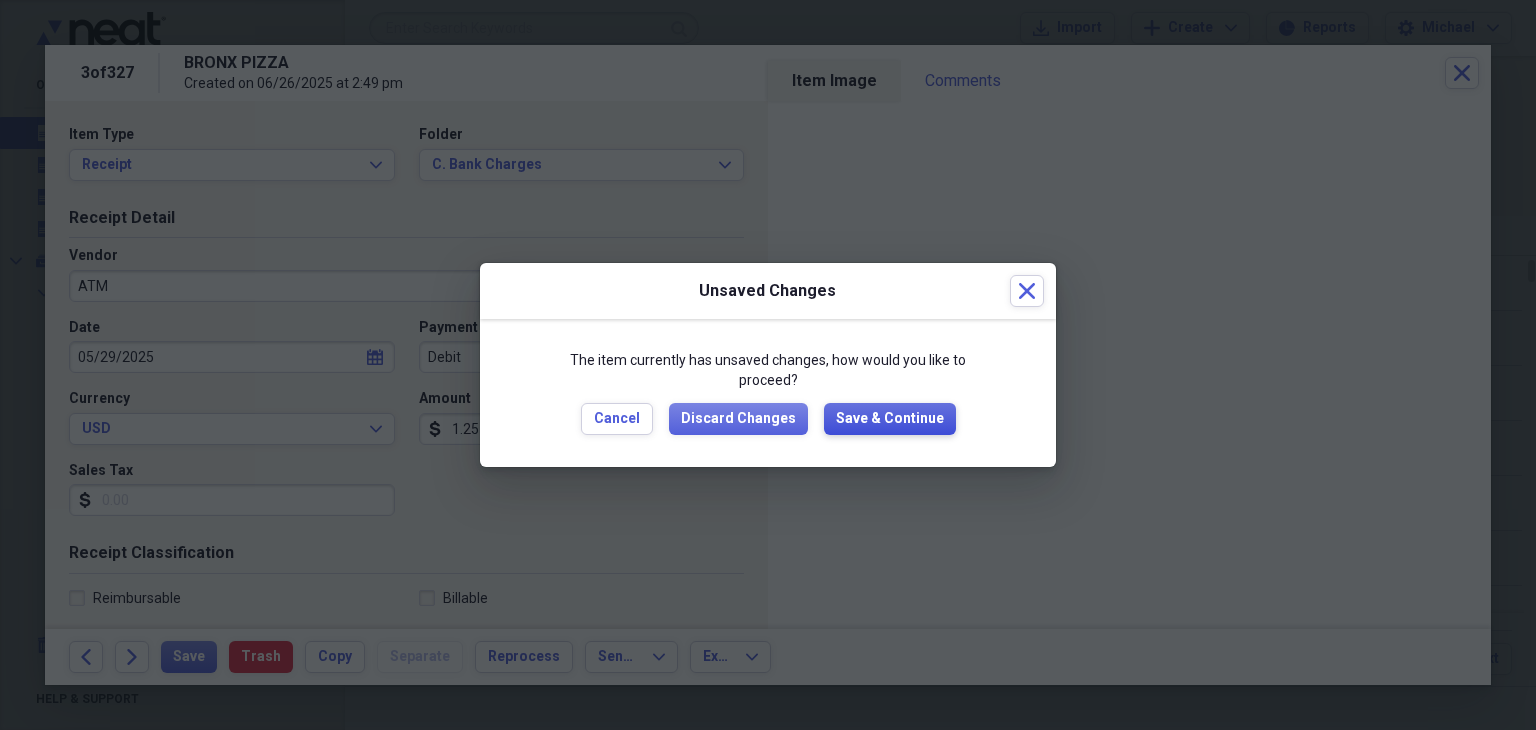 click on "Save & Continue" at bounding box center [890, 419] 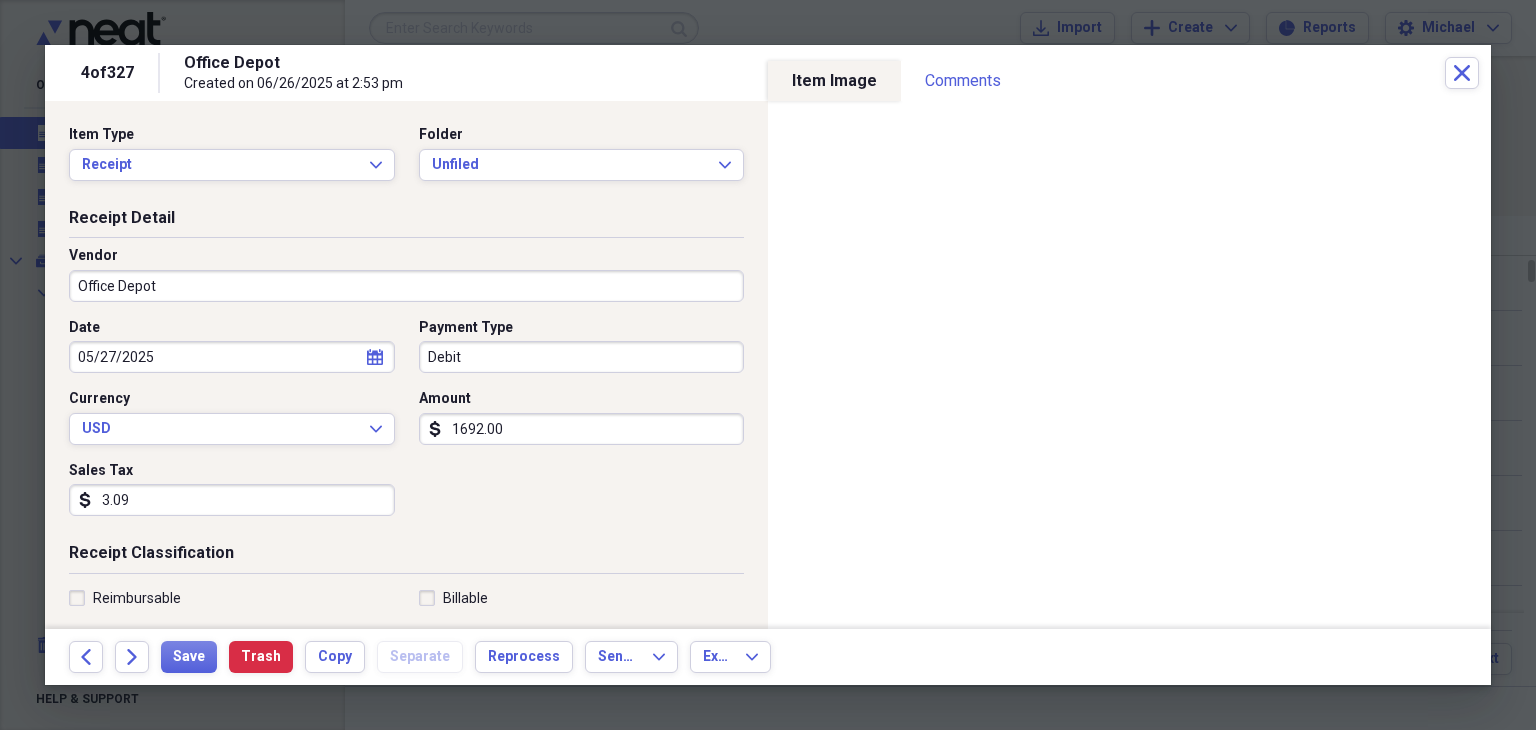 click on "1692.00" at bounding box center (582, 429) 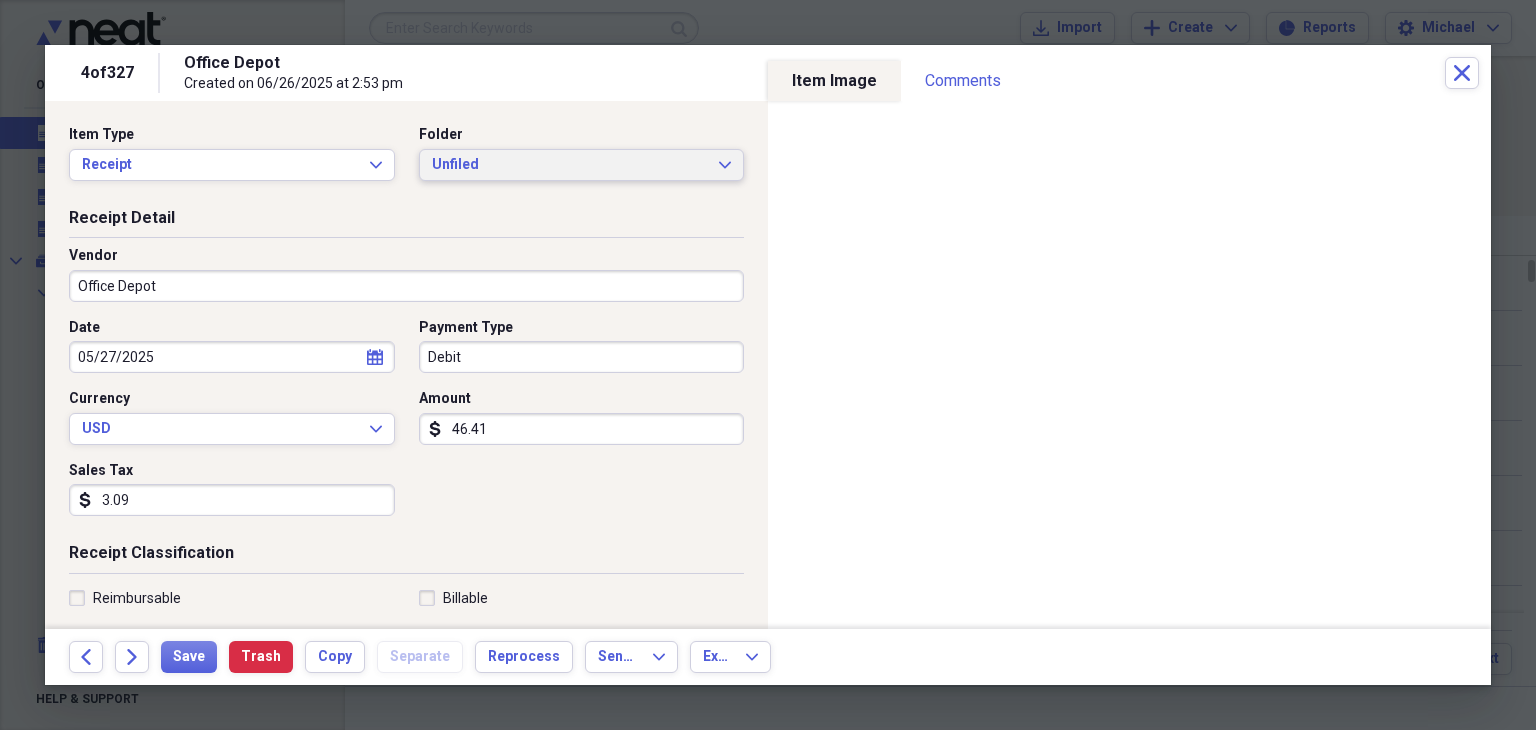 type on "46.41" 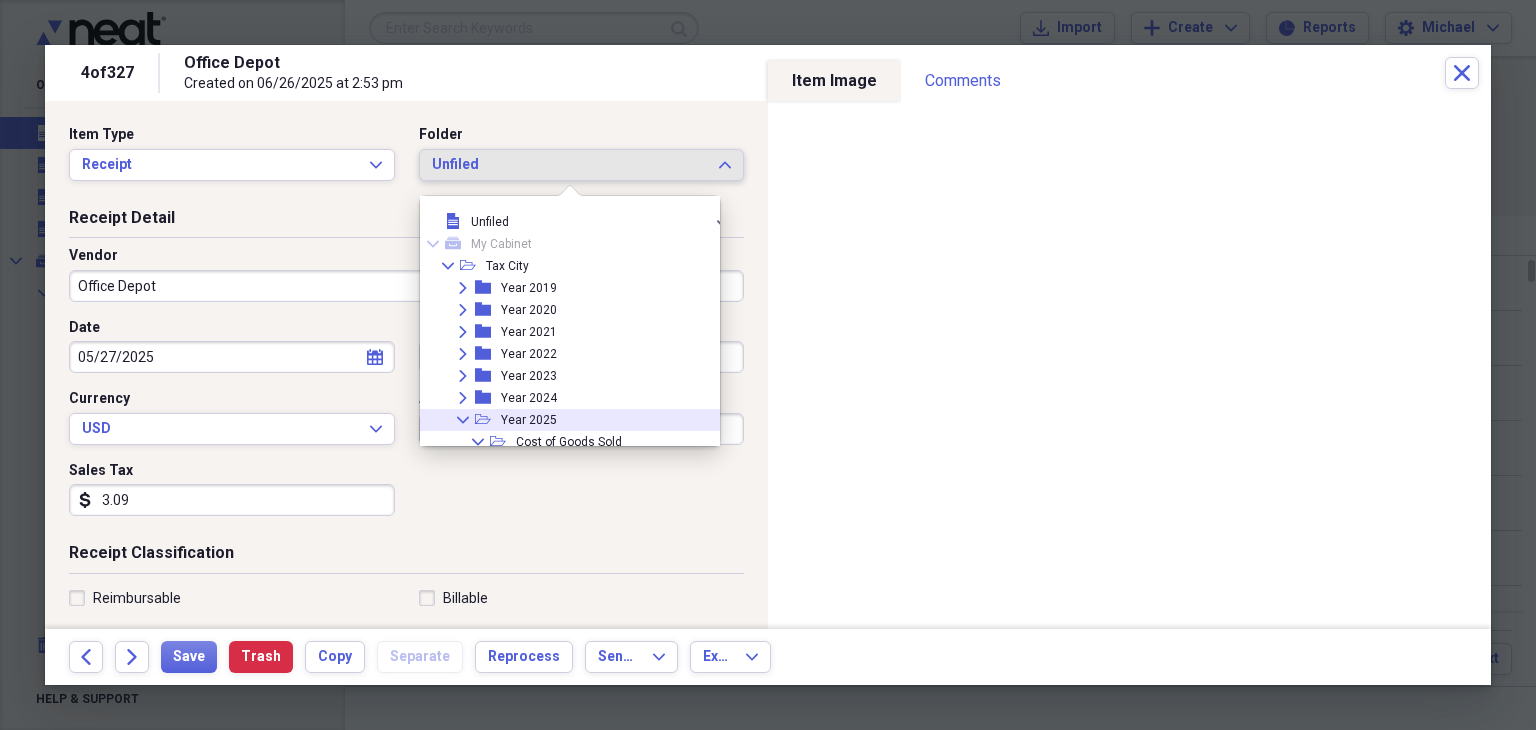click on "Collapse" 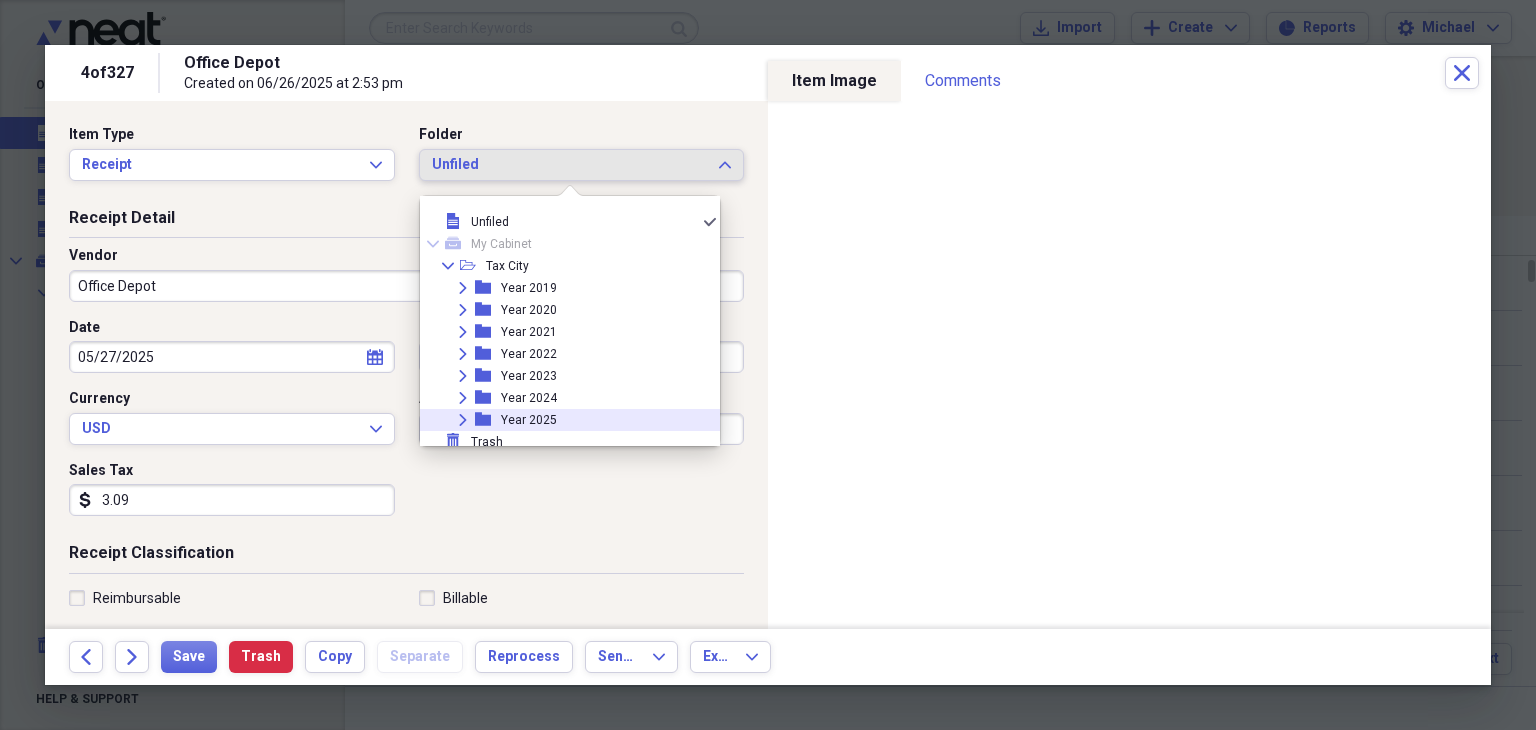 scroll, scrollTop: 6, scrollLeft: 0, axis: vertical 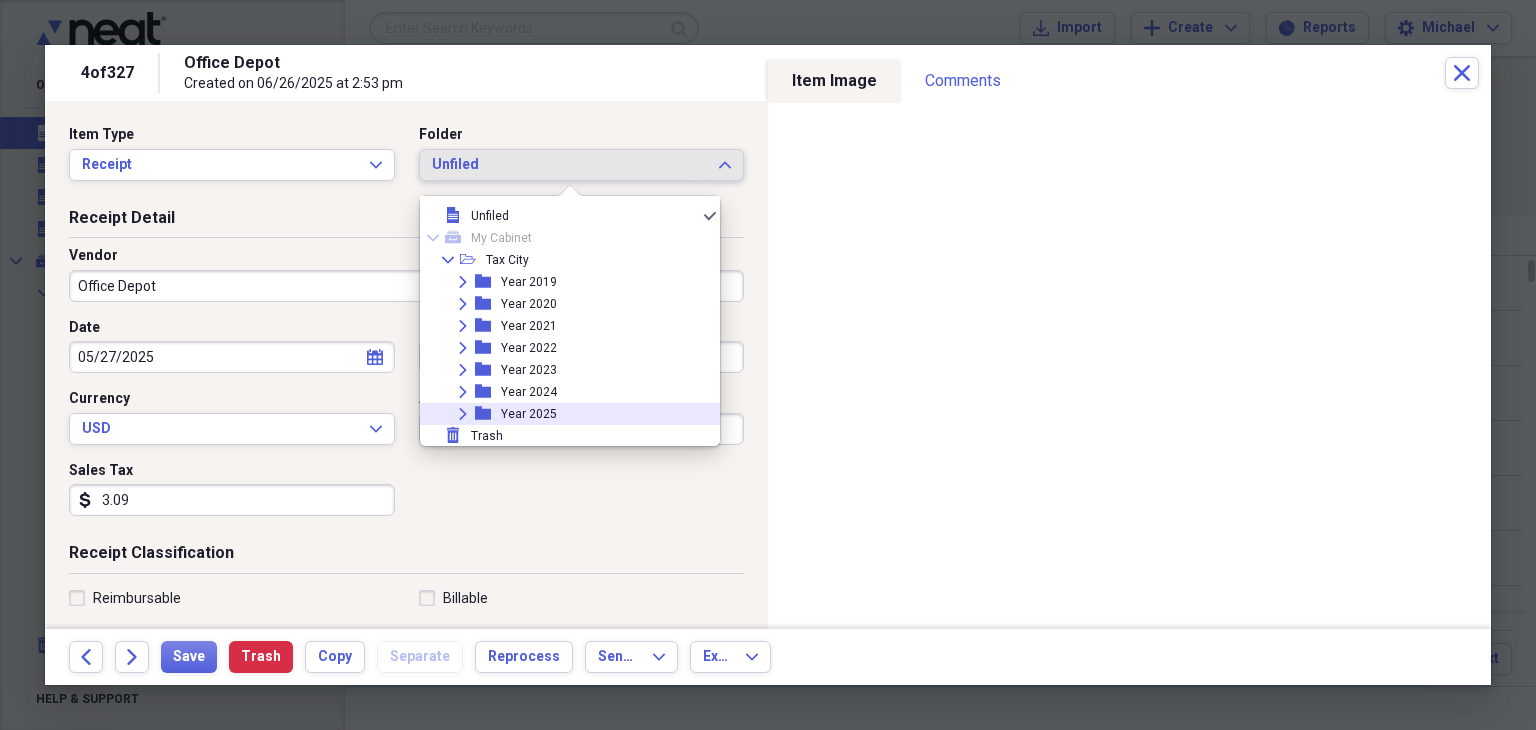 click on "Expand" 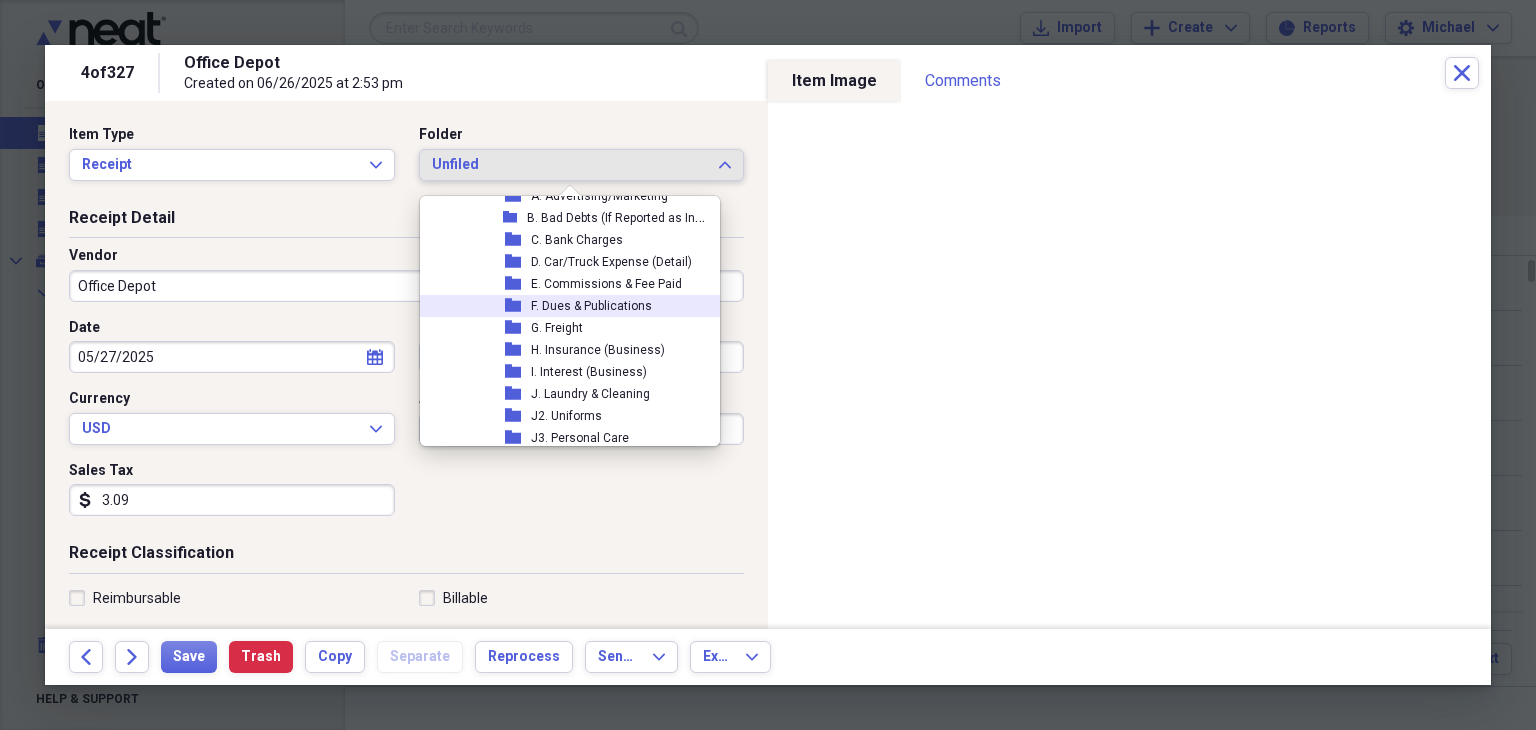 scroll, scrollTop: 424, scrollLeft: 0, axis: vertical 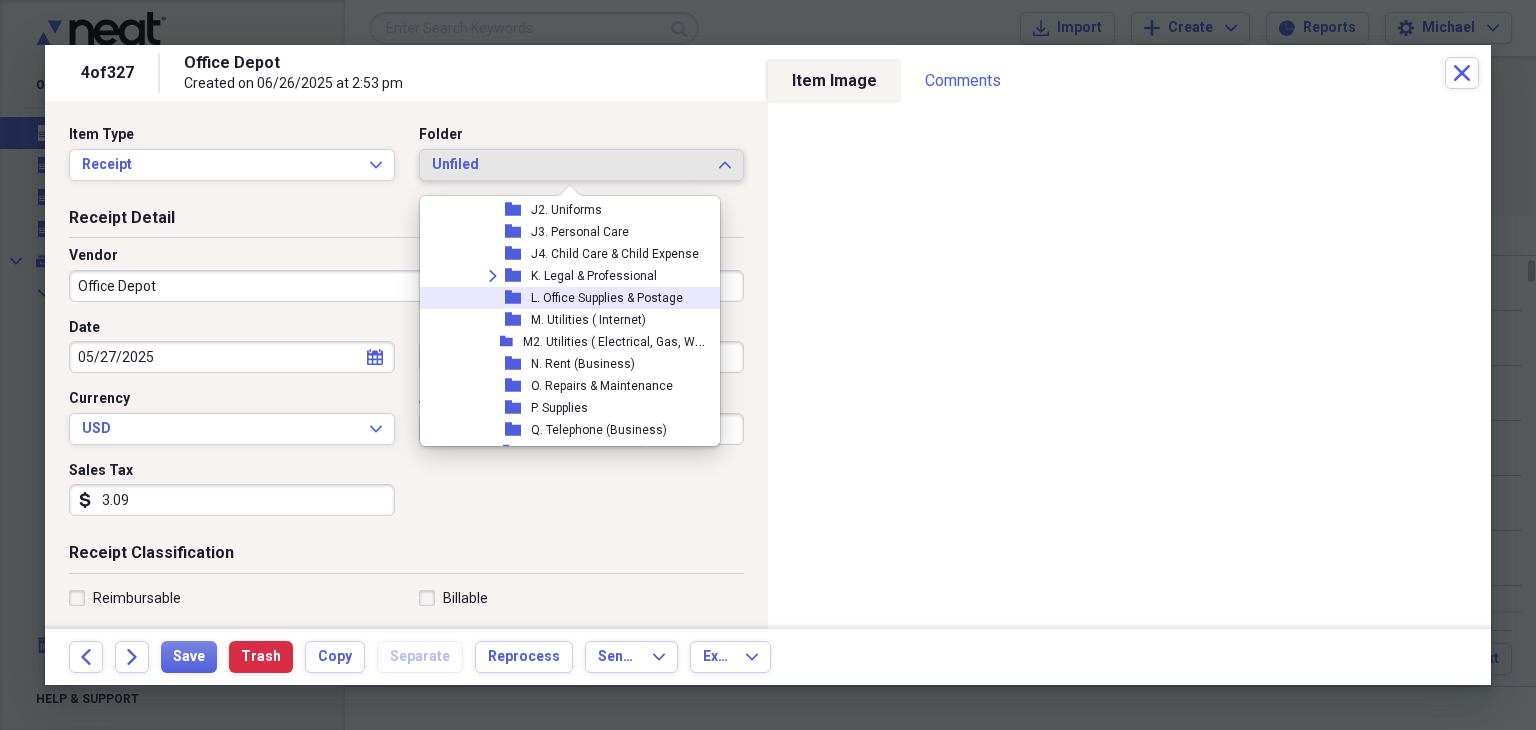 click on "L. Office Supplies & Postage" at bounding box center (607, 298) 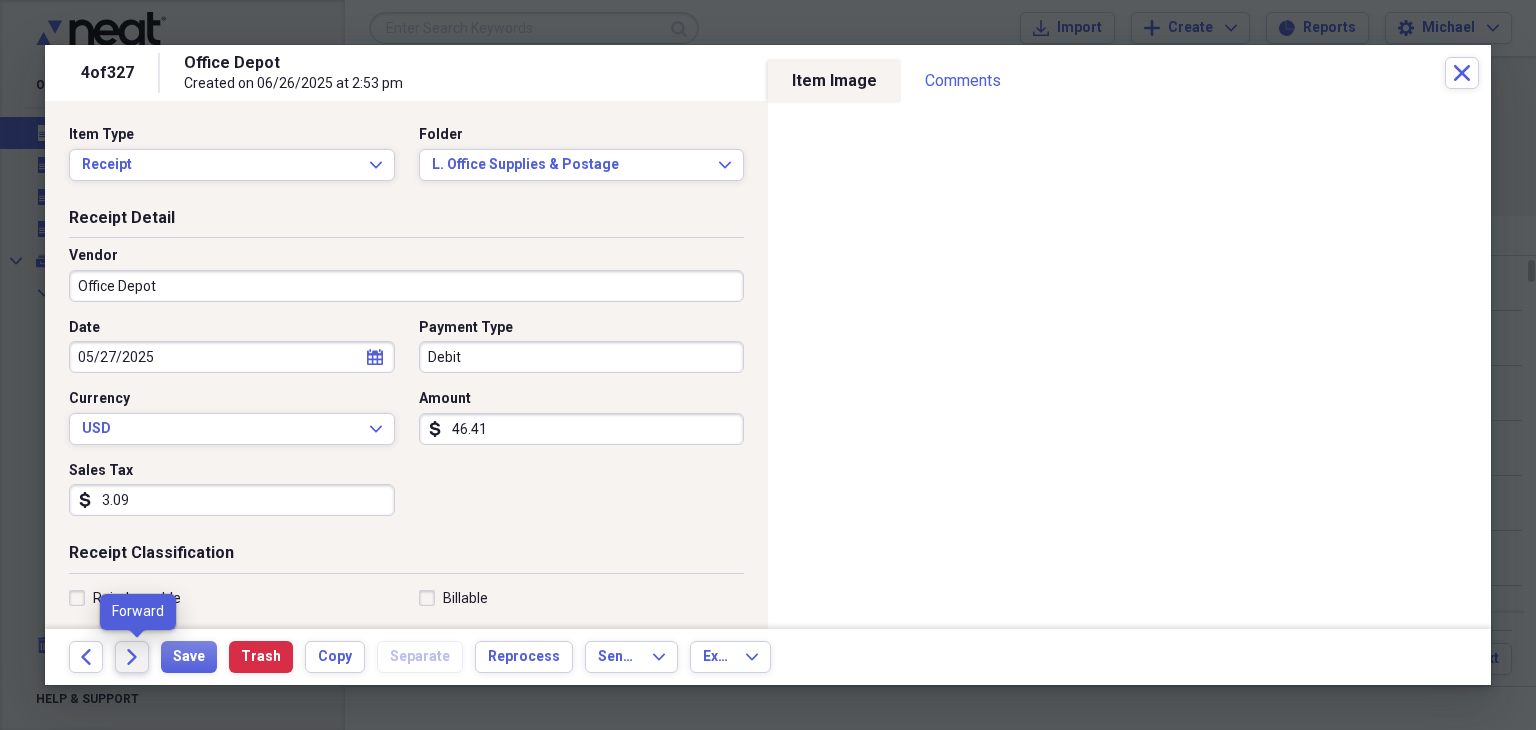 click on "Forward" 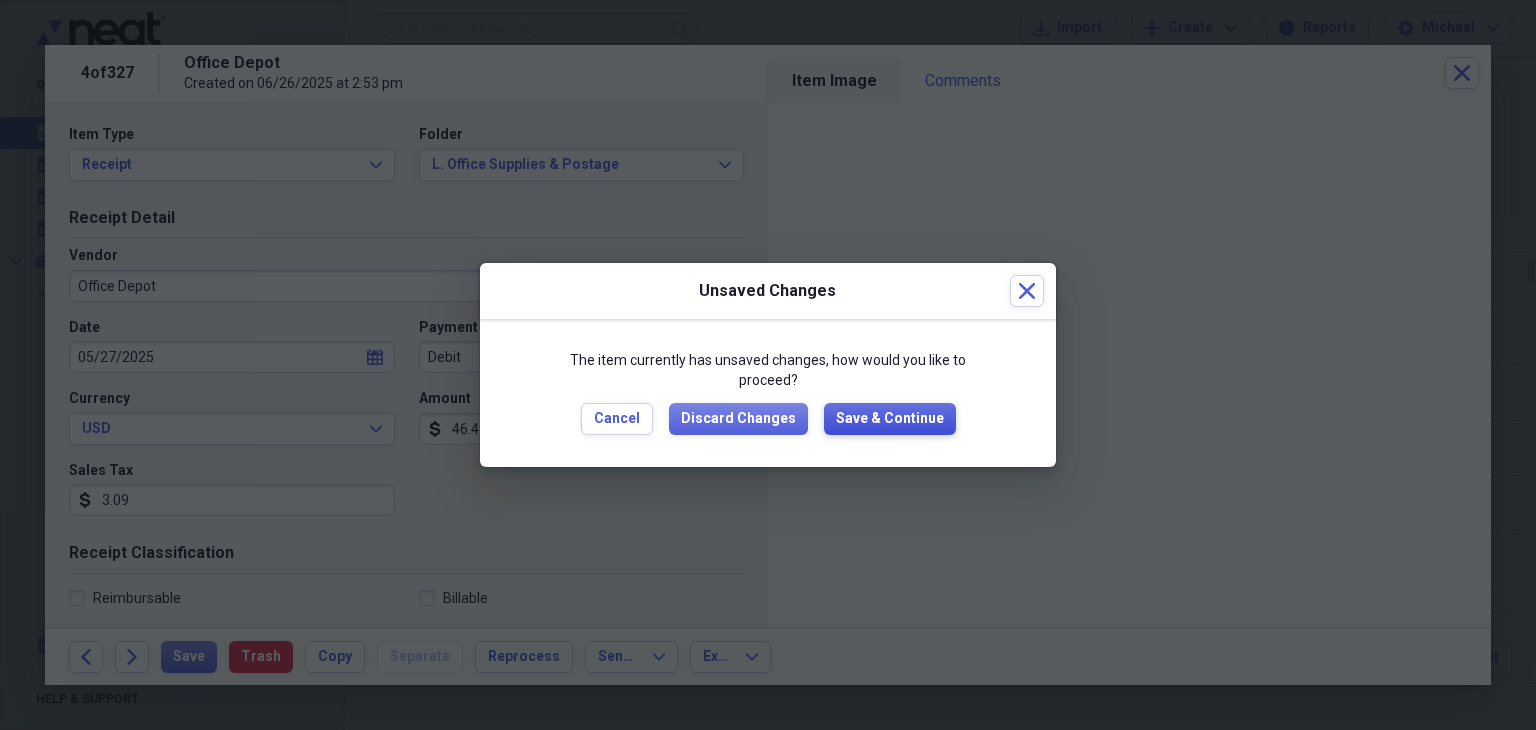 click on "Save & Continue" at bounding box center [890, 419] 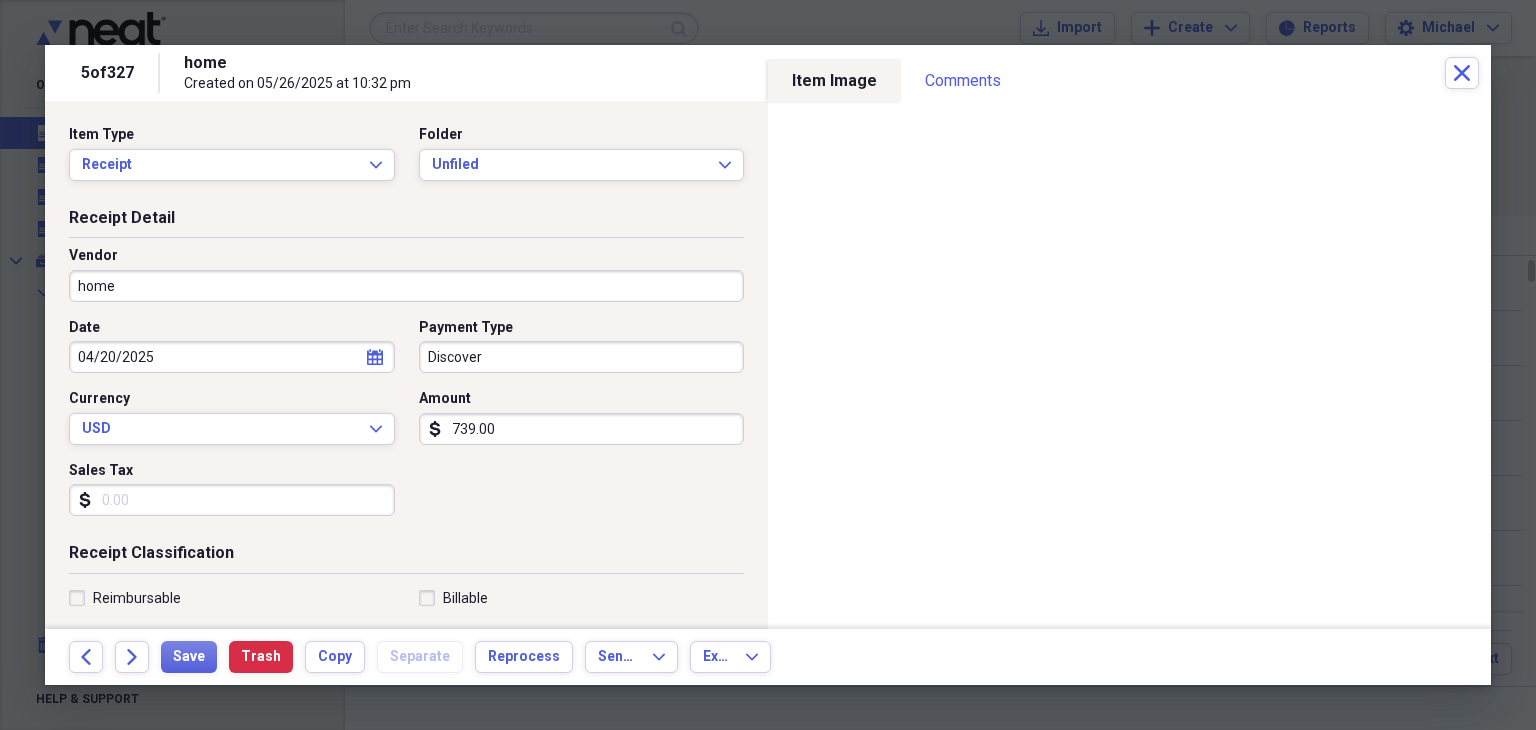 click on "home" at bounding box center [406, 286] 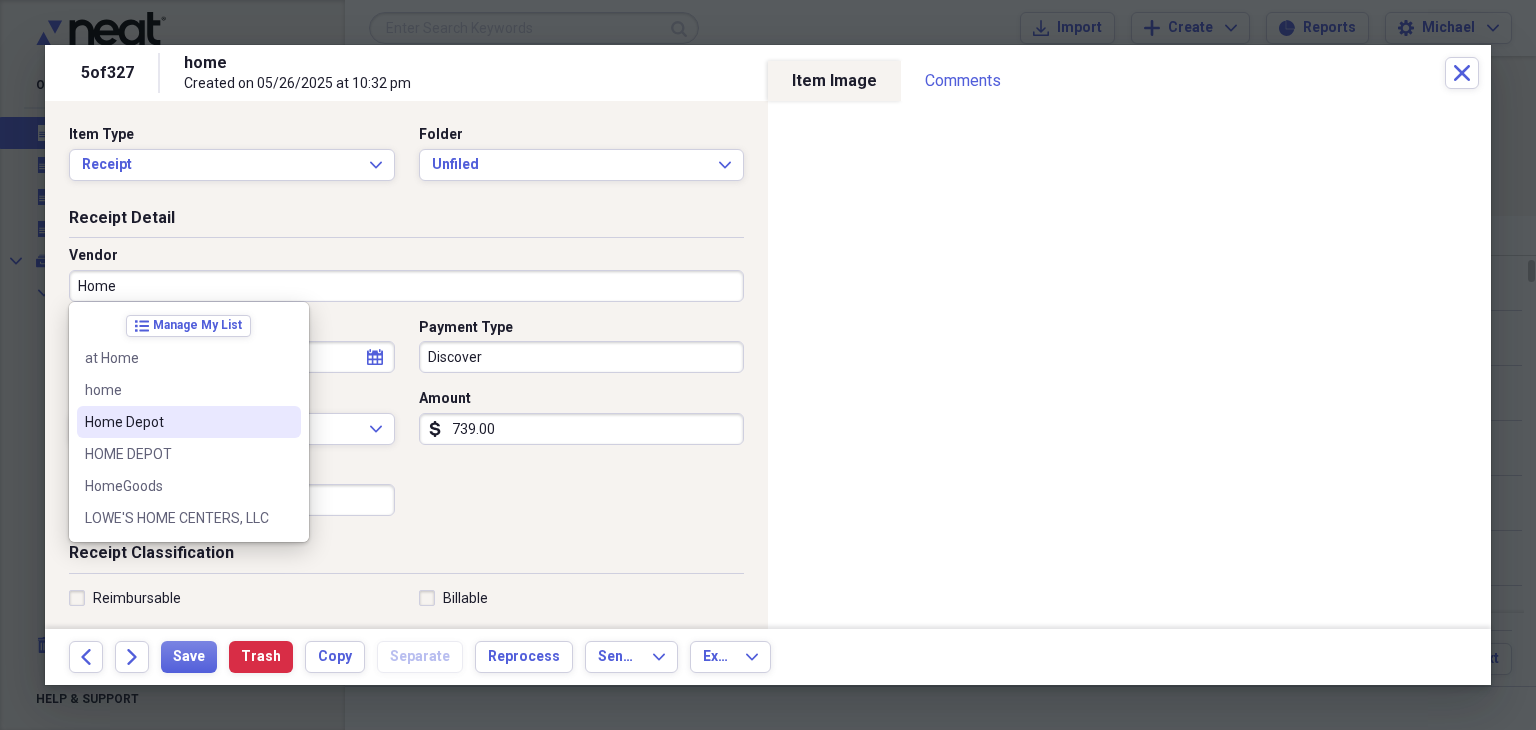 click on "Home Depot" at bounding box center (177, 422) 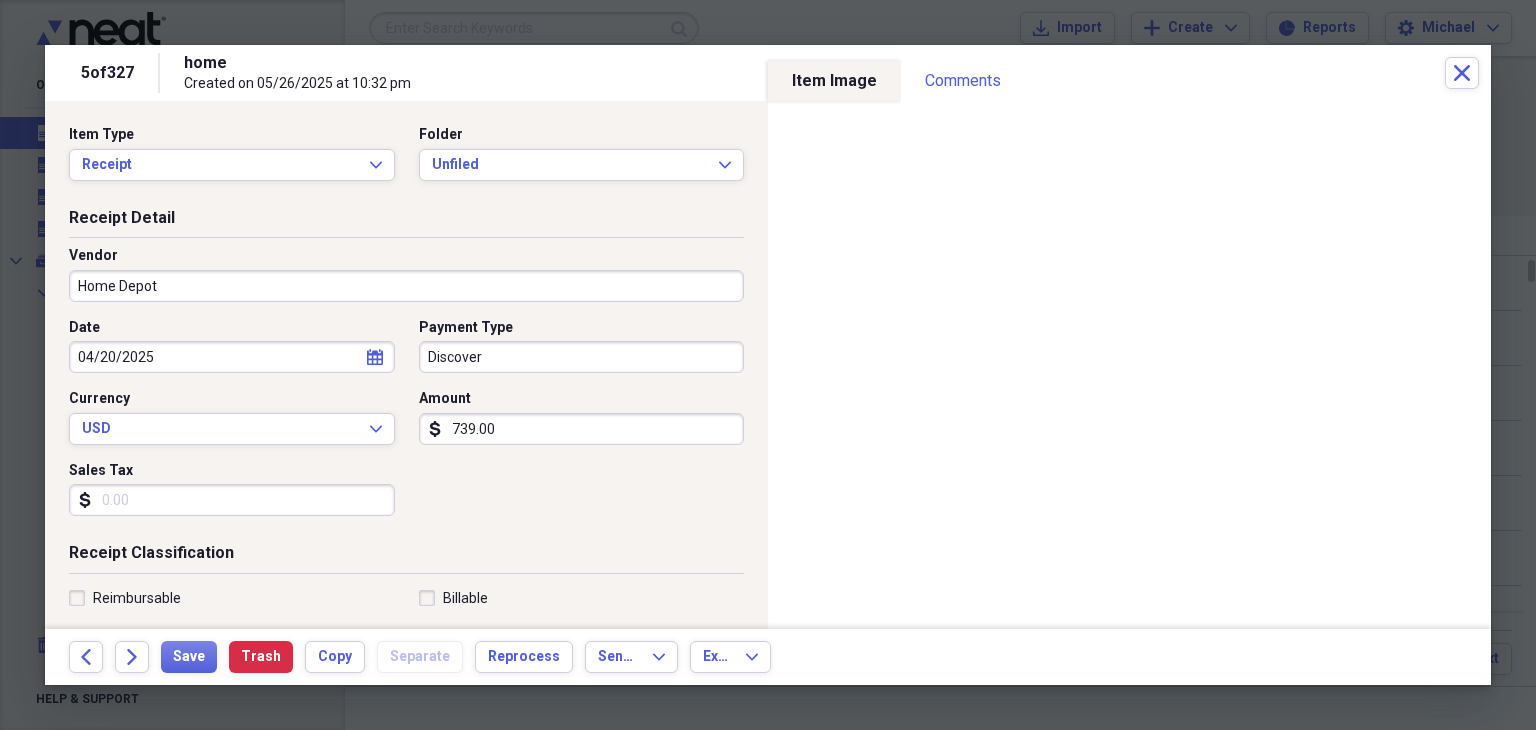 type on "Fuel/Auto" 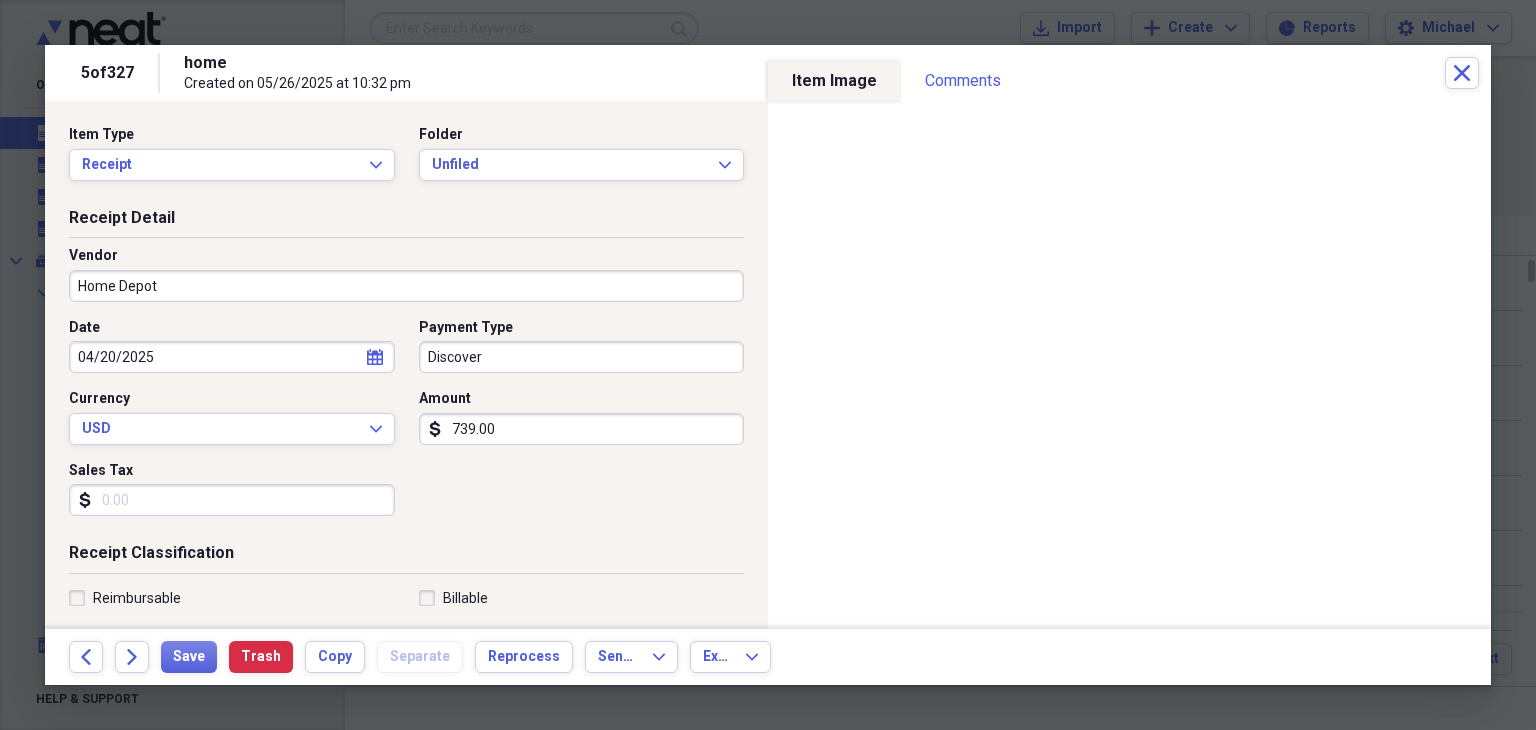 click on "Sales Tax" at bounding box center (232, 500) 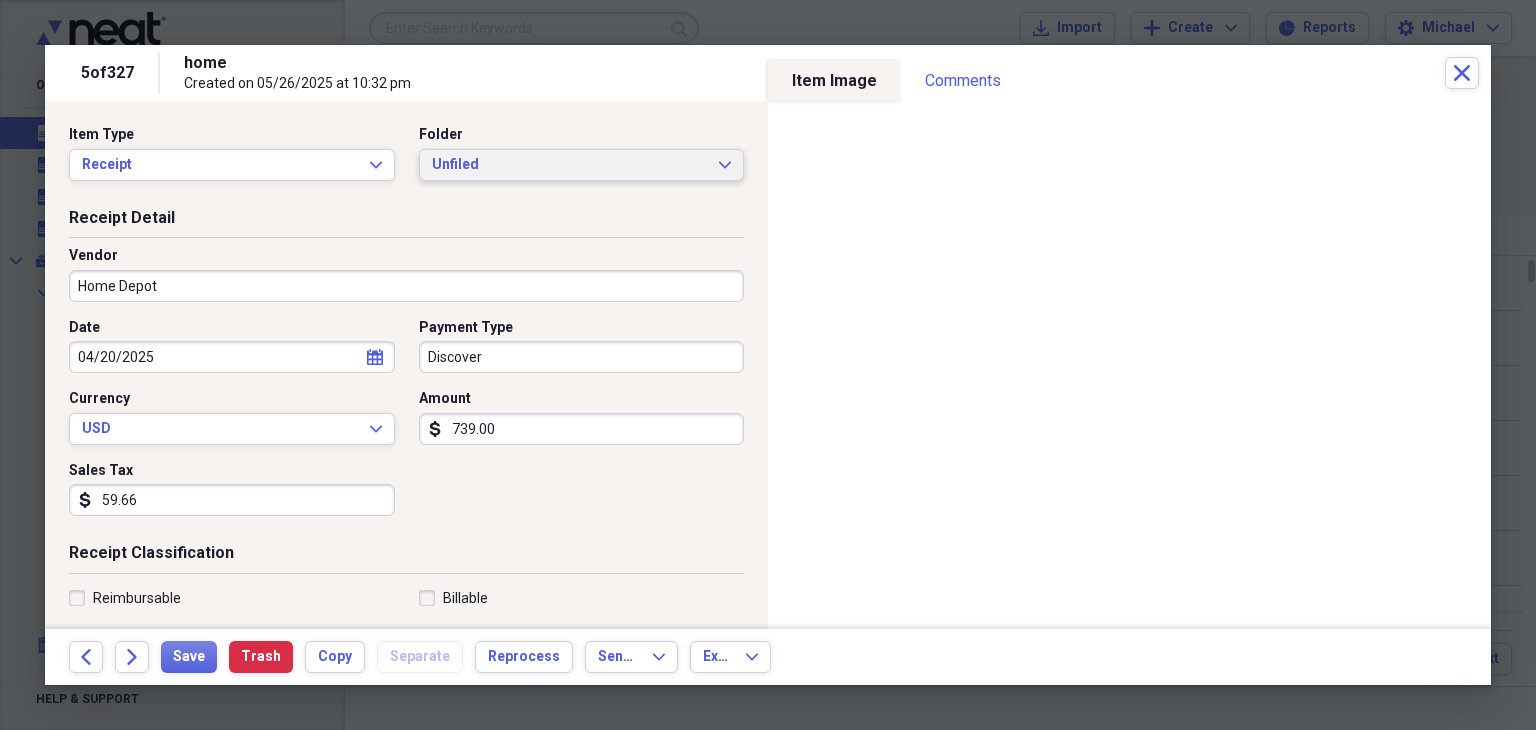 type on "59.66" 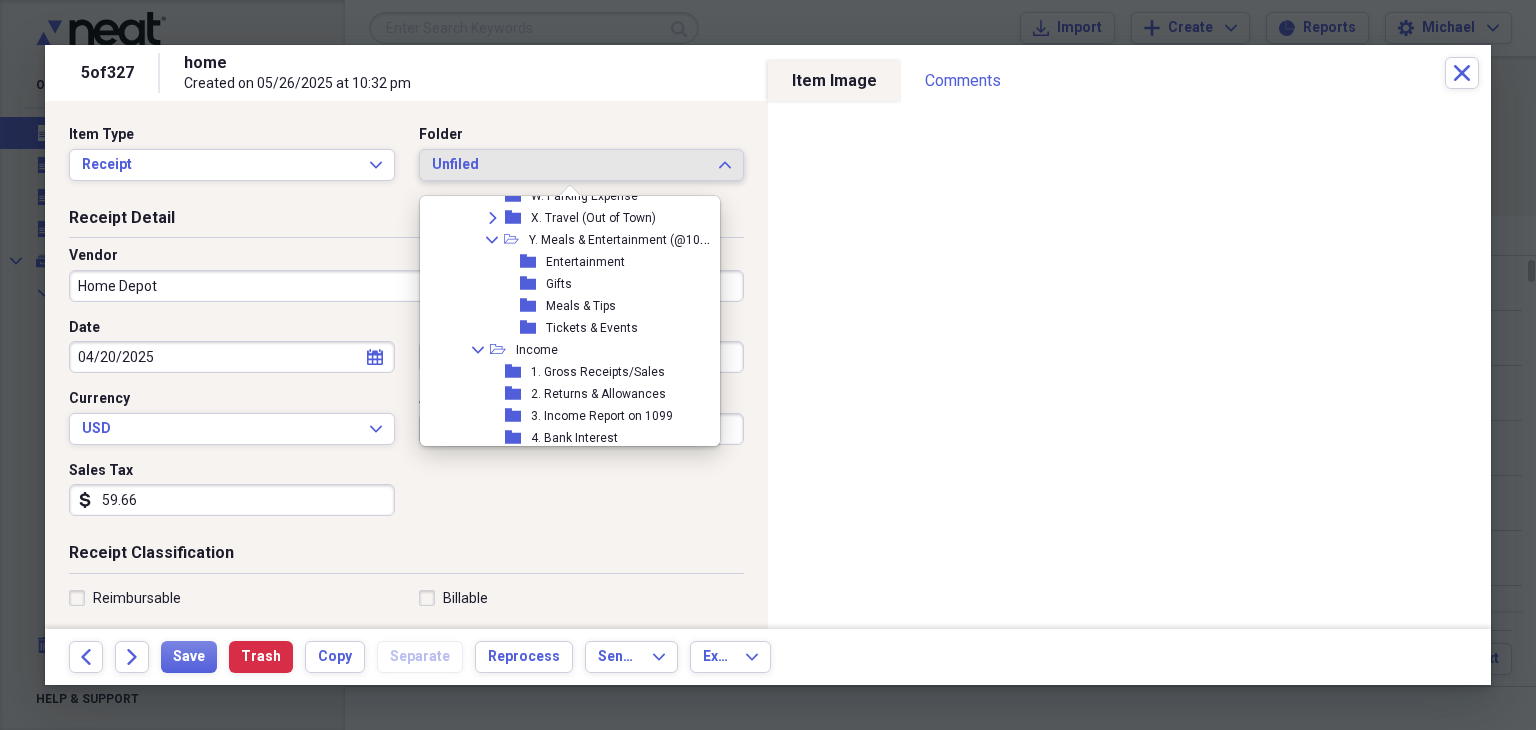 scroll, scrollTop: 1098, scrollLeft: 0, axis: vertical 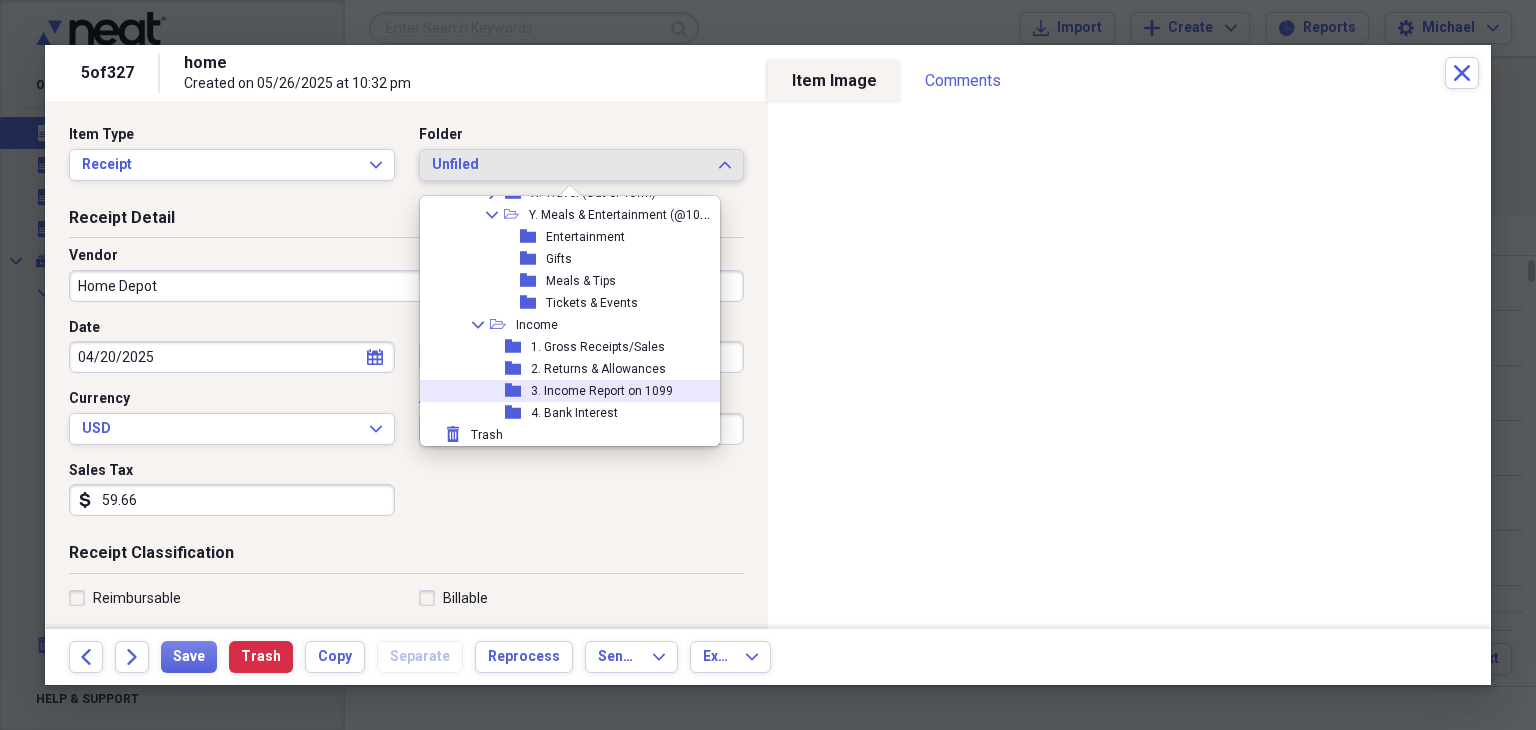 click on "folder 3. Income Report on 1099" at bounding box center [569, 391] 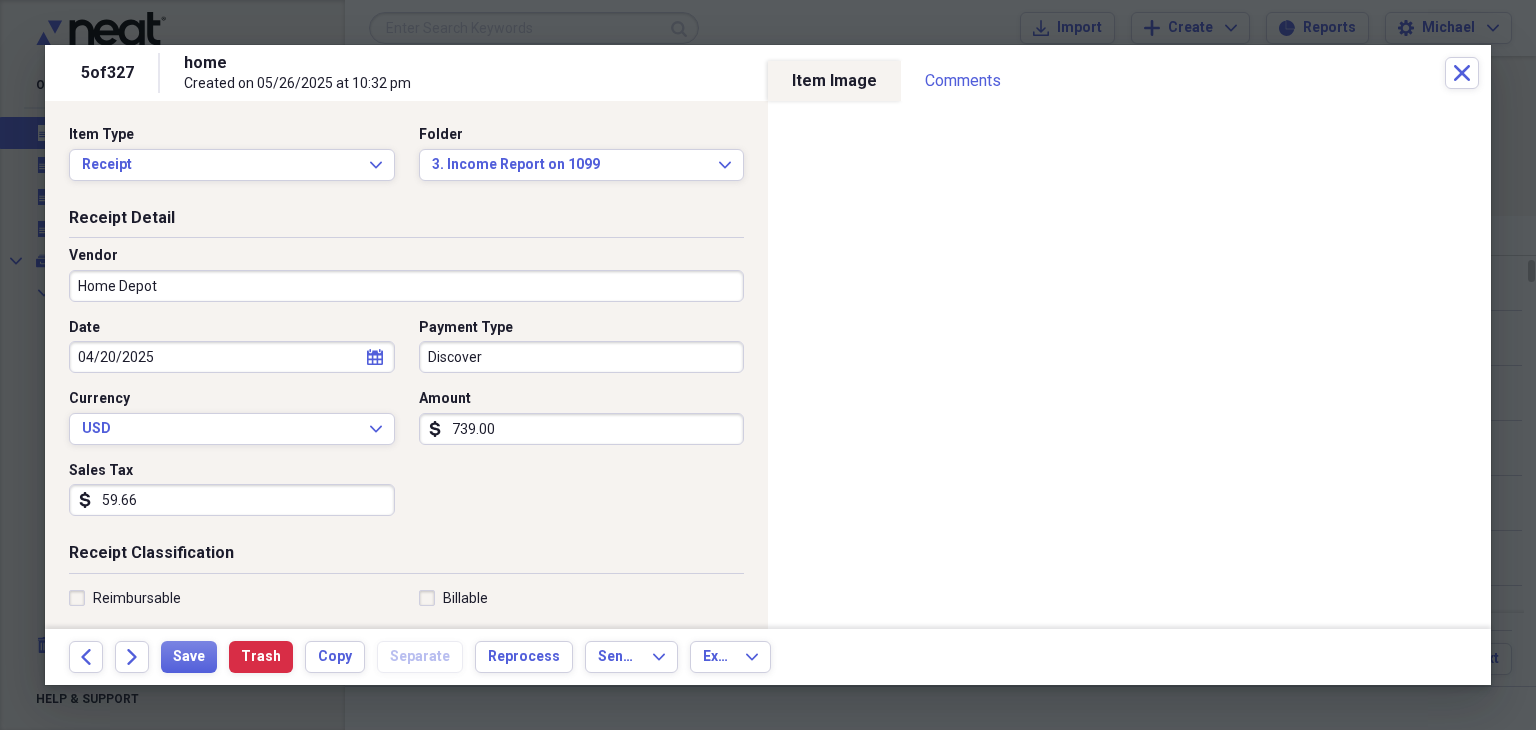 click on "Date 04/20/2025 calendar Calendar Payment Type Discover Currency USD Expand Amount dollar-sign 739.00 Sales Tax dollar-sign 59.66" at bounding box center [406, 425] 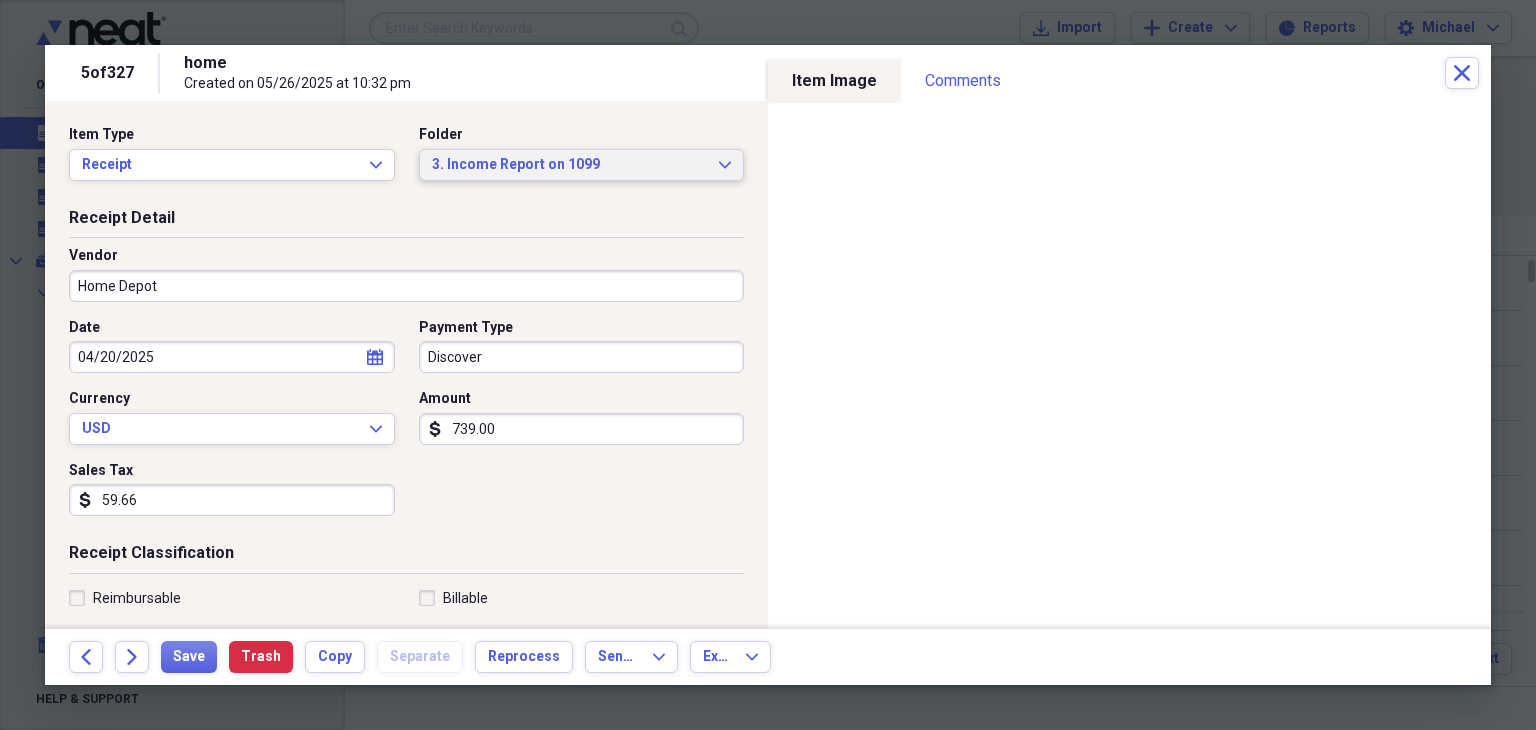 click on "Income Report on 1099 Expand" at bounding box center (582, 165) 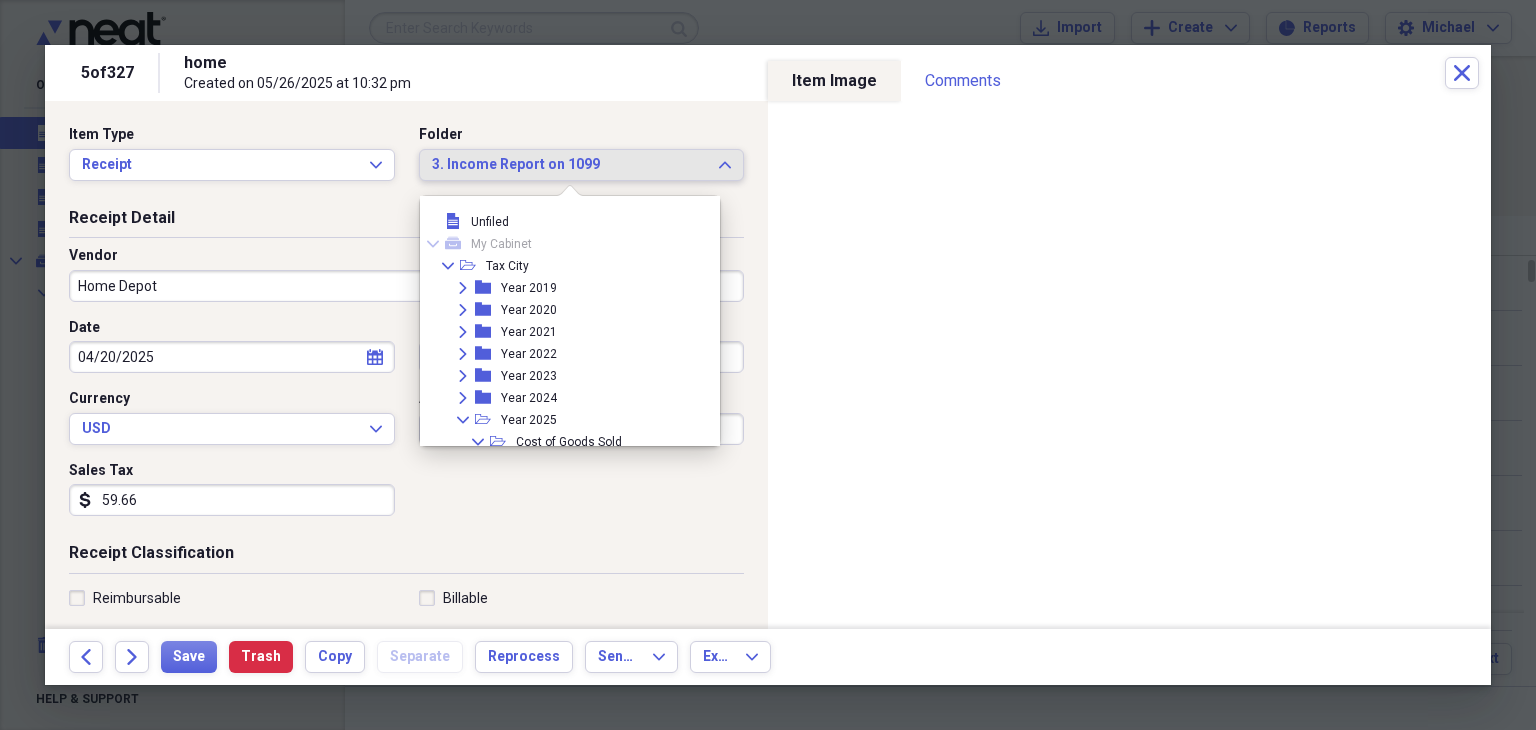 scroll, scrollTop: 1100, scrollLeft: 0, axis: vertical 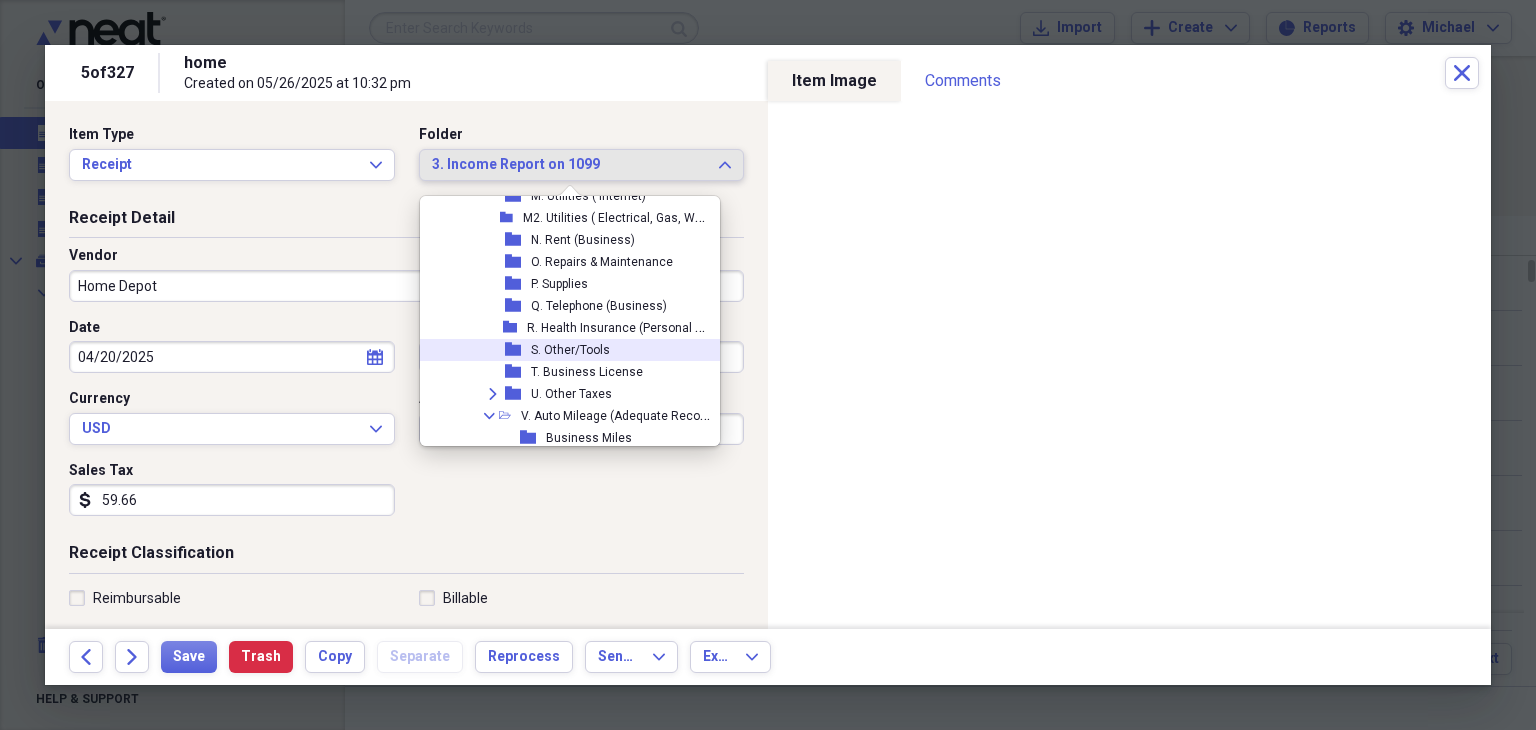 click on "folder S. Other/Tools" at bounding box center (569, 350) 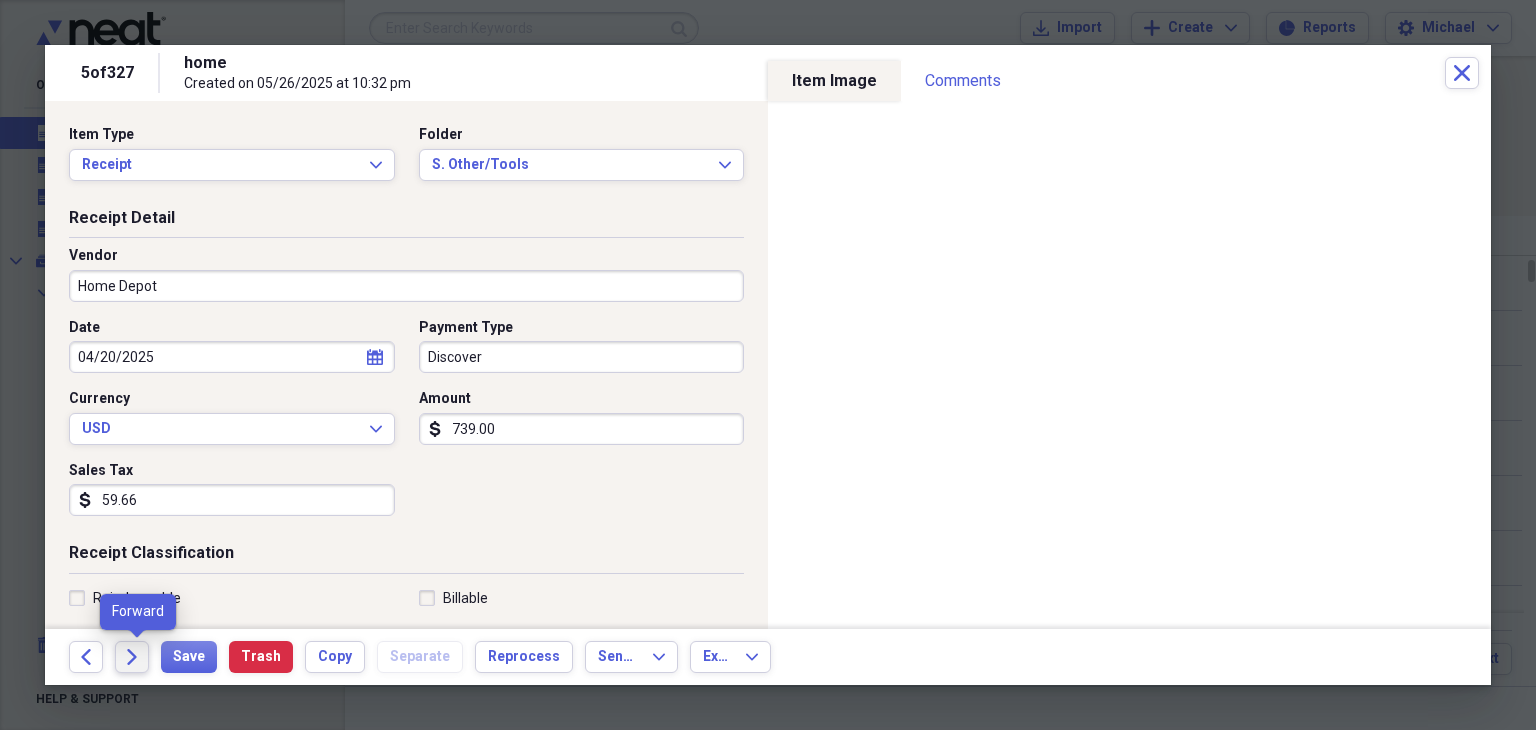 click on "Forward" 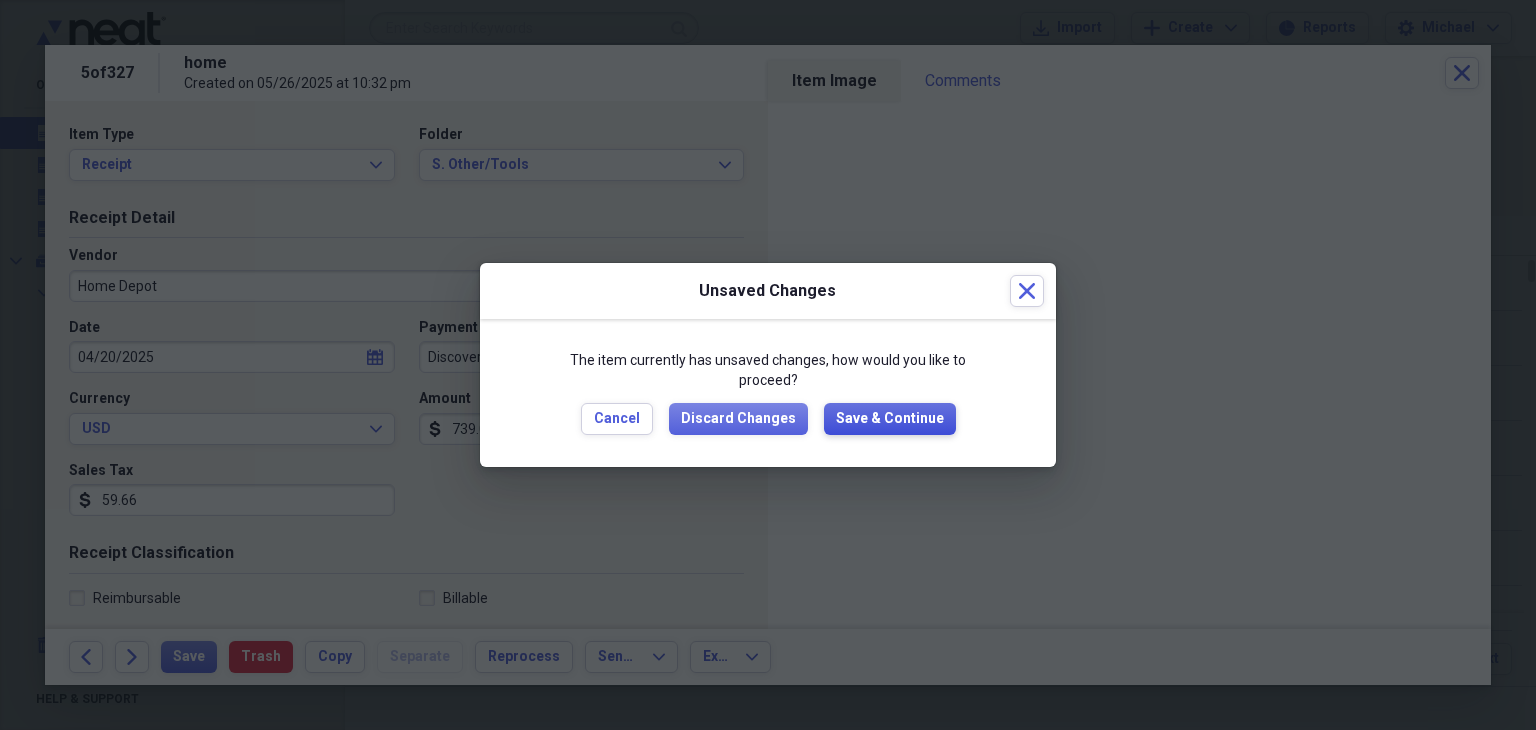 click on "Save & Continue" at bounding box center (890, 419) 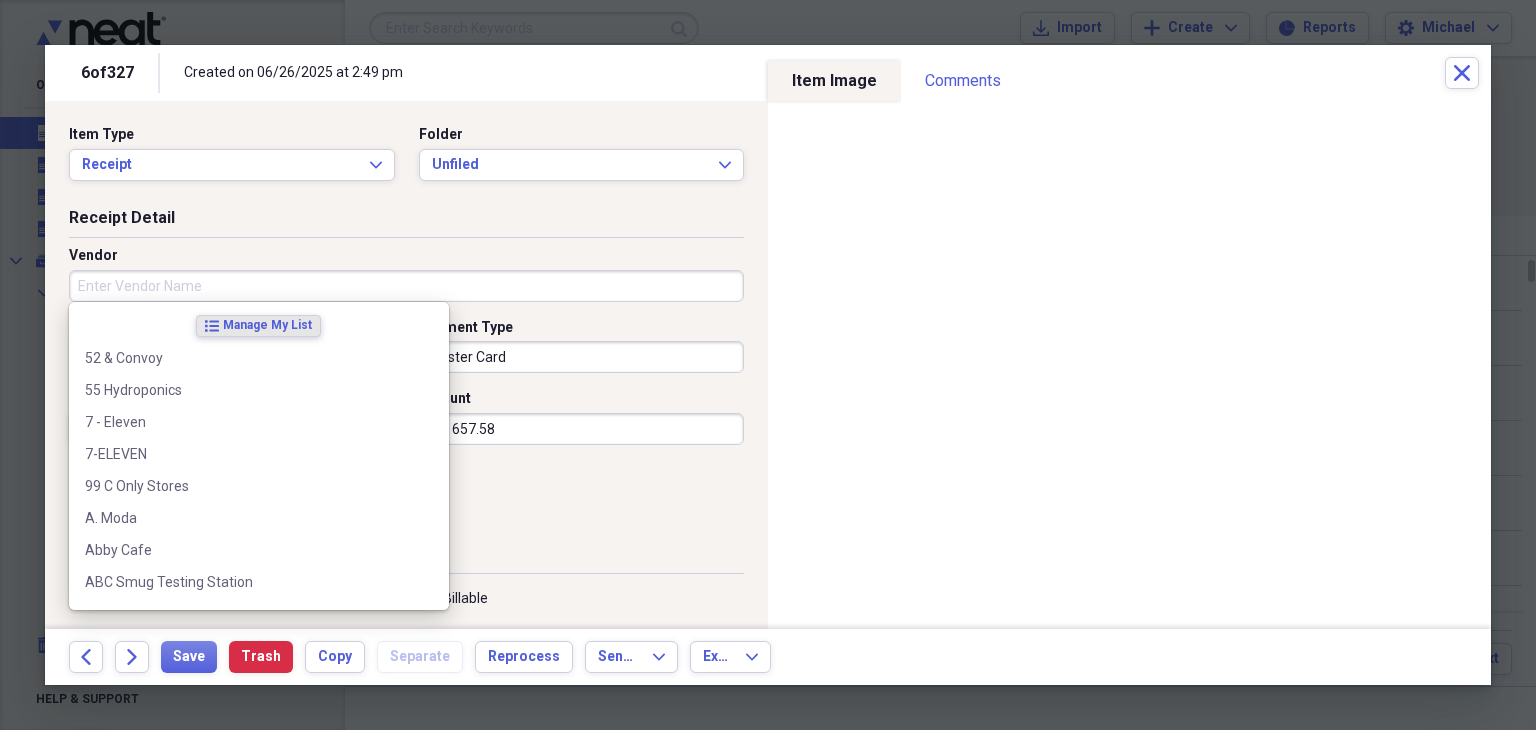 click on "Vendor" at bounding box center (406, 286) 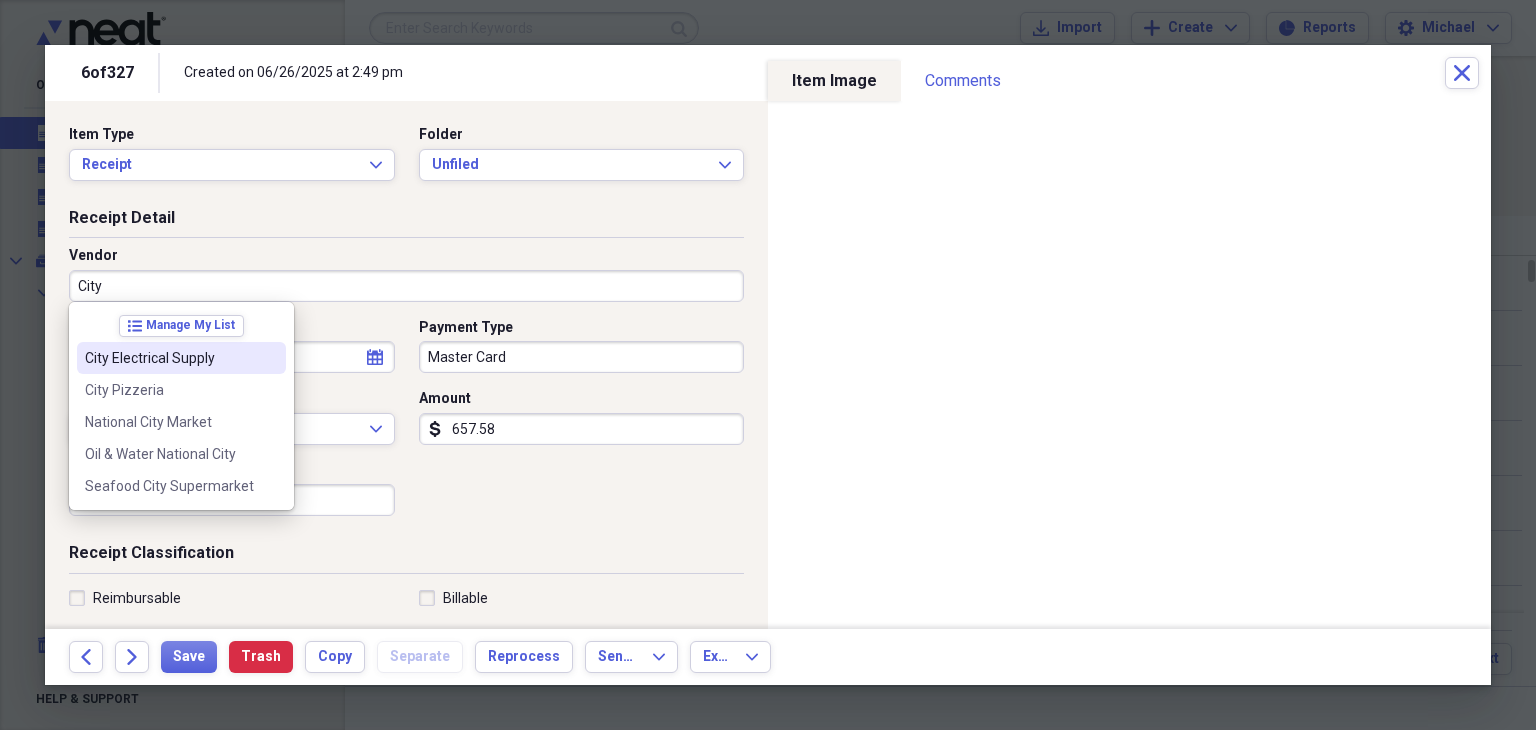 click on "City Electrical Supply" at bounding box center [169, 358] 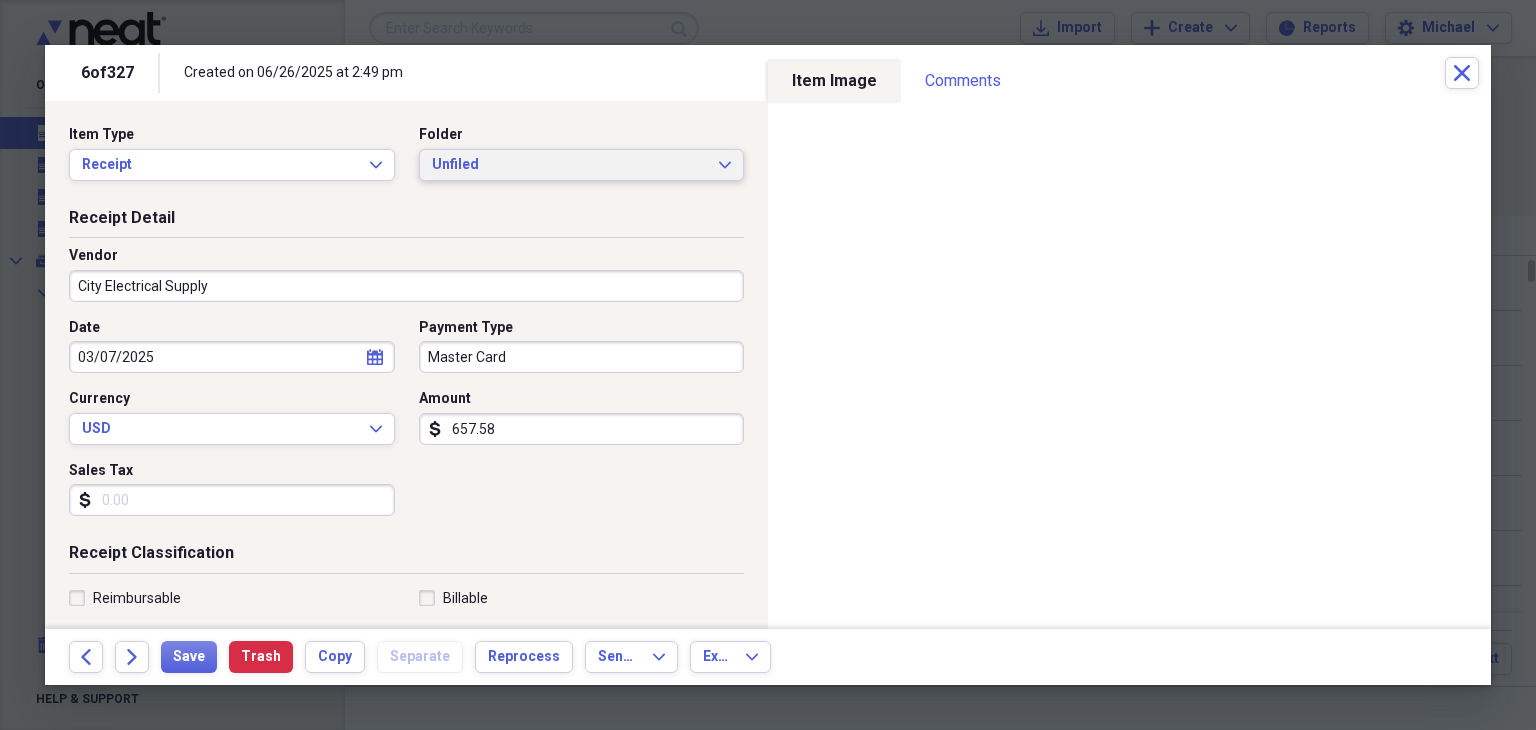 click on "Unfiled Expand" at bounding box center (582, 165) 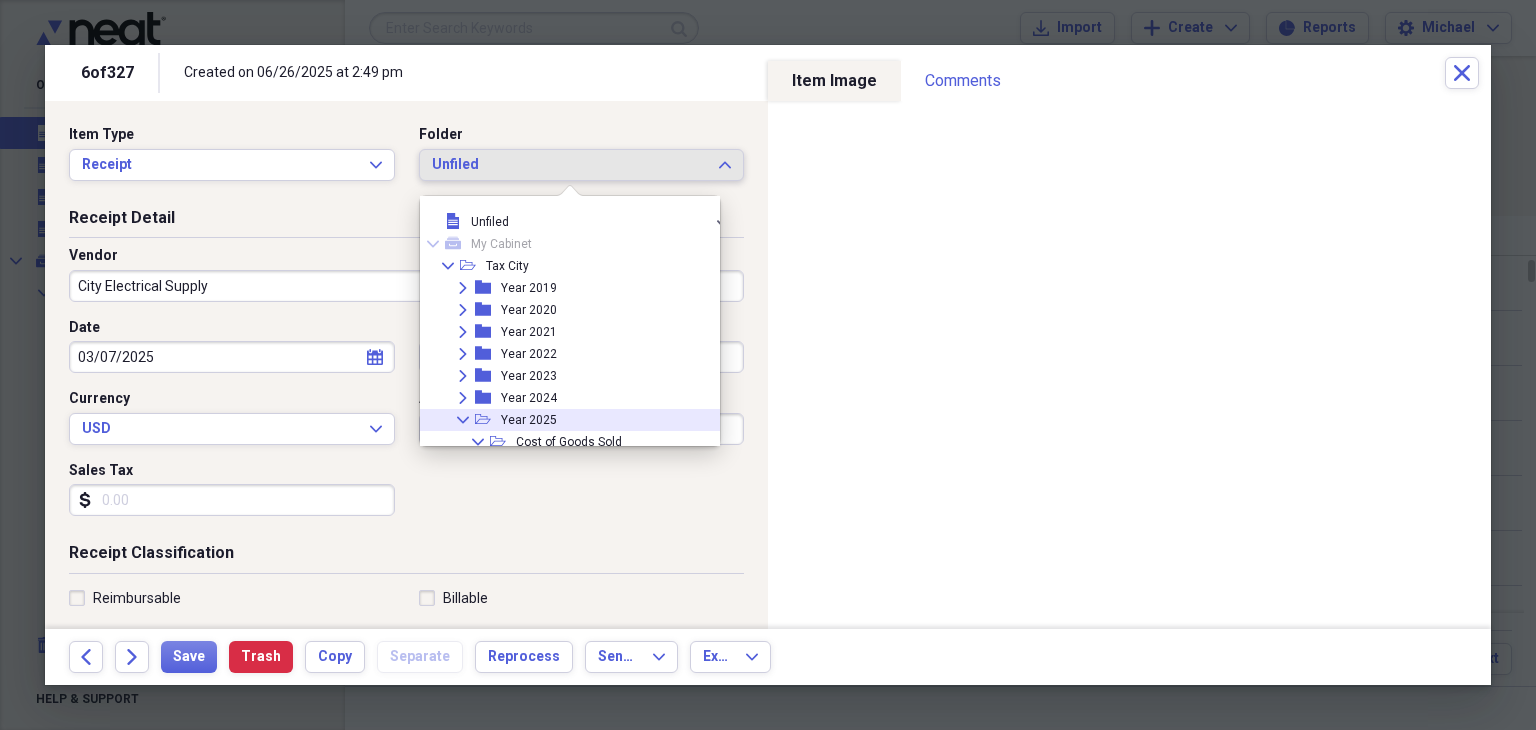 click 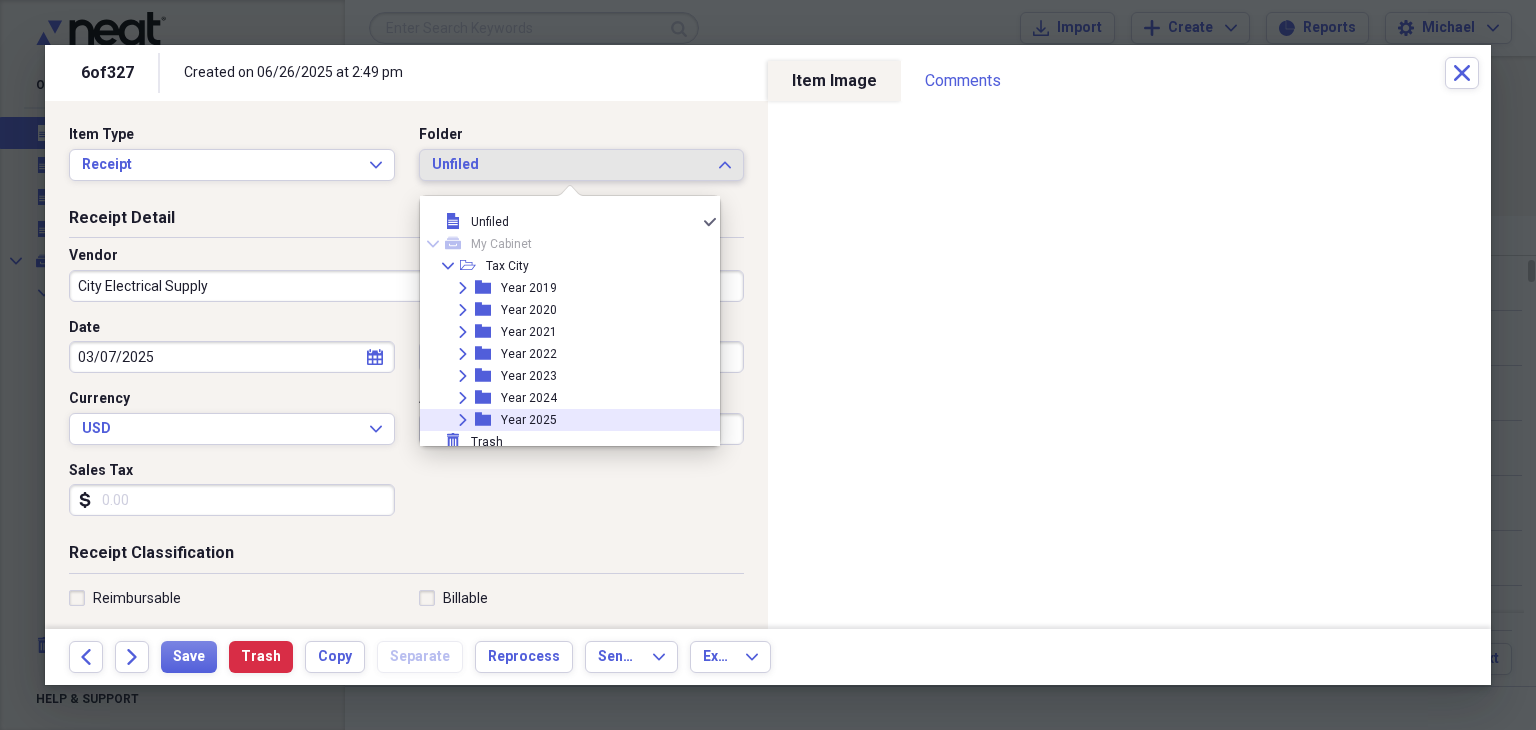 scroll, scrollTop: 6, scrollLeft: 0, axis: vertical 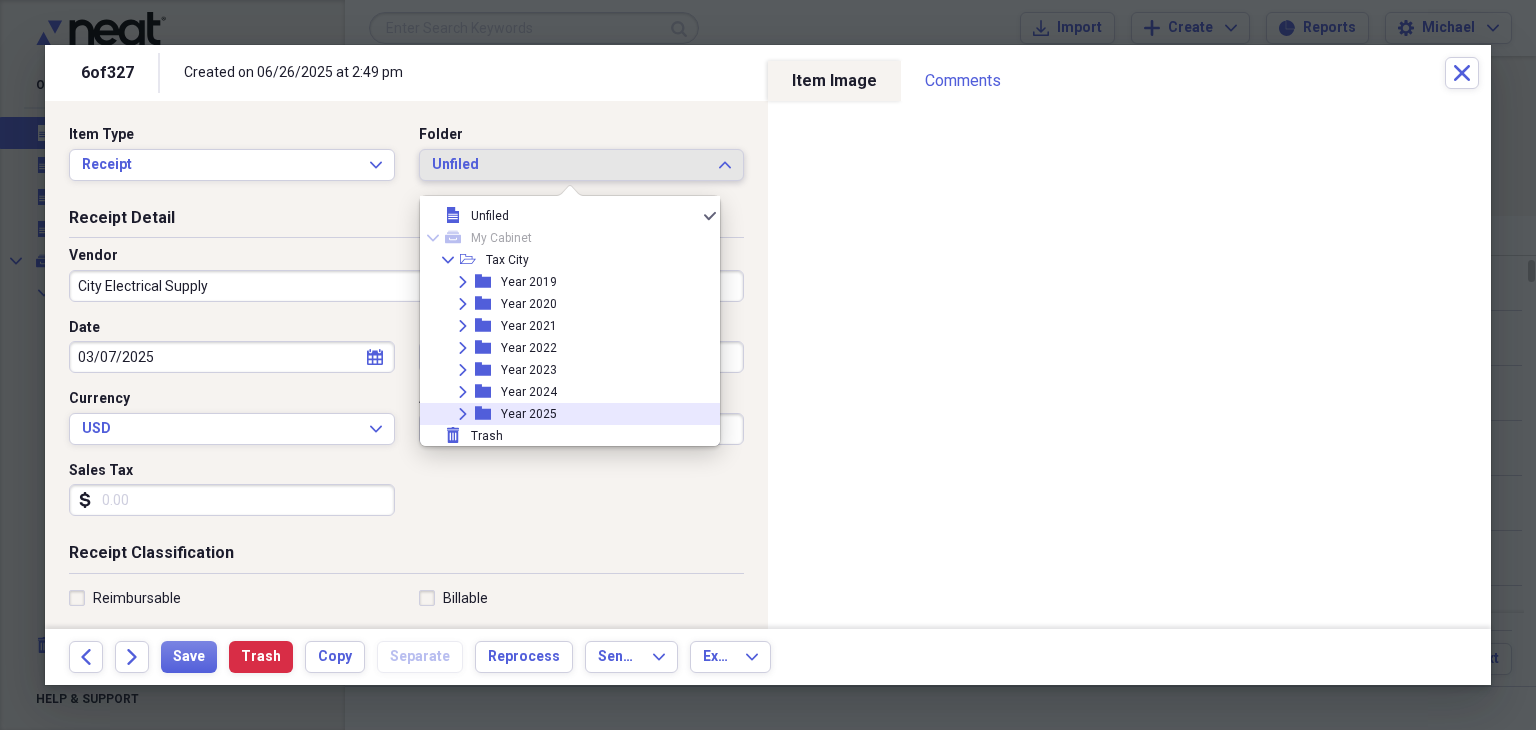 click on "Expand" at bounding box center (463, 414) 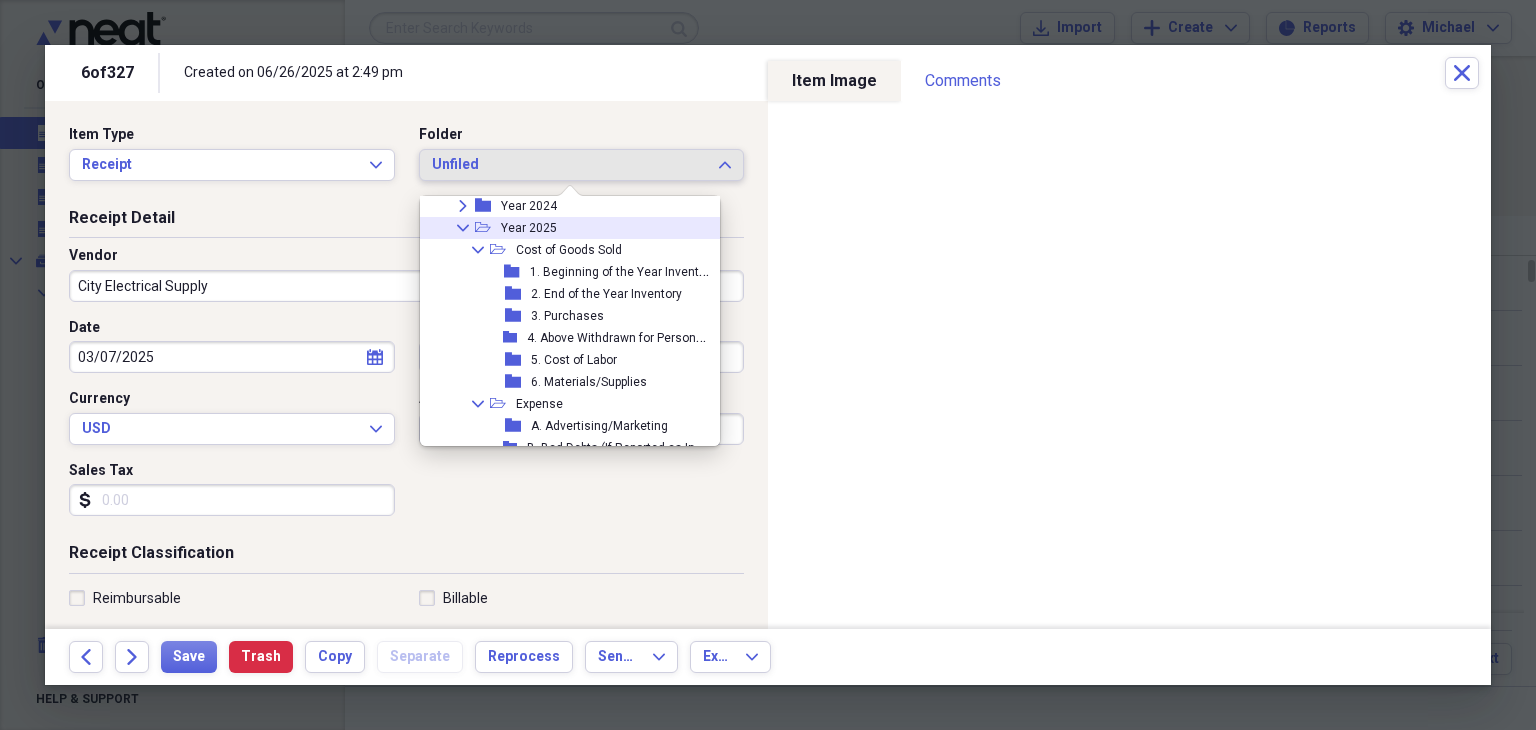 scroll, scrollTop: 202, scrollLeft: 0, axis: vertical 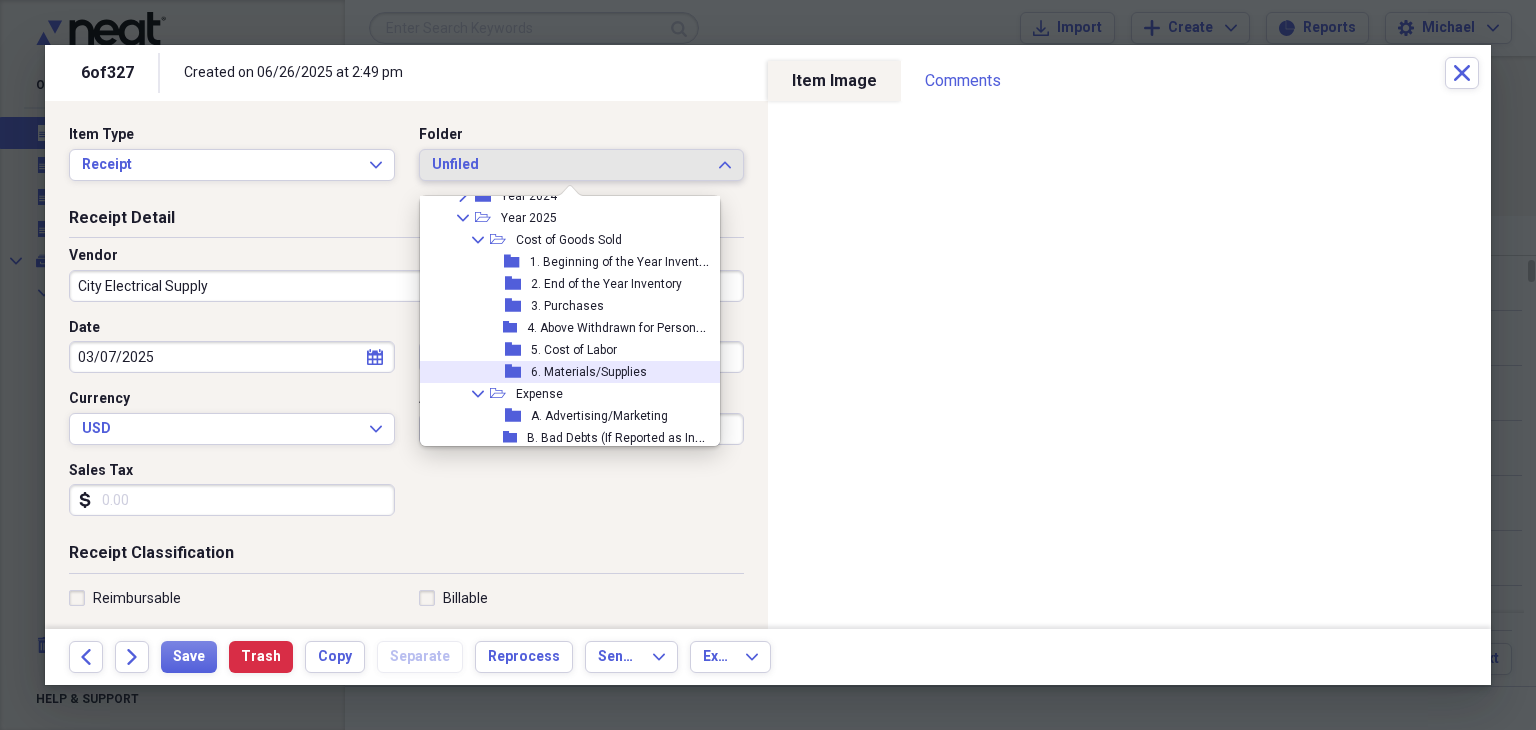 click on "6. Materials/Supplies" at bounding box center [589, 372] 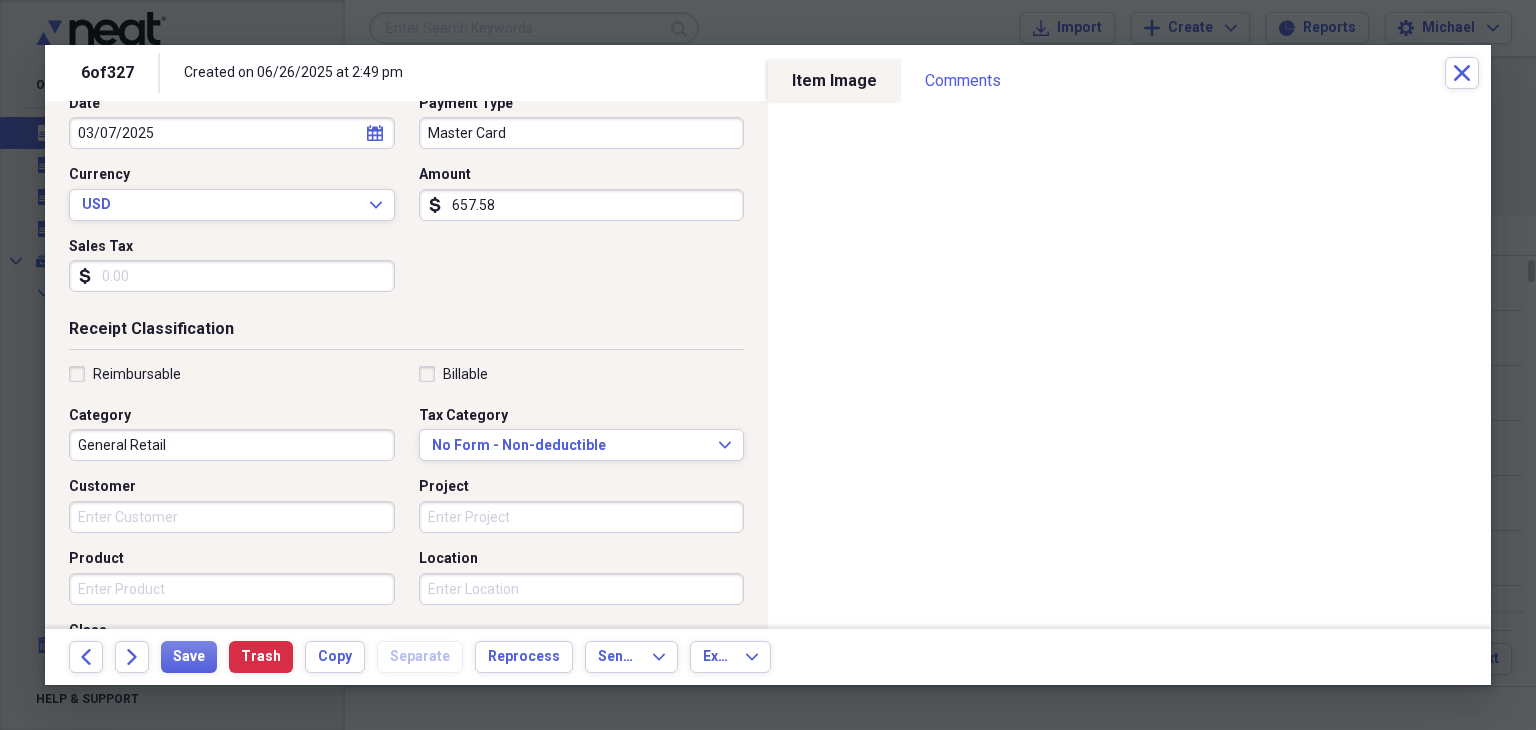 scroll, scrollTop: 224, scrollLeft: 0, axis: vertical 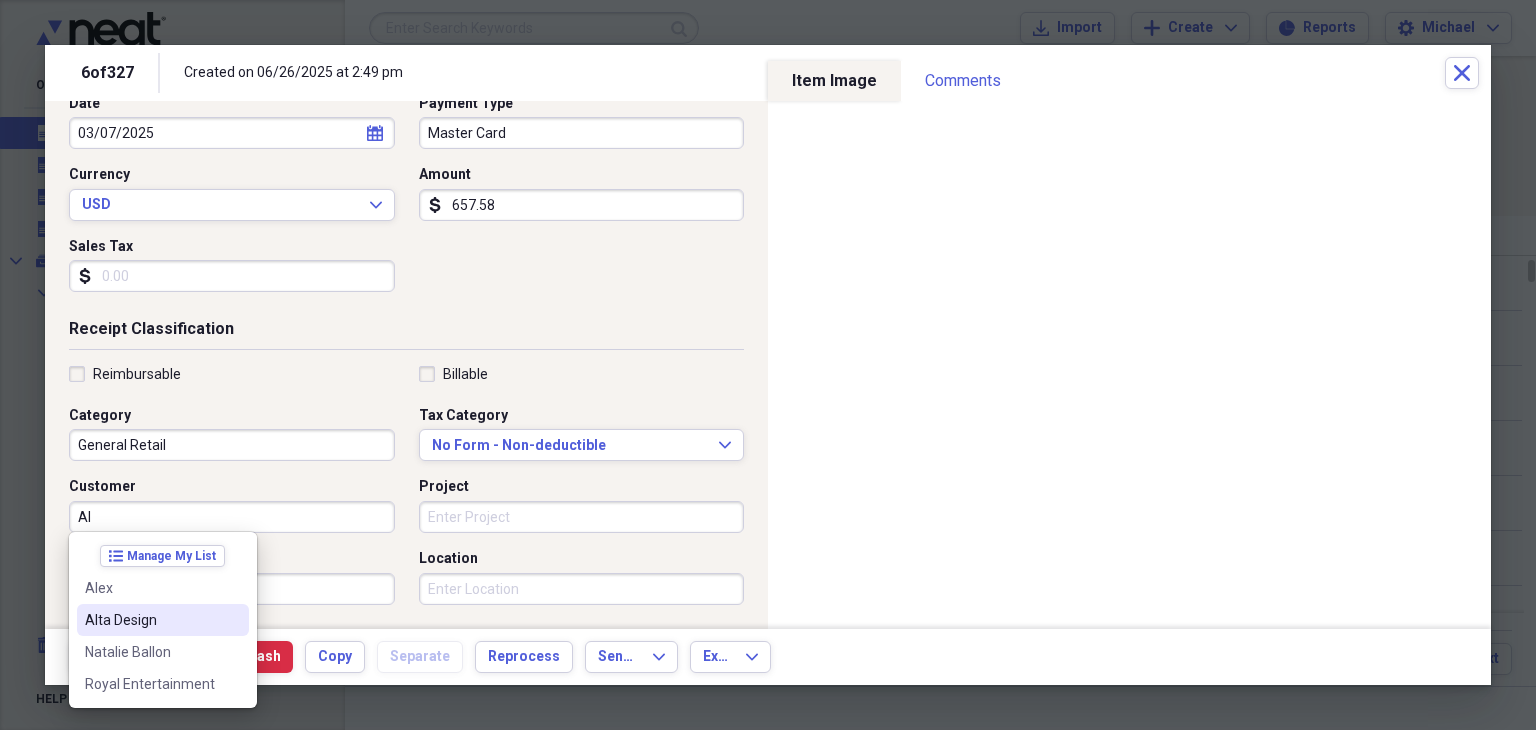 click on "Alta Design" at bounding box center (151, 620) 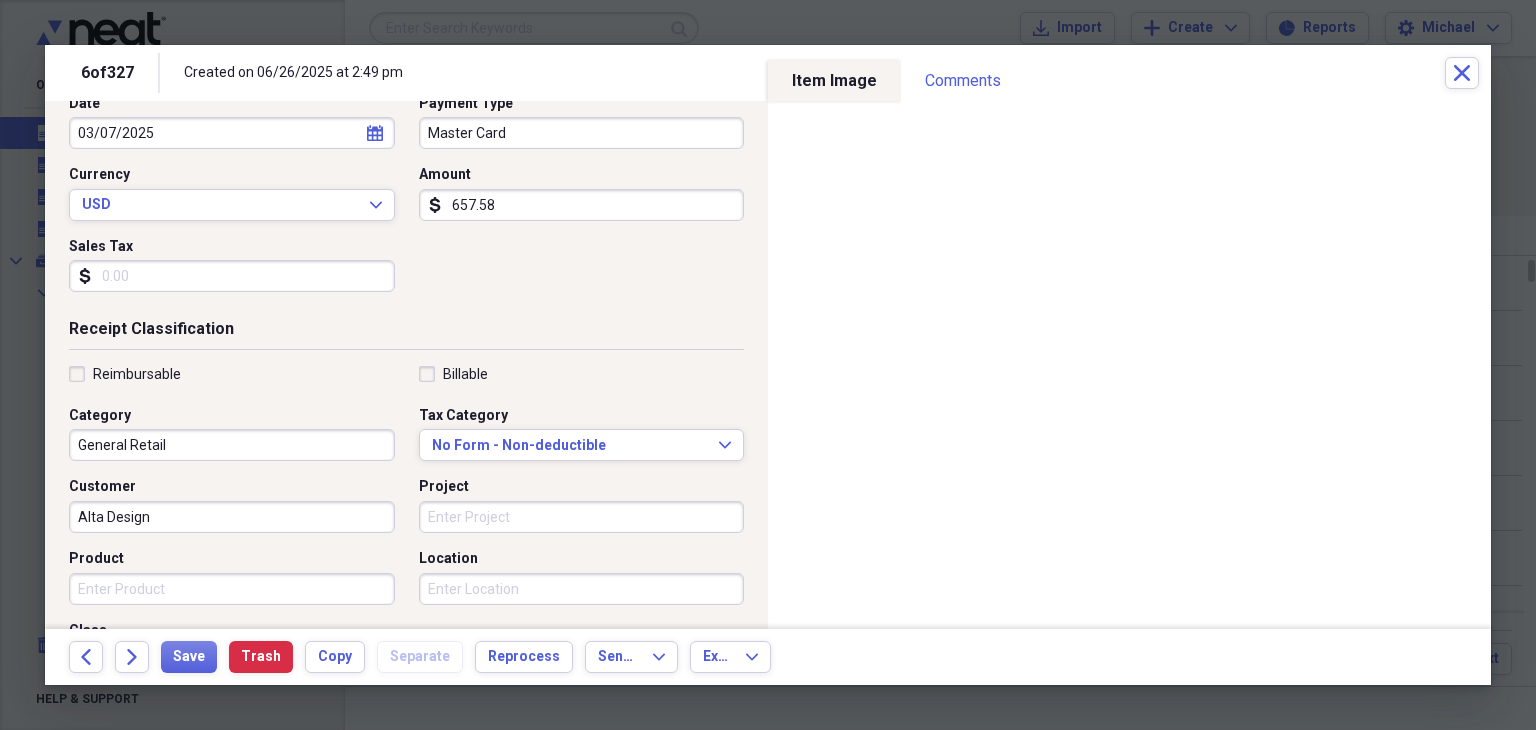 click on "Project" at bounding box center (582, 517) 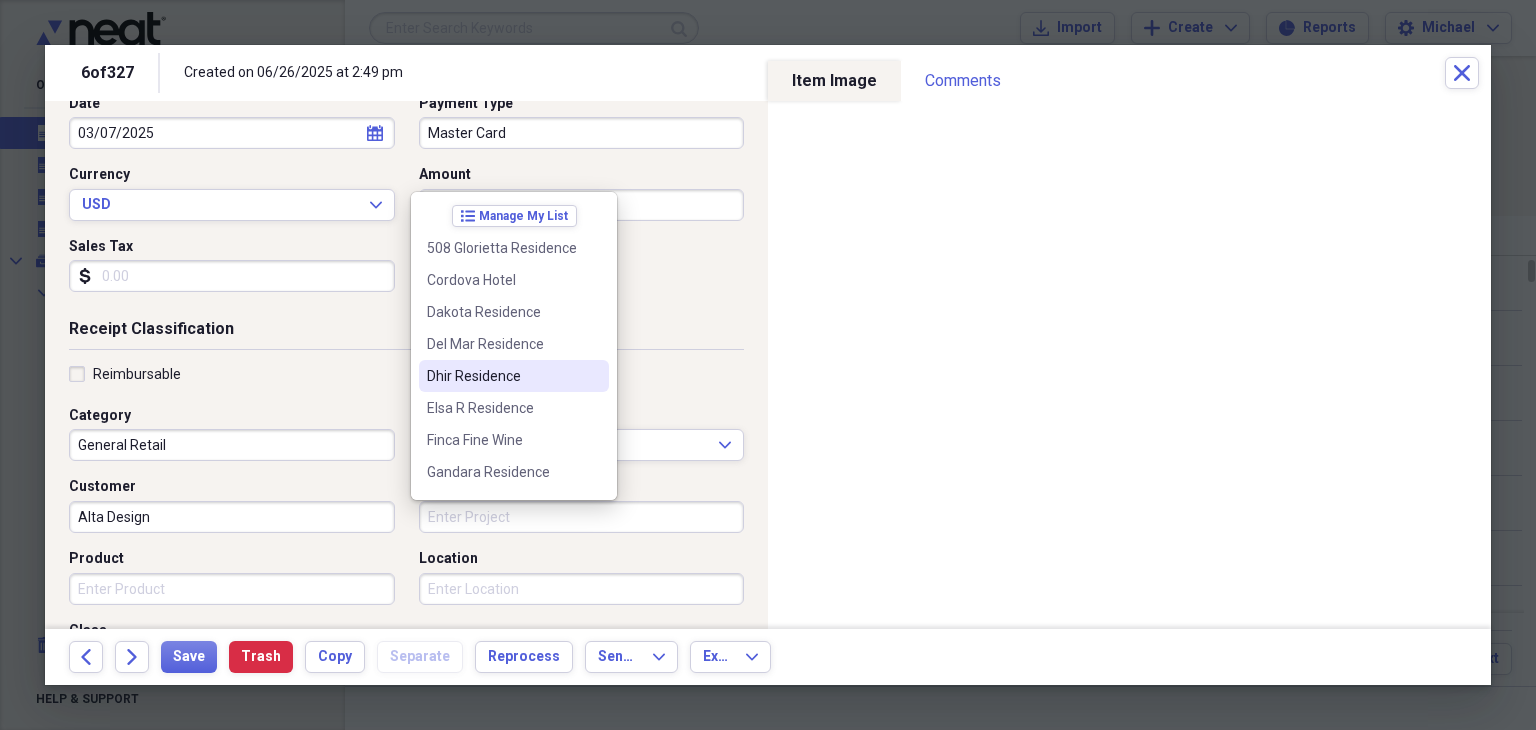 click on "Dhir Residence" at bounding box center (502, 376) 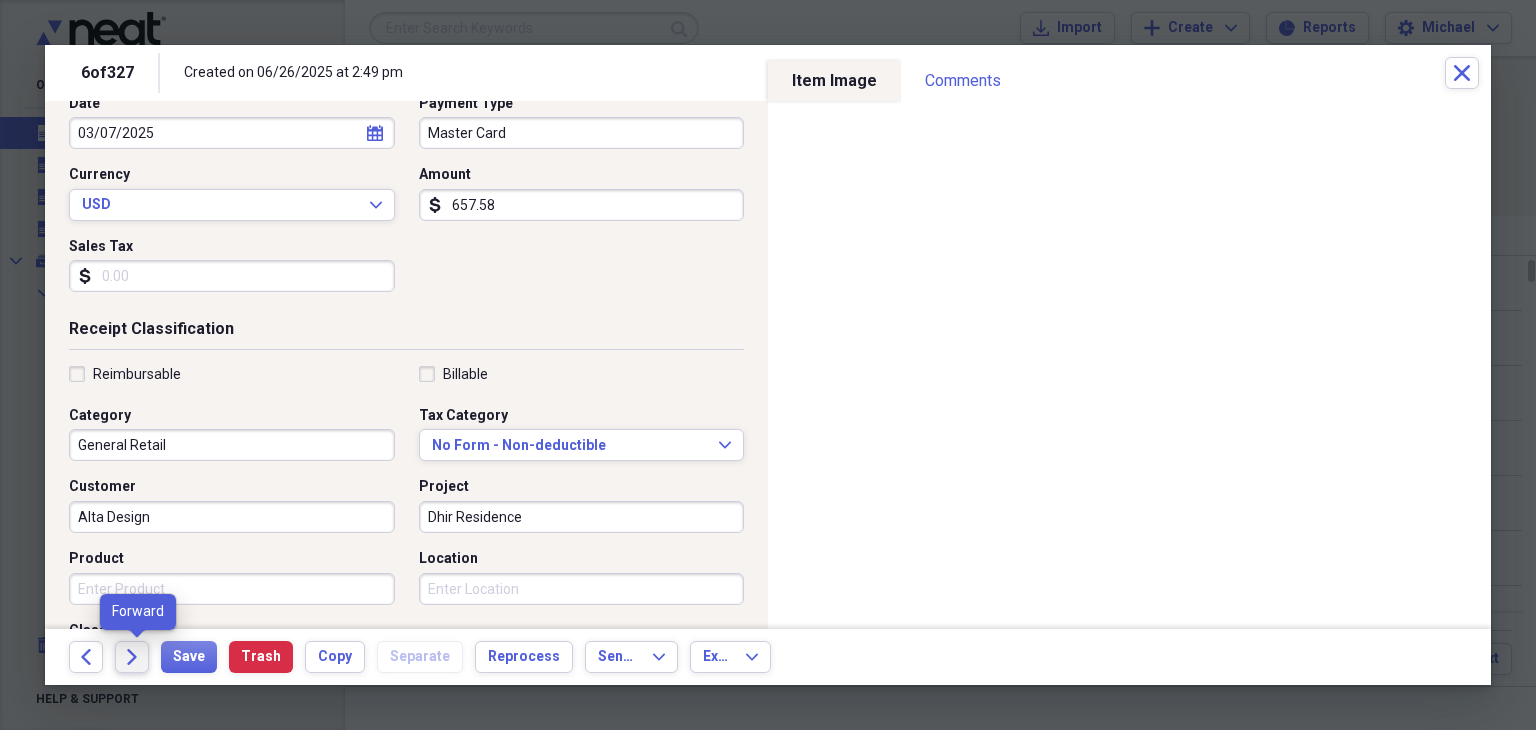 click 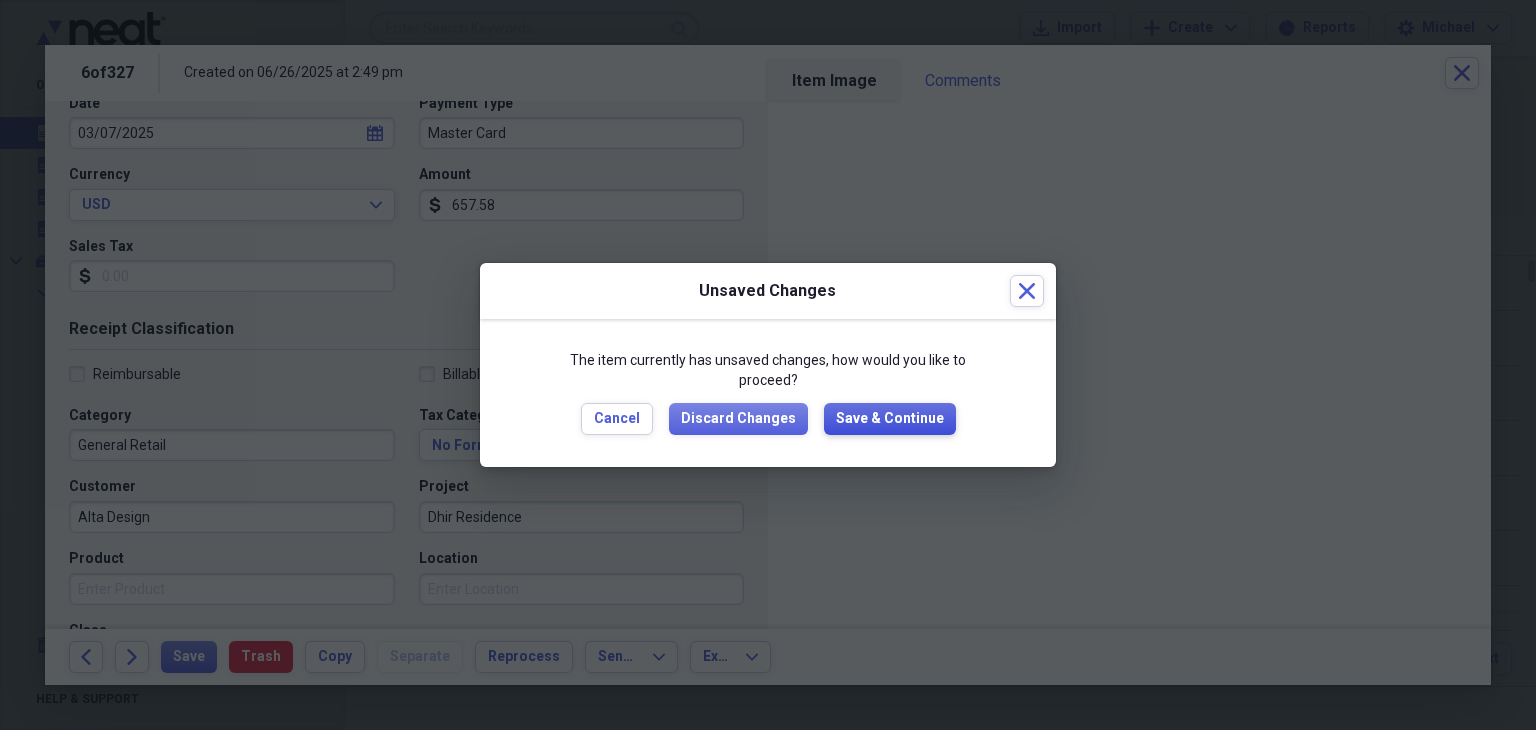 click on "Save & Continue" at bounding box center (890, 419) 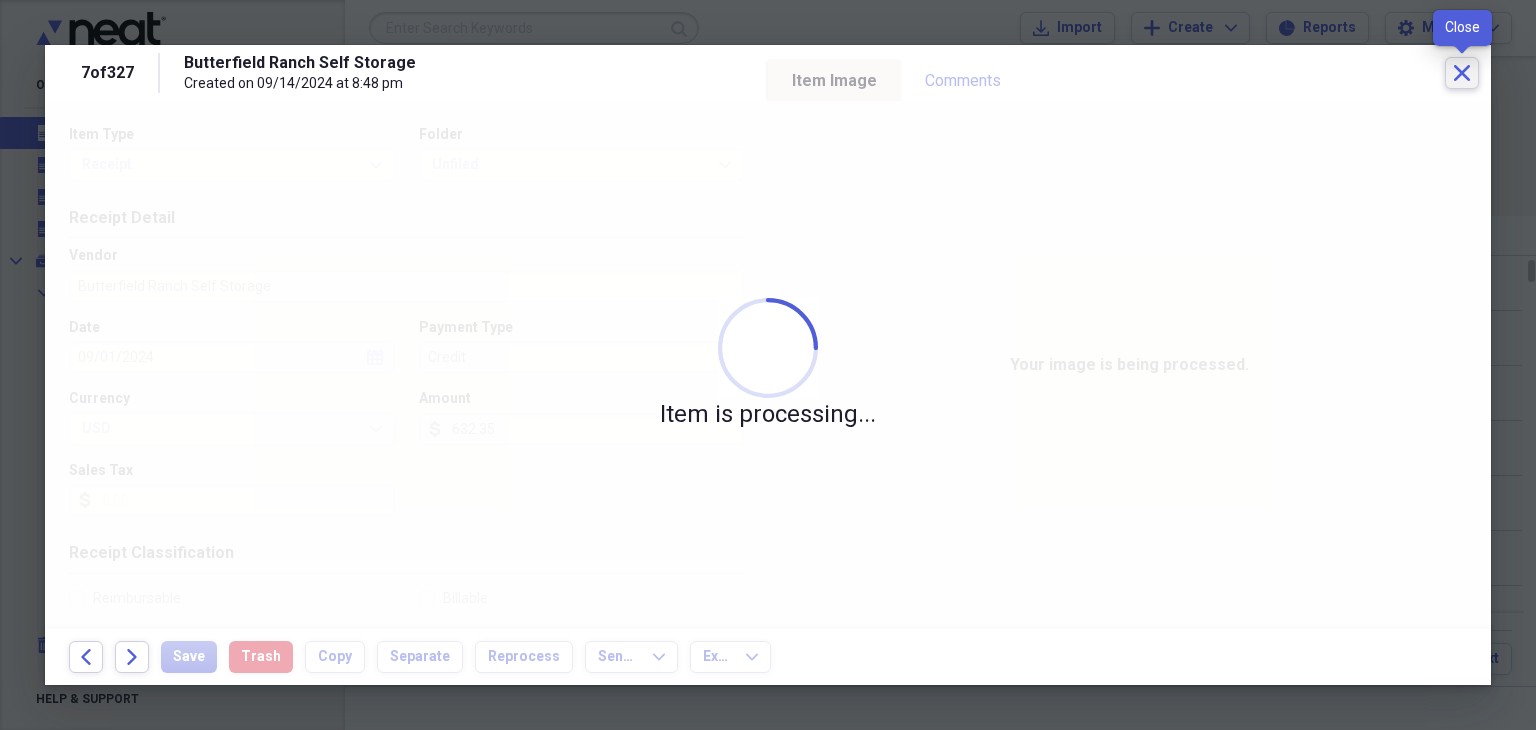 click on "Close" 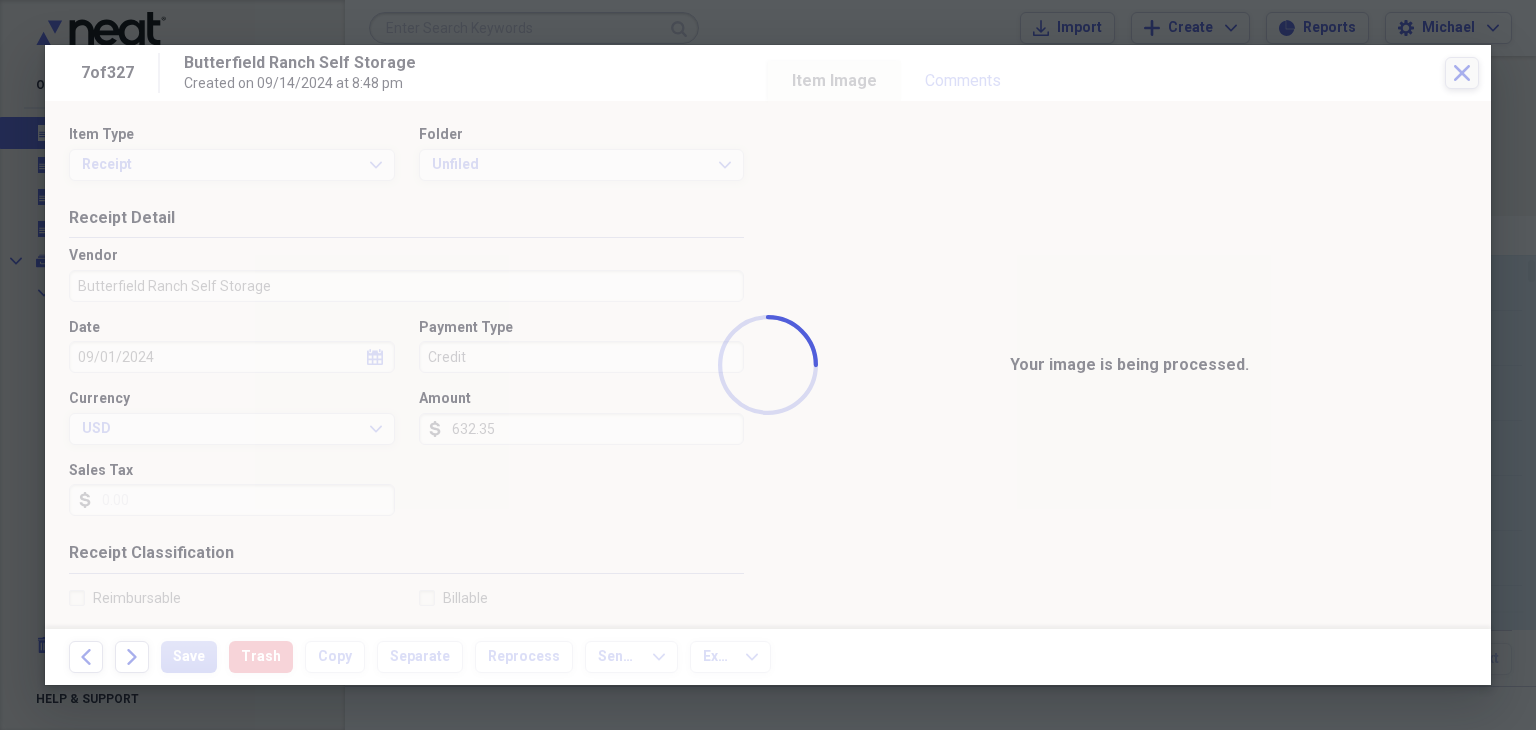 click at bounding box center [768, 365] 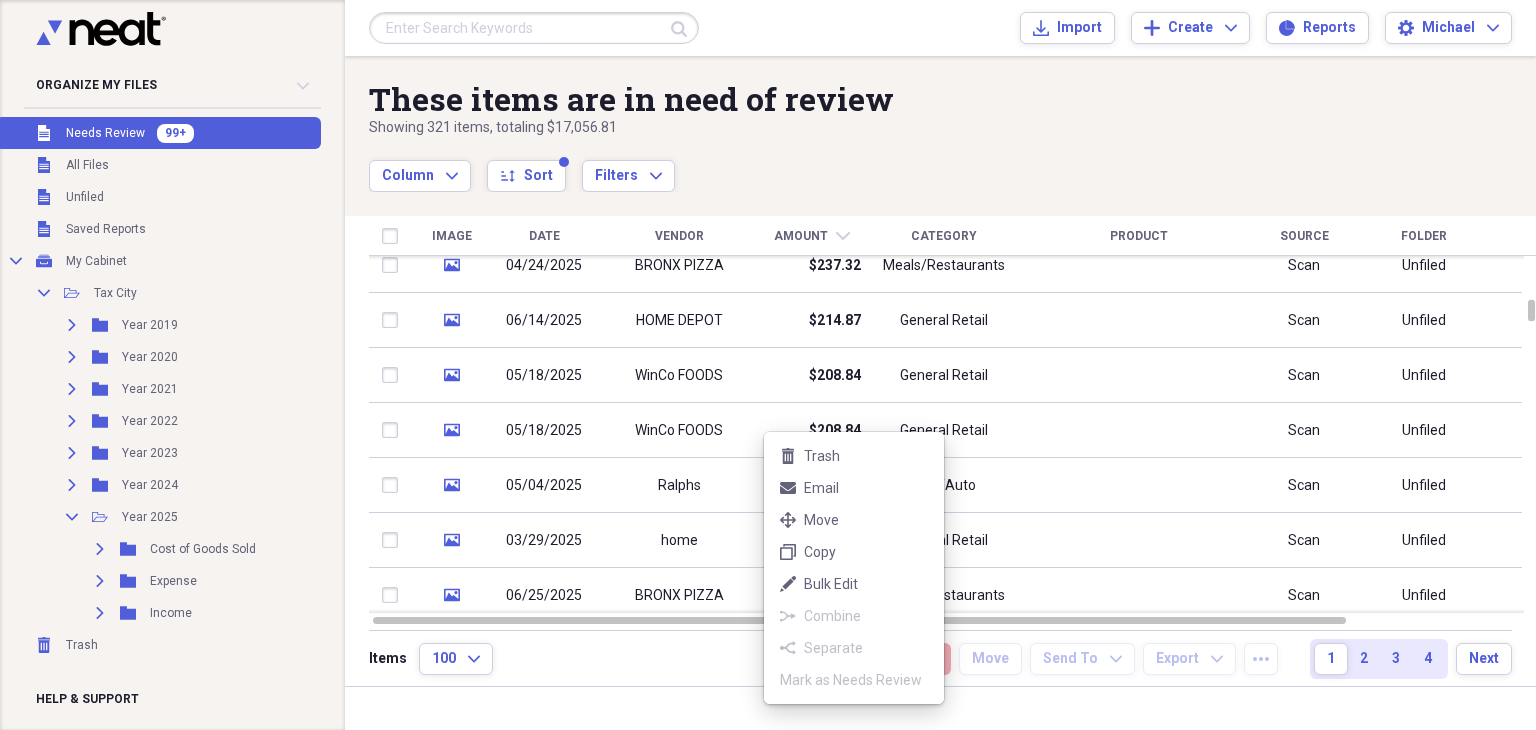click on "Organize My Files 99+ Collapse Unfiled Needs Review 99+ Unfiled All Files Unfiled Unfiled Unfiled Saved Reports Collapse My Cabinet My Cabinet Add Folder Collapse Open Folder Tax City Add Folder Expand Folder Year 2019 Add Folder Expand Folder Year 2020 Add Folder Expand Folder Year 2021 Add Folder Expand Folder Year 2022 Add Folder Expand Folder Year 2023 Add Folder Expand Folder Year 2024 Add Folder Collapse Open Folder Year 2025 Add Folder Expand Folder Cost of Goods Sold Add Folder Expand Folder Expense Add Folder Expand Folder Income Add Folder Trash Trash Help & Support Submit Import Import Add Create Expand Reports Reports Settings Michael Expand These items are in need of review Showing 321 items , totaling $17,056.81 Column Expand sort Sort Filters  Expand Create Item Expand Image Date Vendor Amount chevron-down Category Product Source Folder Billable Reimbursable media 06/15/2025 Petsmart $301.20 General Retail Scan Unfiled media 04/09/2025 [CITY] $255.16 General Retail Scan Unfiled media home 1" at bounding box center (768, 365) 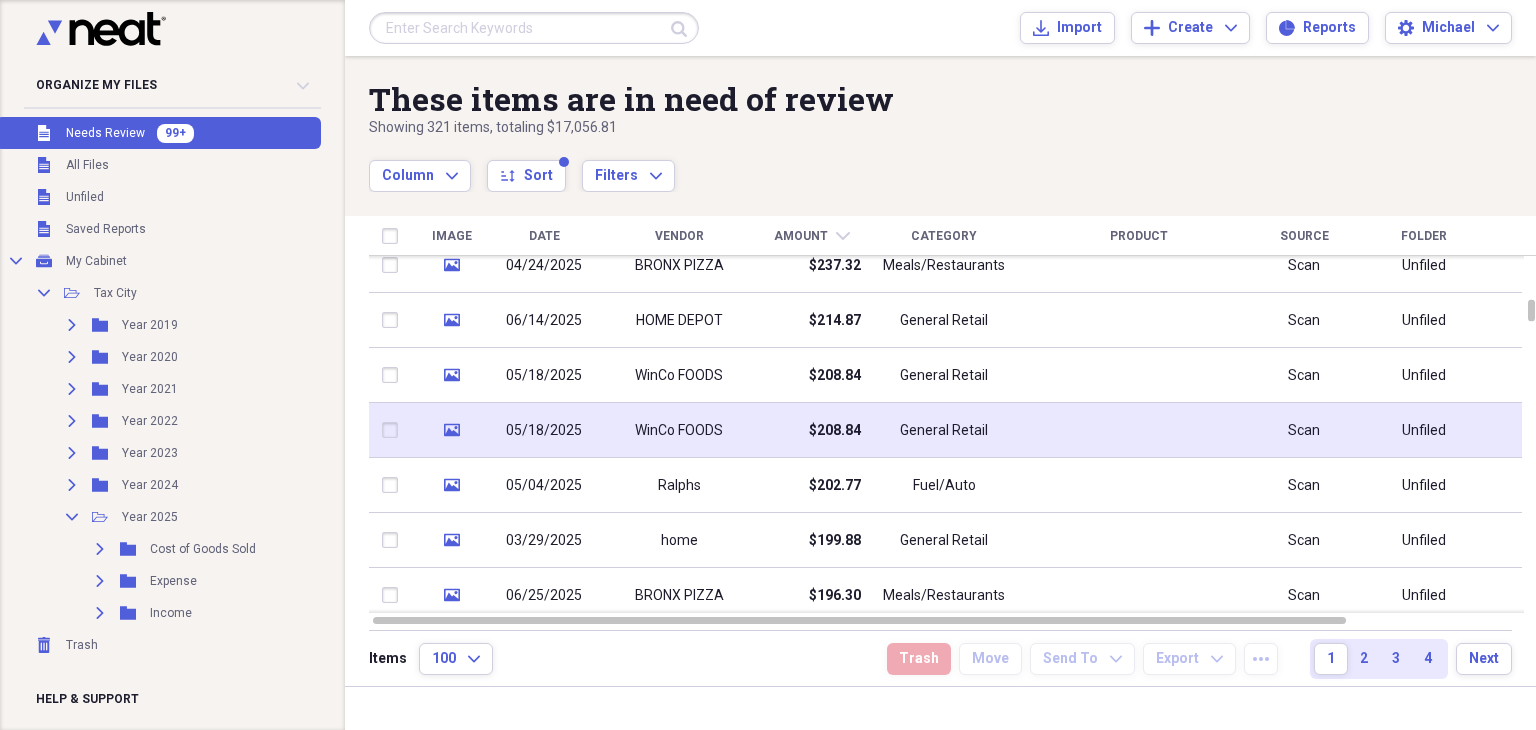 click on "WinCo FOODS" at bounding box center [679, 430] 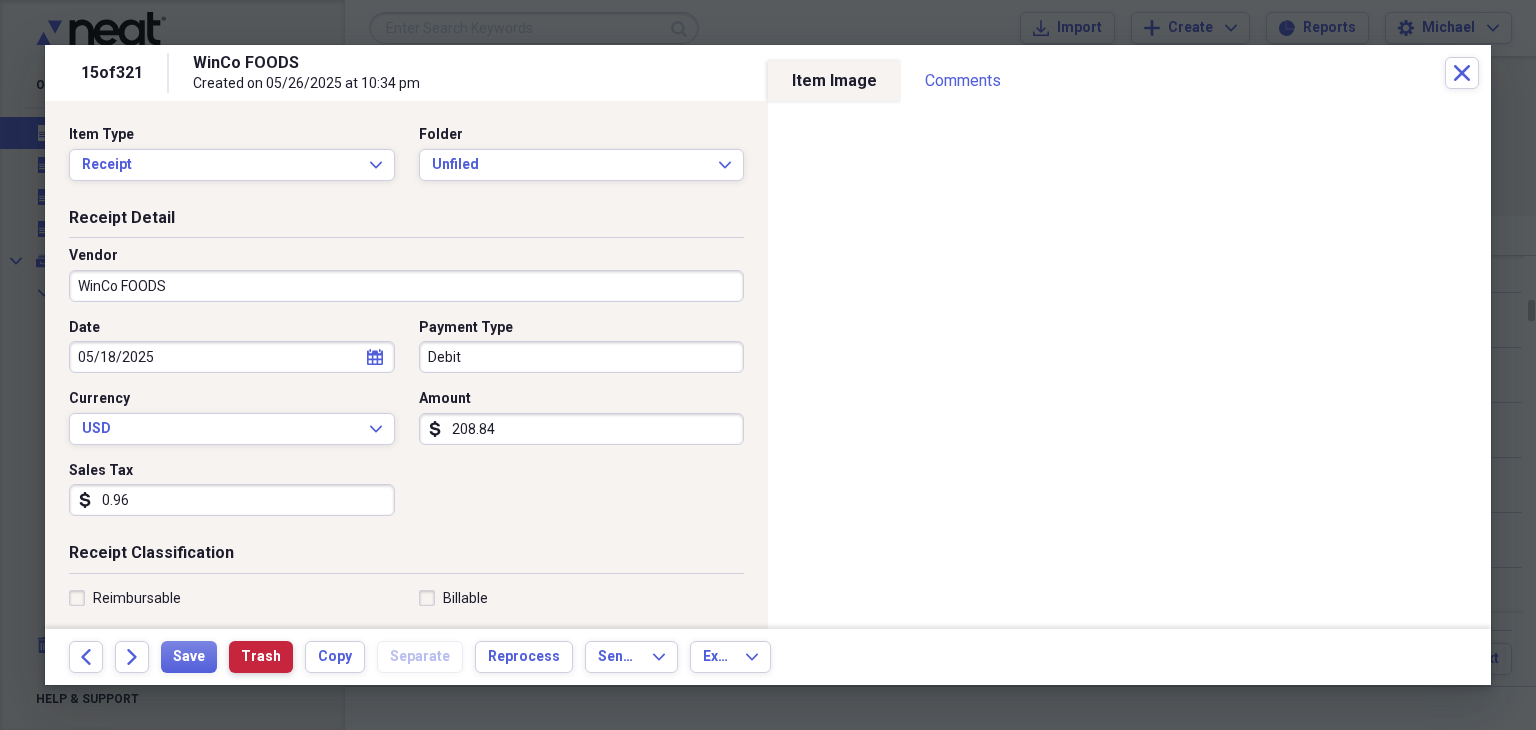 click on "Trash" at bounding box center [261, 657] 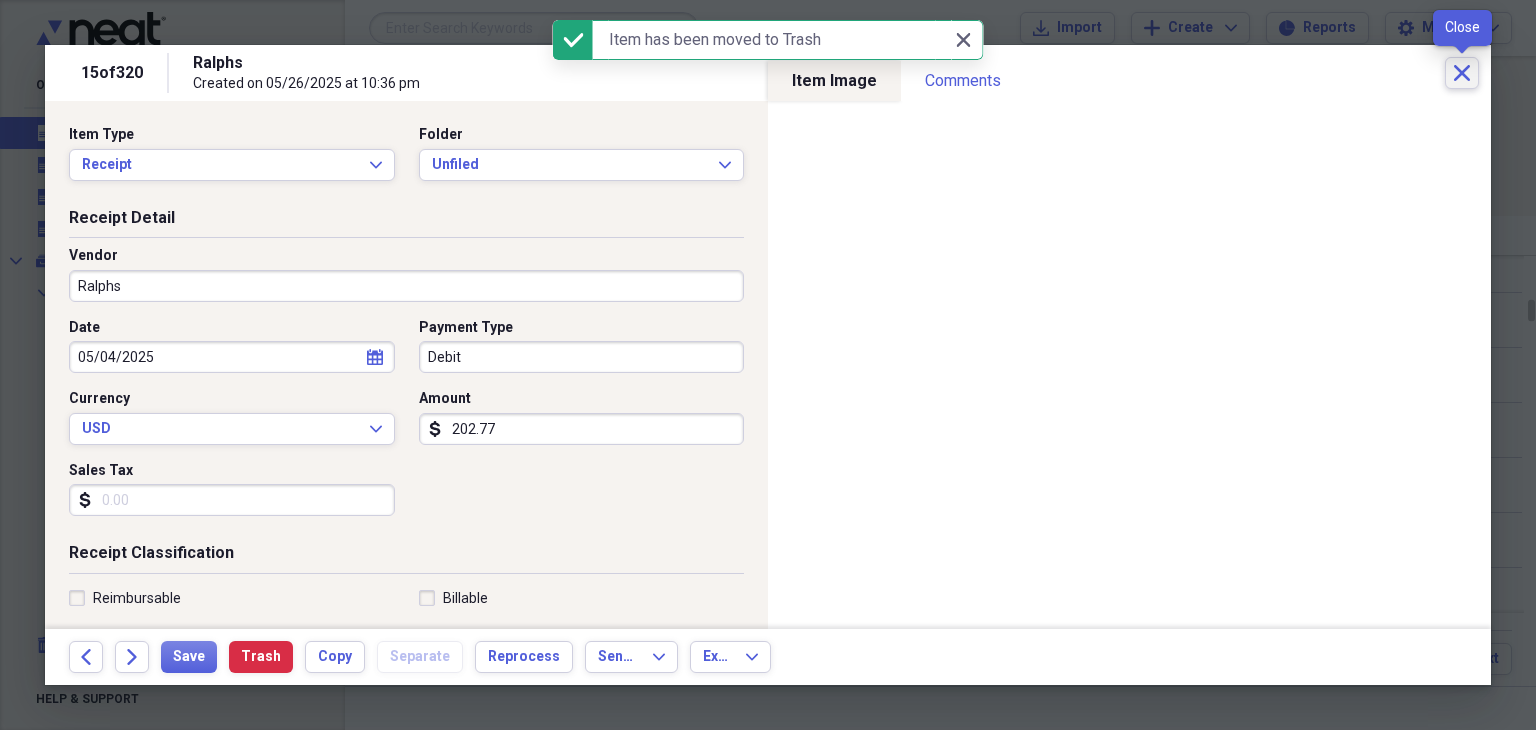 click 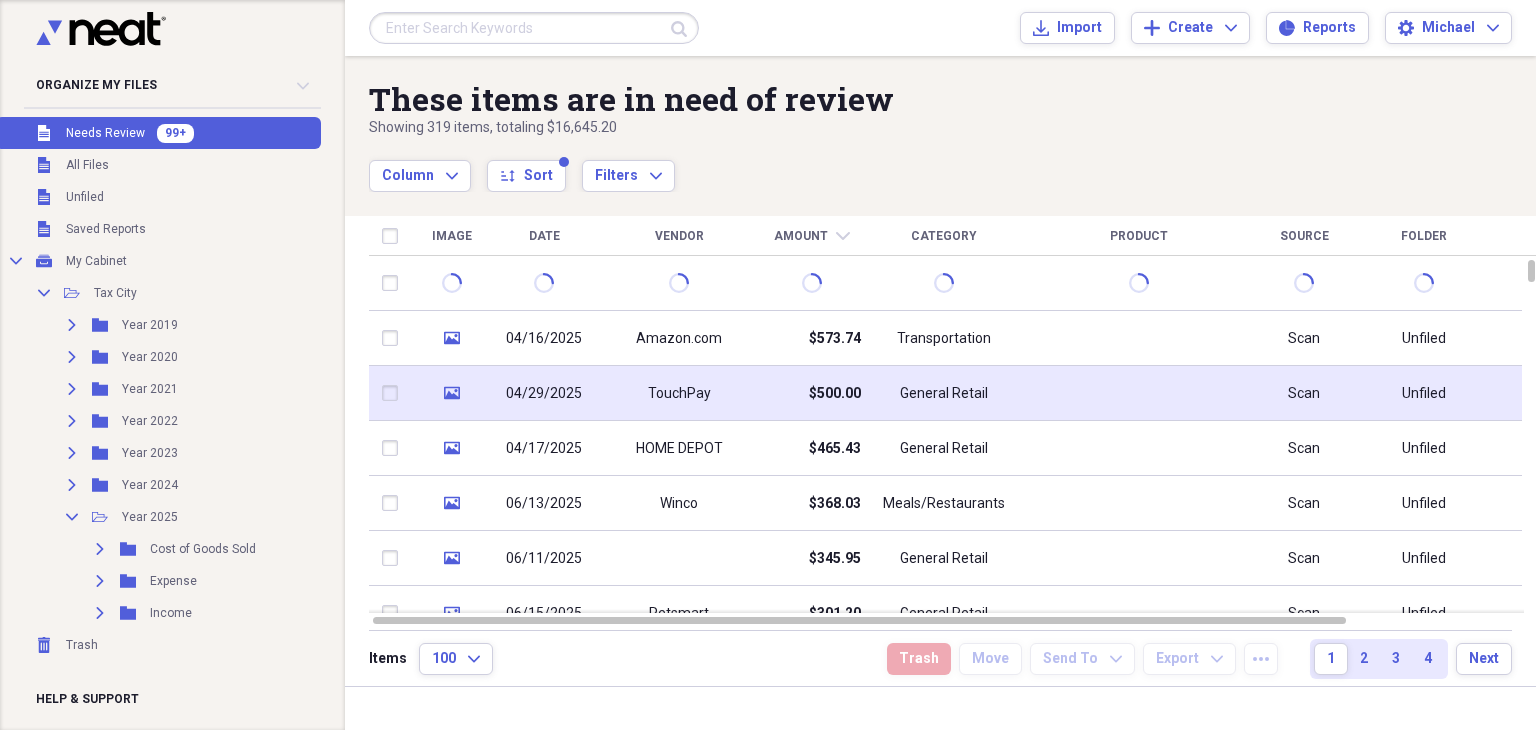click on "TouchPay" at bounding box center (679, 393) 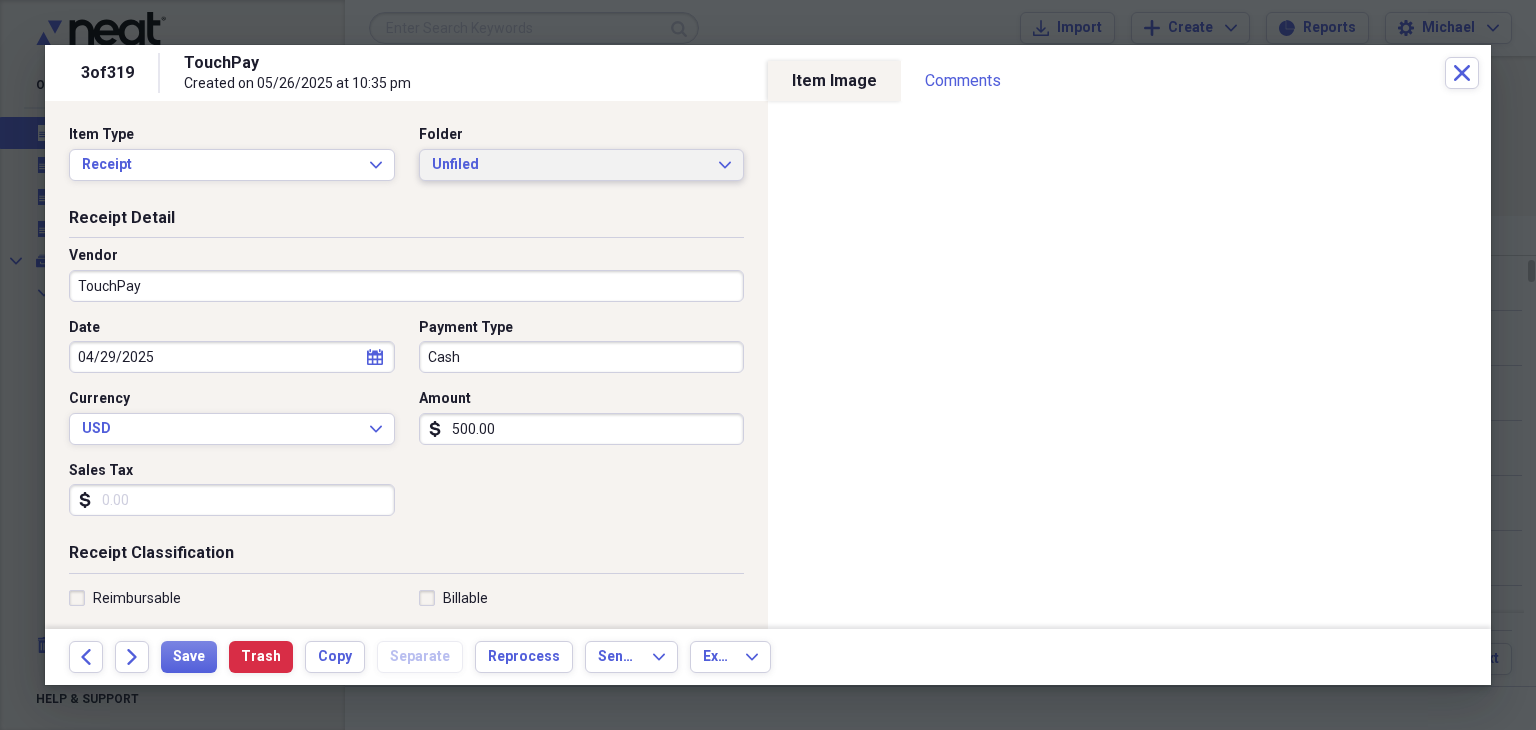 click on "Unfiled Expand" at bounding box center (582, 165) 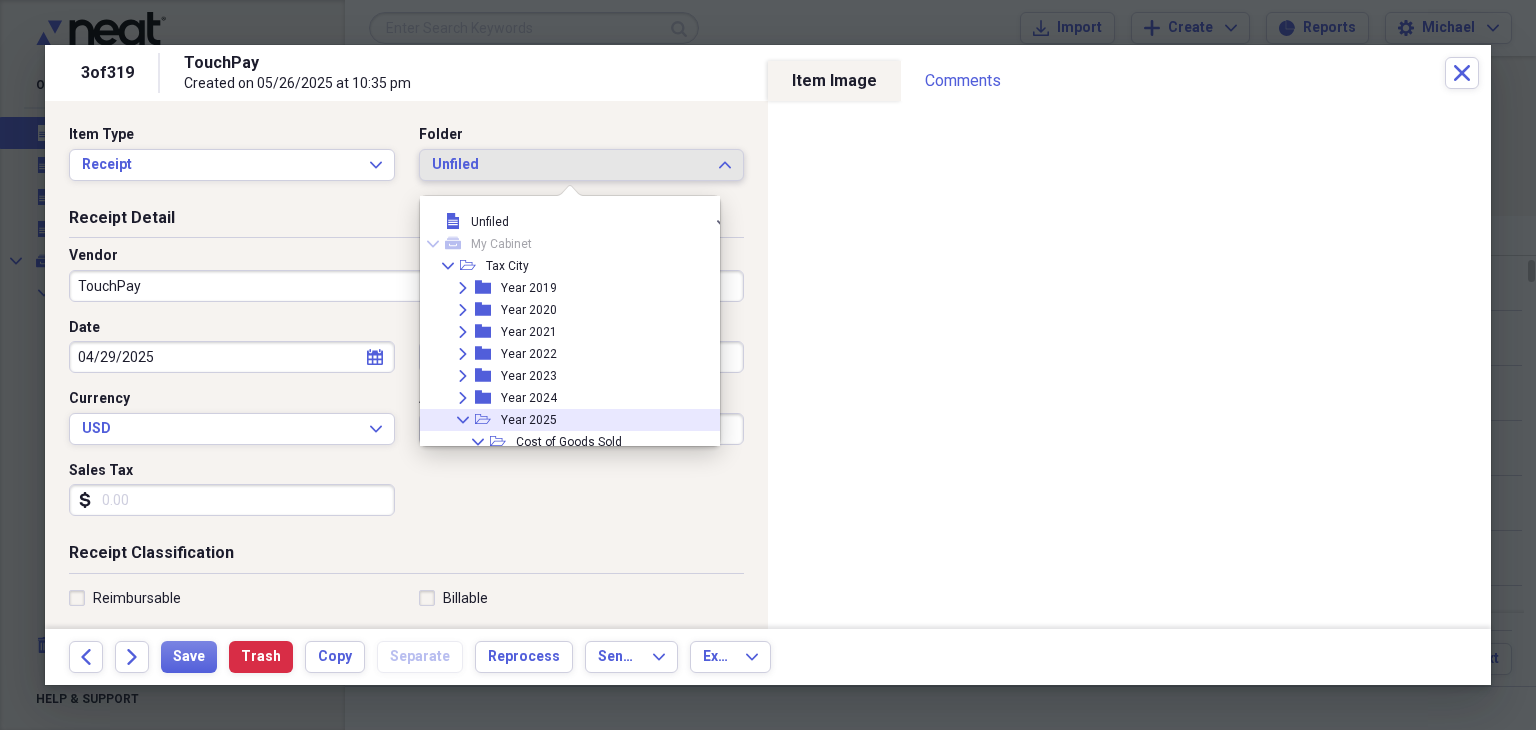 click on "Collapse" 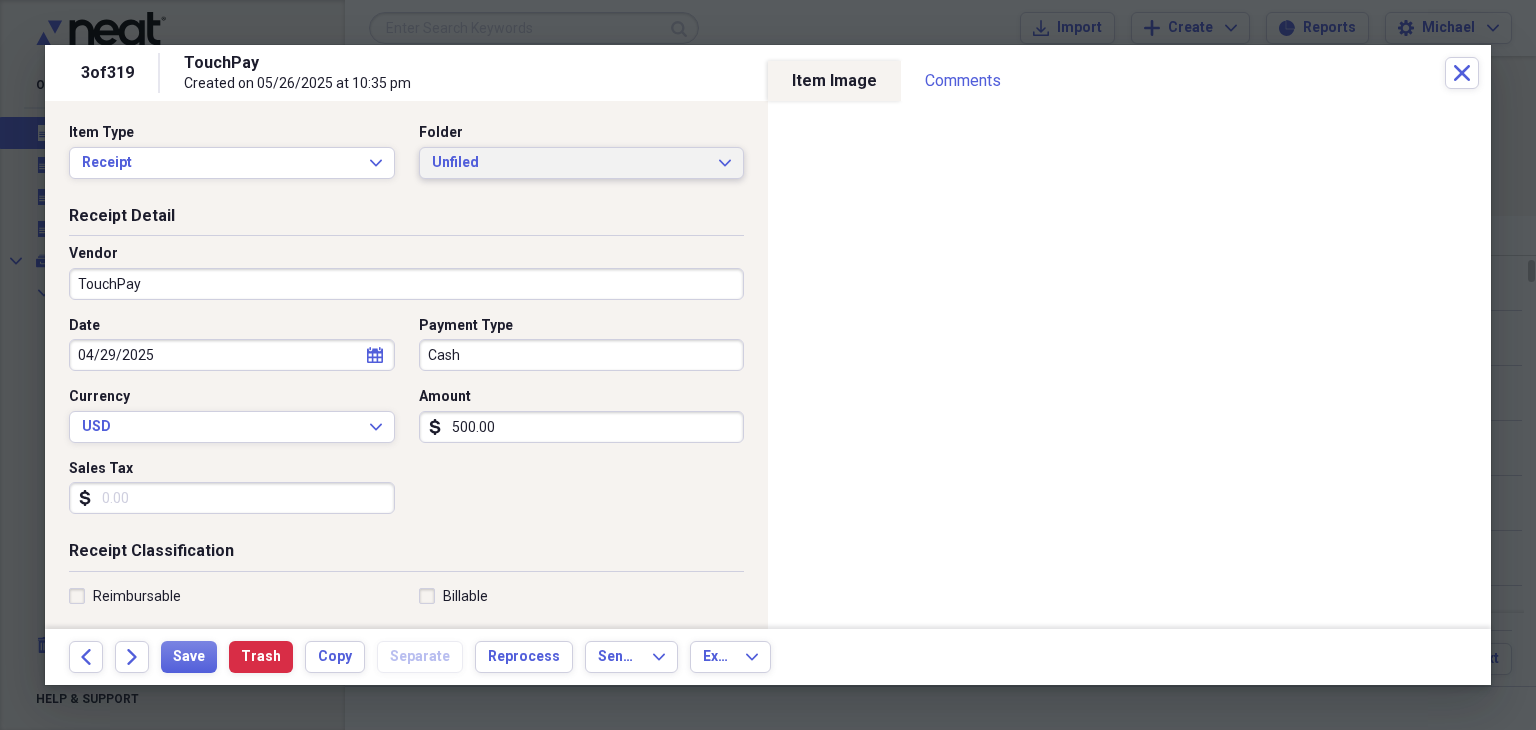 scroll, scrollTop: 0, scrollLeft: 0, axis: both 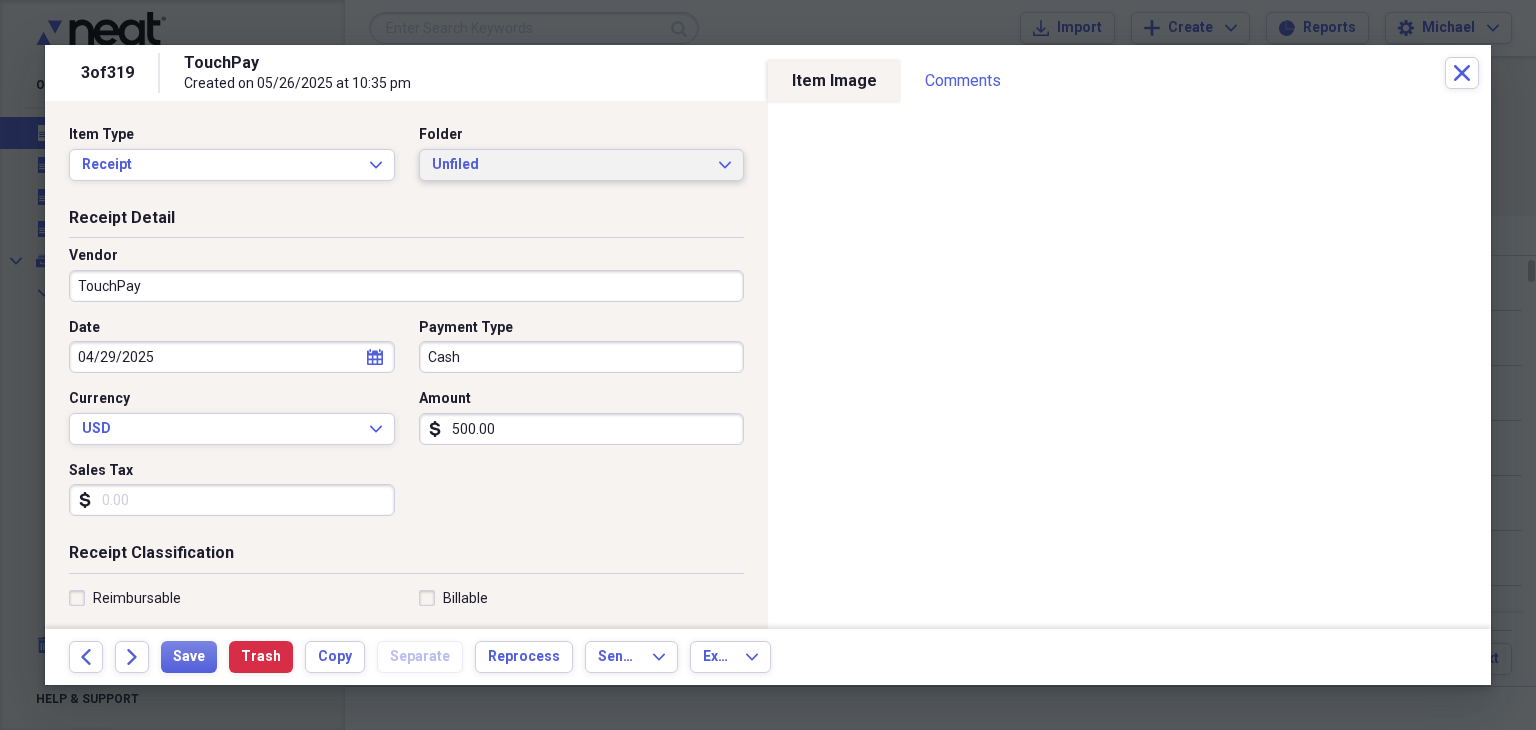 click on "Unfiled" at bounding box center [570, 165] 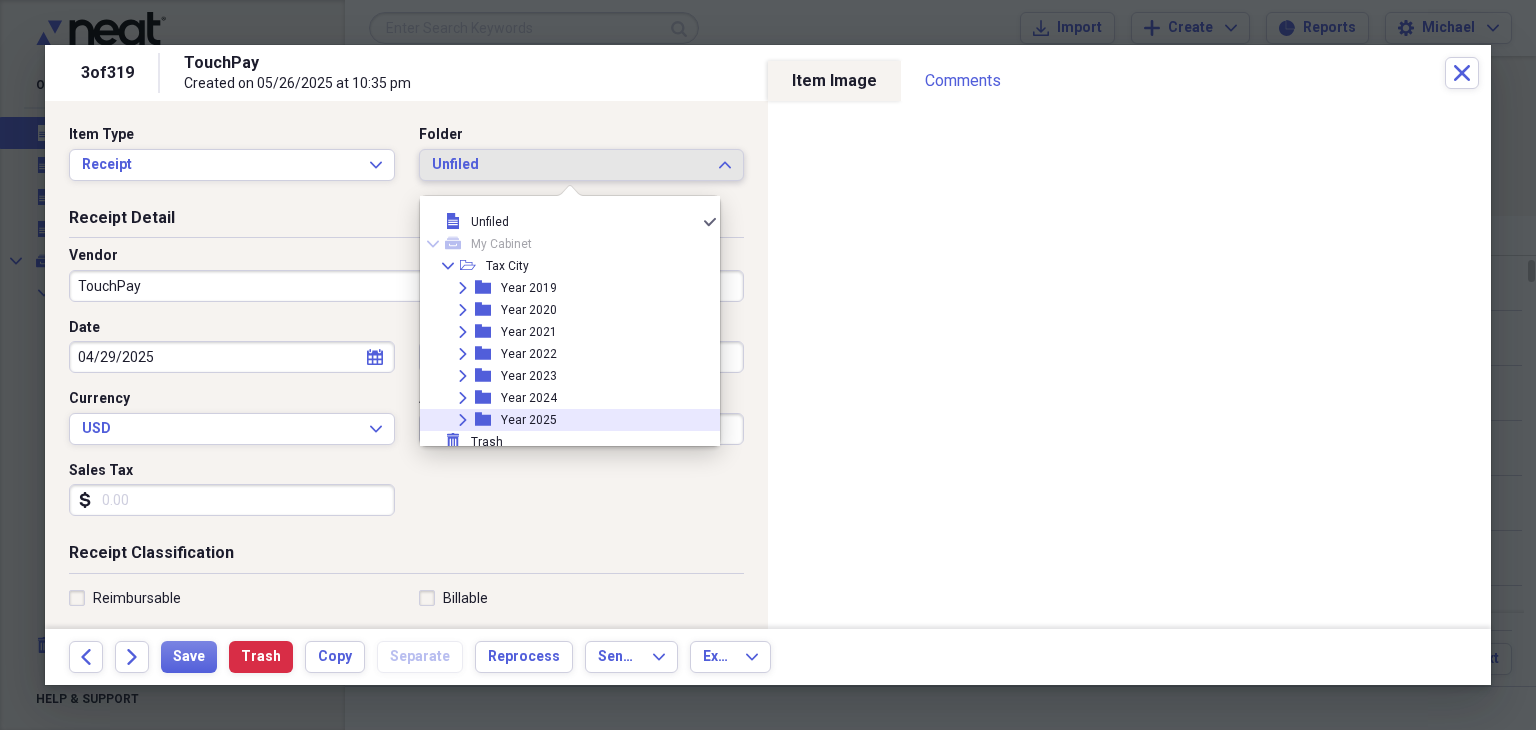 click 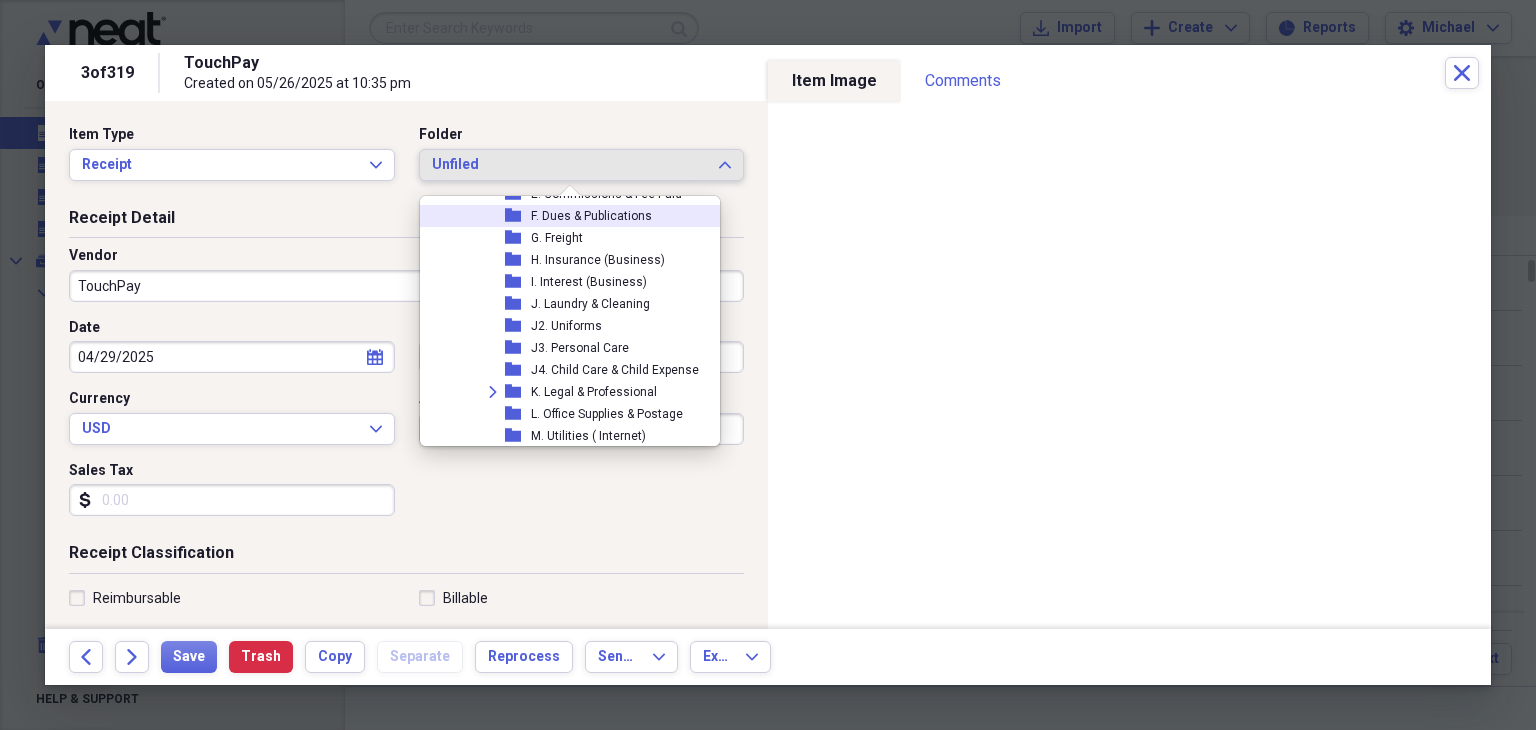 scroll, scrollTop: 514, scrollLeft: 0, axis: vertical 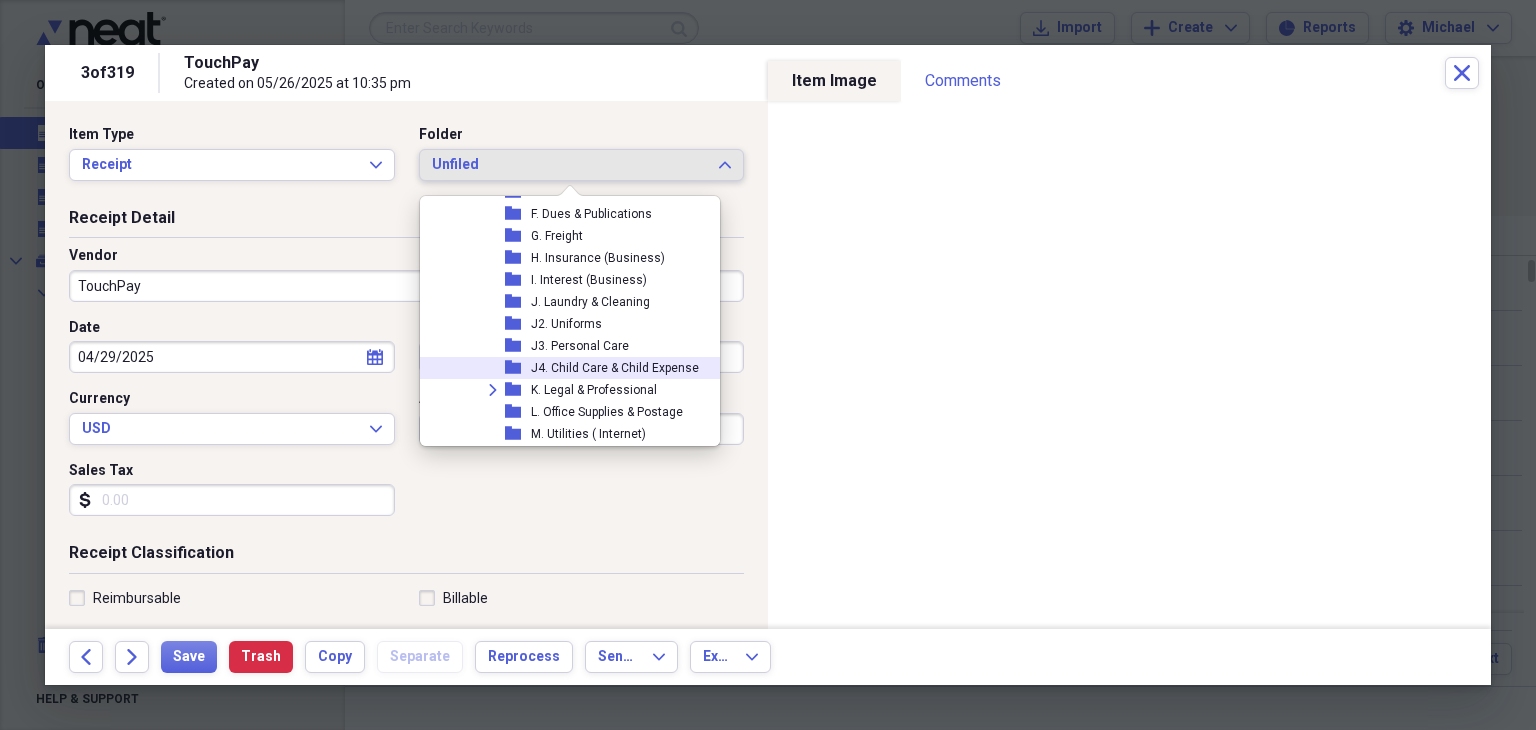 click on "folder J4. Child Care & Child Expense" at bounding box center (569, 368) 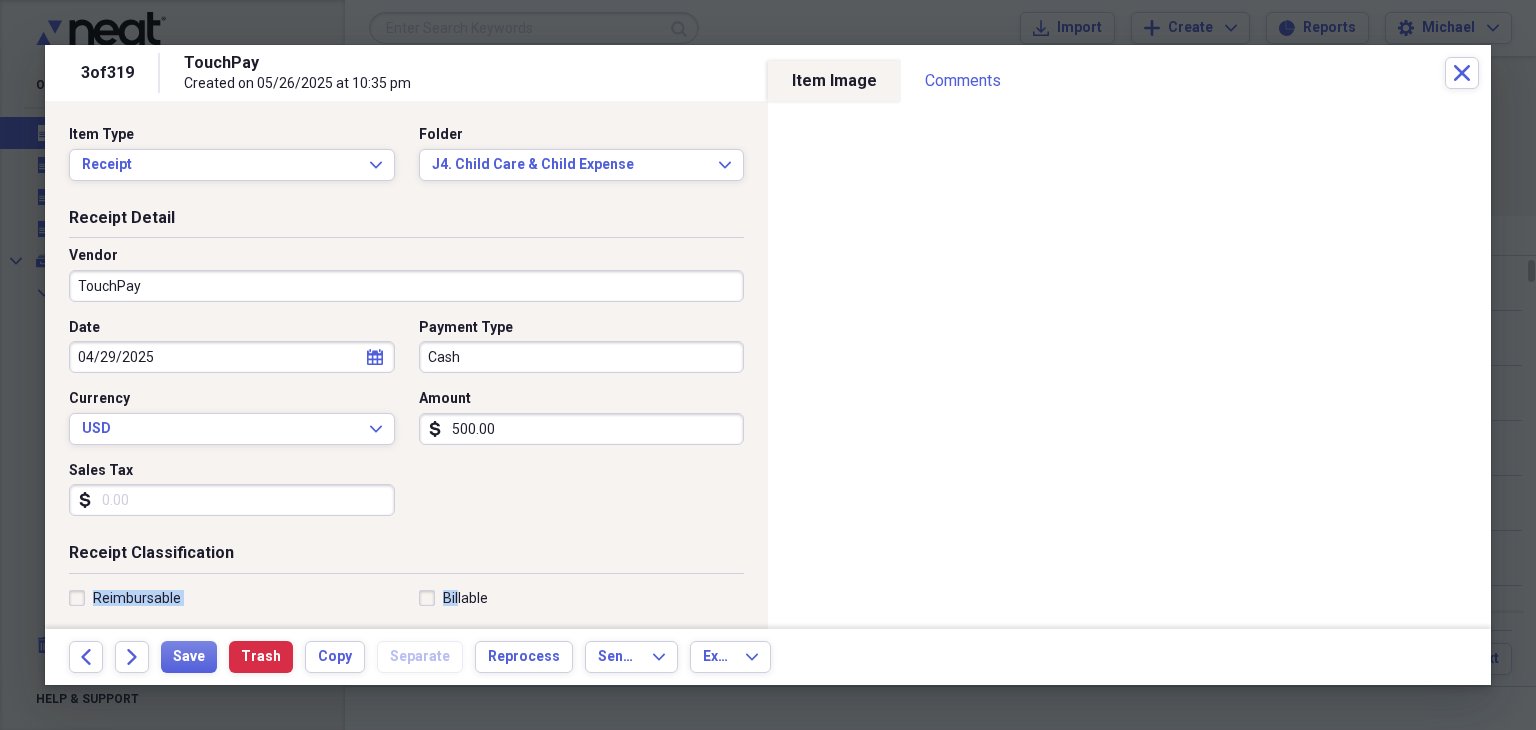 drag, startPoint x: 449, startPoint y: 586, endPoint x: 459, endPoint y: 552, distance: 35.44009 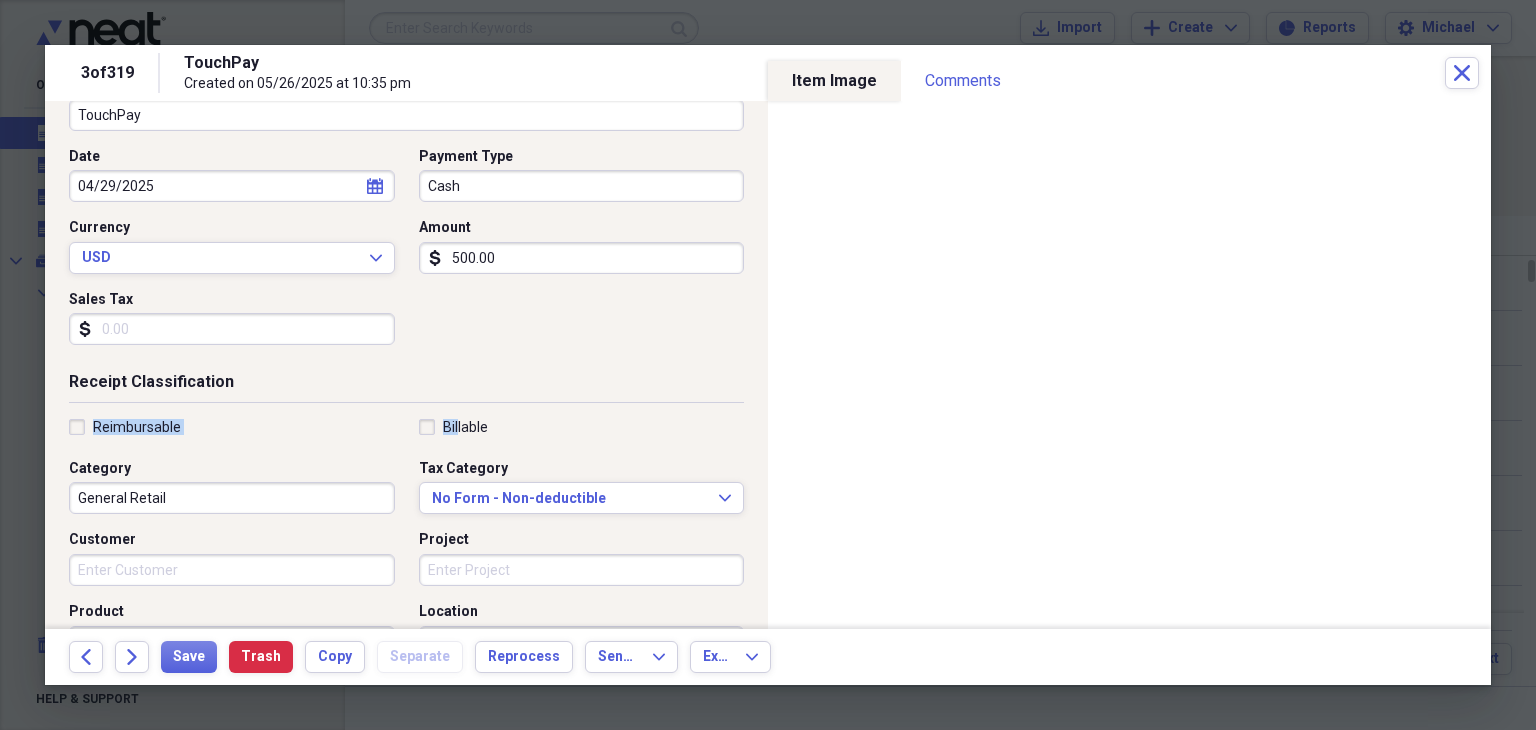 scroll, scrollTop: 172, scrollLeft: 0, axis: vertical 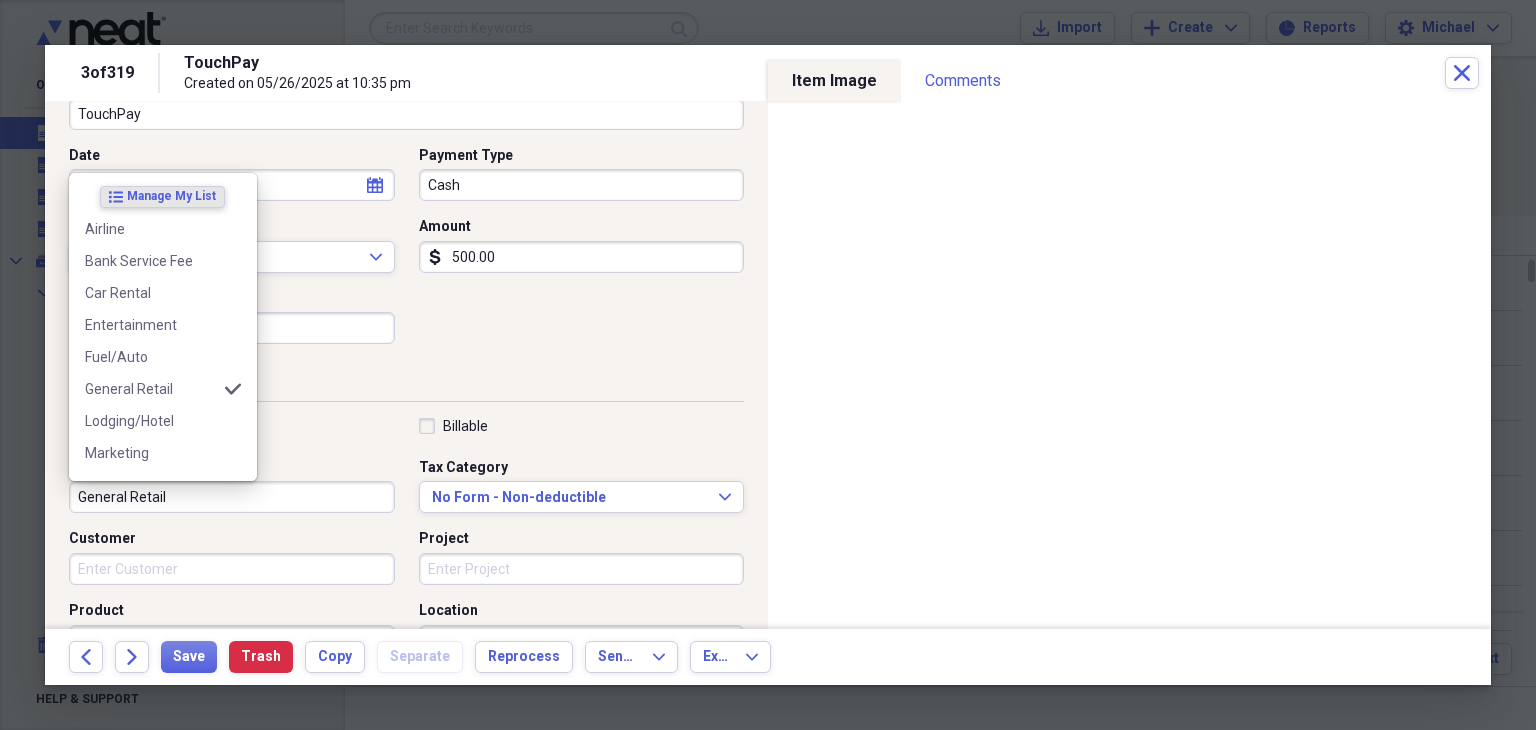 click on "General Retail" at bounding box center (232, 497) 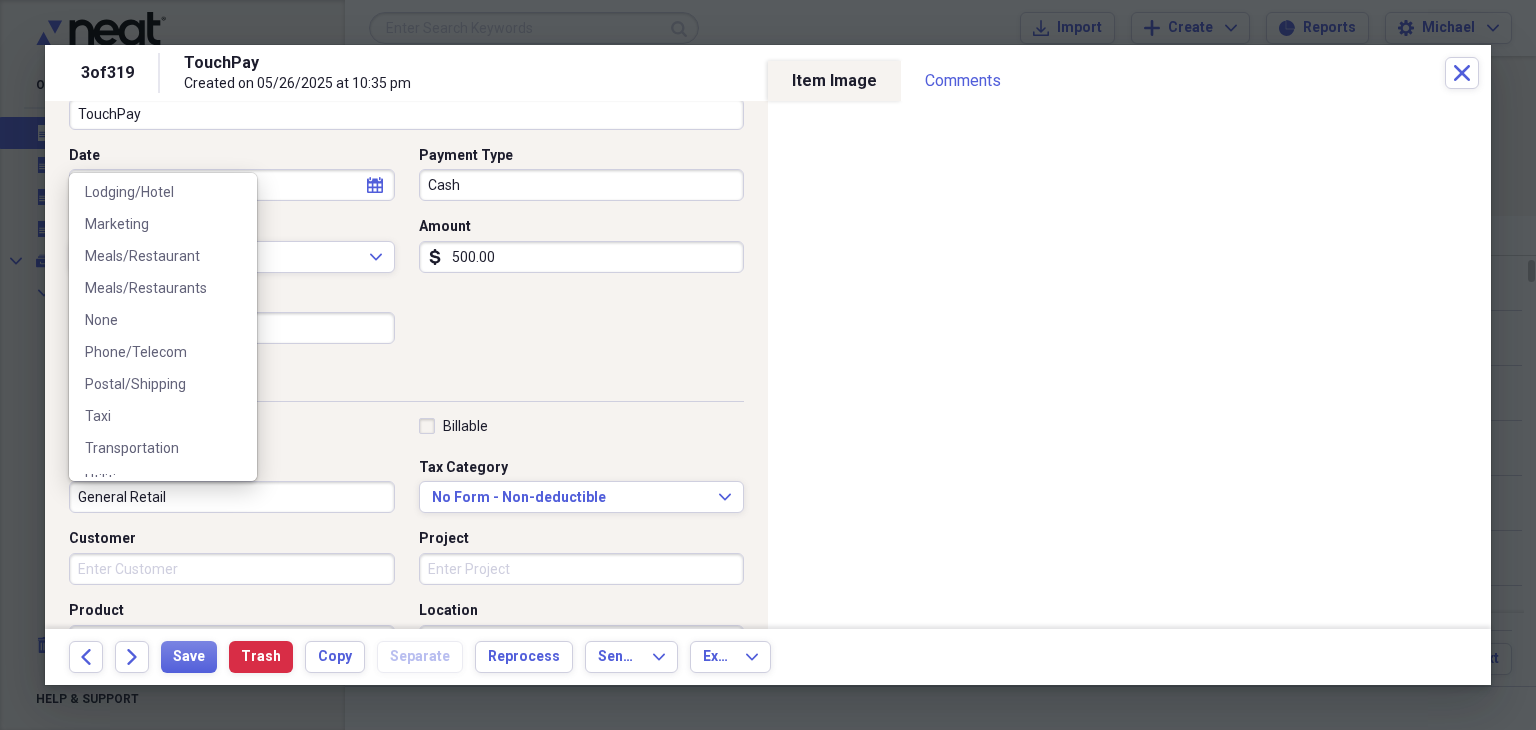 scroll, scrollTop: 252, scrollLeft: 0, axis: vertical 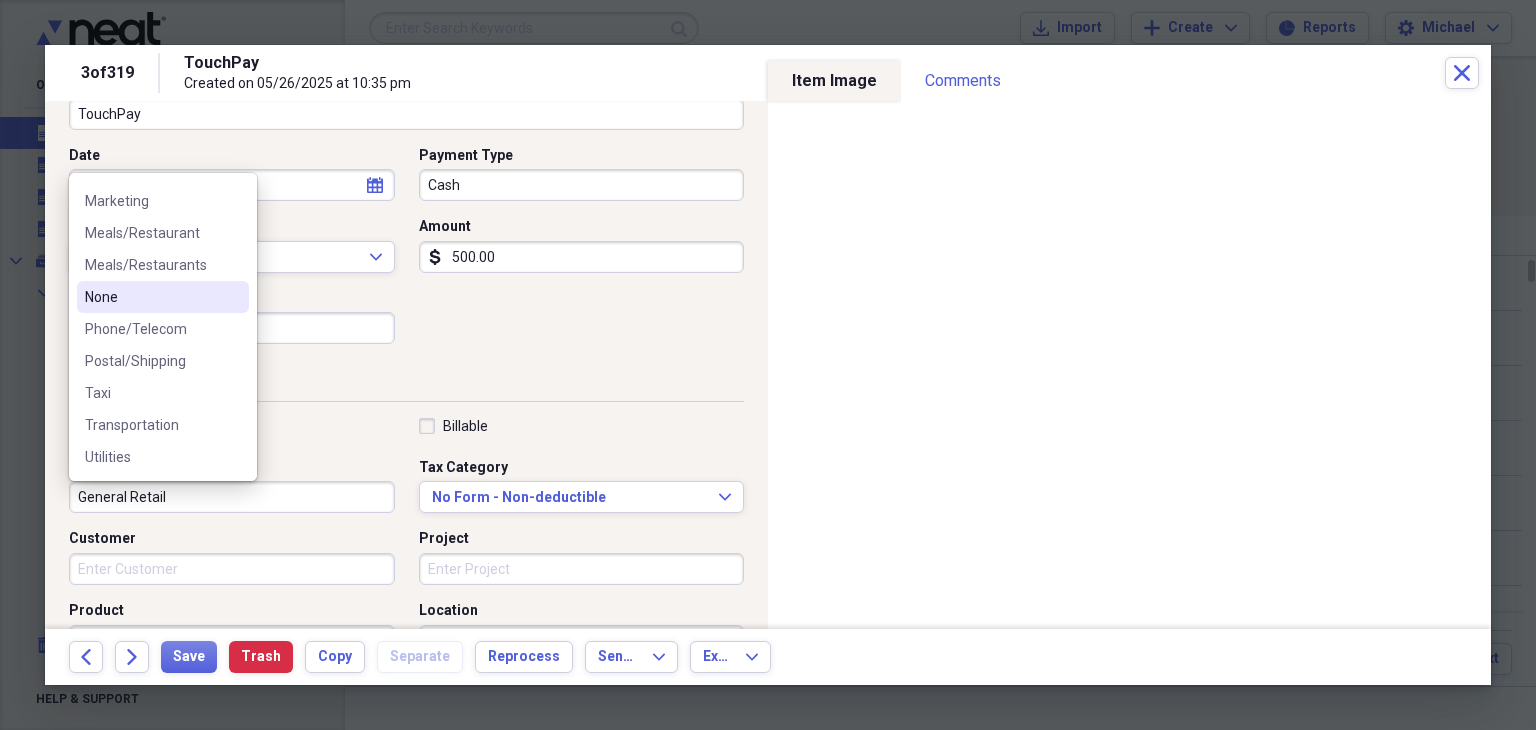 click on "None" at bounding box center (151, 297) 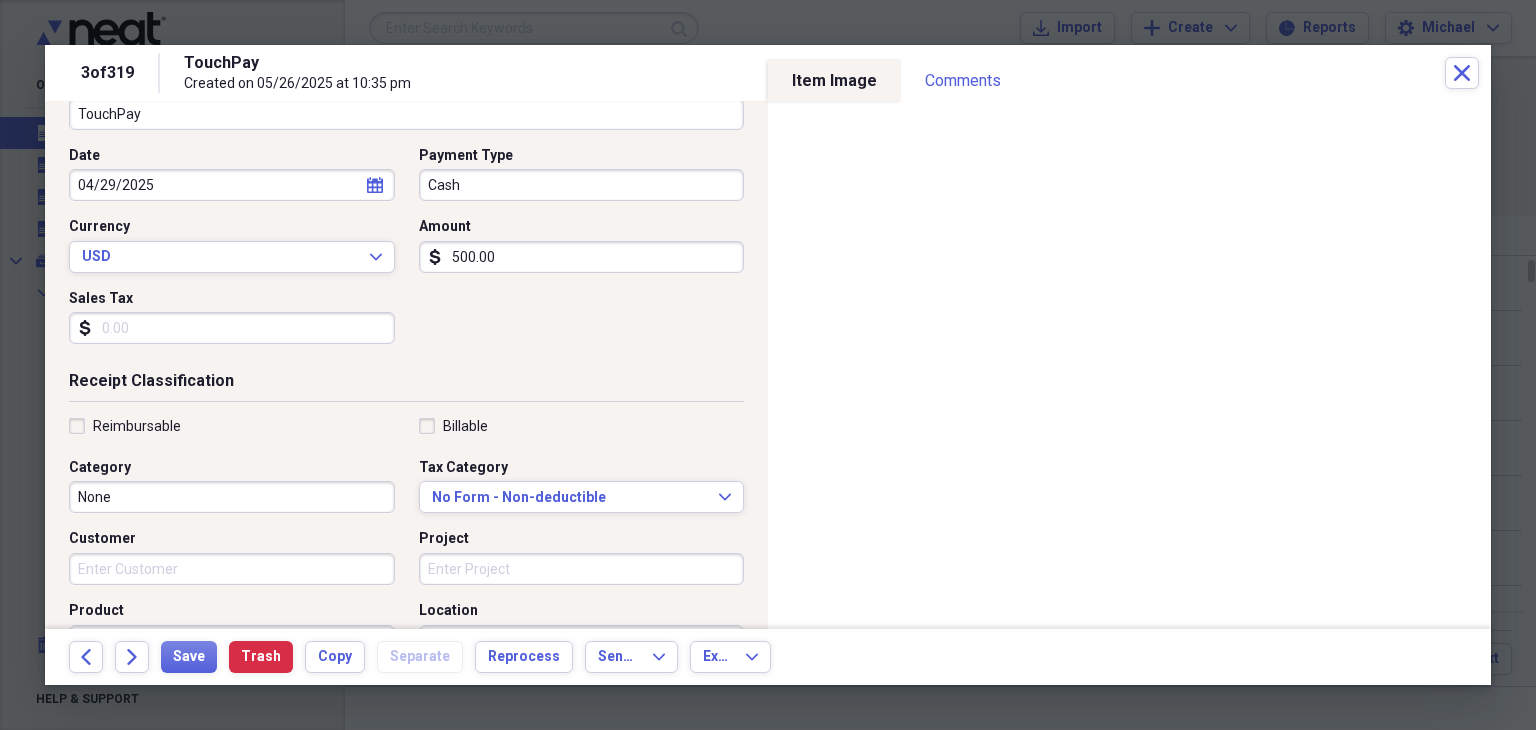 click on "Date 04/29/2025 calendar Calendar Payment Type Cash Currency USD Expand Amount dollar-sign 500.00 Sales Tax dollar-sign" at bounding box center (406, 253) 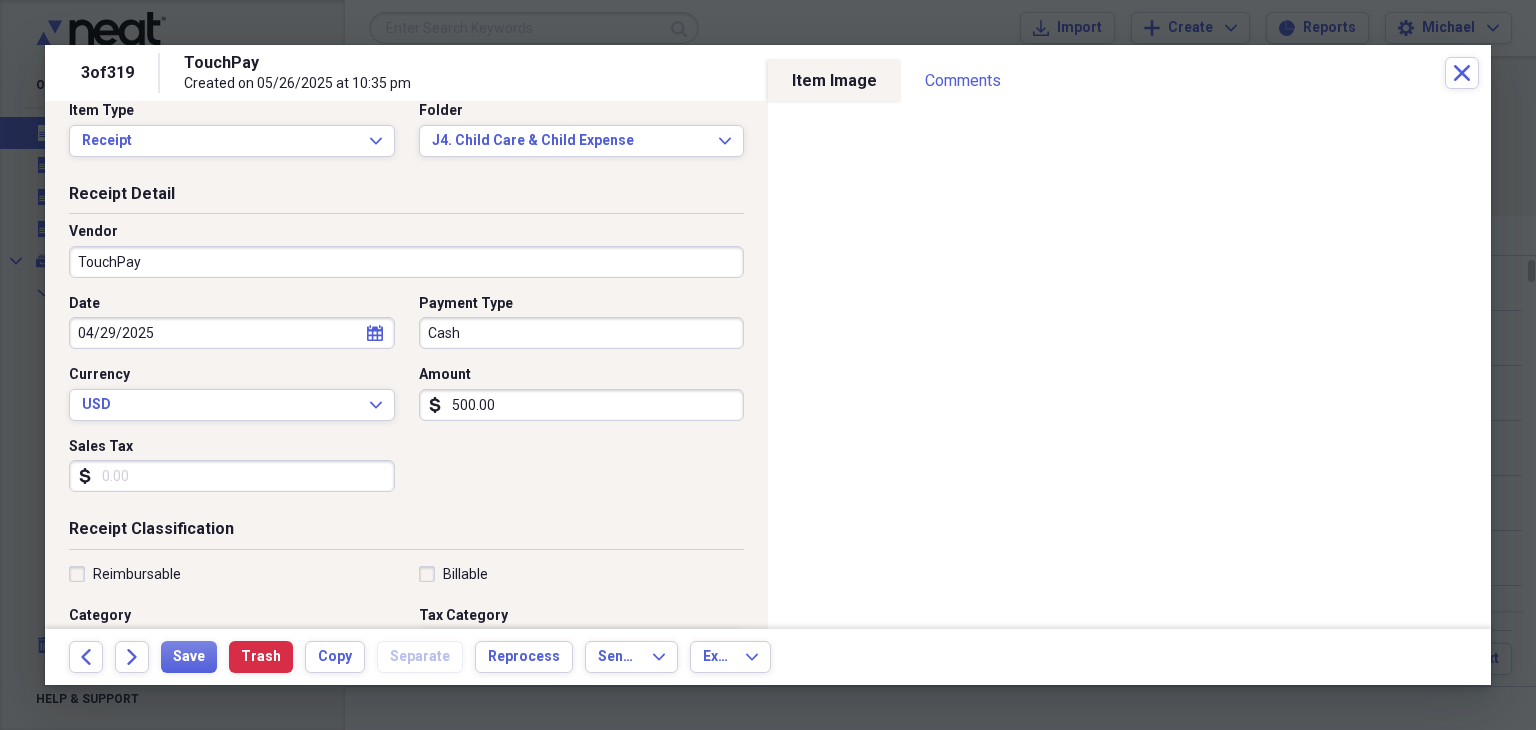 scroll, scrollTop: 20, scrollLeft: 0, axis: vertical 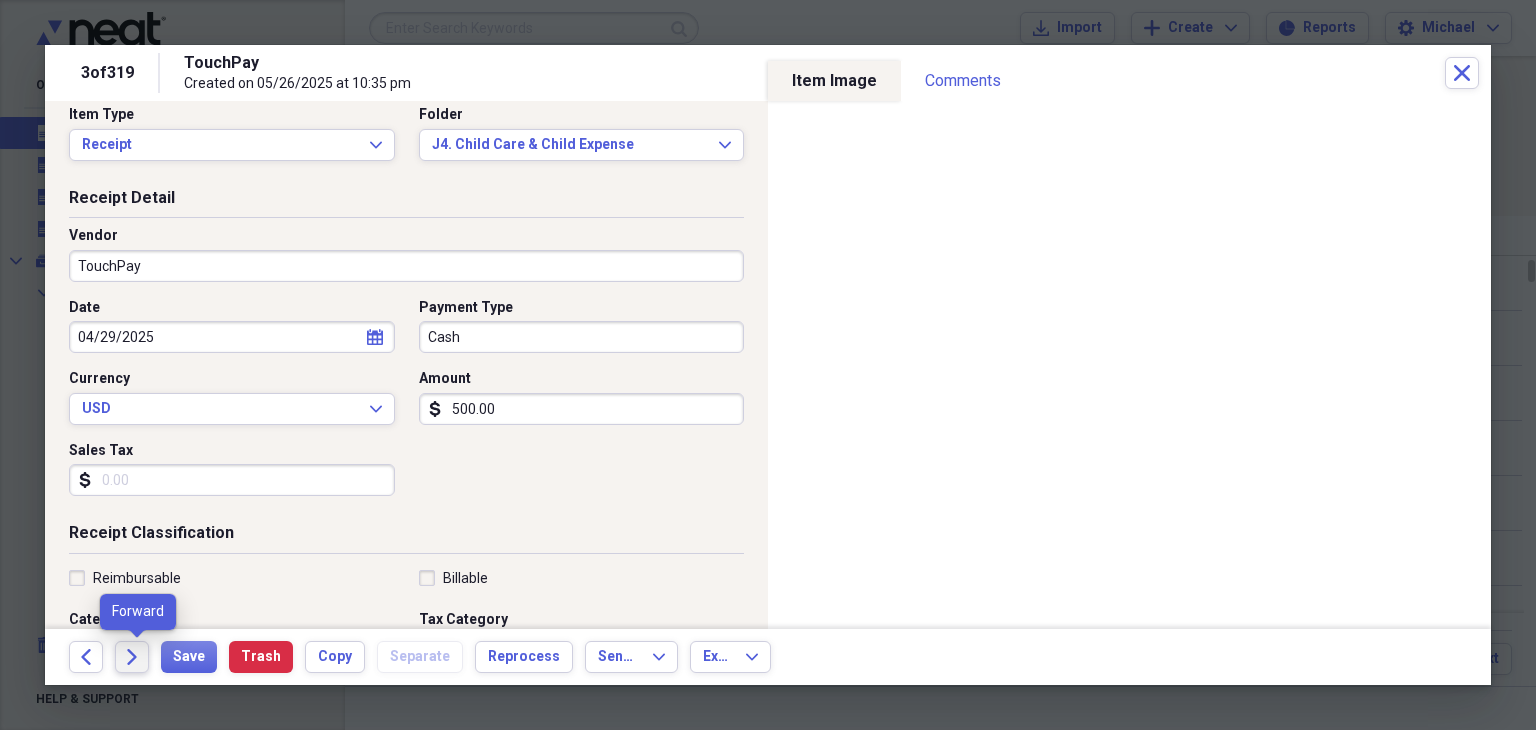 click on "Forward" at bounding box center [132, 657] 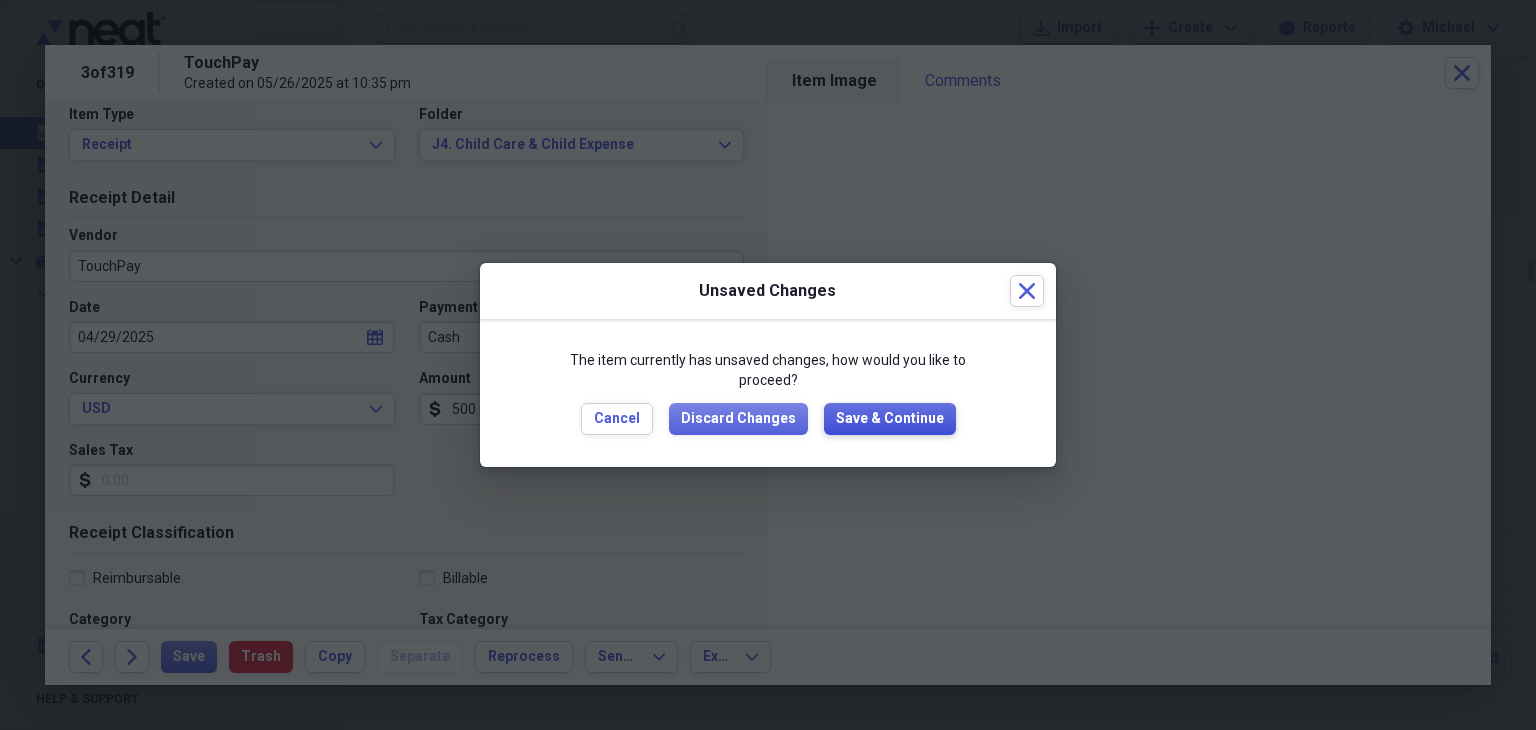 click on "Save & Continue" at bounding box center [890, 419] 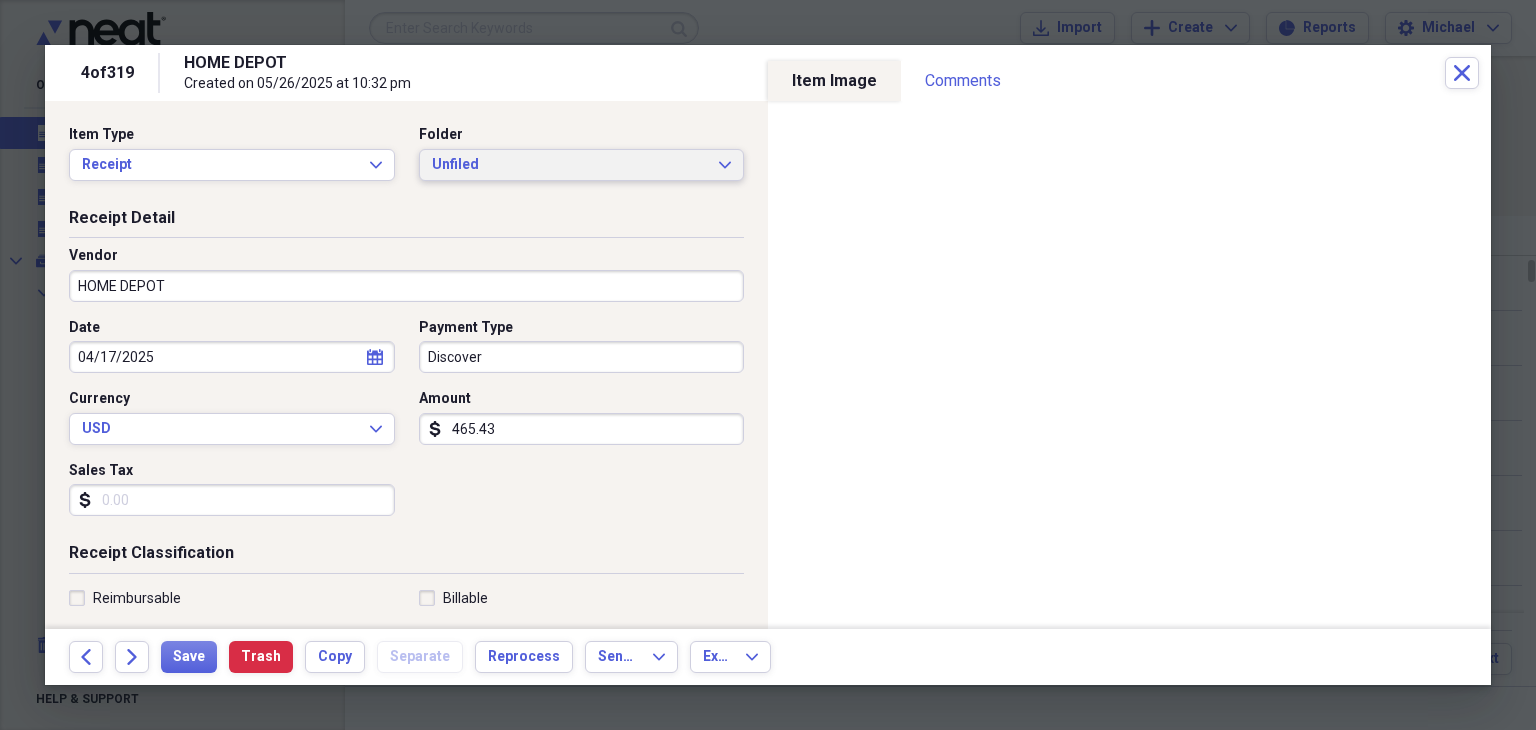 click on "Unfiled Expand" at bounding box center (582, 165) 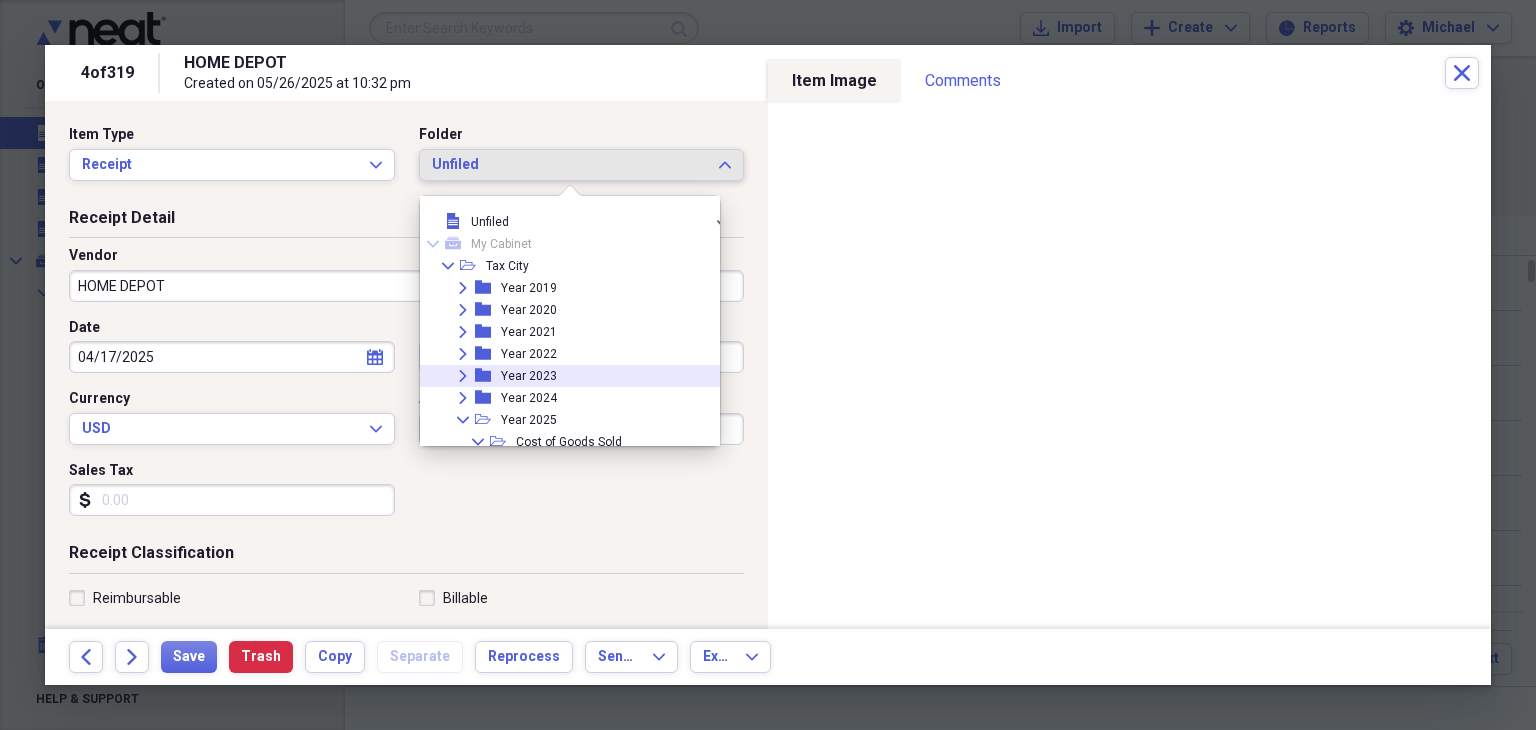 drag, startPoint x: 544, startPoint y: 398, endPoint x: 551, endPoint y: 377, distance: 22.135944 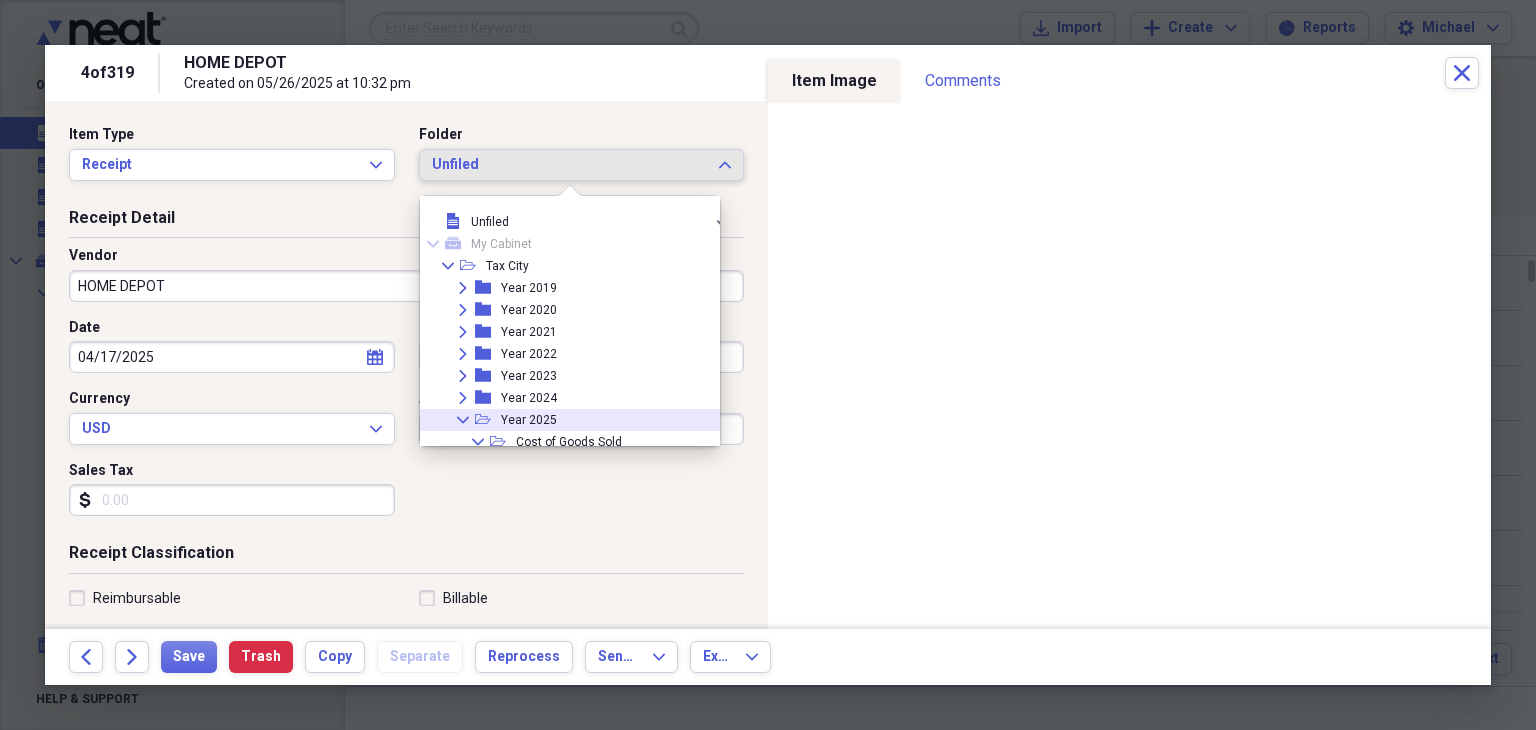 drag, startPoint x: 551, startPoint y: 377, endPoint x: 534, endPoint y: 416, distance: 42.544094 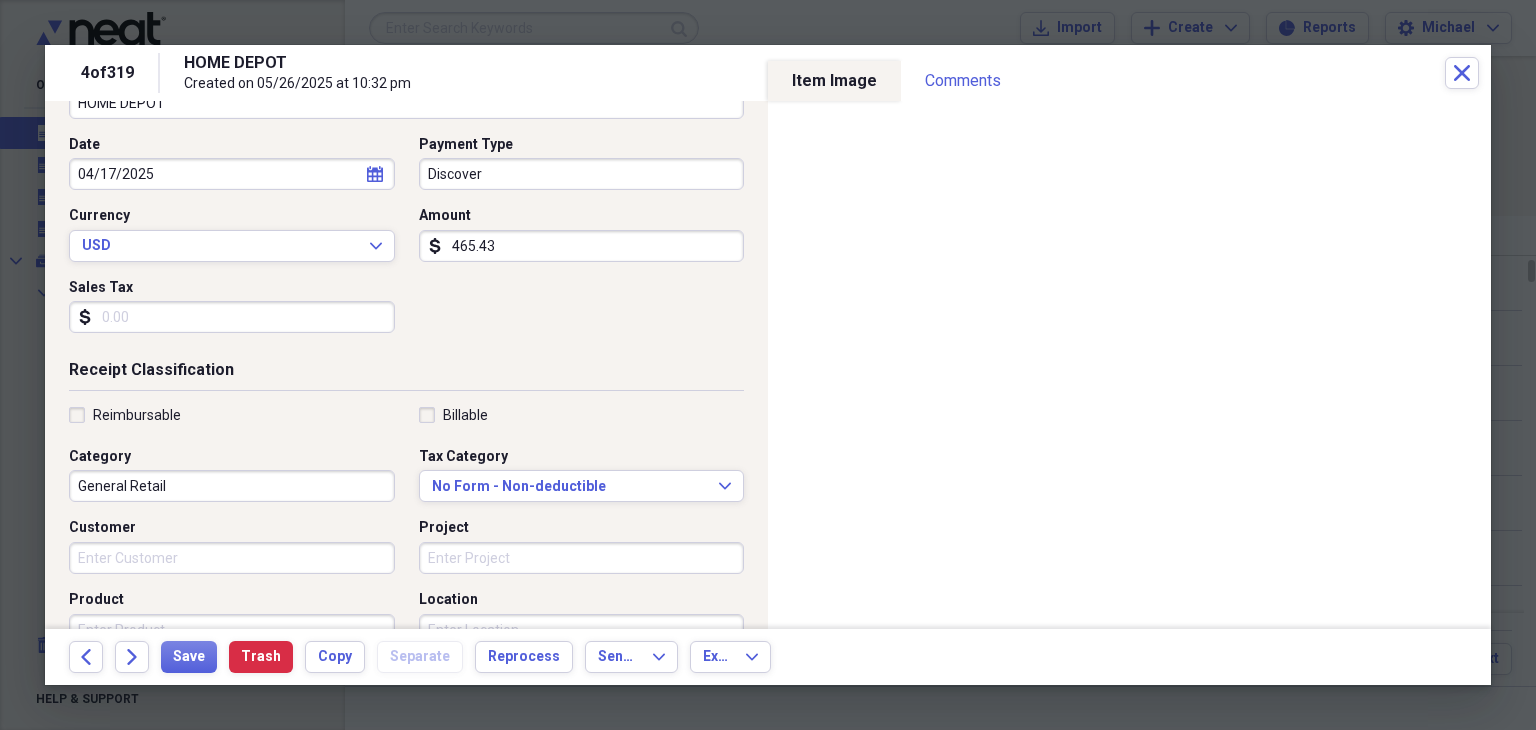 scroll, scrollTop: 42, scrollLeft: 0, axis: vertical 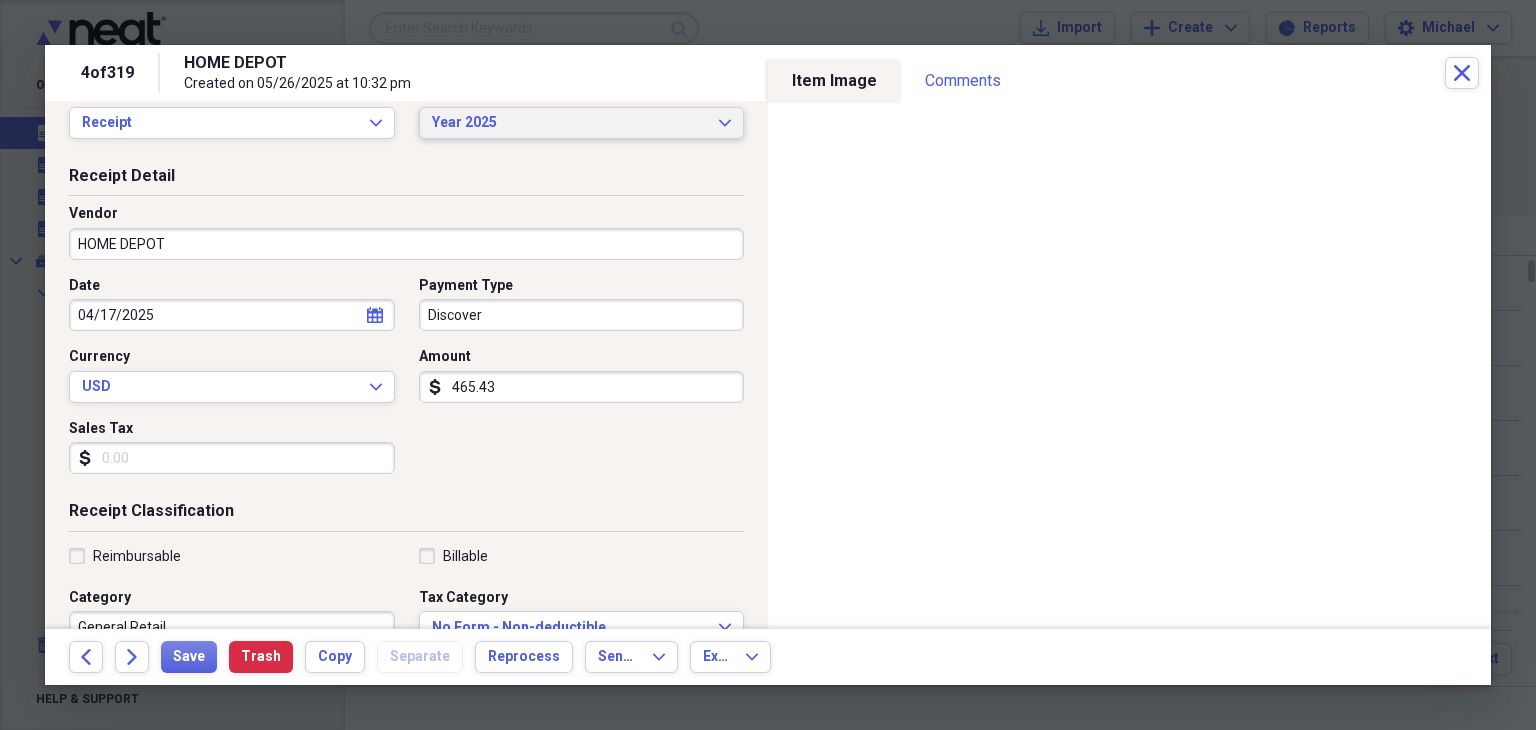 click on "Year 2025" at bounding box center [570, 123] 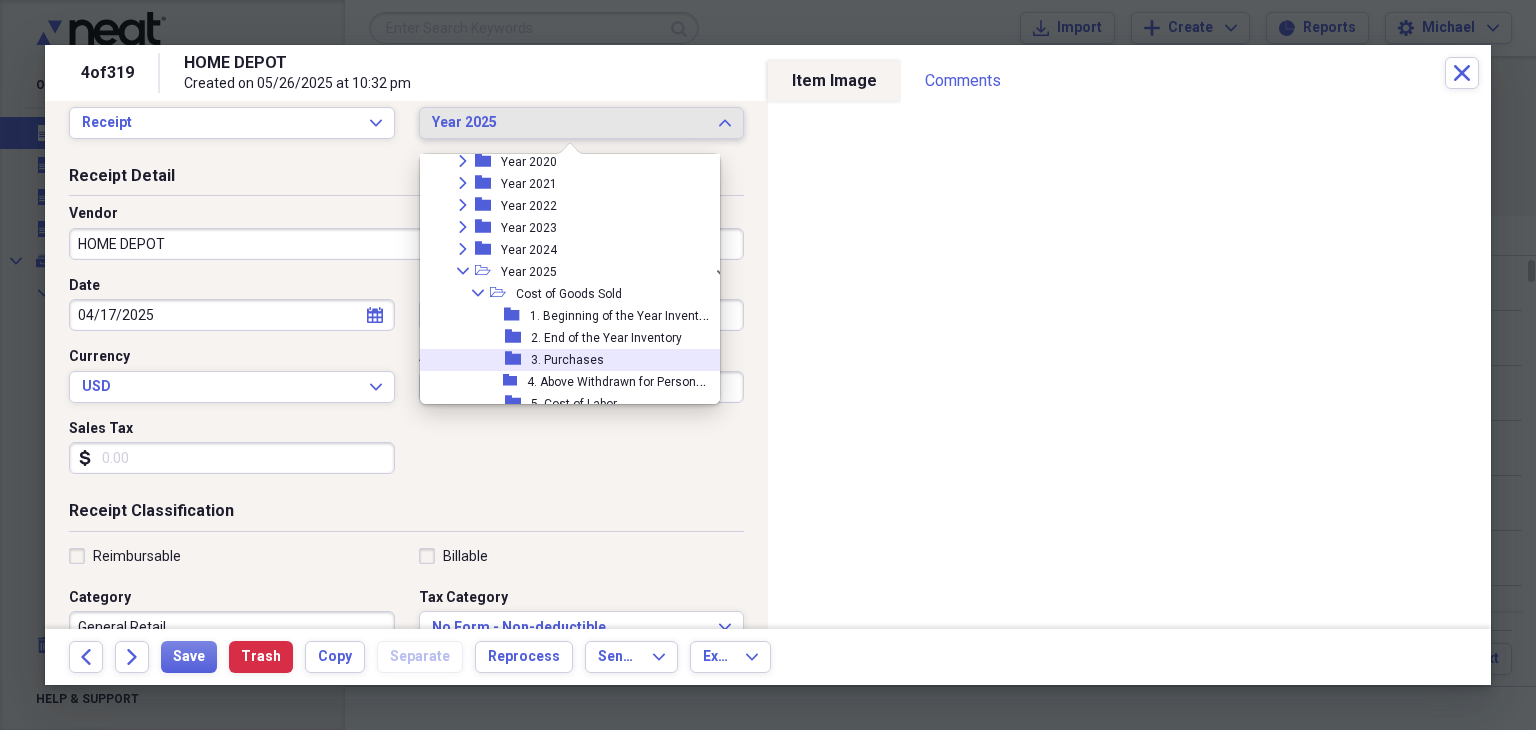 scroll, scrollTop: 172, scrollLeft: 0, axis: vertical 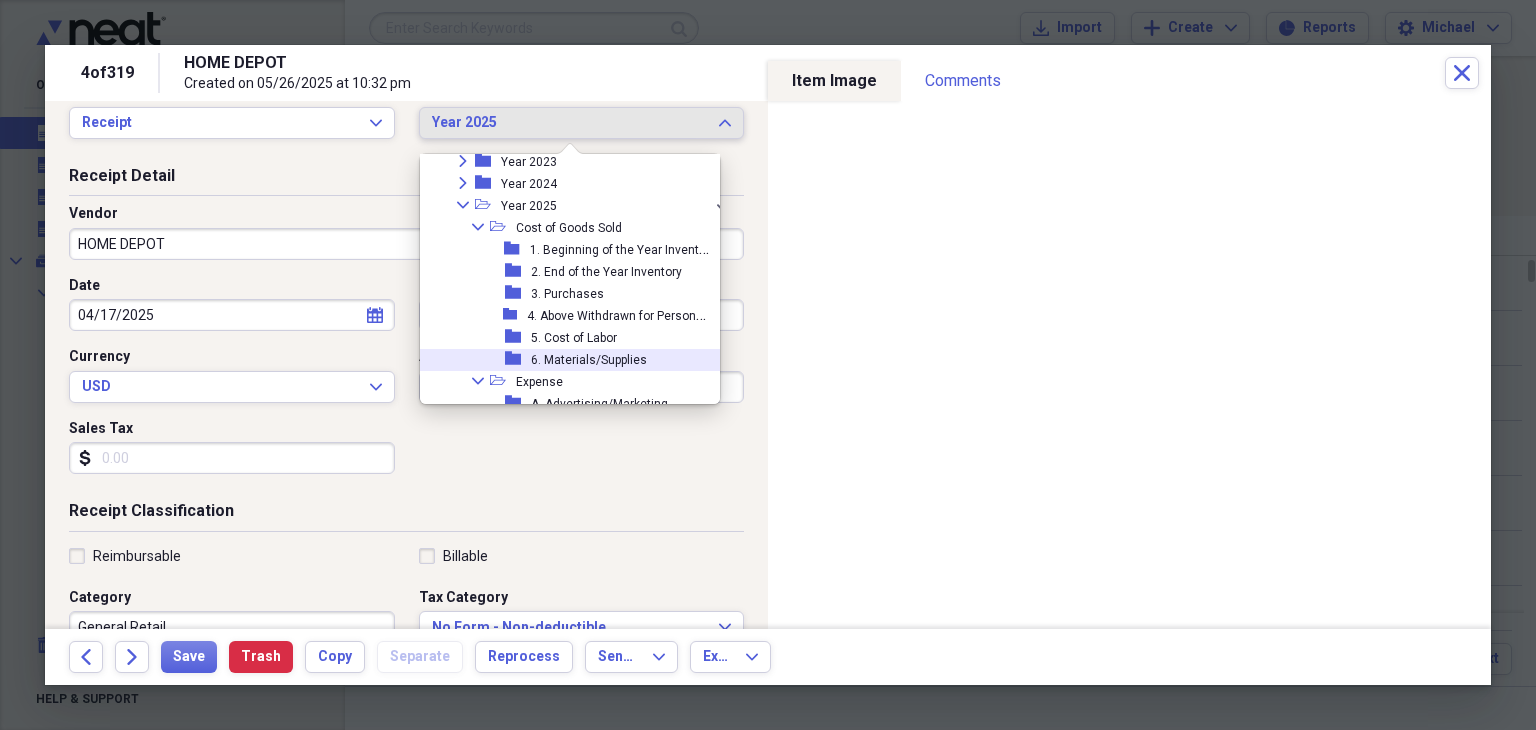click 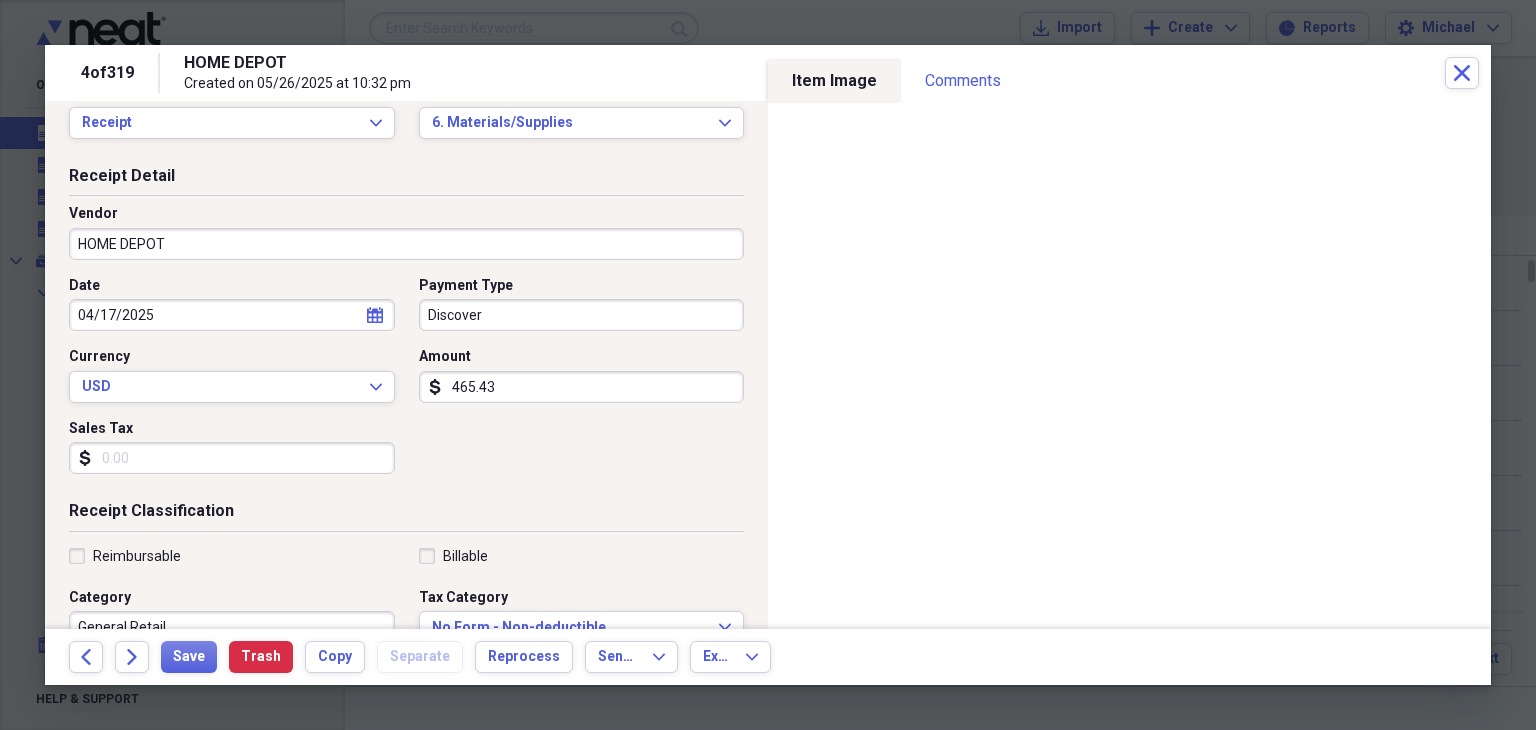 click on "Sales Tax" at bounding box center (232, 458) 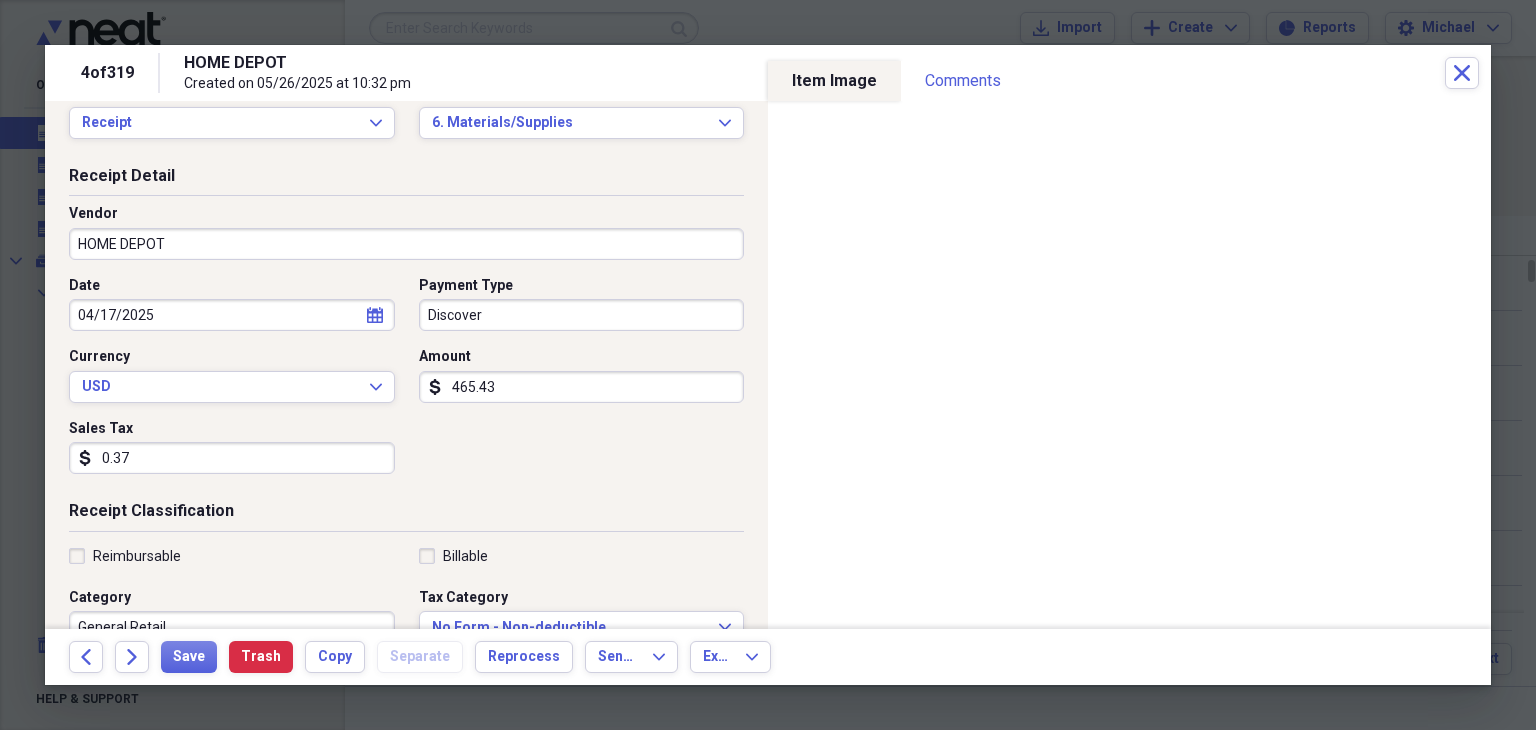 click on "0.37" at bounding box center (232, 458) 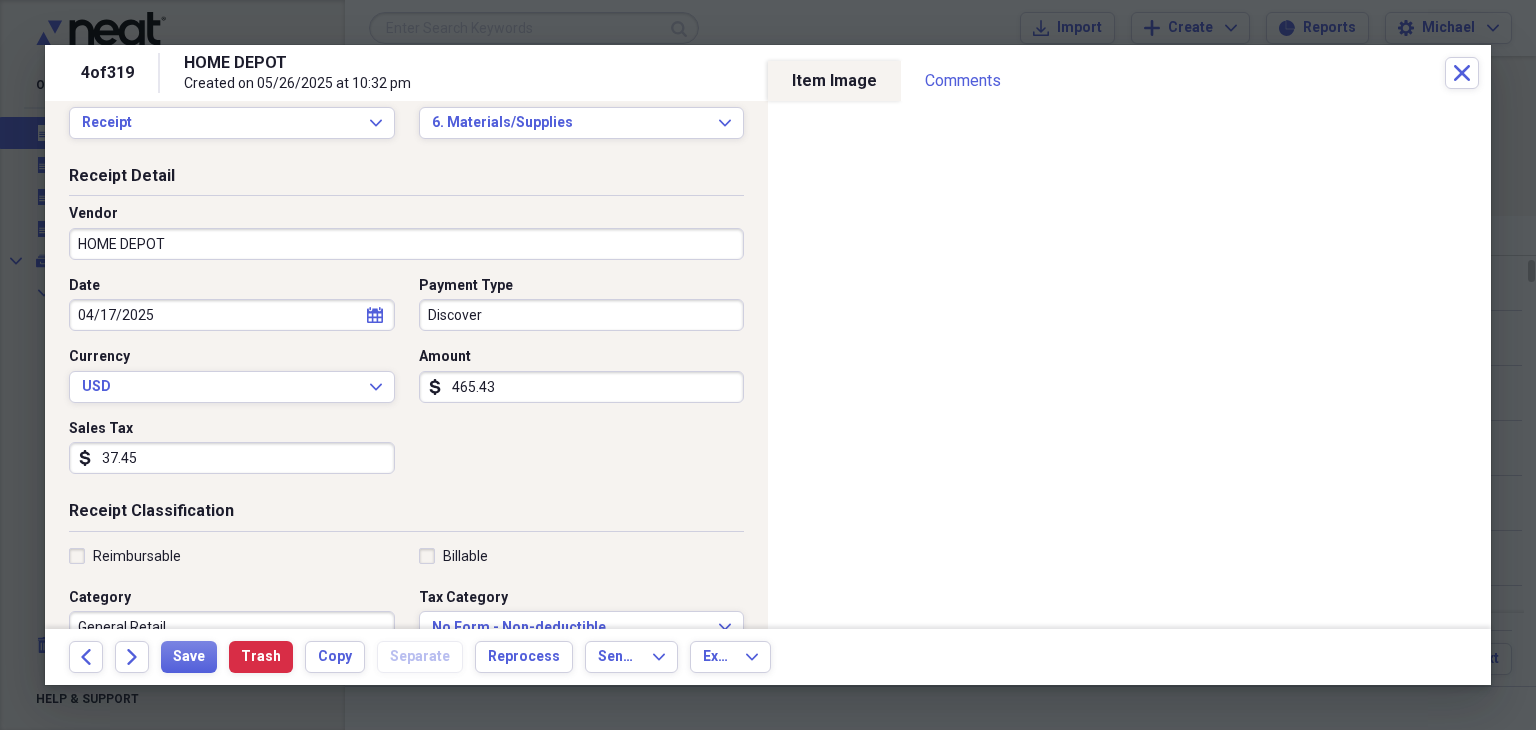drag, startPoint x: 329, startPoint y: 455, endPoint x: 746, endPoint y: 441, distance: 417.23495 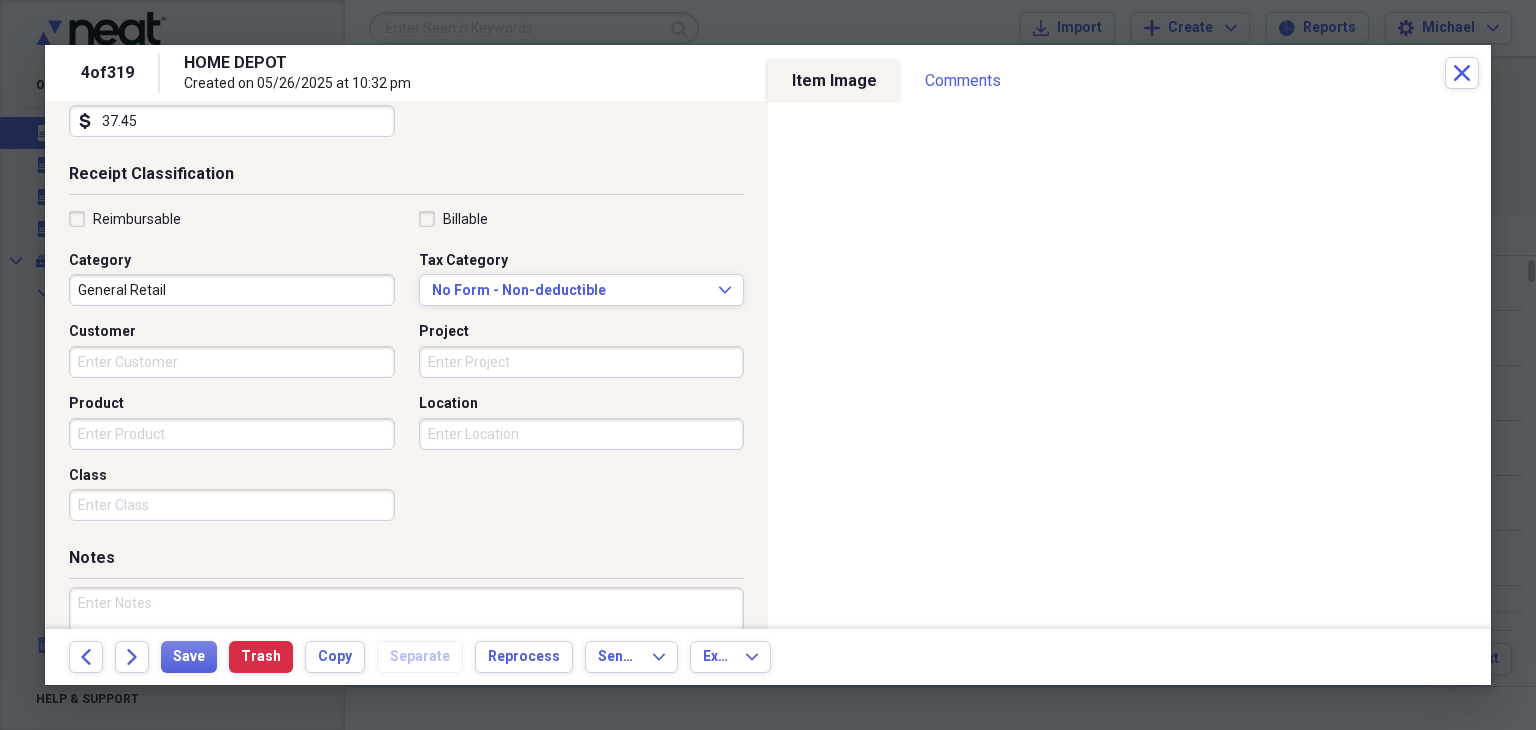 scroll, scrollTop: 397, scrollLeft: 0, axis: vertical 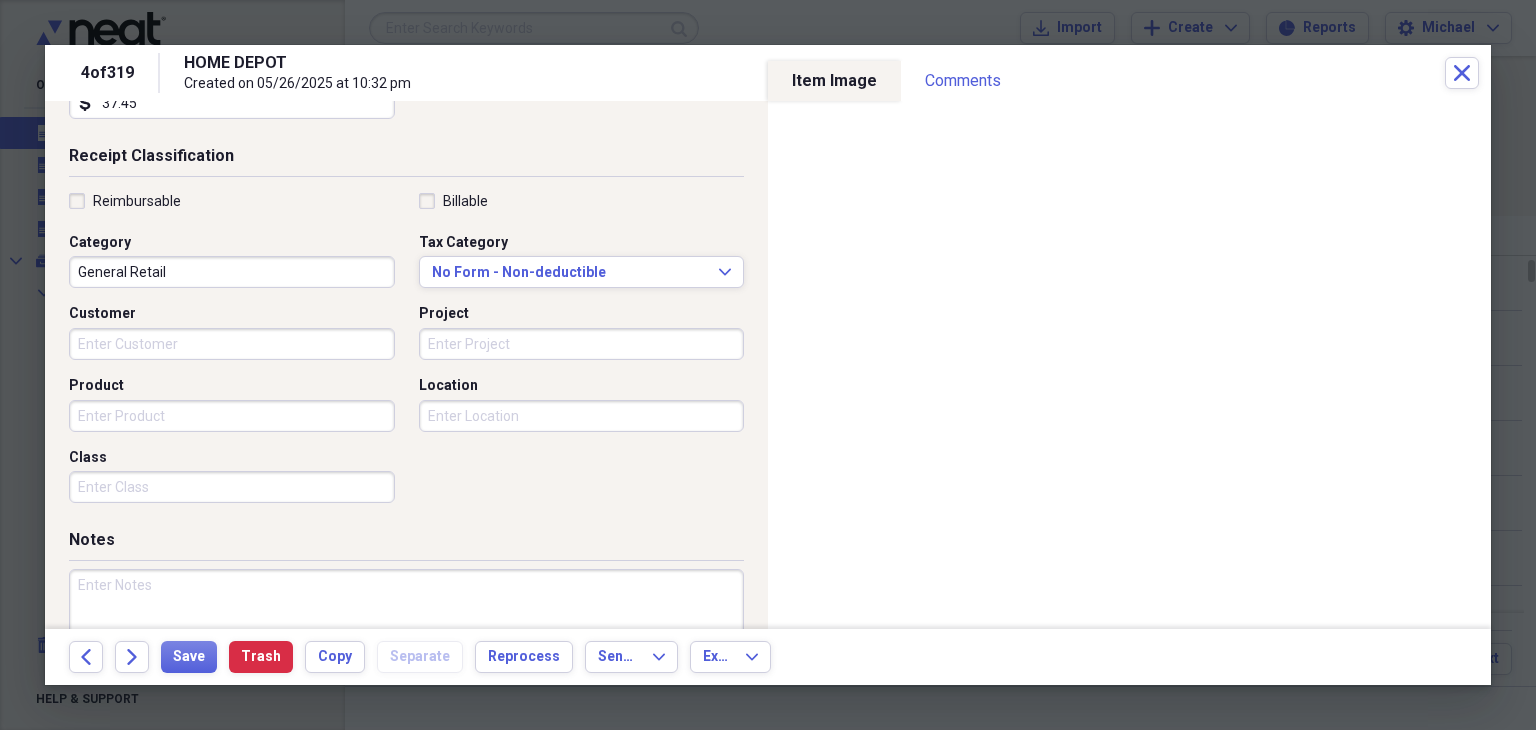 type on "37.45" 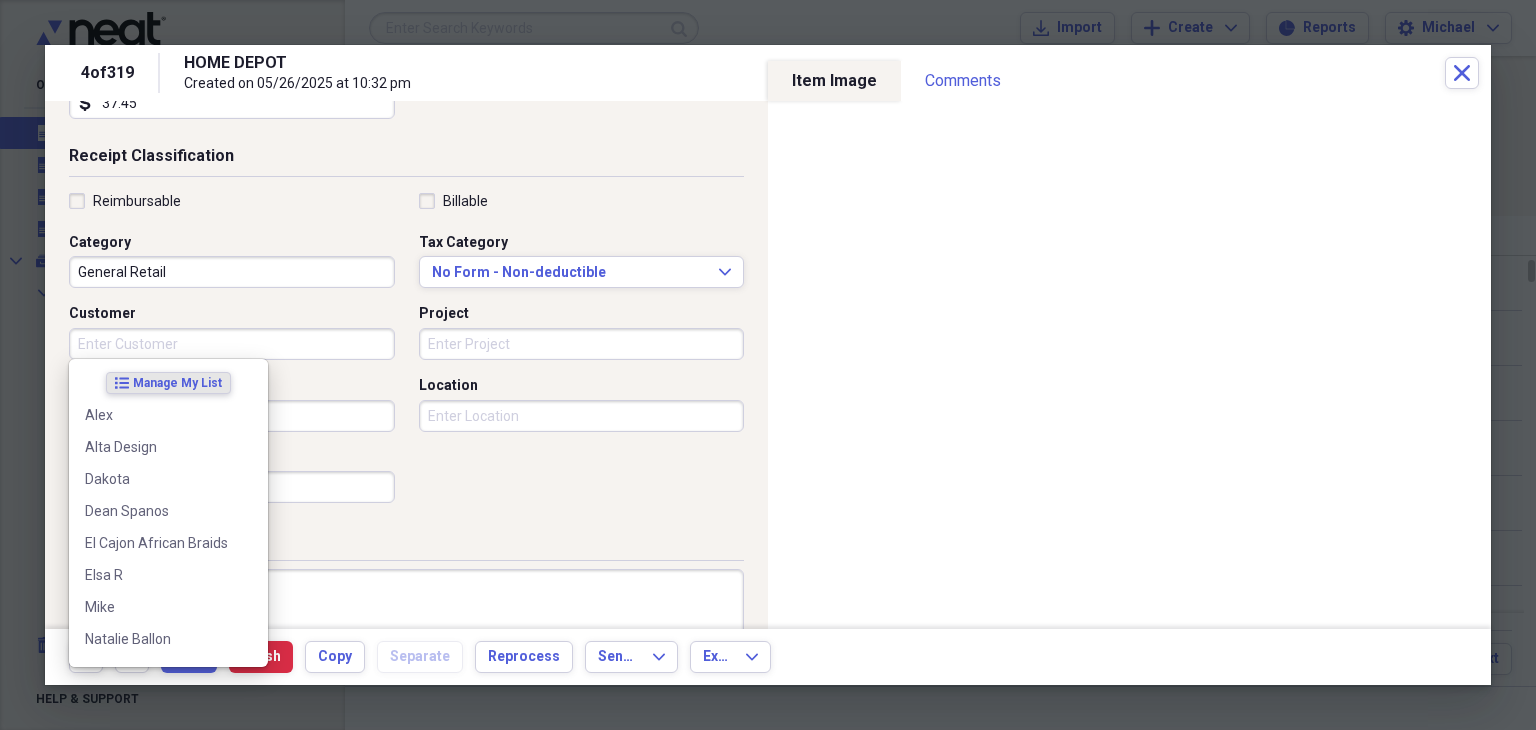 click on "Customer" at bounding box center (232, 344) 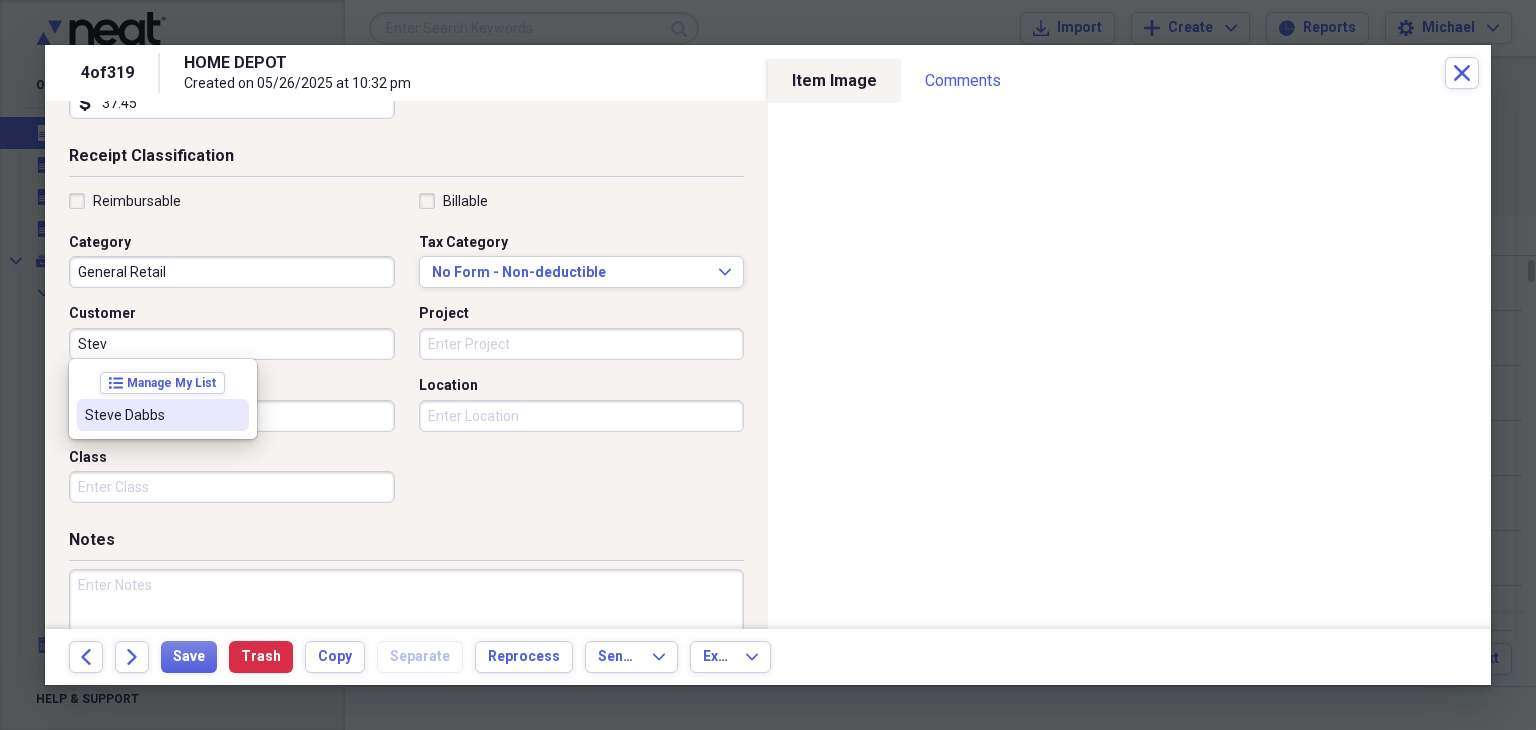 click on "Steve Dabbs" at bounding box center (163, 415) 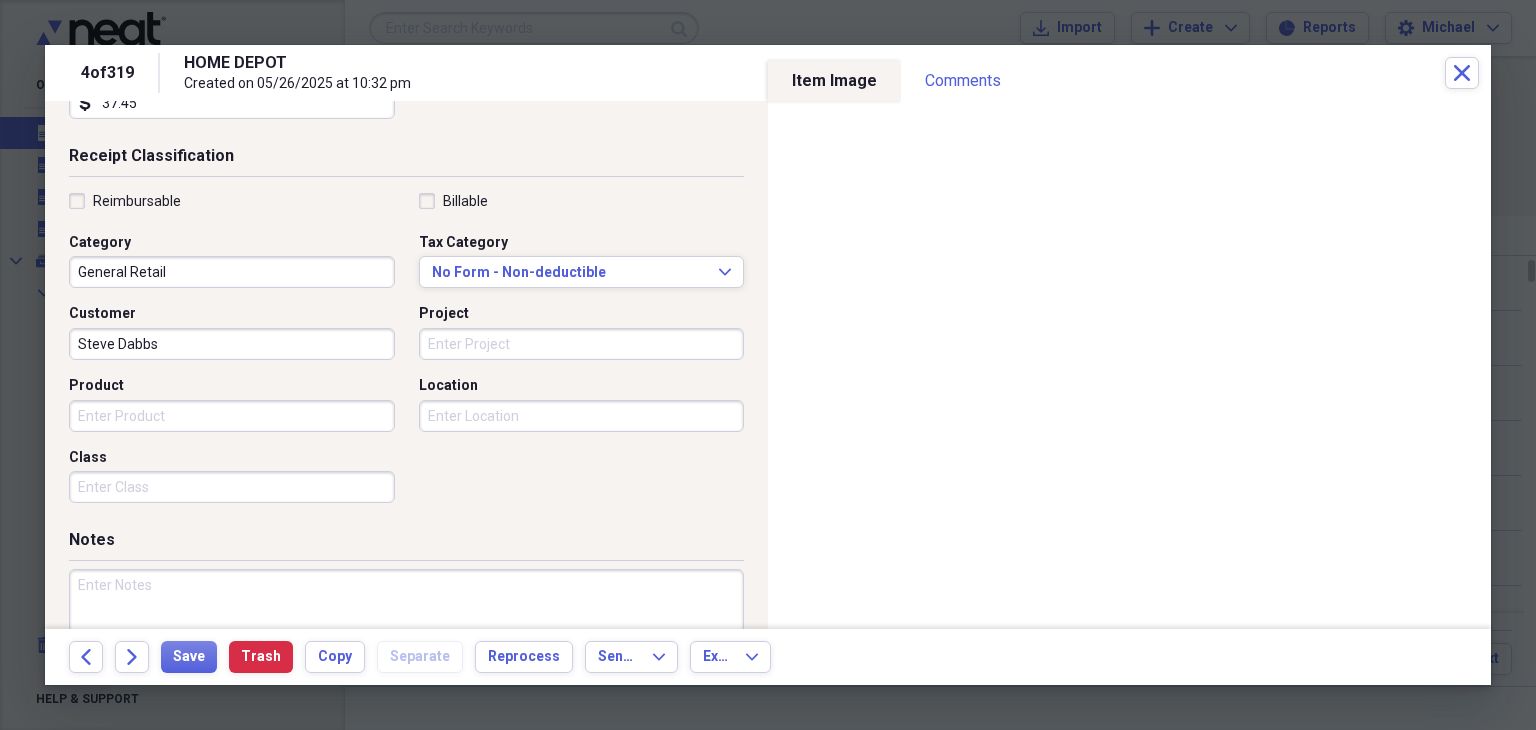 drag, startPoint x: 220, startPoint y: 417, endPoint x: 464, endPoint y: 349, distance: 253.29825 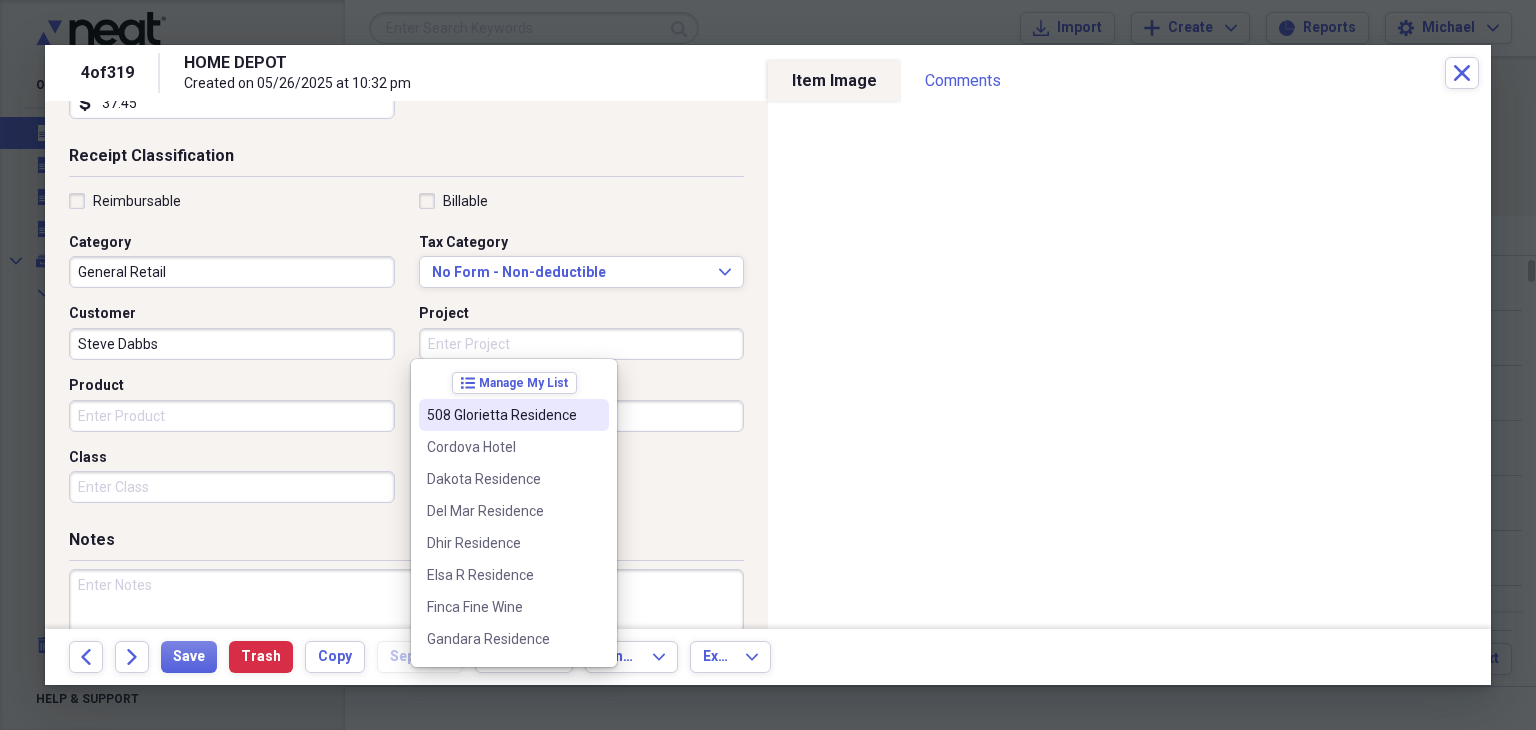 click on "508 Glorietta Residence" at bounding box center [502, 415] 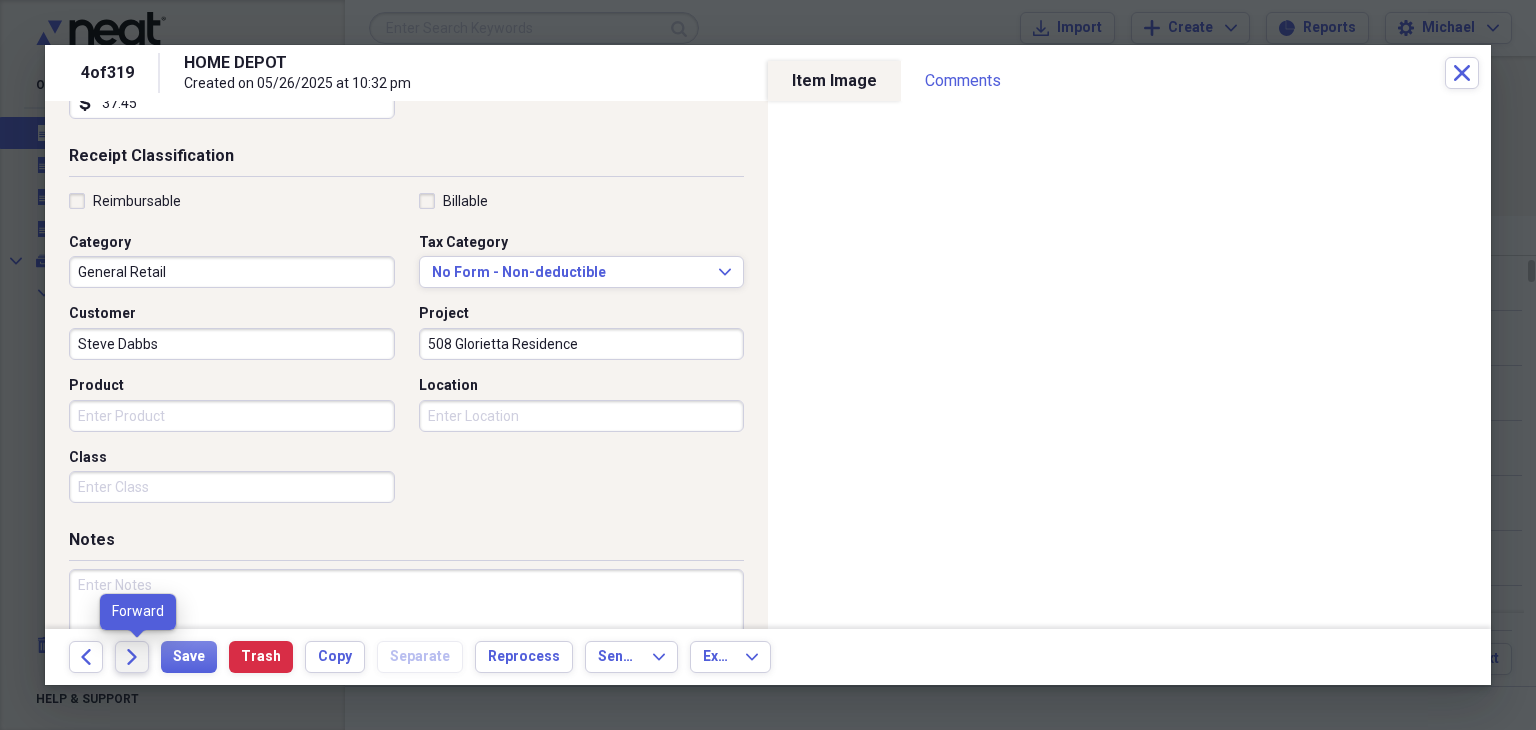 click 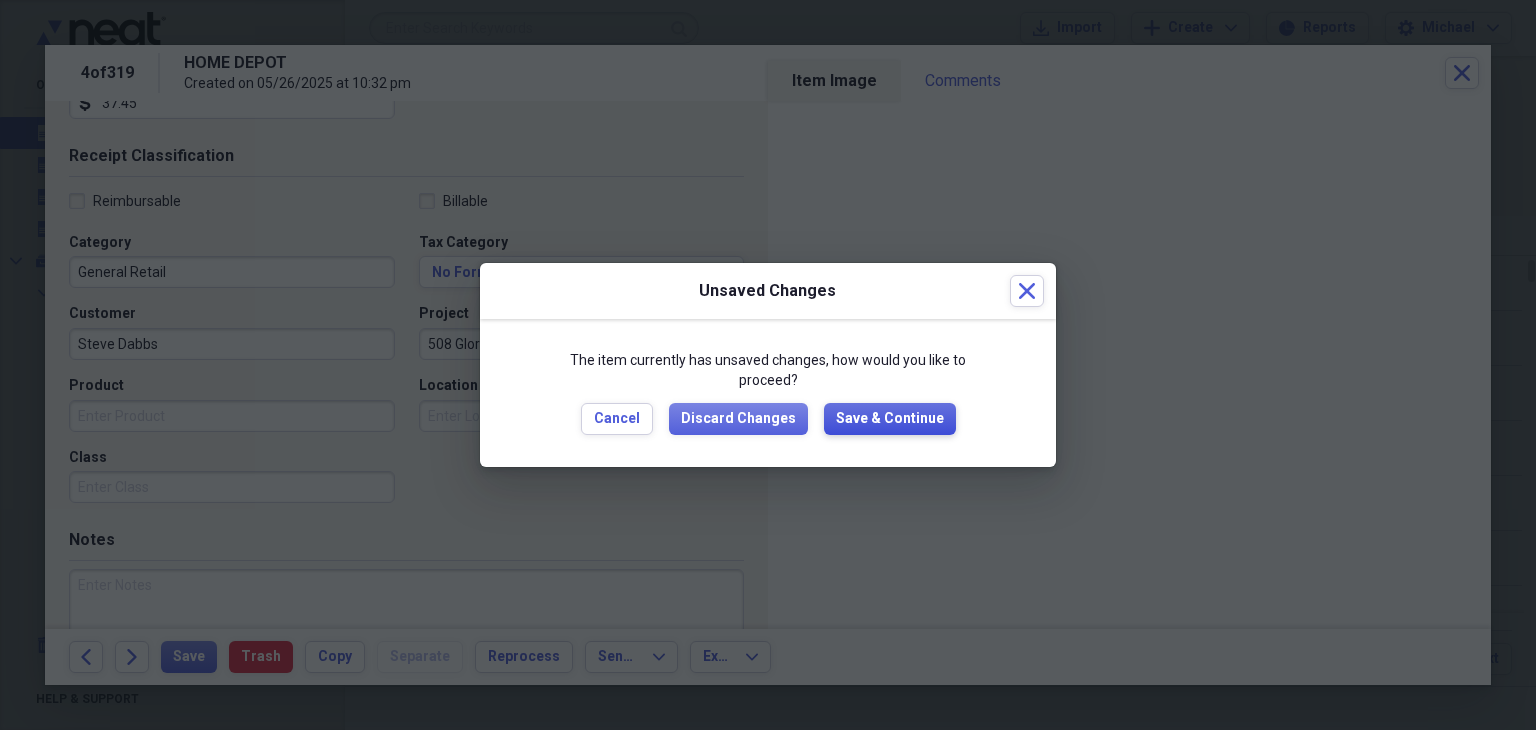 click on "Save & Continue" at bounding box center [890, 419] 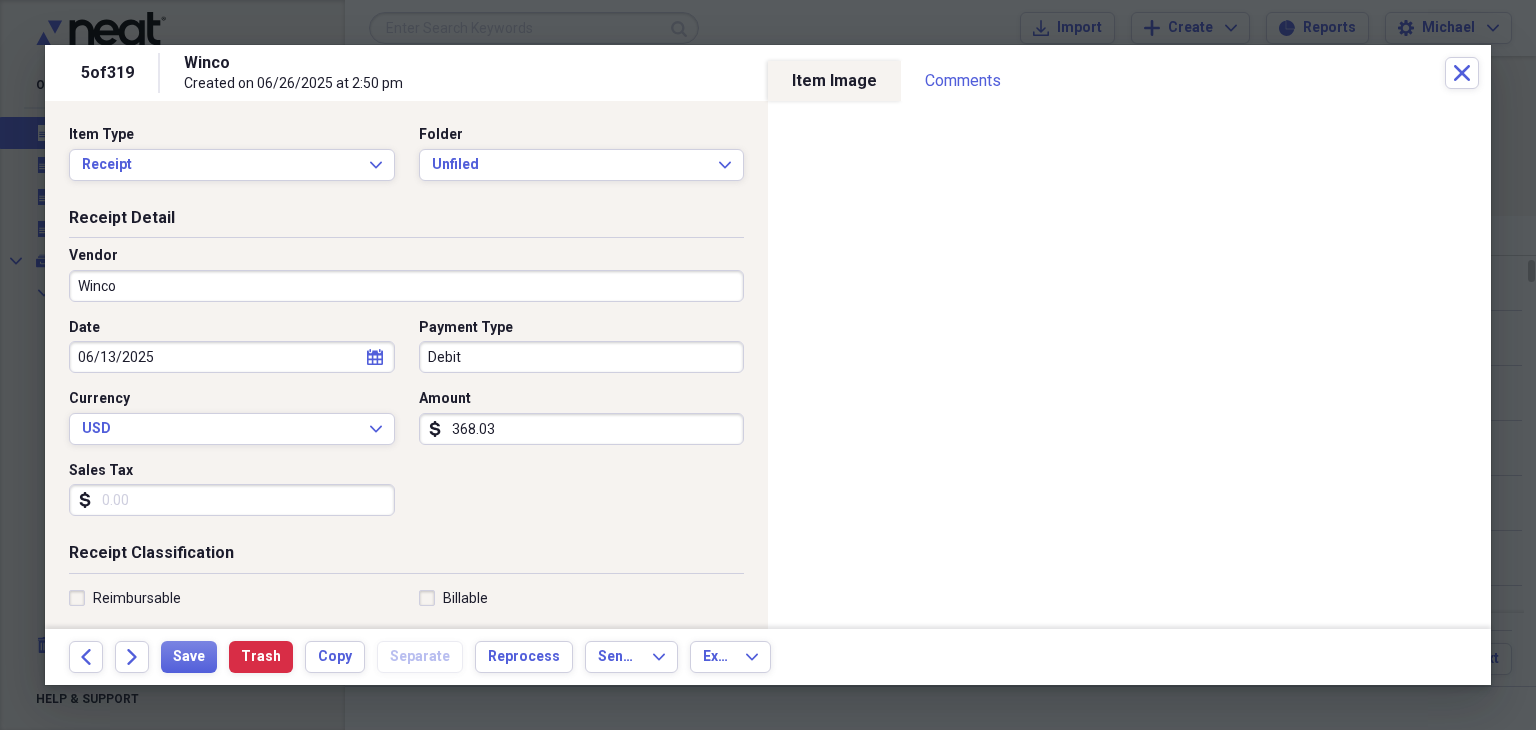 click on "Sales Tax" at bounding box center [232, 500] 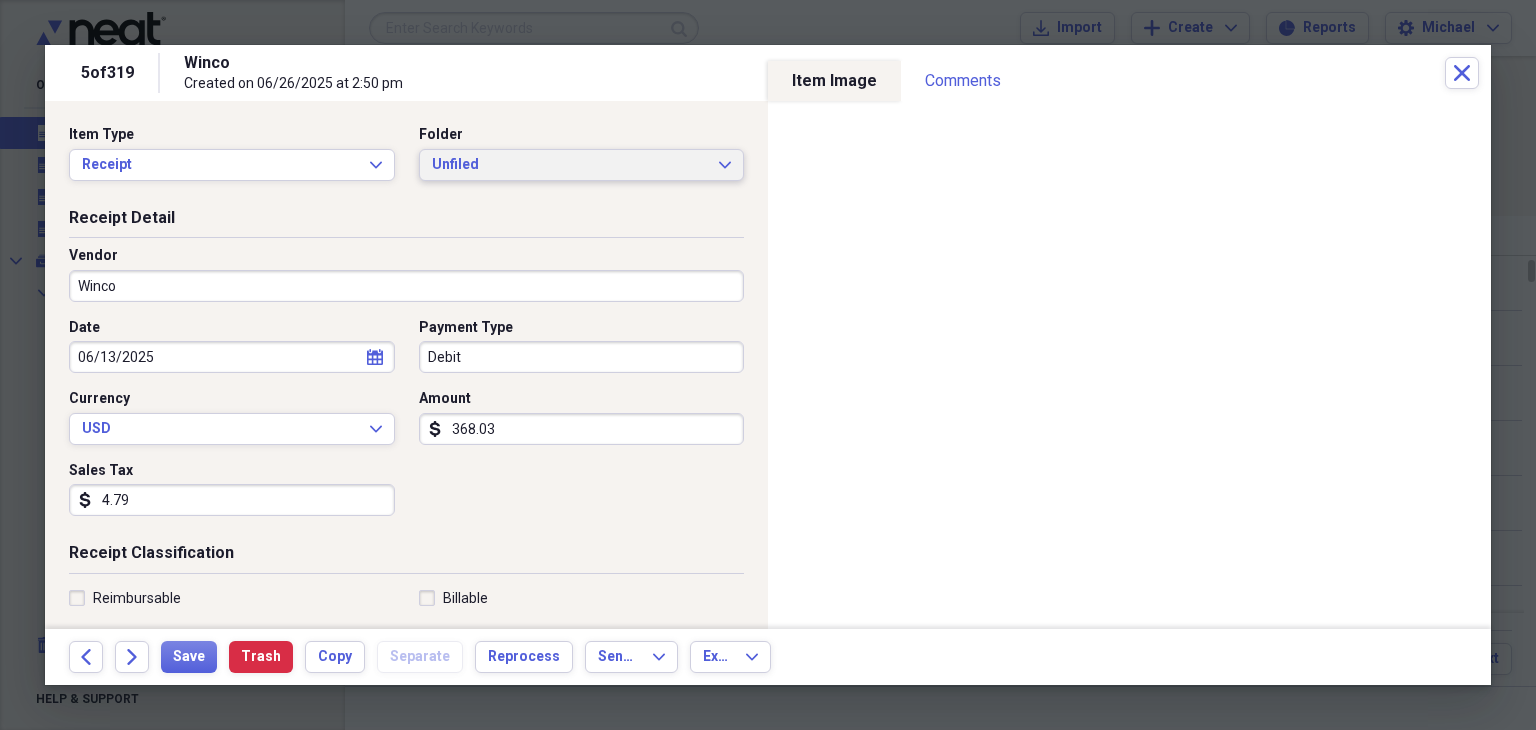 type on "4.79" 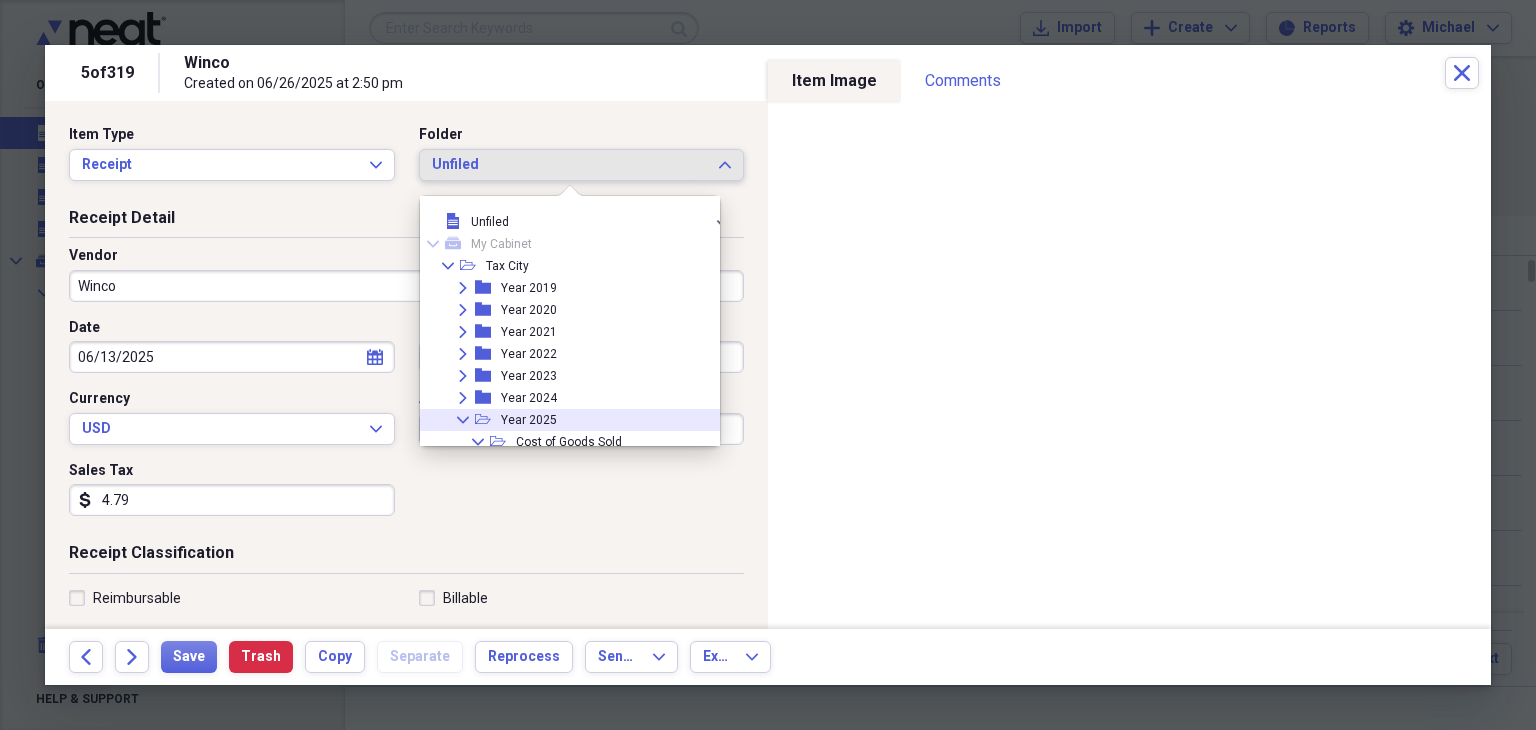 click on "Collapse" at bounding box center (463, 420) 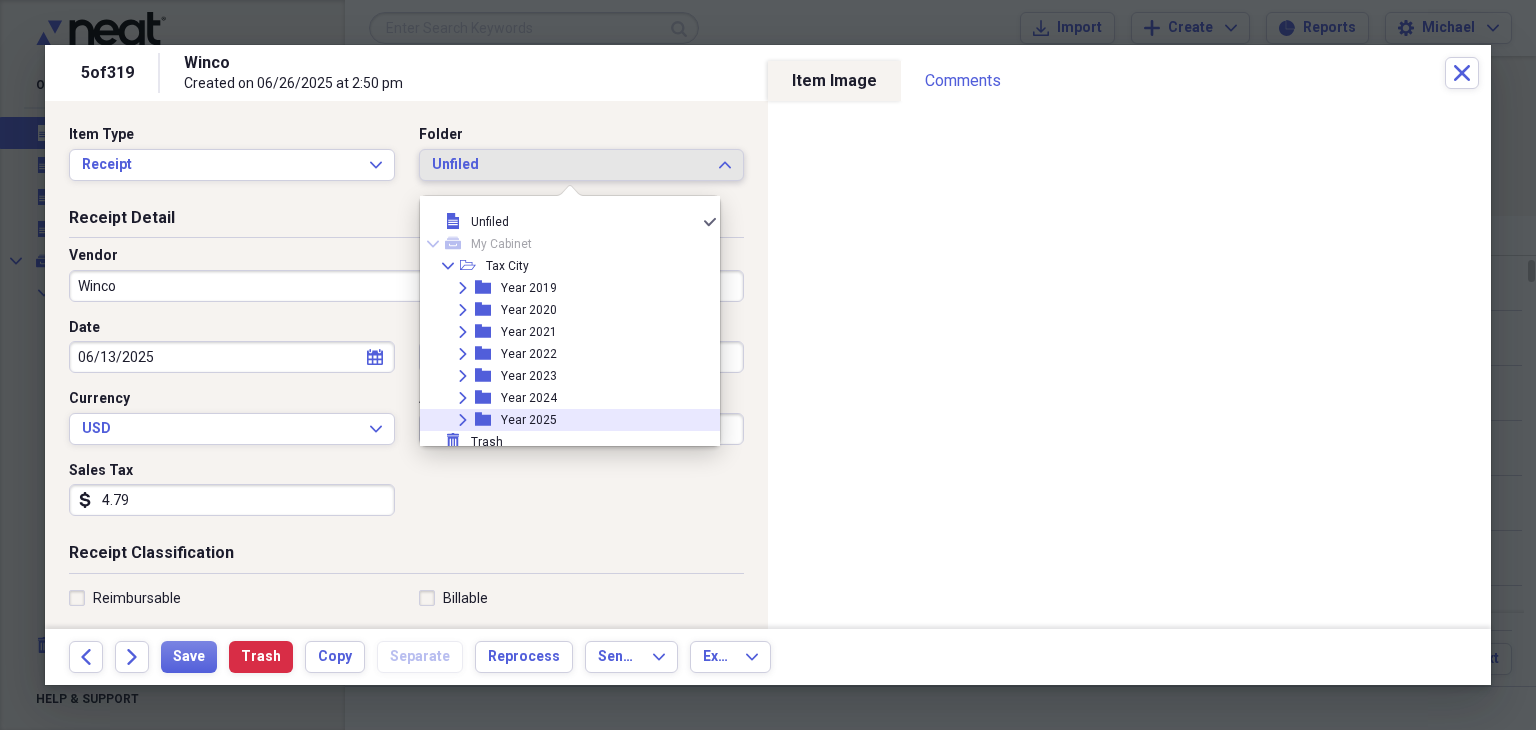 scroll, scrollTop: 6, scrollLeft: 0, axis: vertical 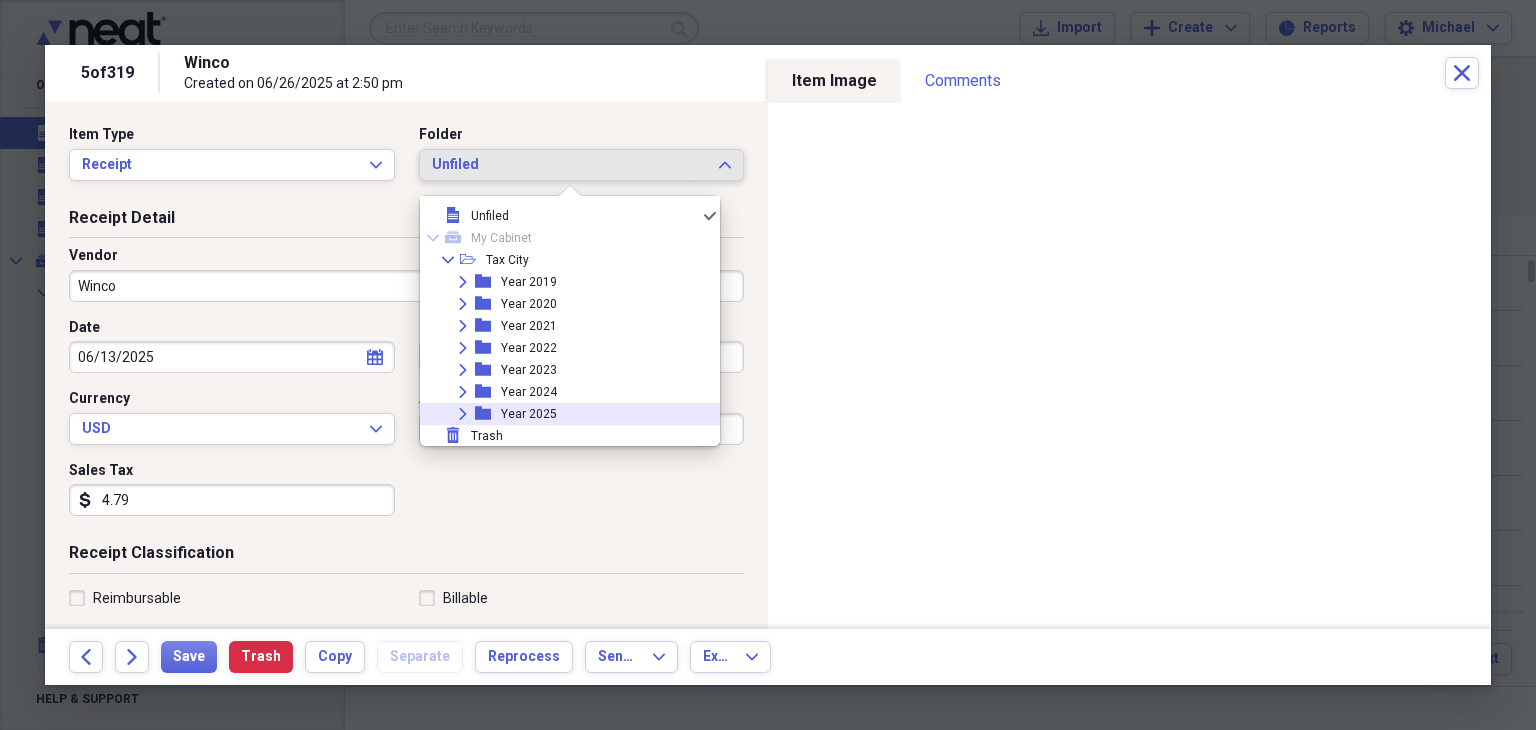 click on "Expand" 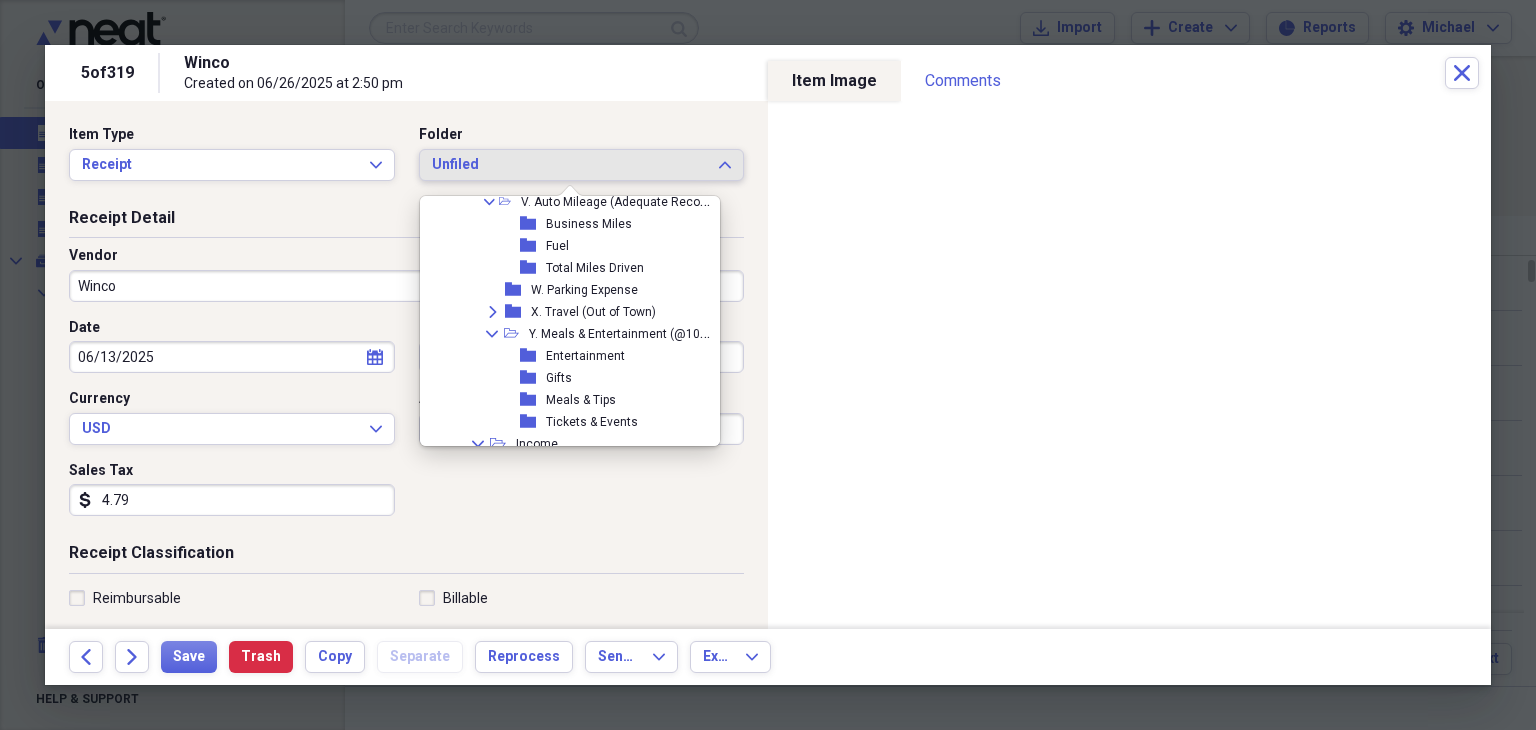 scroll, scrollTop: 967, scrollLeft: 0, axis: vertical 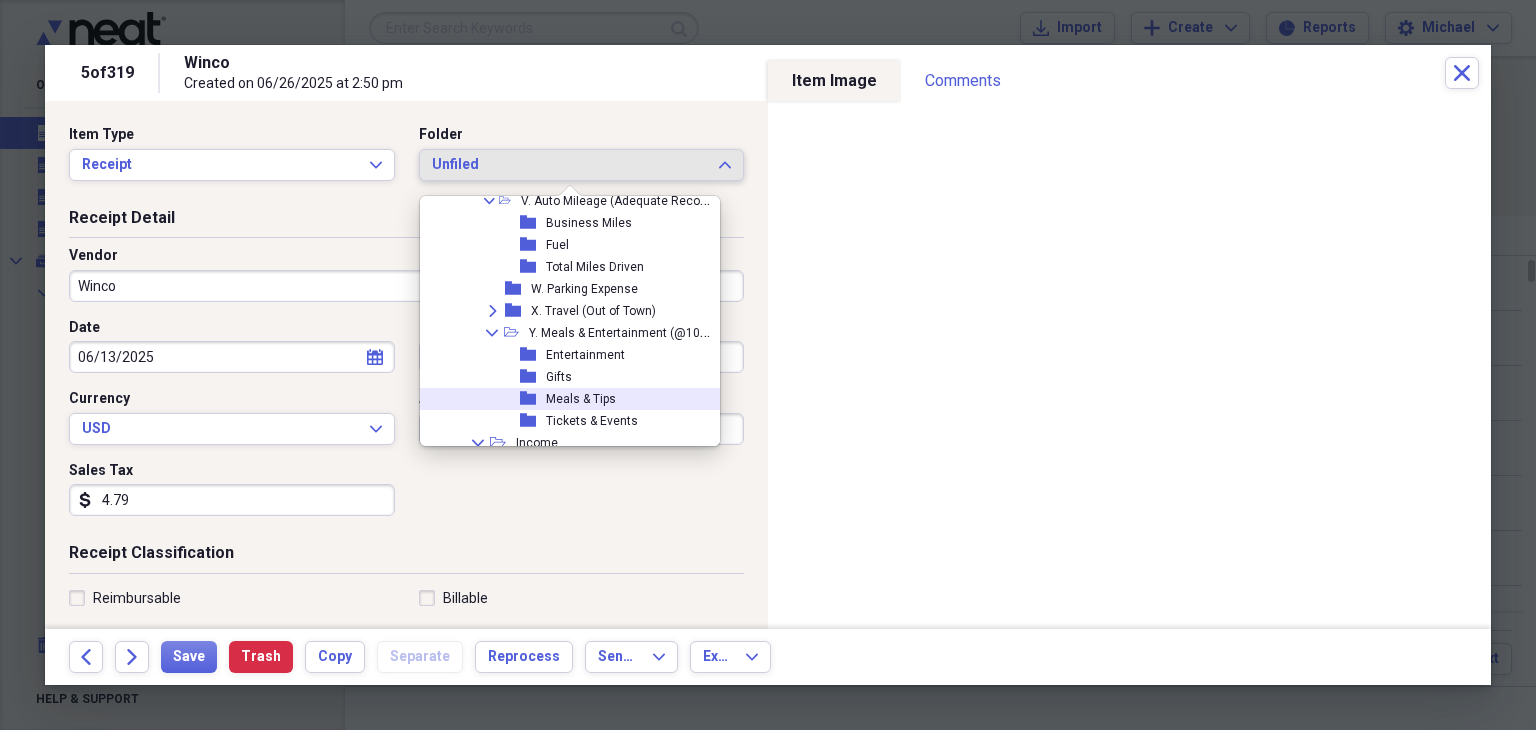 click on "Meals & Tips" at bounding box center (581, 399) 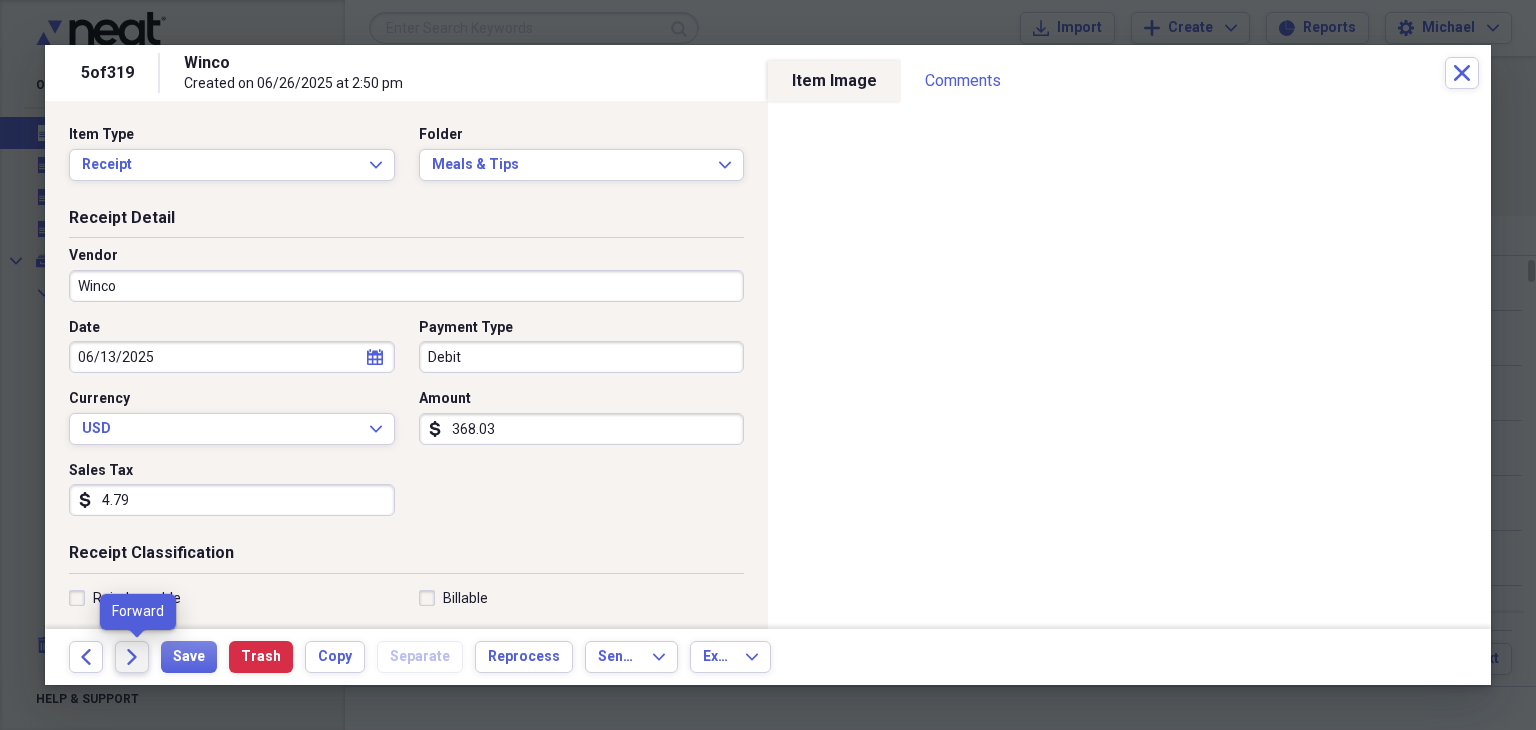click on "Forward" at bounding box center [132, 657] 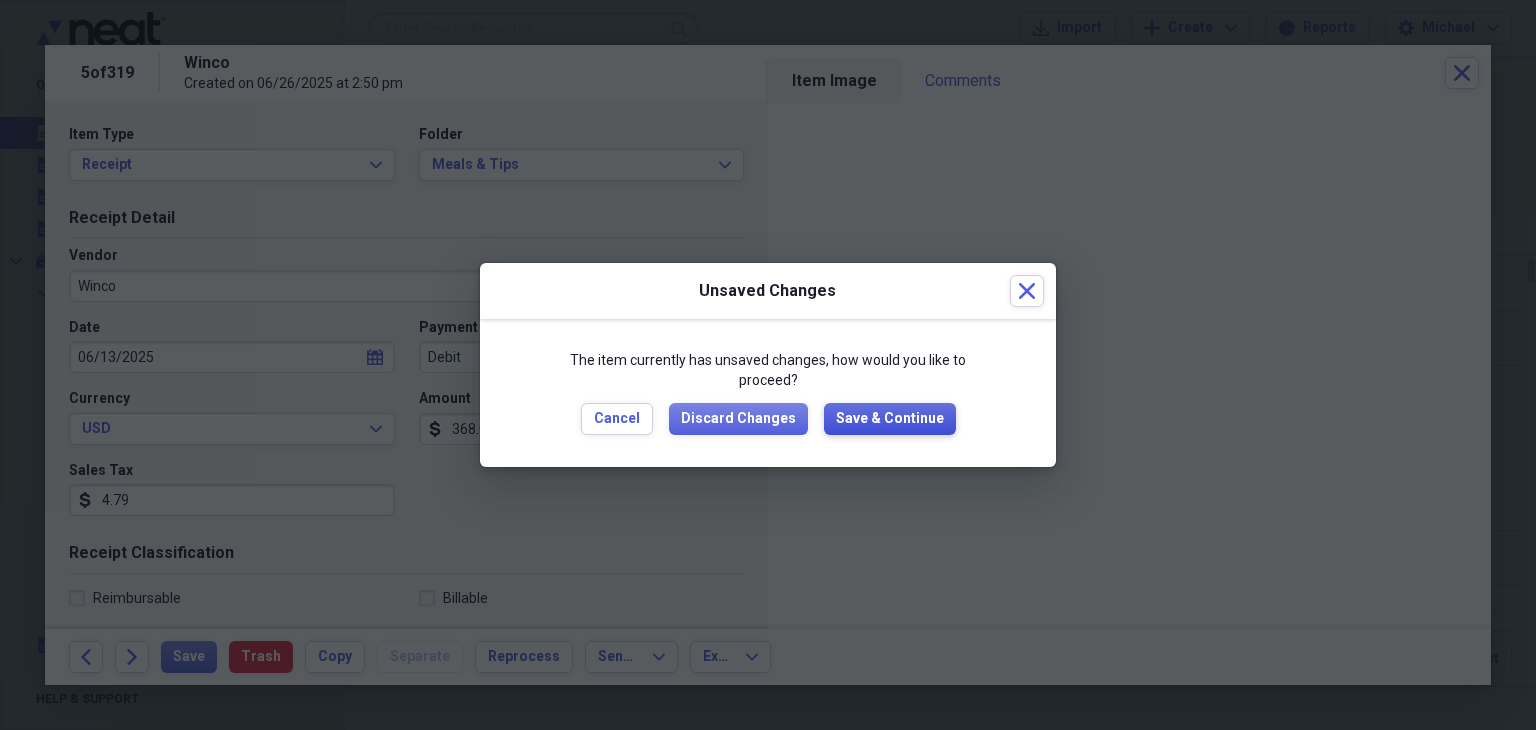click on "Save & Continue" at bounding box center [890, 419] 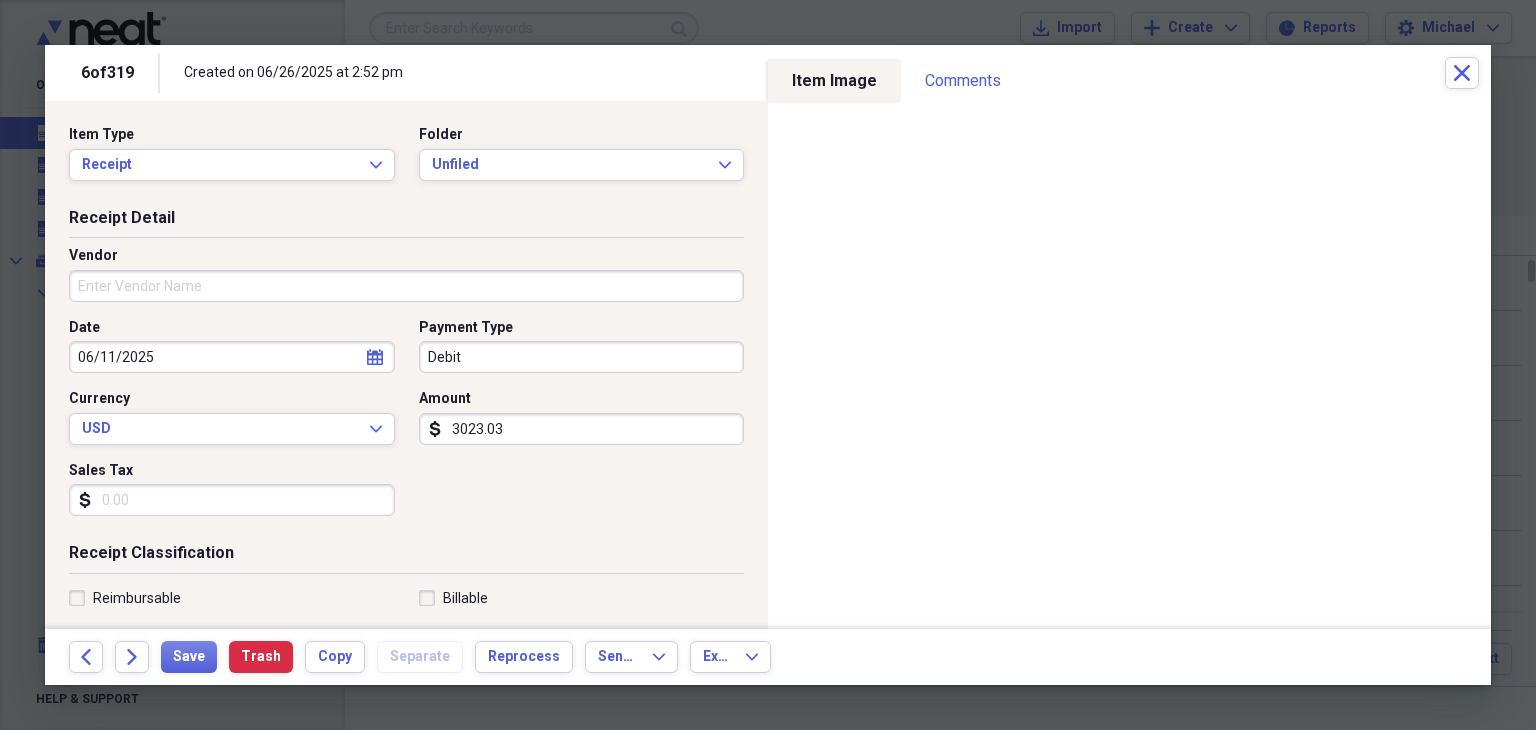 type on "3023.03" 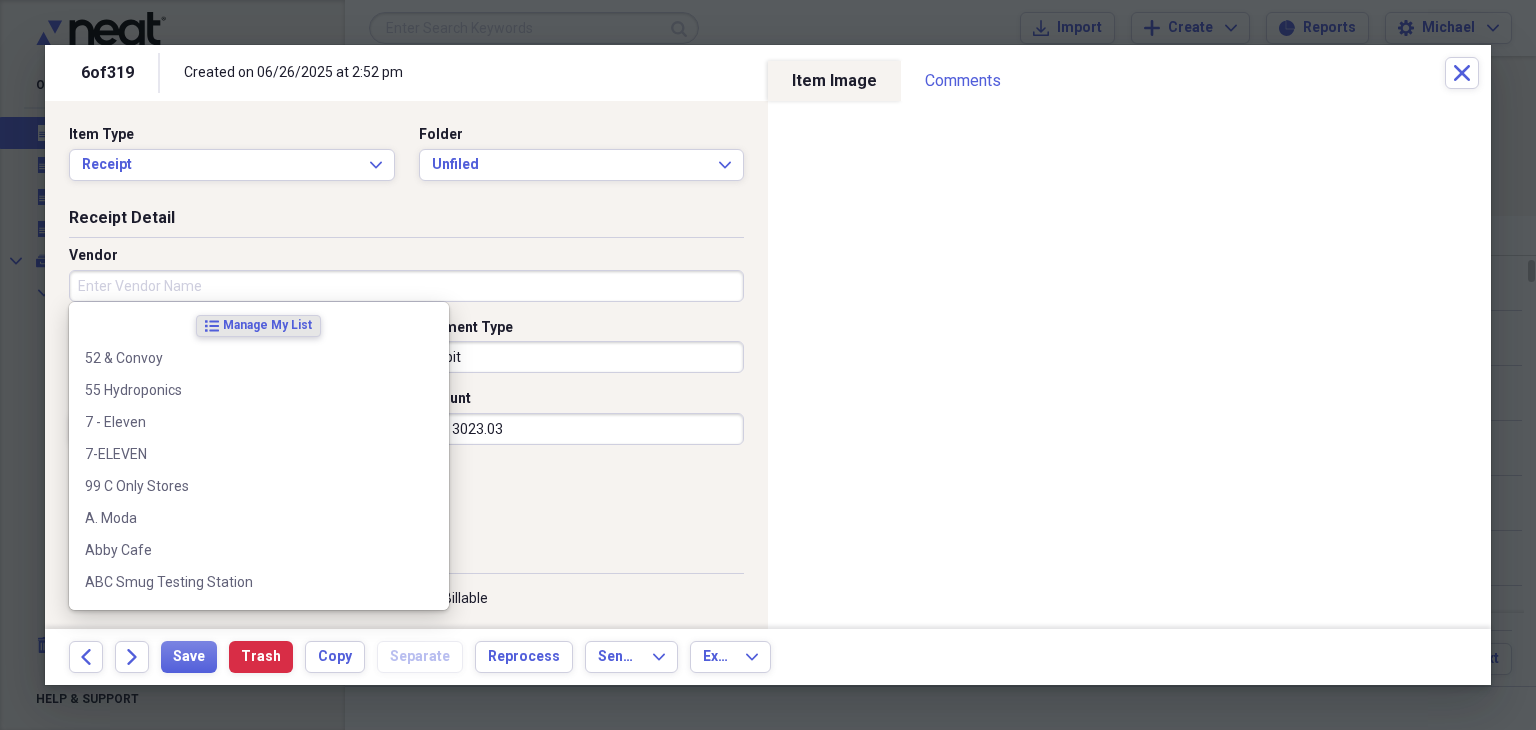 click on "Vendor" at bounding box center [406, 286] 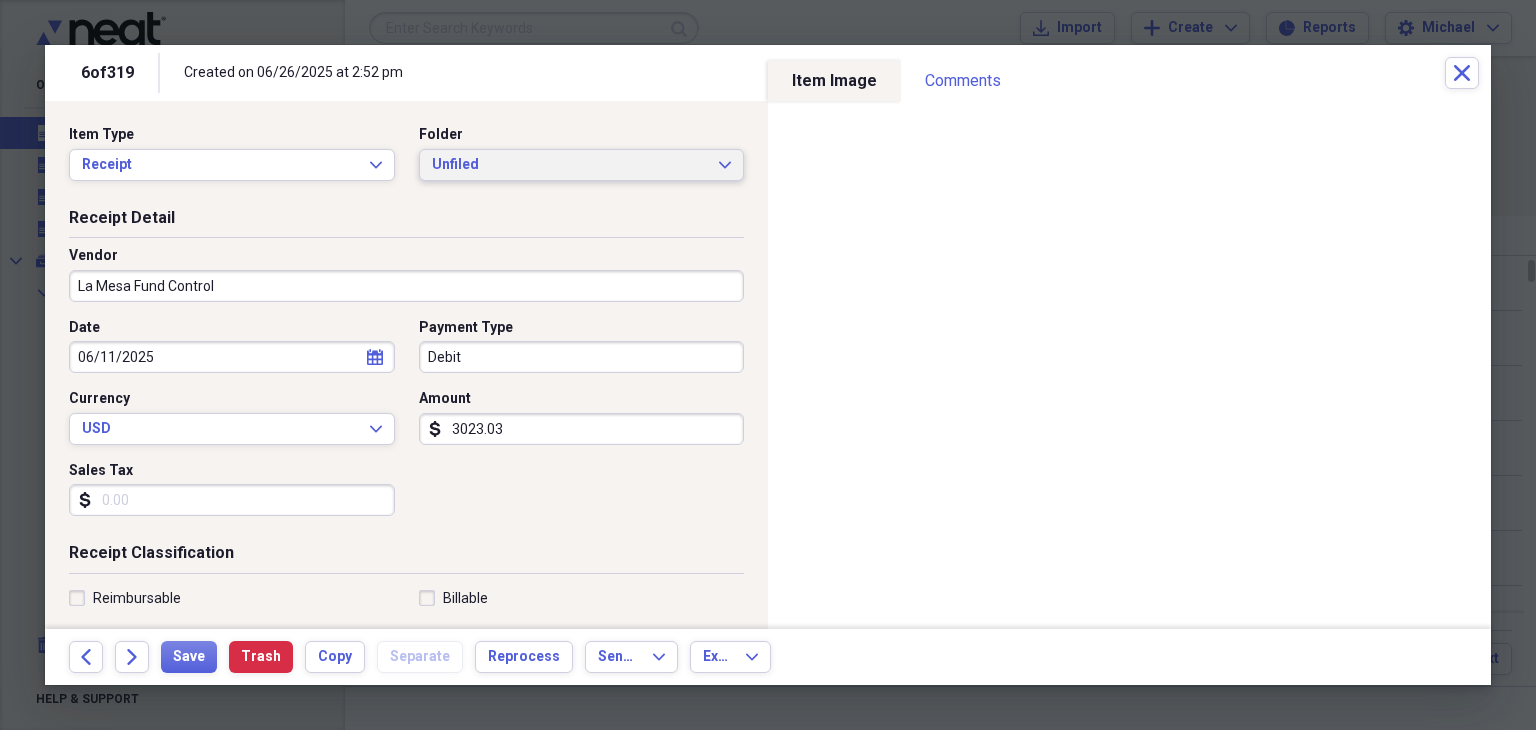 type on "La Mesa Fund Control" 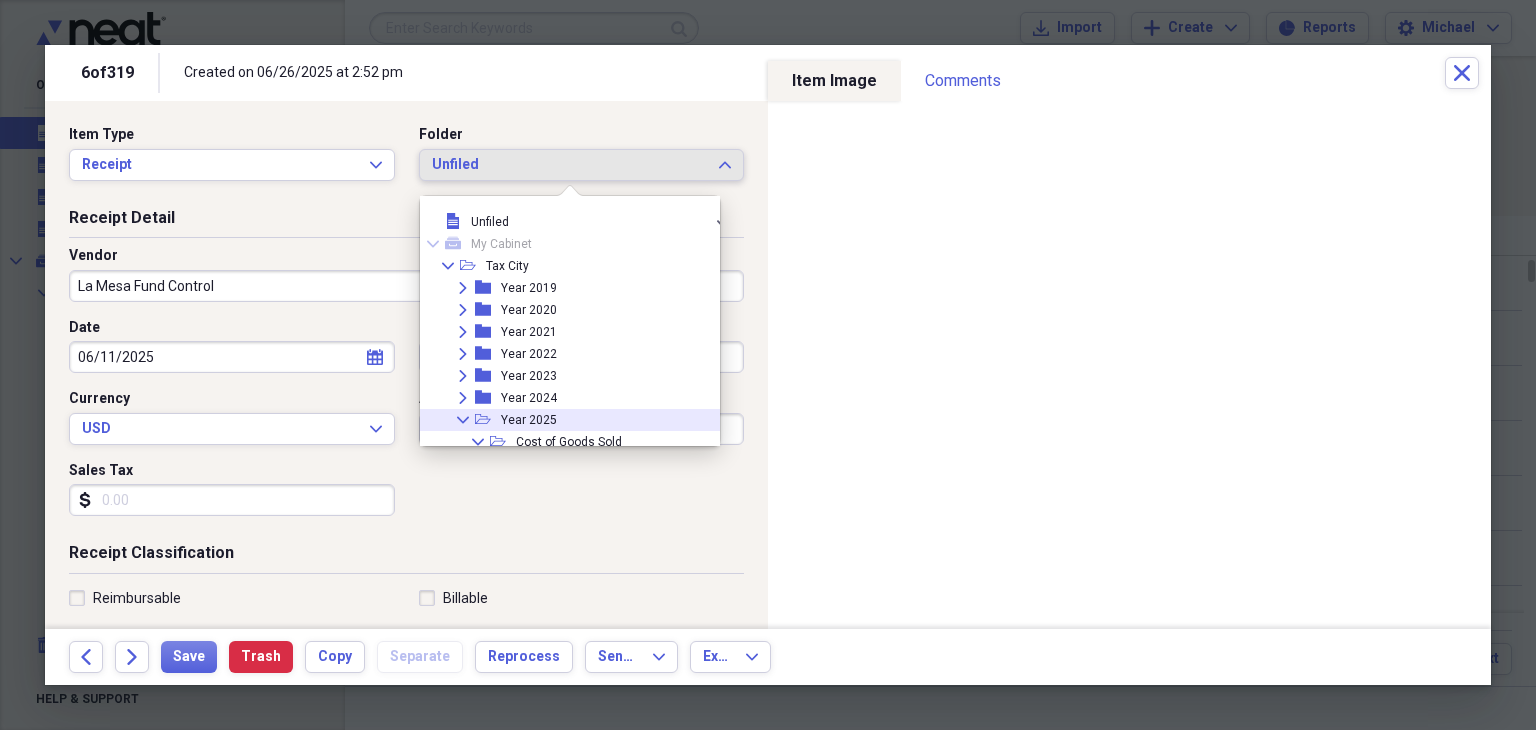 click on "Collapse" at bounding box center [463, 420] 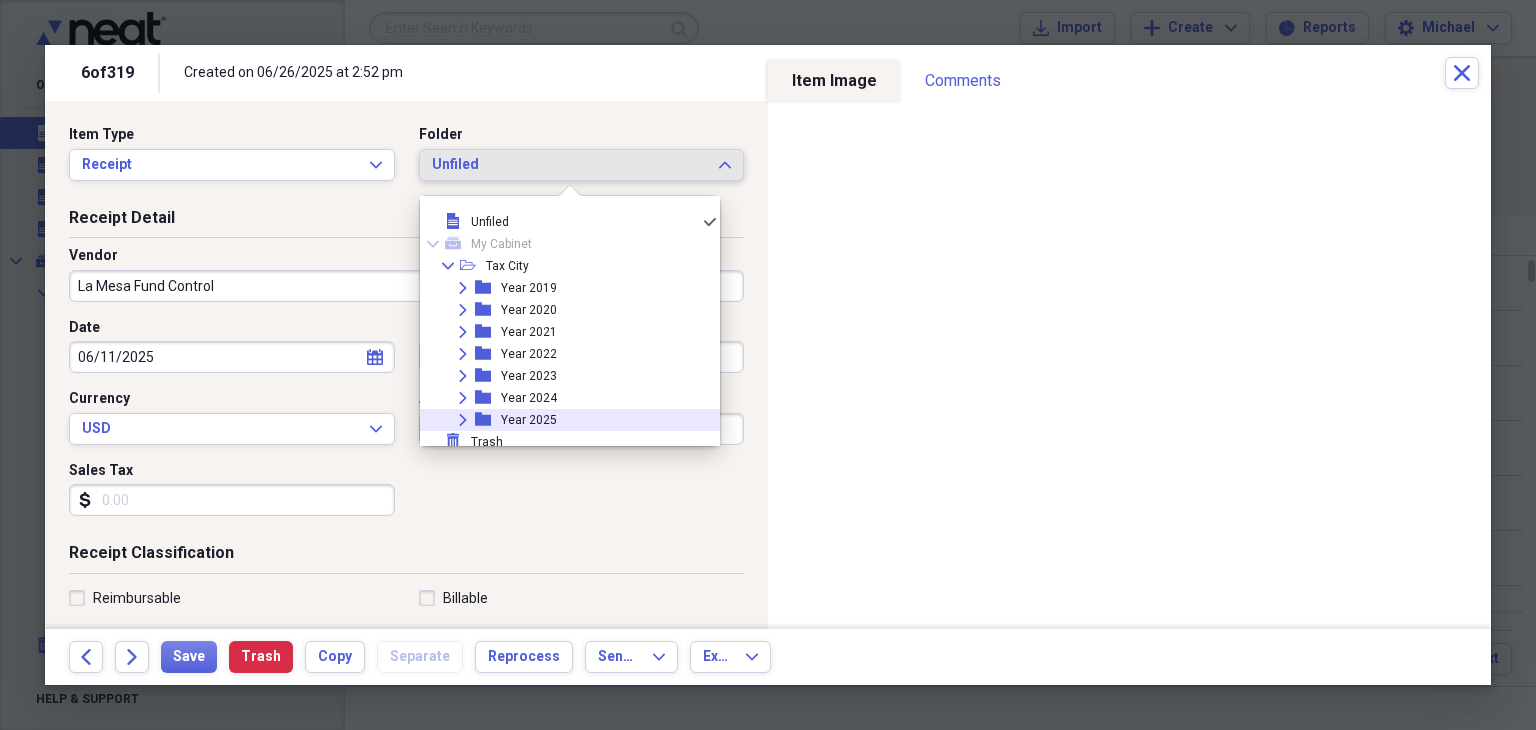 click on "Expand" 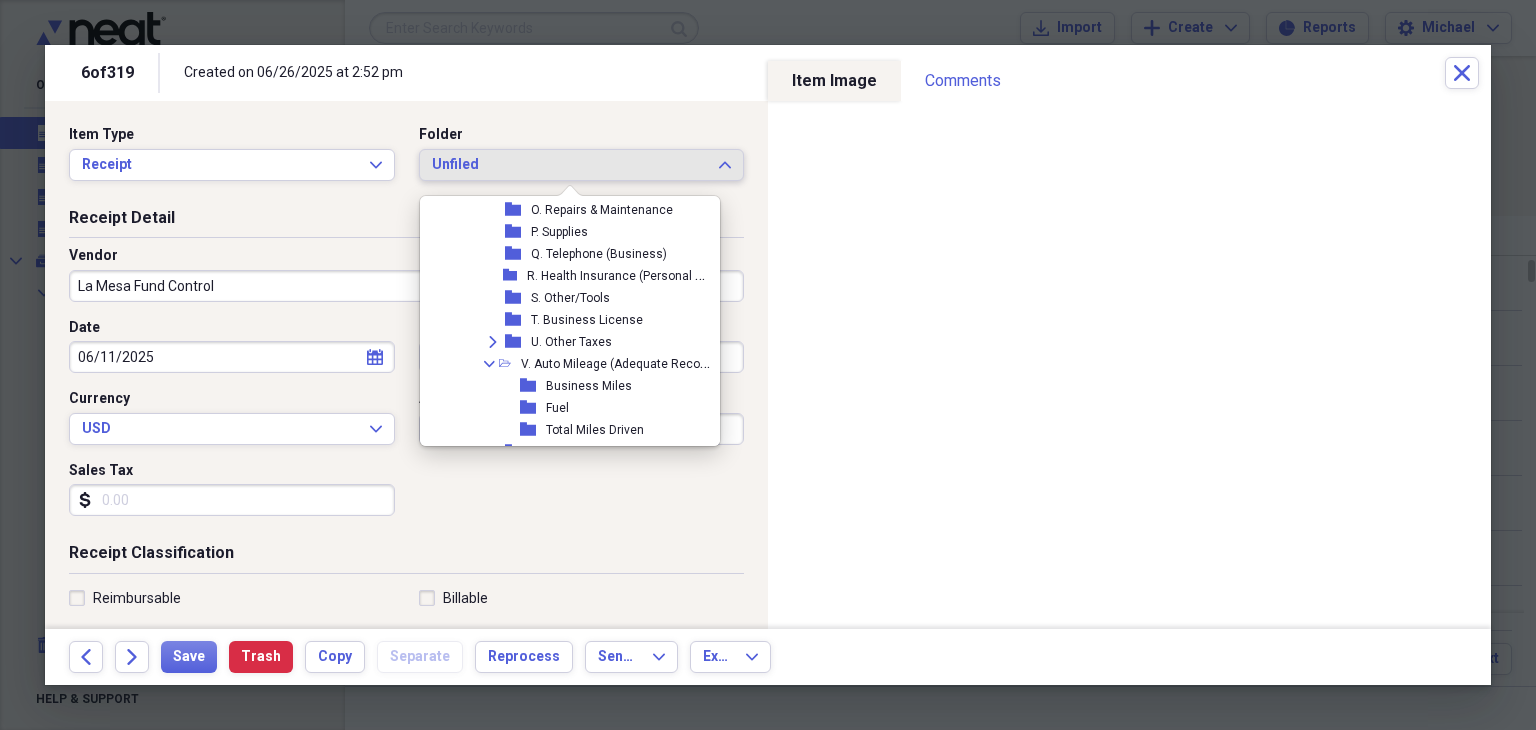 scroll, scrollTop: 1100, scrollLeft: 0, axis: vertical 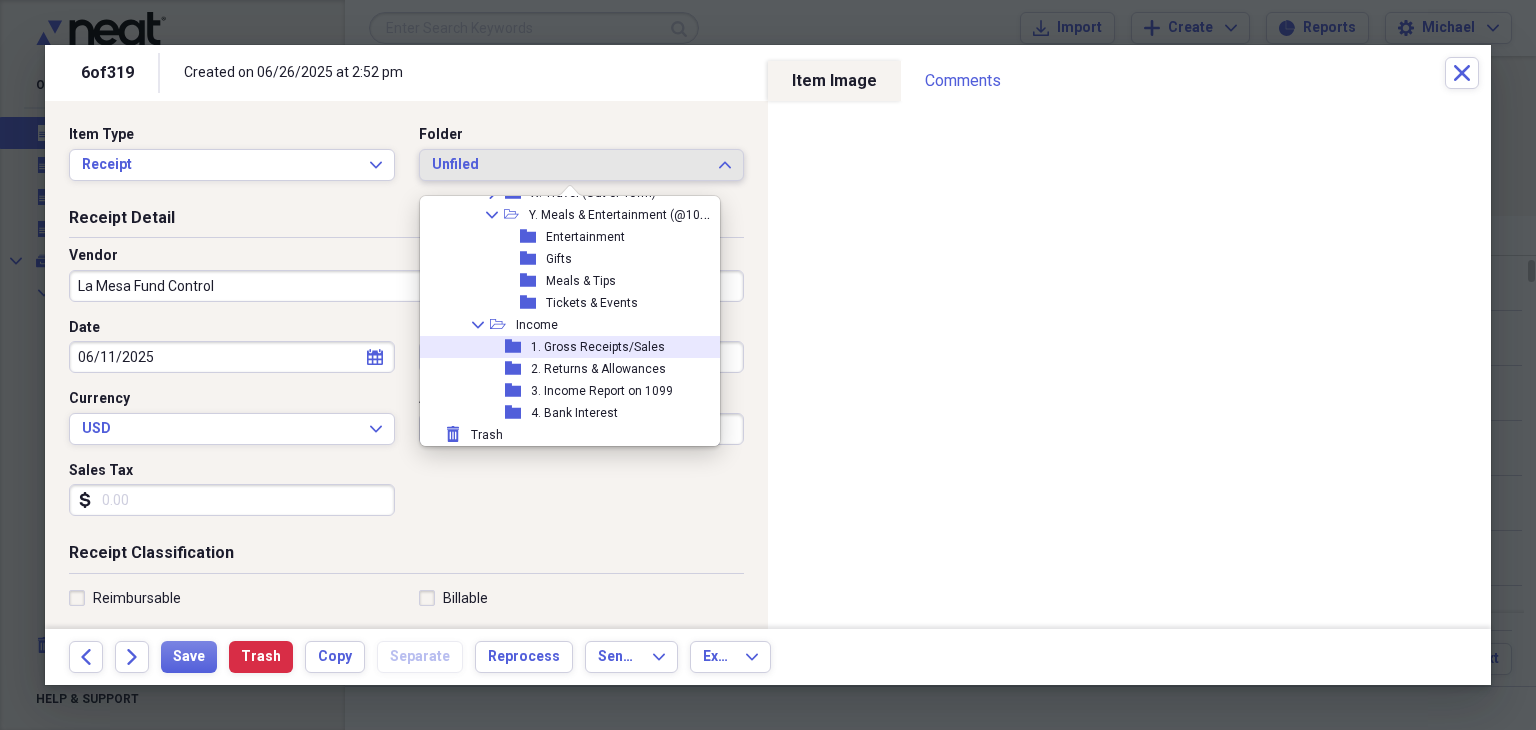 click on "folder 1. Gross Receipts/Sales" at bounding box center (569, 347) 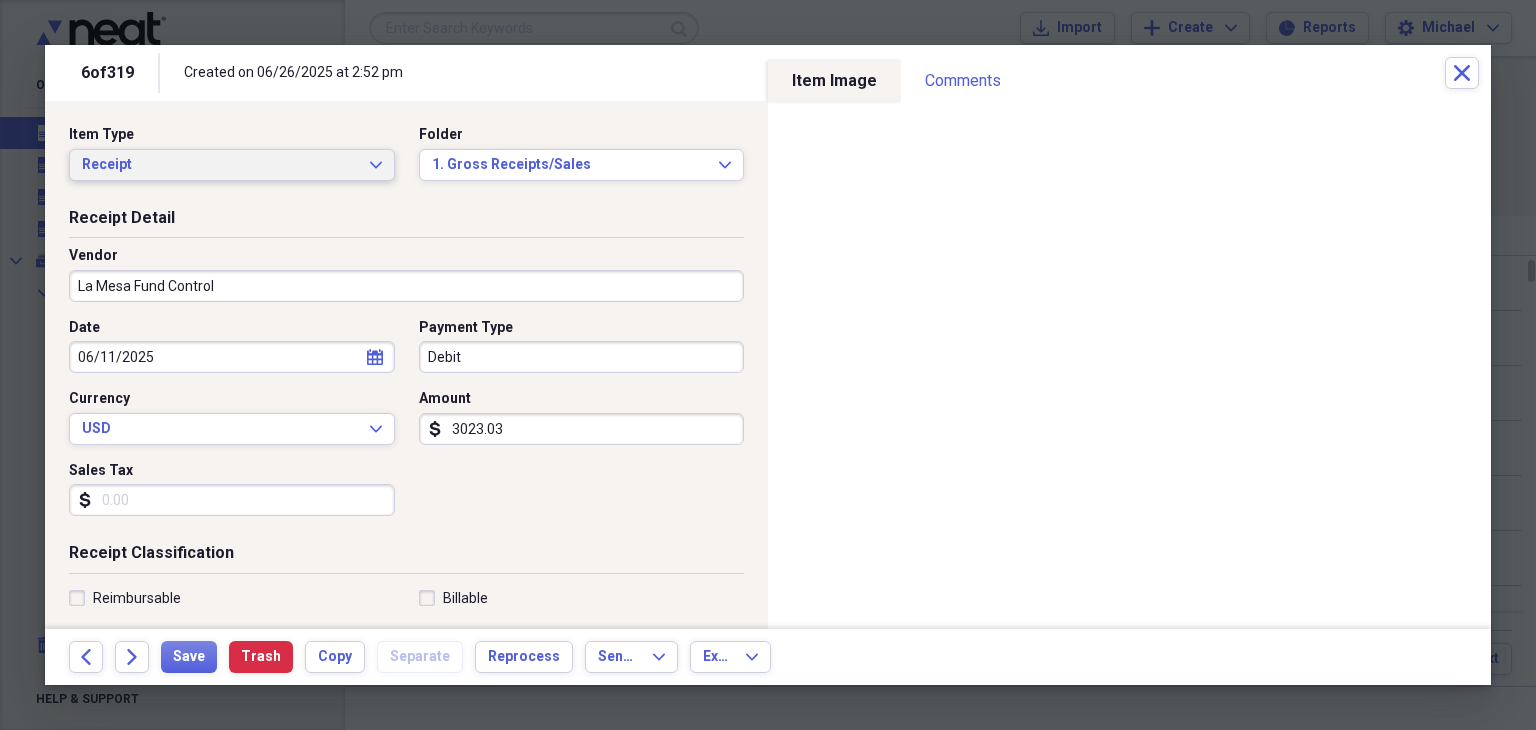 click on "Receipt" at bounding box center [220, 165] 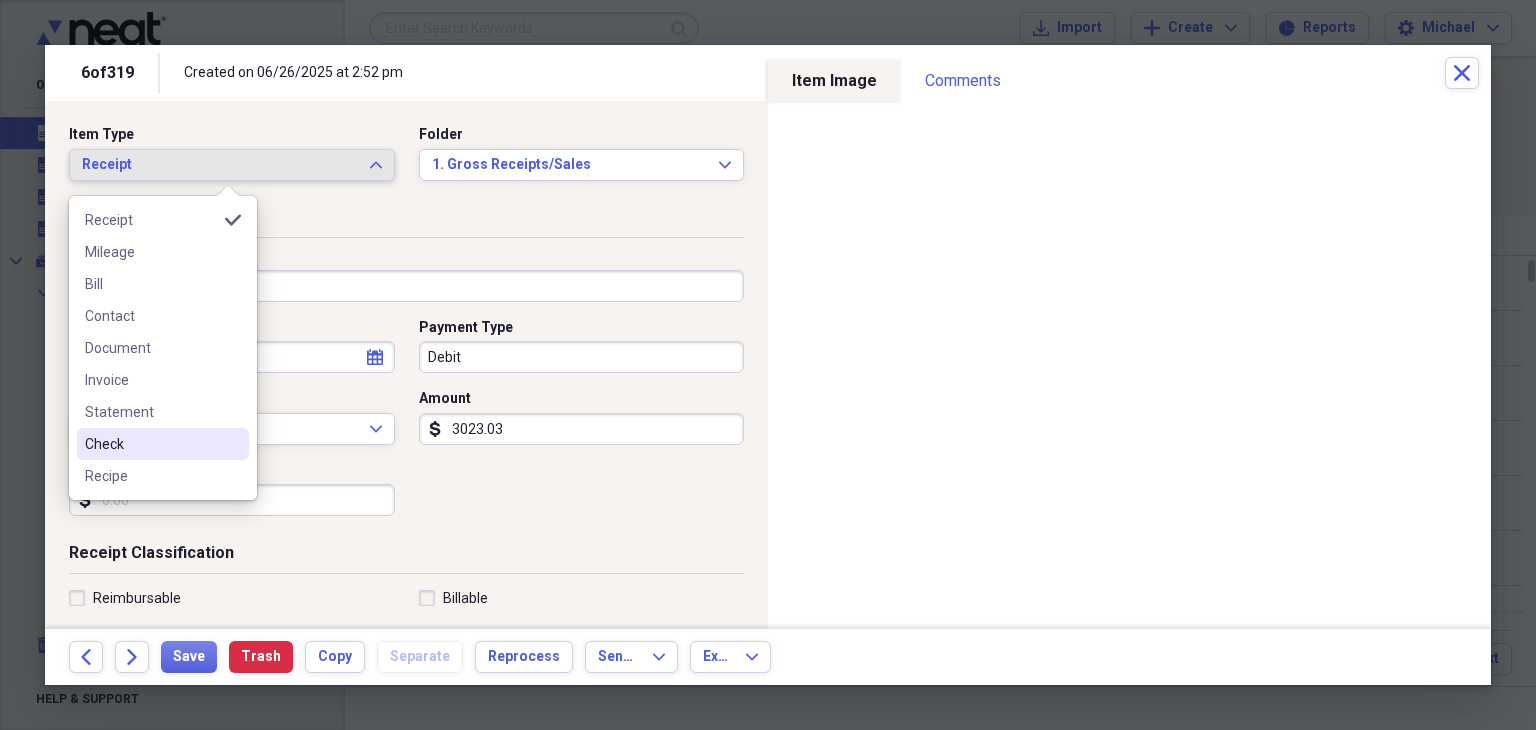 click at bounding box center [233, 444] 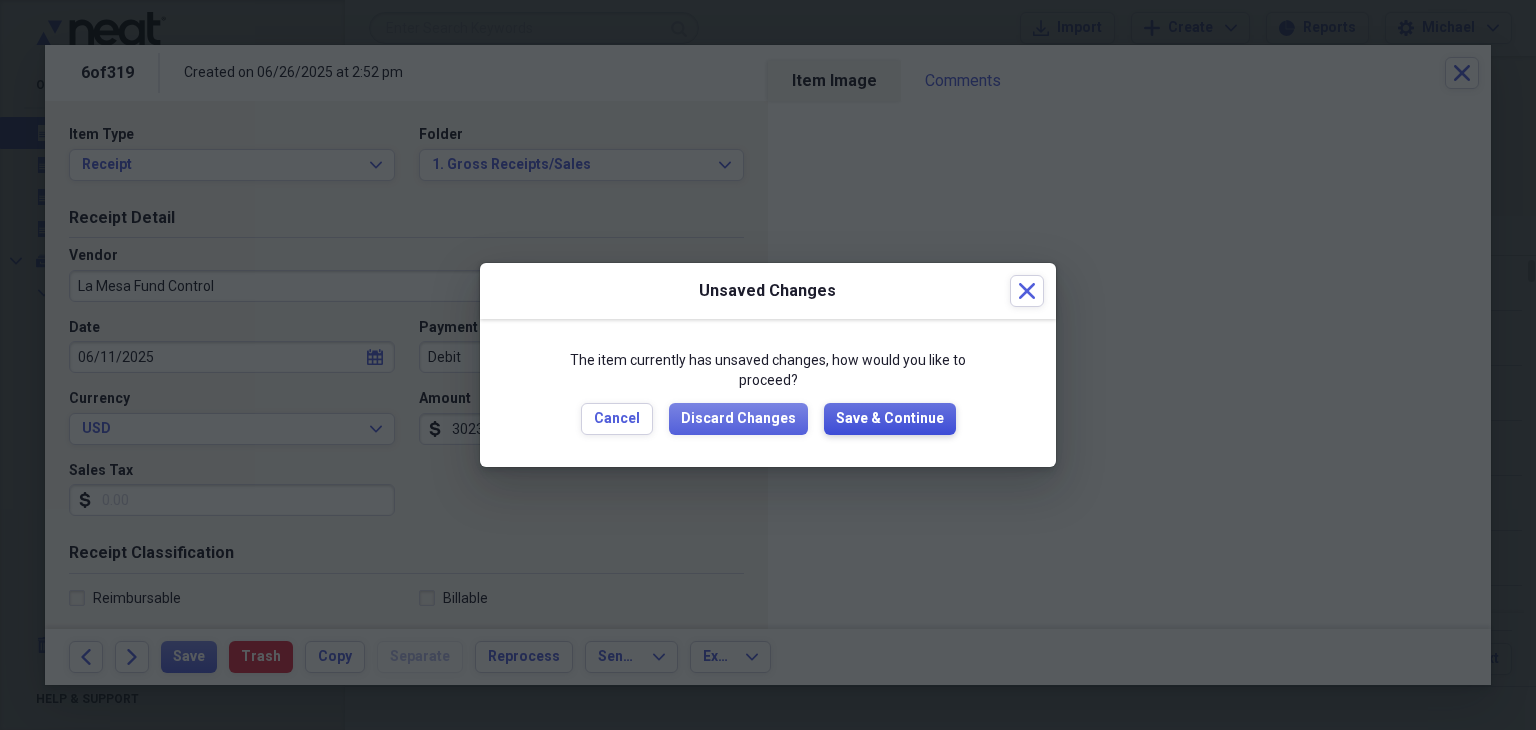 click on "Save & Continue" at bounding box center [890, 419] 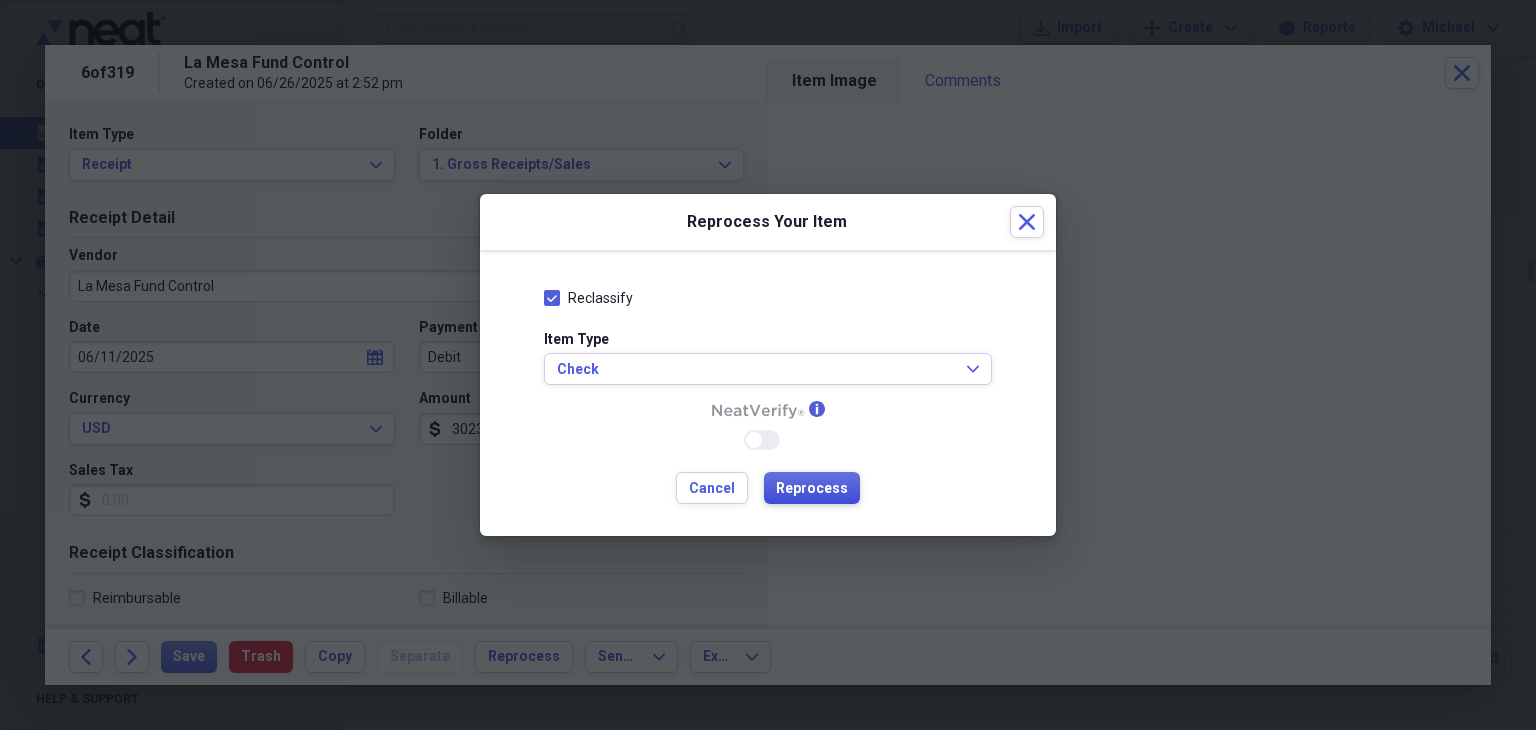 click on "Reprocess" at bounding box center (812, 489) 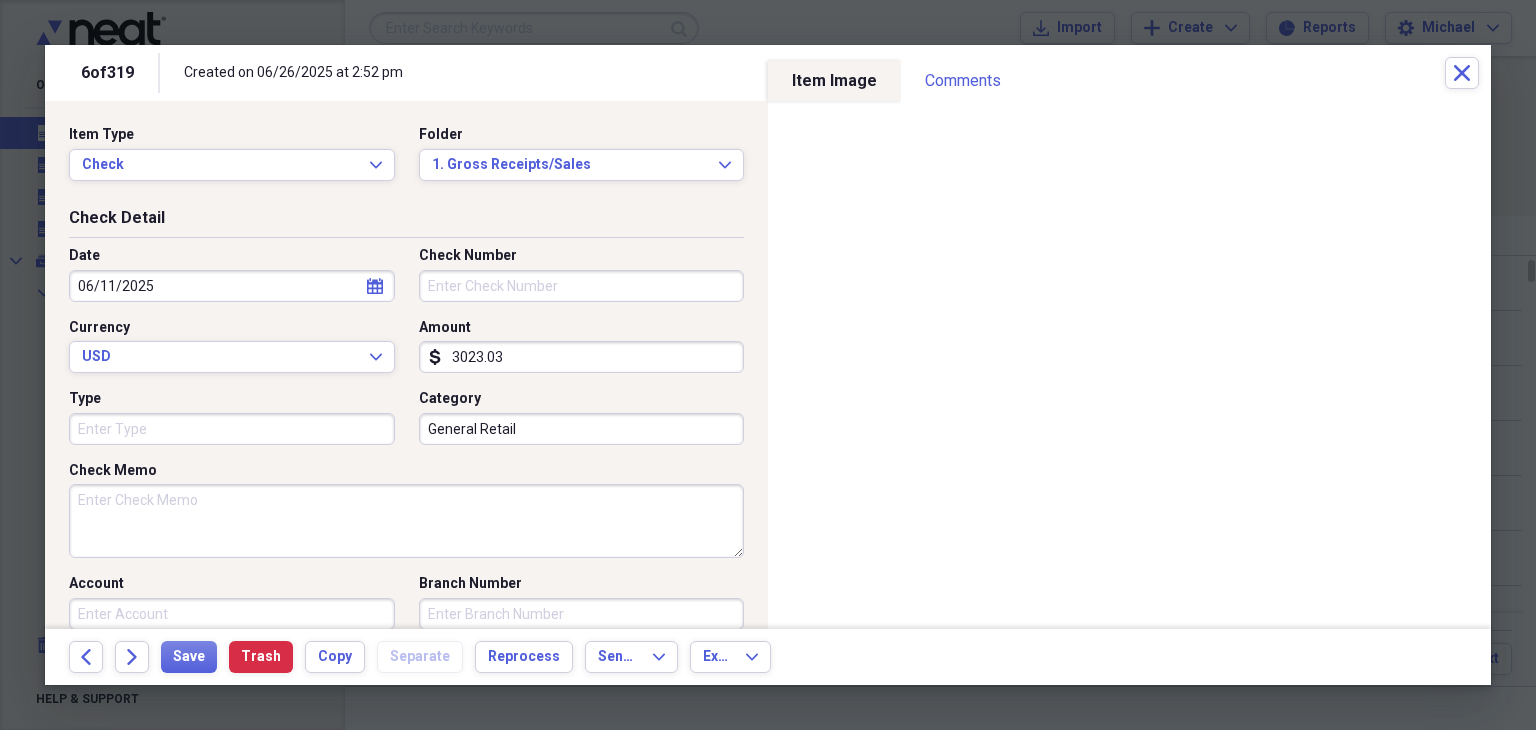 click on "Check Number" at bounding box center (582, 286) 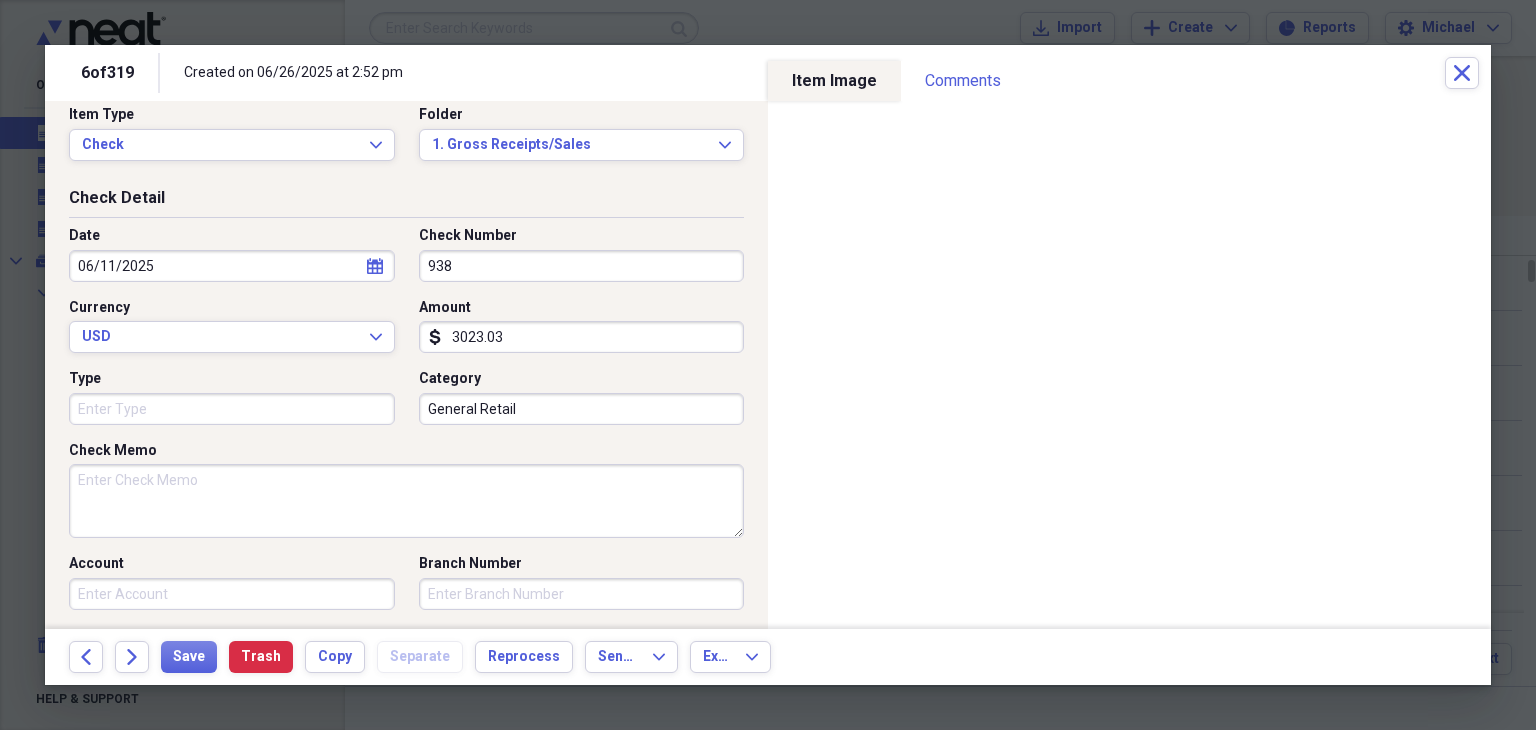 scroll, scrollTop: 0, scrollLeft: 0, axis: both 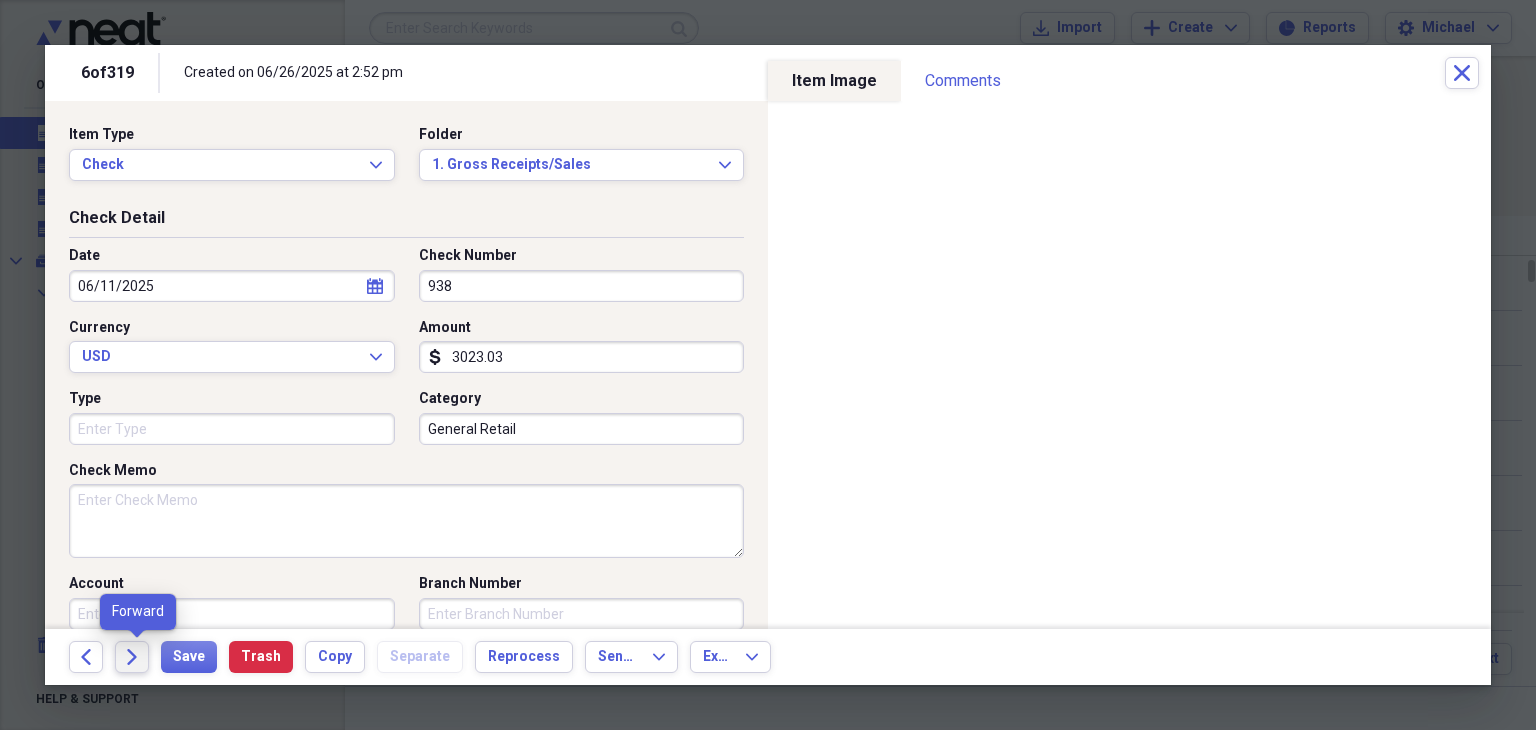type on "938" 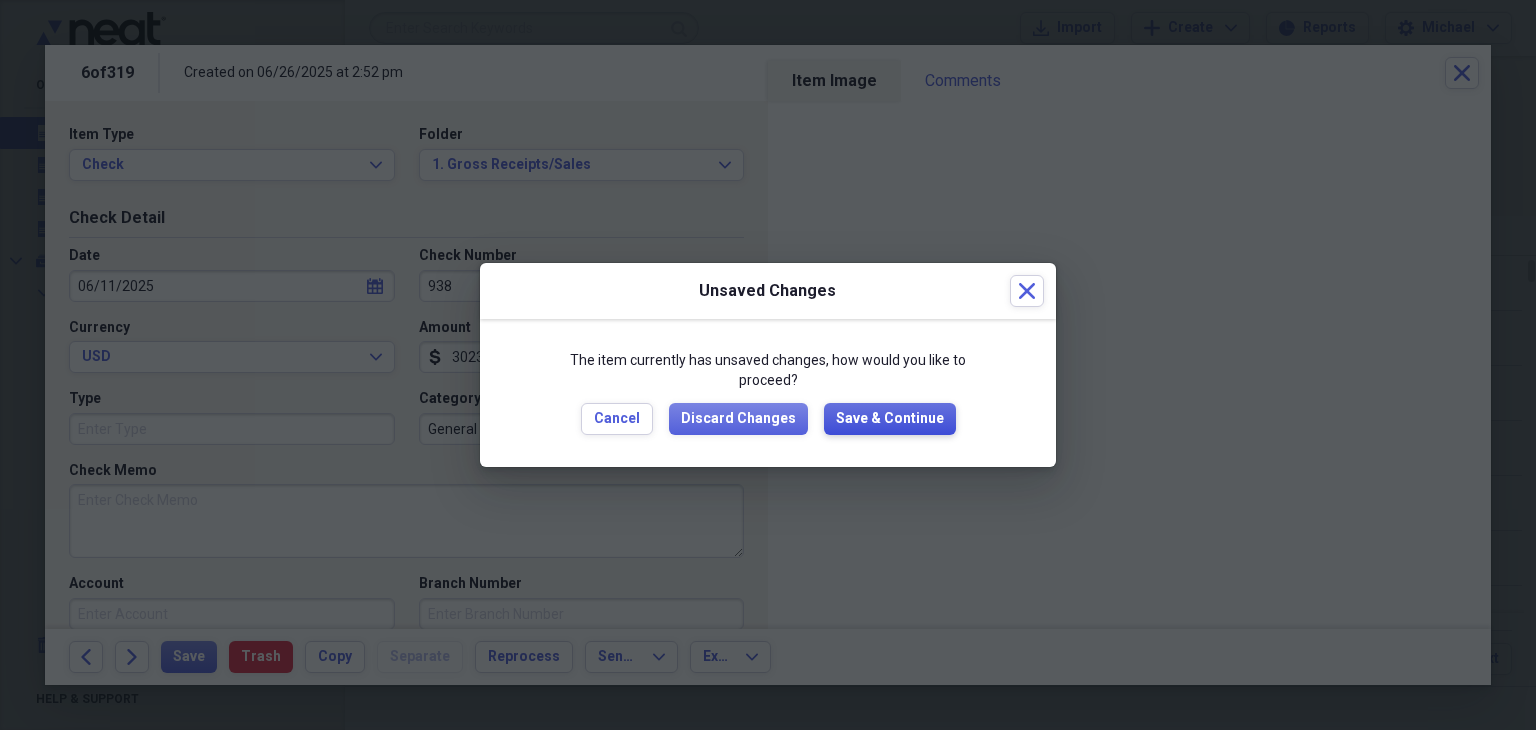click on "Save & Continue" at bounding box center [890, 419] 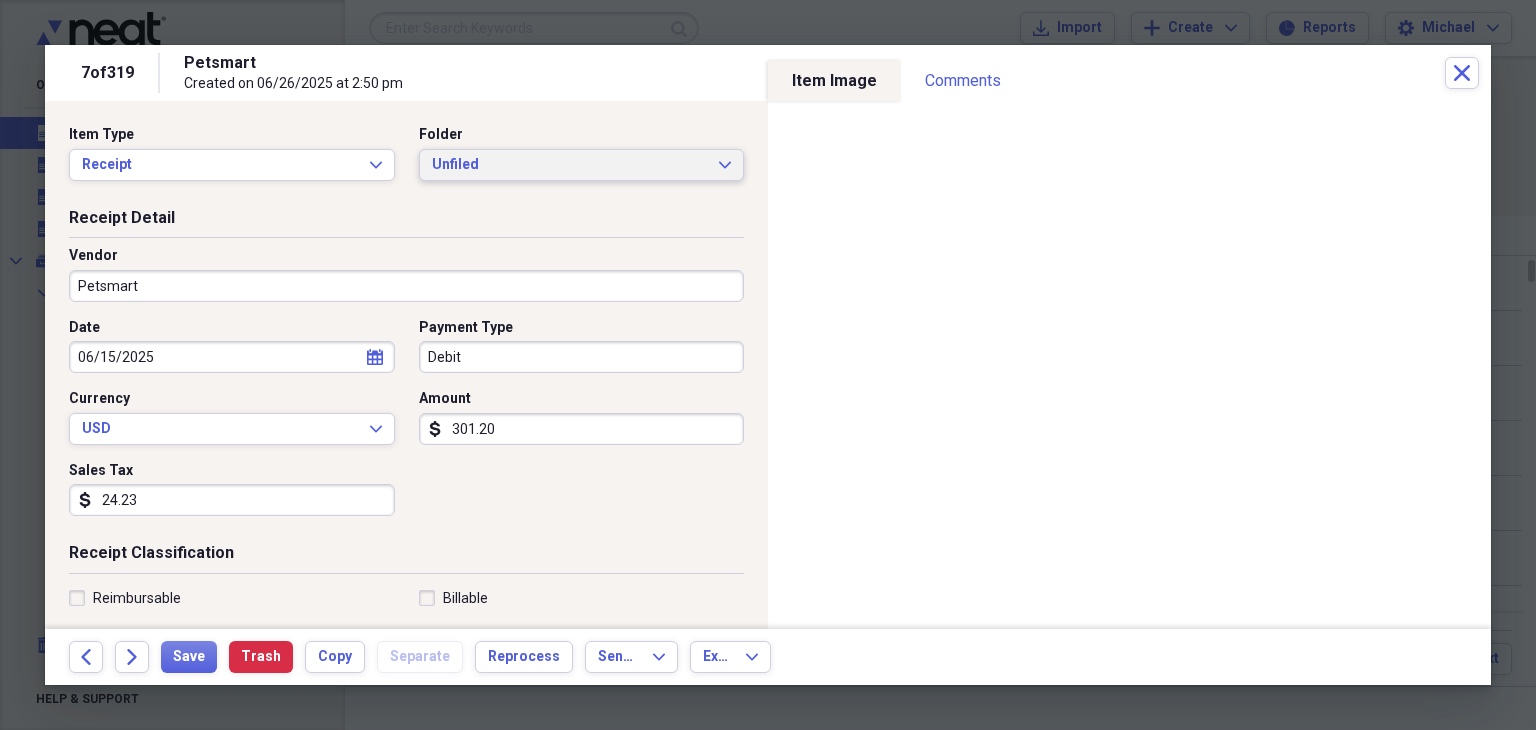 click on "Unfiled" at bounding box center [570, 165] 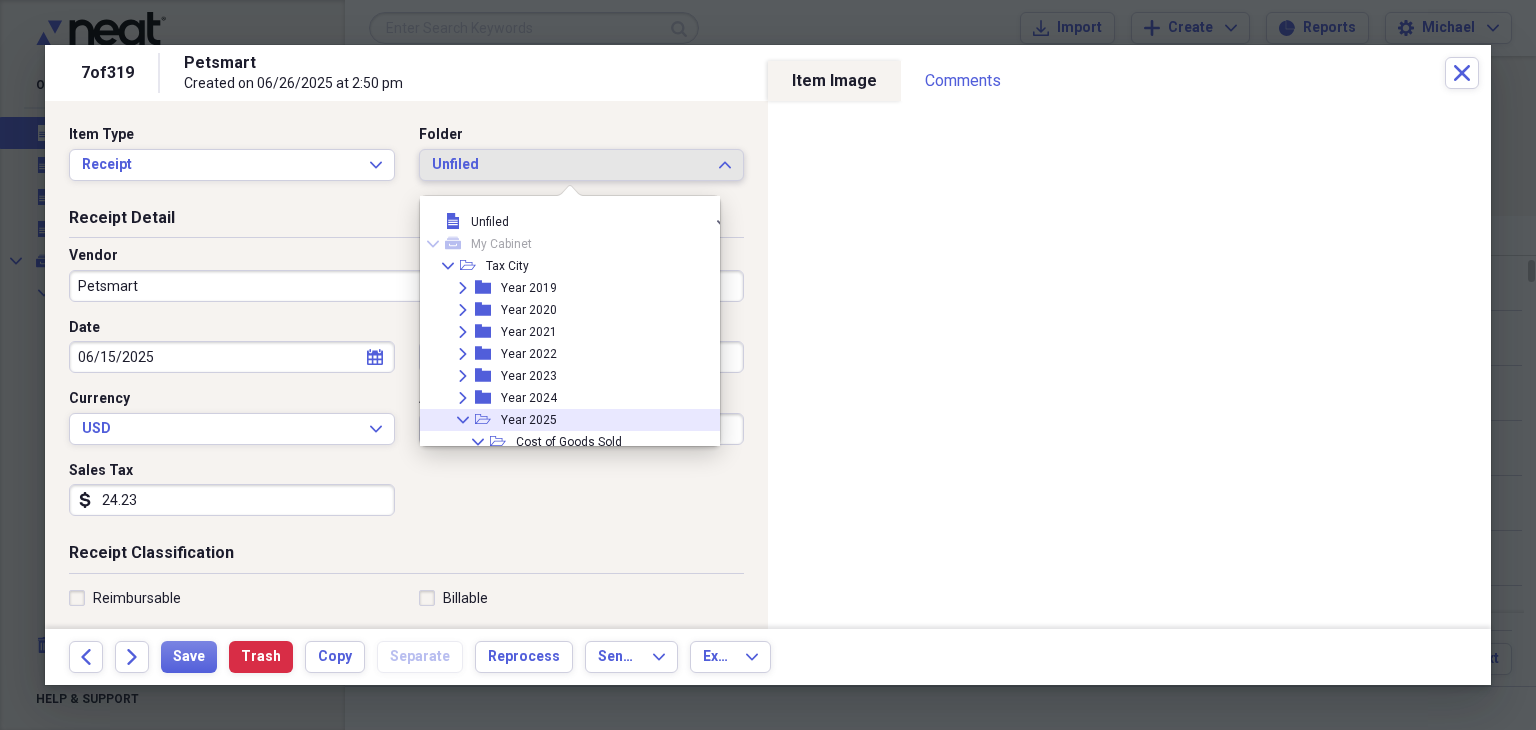 click on "Collapse" 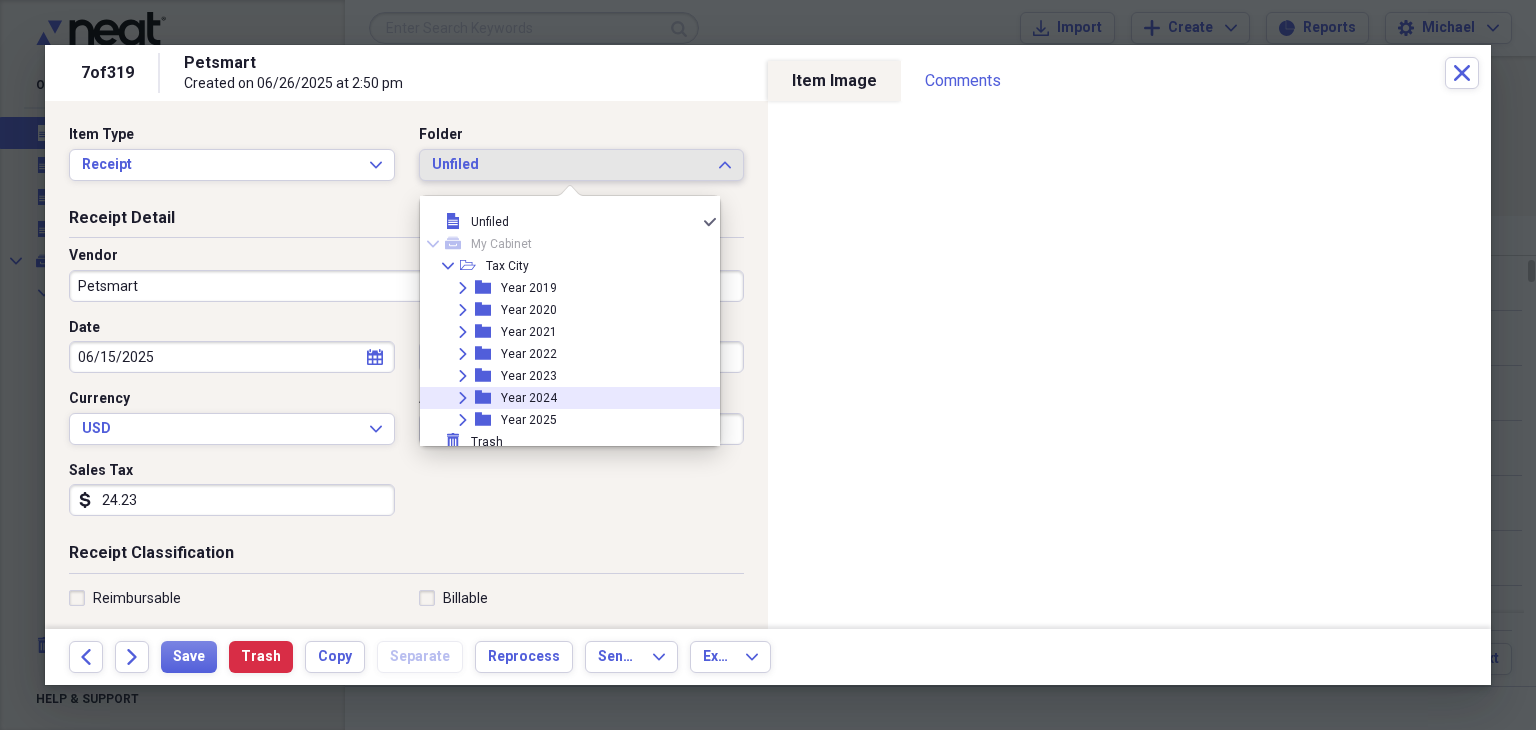 scroll, scrollTop: 6, scrollLeft: 0, axis: vertical 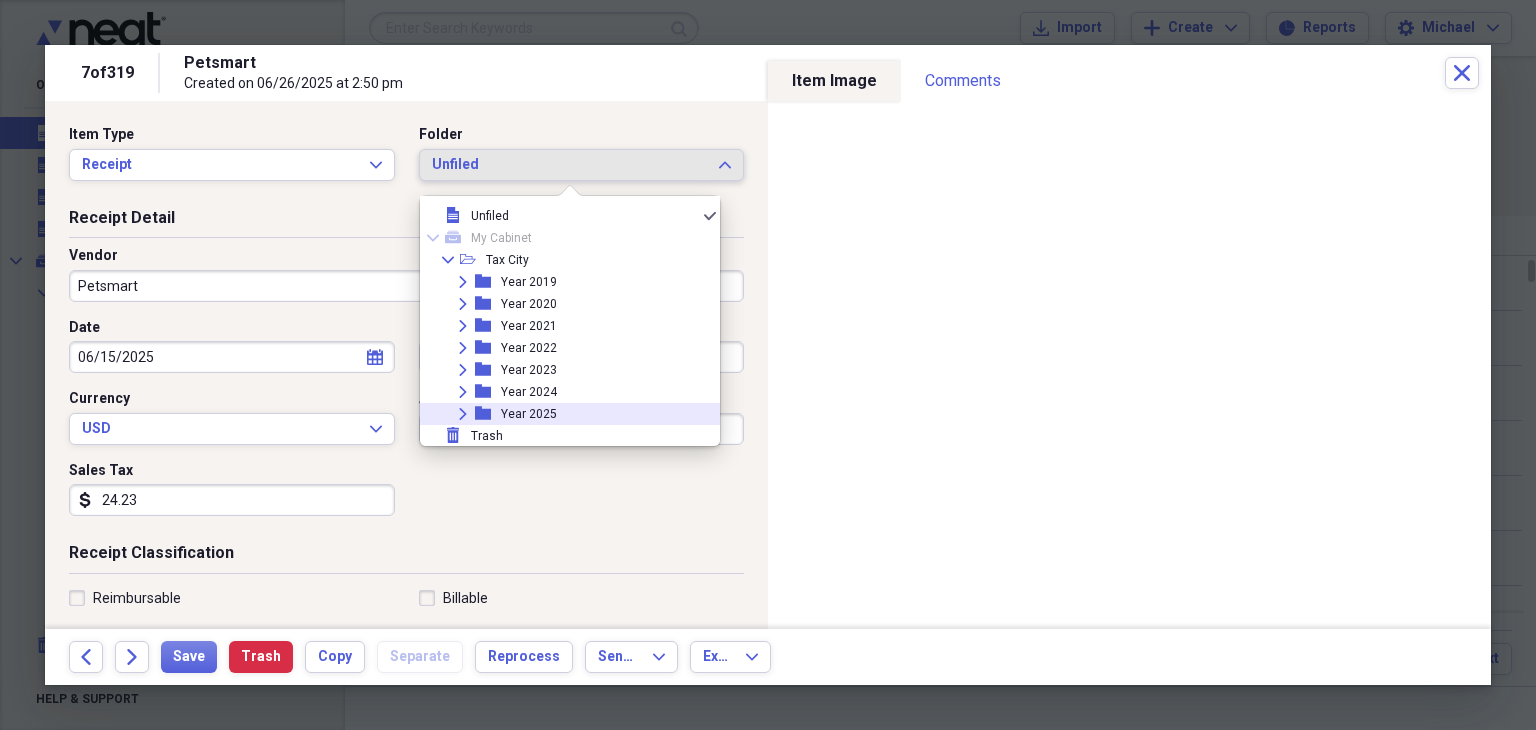 click 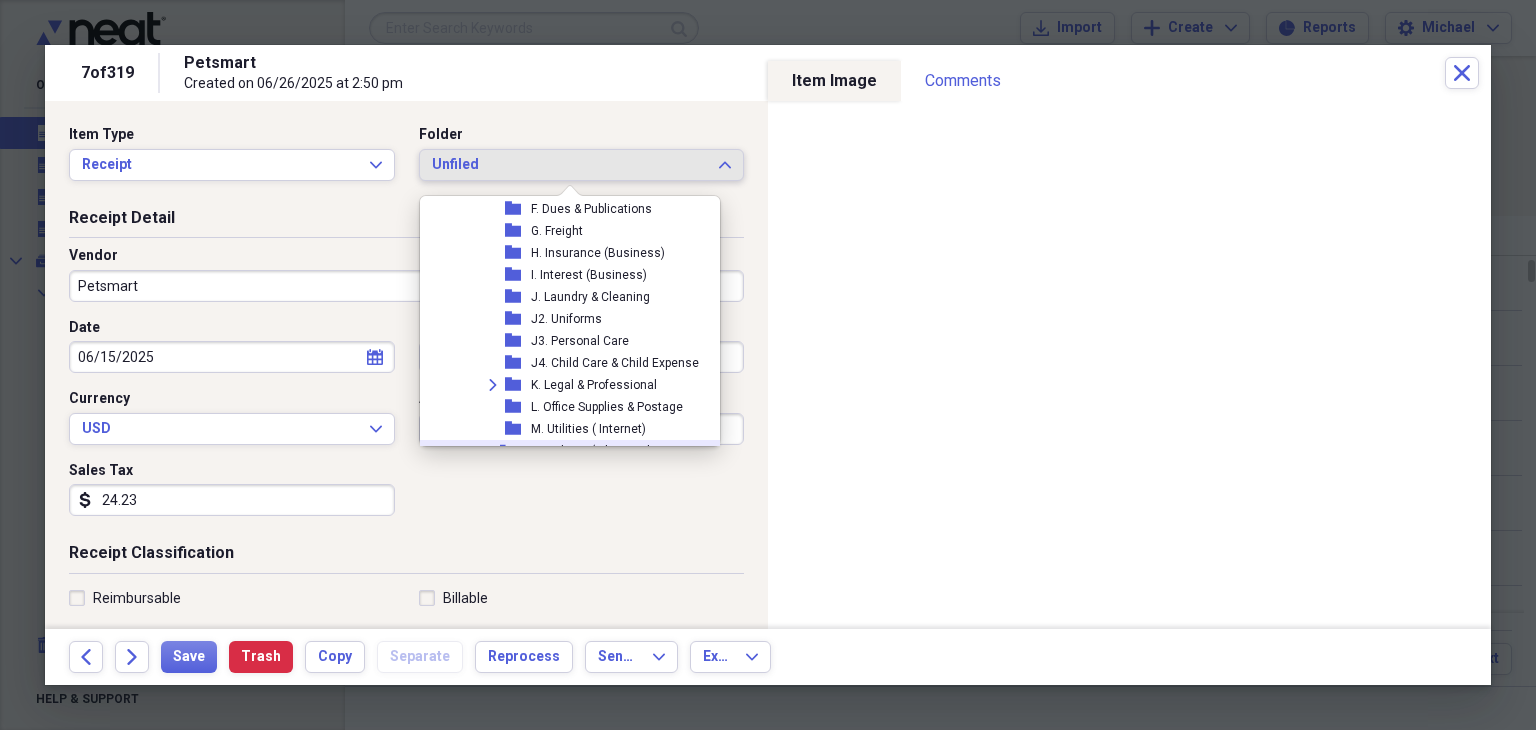 scroll, scrollTop: 520, scrollLeft: 0, axis: vertical 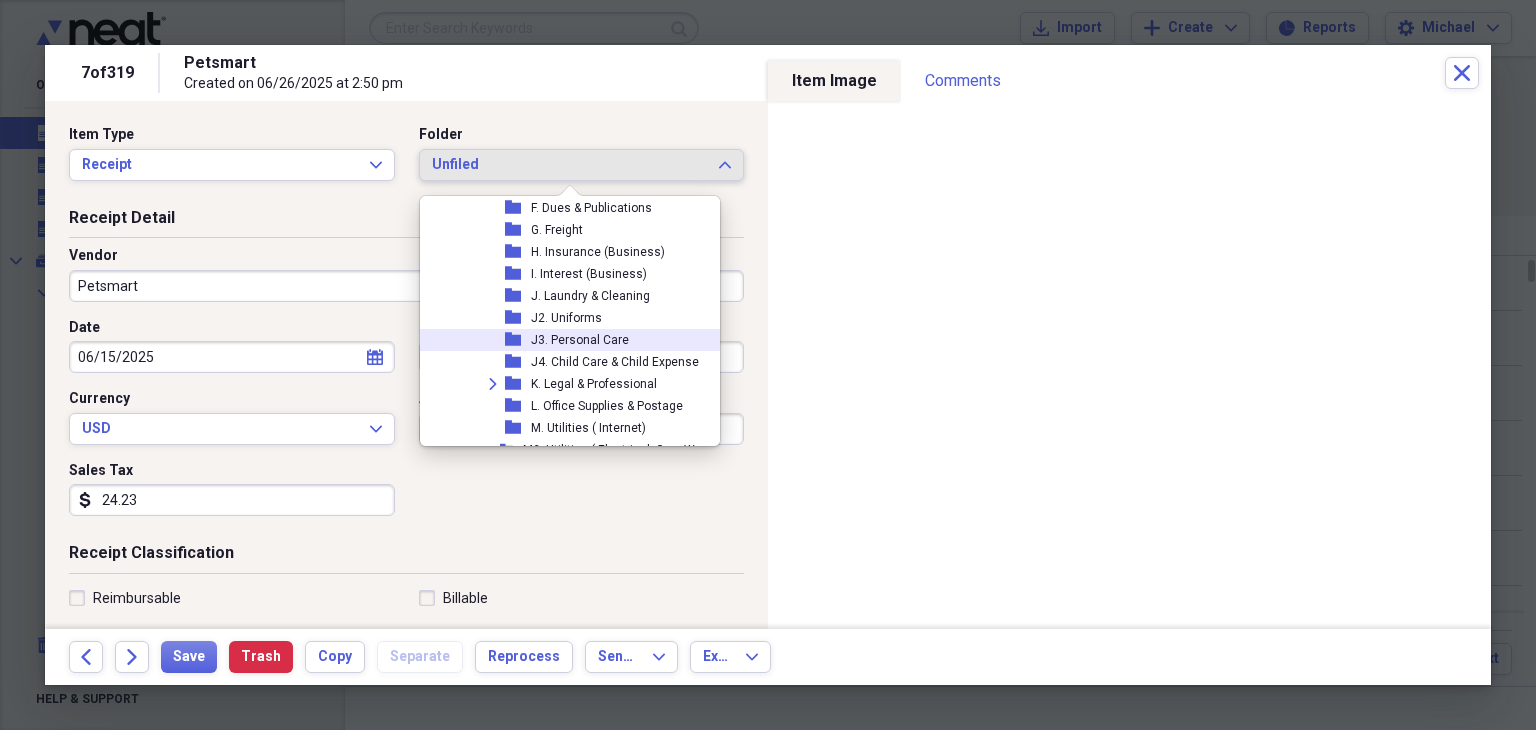 click on "J3. Personal Care" at bounding box center [580, 340] 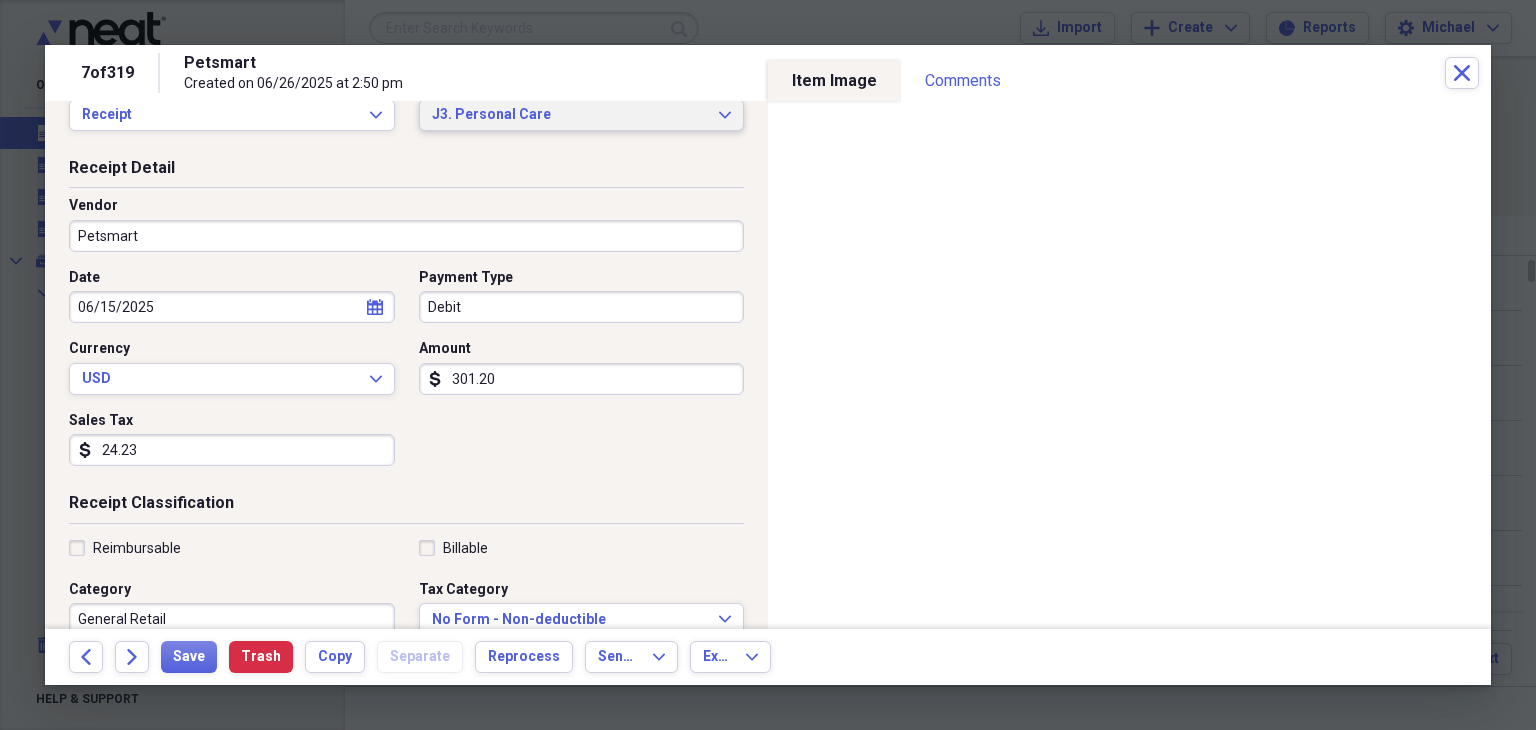 scroll, scrollTop: 51, scrollLeft: 0, axis: vertical 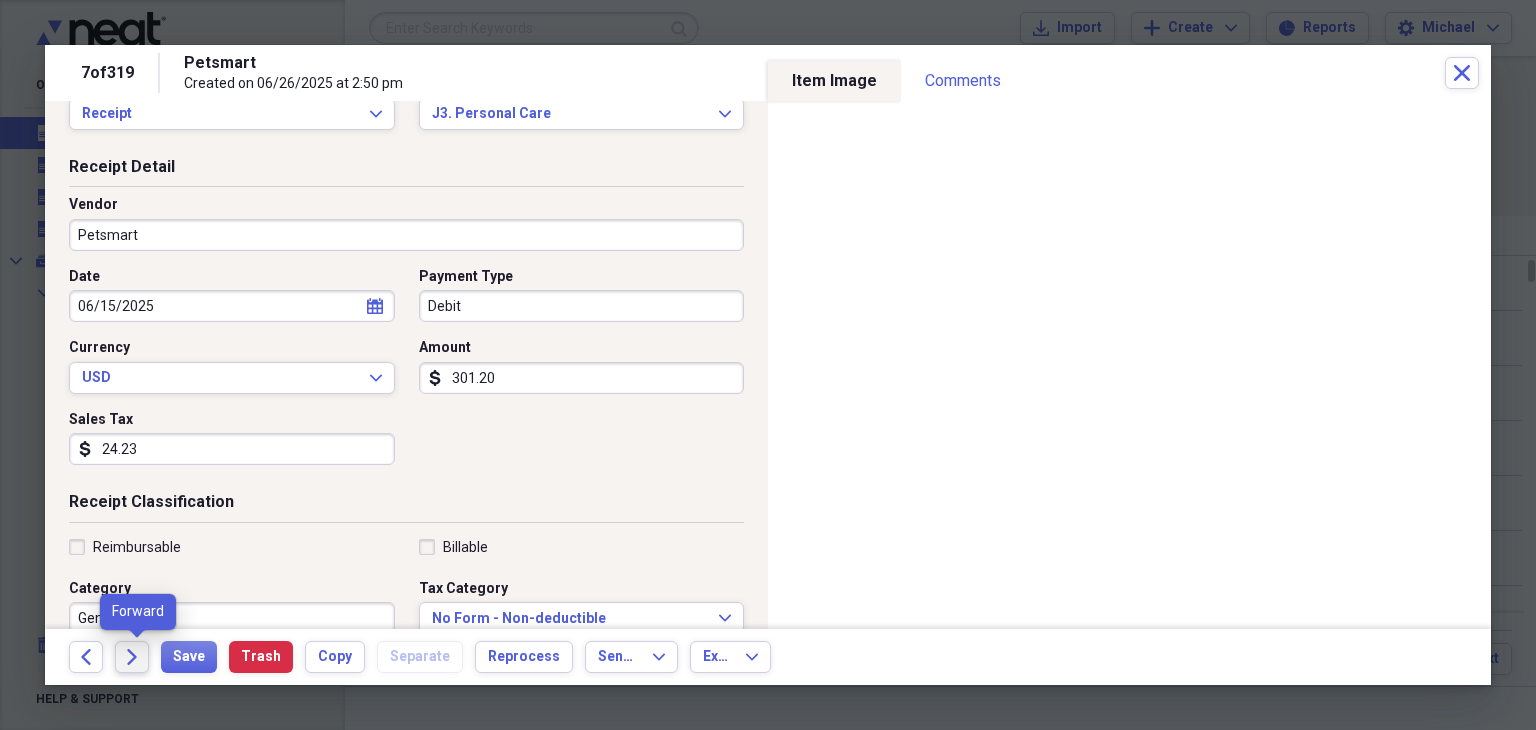 click on "Forward" at bounding box center (132, 657) 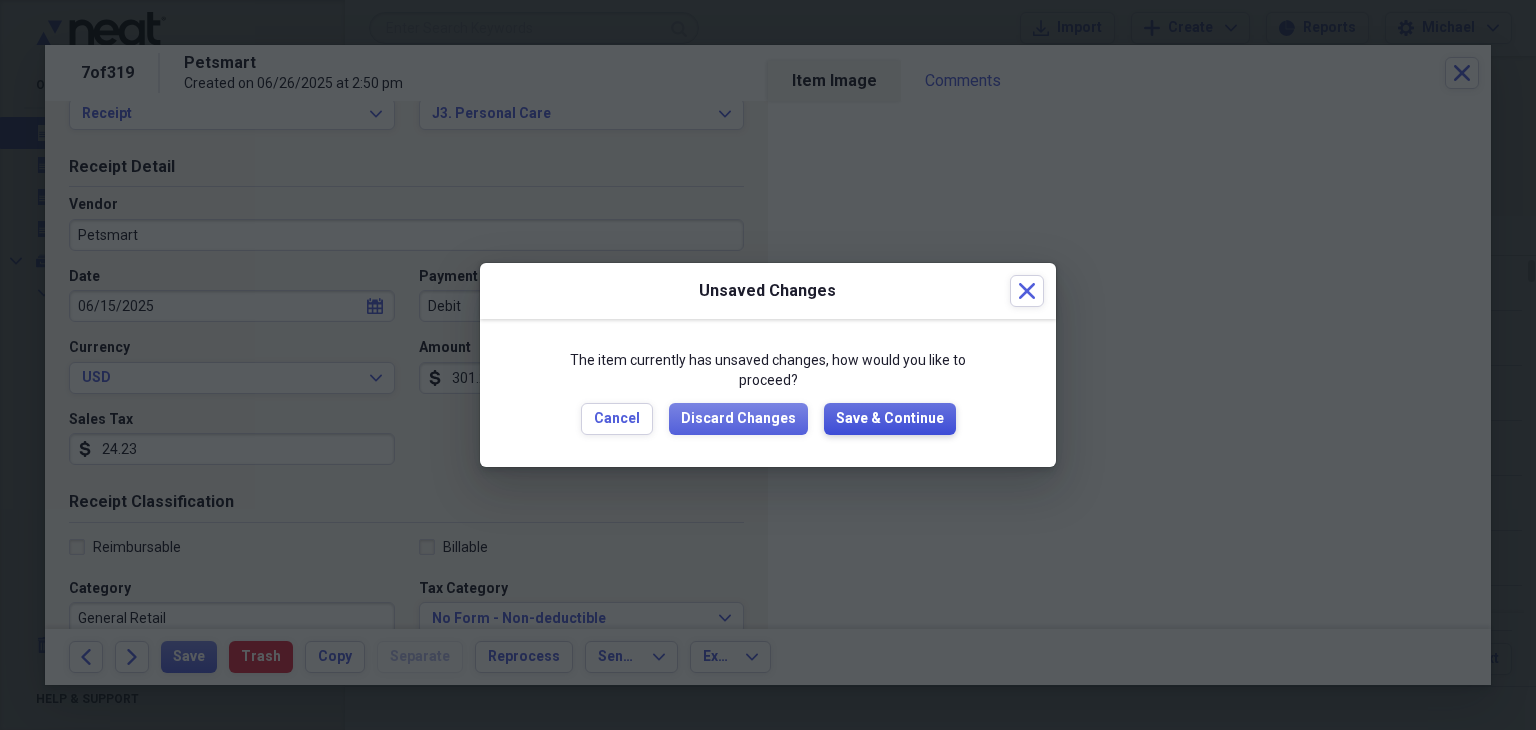 click on "Save & Continue" at bounding box center [890, 419] 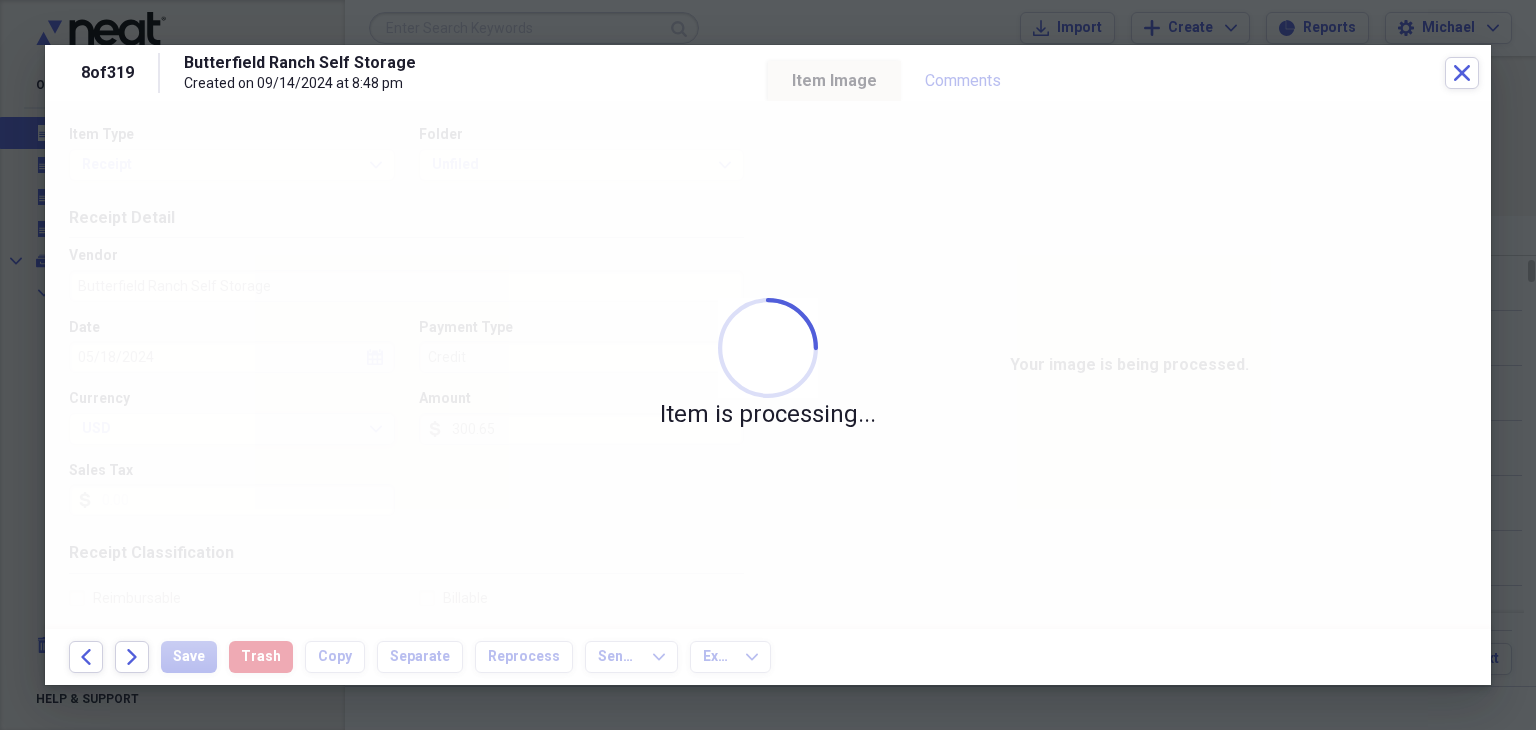 click on "Item is processing..." at bounding box center (768, 365) 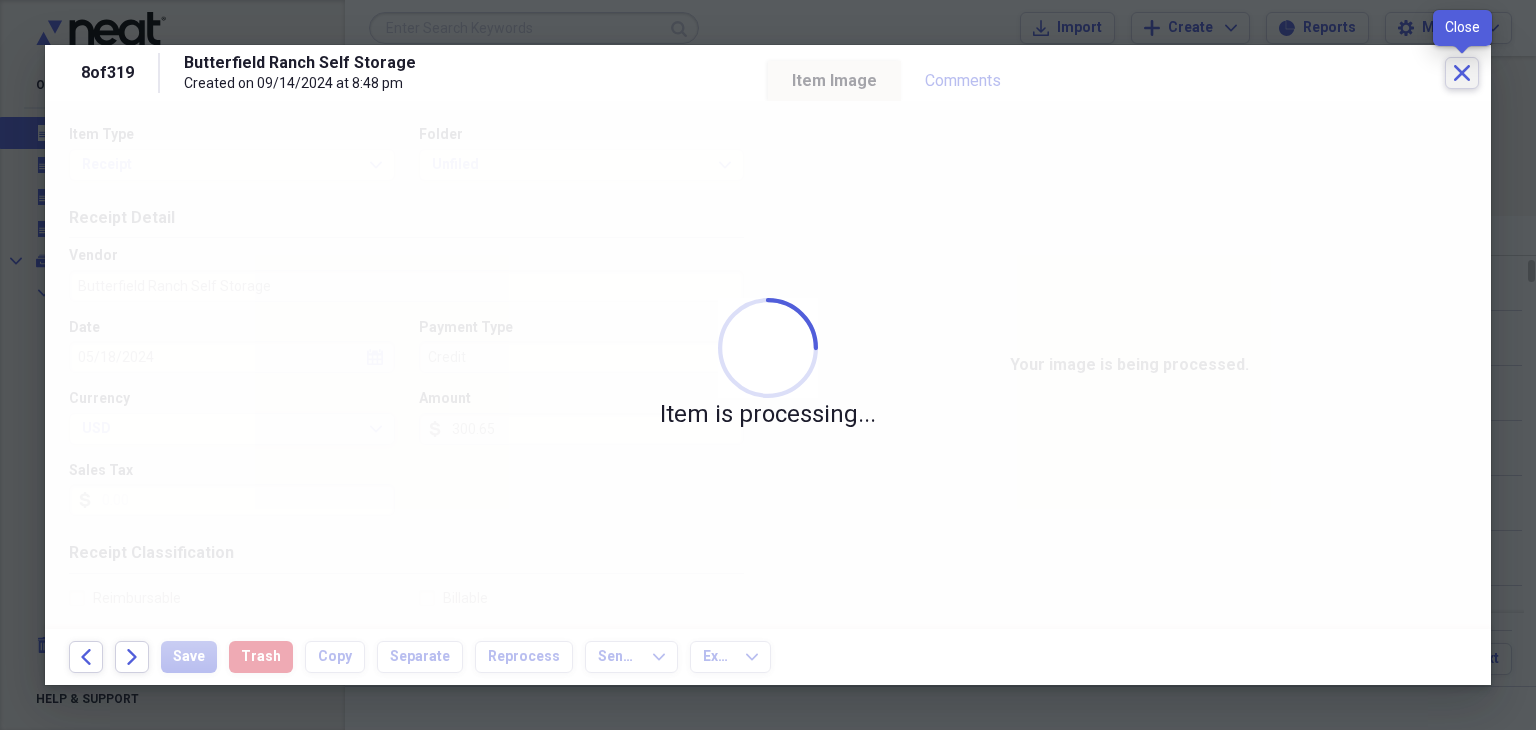 click 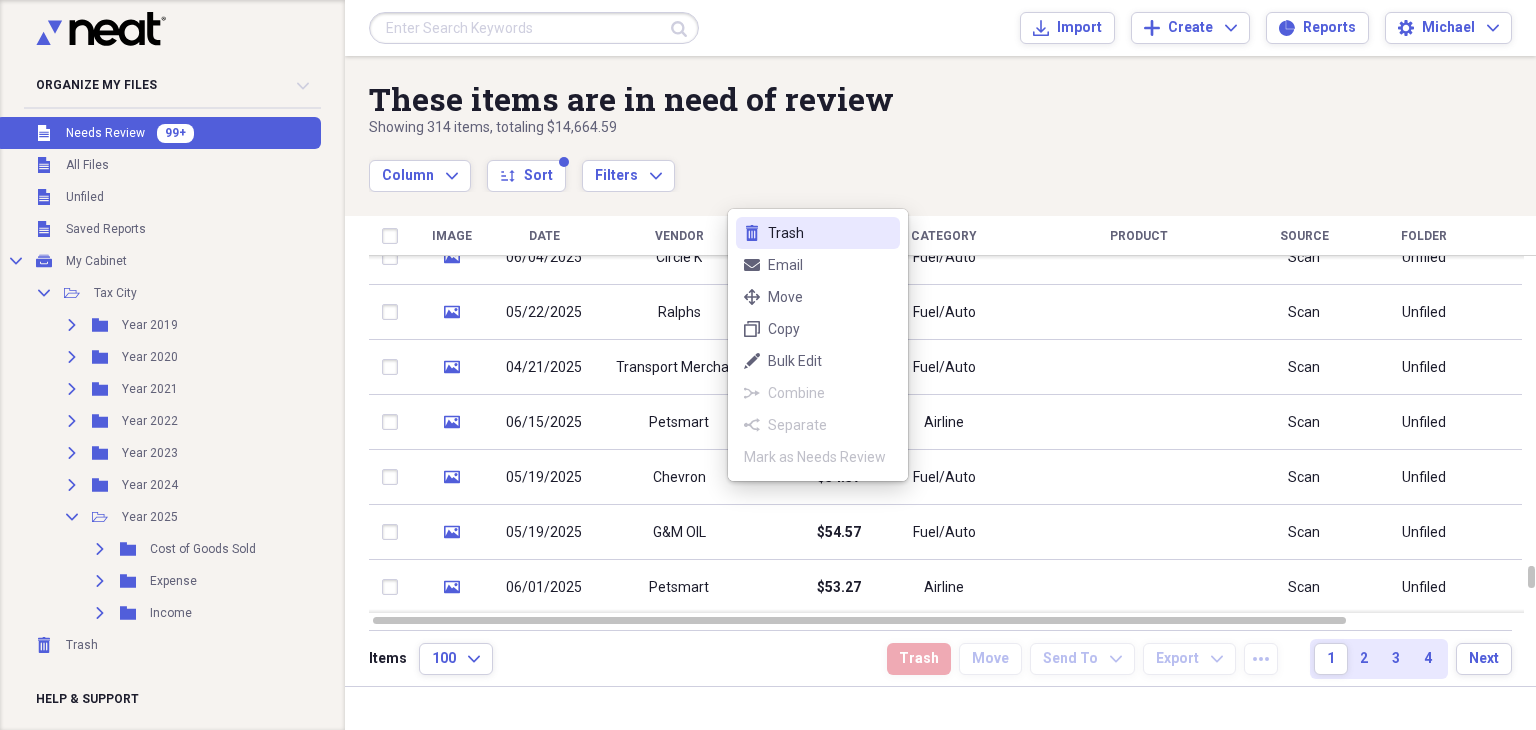 click on "Trash" at bounding box center [830, 233] 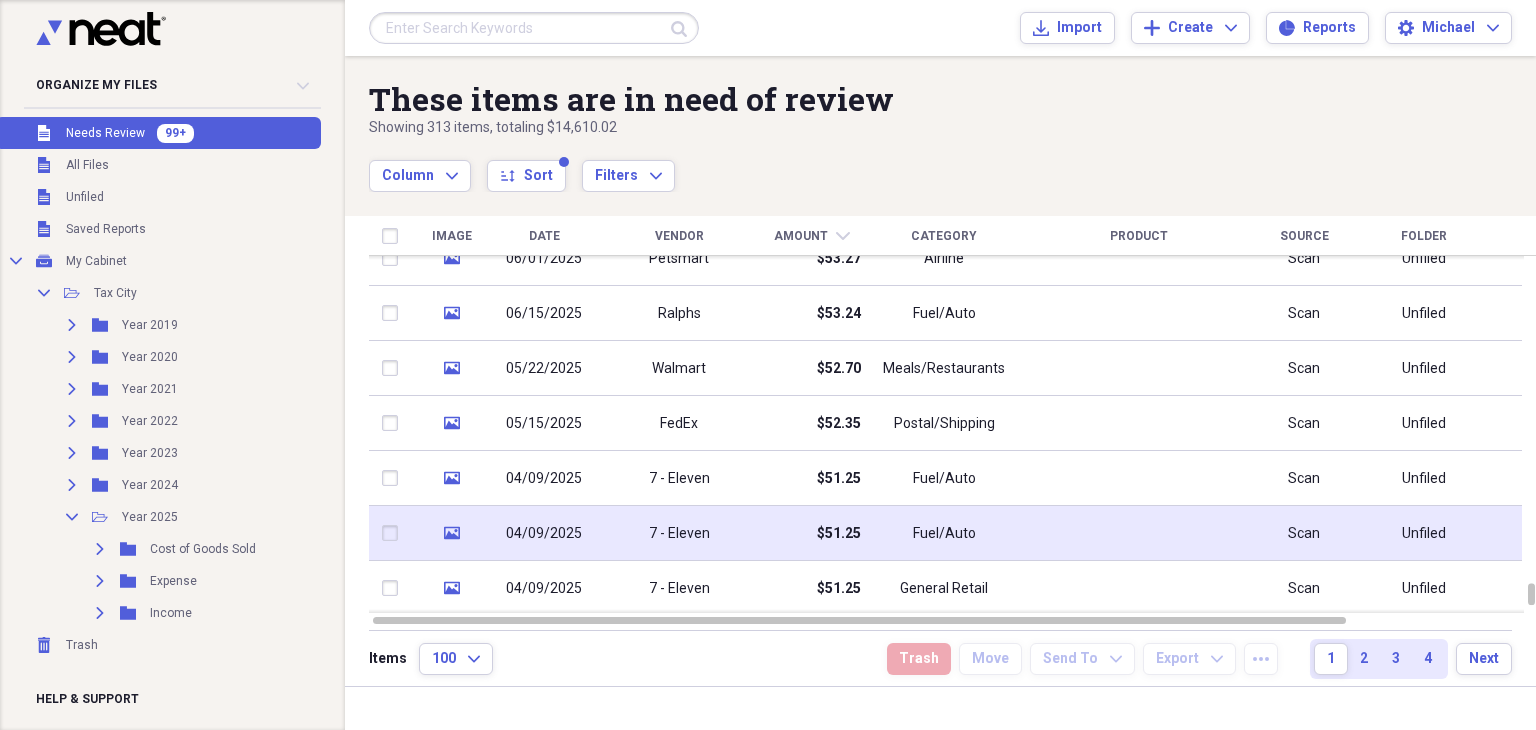 click on "$51.25" at bounding box center [811, 533] 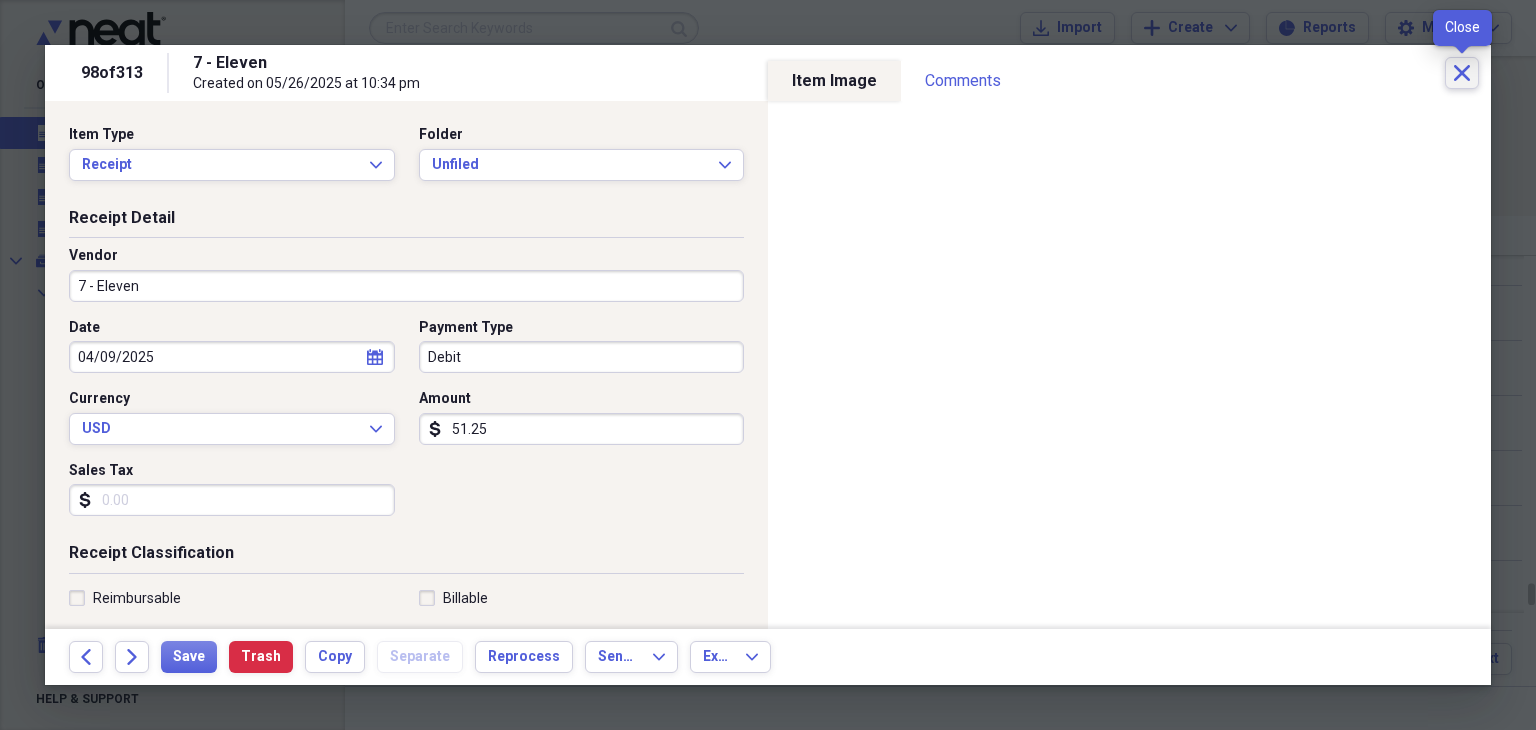 click on "Close" at bounding box center [1462, 73] 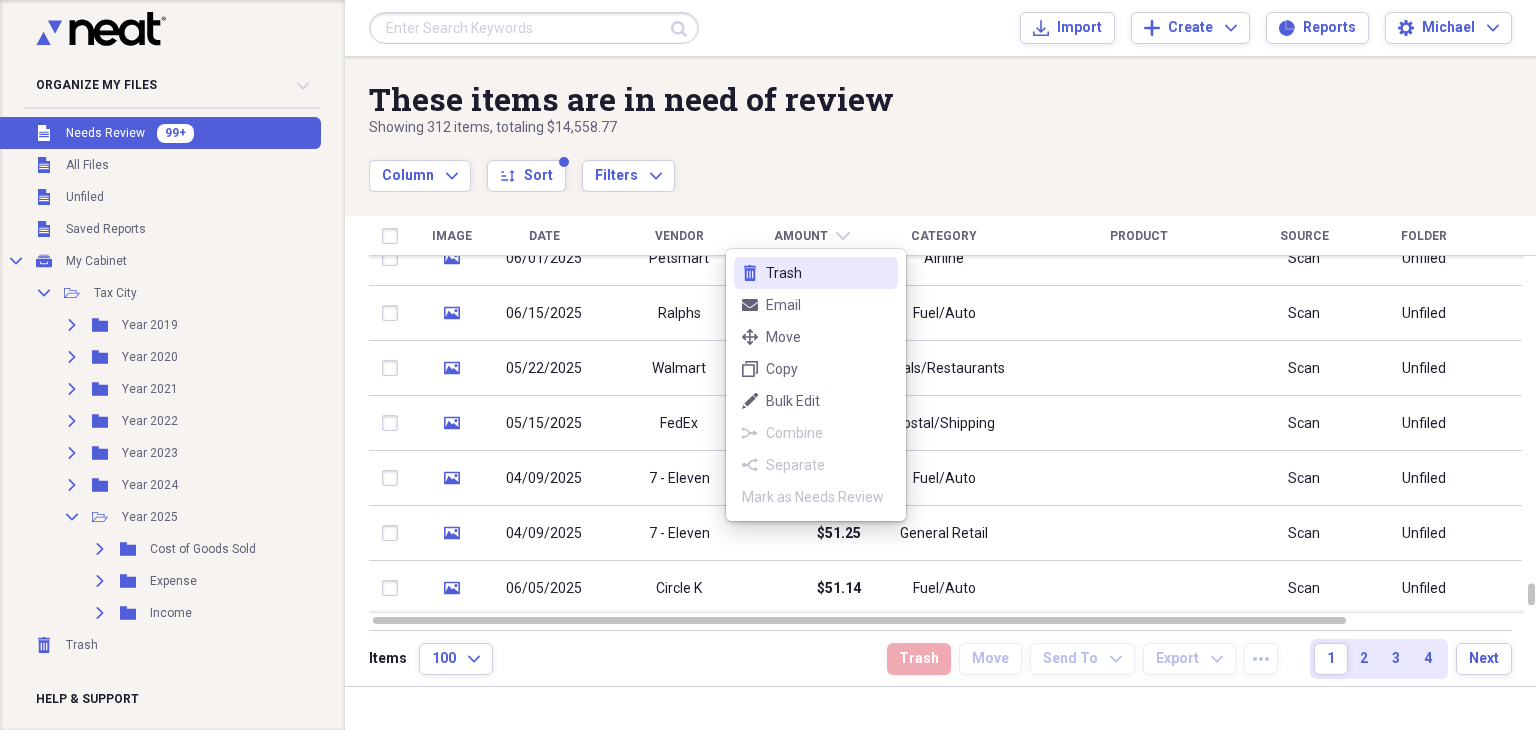 click on "Trash" at bounding box center (828, 273) 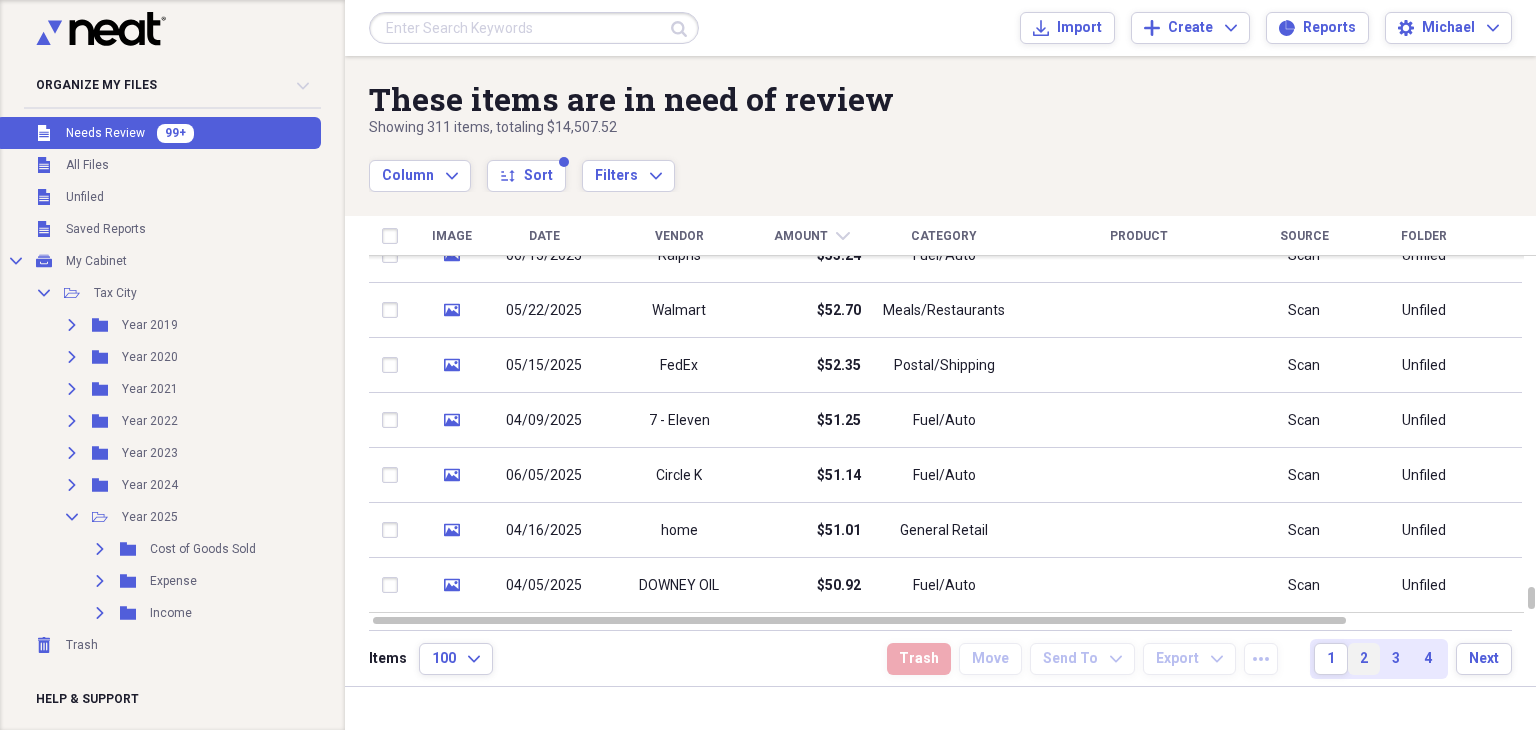 click on "2" at bounding box center [1364, 659] 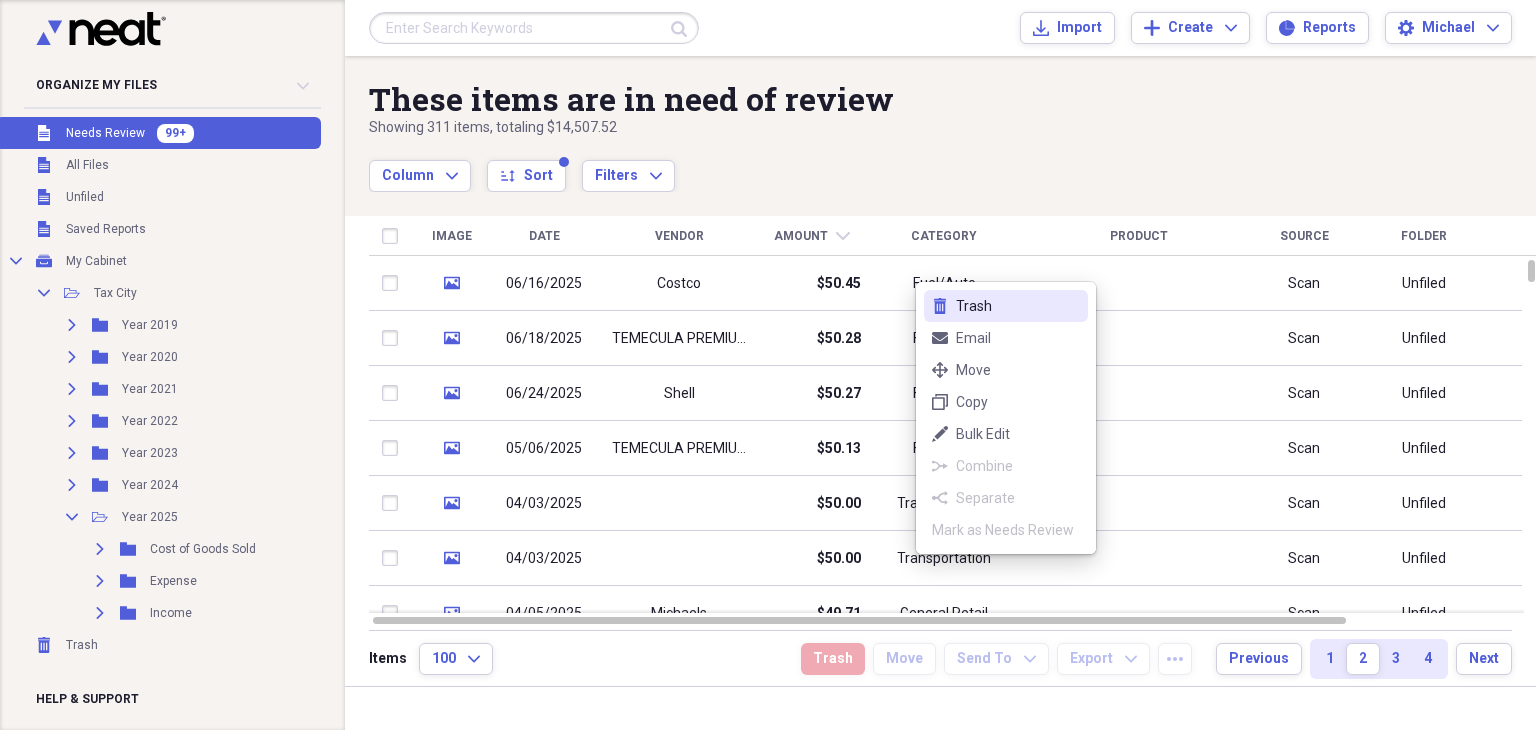 click on "trash Trash" at bounding box center (1006, 306) 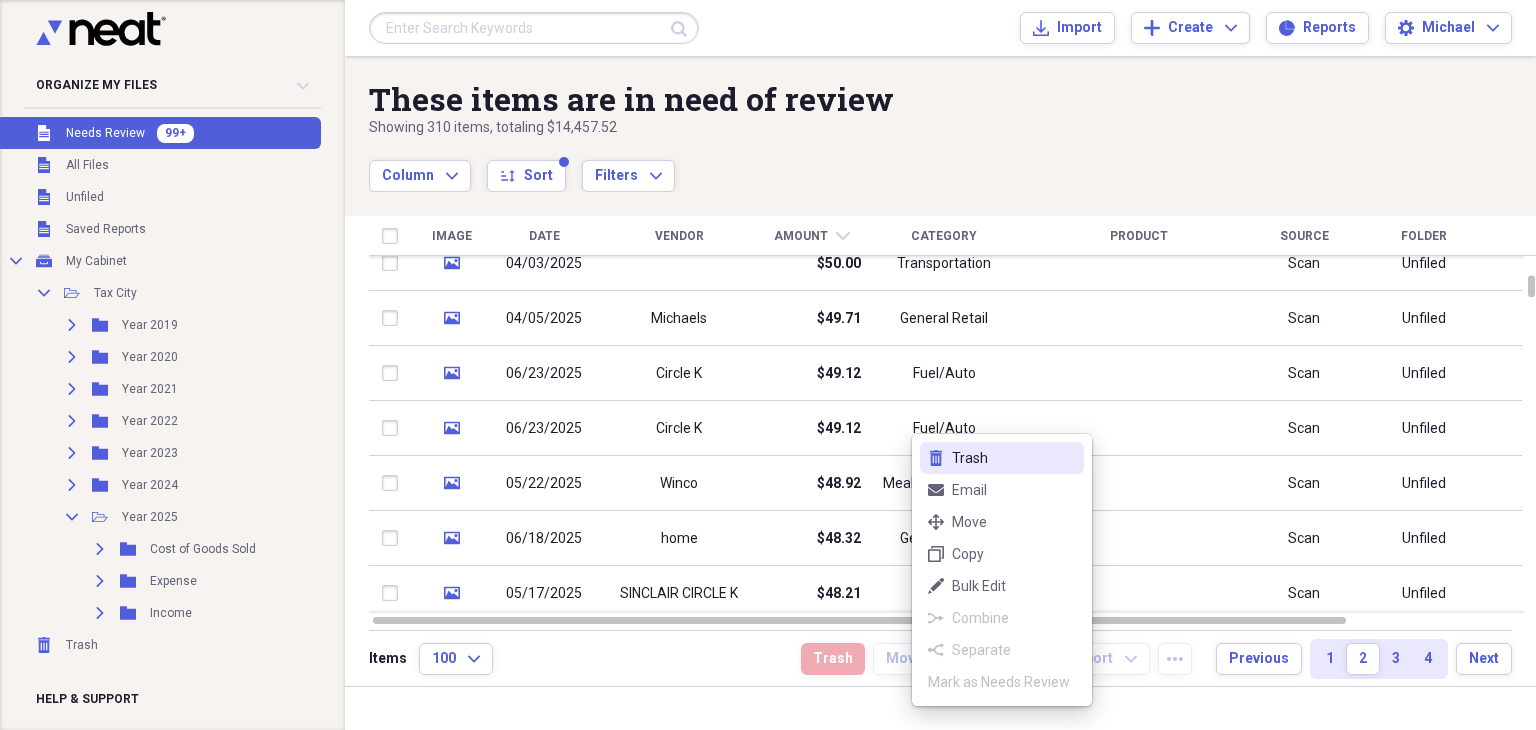 click 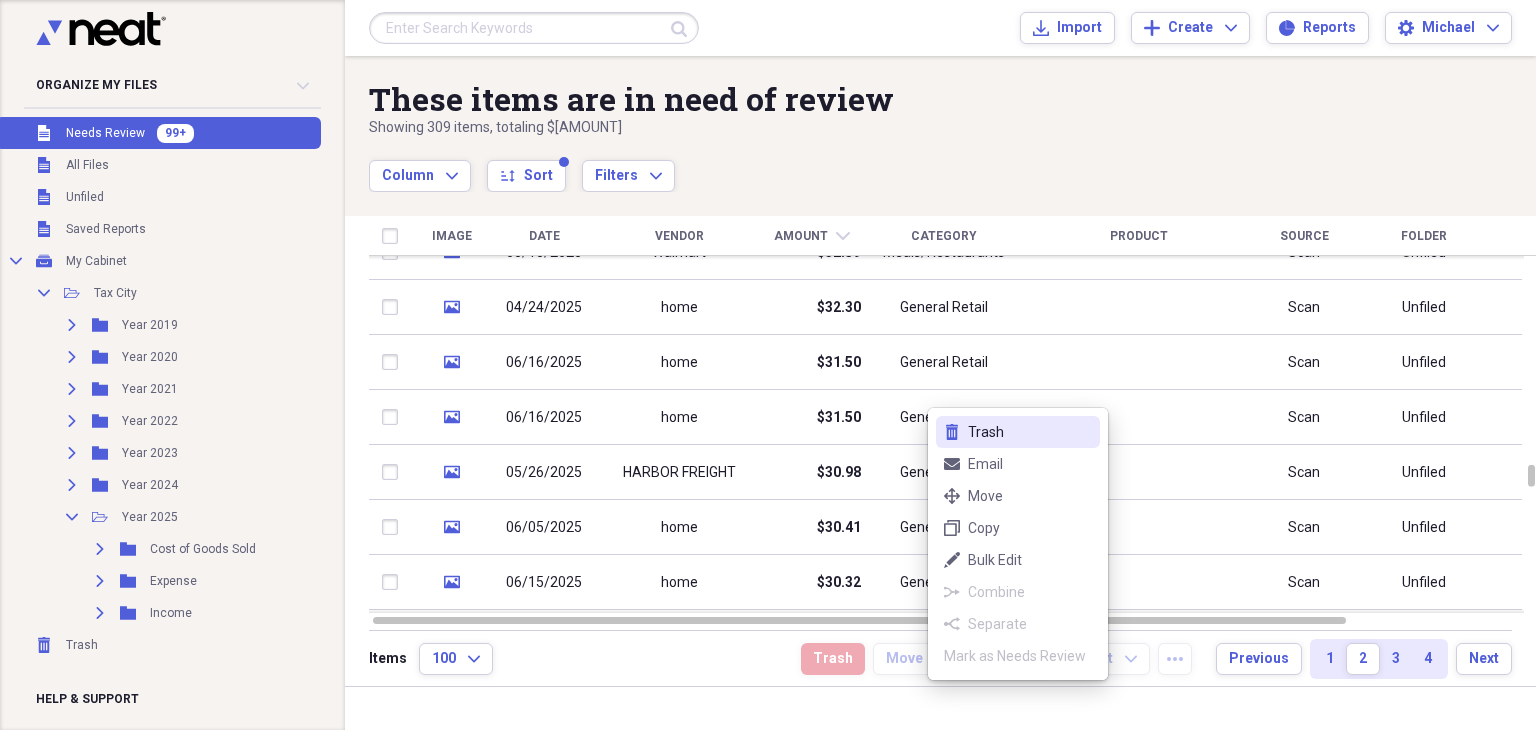 click on "trash Trash" at bounding box center (1018, 432) 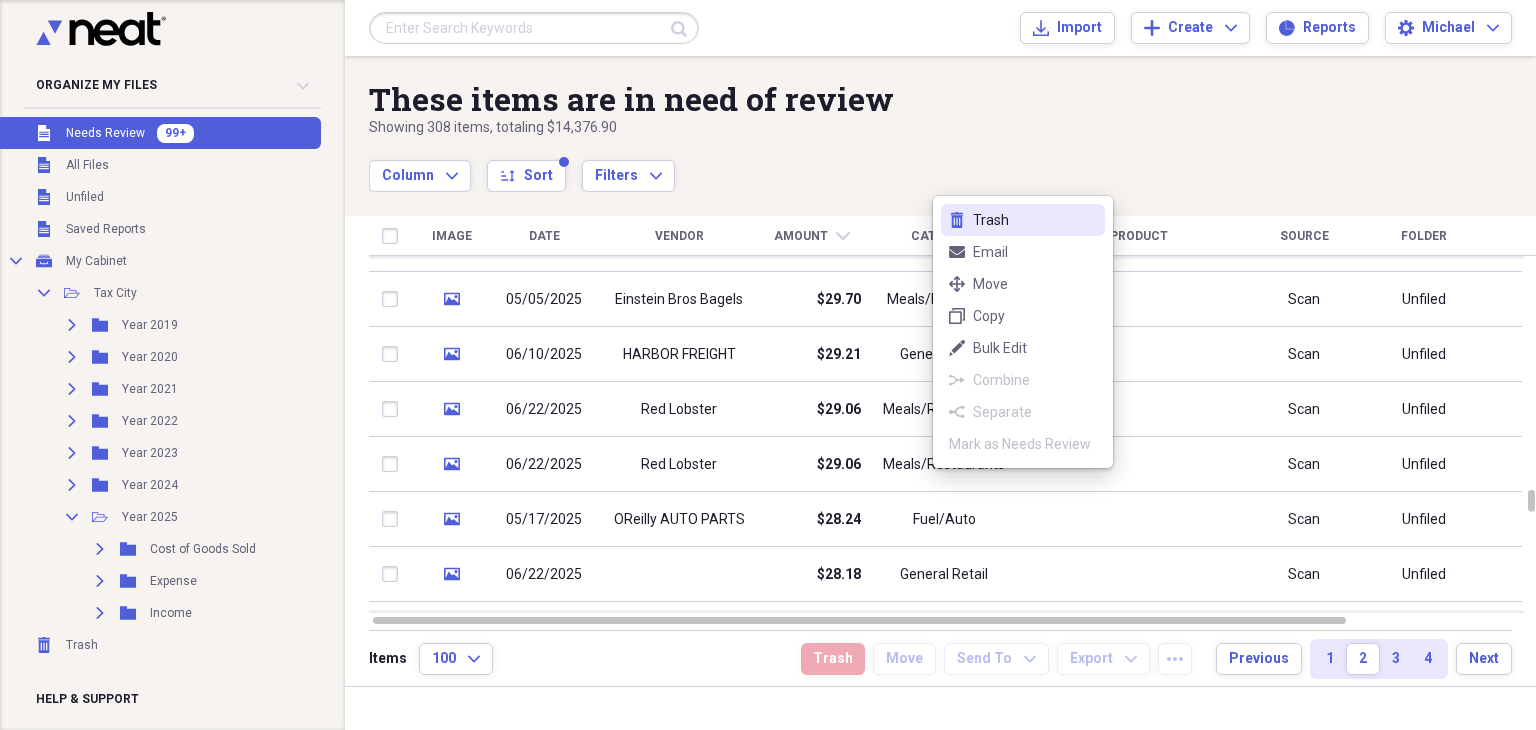 click on "trash Trash" at bounding box center [1023, 220] 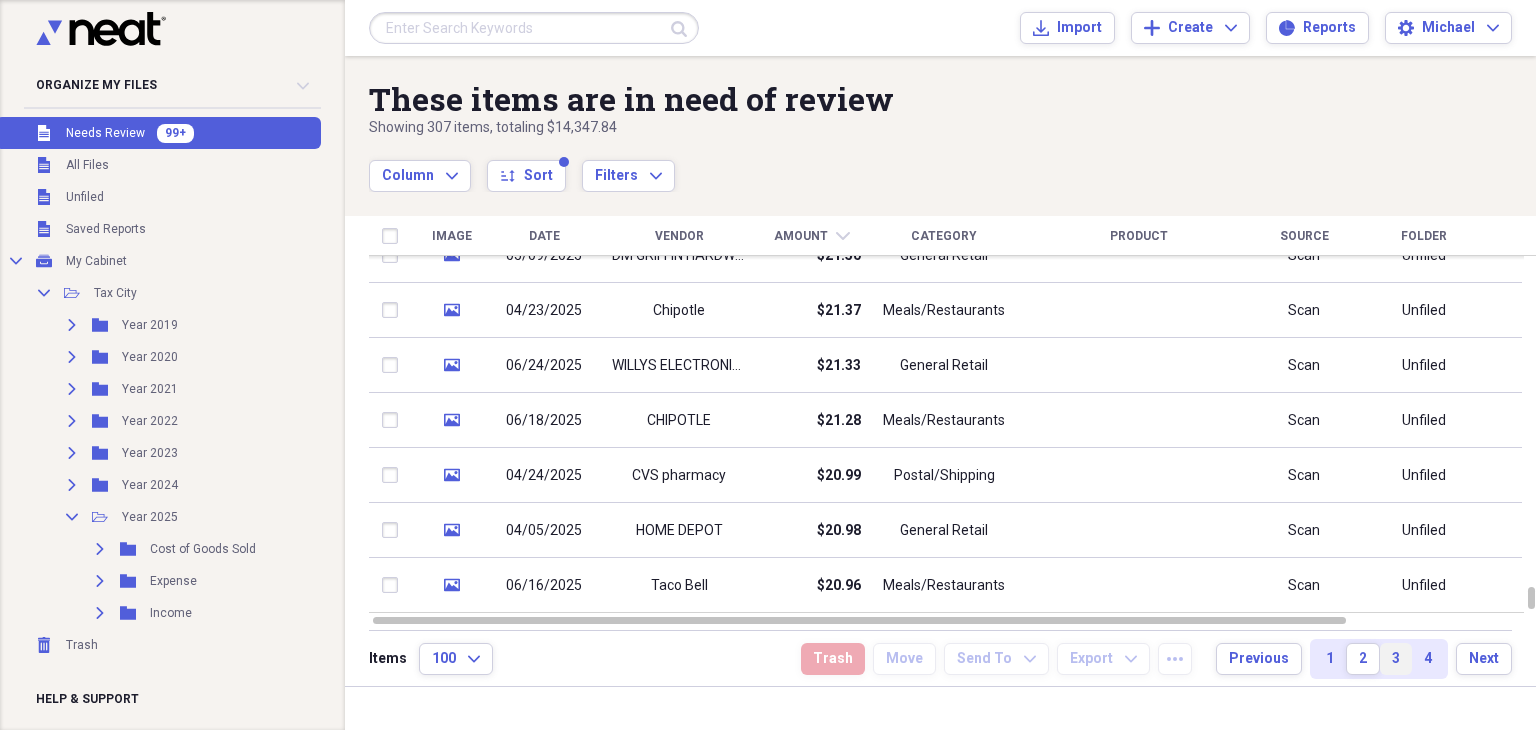 click on "3" at bounding box center [1396, 659] 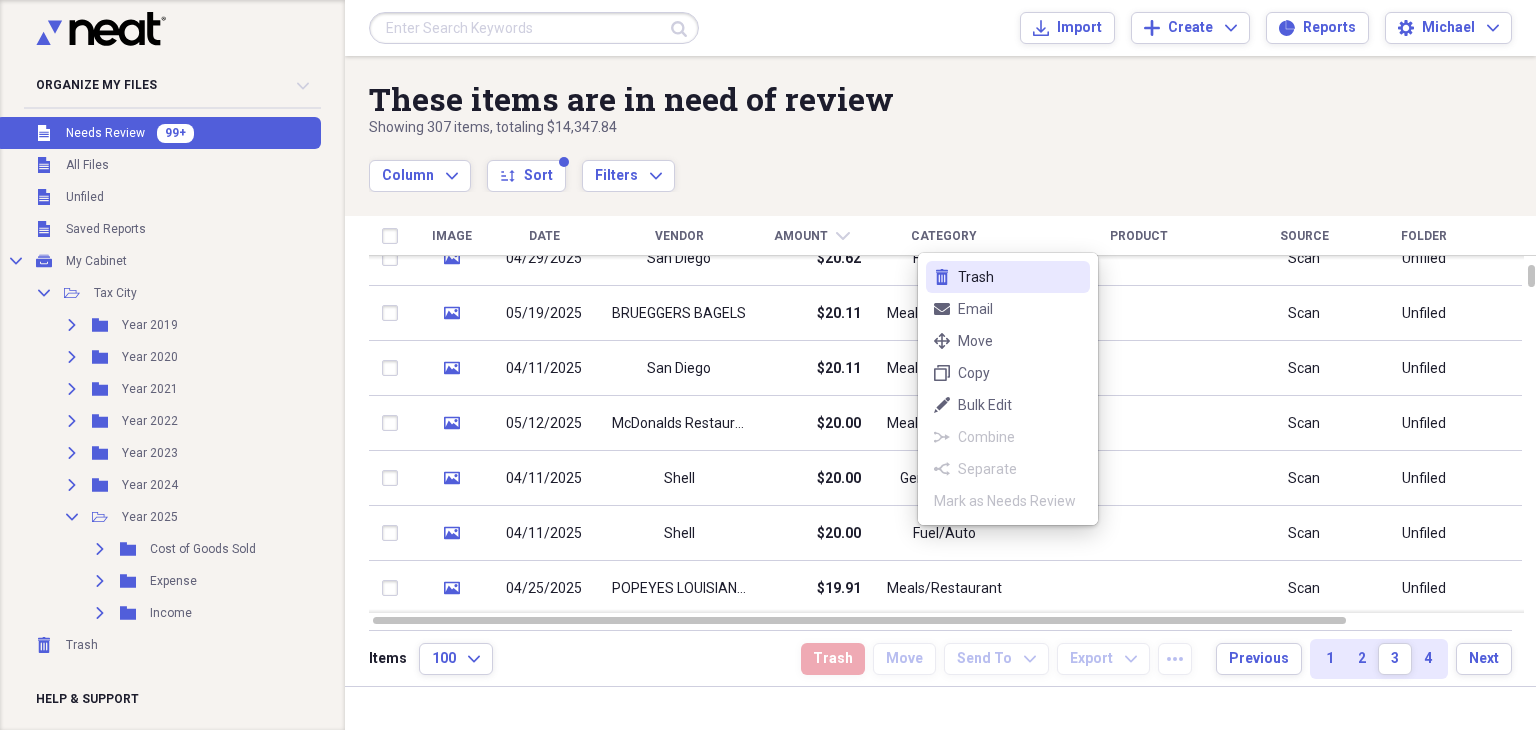 click on "Trash" at bounding box center [1020, 277] 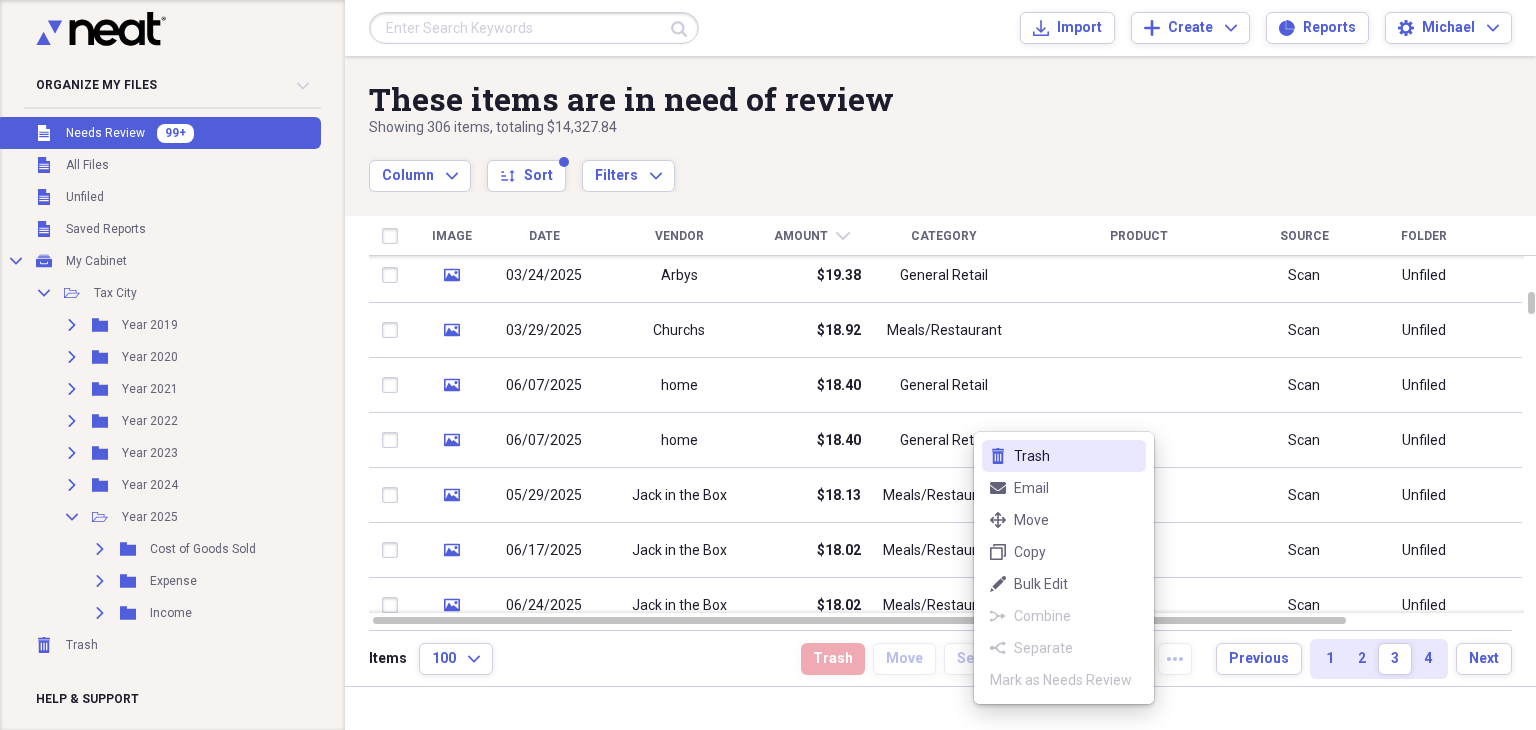 click on "trash Trash" at bounding box center [1064, 456] 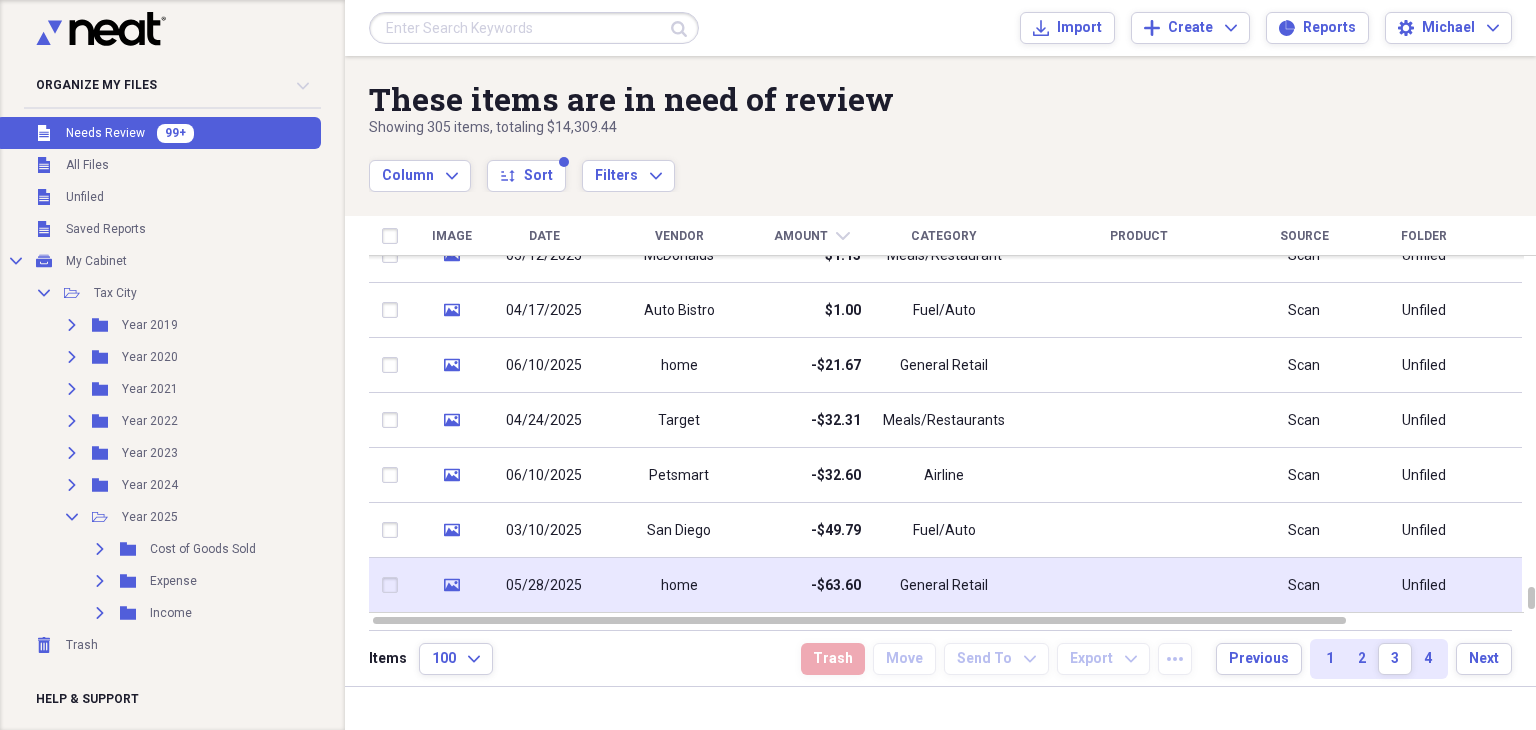 click on "-$63.60" at bounding box center [836, 586] 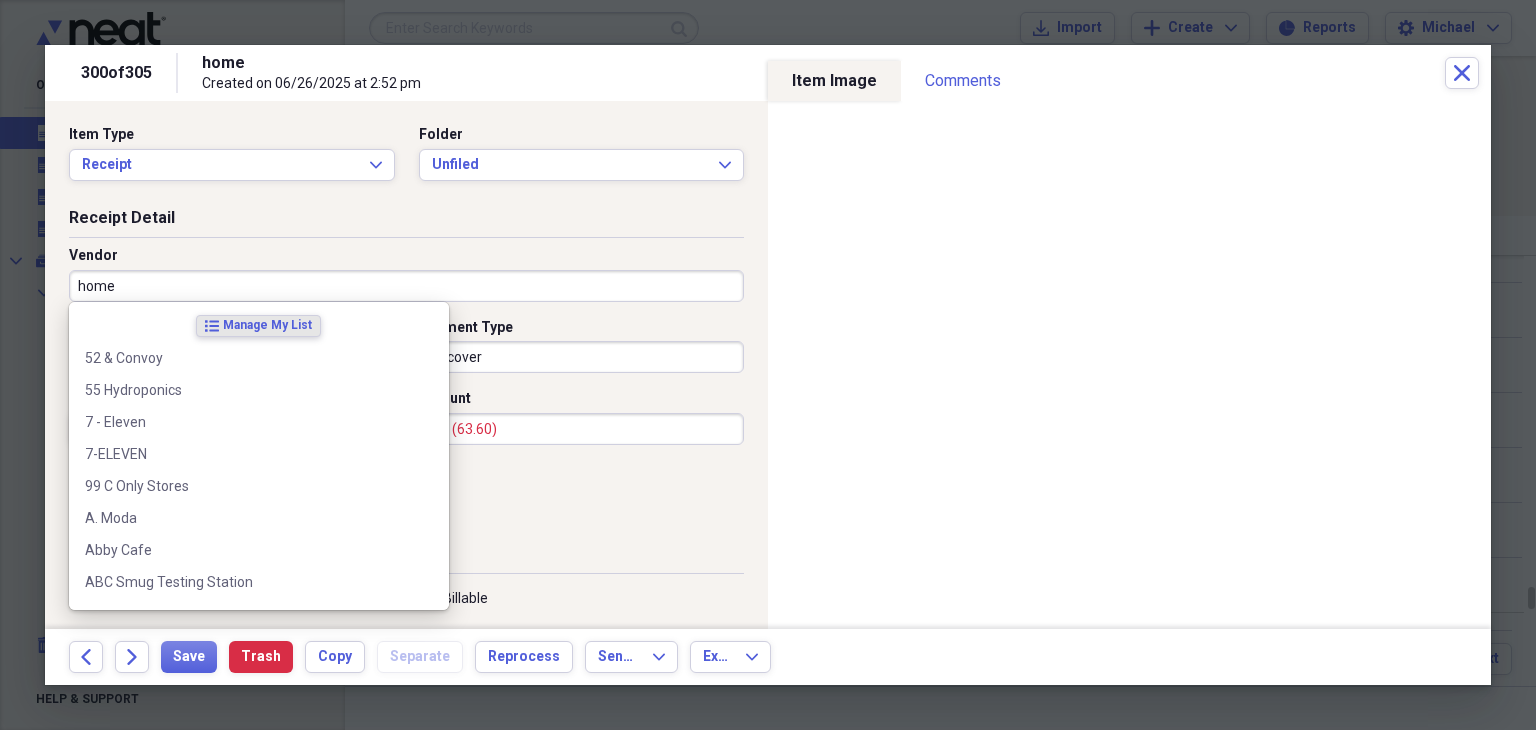 click on "home" at bounding box center (406, 286) 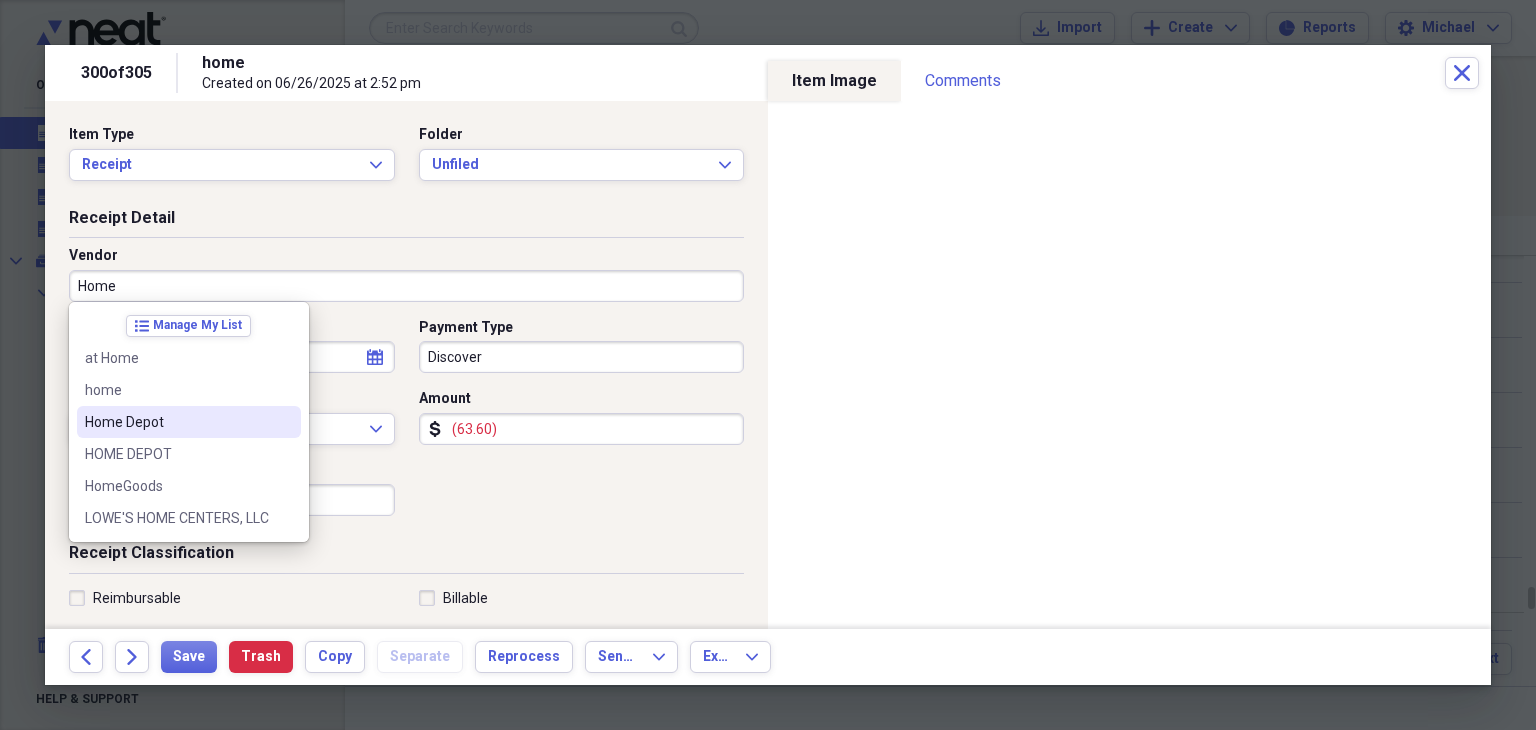 click on "Home Depot" at bounding box center [177, 422] 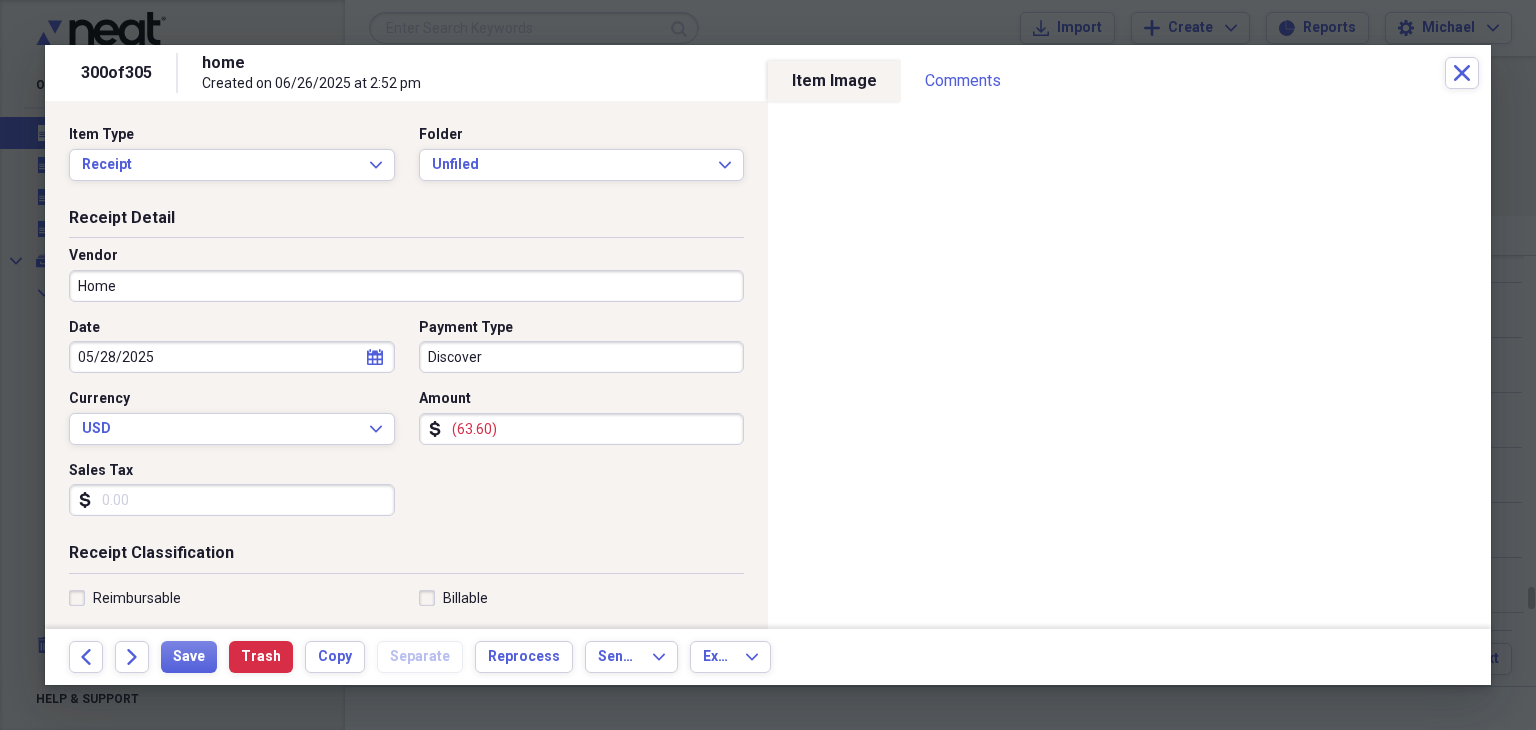 type on "Home Depot" 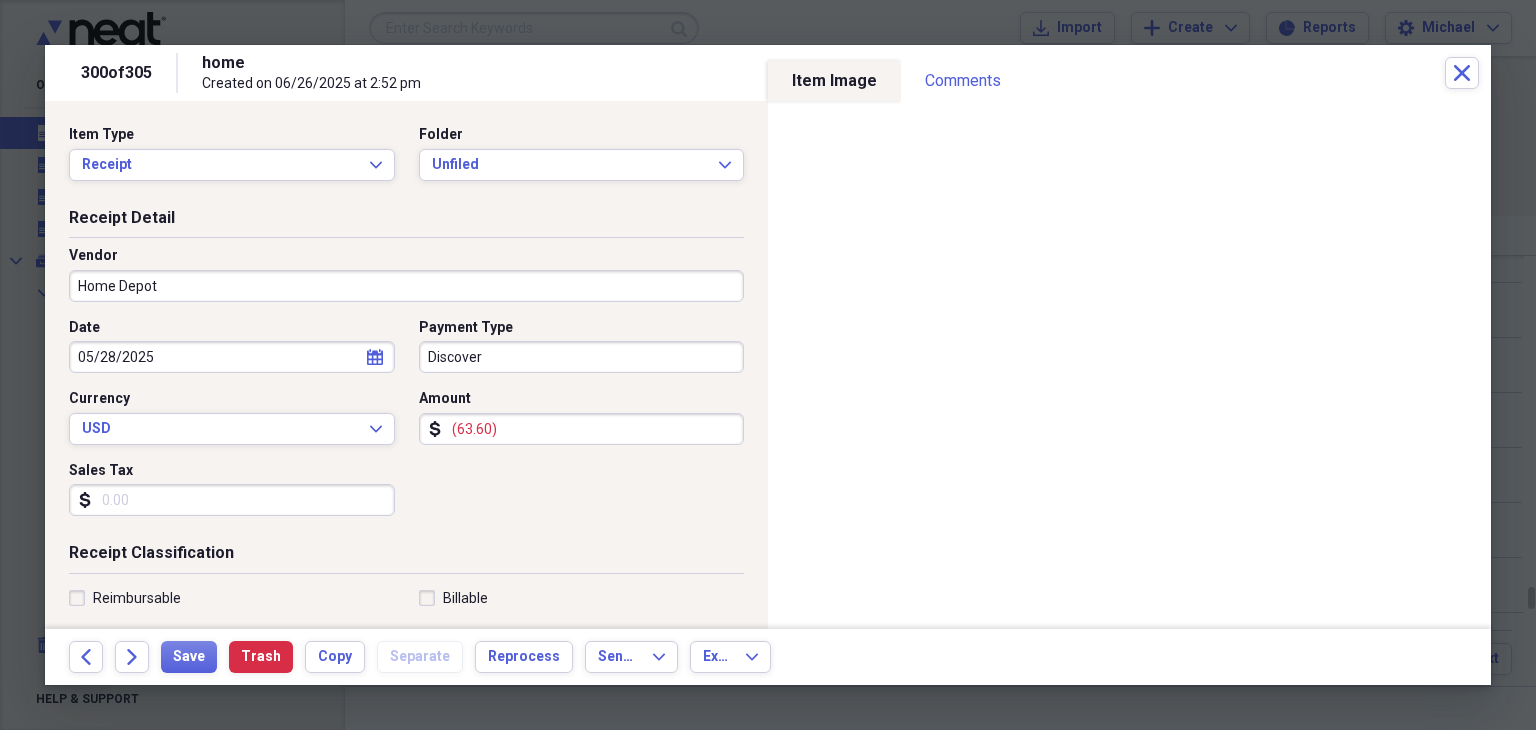 type on "Fuel/Auto" 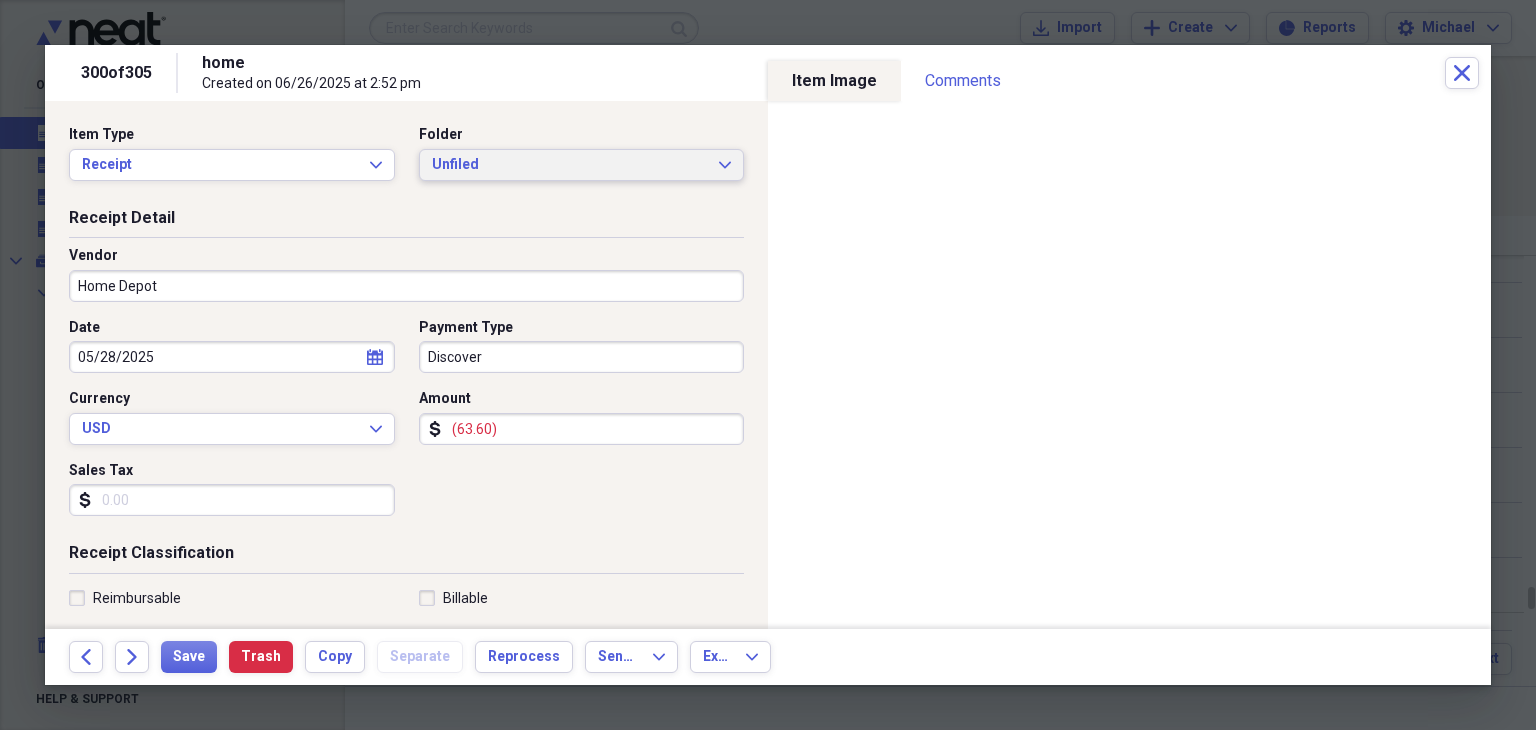 click on "Unfiled" at bounding box center (570, 165) 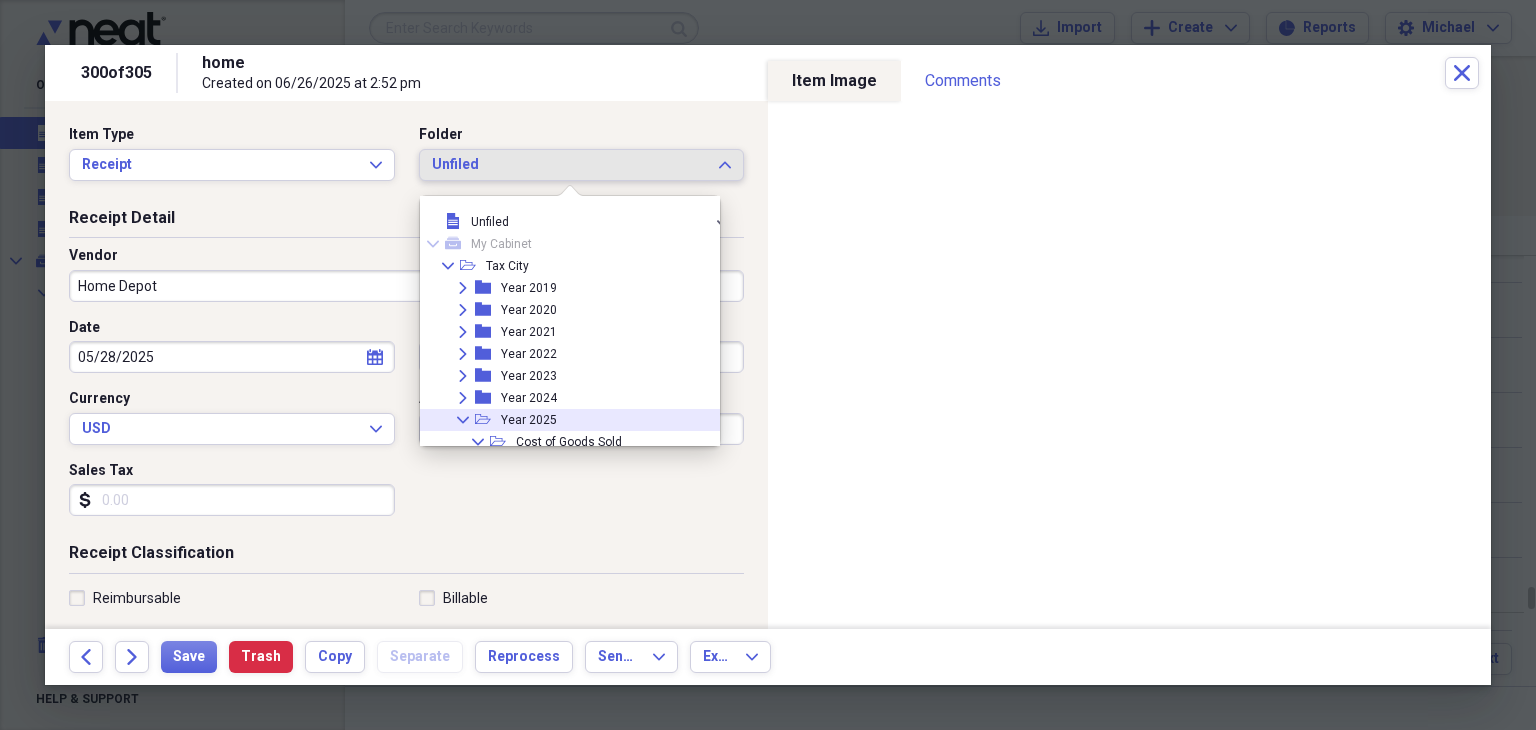 click on "Collapse" 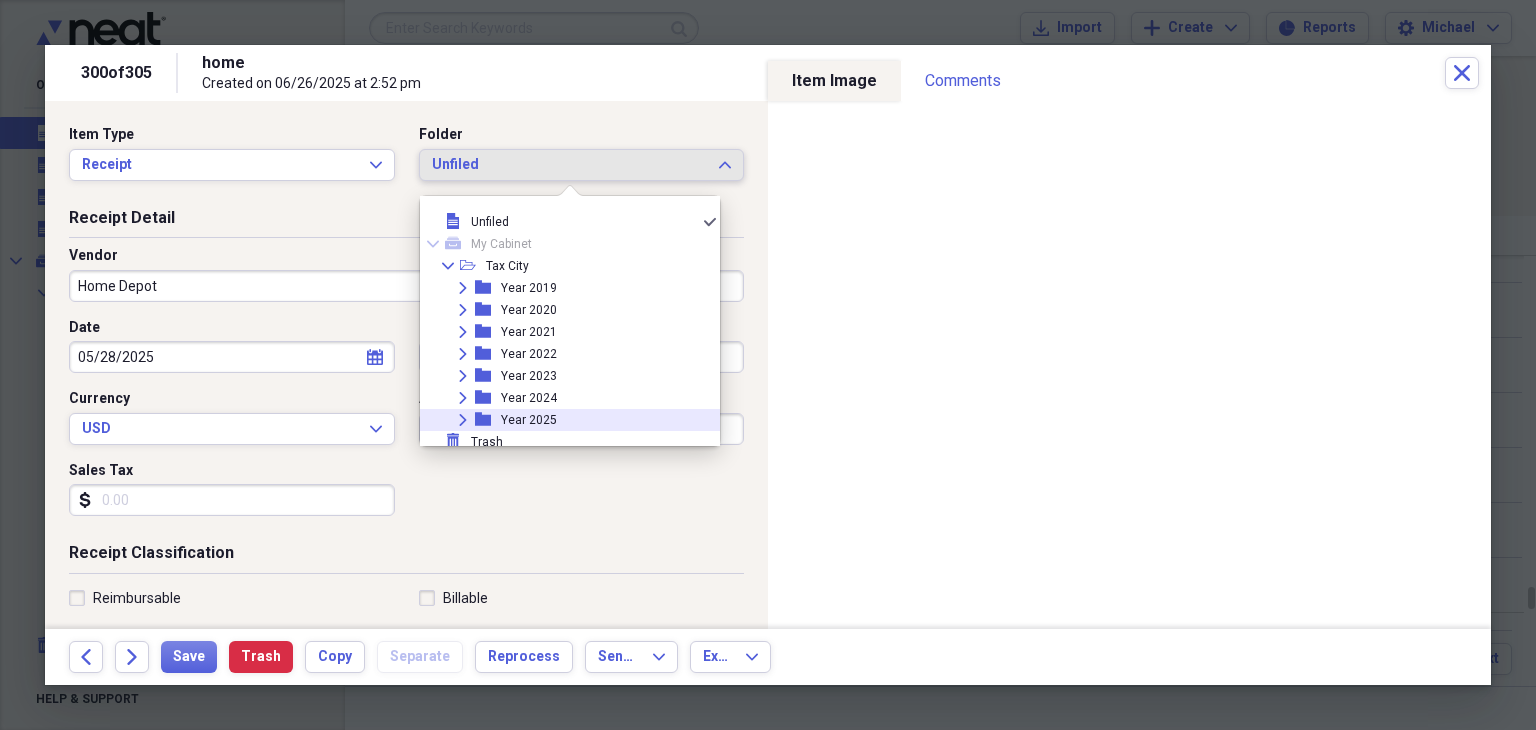 click on "Expand" 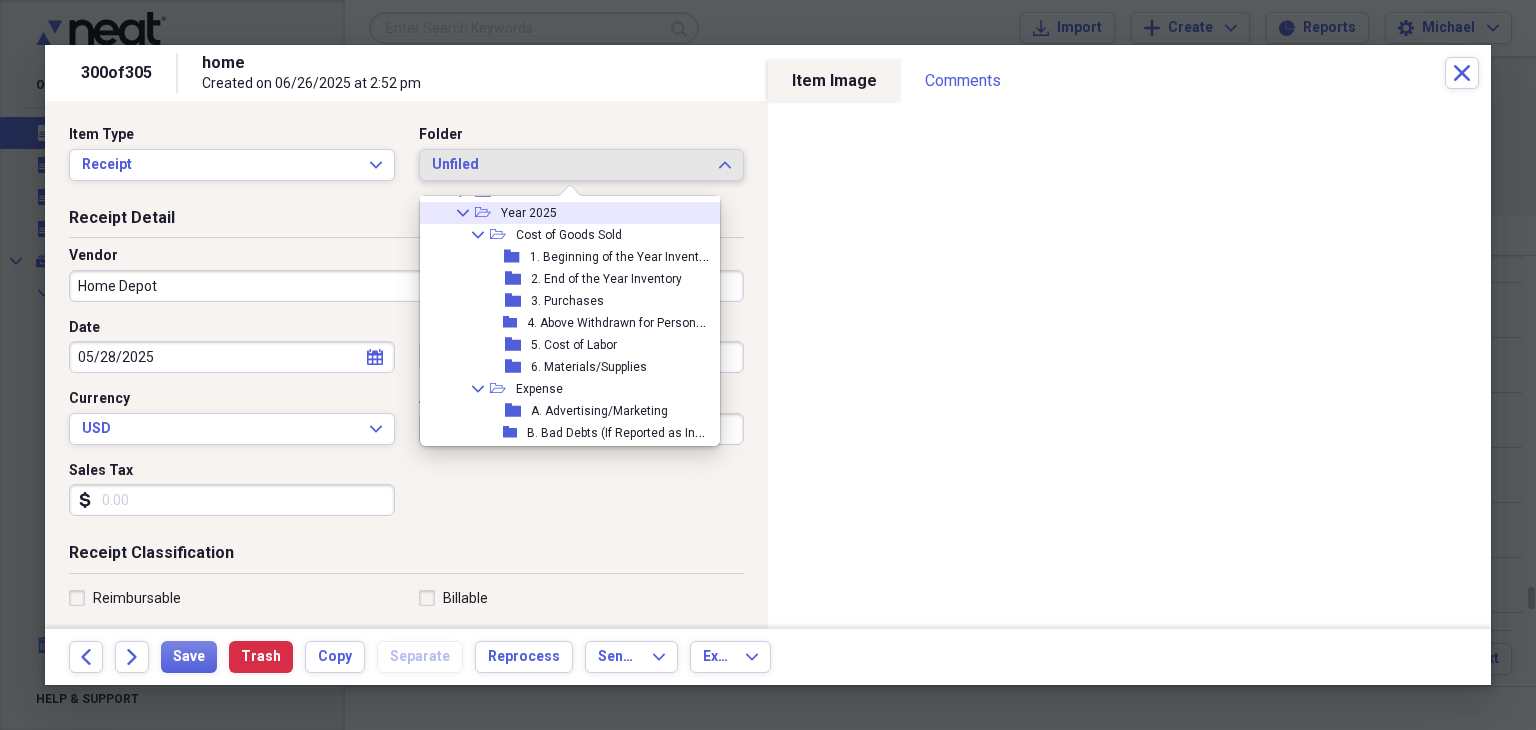 scroll, scrollTop: 212, scrollLeft: 0, axis: vertical 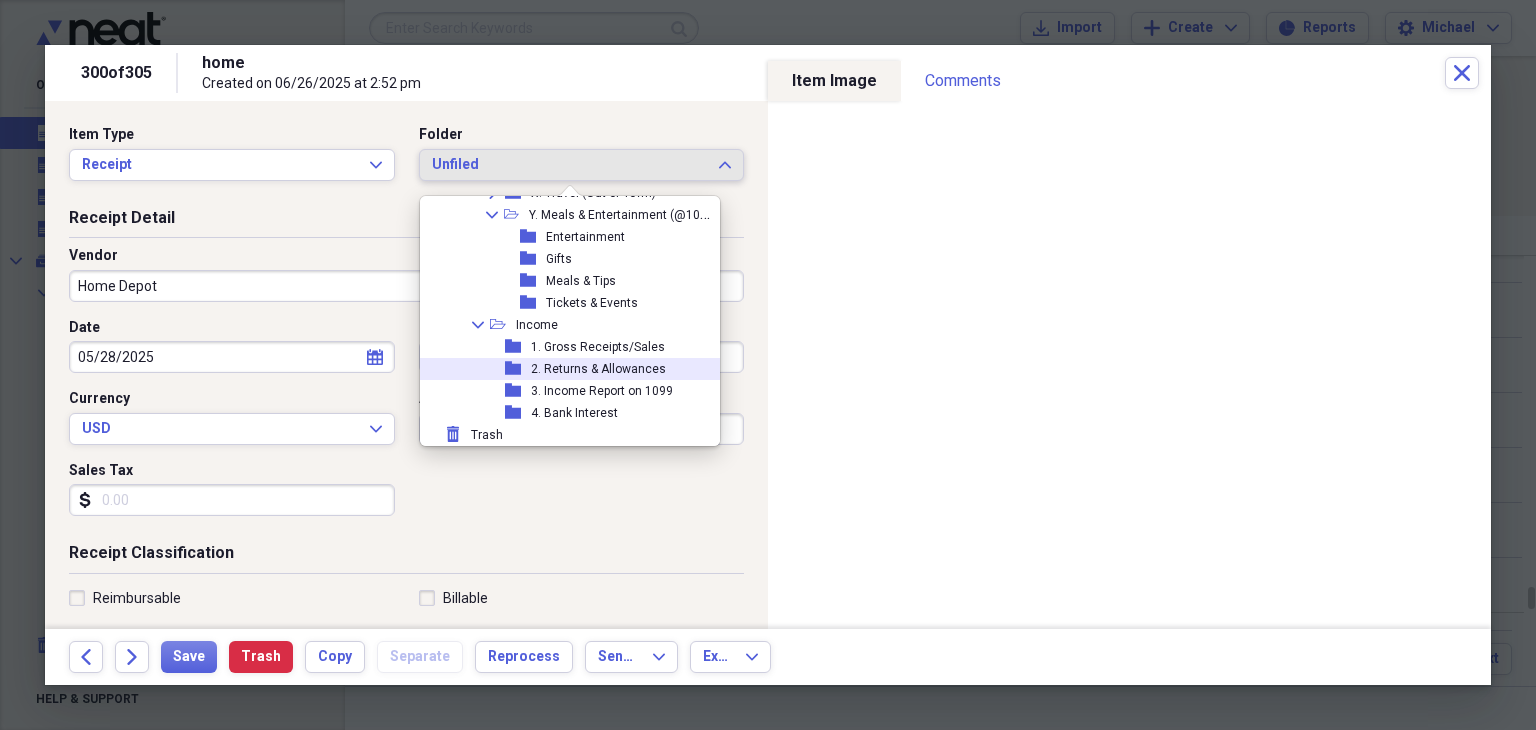 click on "2. Returns & Allowances" at bounding box center [598, 369] 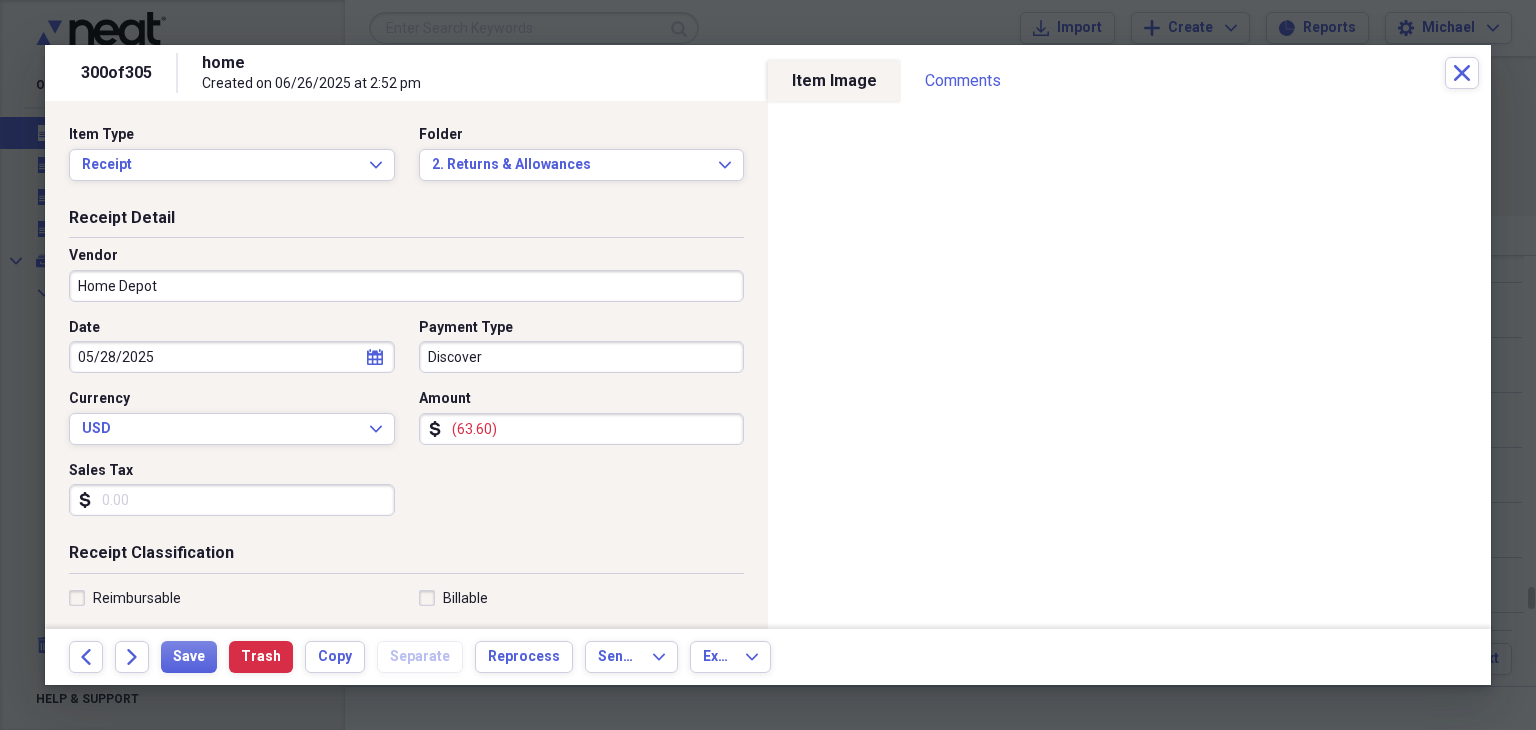 click on "Sales Tax" at bounding box center [232, 500] 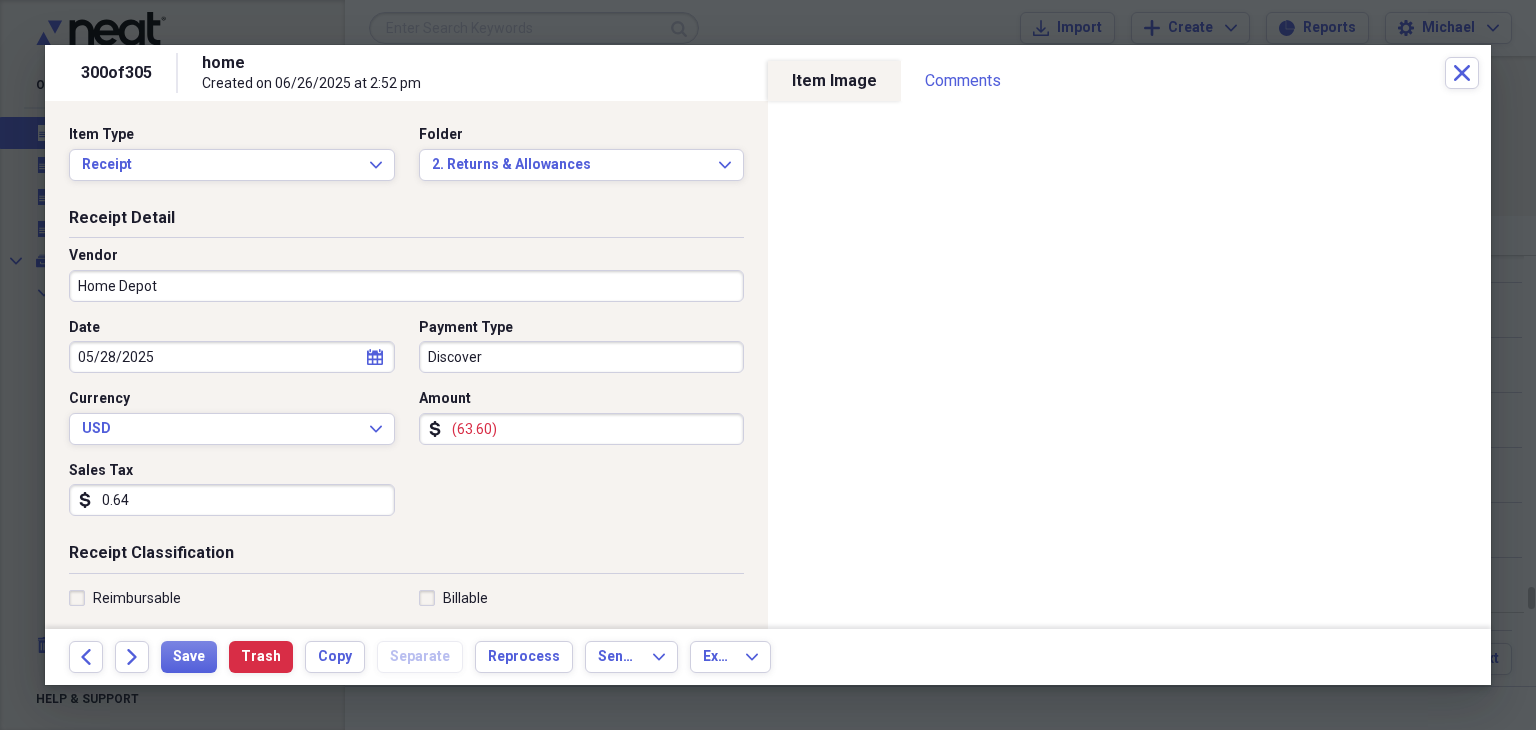 type on "0.06" 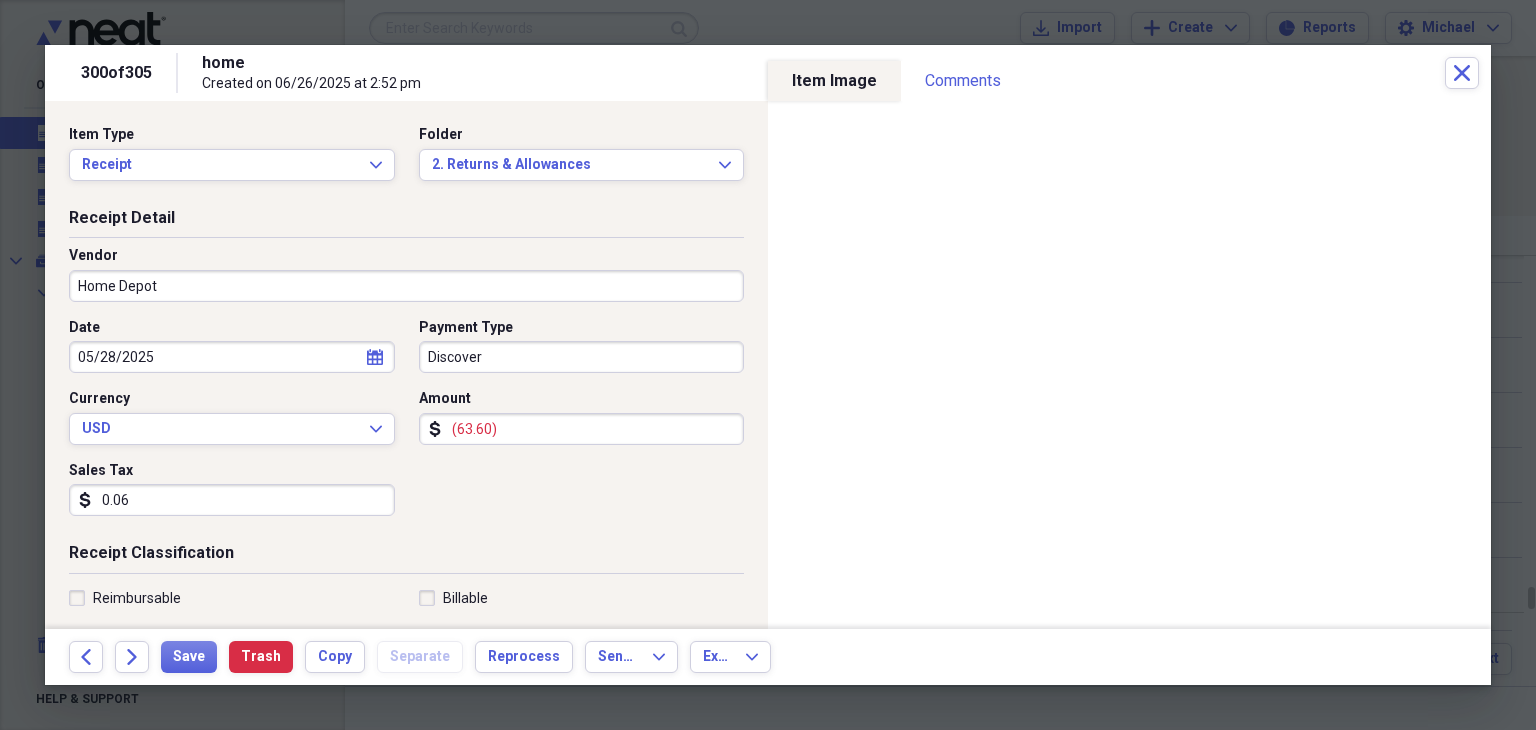 type on "0.06" 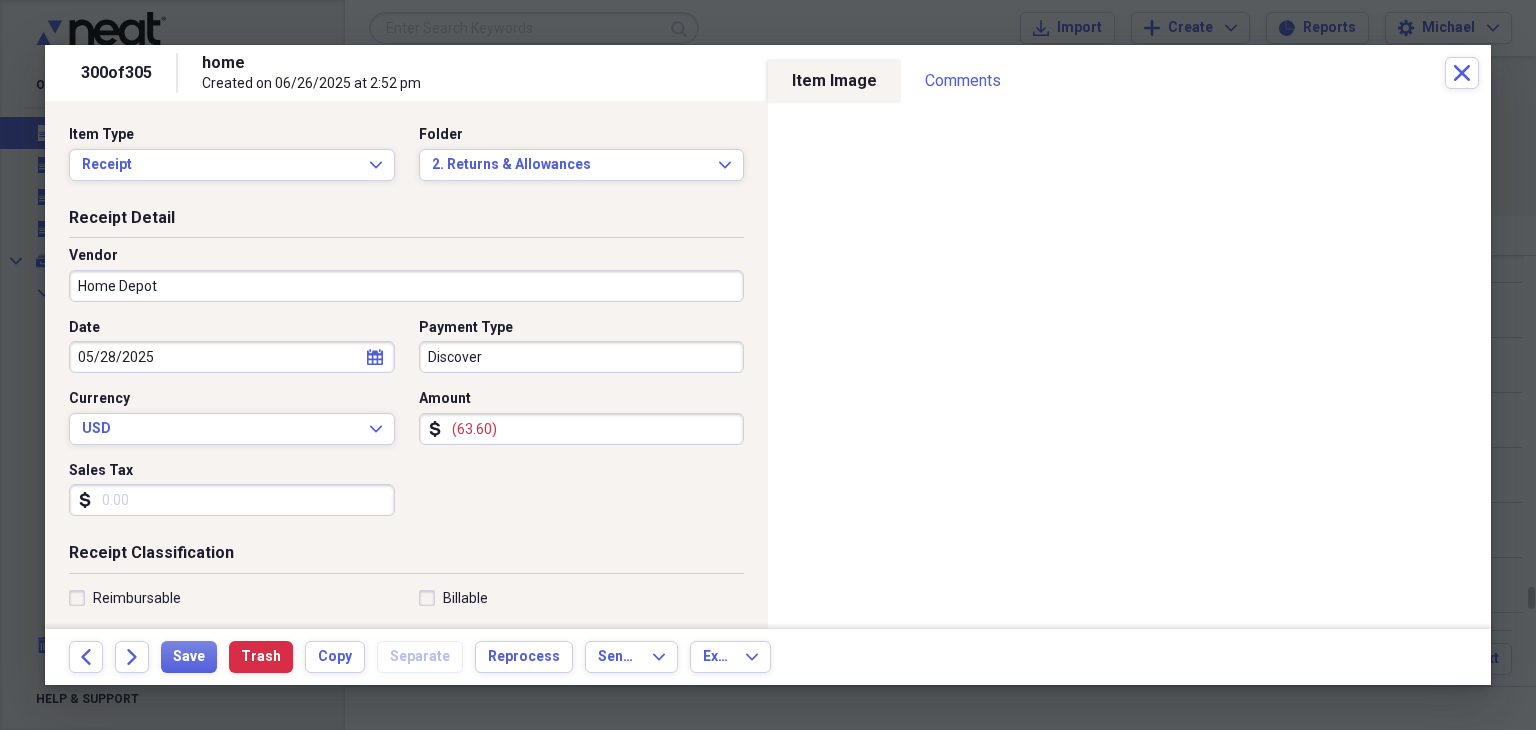 type on "0.00" 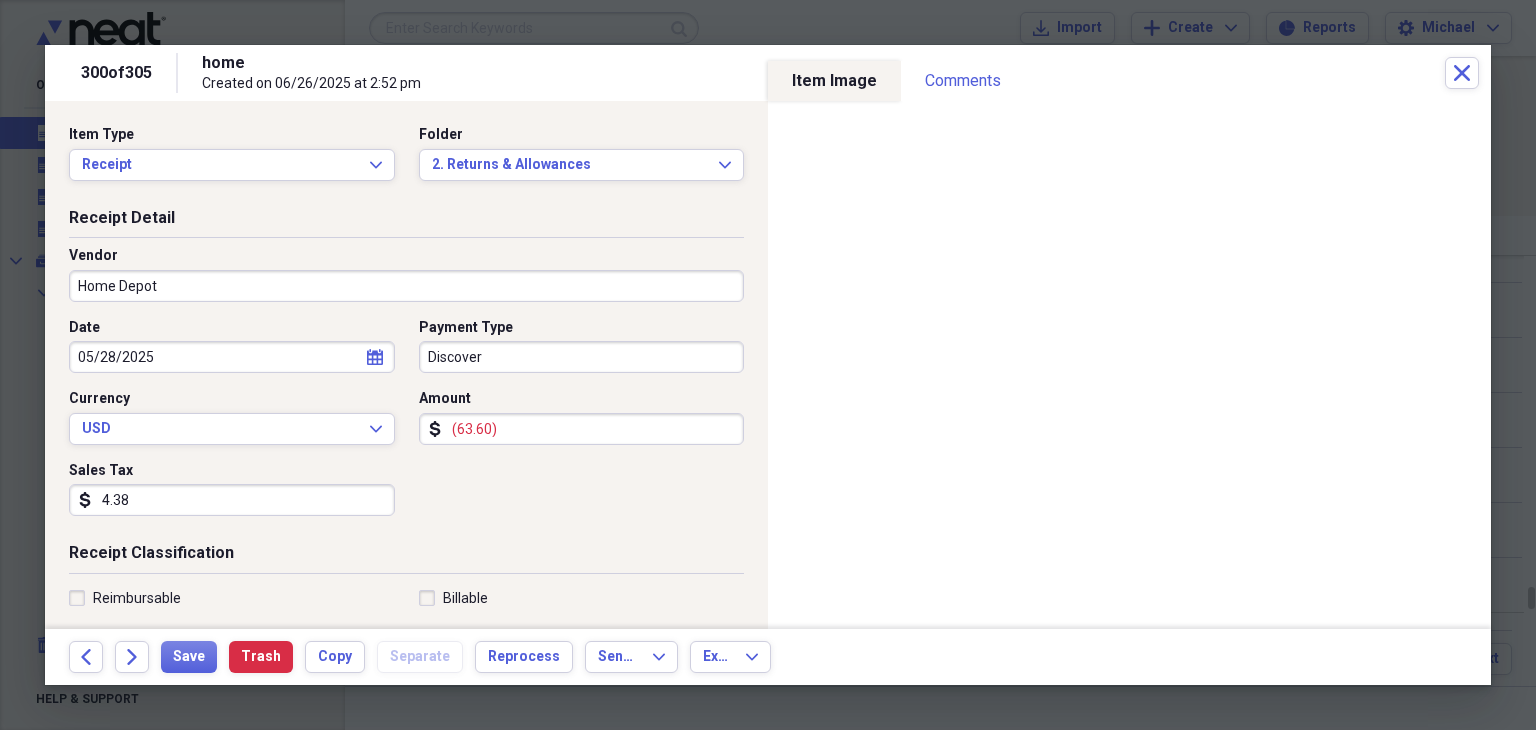 type on "4.38" 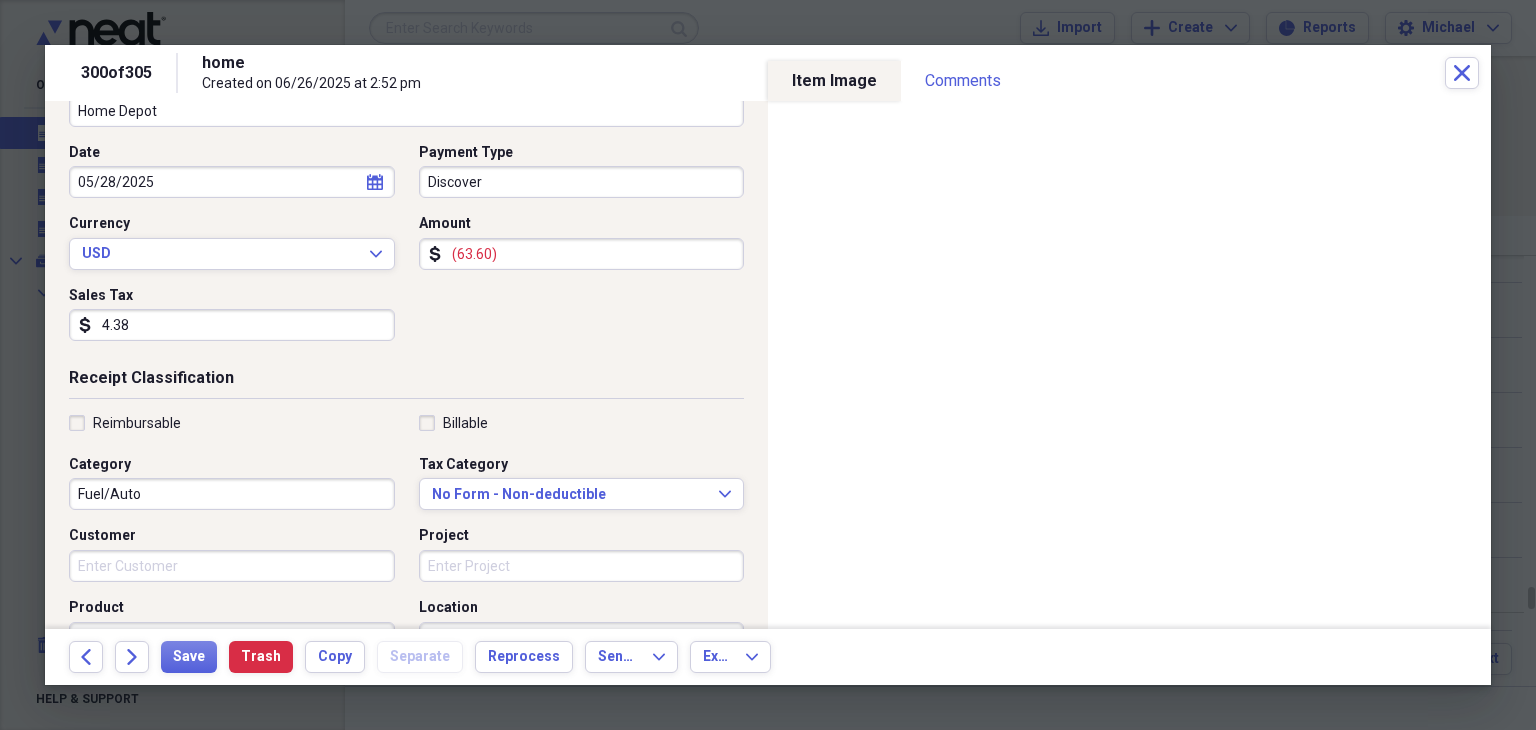 scroll, scrollTop: 174, scrollLeft: 0, axis: vertical 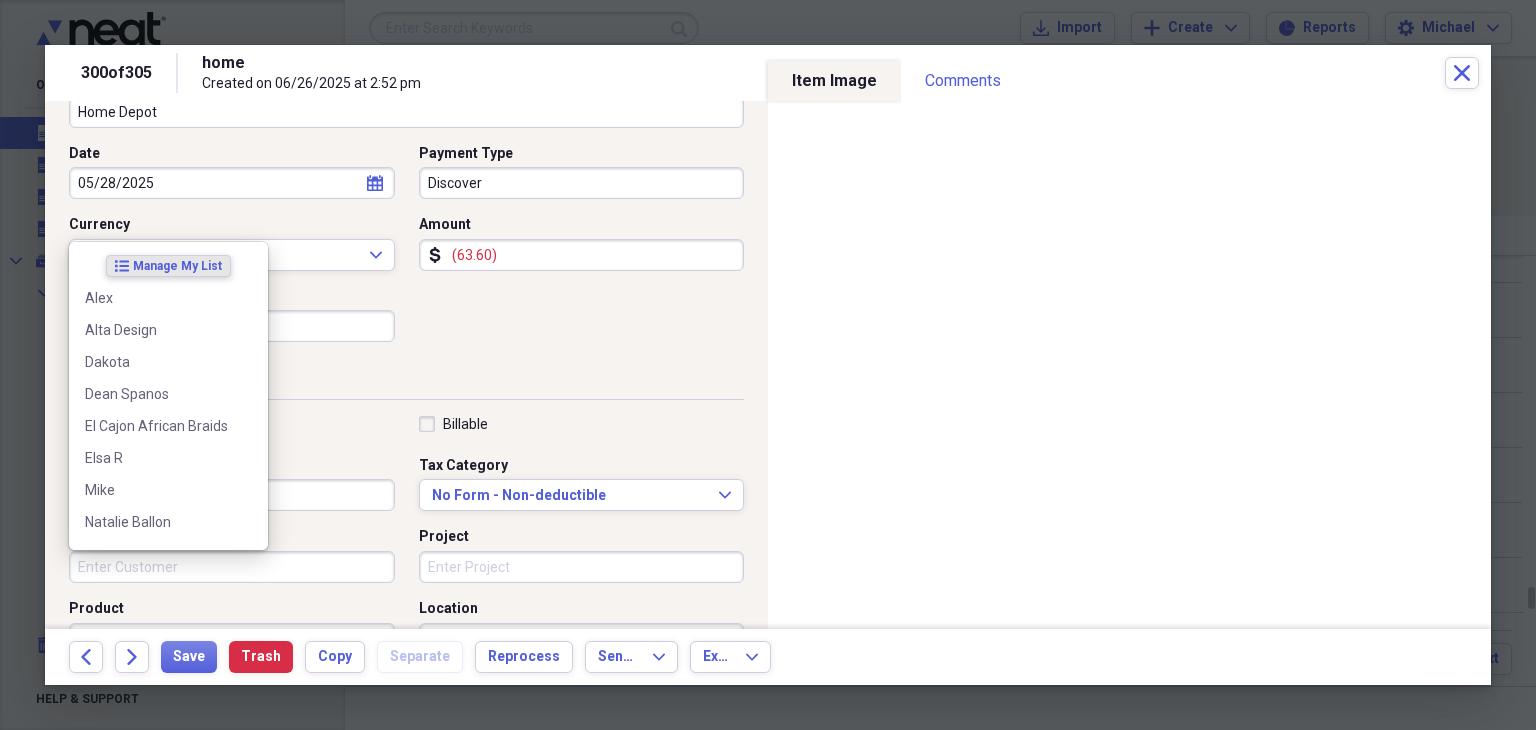 click on "Customer" at bounding box center (232, 567) 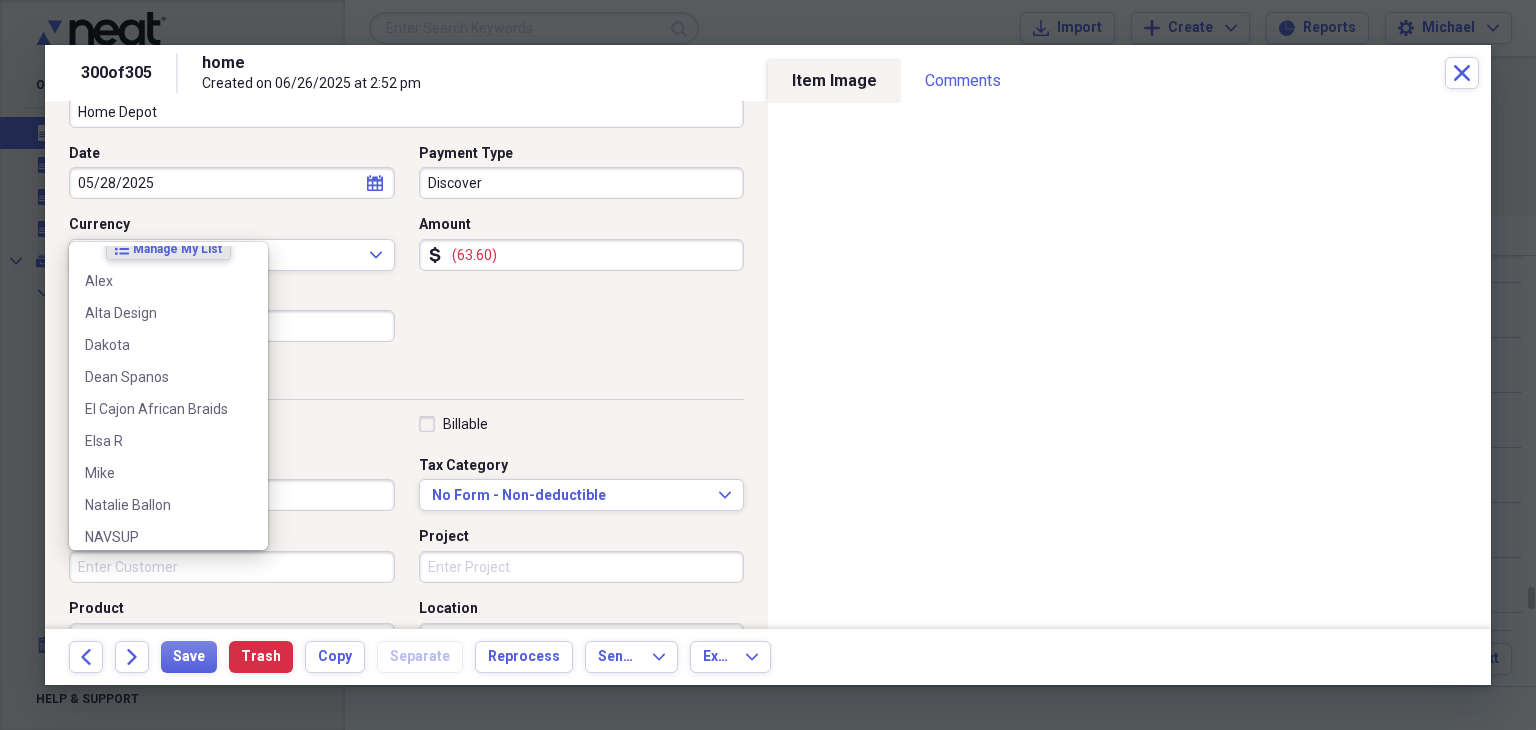 scroll, scrollTop: 0, scrollLeft: 0, axis: both 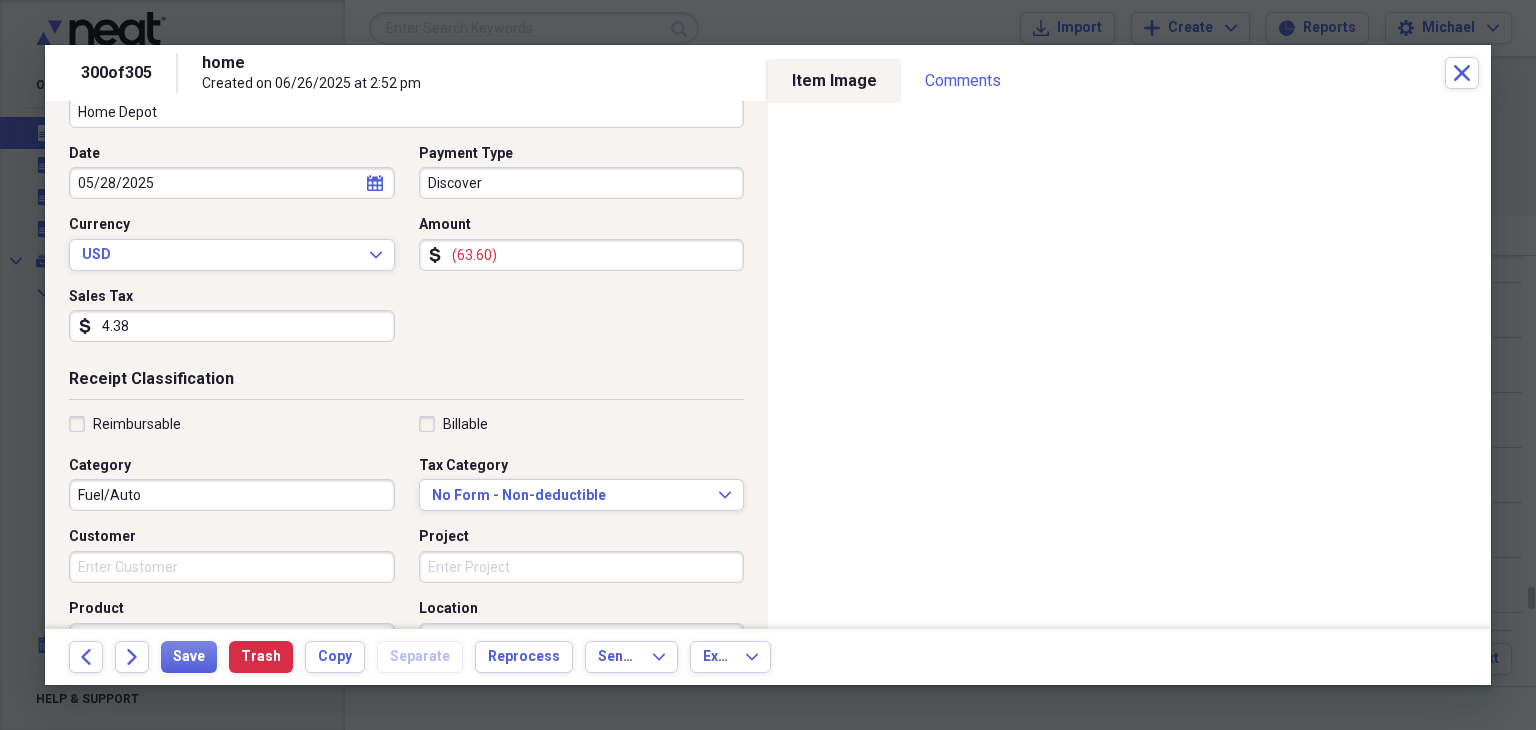 click on "Receipt Classification" at bounding box center (406, 383) 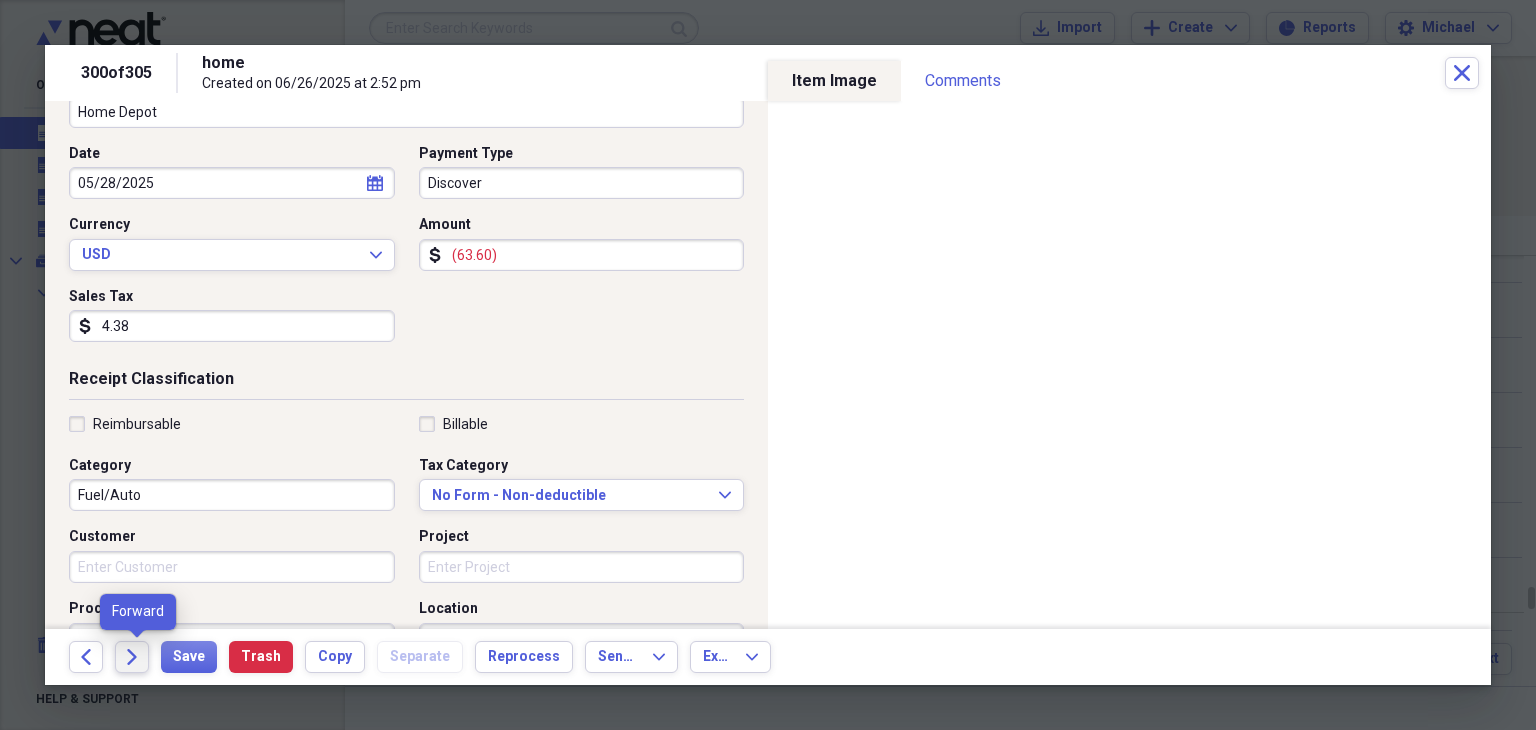 click on "Forward" at bounding box center [132, 657] 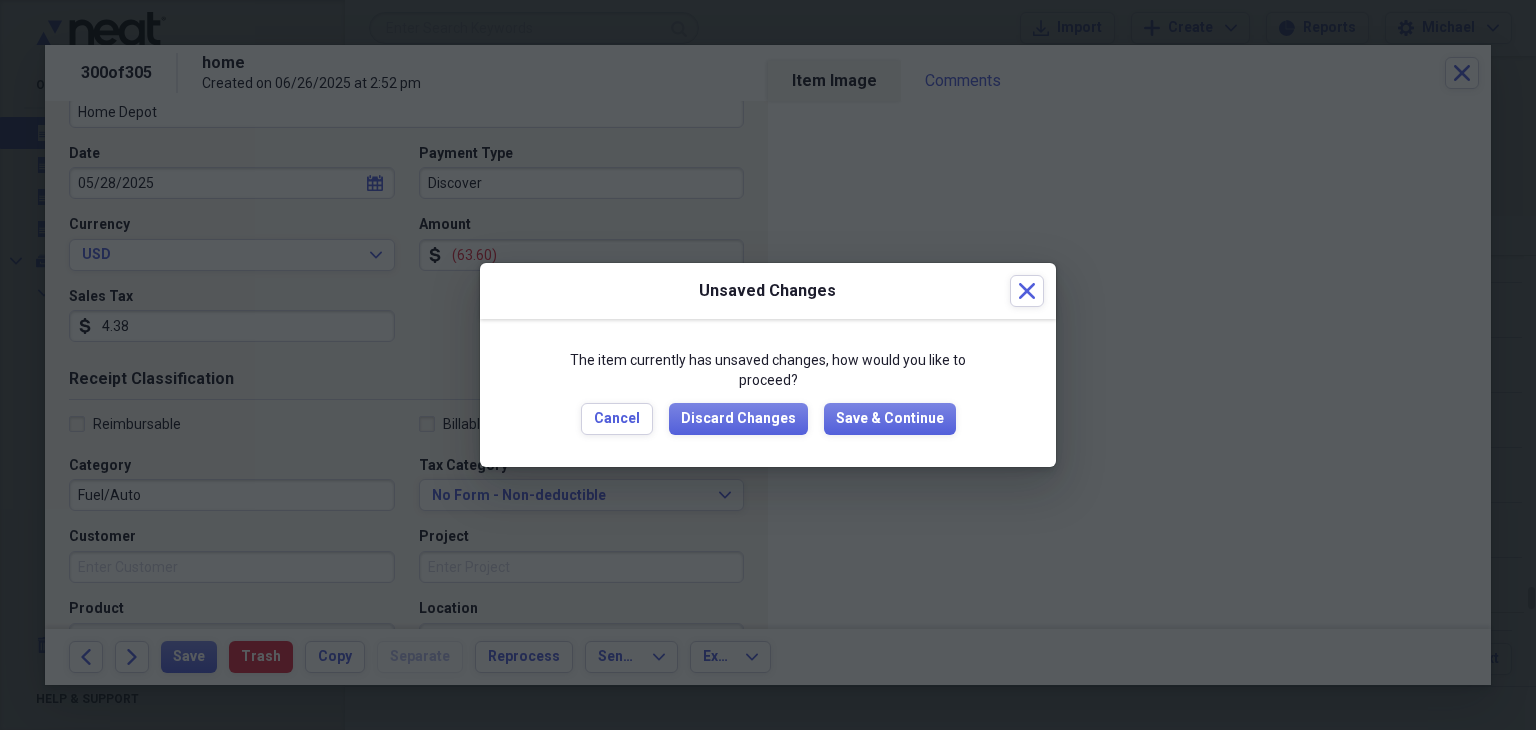 click at bounding box center (768, 365) 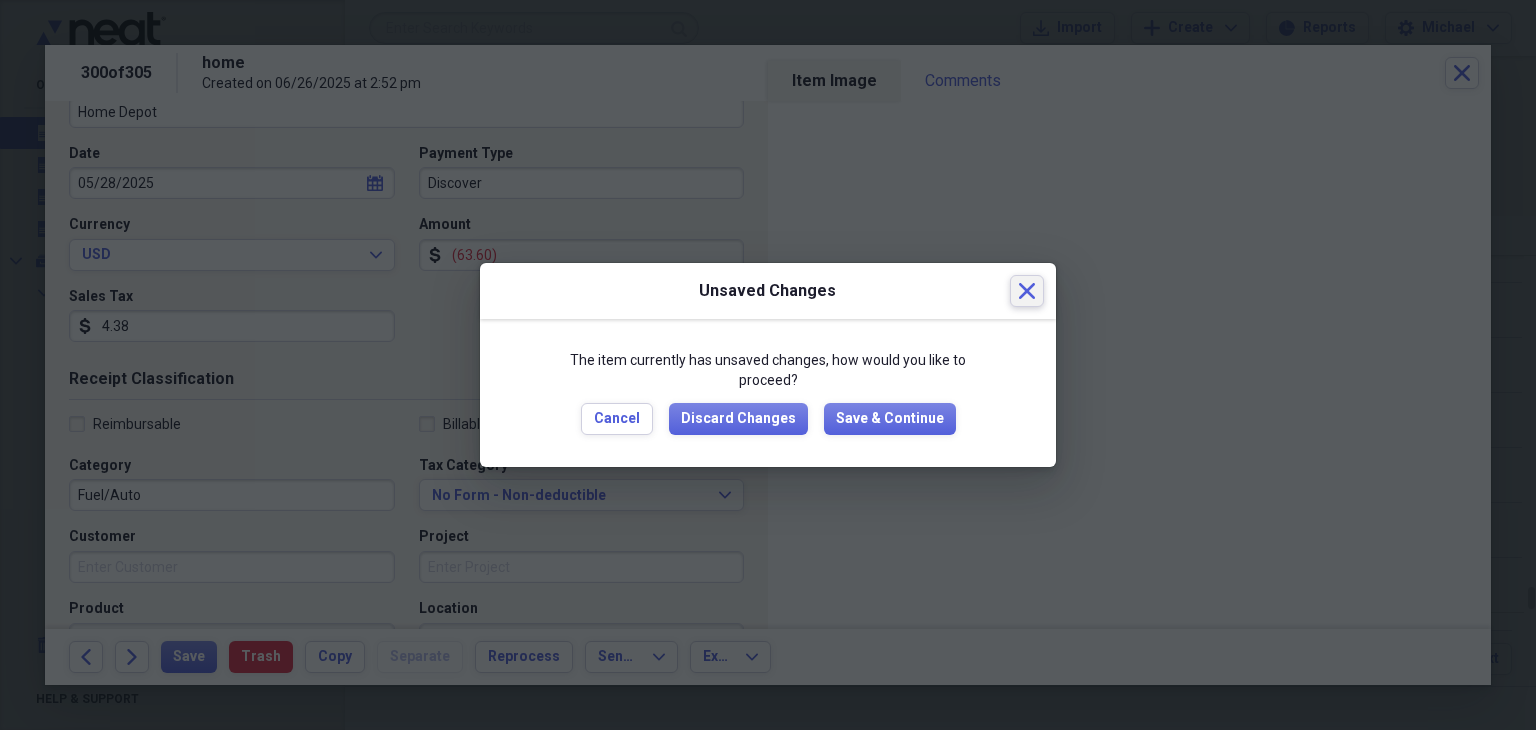 click 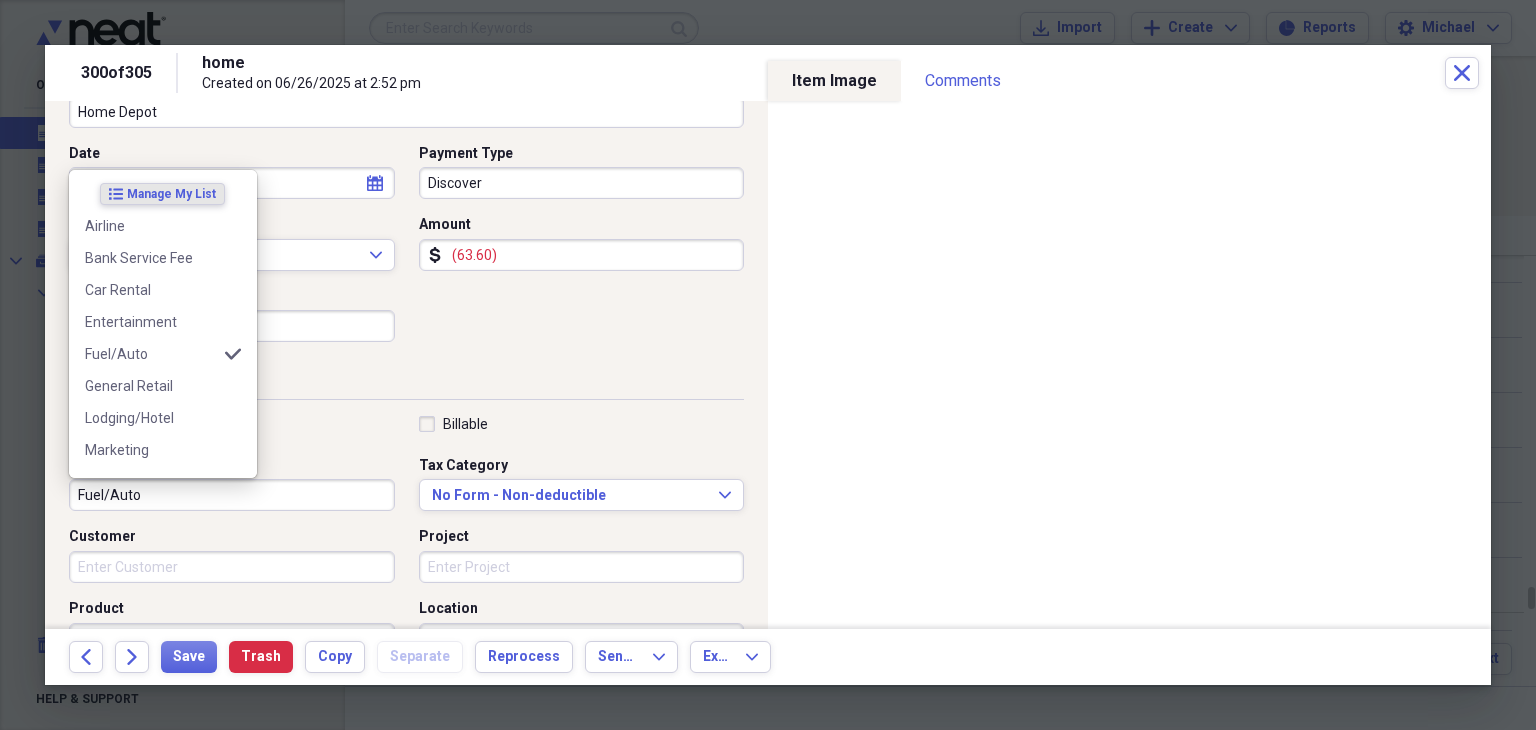 click on "Fuel/Auto" at bounding box center [232, 495] 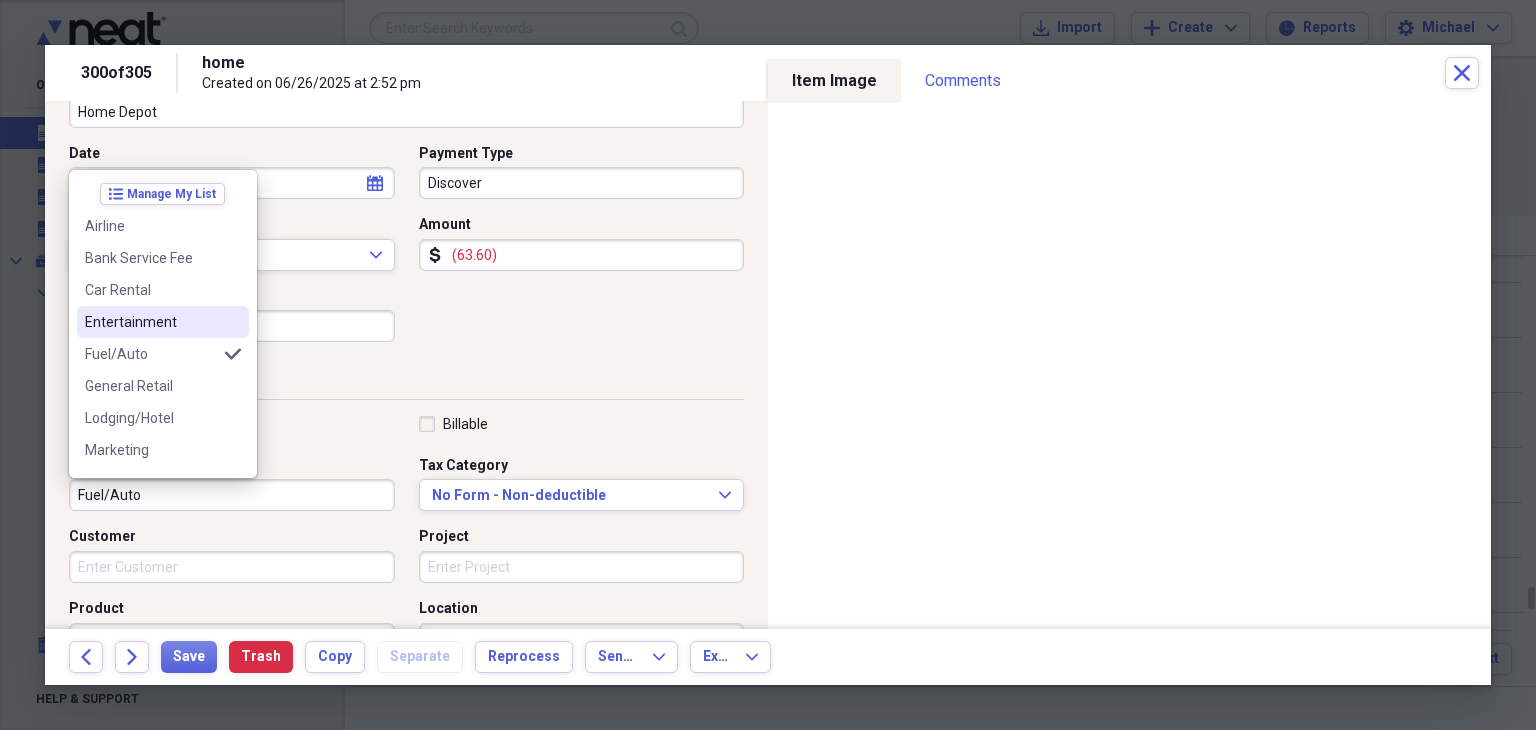 scroll, scrollTop: 252, scrollLeft: 0, axis: vertical 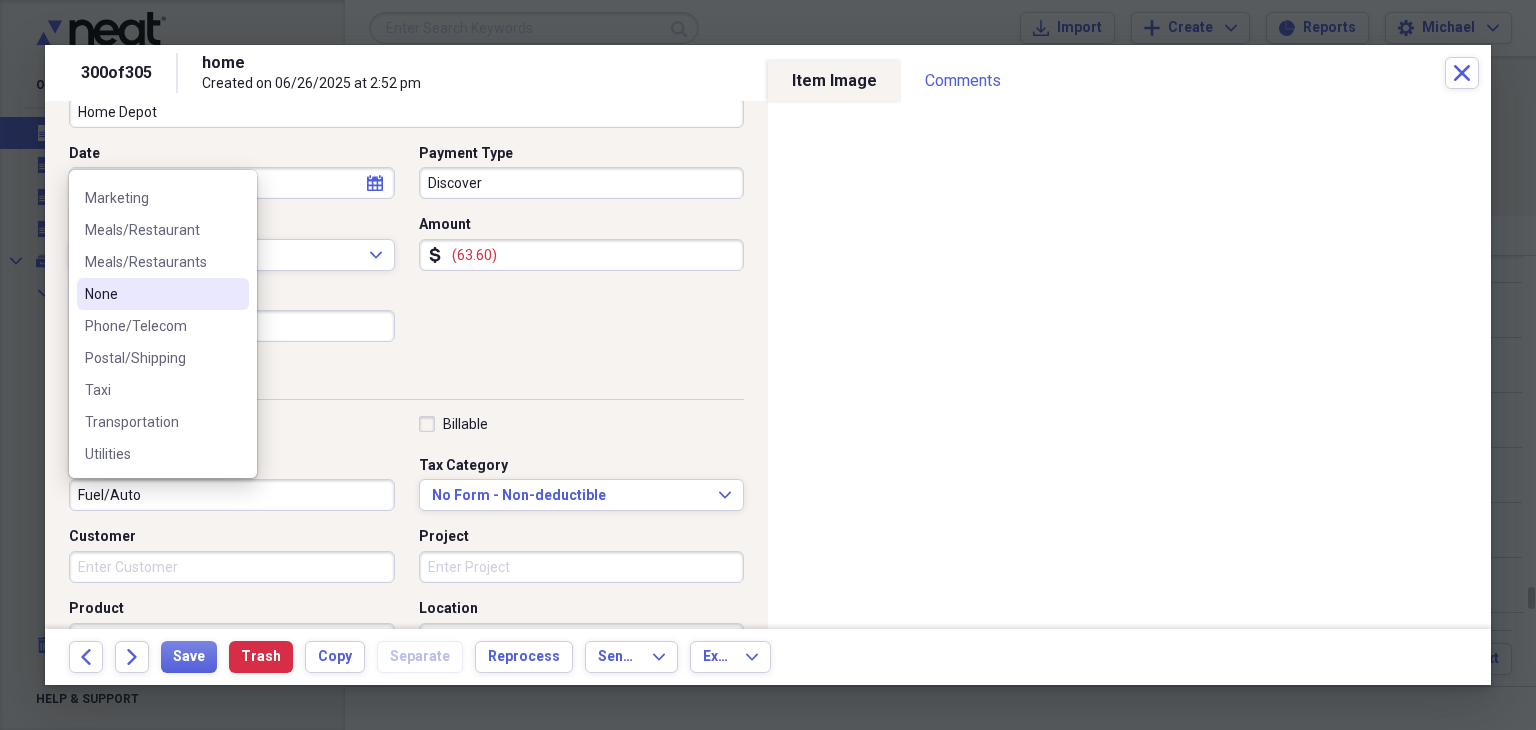 click on "None" at bounding box center (151, 294) 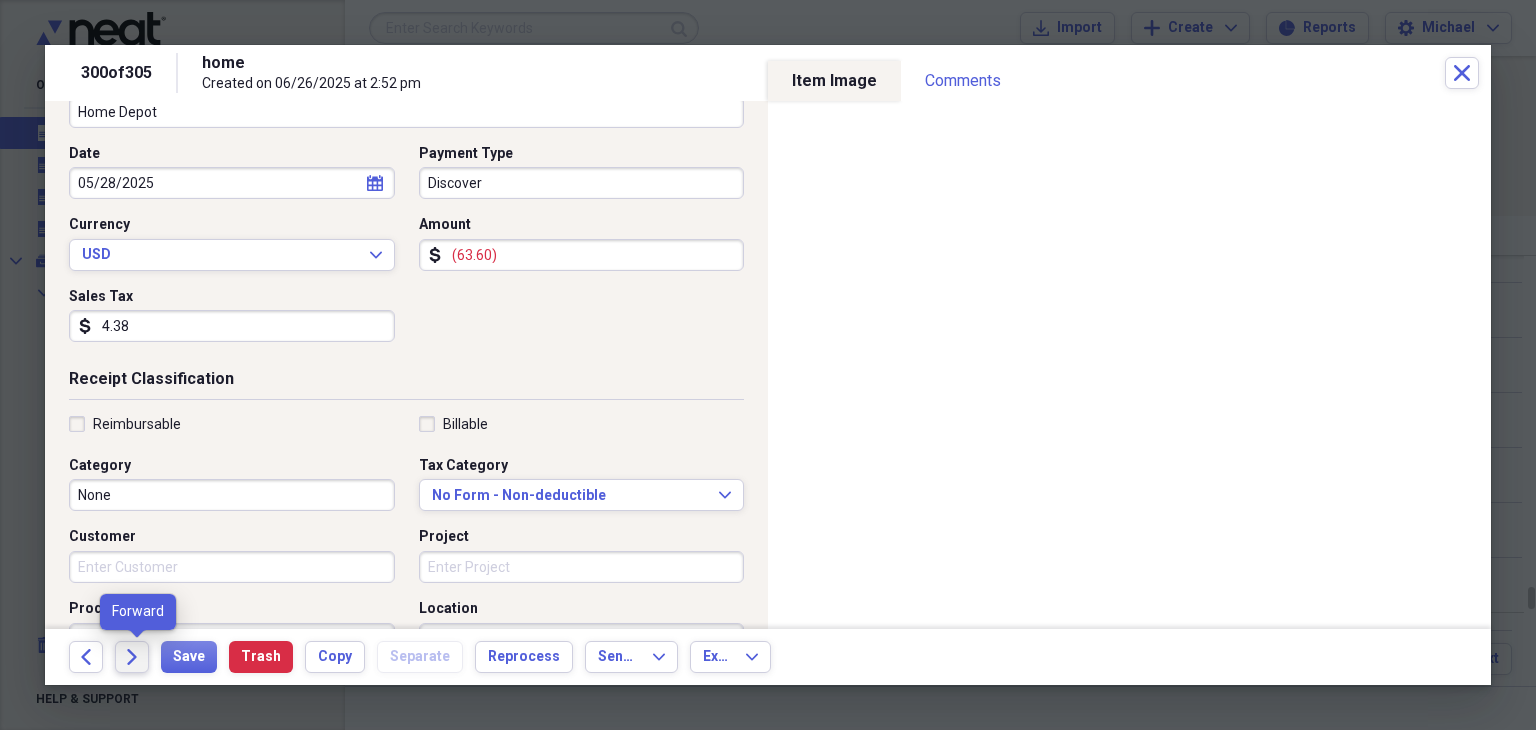 click on "Forward" at bounding box center (132, 657) 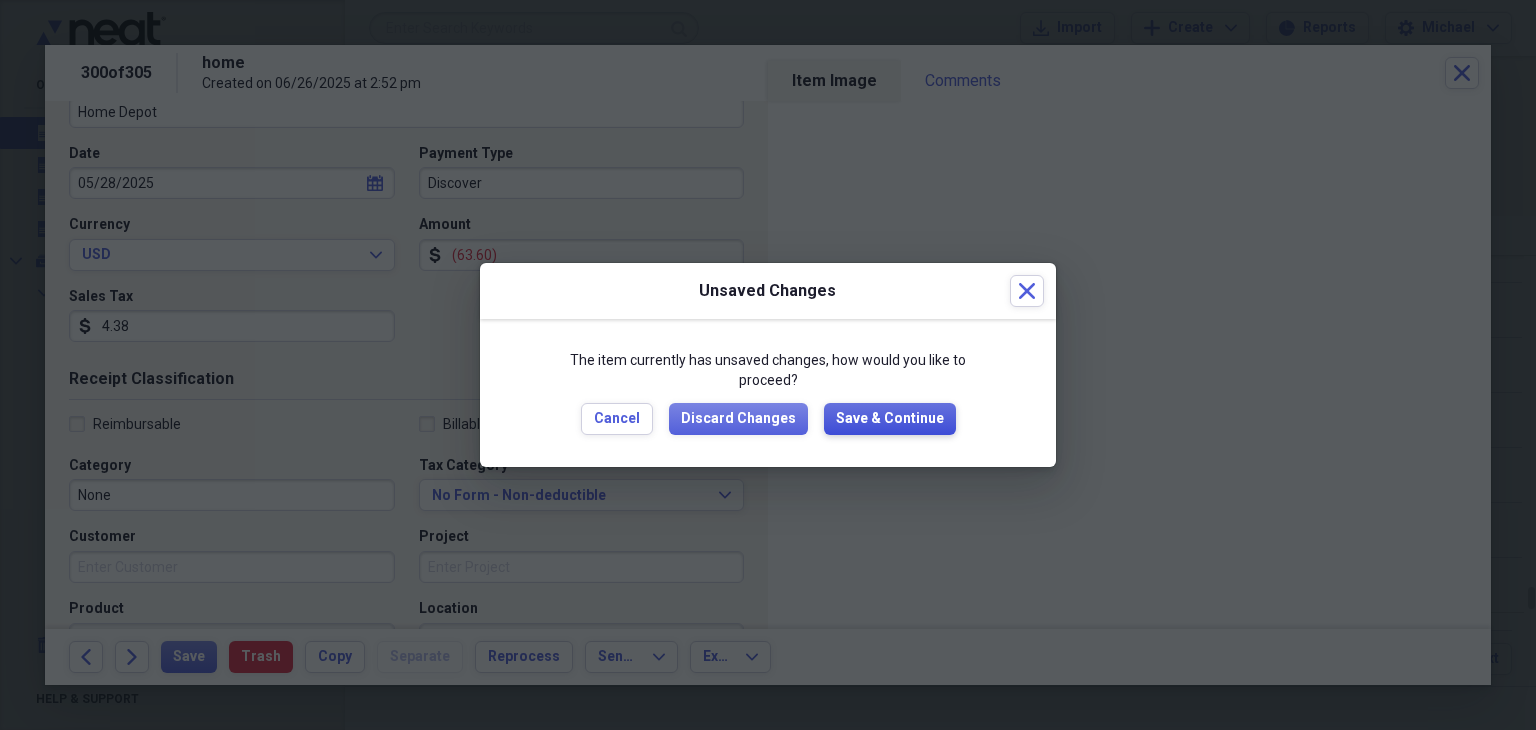 click on "Save & Continue" at bounding box center [890, 419] 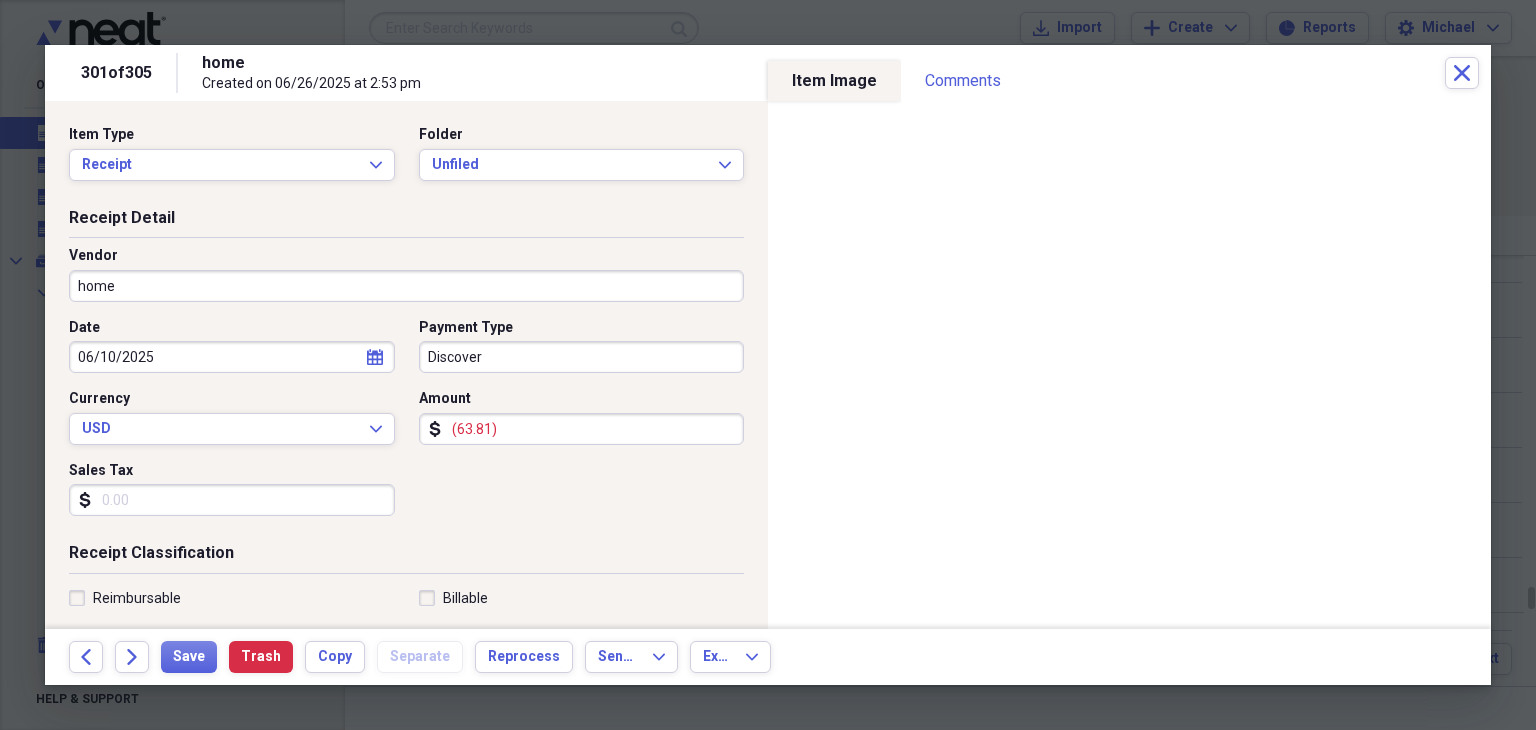 click on "home" at bounding box center (406, 286) 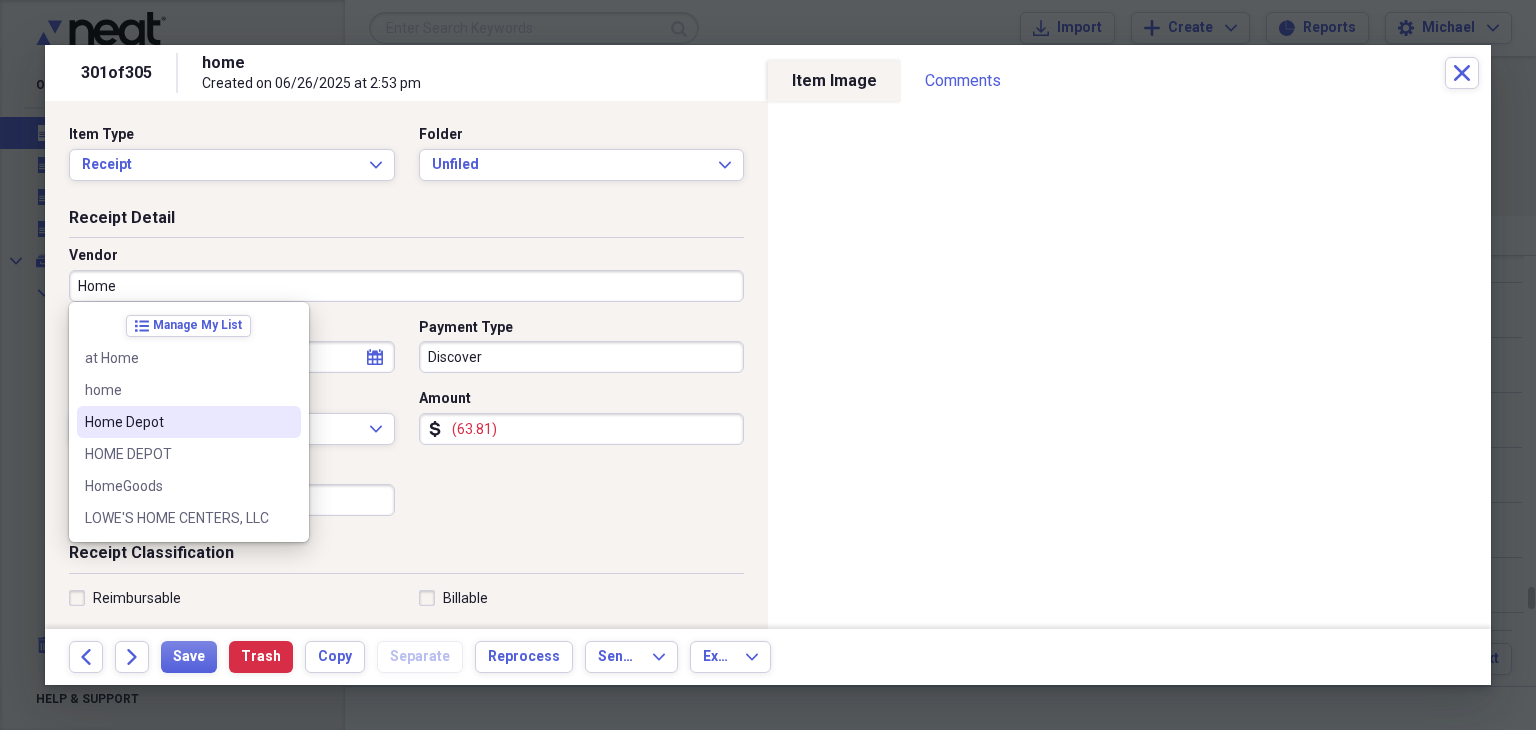 click on "Home Depot" at bounding box center (177, 422) 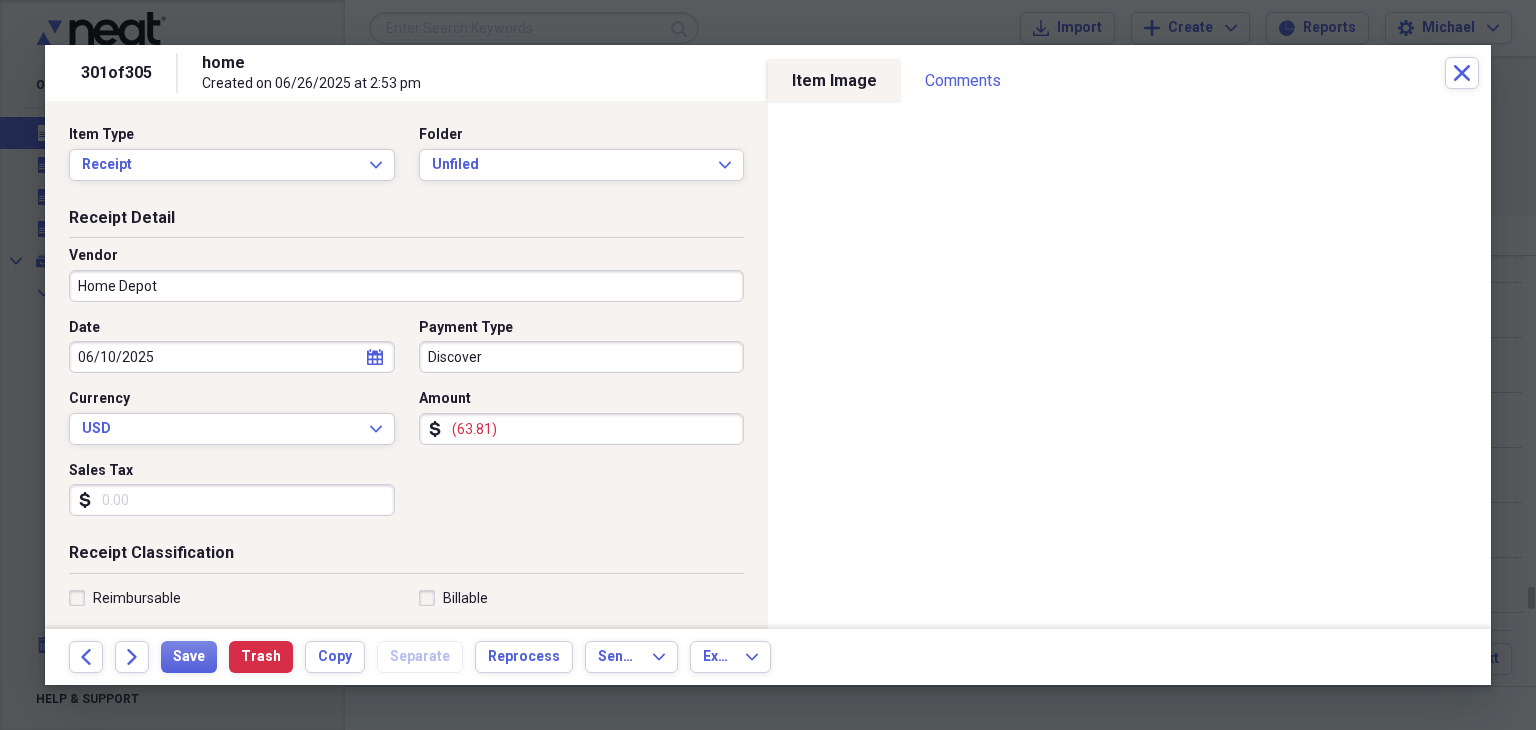 type on "Fuel/Auto" 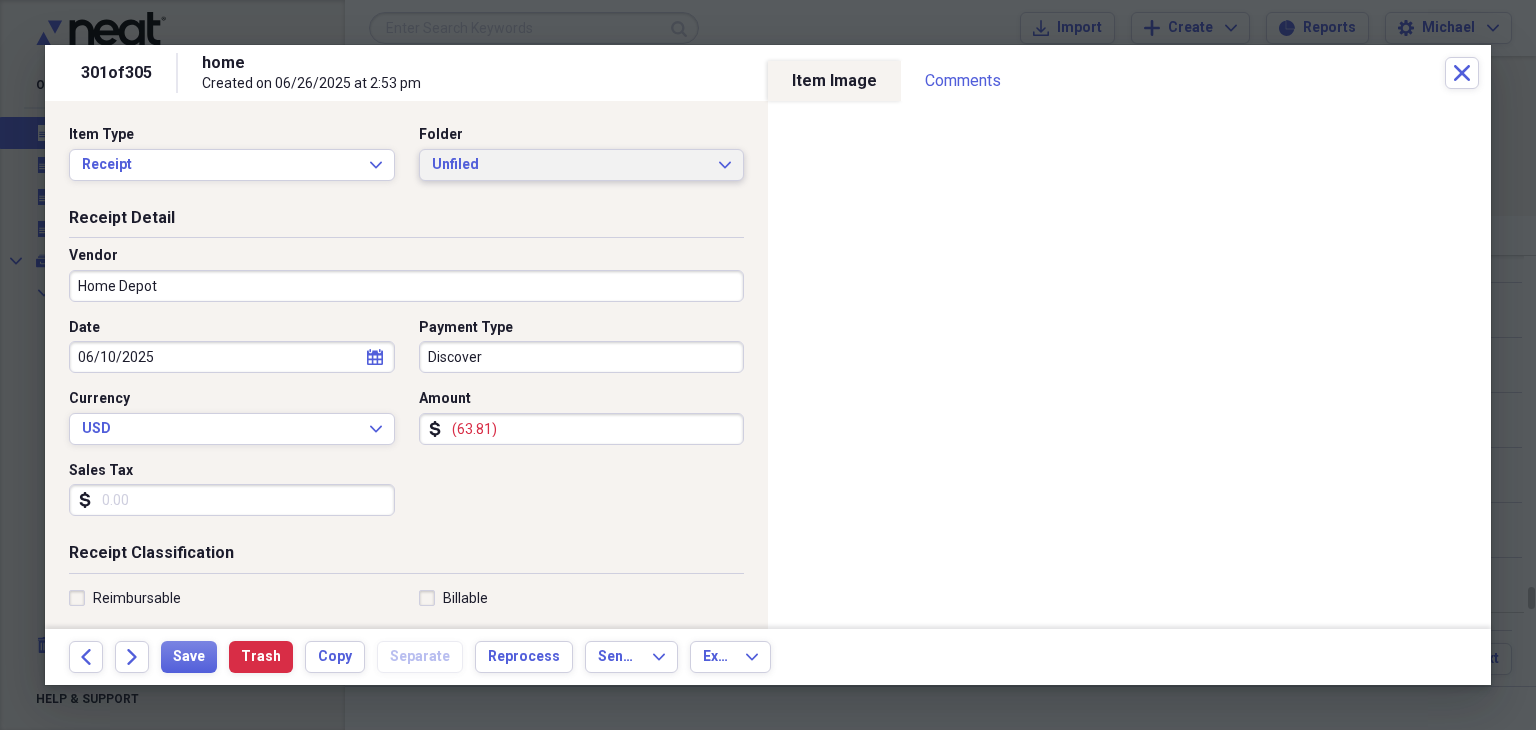 click on "Unfiled" at bounding box center (570, 165) 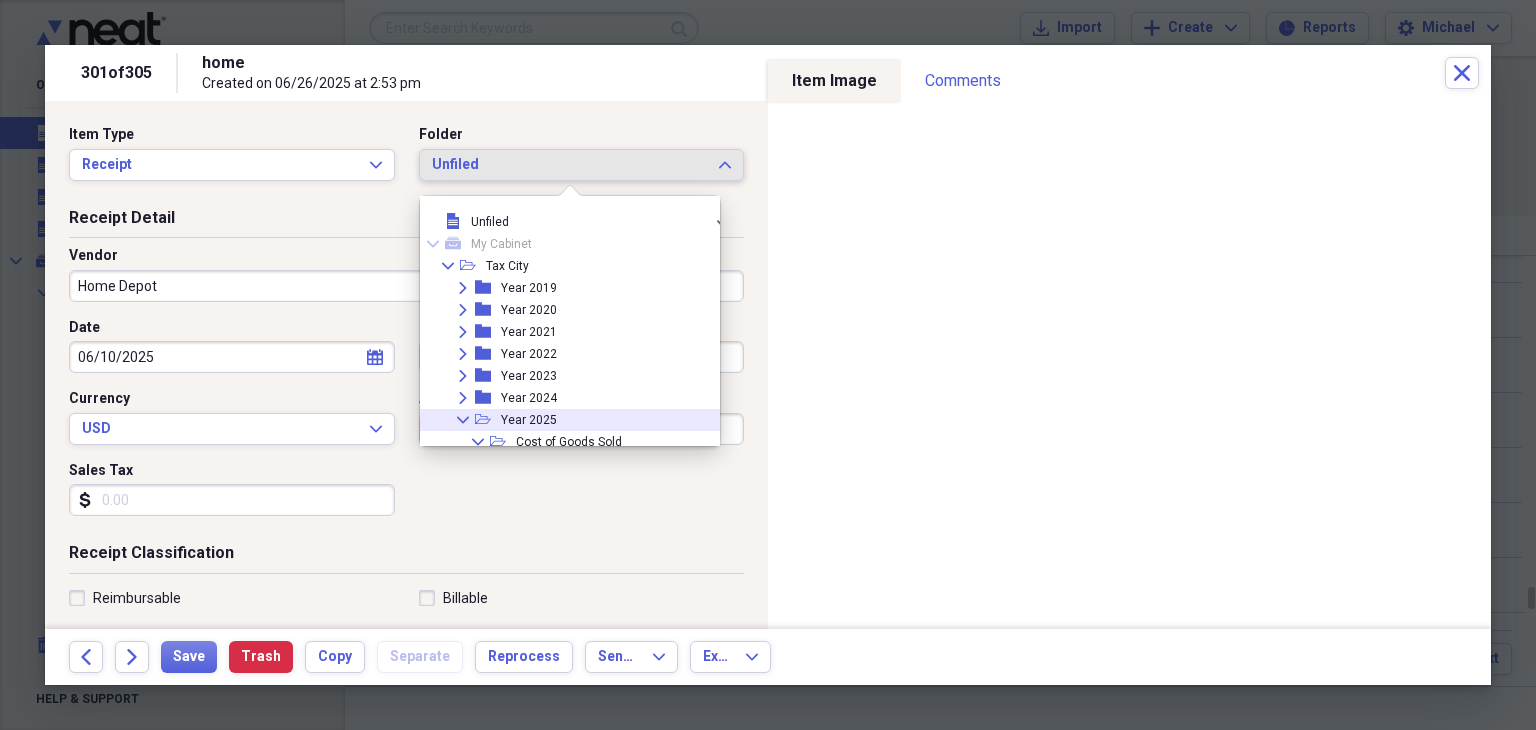 click on "Collapse" at bounding box center (463, 420) 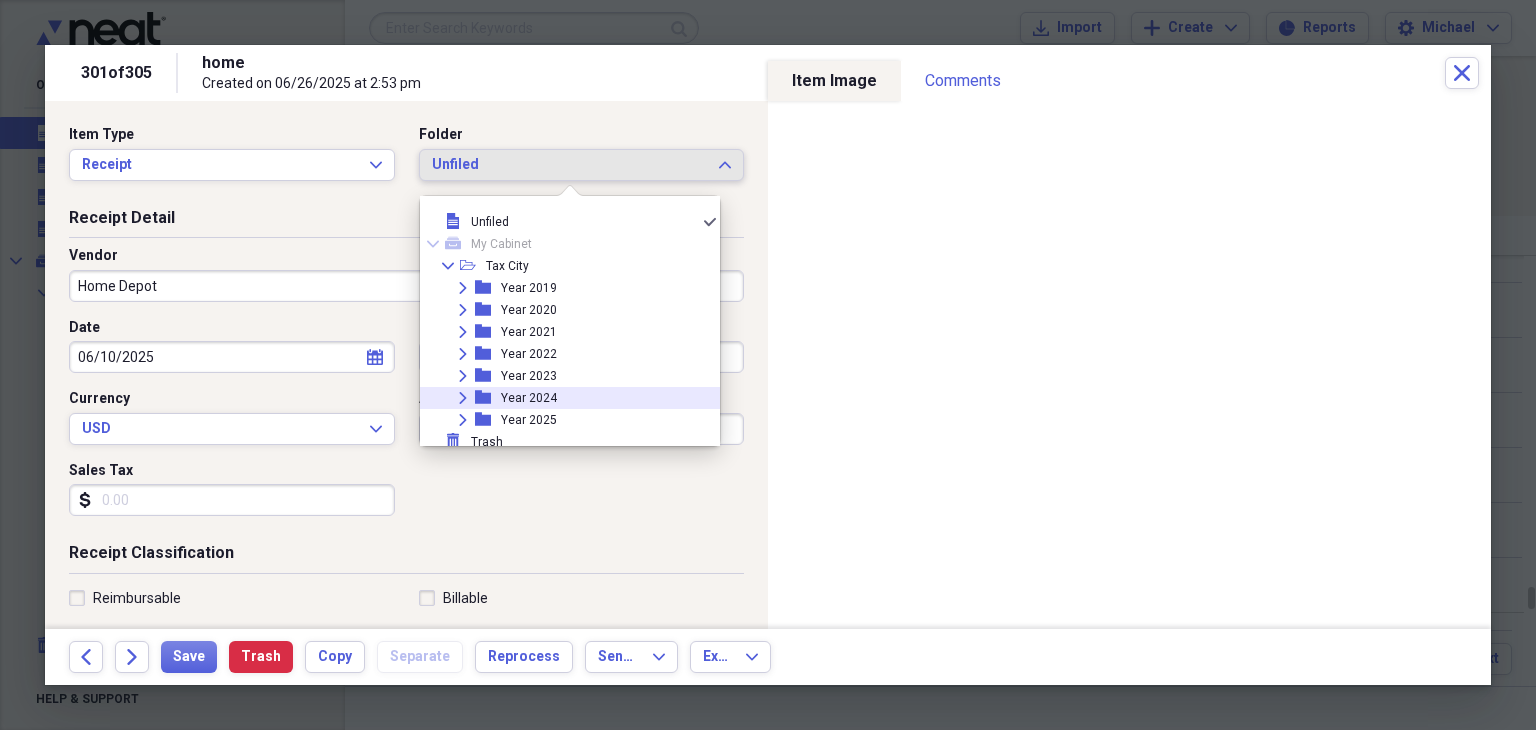 scroll, scrollTop: 6, scrollLeft: 0, axis: vertical 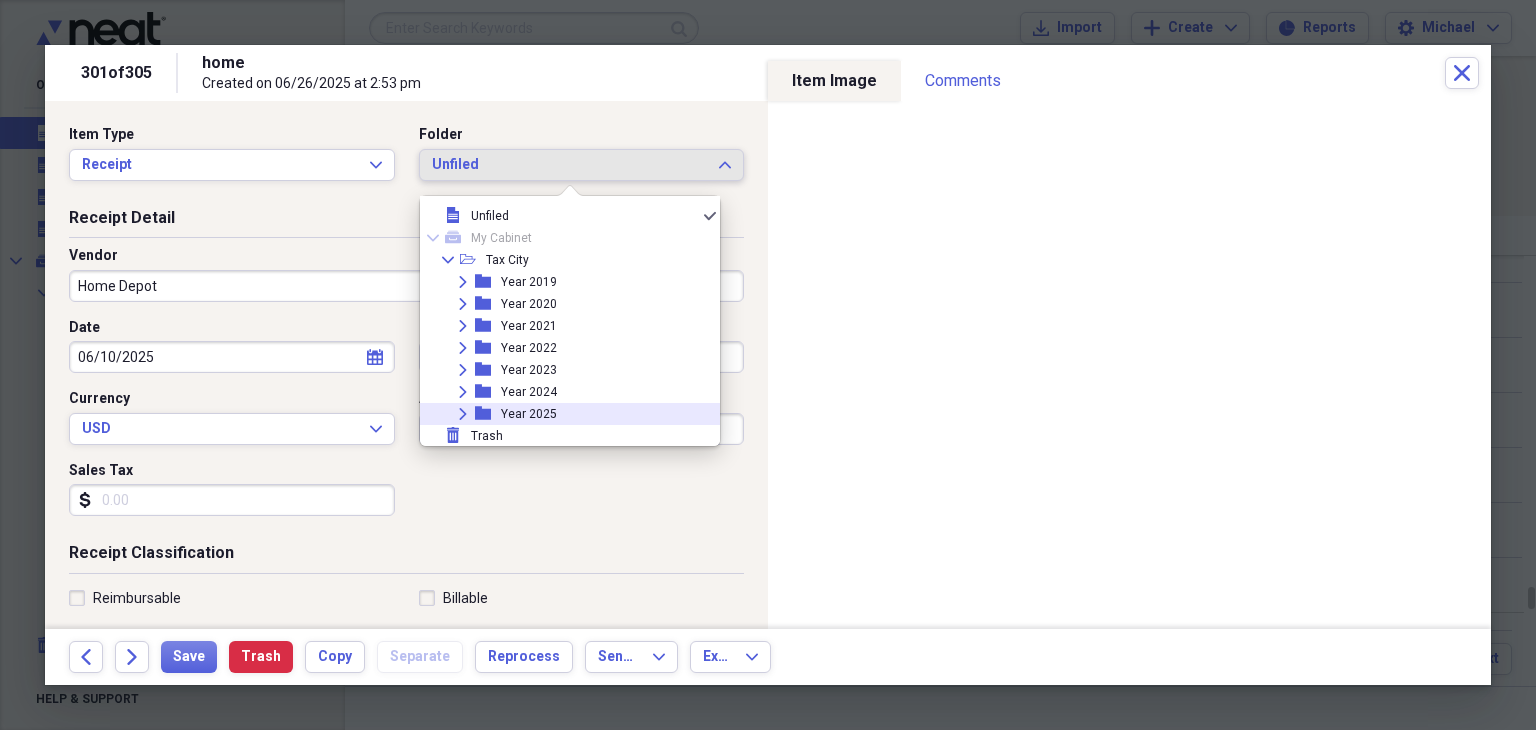 click on "Expand" 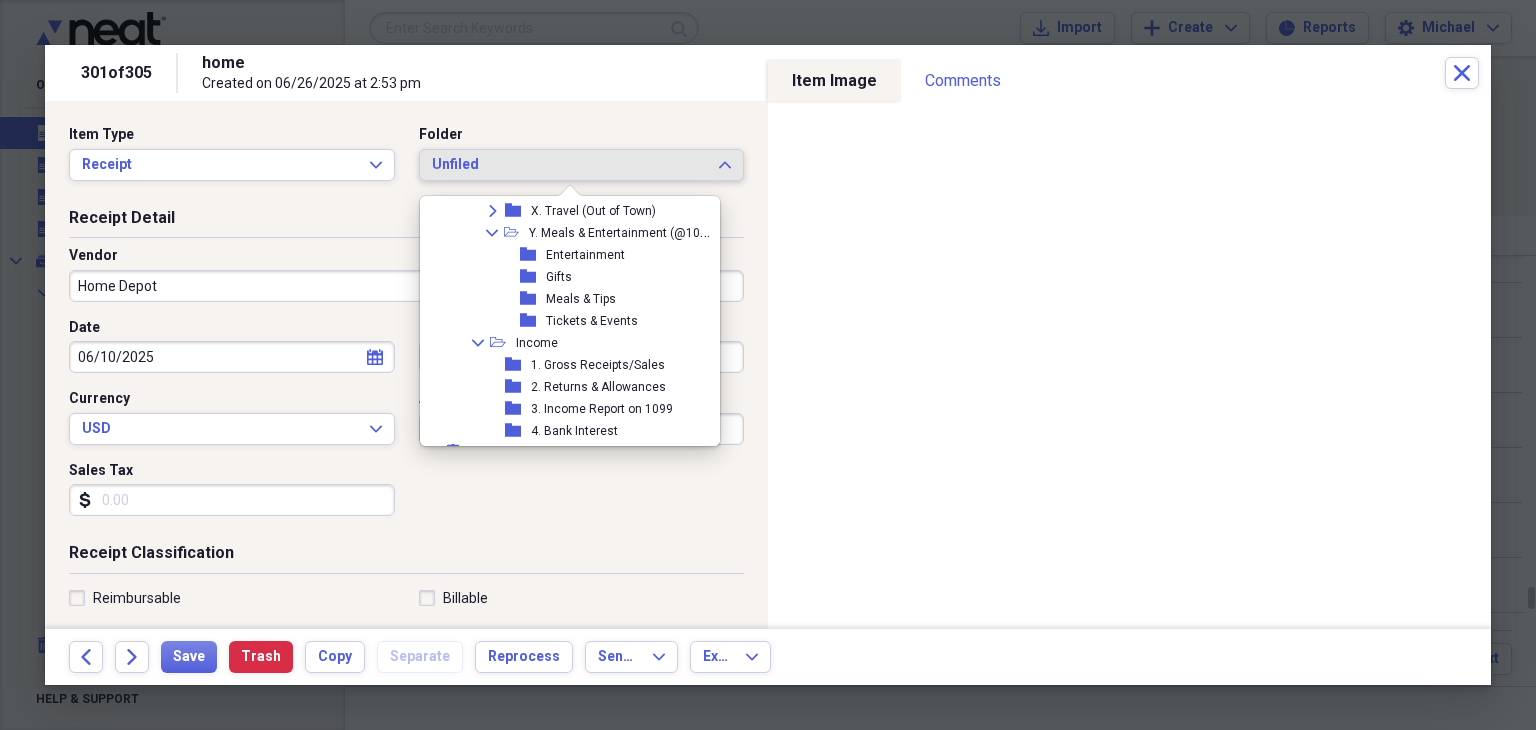 scroll, scrollTop: 1061, scrollLeft: 0, axis: vertical 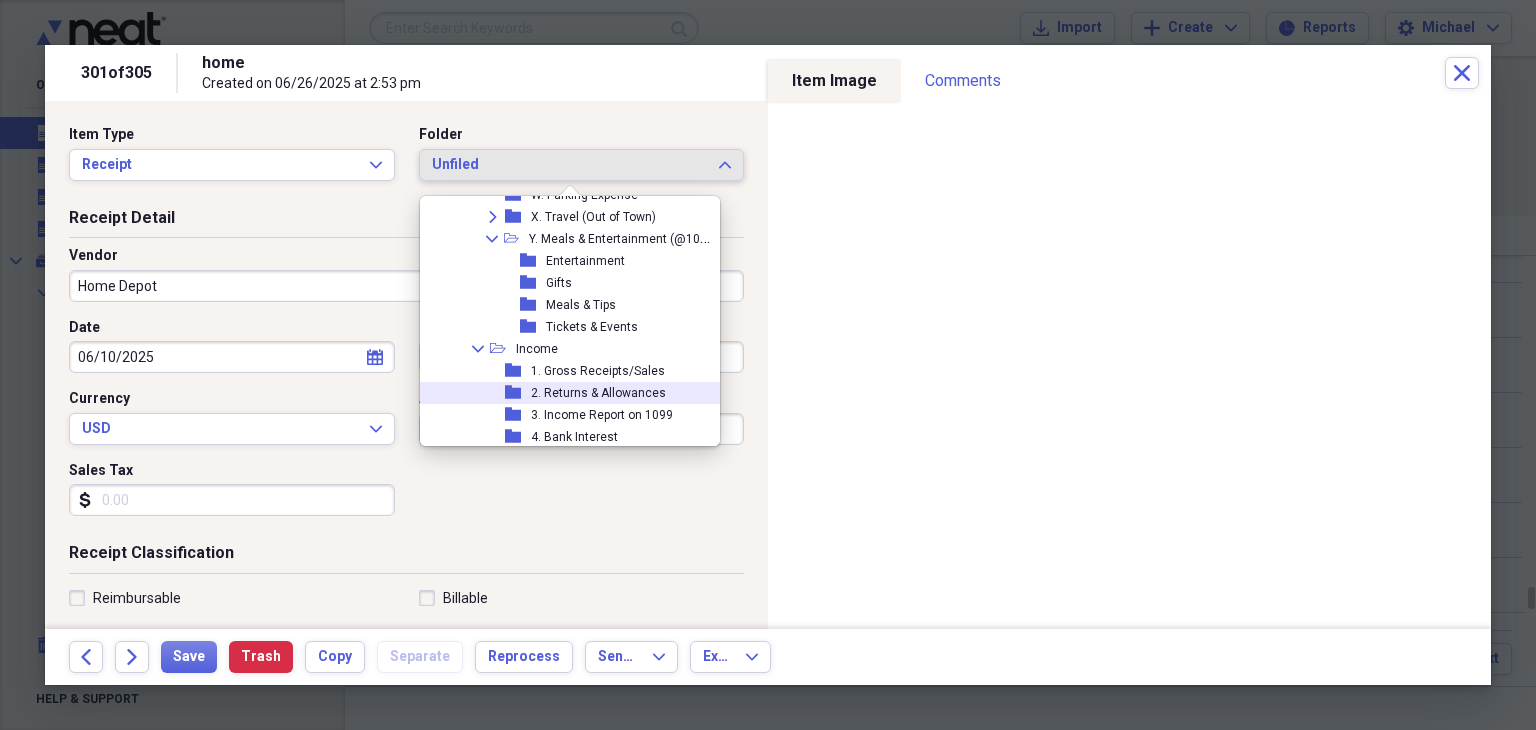 click on "2. Returns & Allowances" at bounding box center [598, 393] 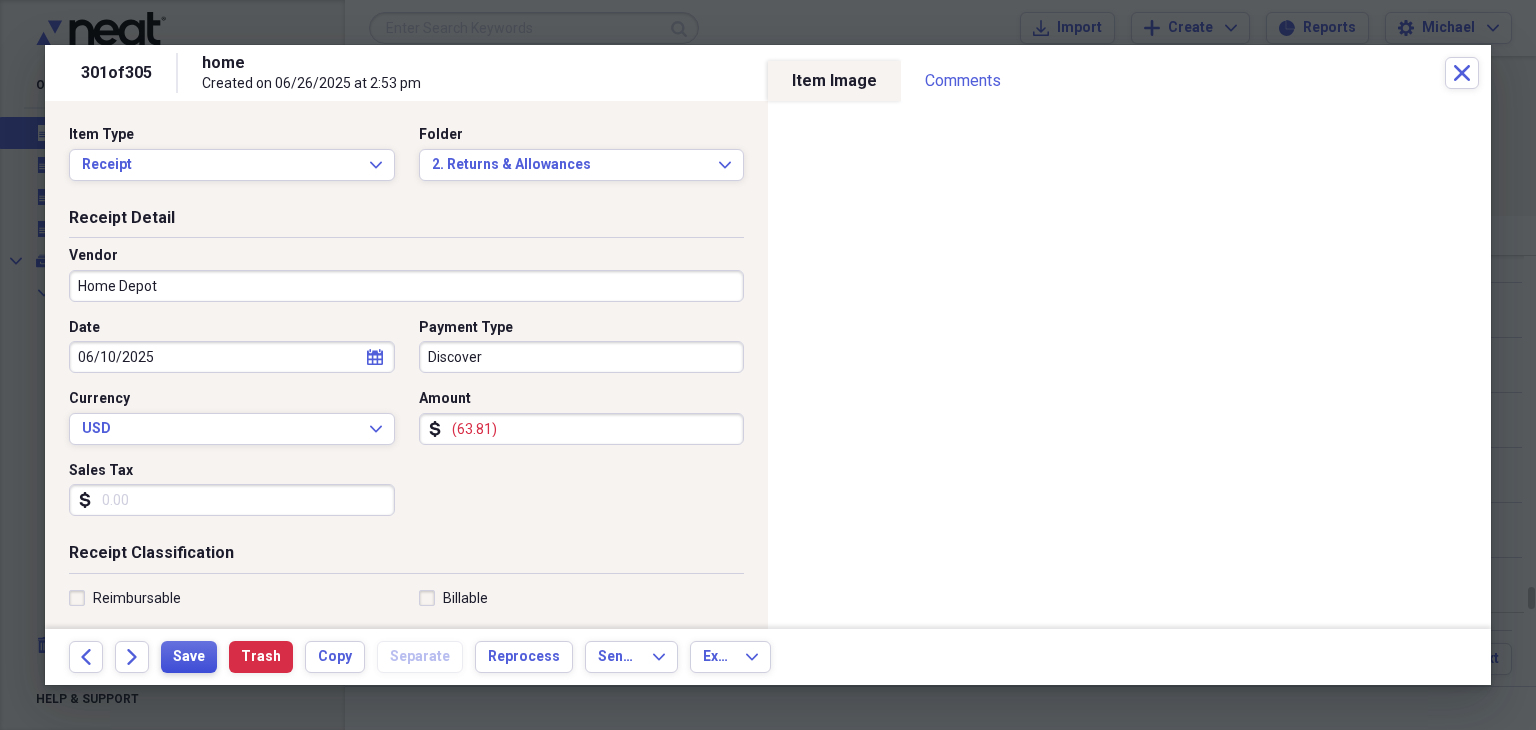 drag, startPoint x: 188, startPoint y: 662, endPoint x: 187, endPoint y: 545, distance: 117.00427 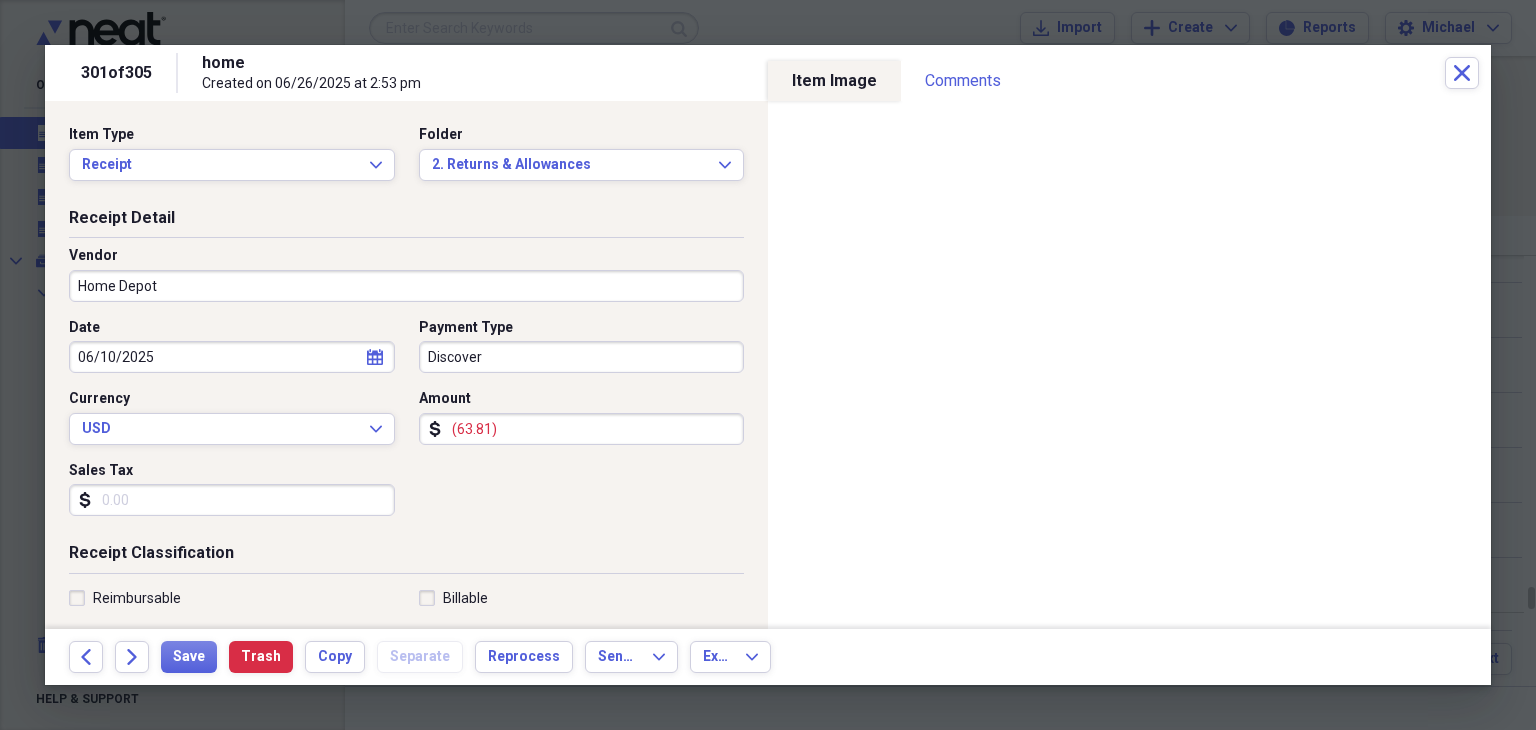 click on "Sales Tax" at bounding box center (232, 500) 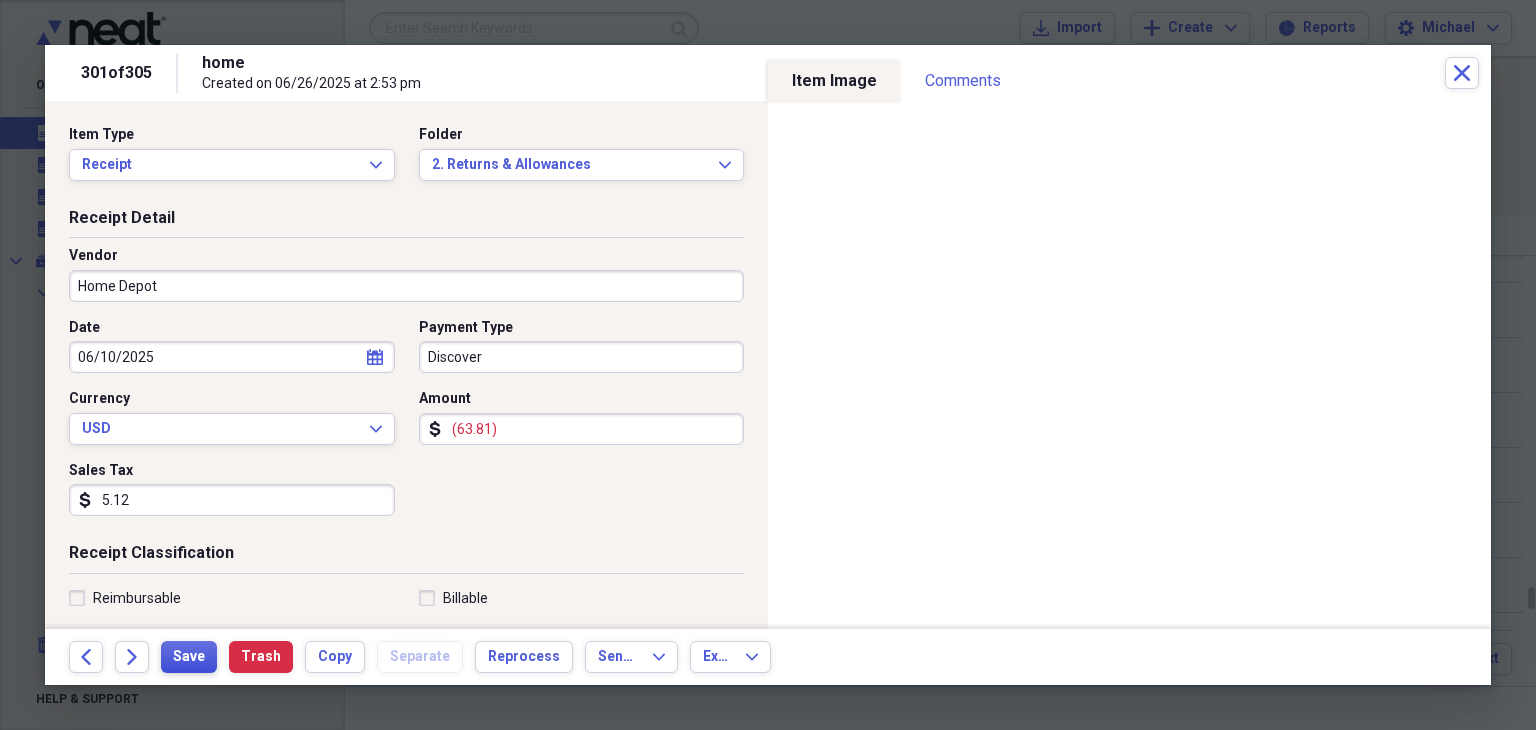 type on "5.12" 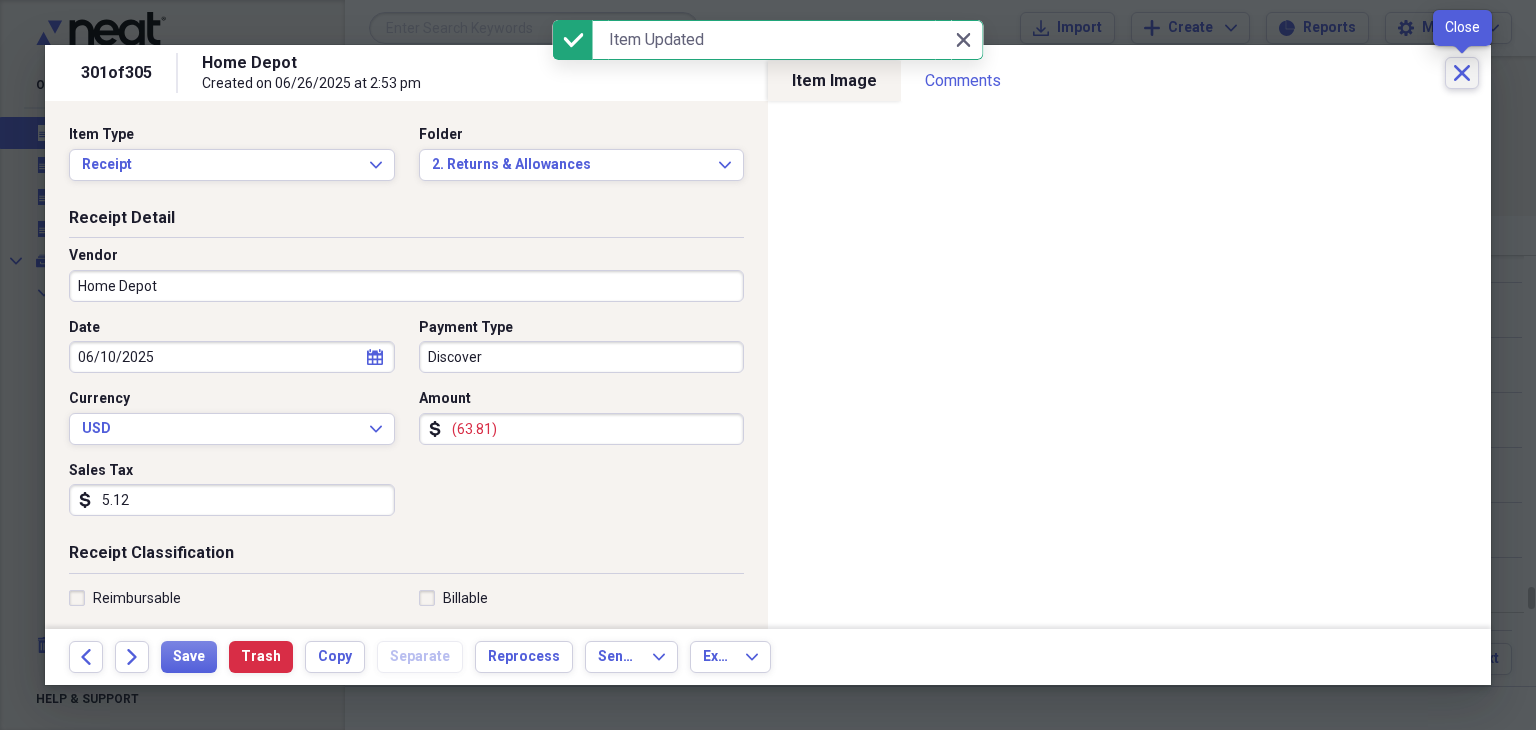 click on "Close" 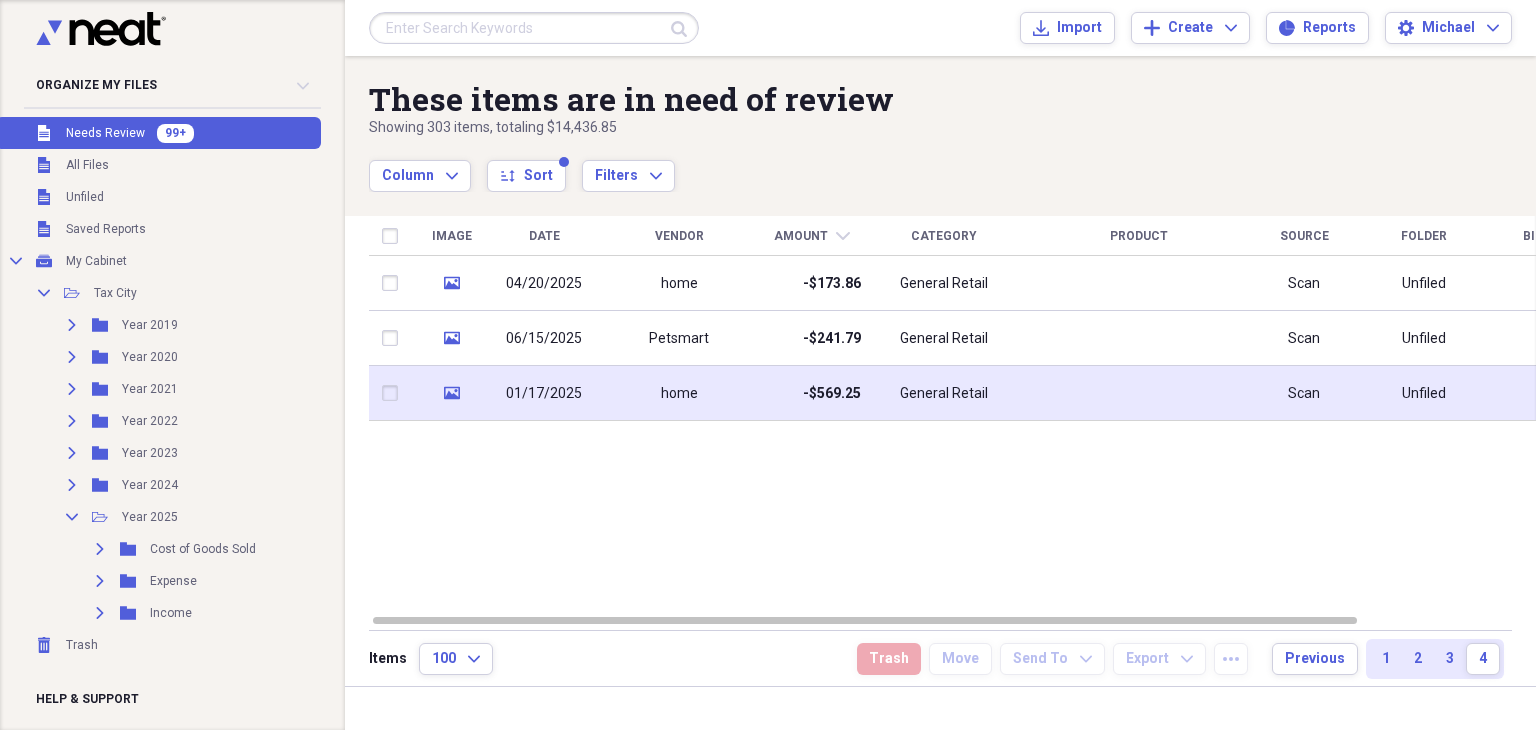 drag, startPoint x: 1188, startPoint y: 490, endPoint x: 1197, endPoint y: 378, distance: 112.36102 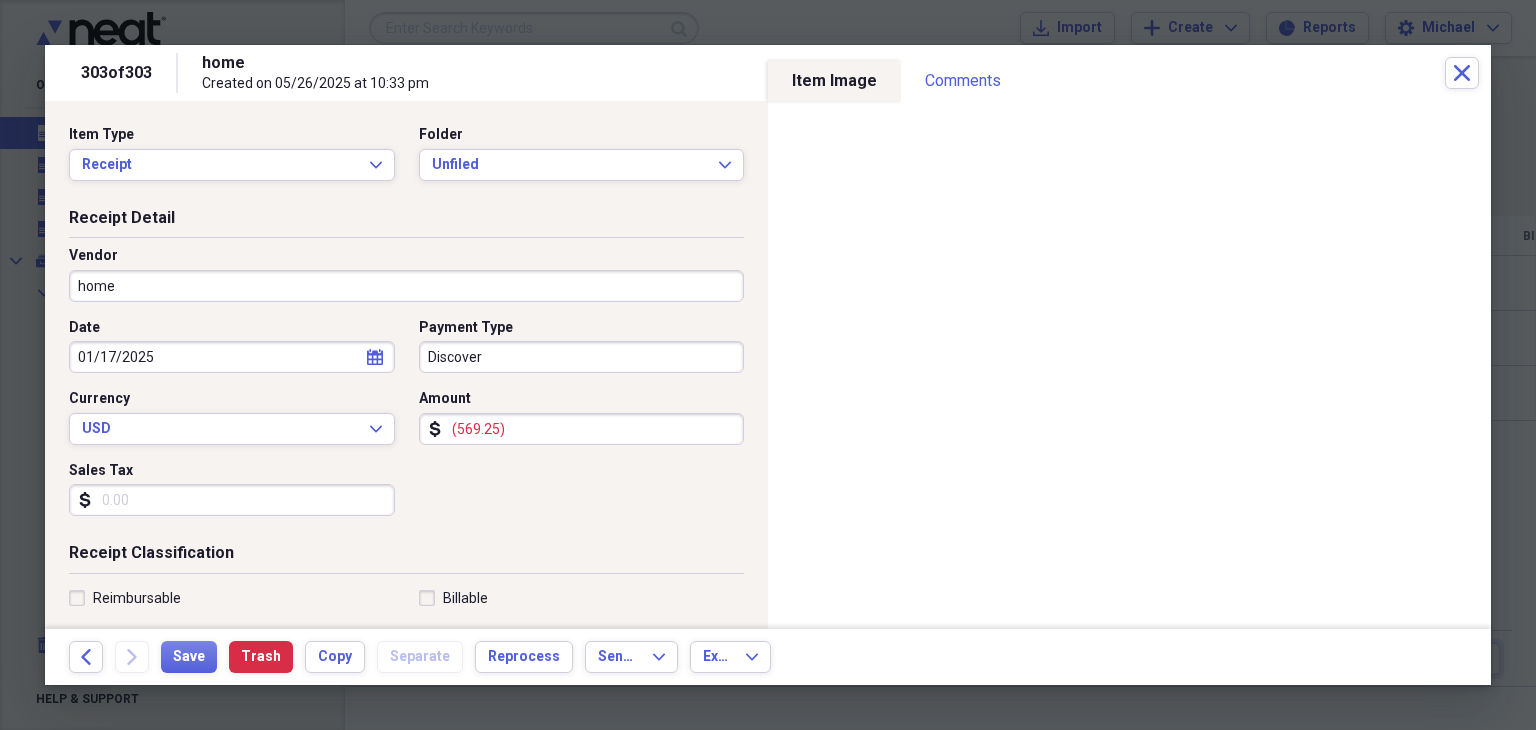 click on "Sales Tax" at bounding box center [232, 500] 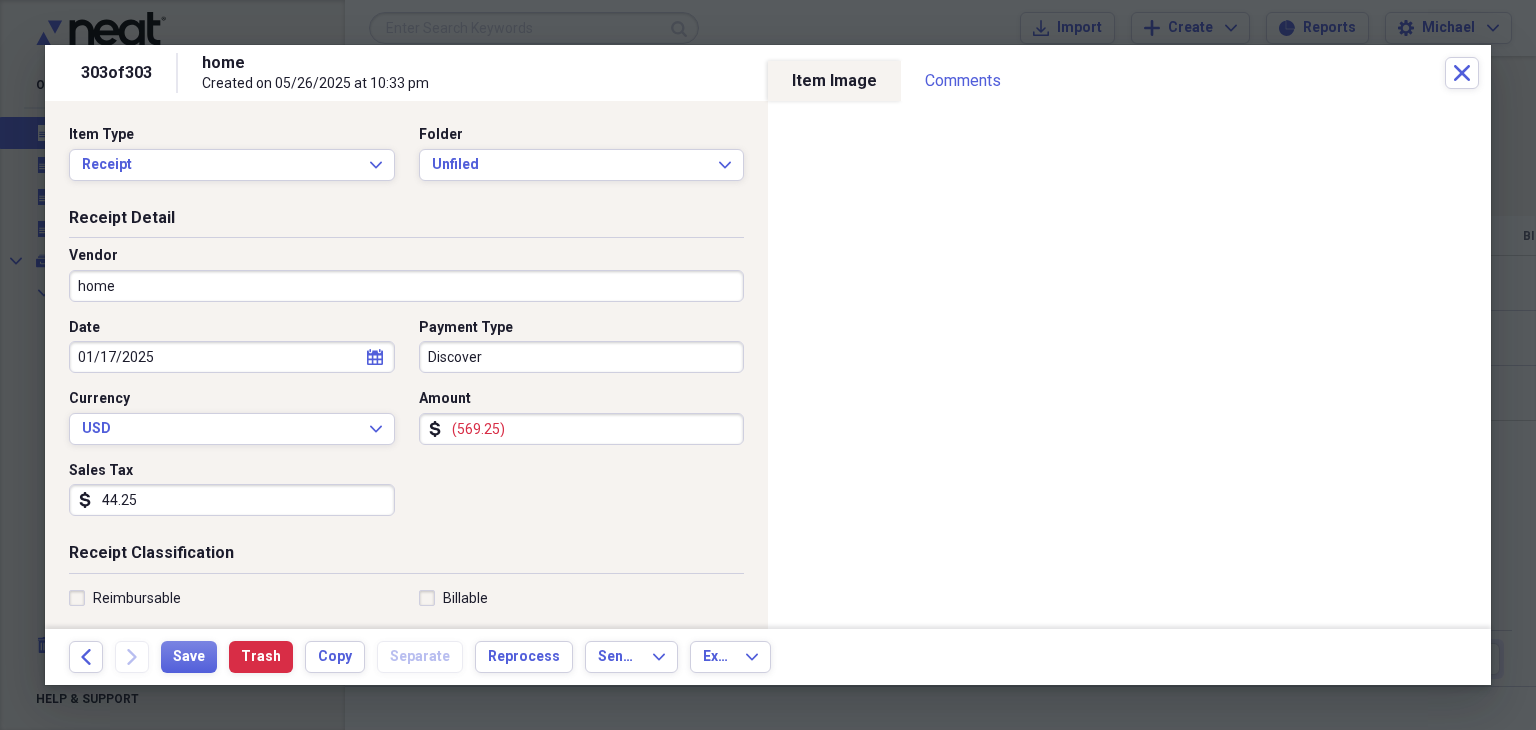type on "44.25" 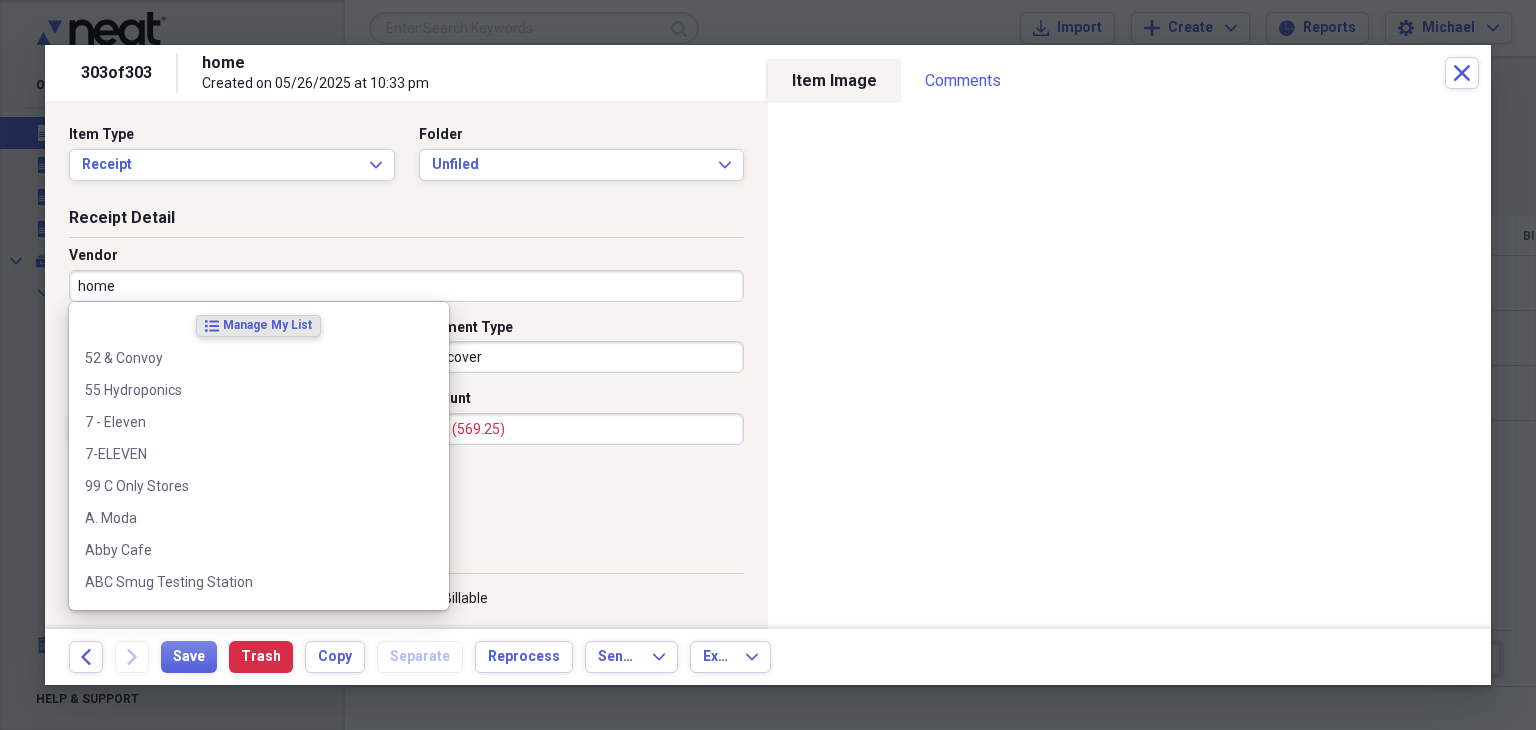 click on "home" at bounding box center (406, 286) 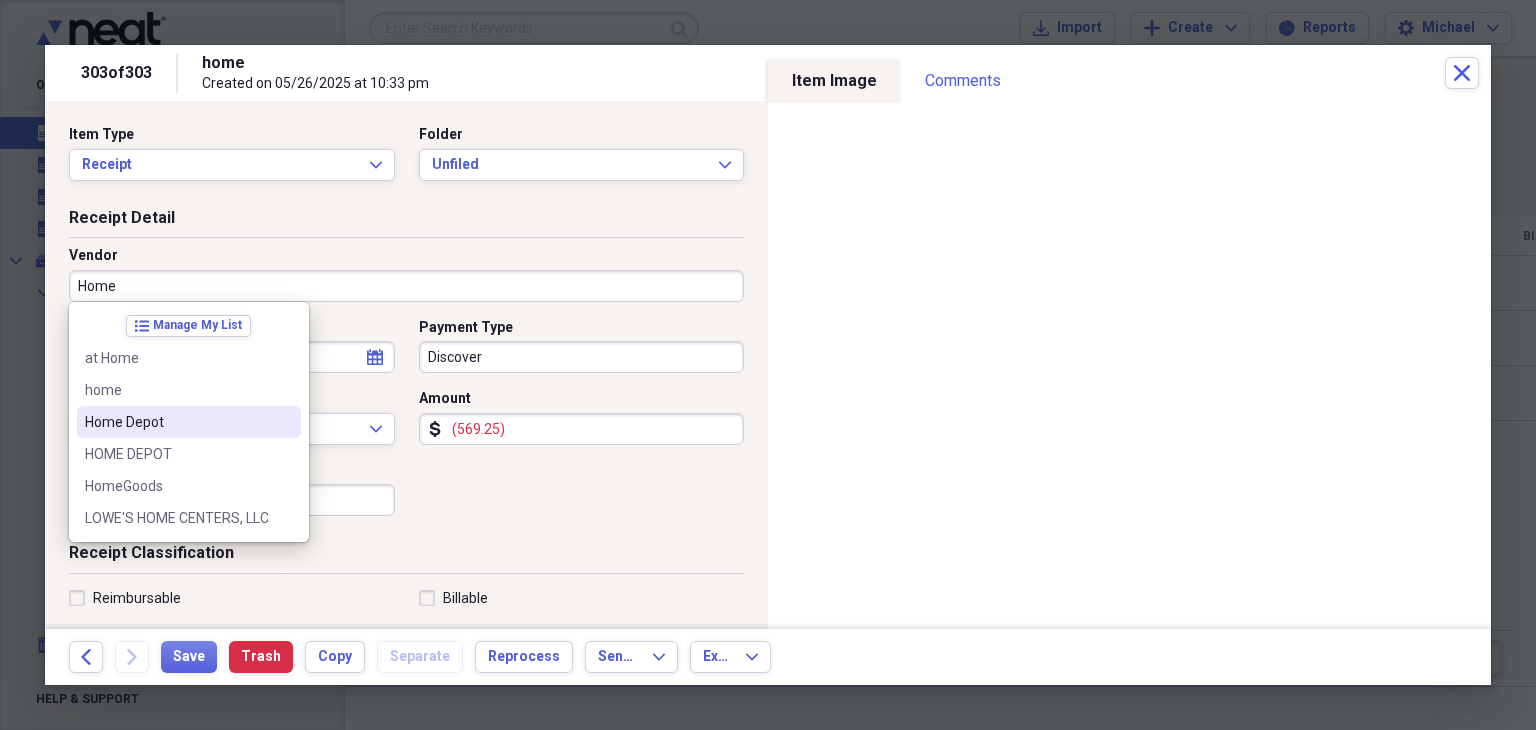 click on "Home Depot" at bounding box center [177, 422] 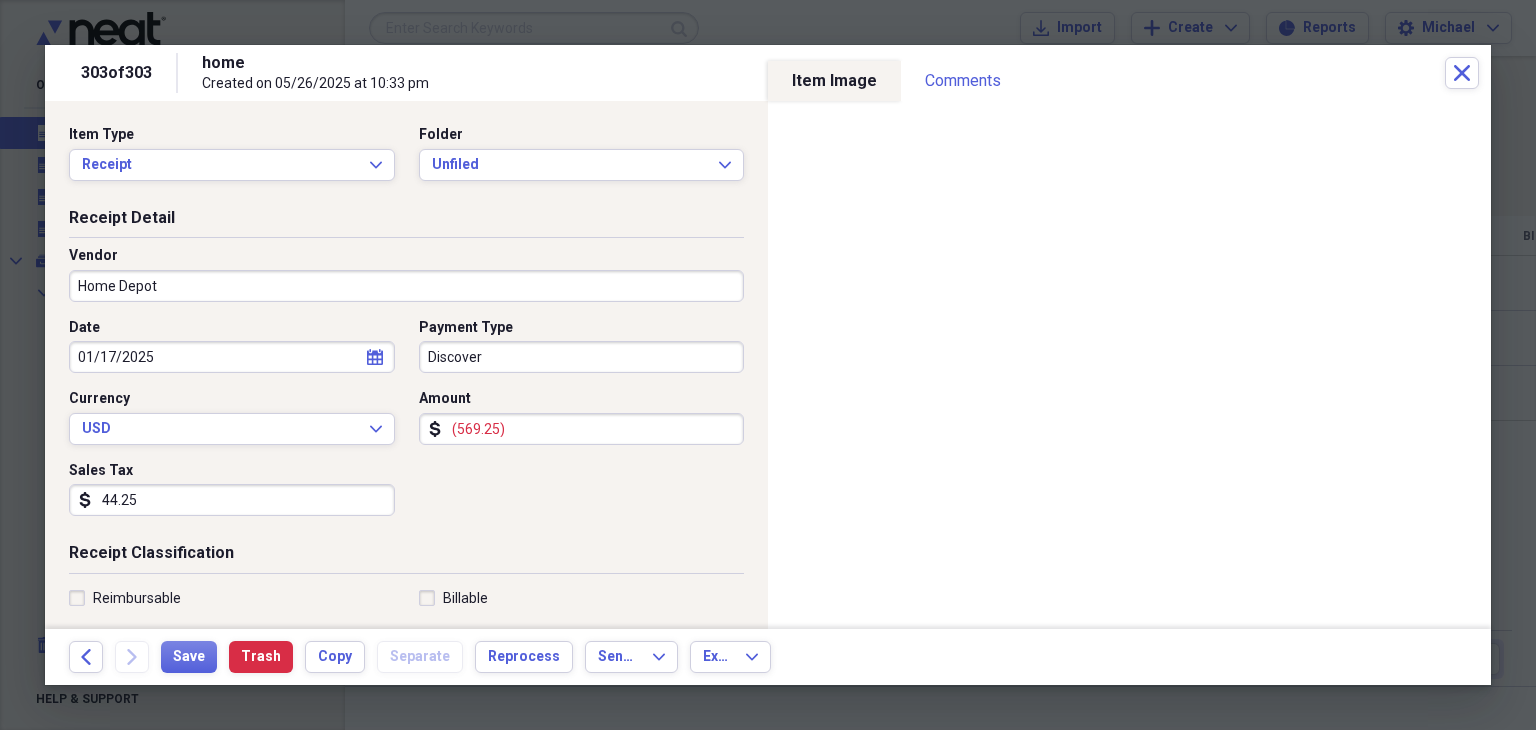 type on "Fuel/Auto" 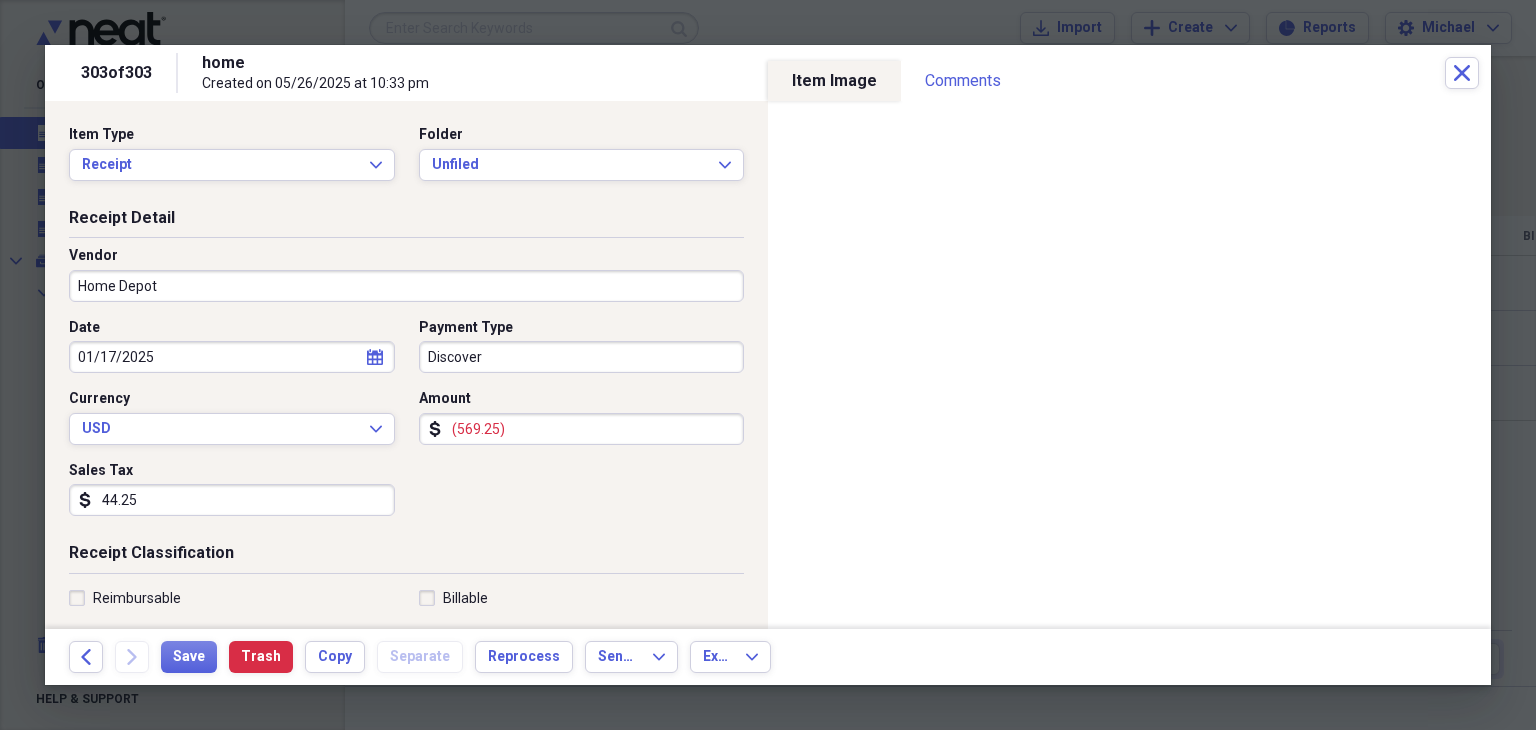 click on "Item Type Receipt Expand Folder Unfiled Expand" at bounding box center [406, 161] 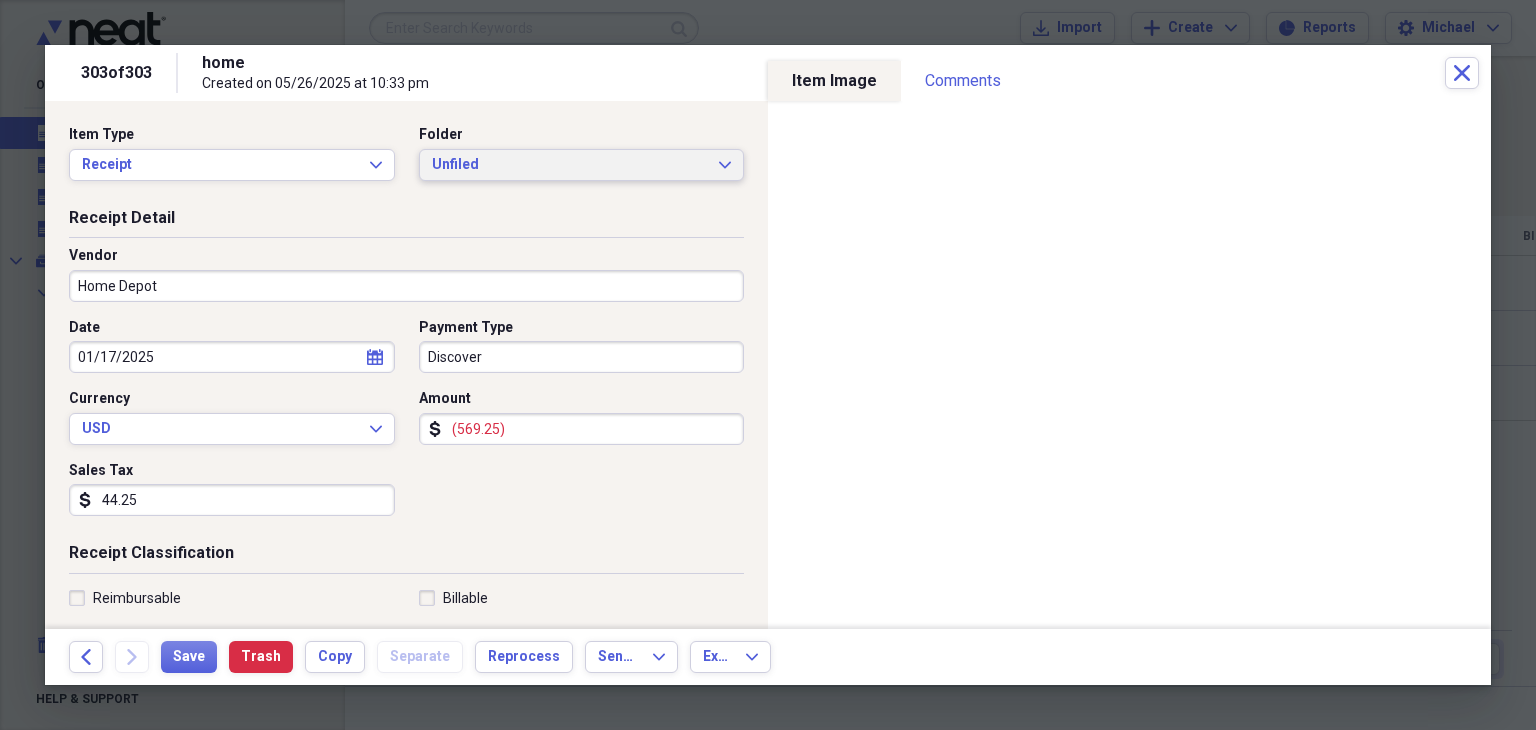 click on "Unfiled" at bounding box center (570, 165) 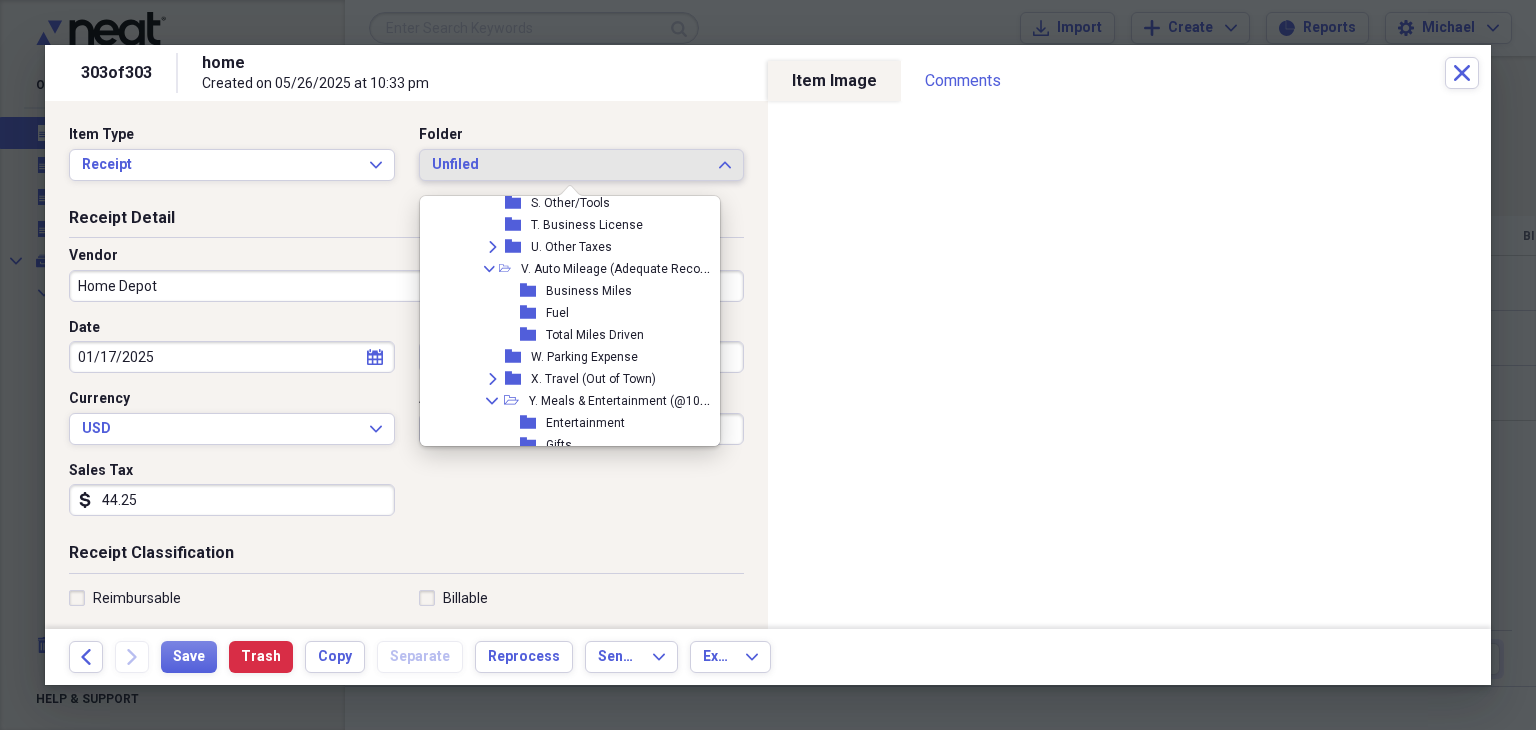 scroll, scrollTop: 1100, scrollLeft: 0, axis: vertical 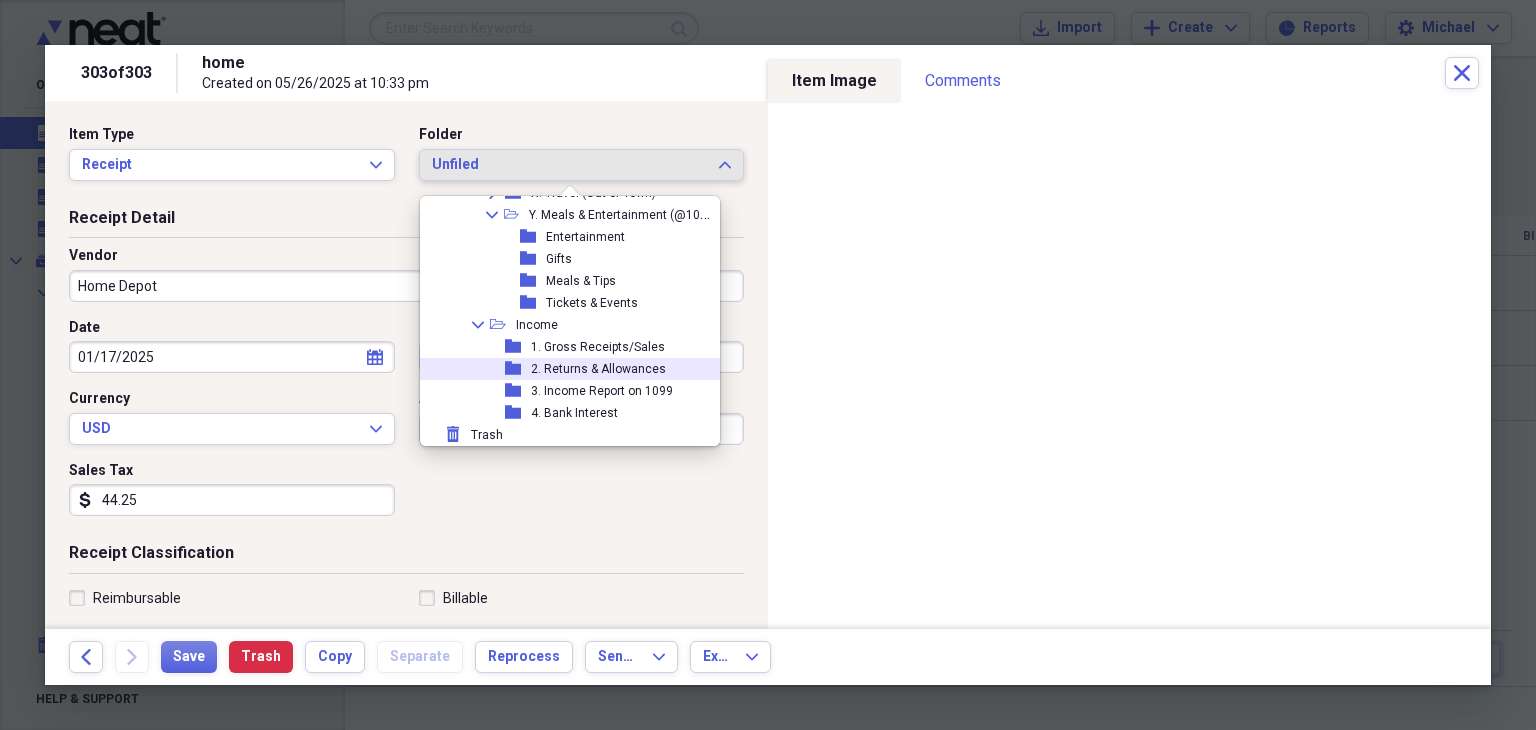 click on "2. Returns & Allowances" at bounding box center (598, 369) 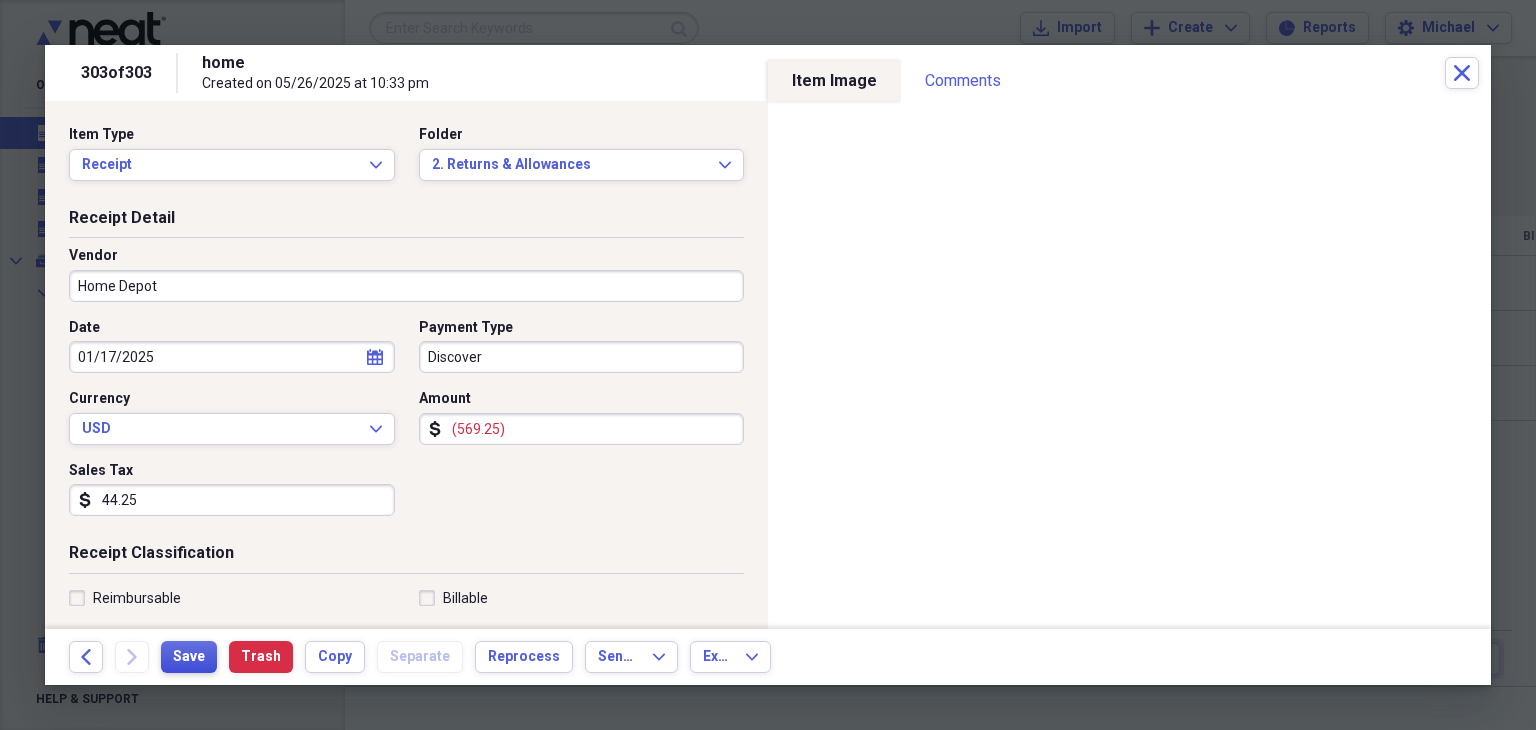 click on "Save" at bounding box center (189, 657) 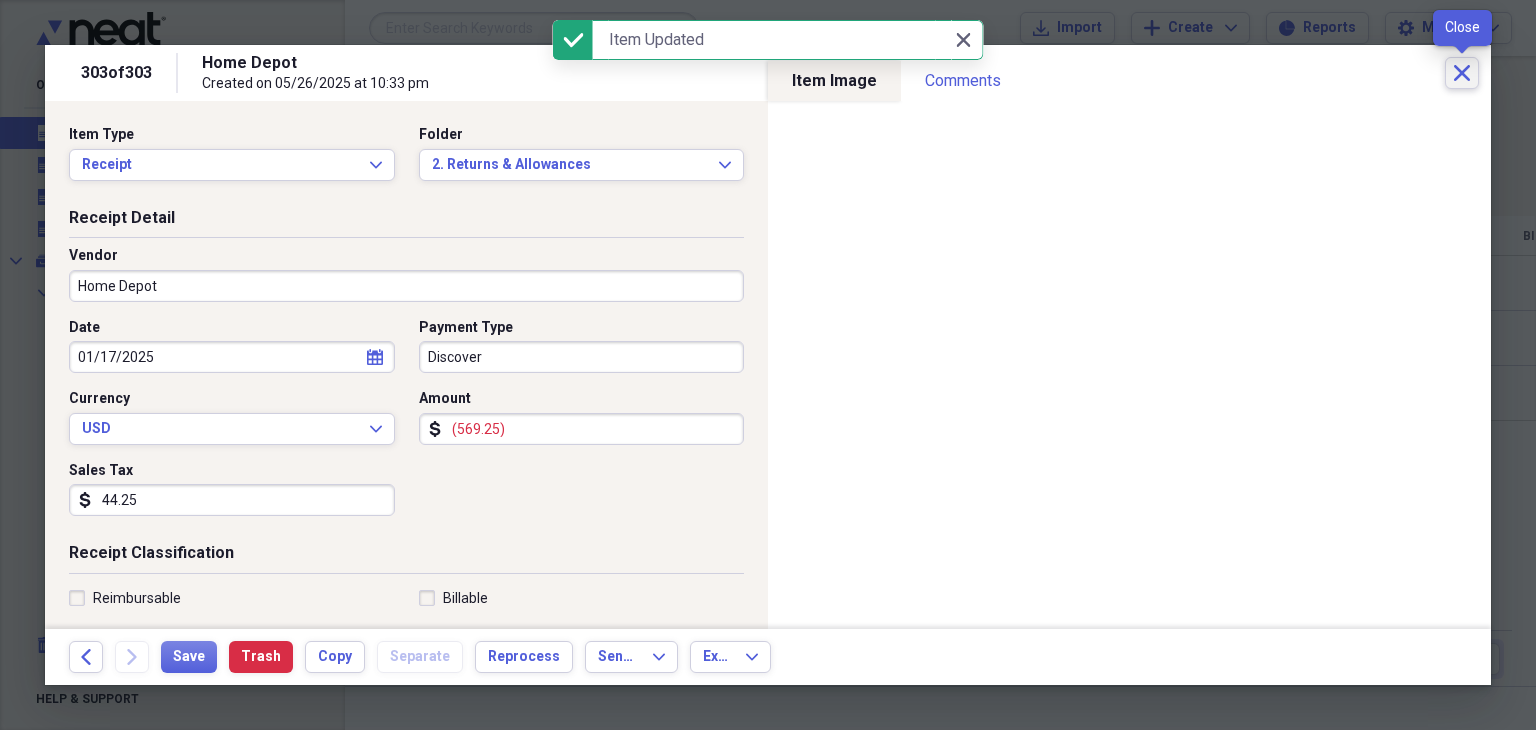 click on "Close" at bounding box center (1462, 73) 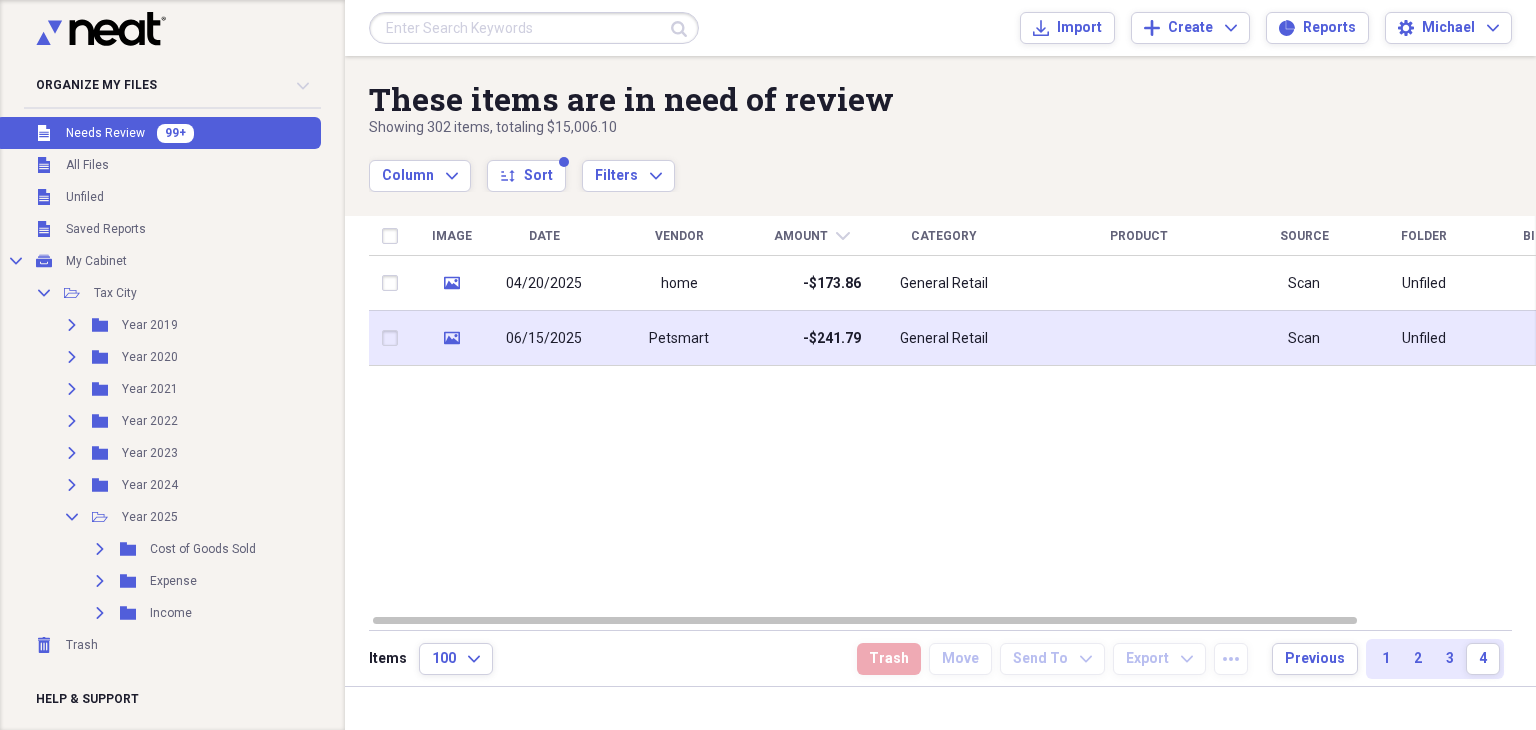 click on "General Retail" at bounding box center (944, 338) 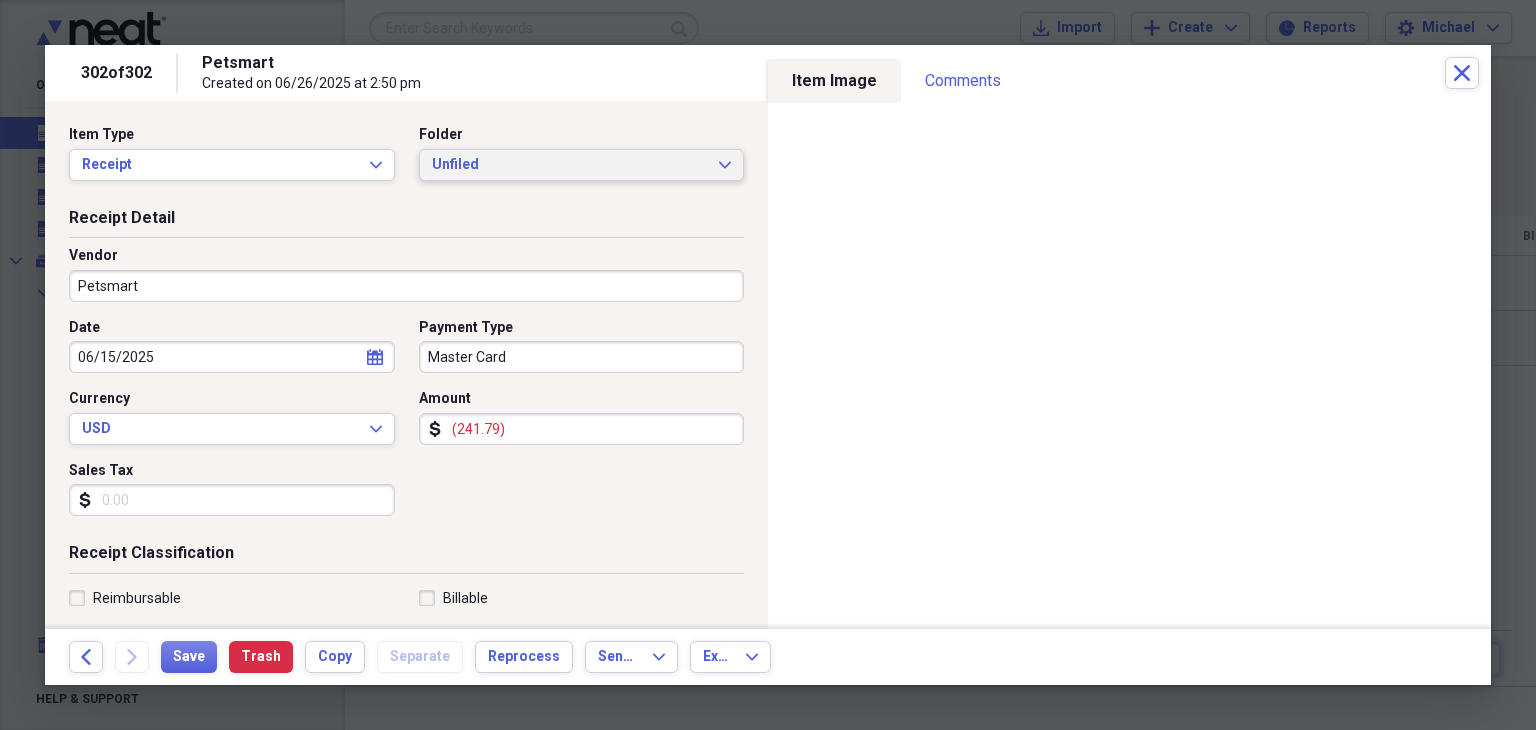 click on "Unfiled" at bounding box center [570, 165] 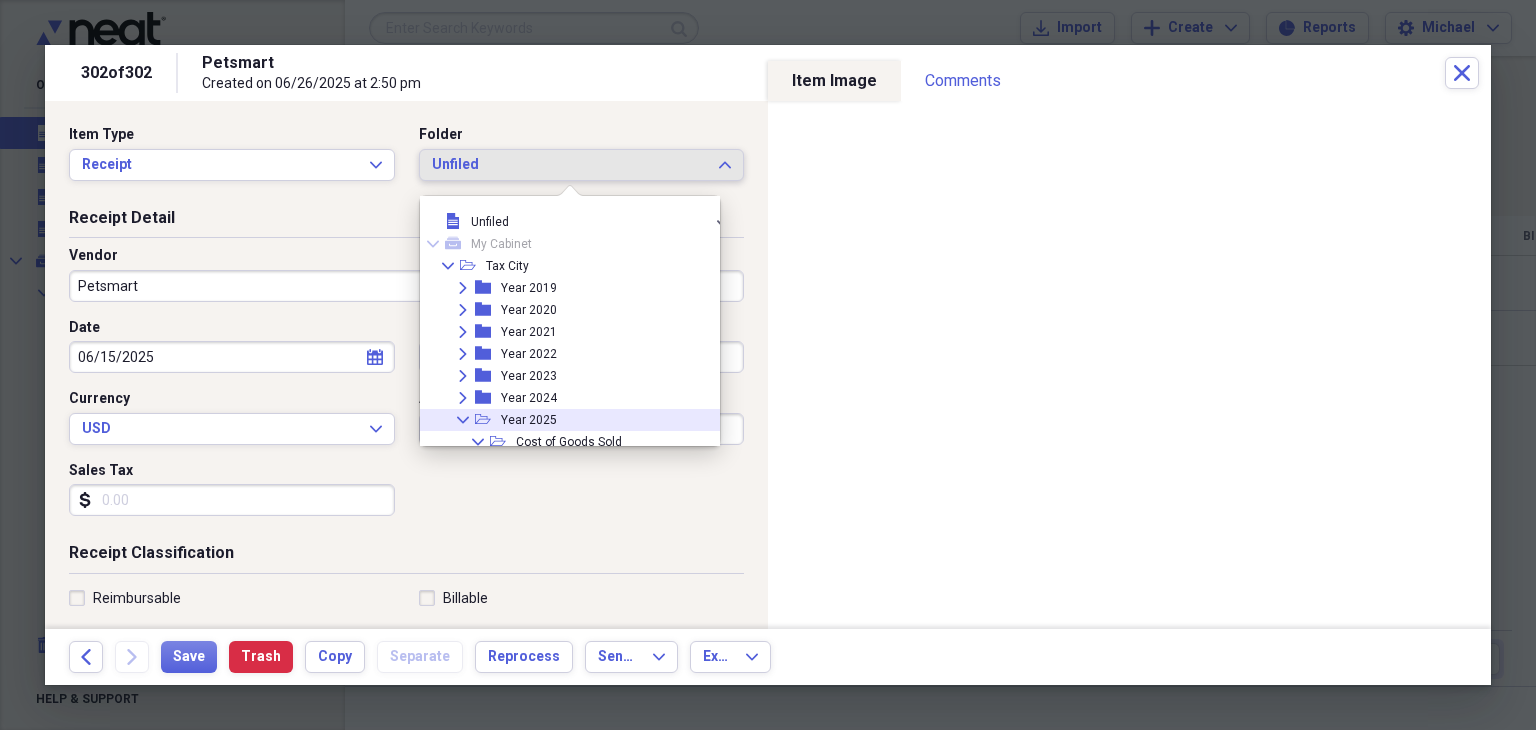 click on "Collapse" 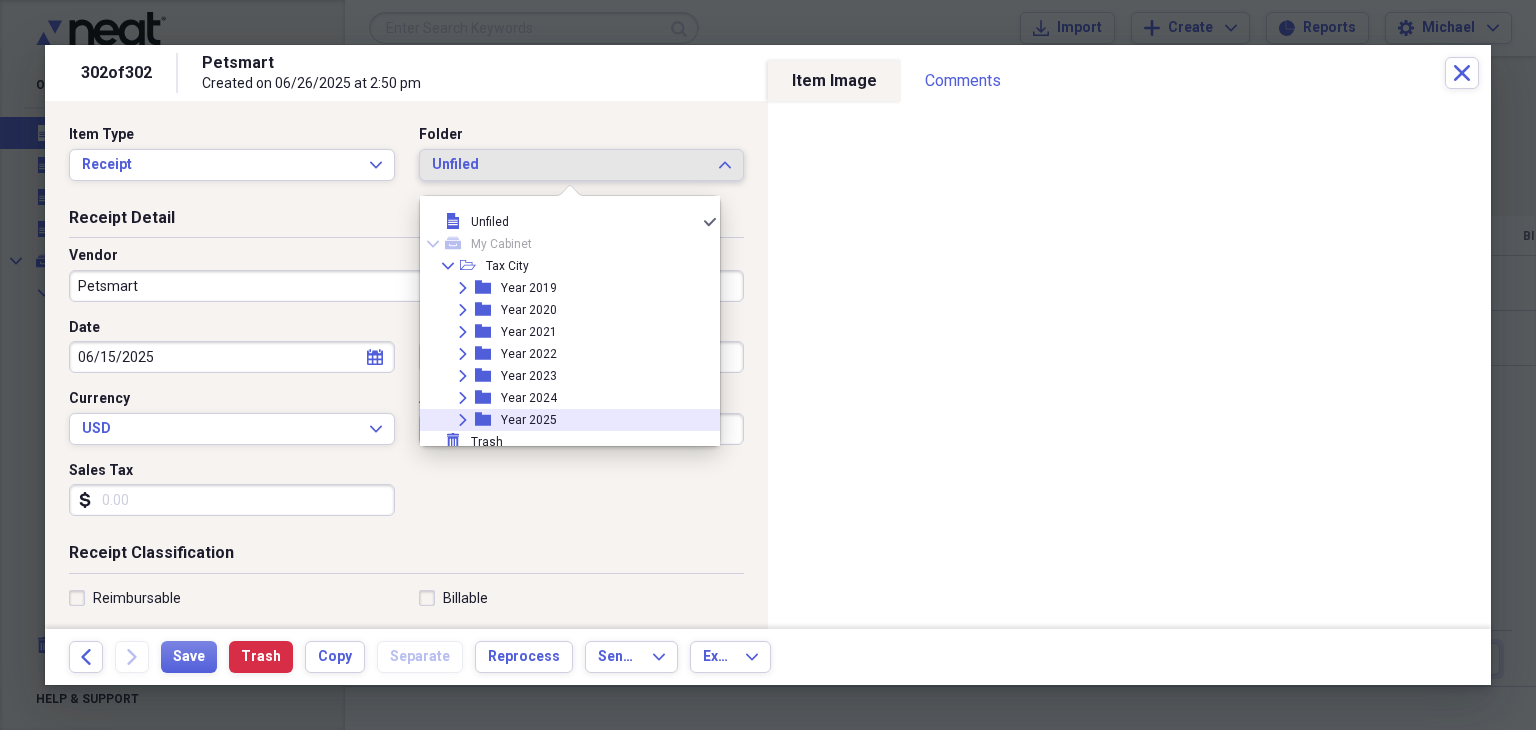 click on "Expand" at bounding box center (463, 420) 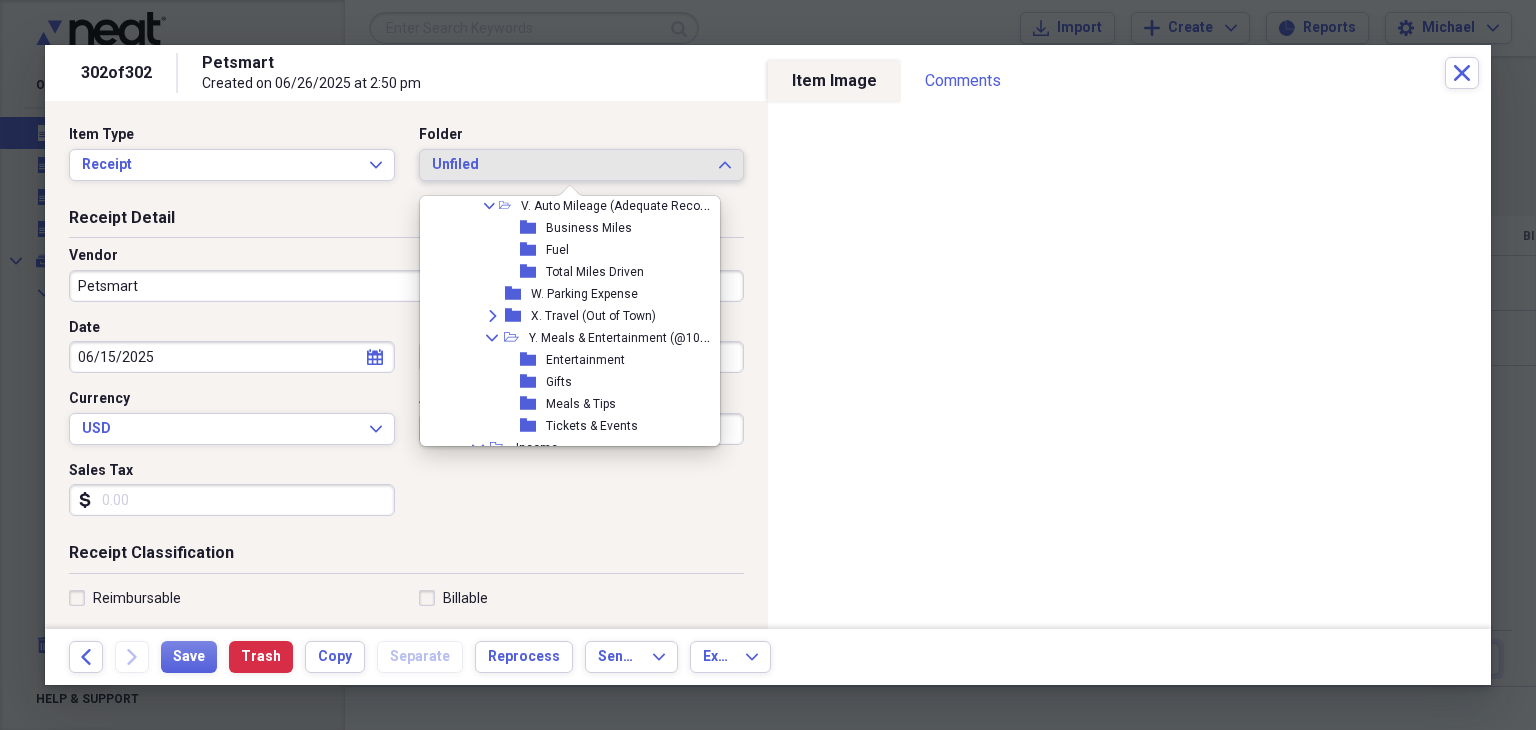 scroll, scrollTop: 1063, scrollLeft: 0, axis: vertical 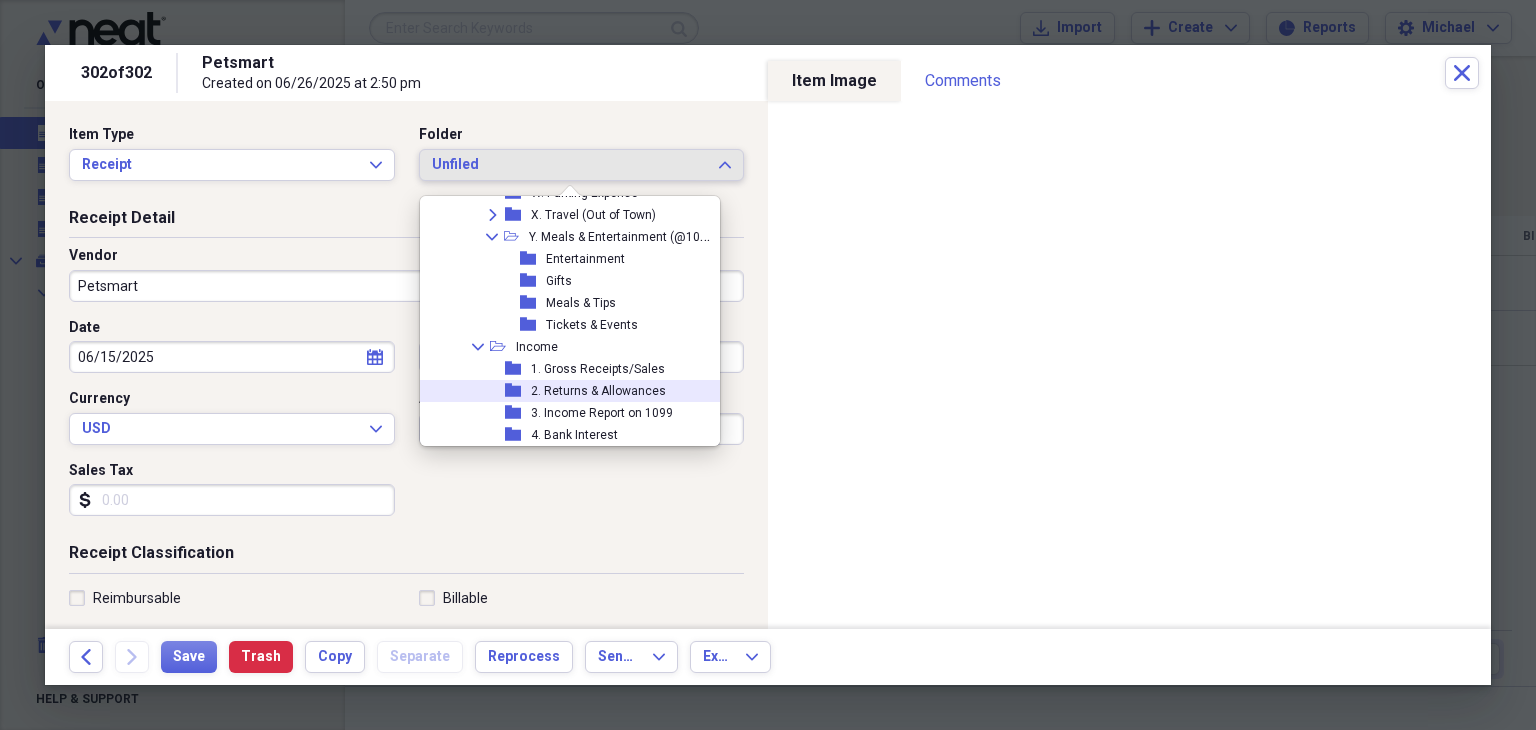 click on "2. Returns & Allowances" at bounding box center [598, 391] 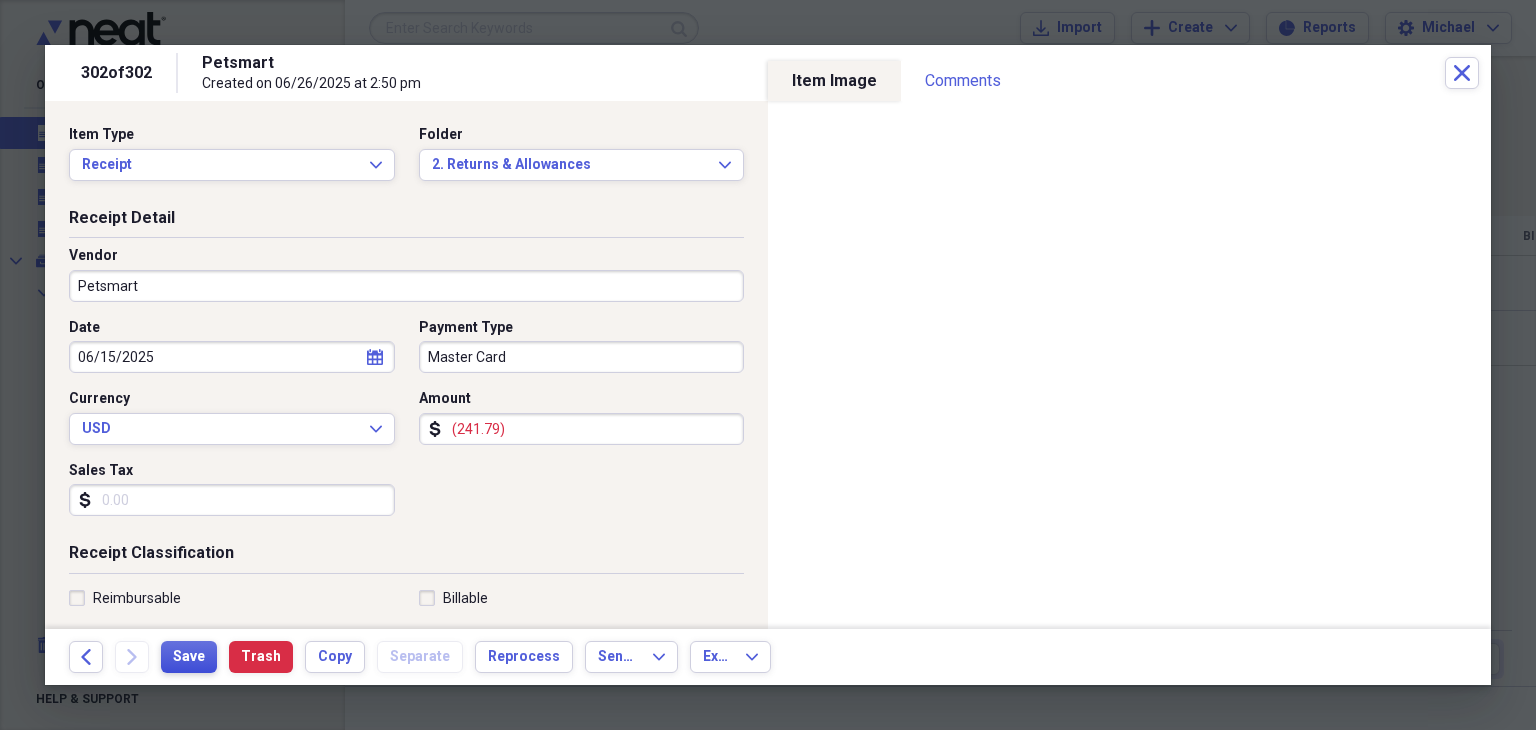 click on "Save" at bounding box center [189, 657] 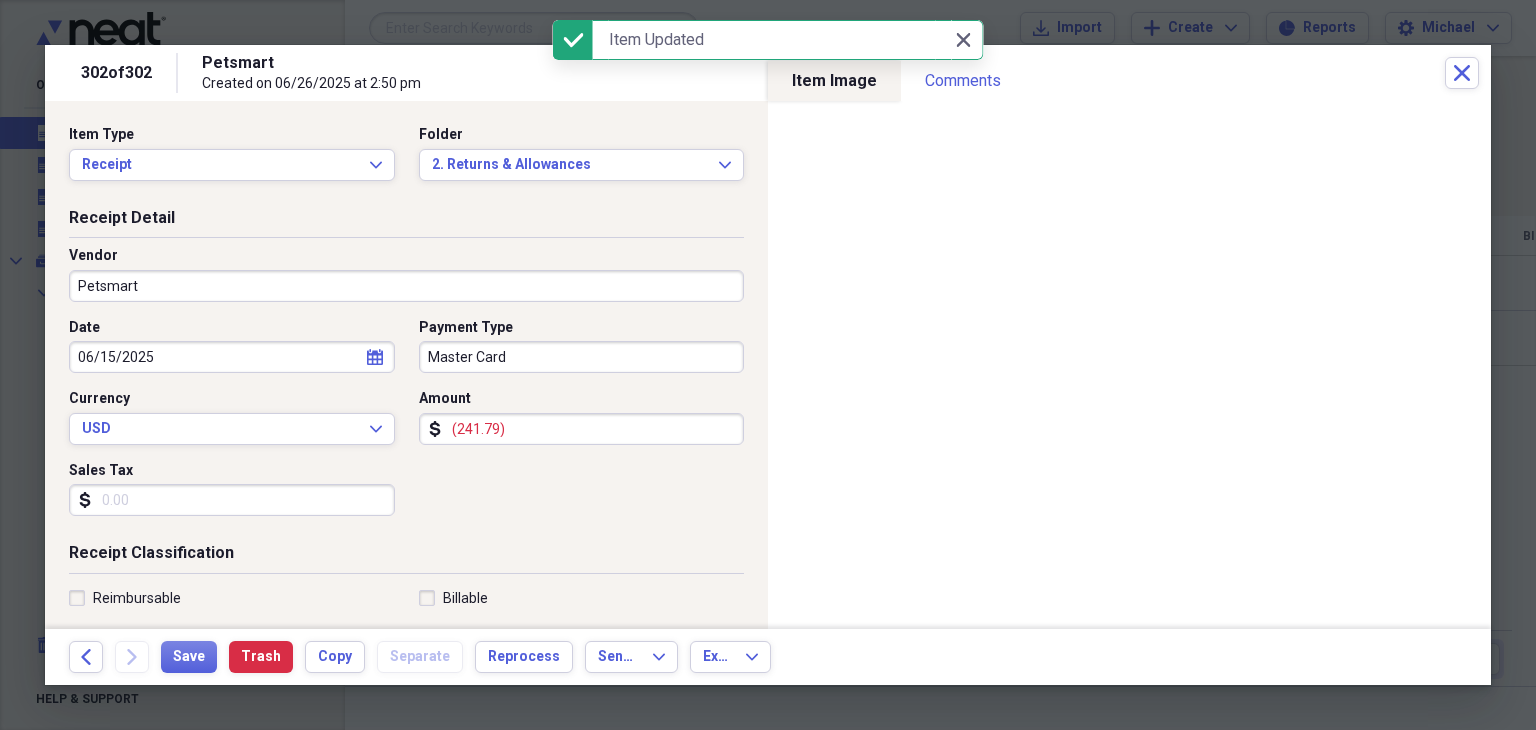 click on "Close Close" at bounding box center [968, 40] 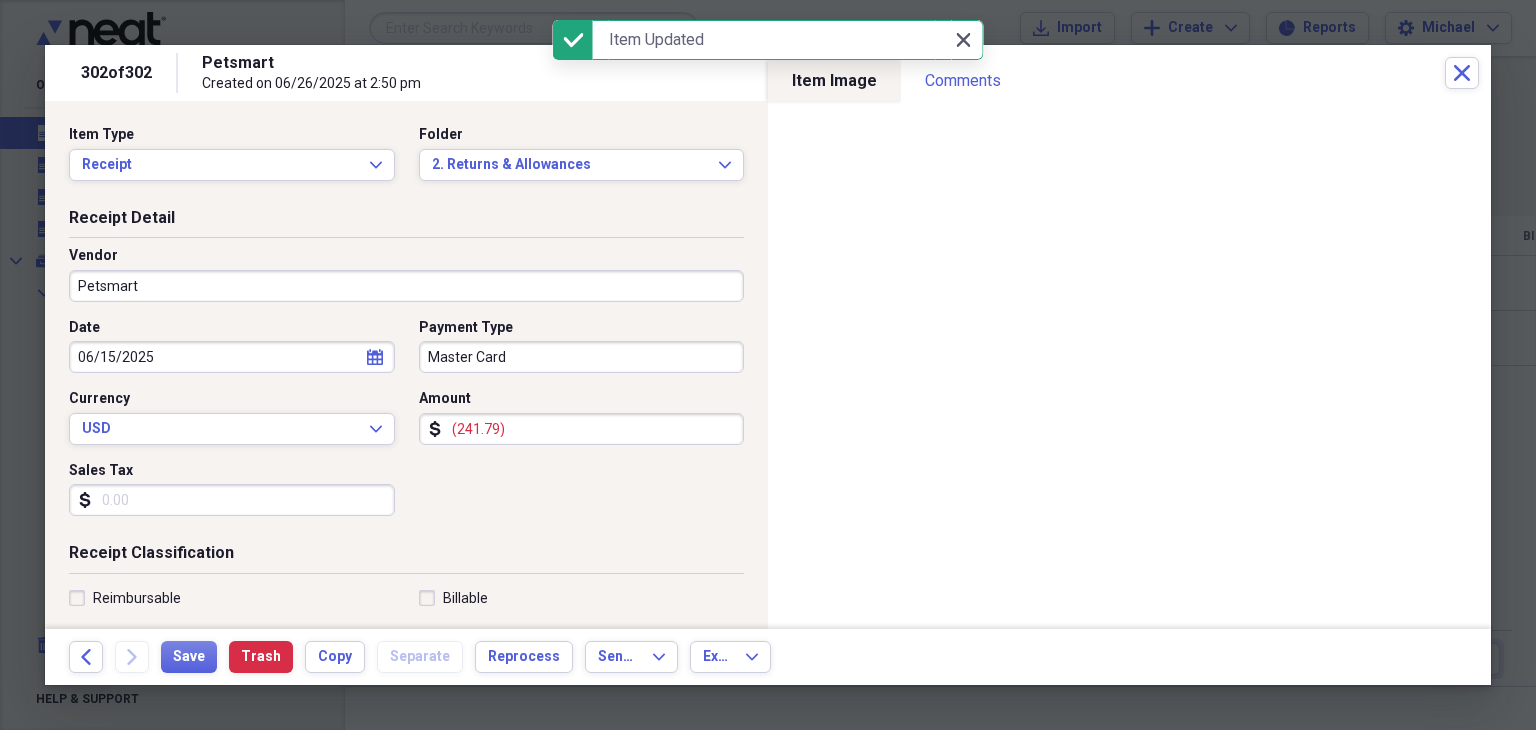 click on "Close Close" at bounding box center (963, 40) 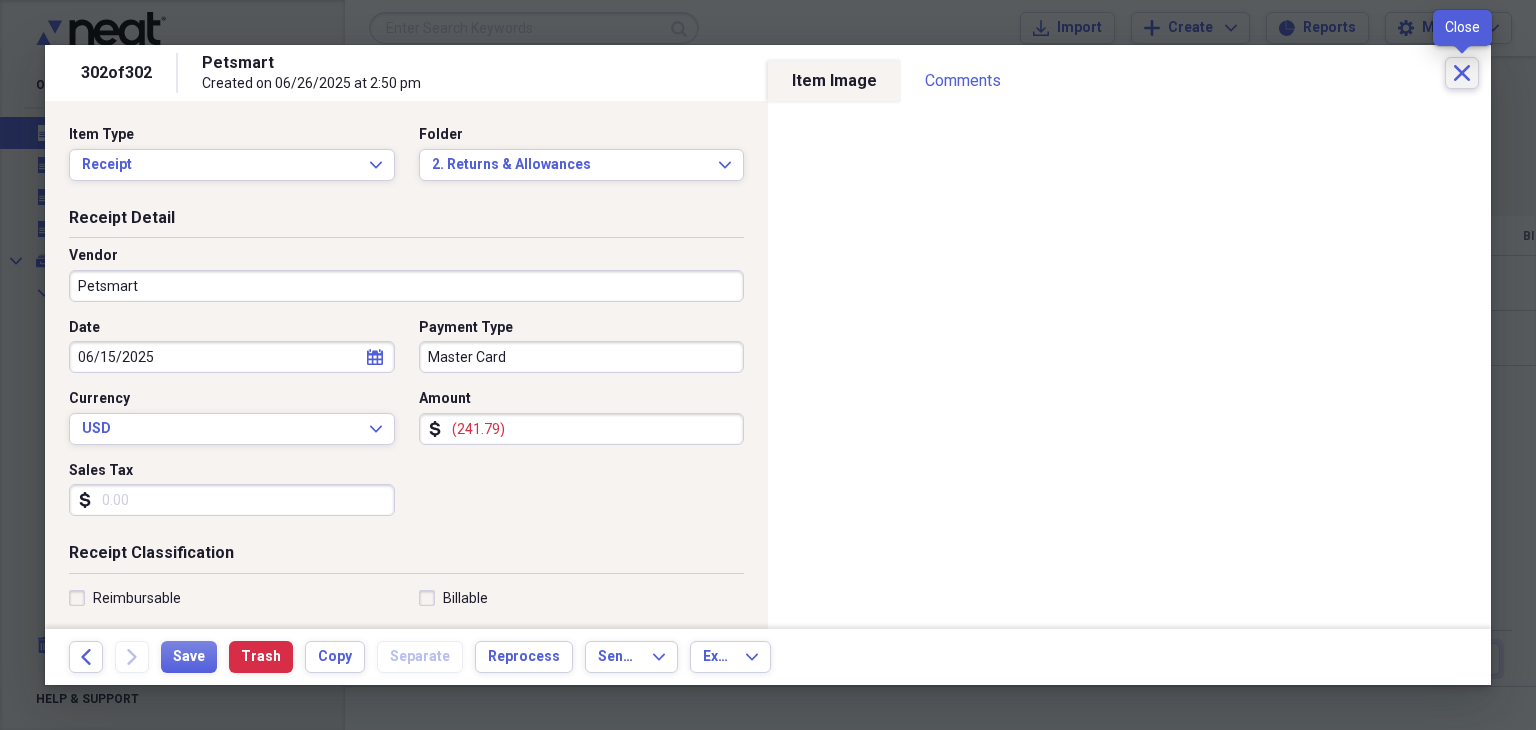 click on "Close" at bounding box center [1462, 73] 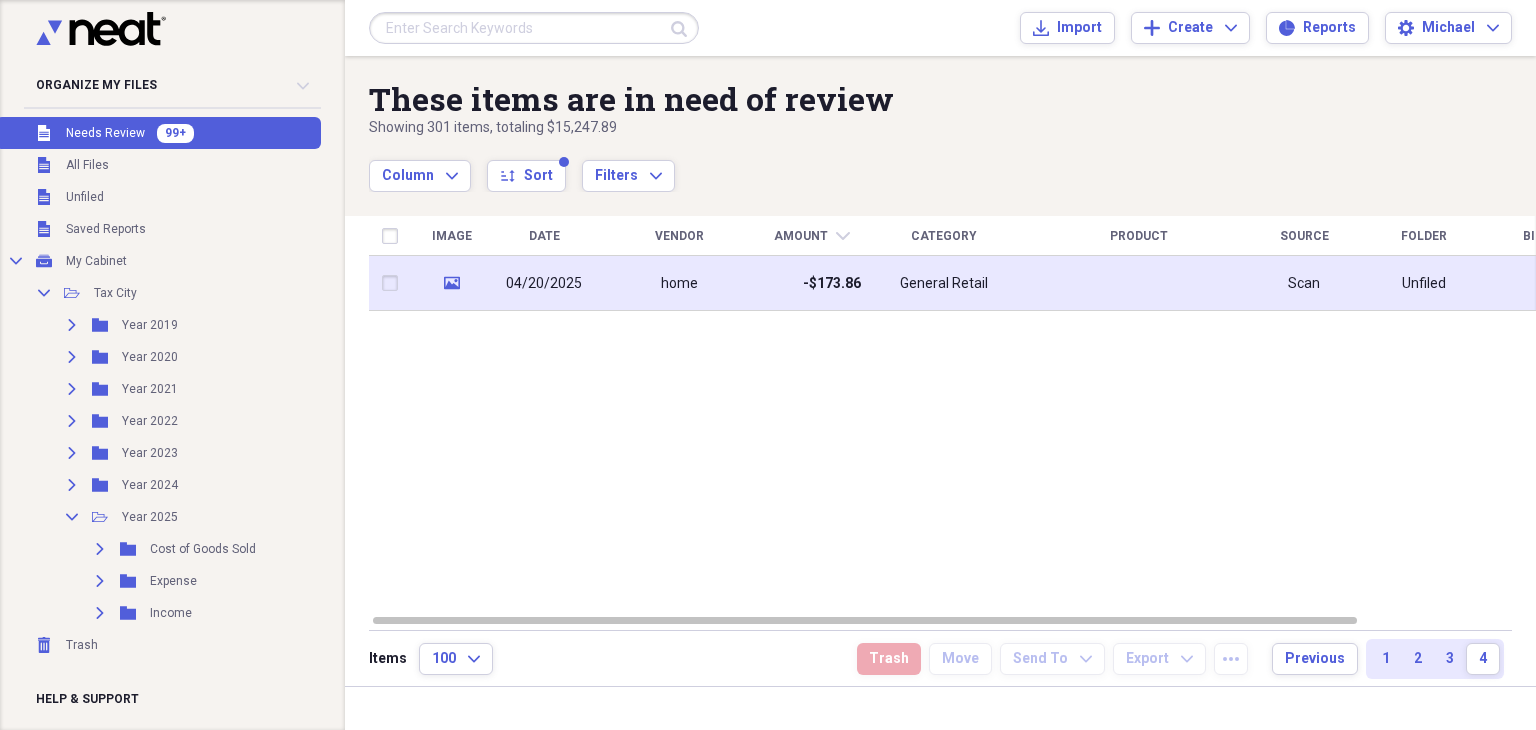 click on "General Retail" at bounding box center [944, 283] 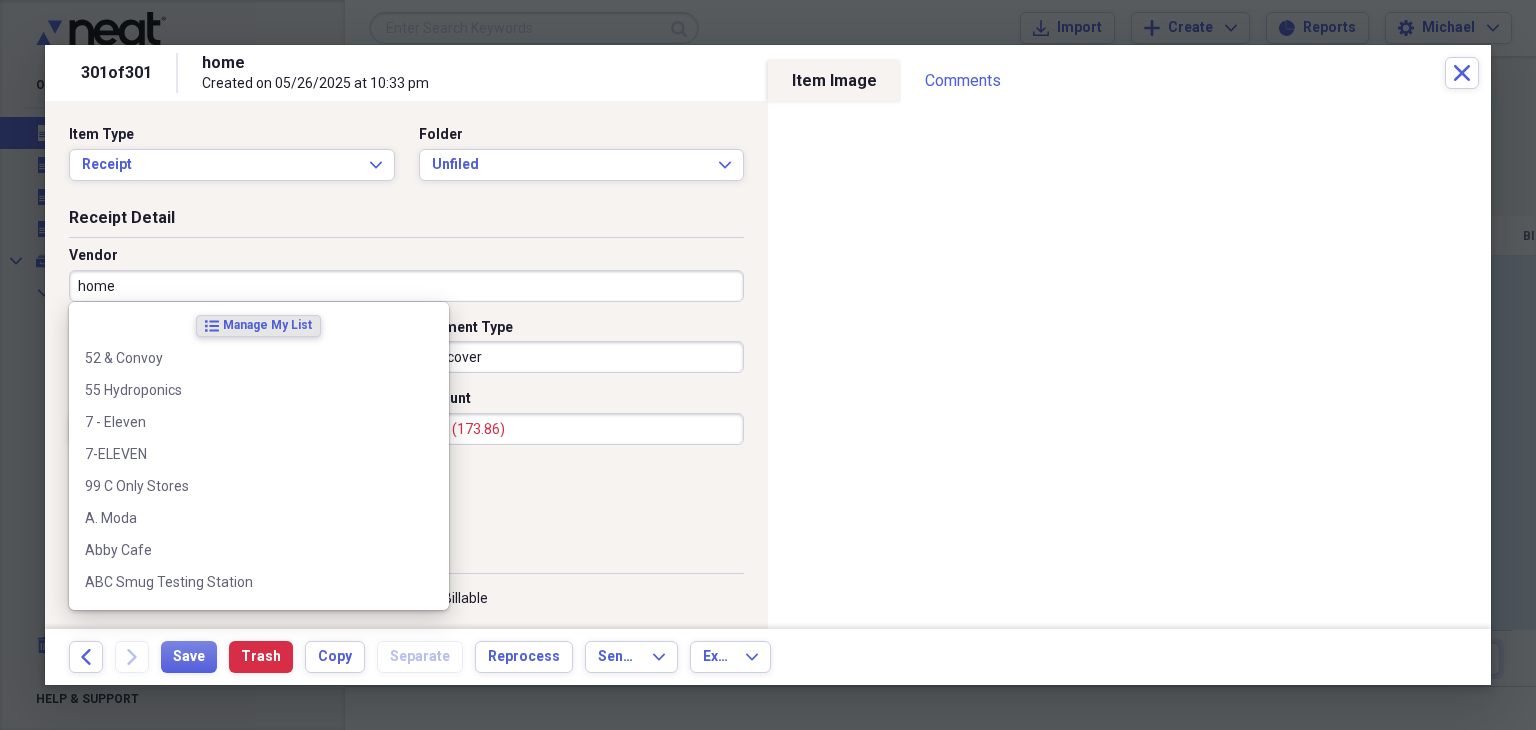 click on "home" at bounding box center (406, 286) 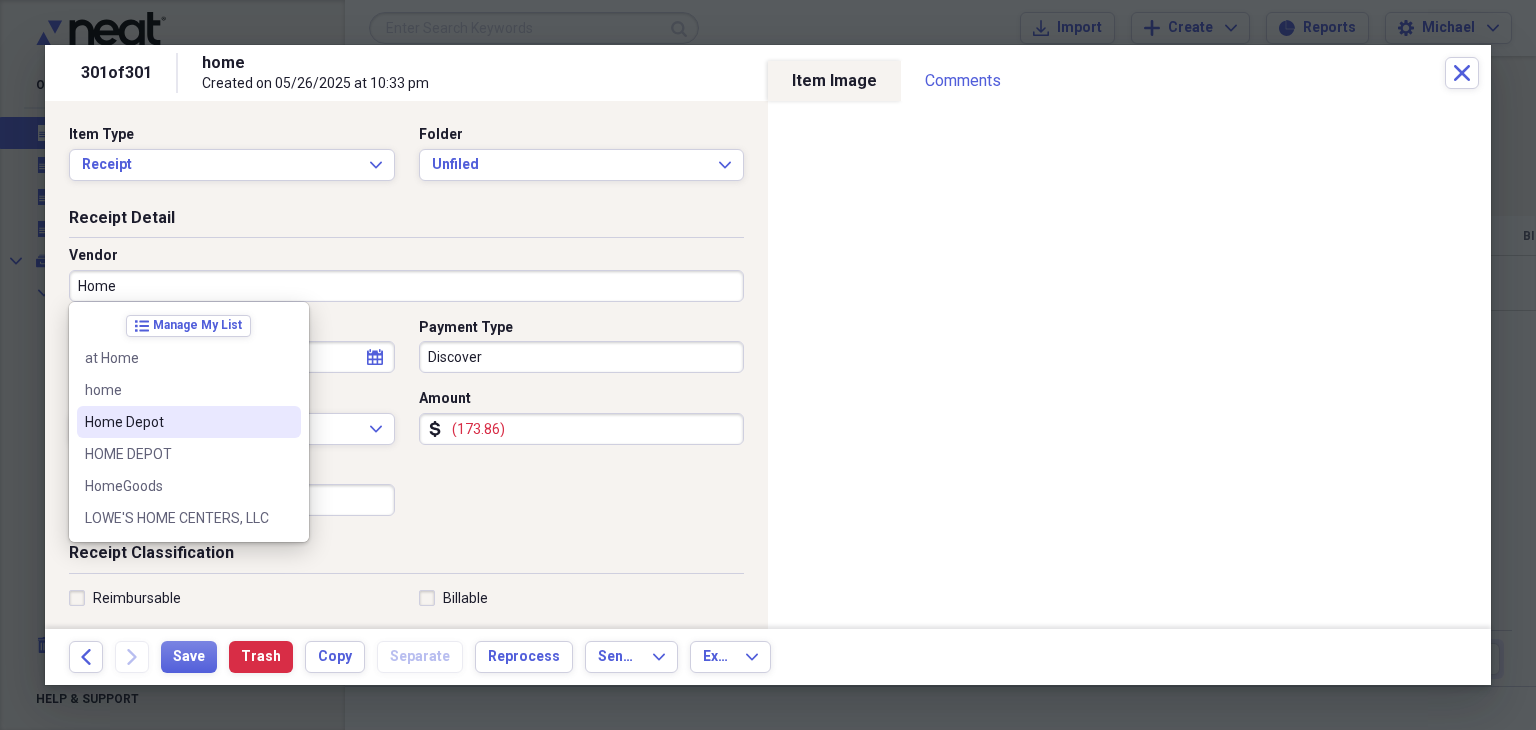 click on "Home Depot" at bounding box center [177, 422] 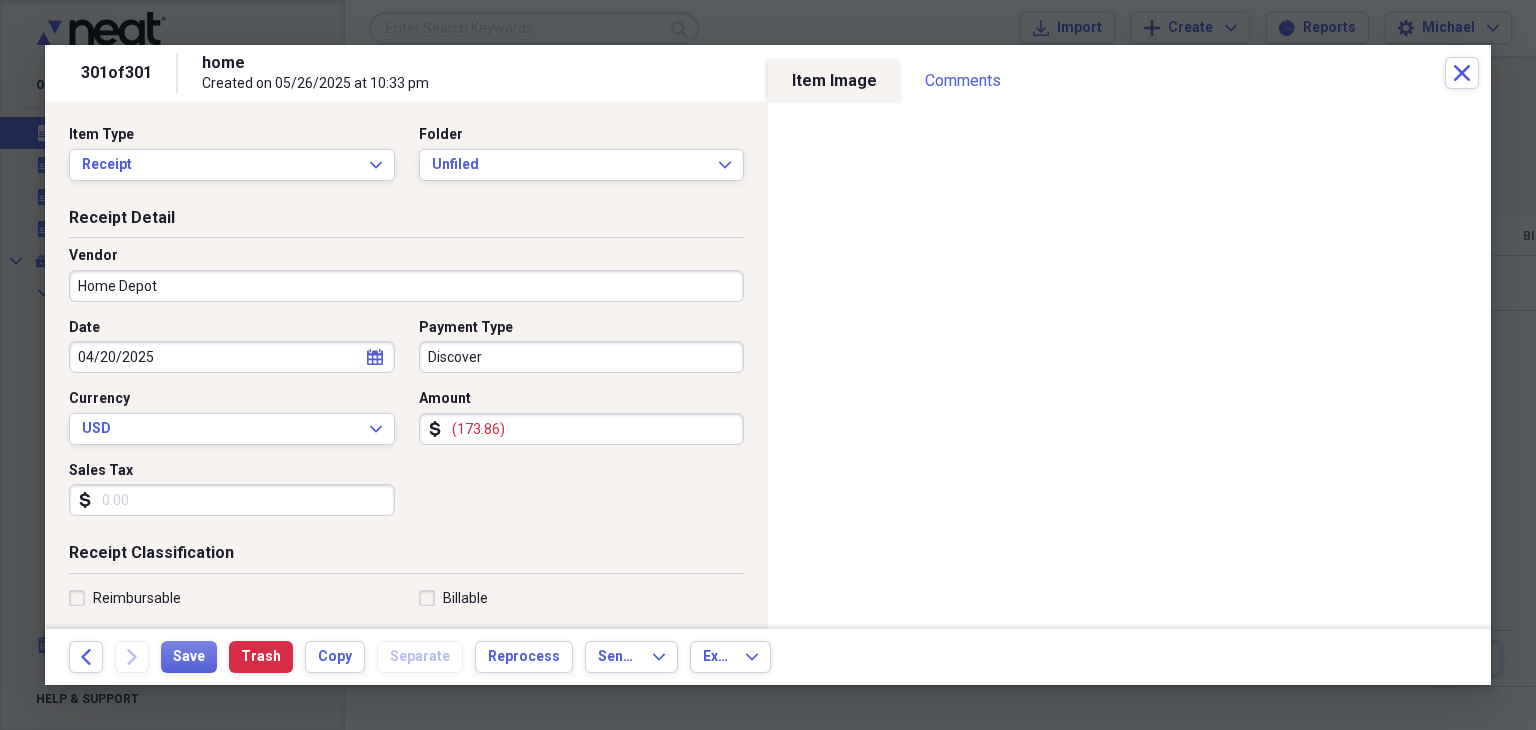 type on "Fuel/Auto" 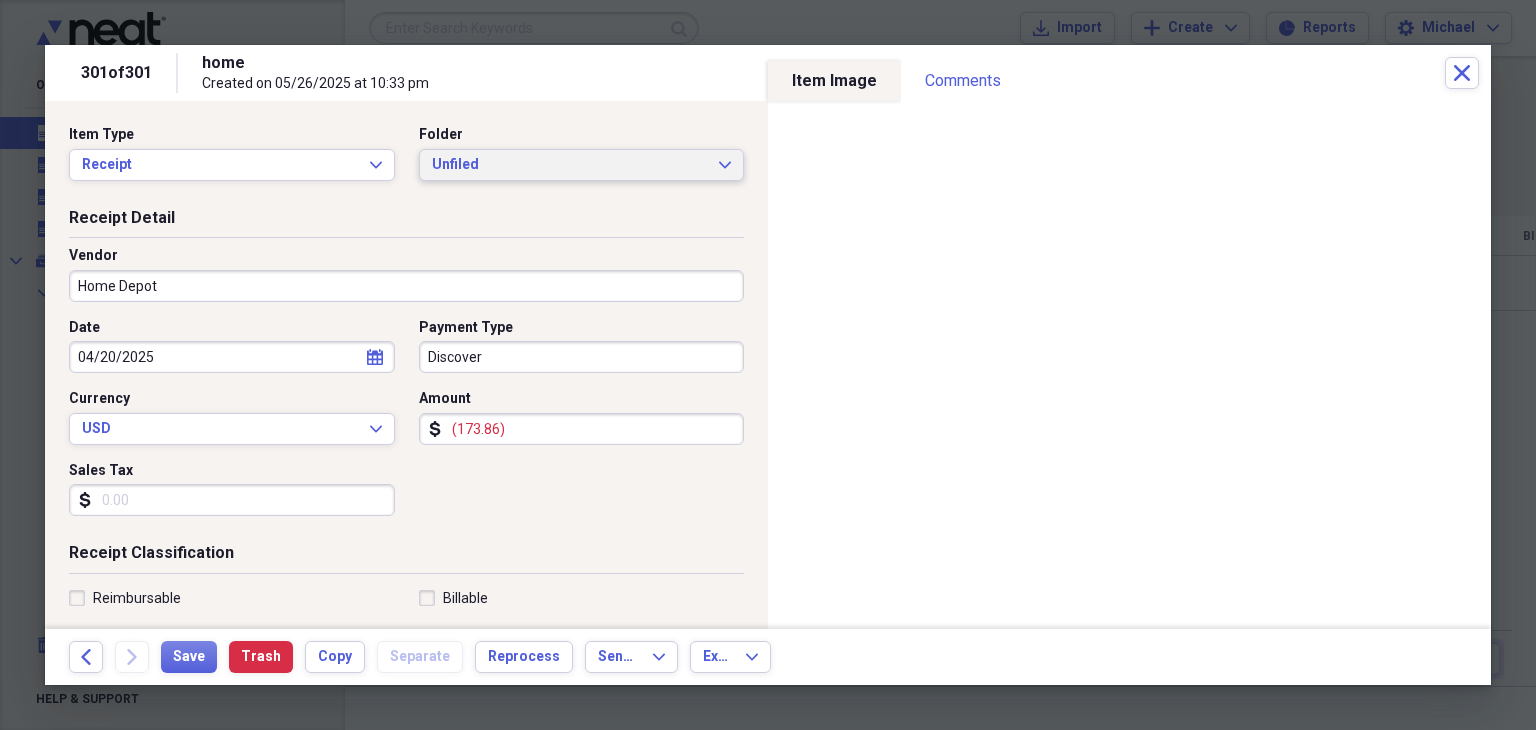 click on "Unfiled" at bounding box center [570, 165] 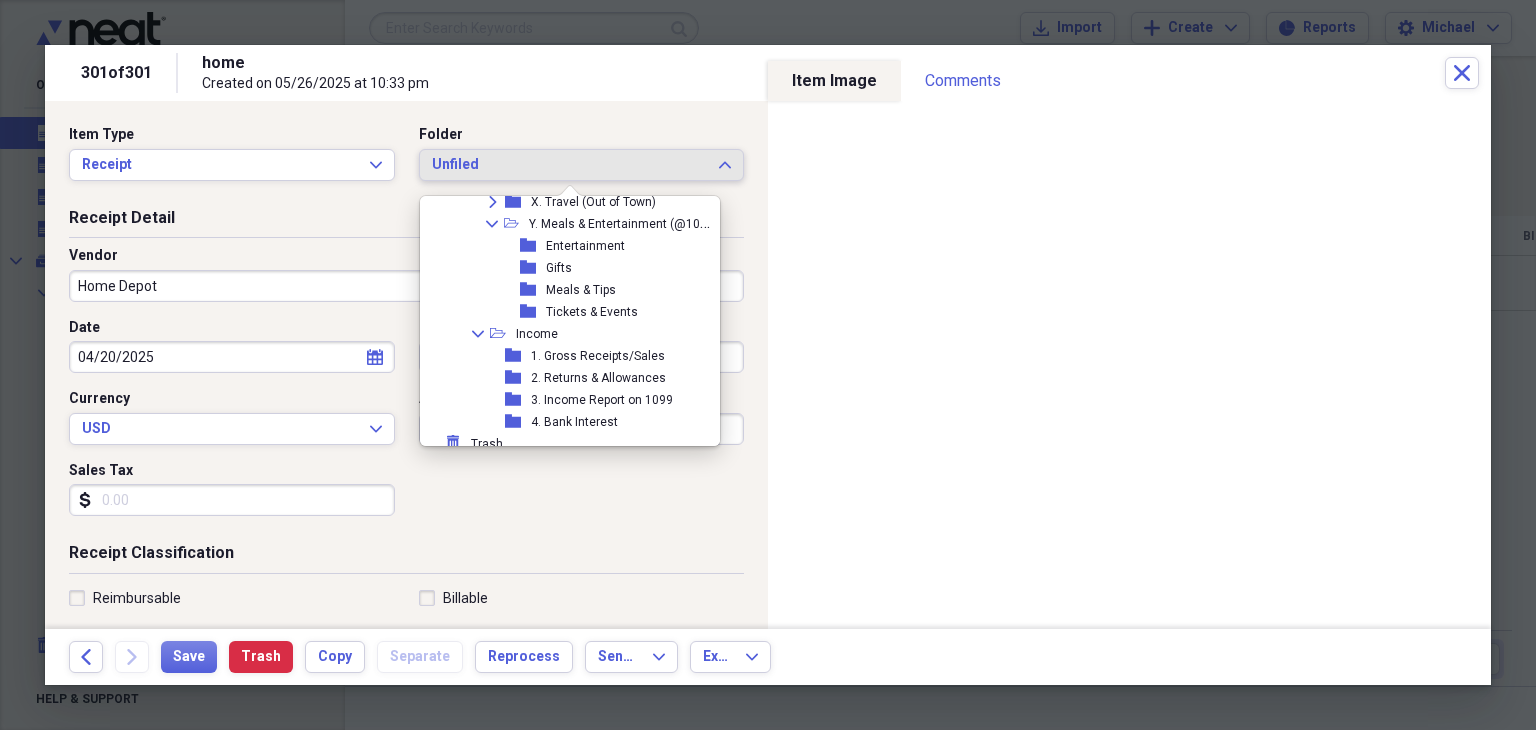 scroll, scrollTop: 1100, scrollLeft: 0, axis: vertical 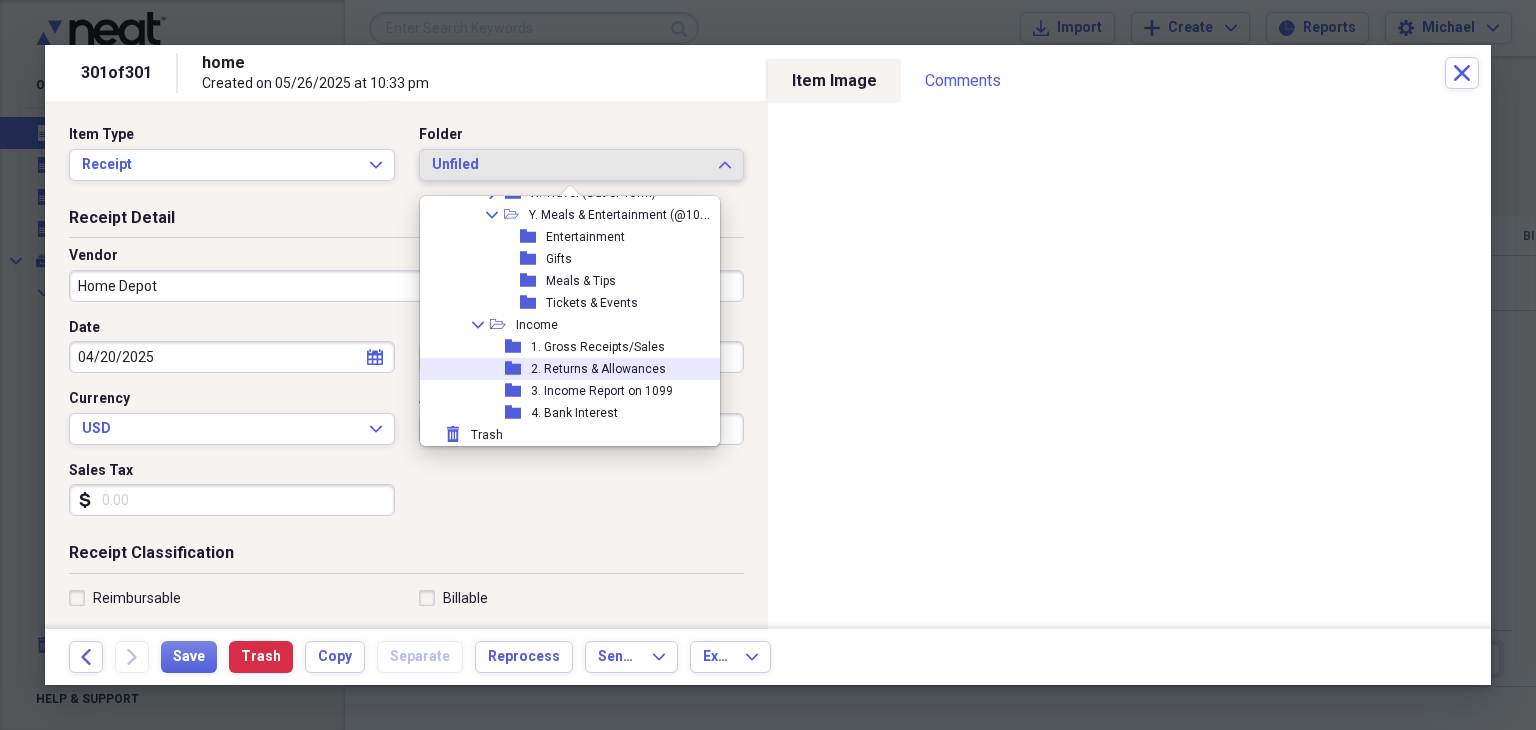 click on "2. Returns & Allowances" at bounding box center (598, 369) 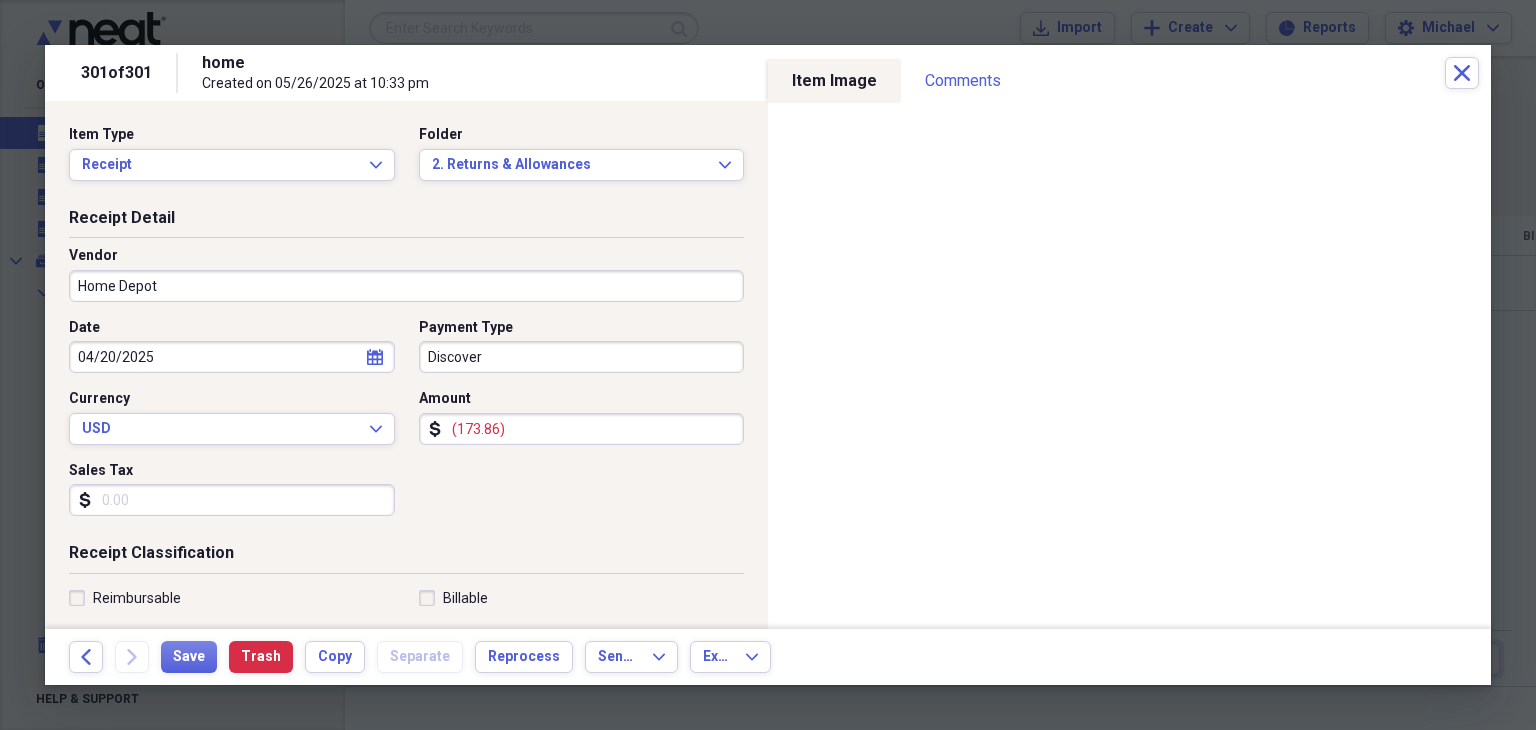 click on "Sales Tax" at bounding box center (232, 500) 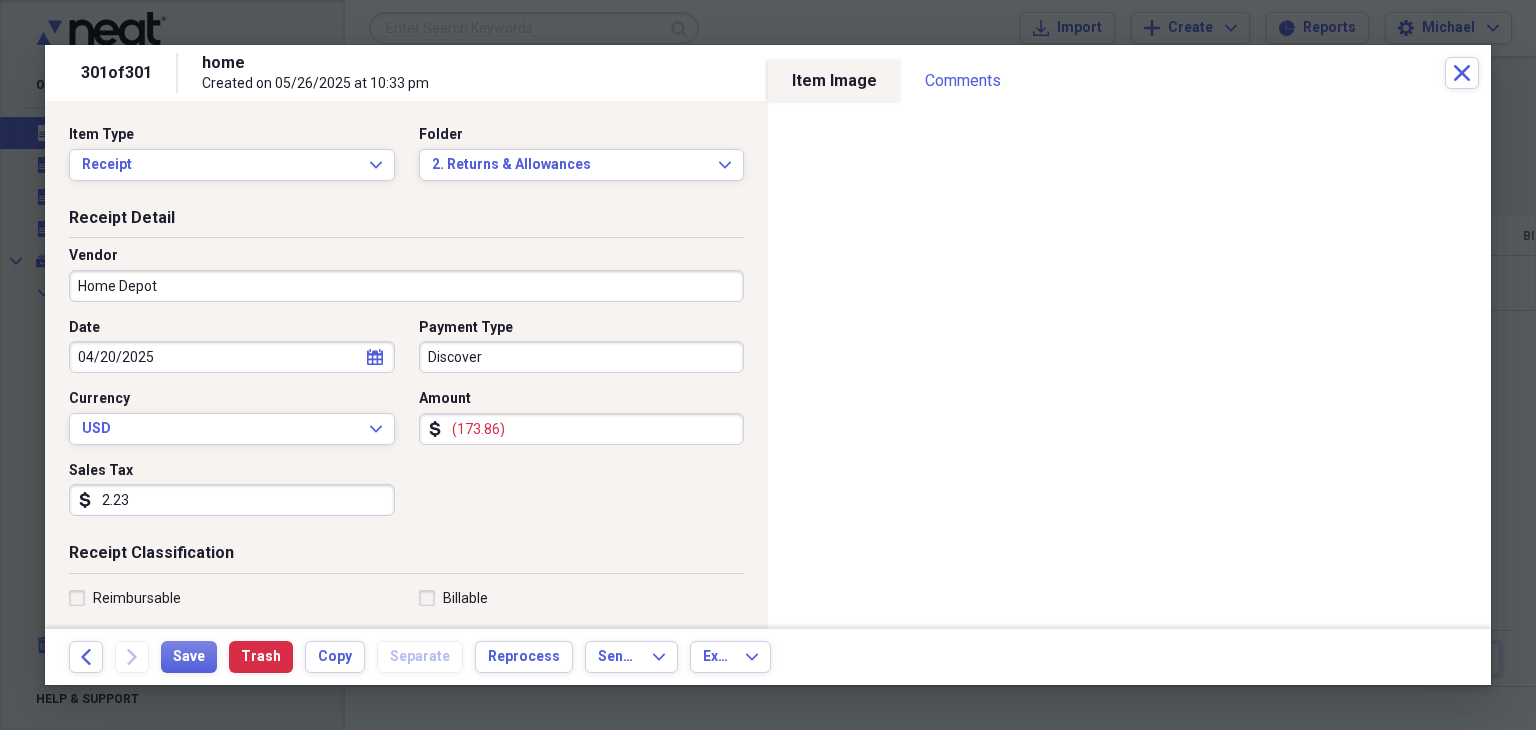 click on "2.23" at bounding box center (232, 500) 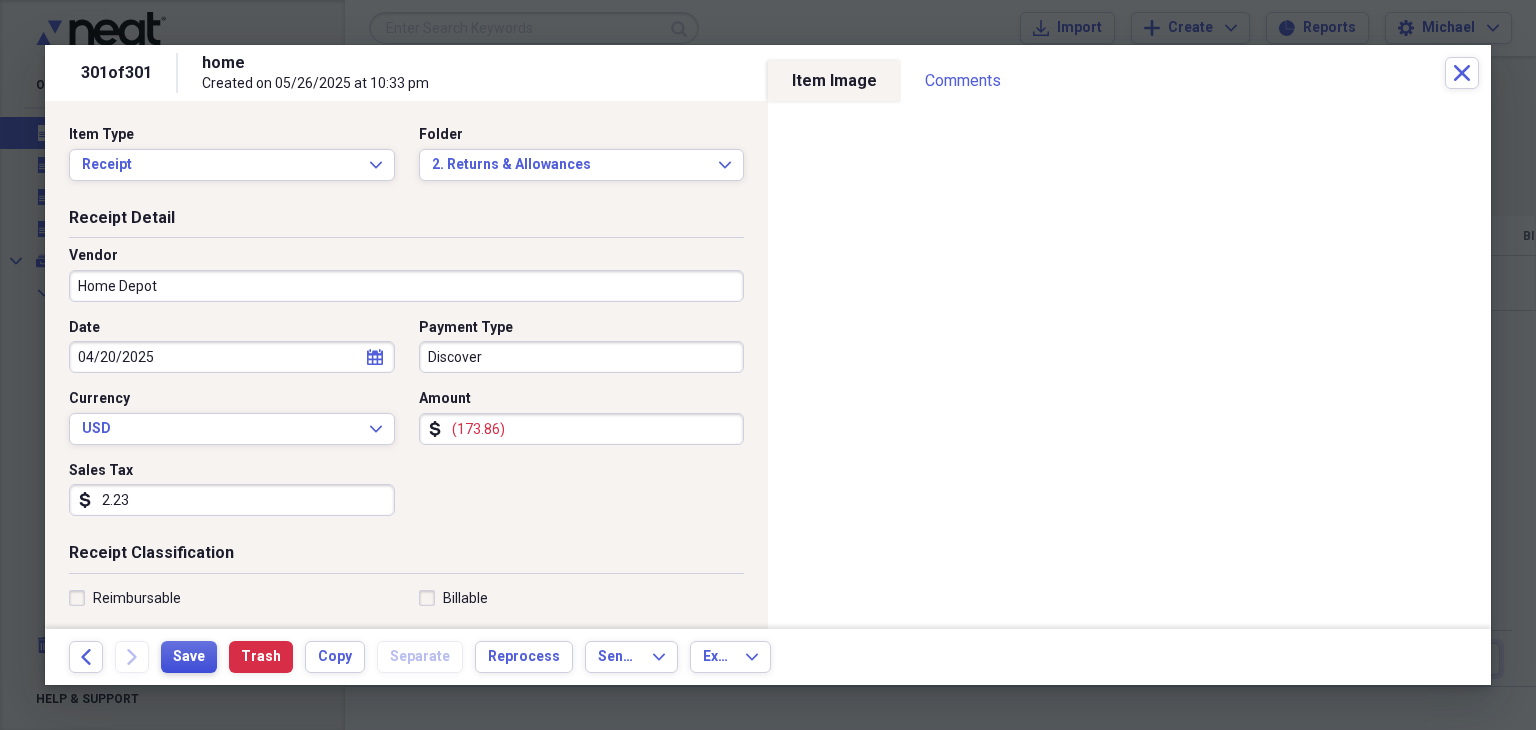 type on "2.23" 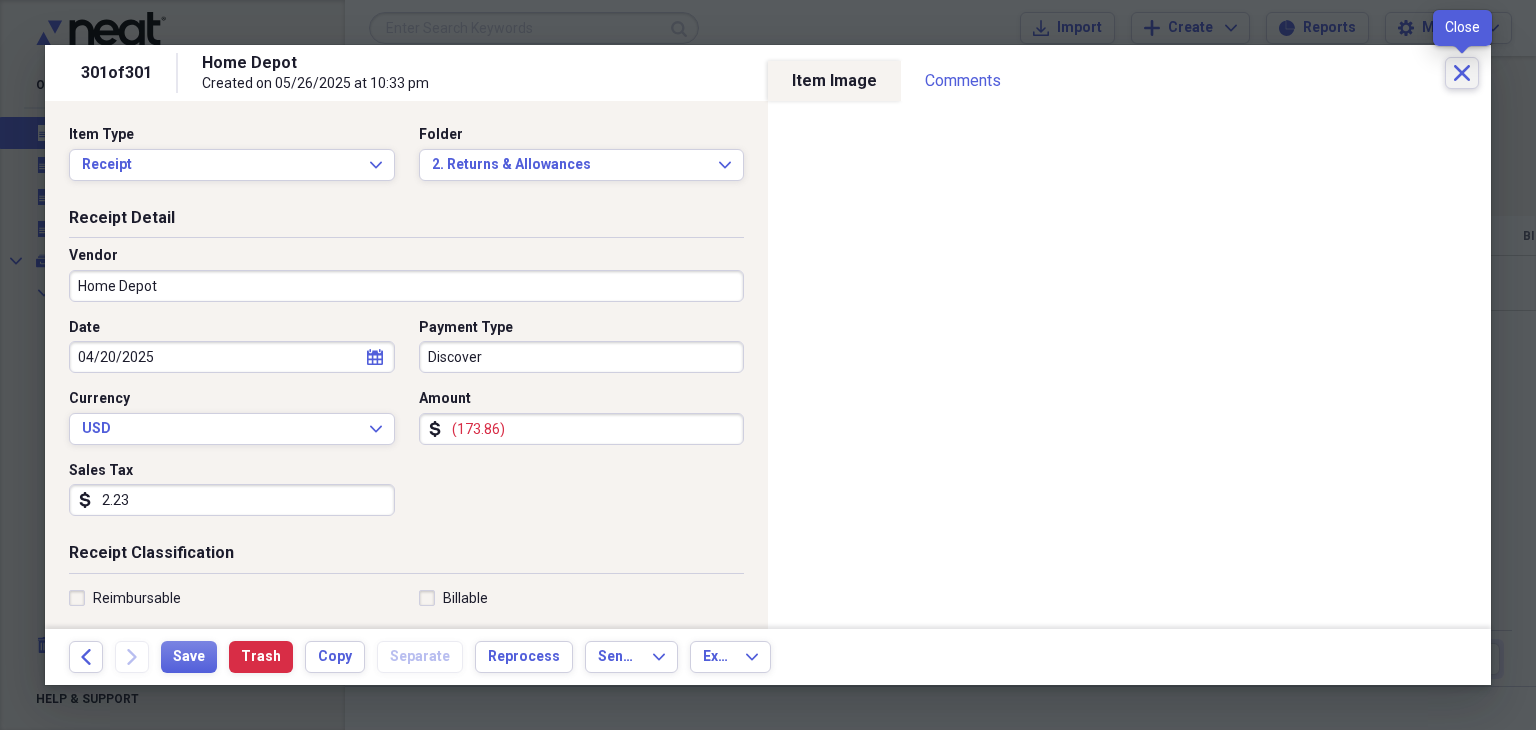 click on "Close" 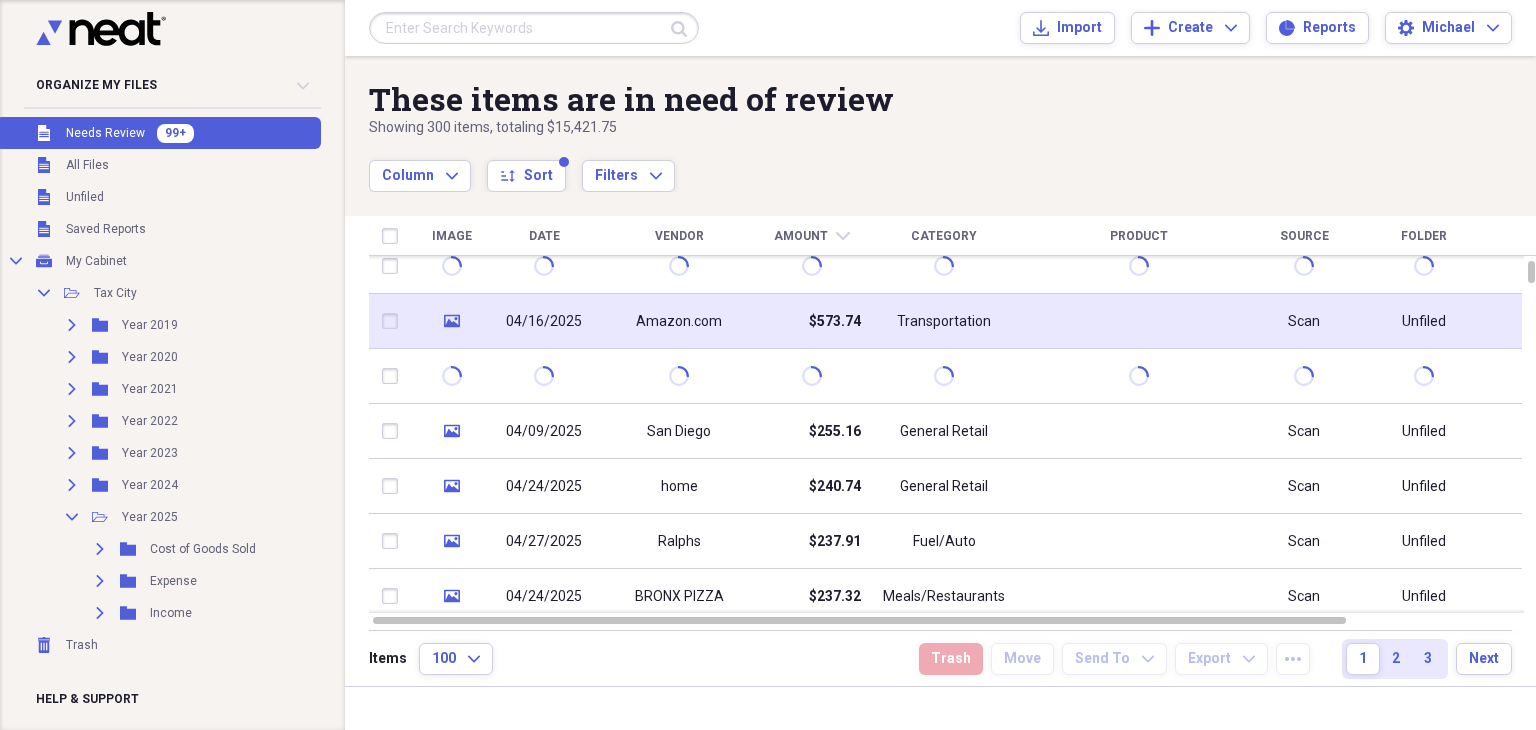 click on "Transportation" at bounding box center (944, 321) 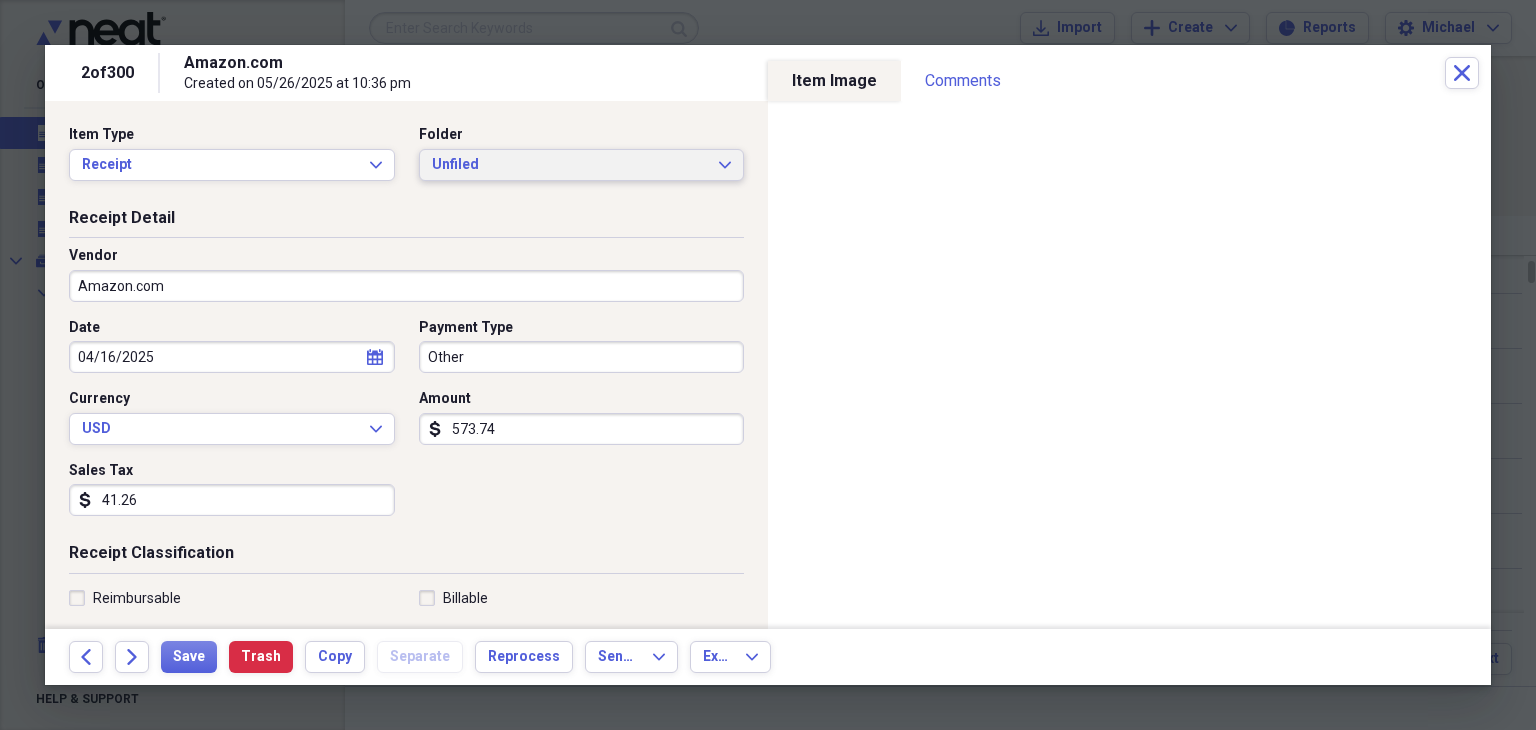 click on "Unfiled" at bounding box center [570, 165] 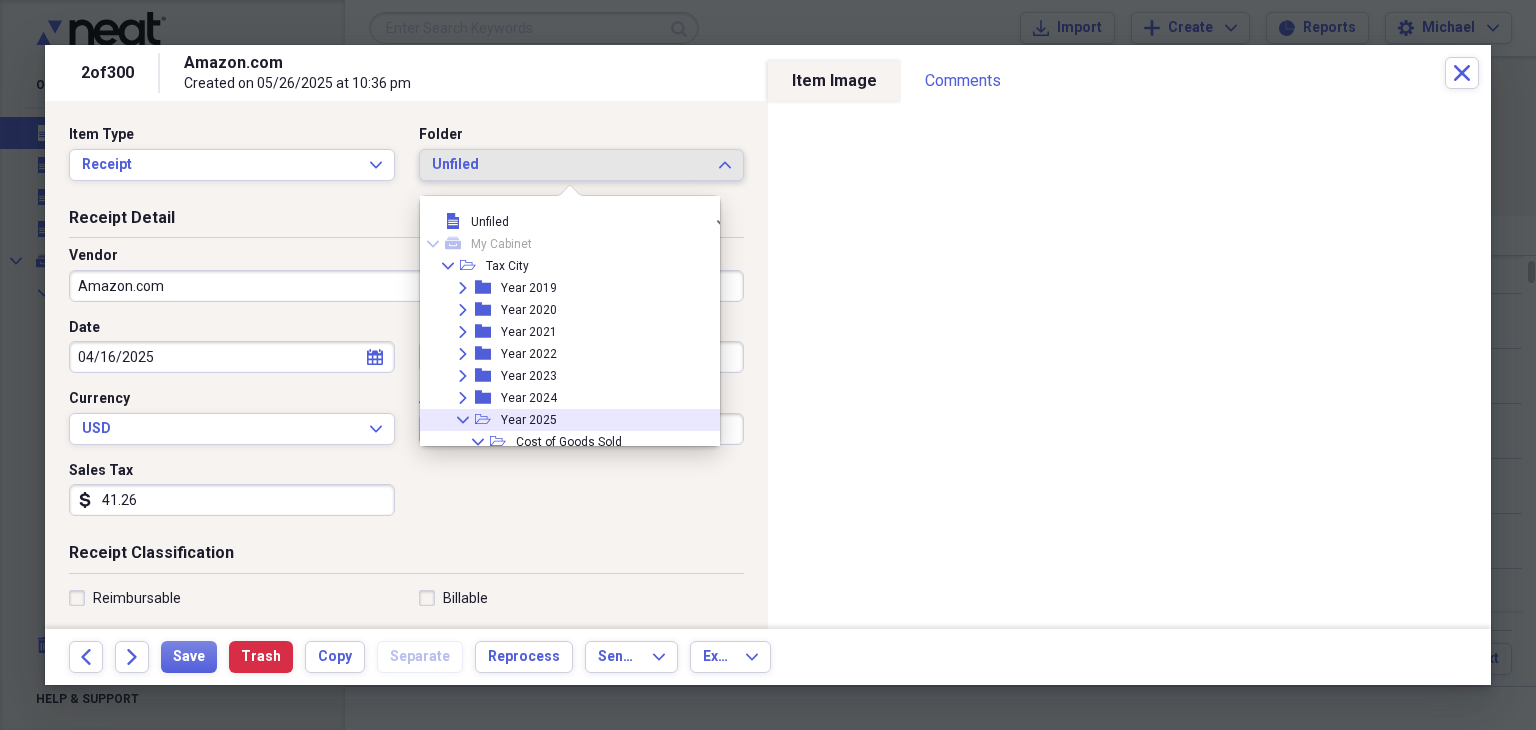 click 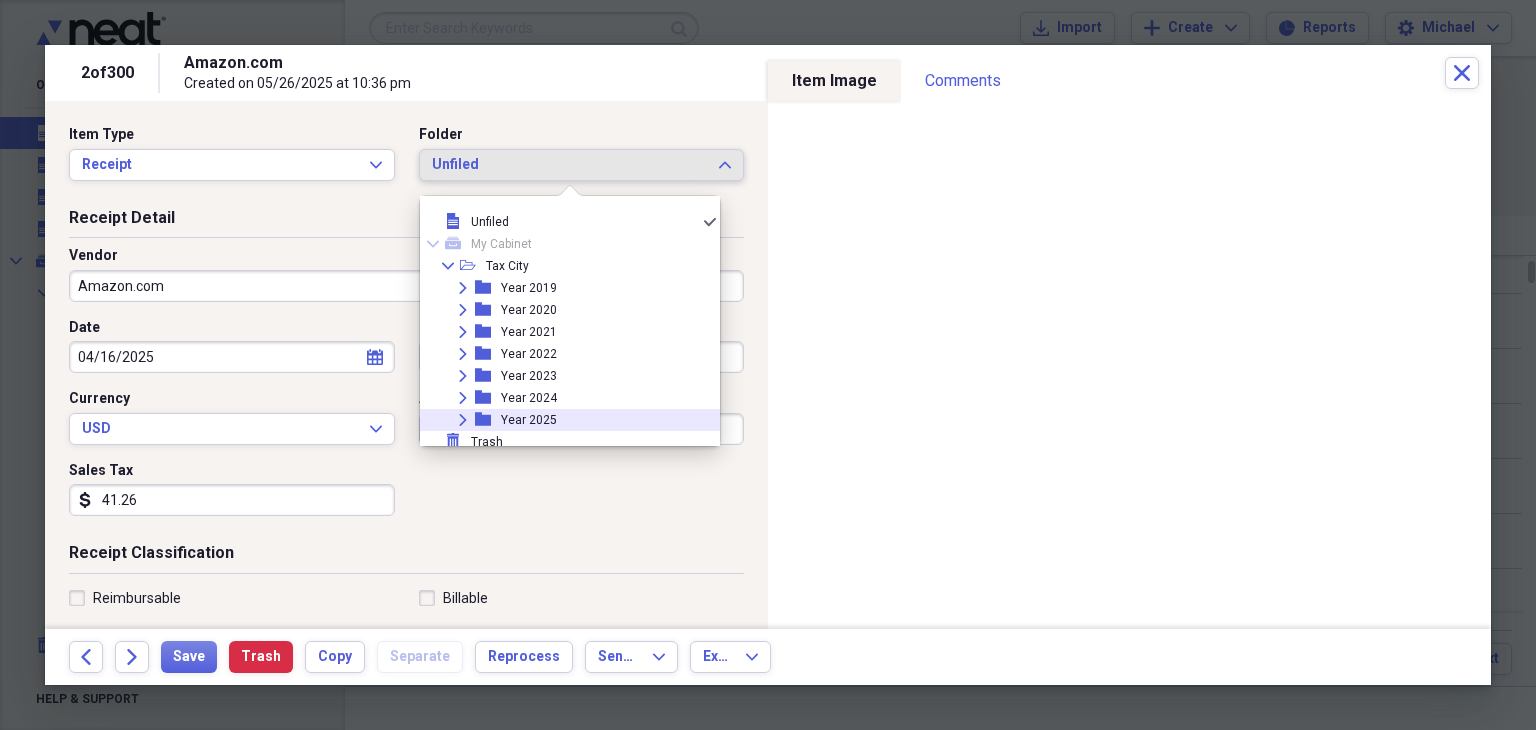 scroll, scrollTop: 6, scrollLeft: 0, axis: vertical 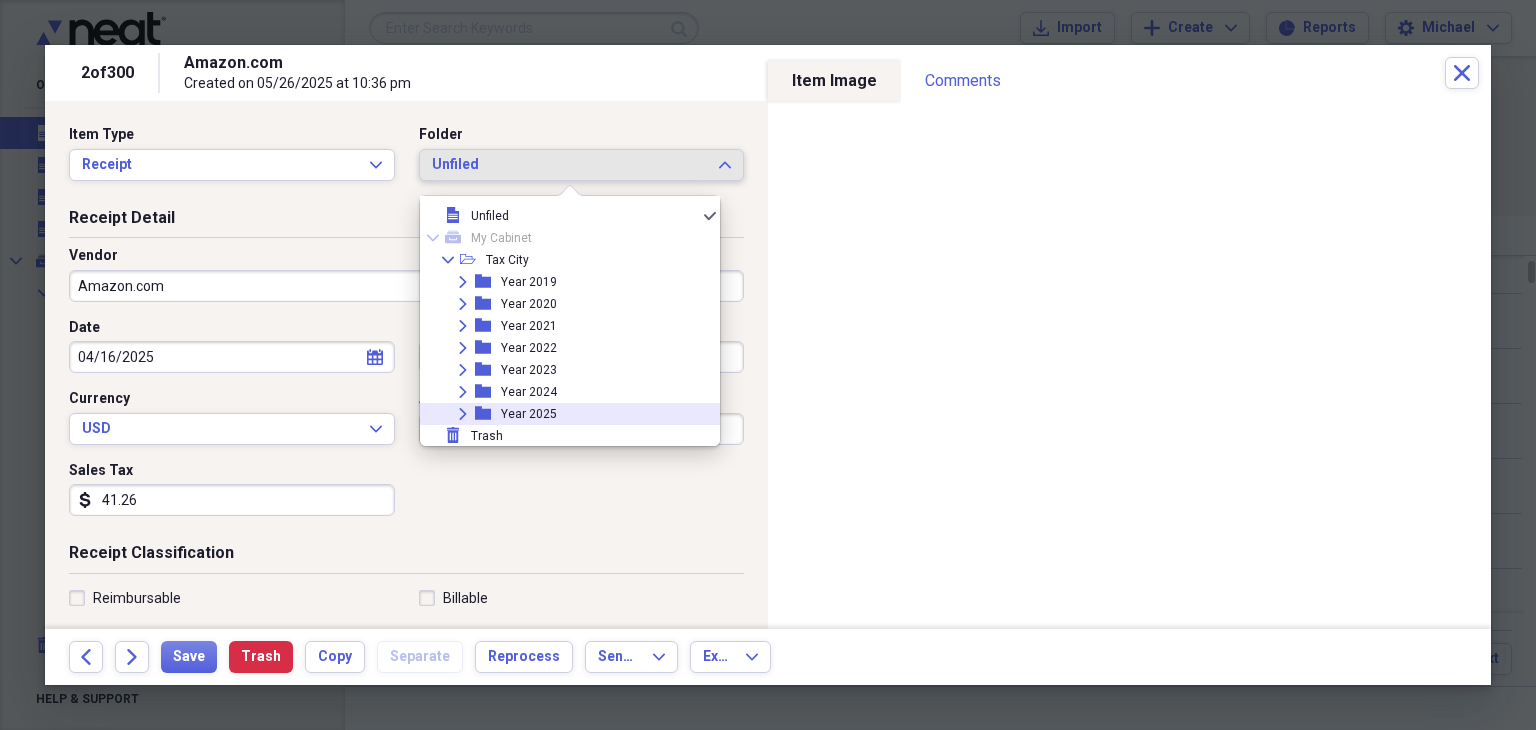 click on "Expand" 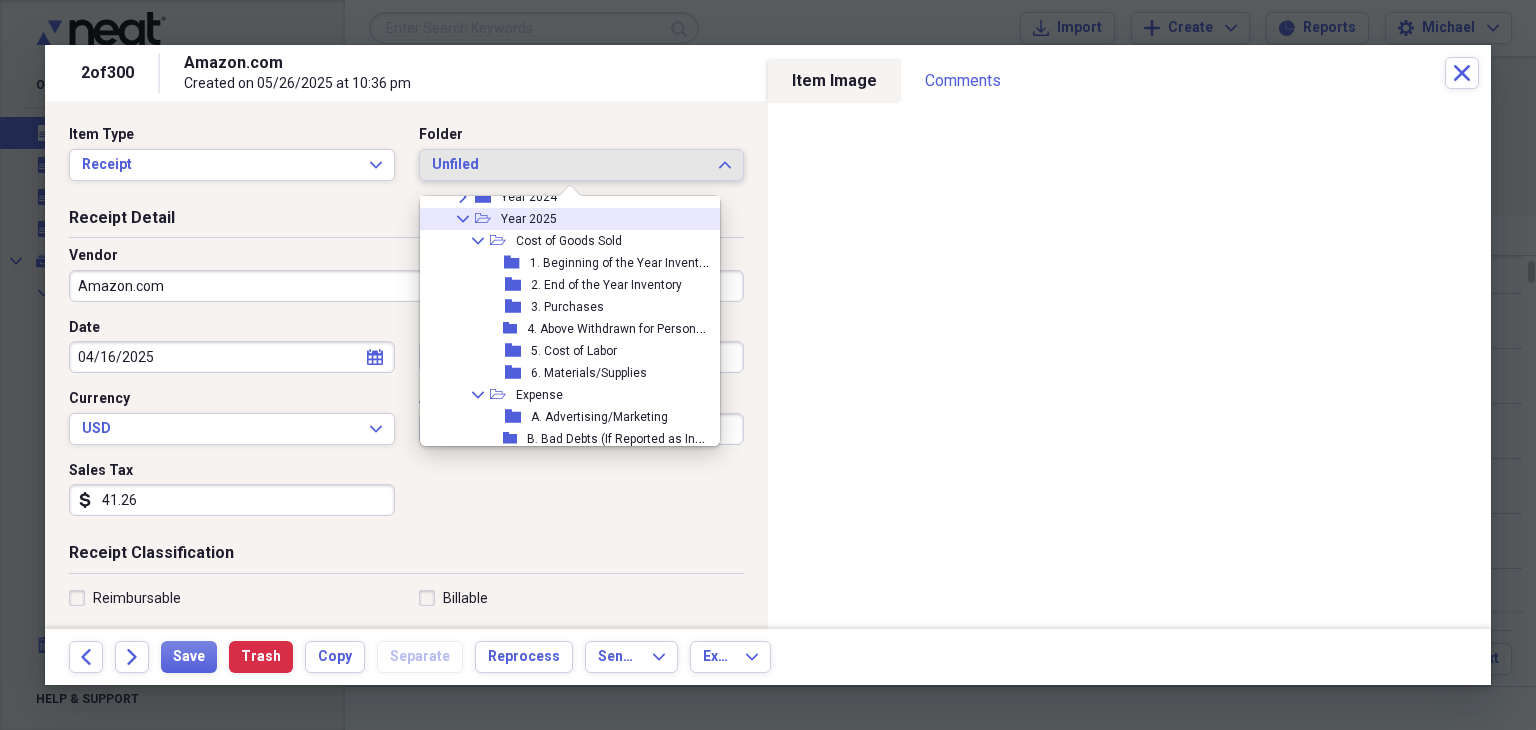 scroll, scrollTop: 203, scrollLeft: 0, axis: vertical 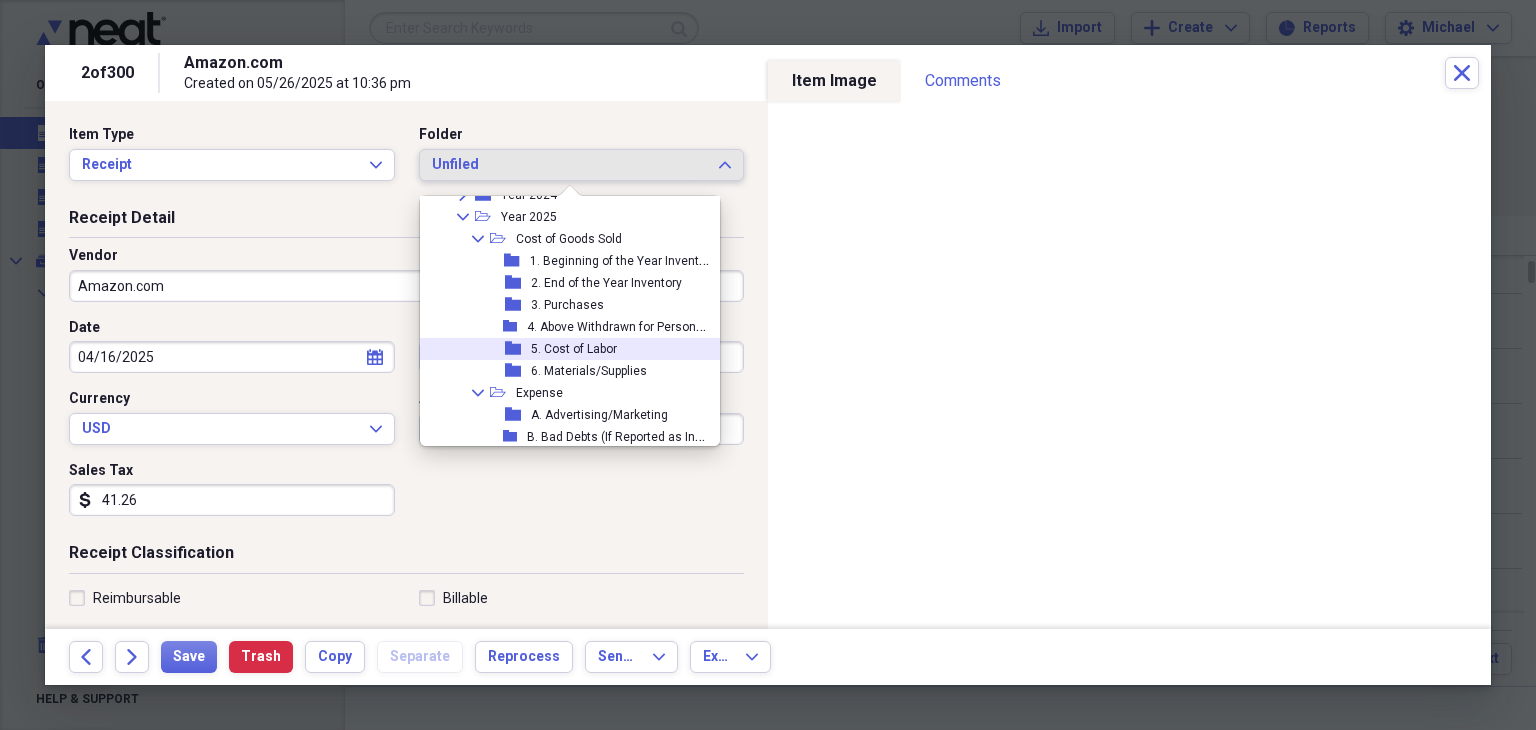 click on "5. Cost of Labor" at bounding box center [574, 349] 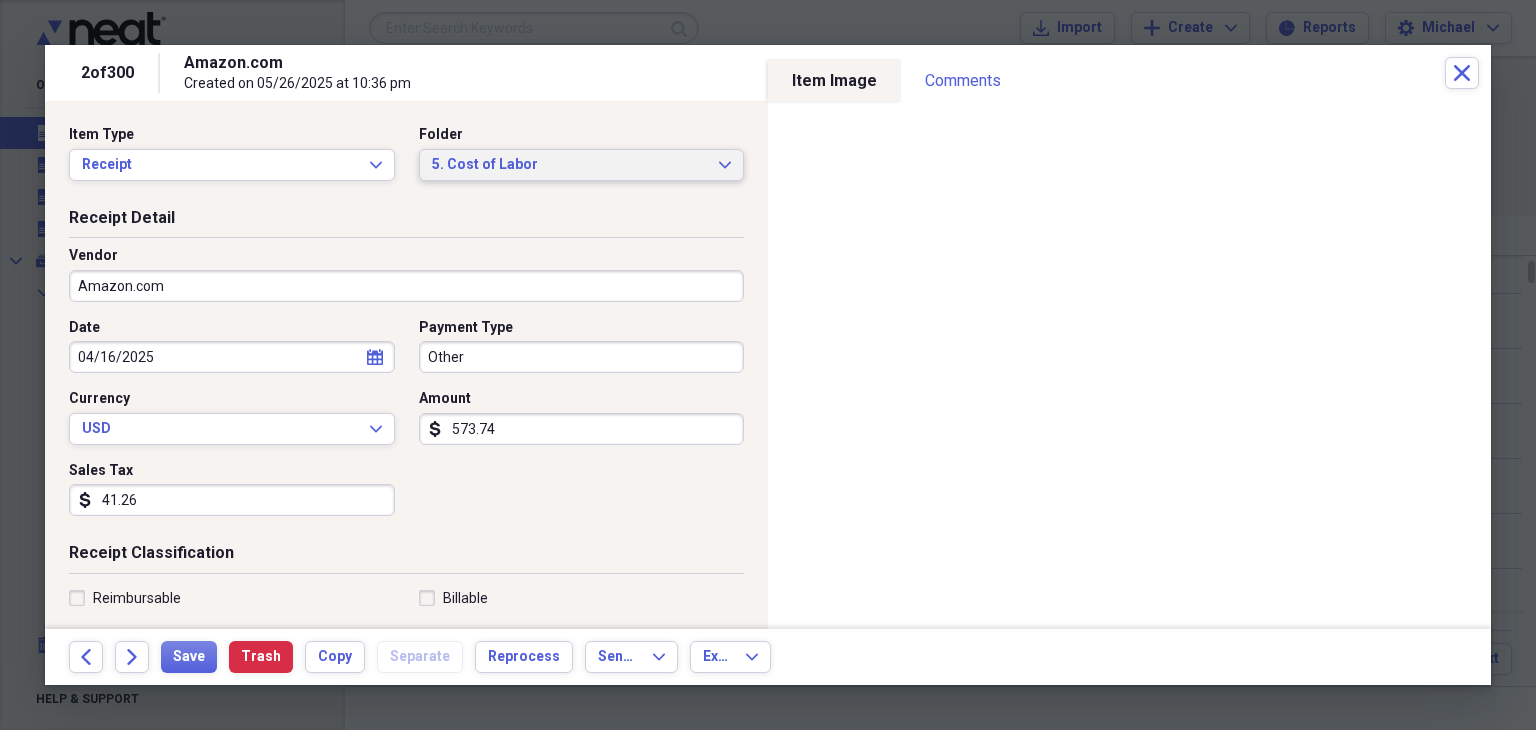 click on "5. Cost of Labor" at bounding box center [570, 165] 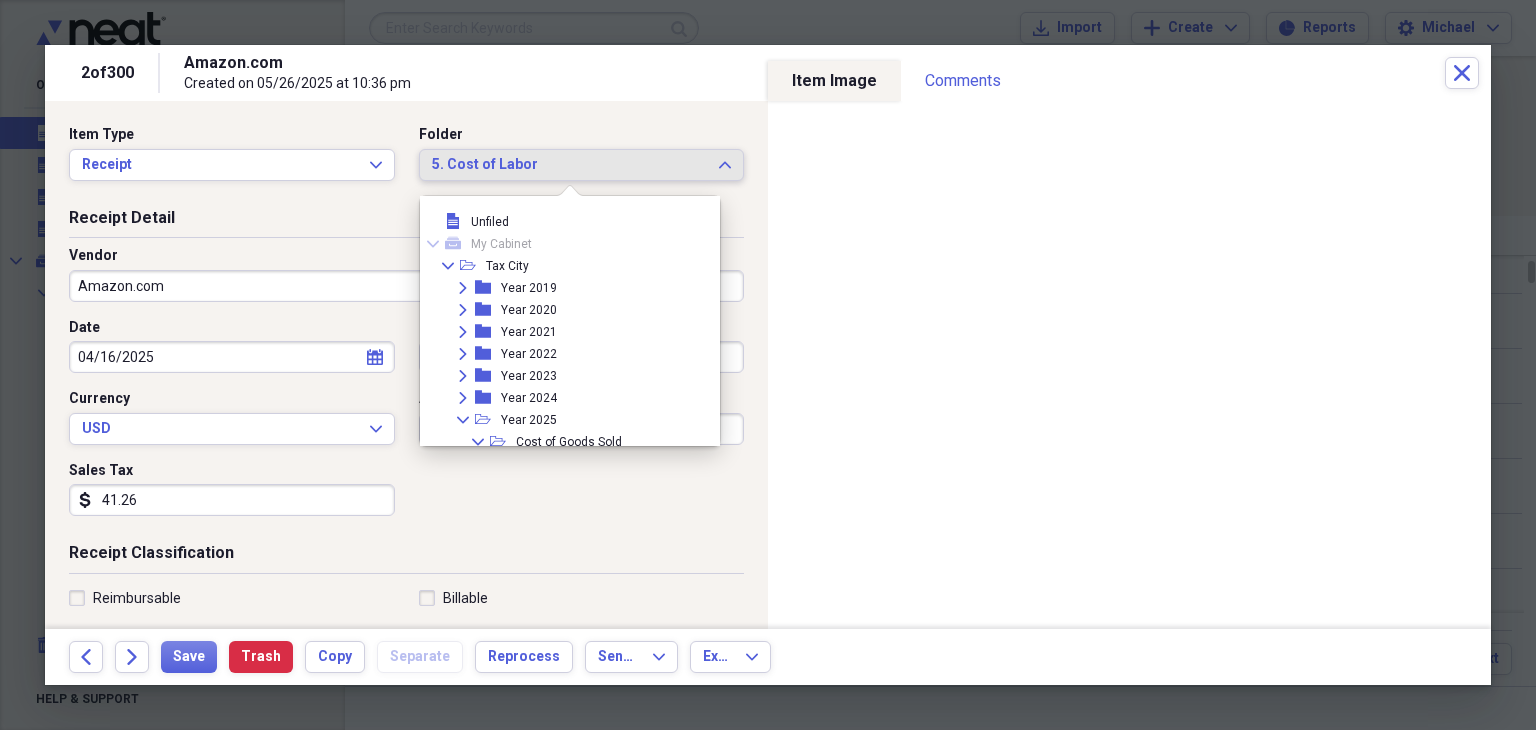 scroll, scrollTop: 238, scrollLeft: 0, axis: vertical 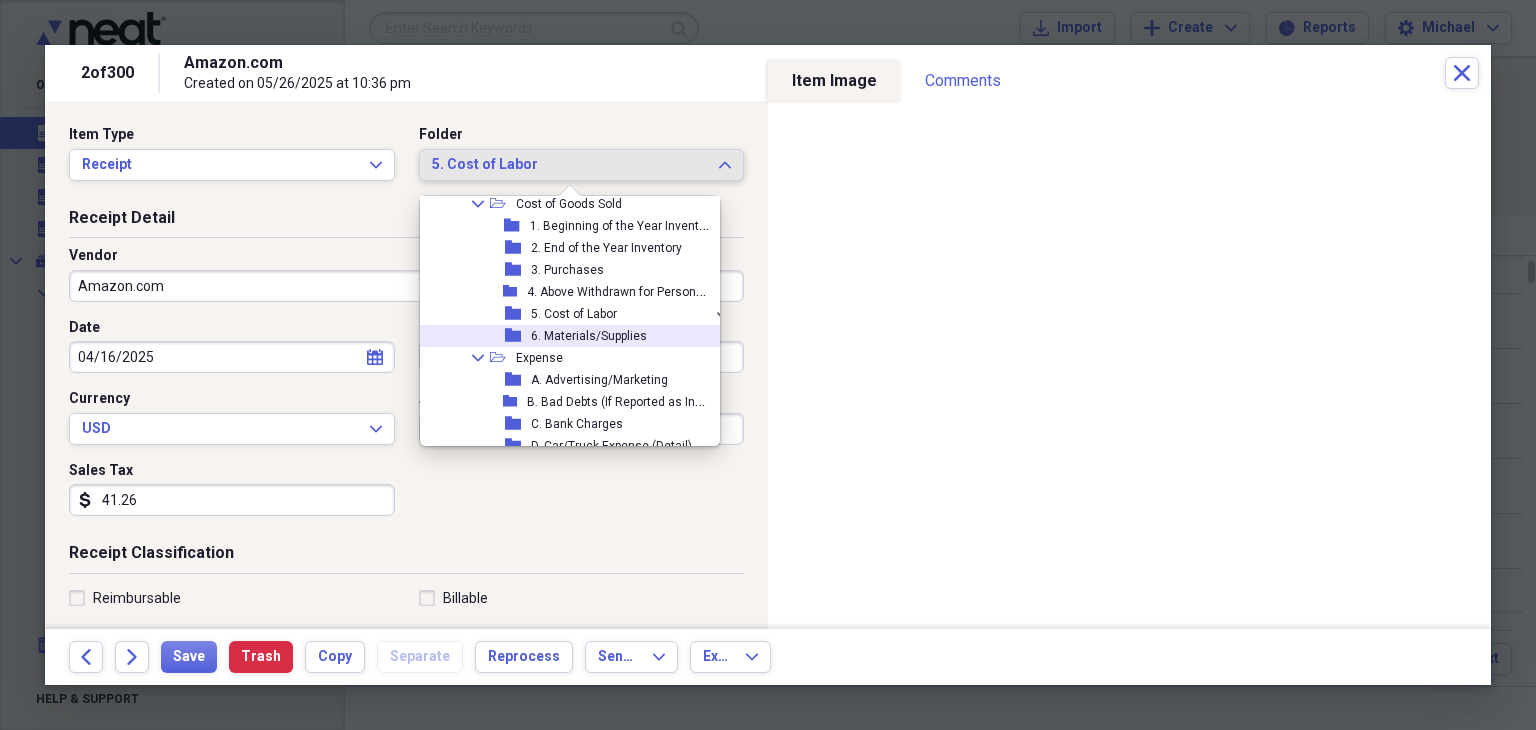 click on "6. Materials/Supplies" at bounding box center (589, 336) 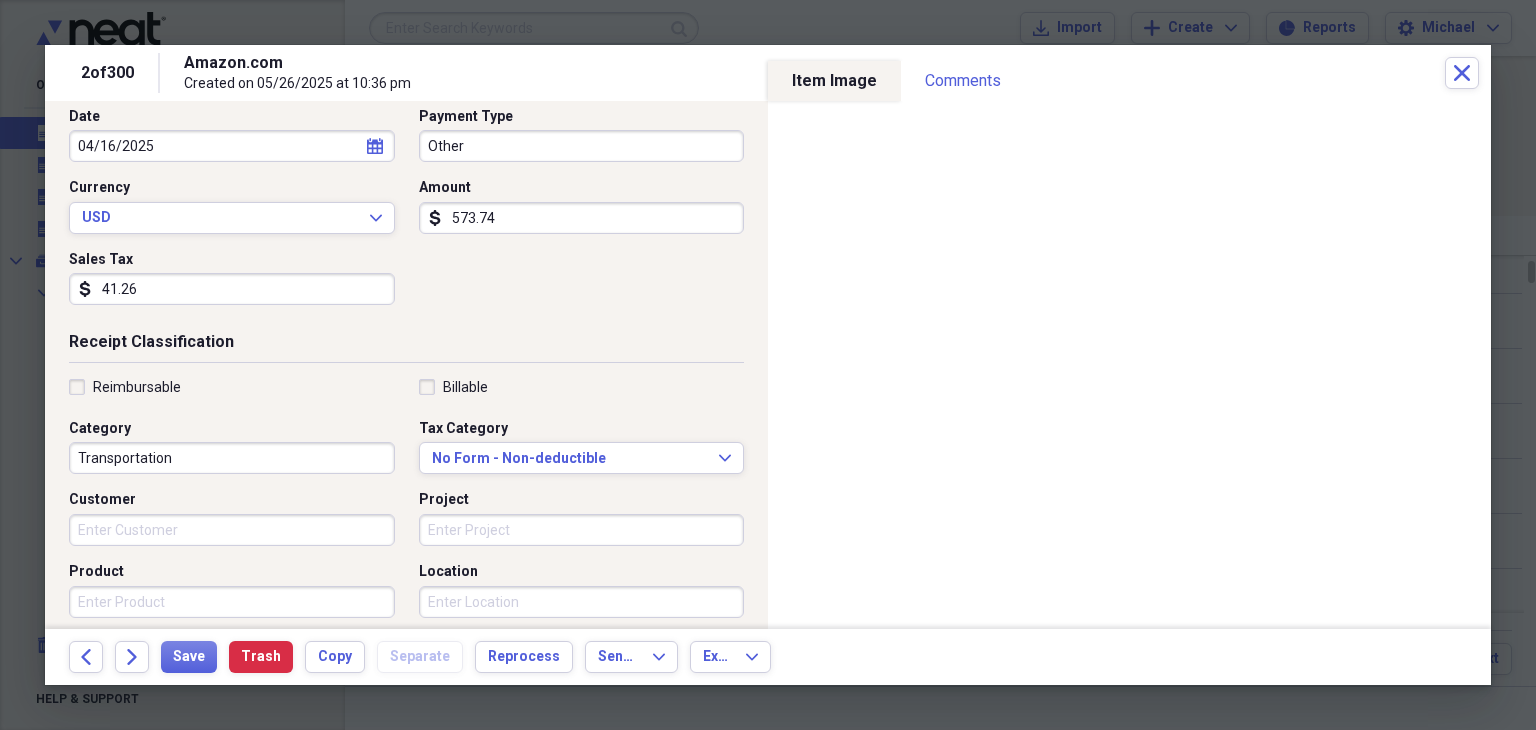 scroll, scrollTop: 228, scrollLeft: 0, axis: vertical 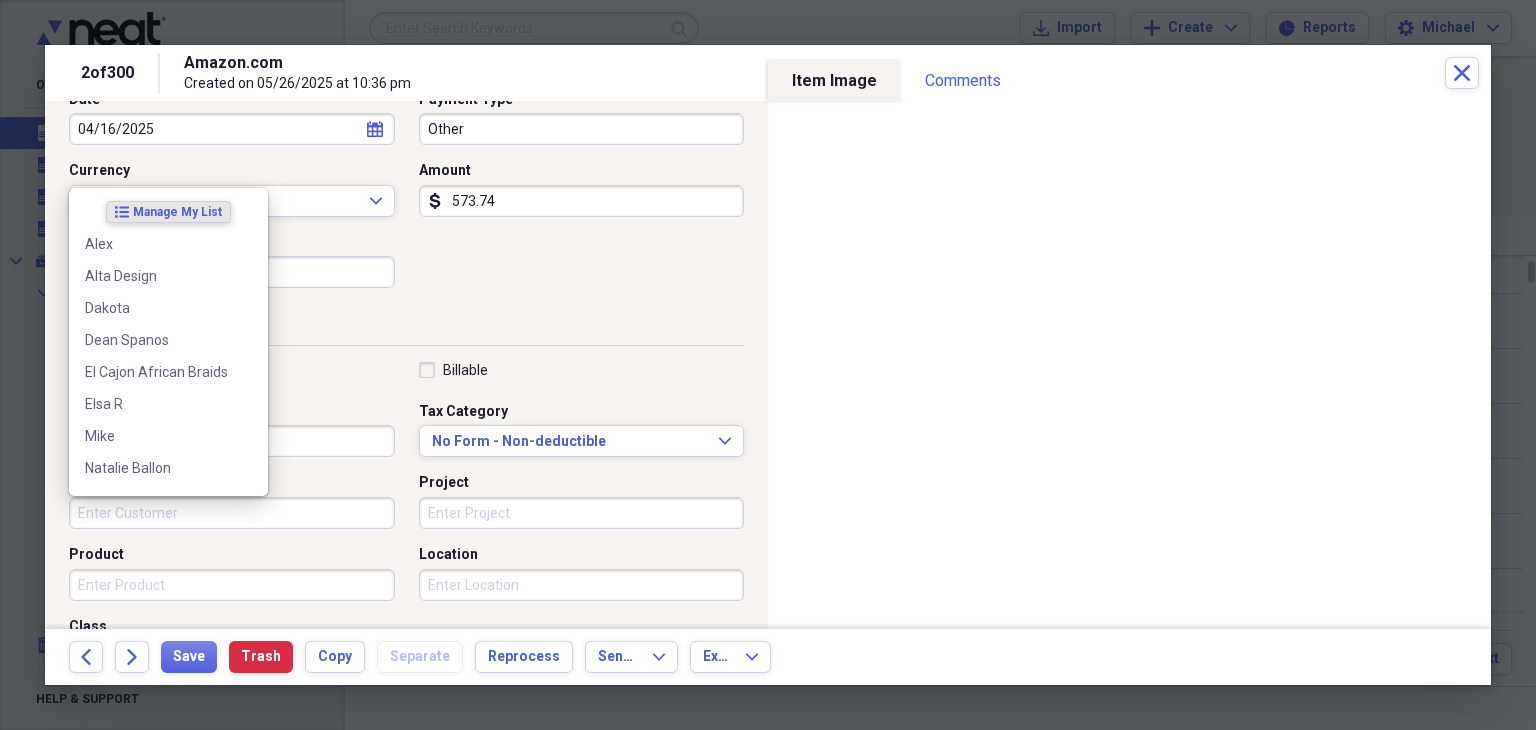 click on "Customer" at bounding box center (232, 513) 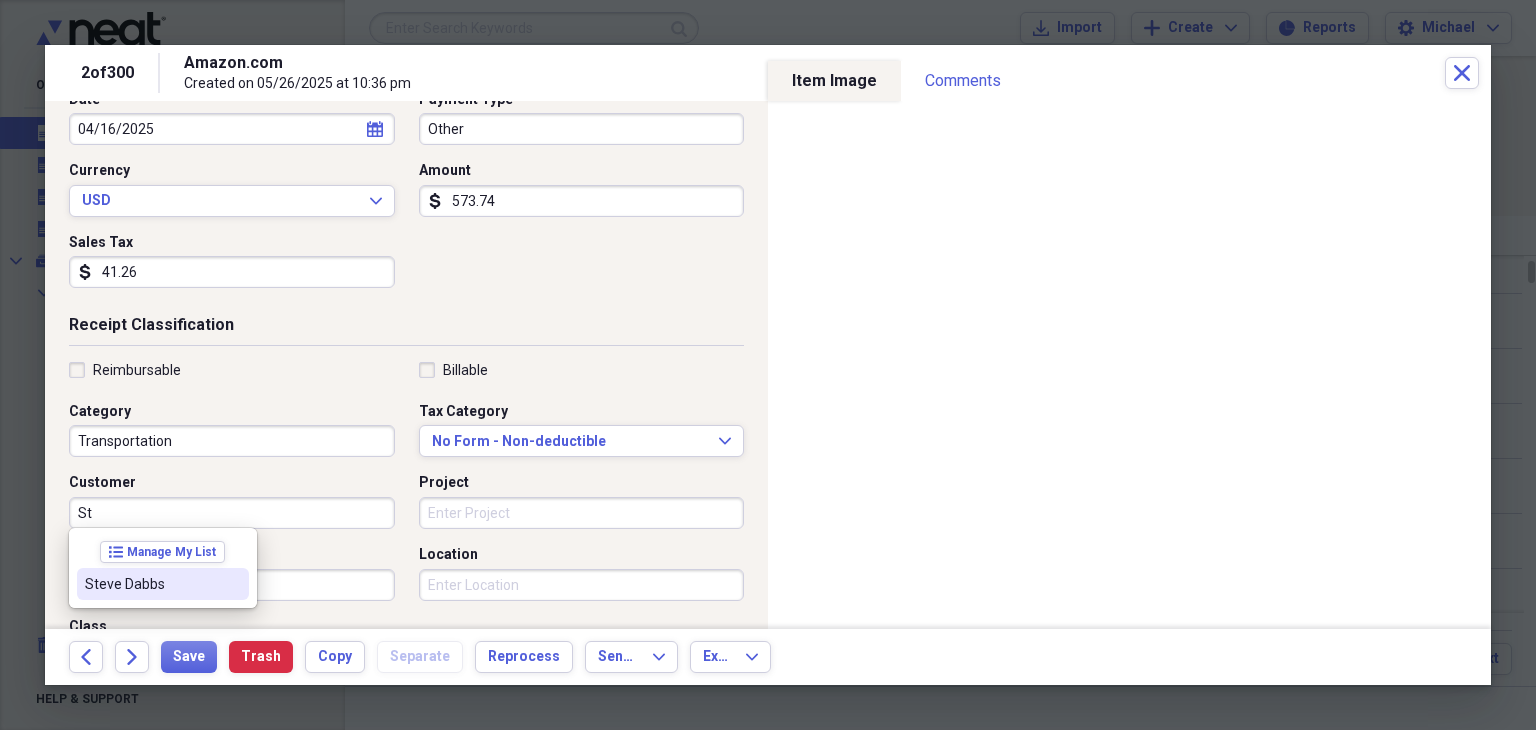 click at bounding box center (233, 584) 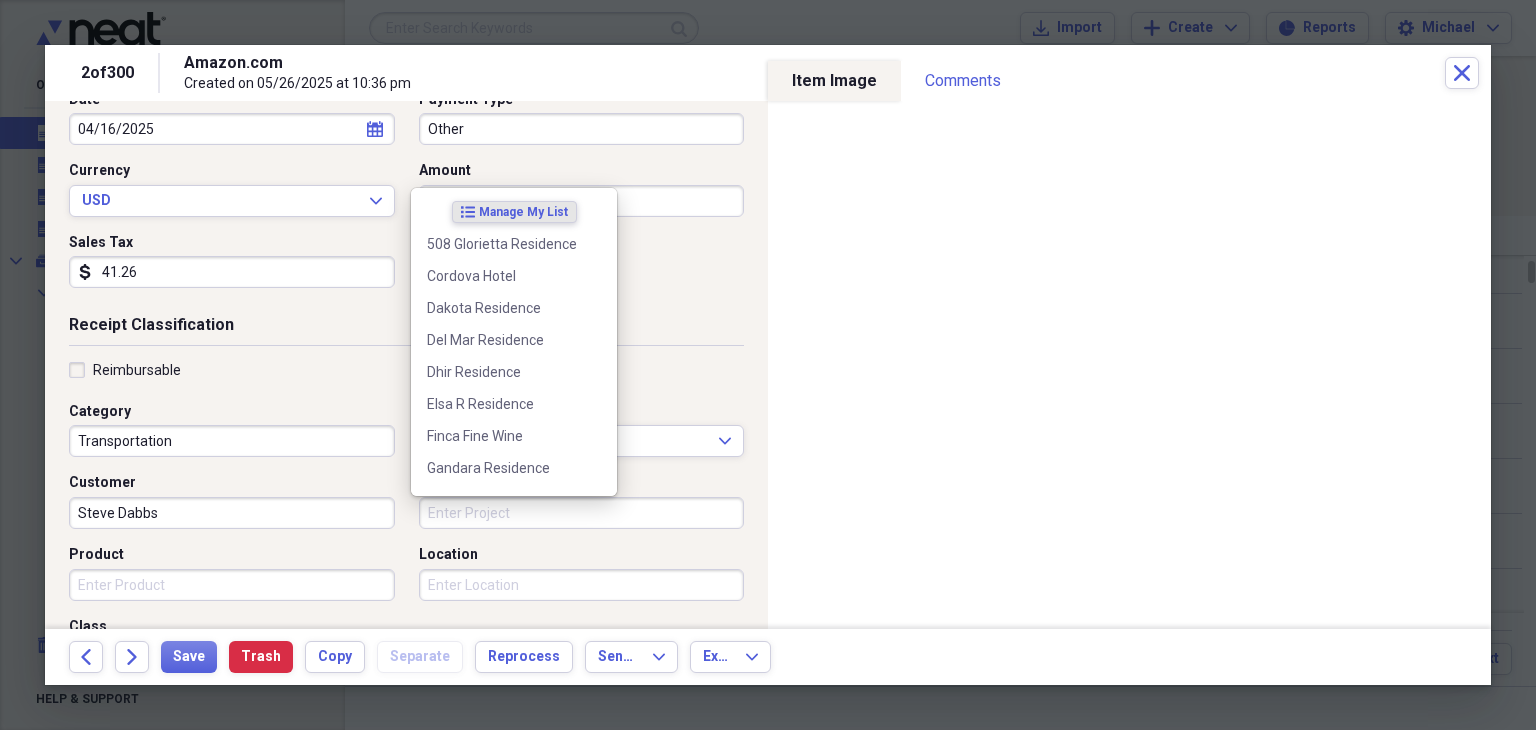 click on "Project" at bounding box center (582, 513) 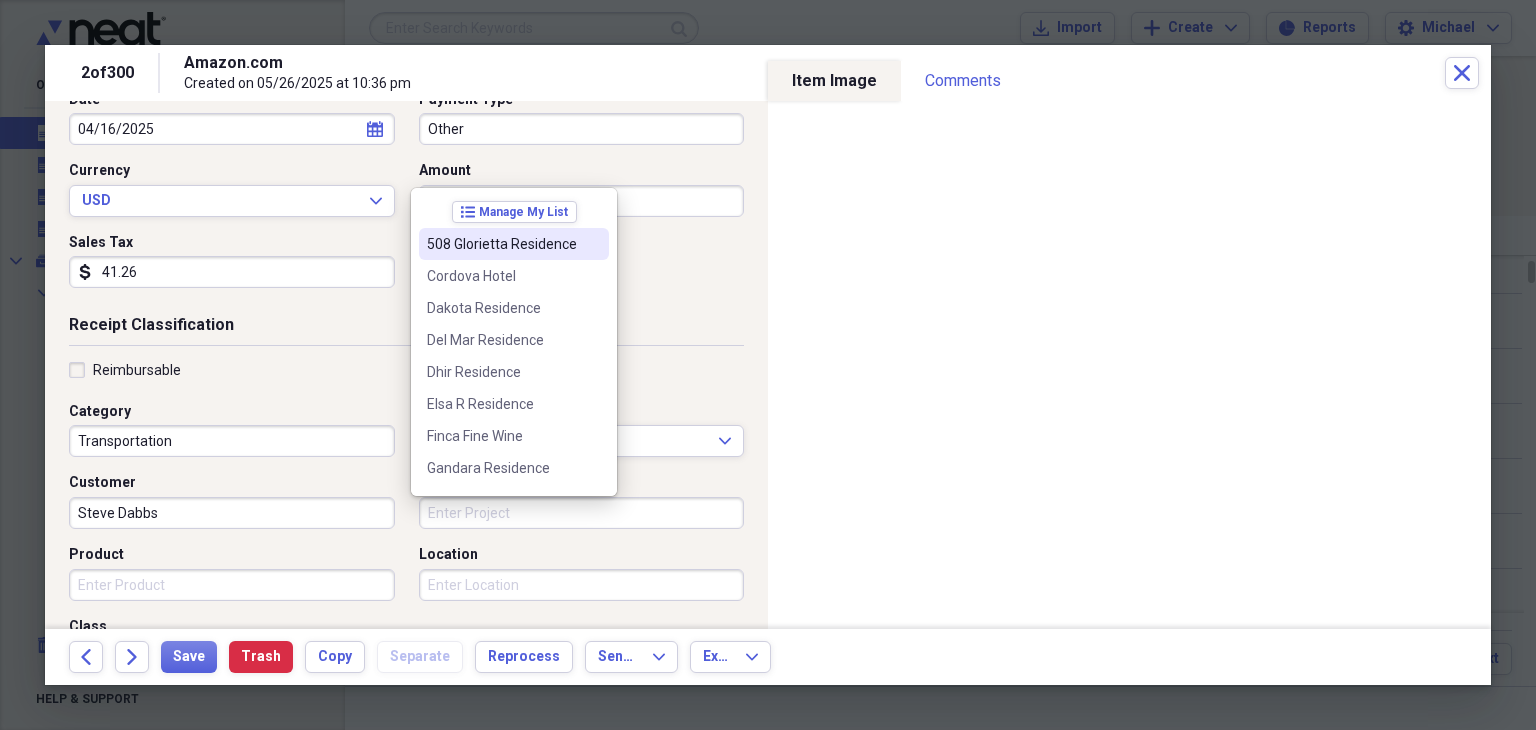 click on "508 Glorietta Residence" at bounding box center (502, 244) 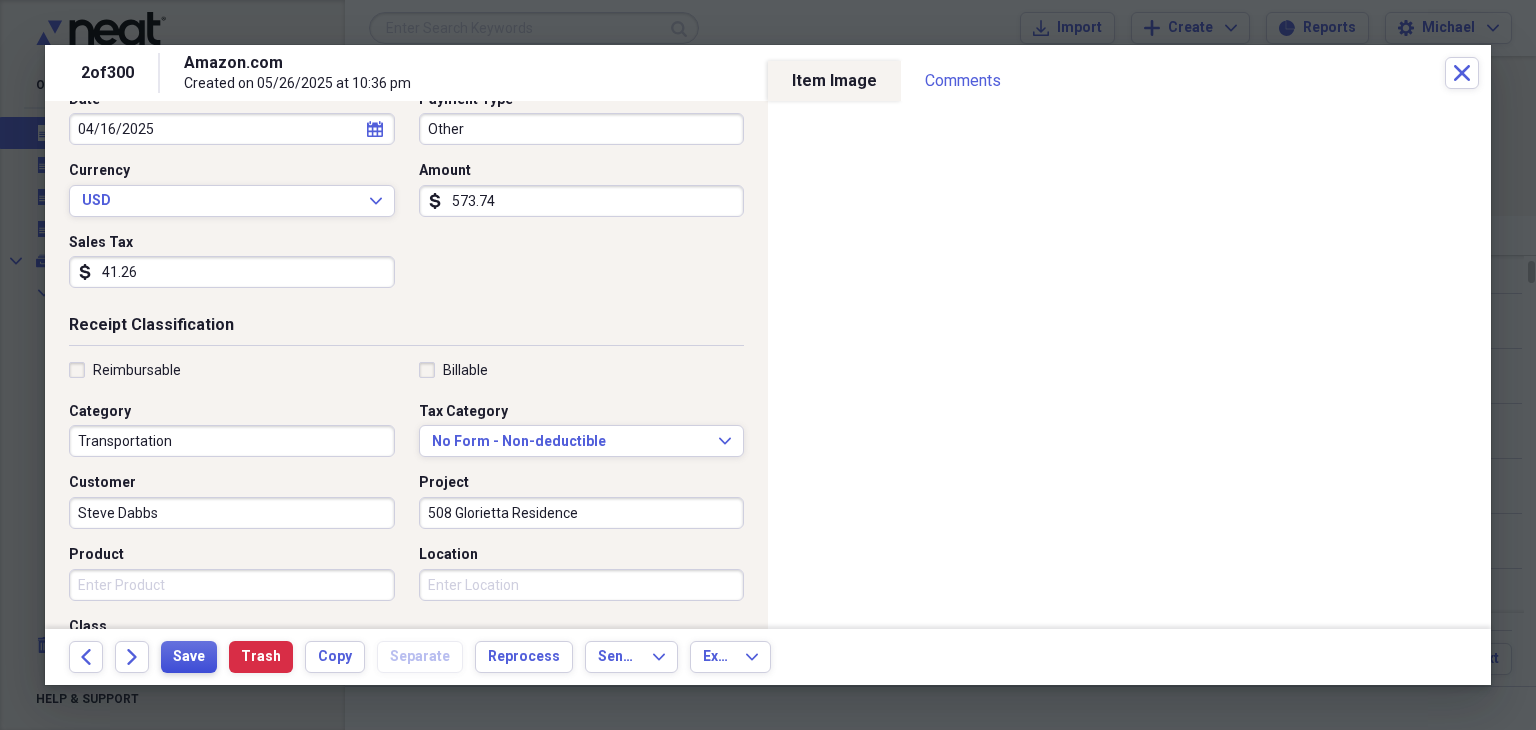 click on "Save" at bounding box center [189, 657] 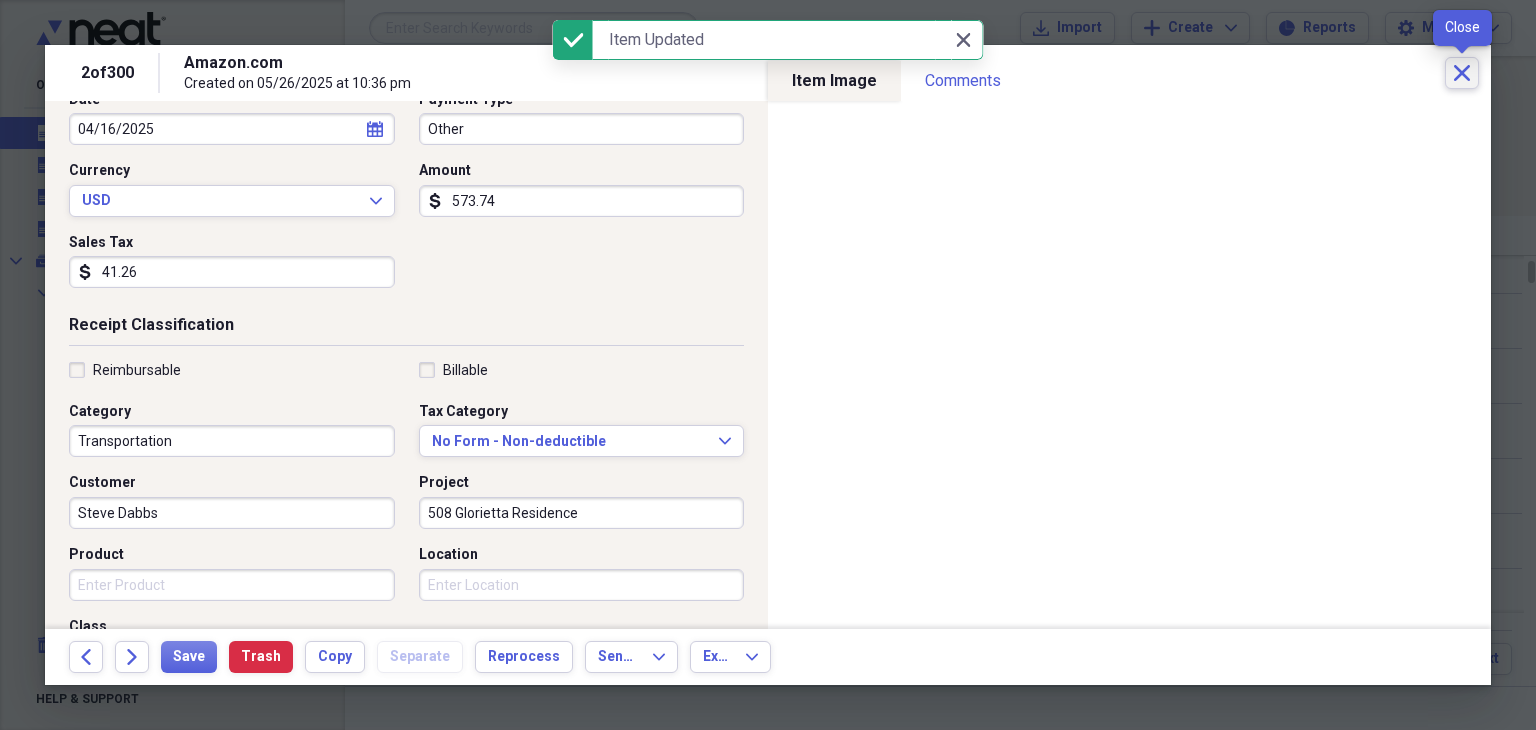 click on "Close" 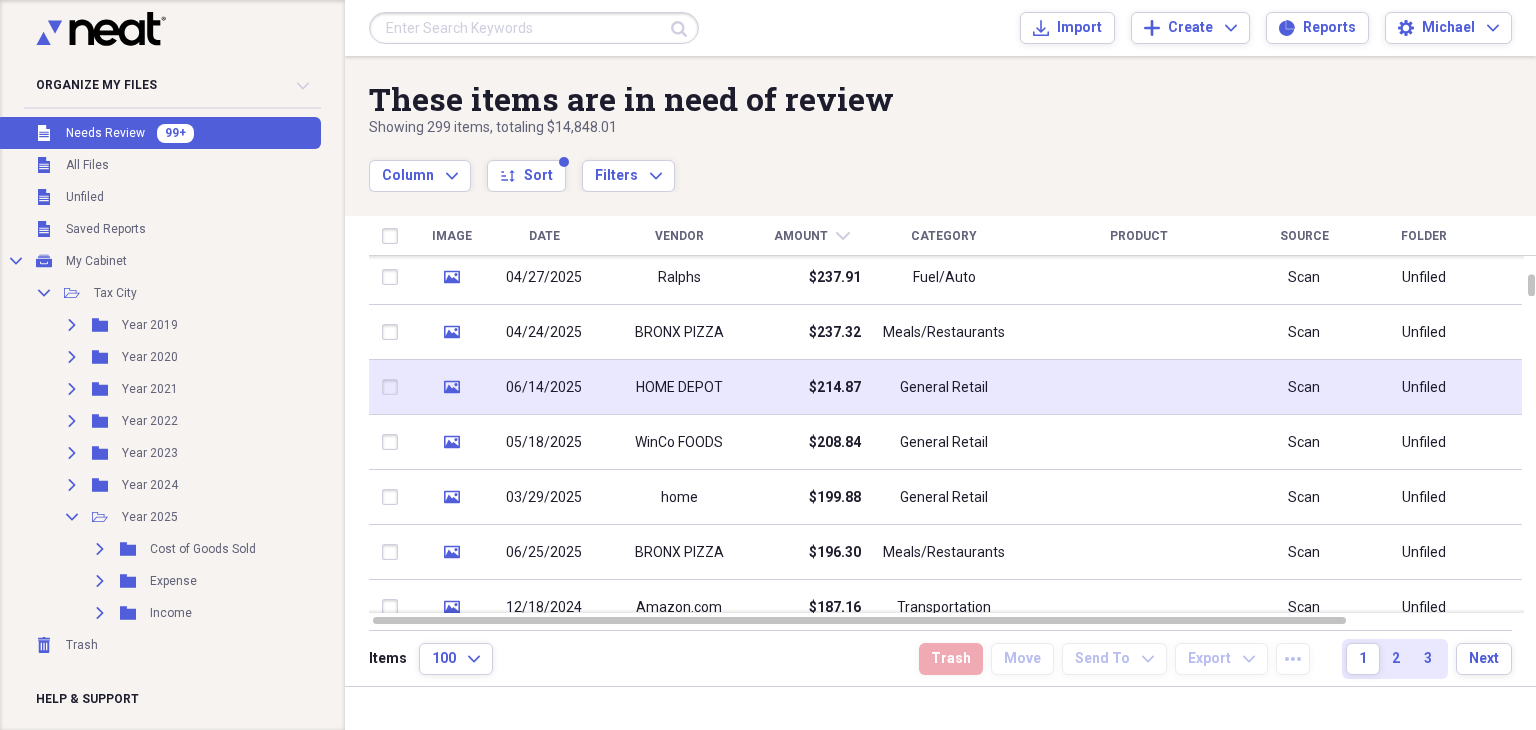click on "HOME DEPOT" at bounding box center (679, 387) 